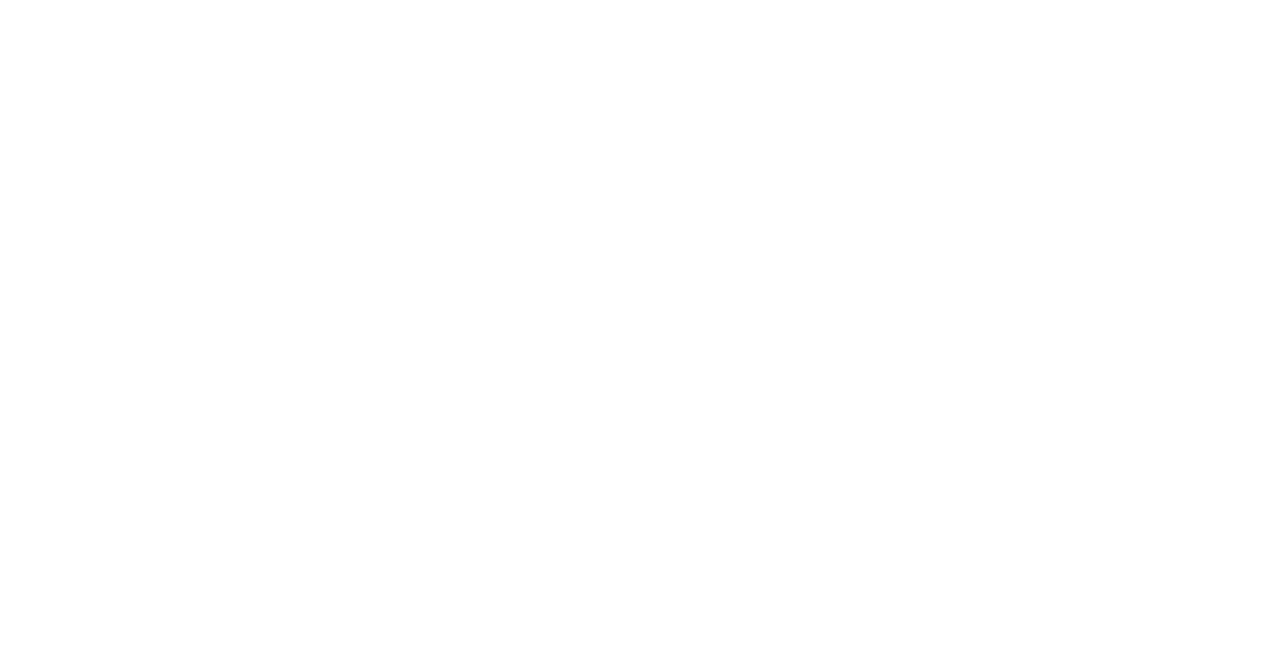 scroll, scrollTop: 0, scrollLeft: 0, axis: both 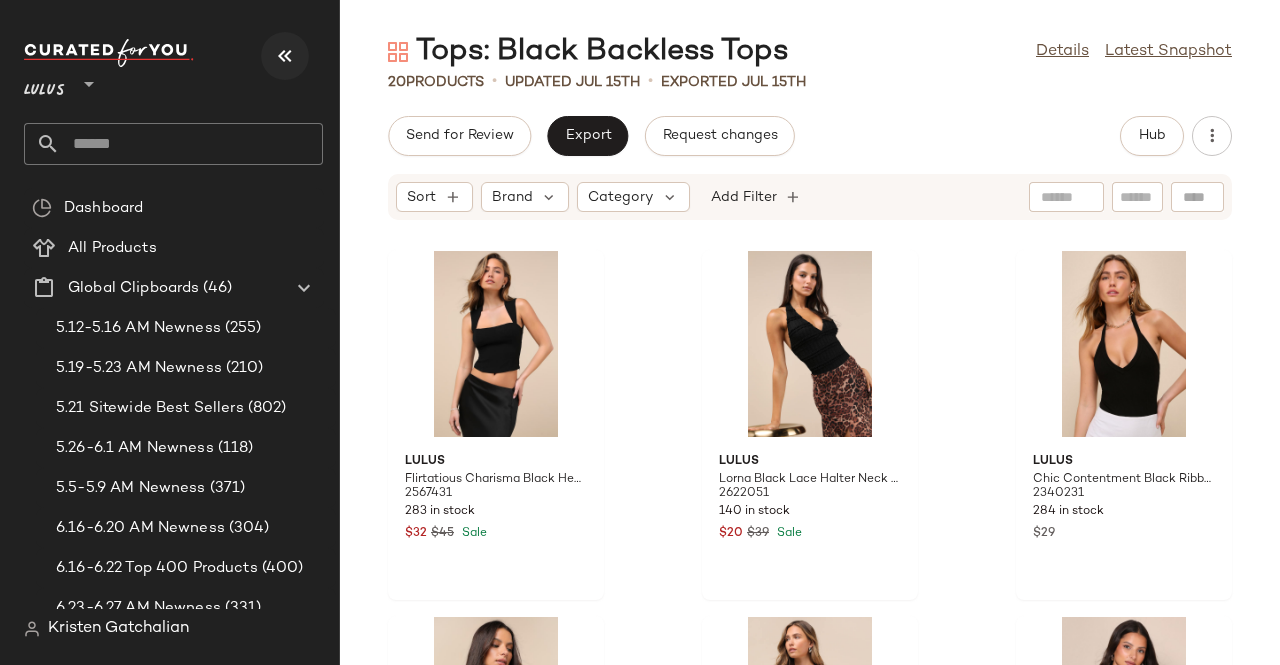 click at bounding box center [285, 56] 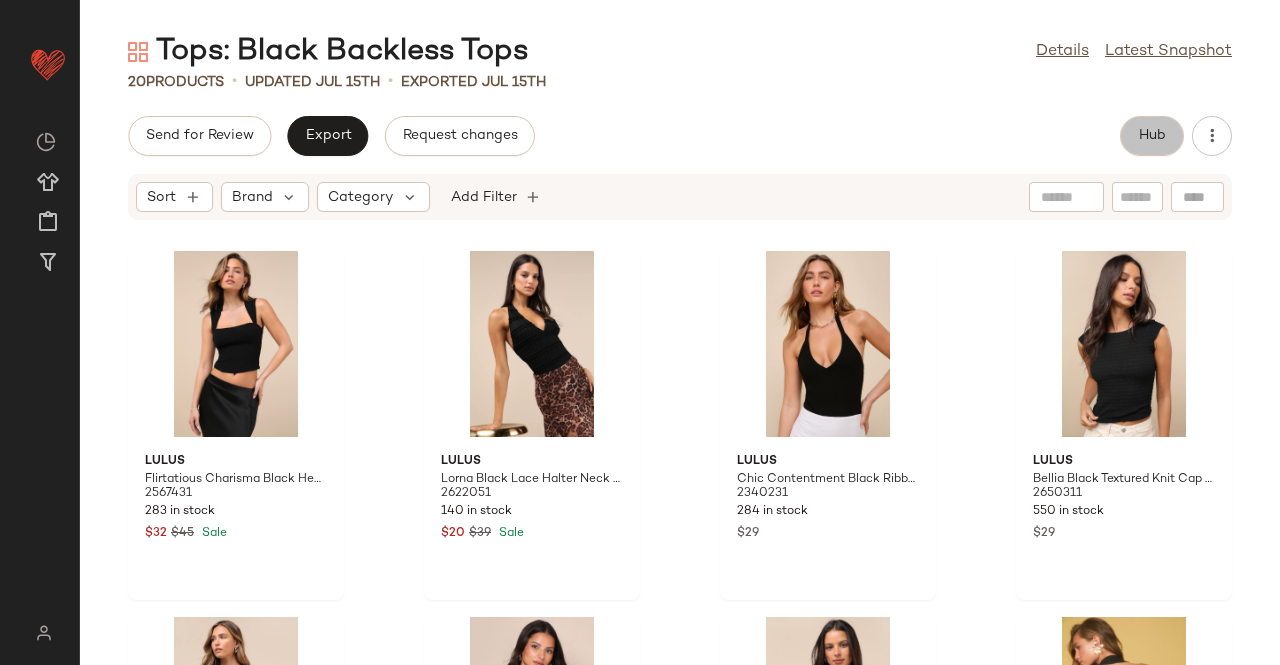 click on "Hub" at bounding box center [1152, 136] 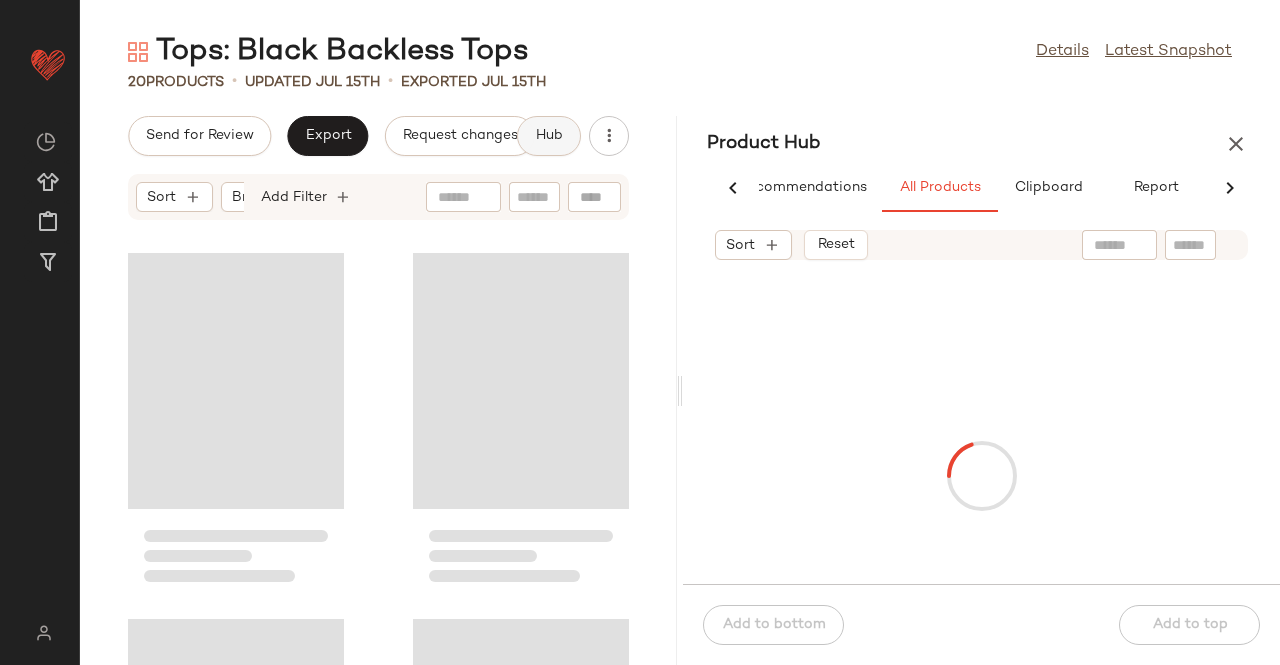 scroll, scrollTop: 0, scrollLeft: 54, axis: horizontal 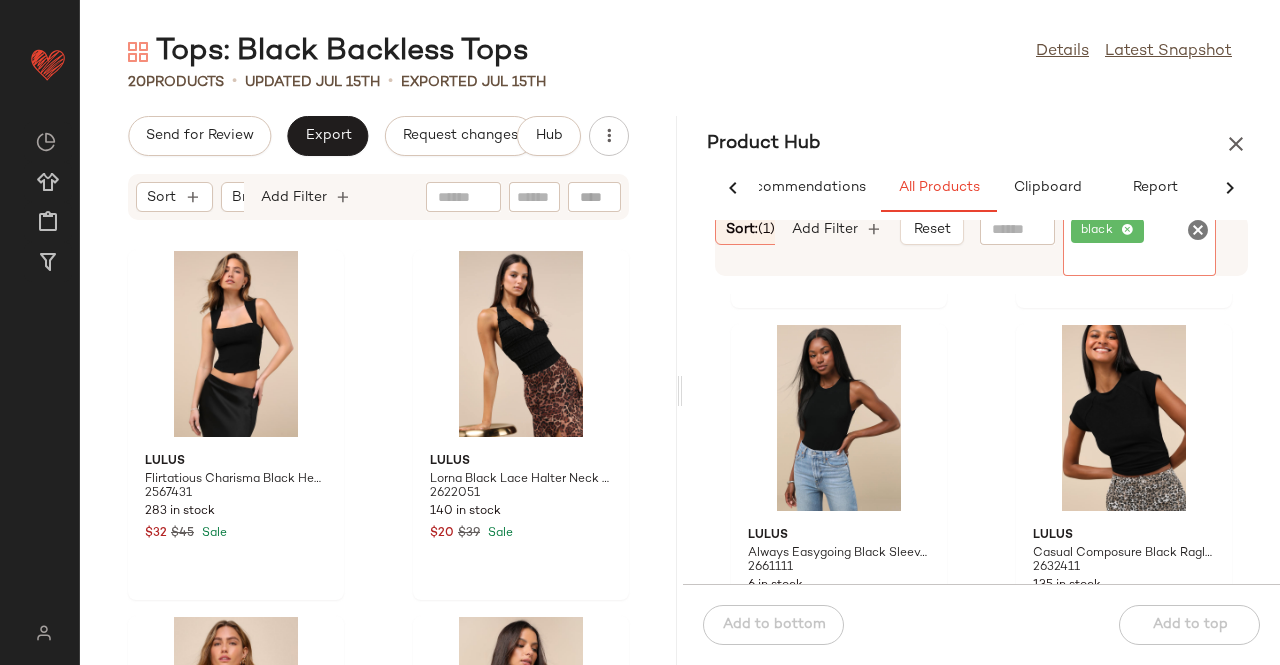 click on "black" 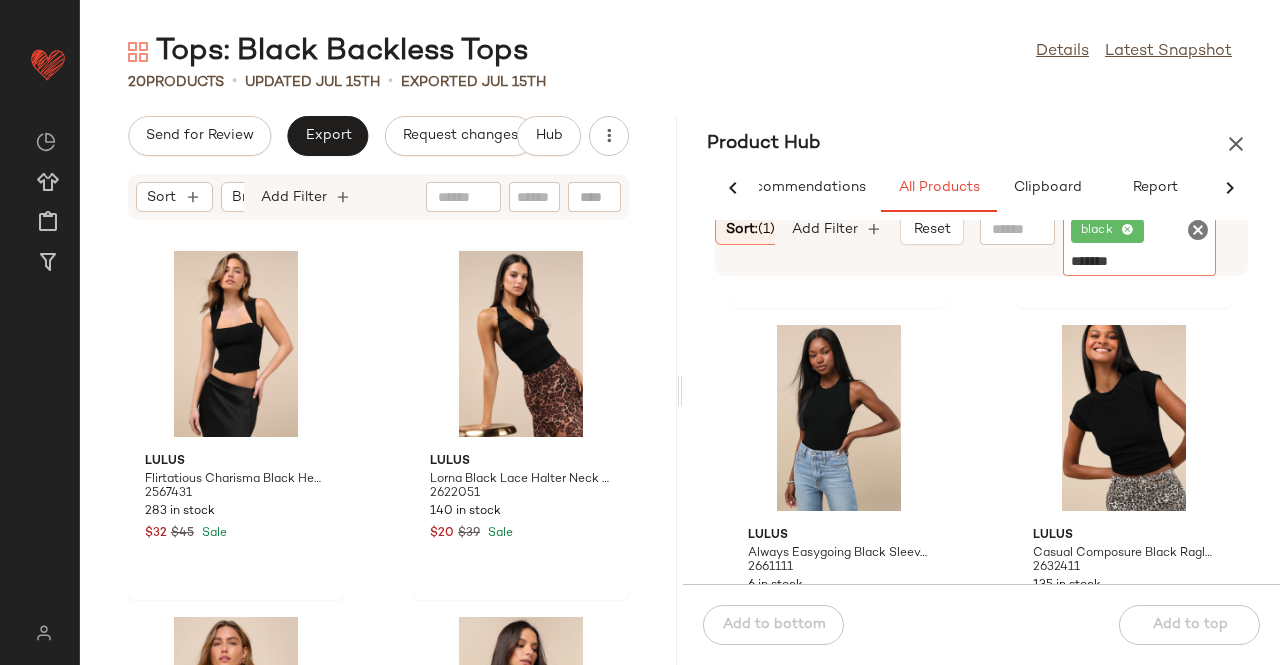 type on "********" 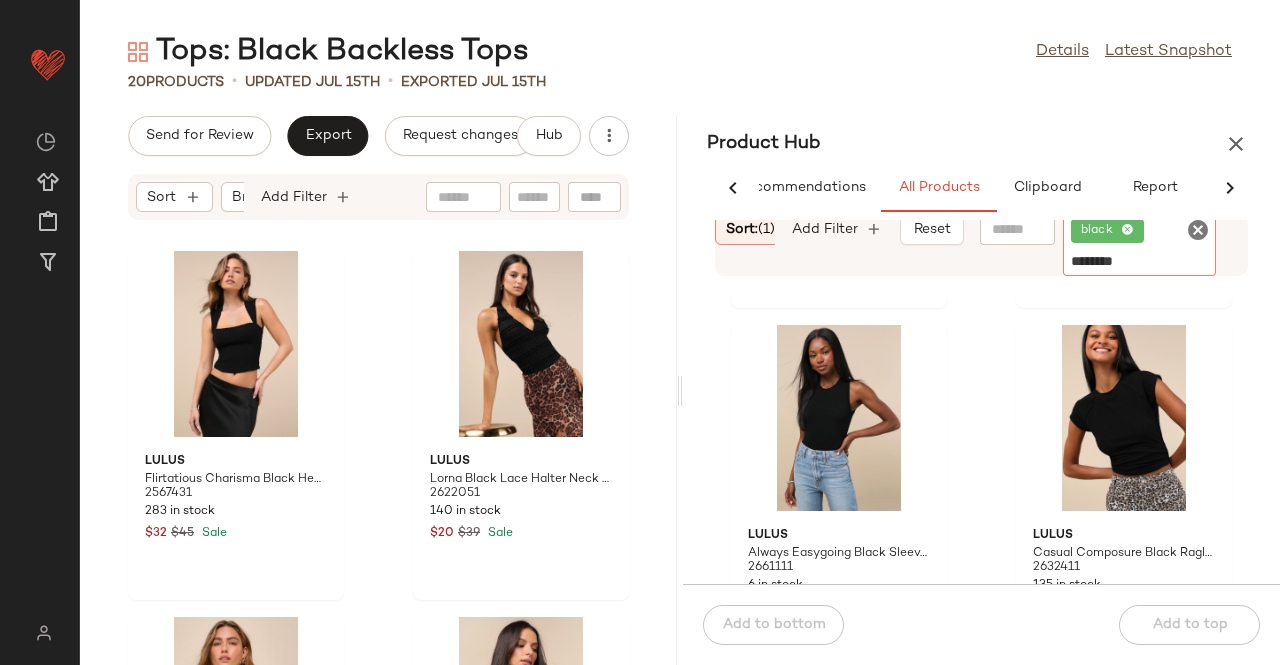 type 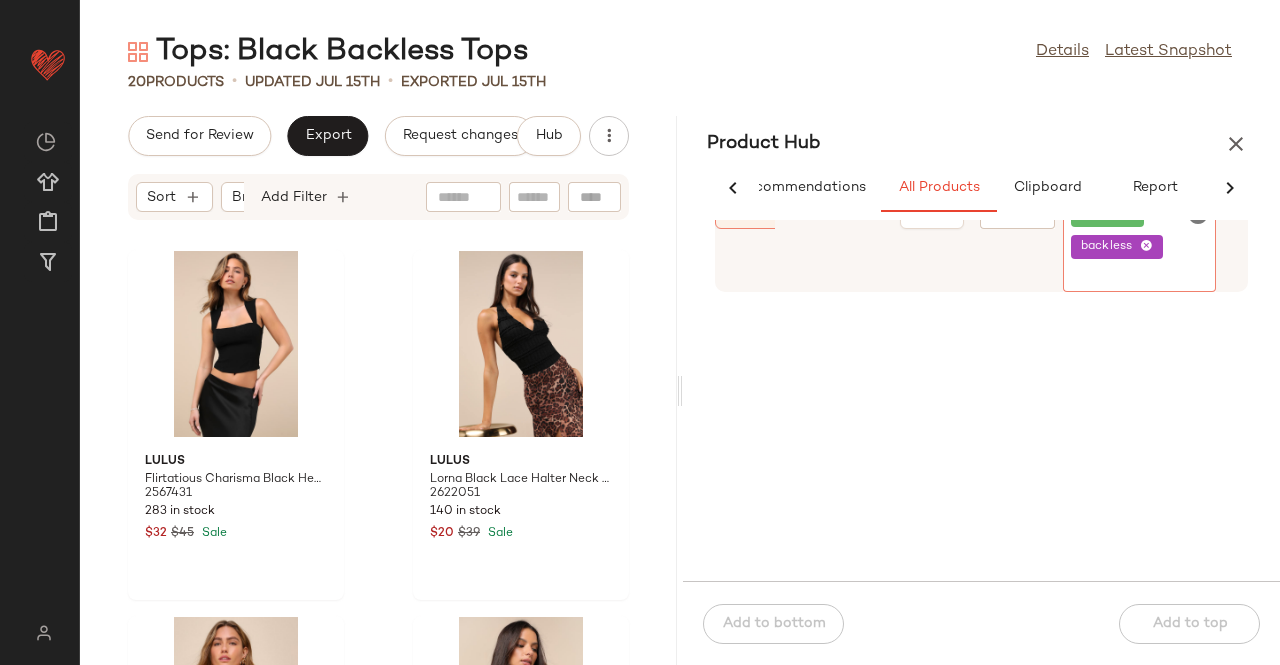 click 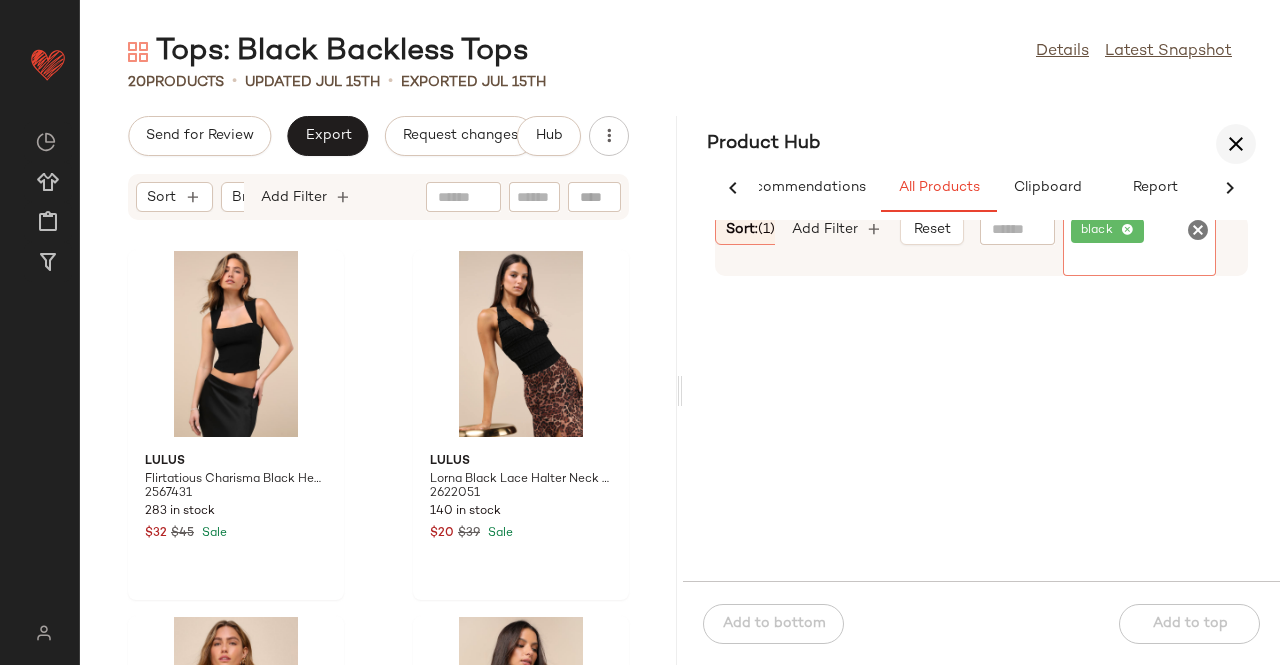 click at bounding box center (1236, 144) 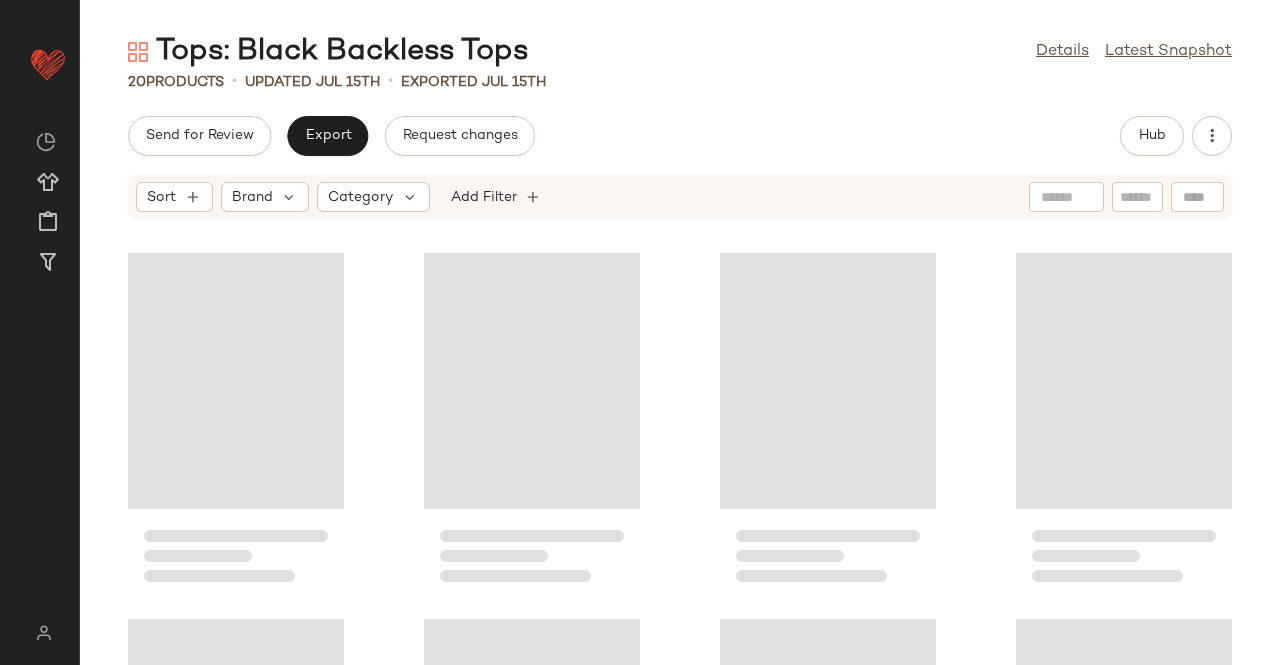click on "Send for Review   Export   Request changes" at bounding box center (331, 136) 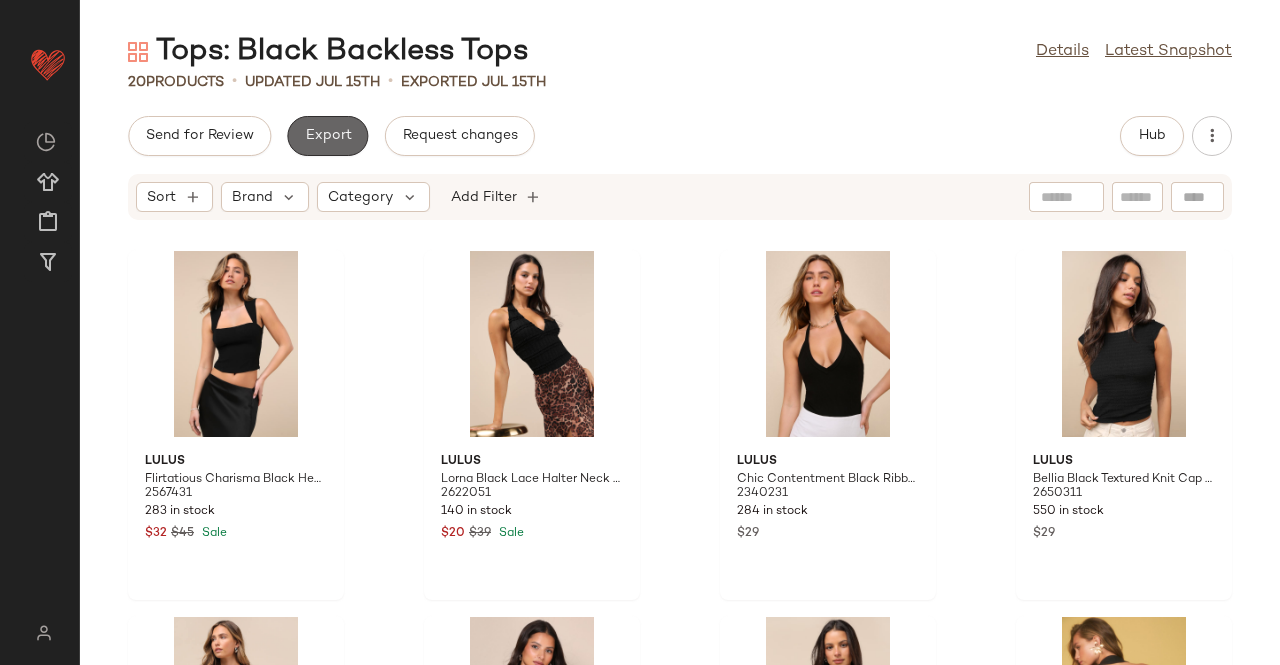 click on "Export" 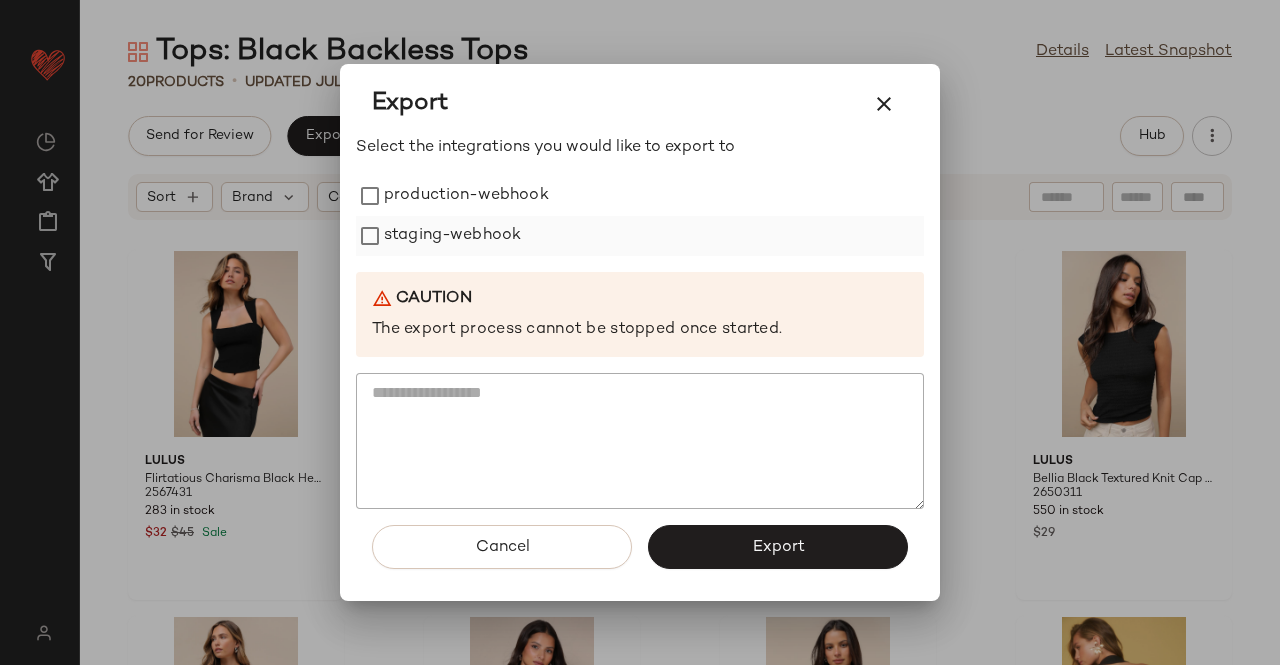 drag, startPoint x: 449, startPoint y: 185, endPoint x: 424, endPoint y: 225, distance: 47.169907 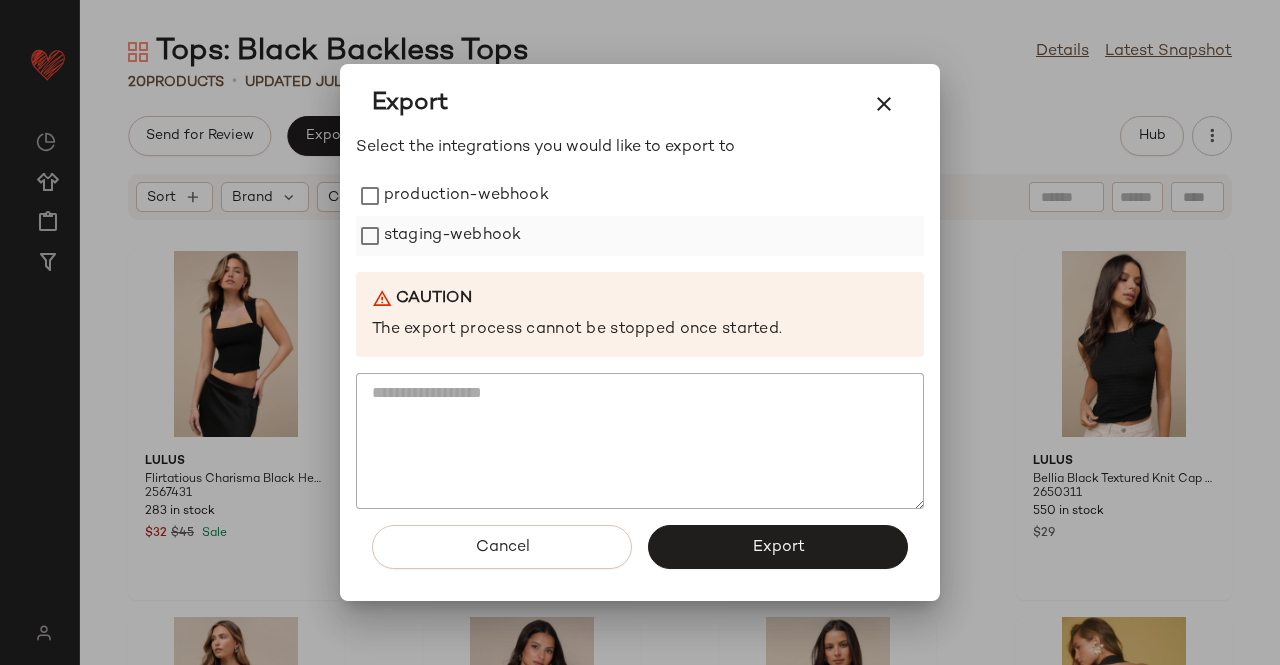 click on "production-webhook" at bounding box center [466, 196] 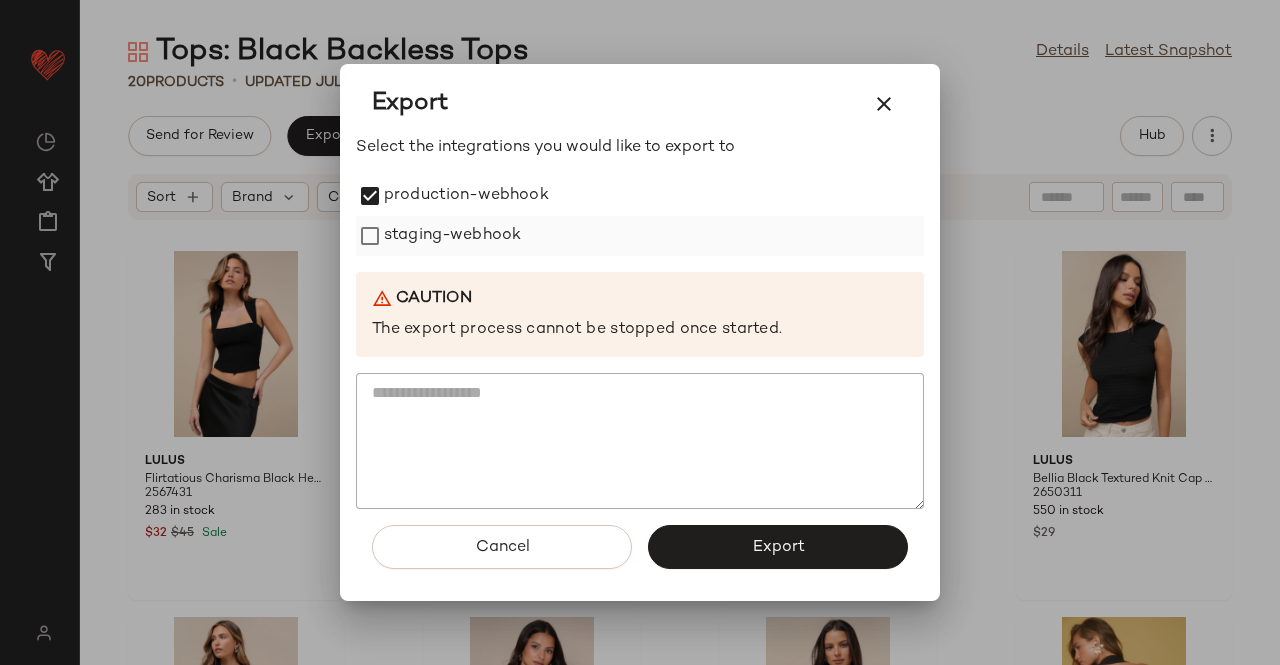 drag, startPoint x: 424, startPoint y: 226, endPoint x: 430, endPoint y: 238, distance: 13.416408 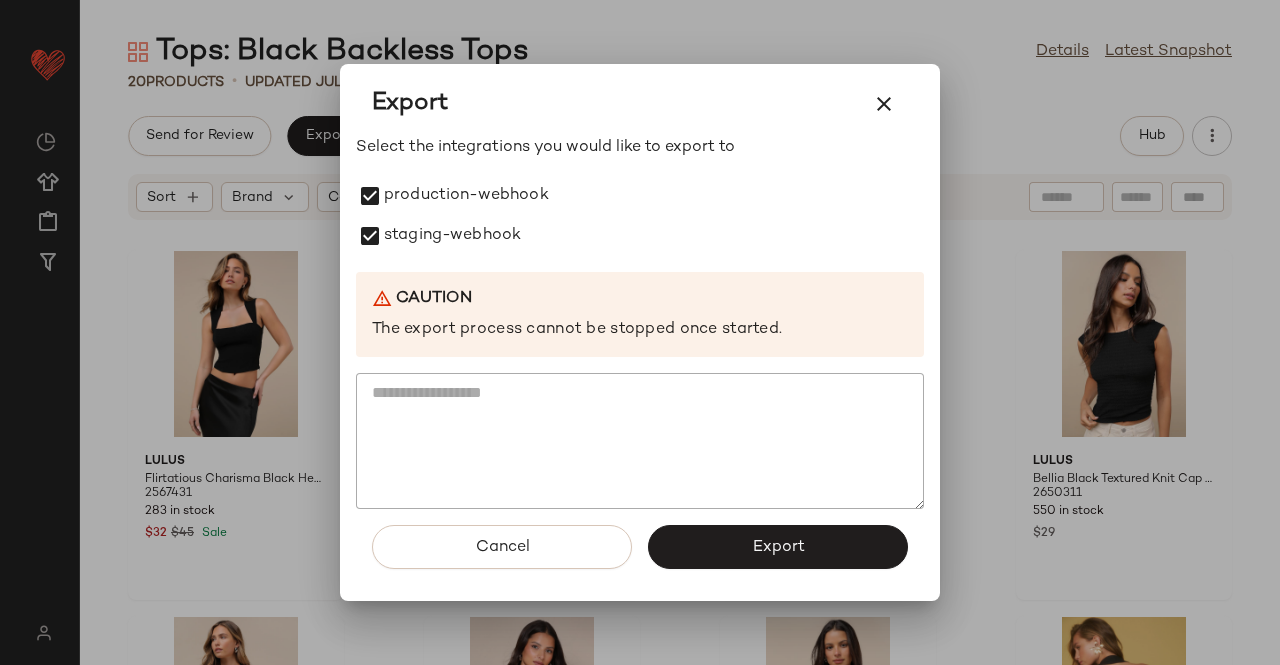 drag, startPoint x: 716, startPoint y: 546, endPoint x: 714, endPoint y: 429, distance: 117.01709 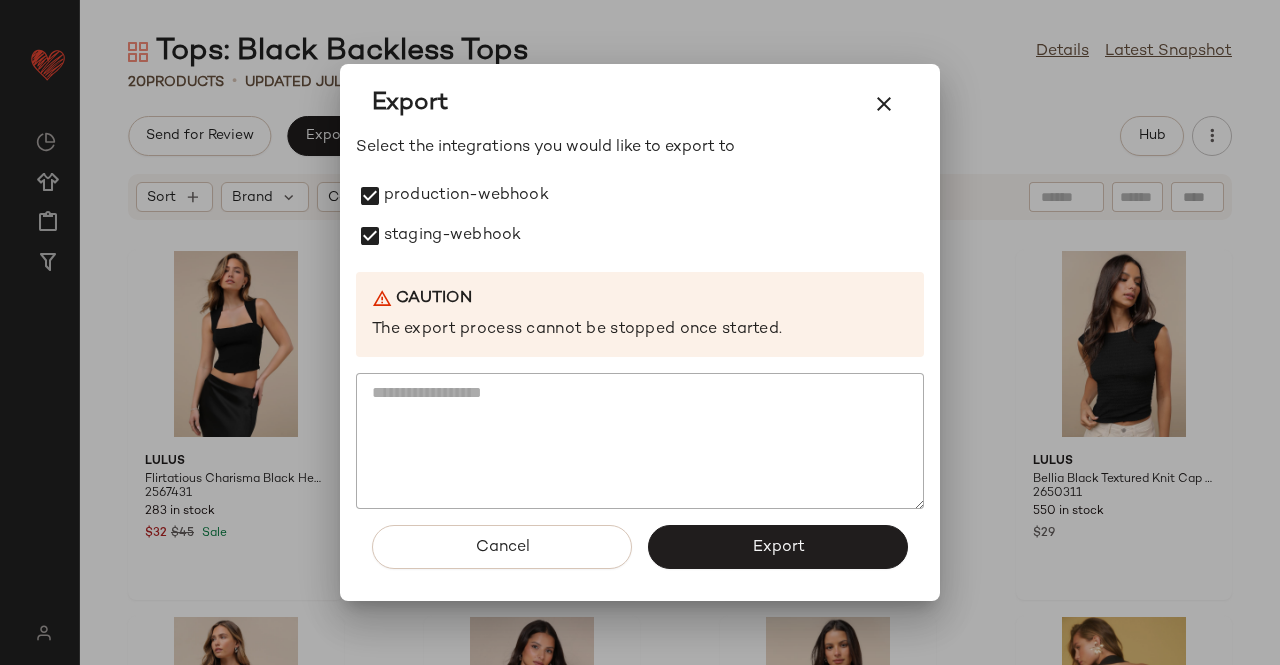 click on "Export" at bounding box center (778, 547) 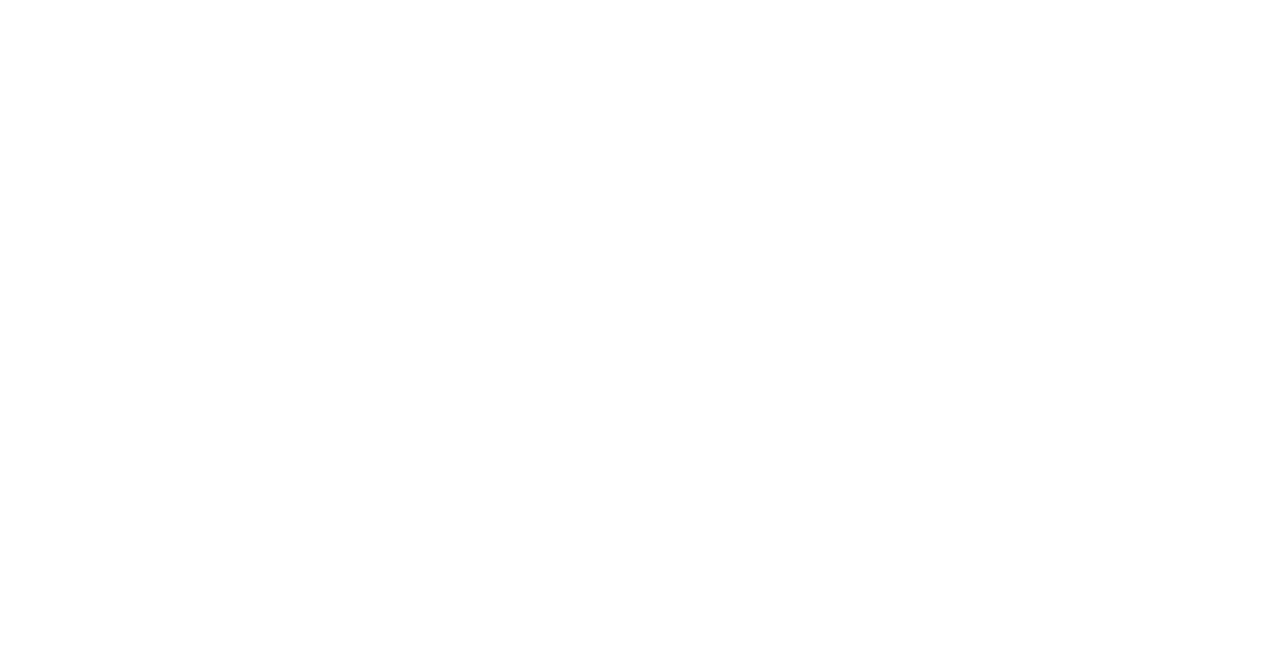scroll, scrollTop: 0, scrollLeft: 0, axis: both 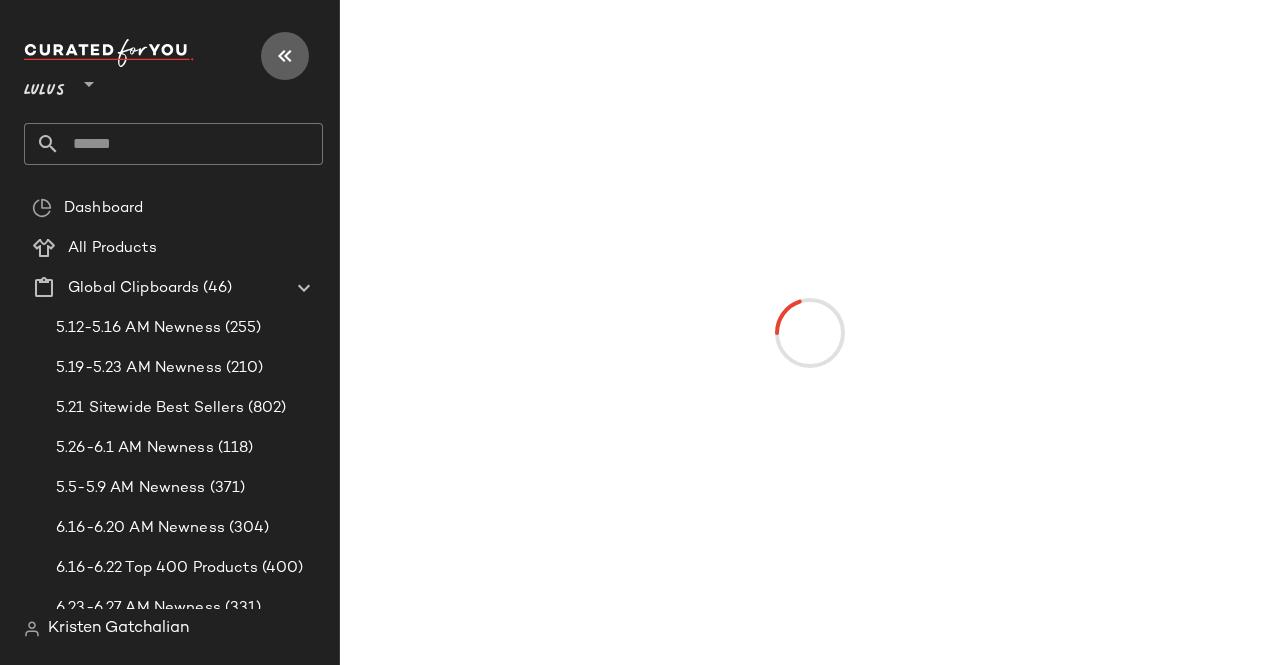 click at bounding box center [285, 56] 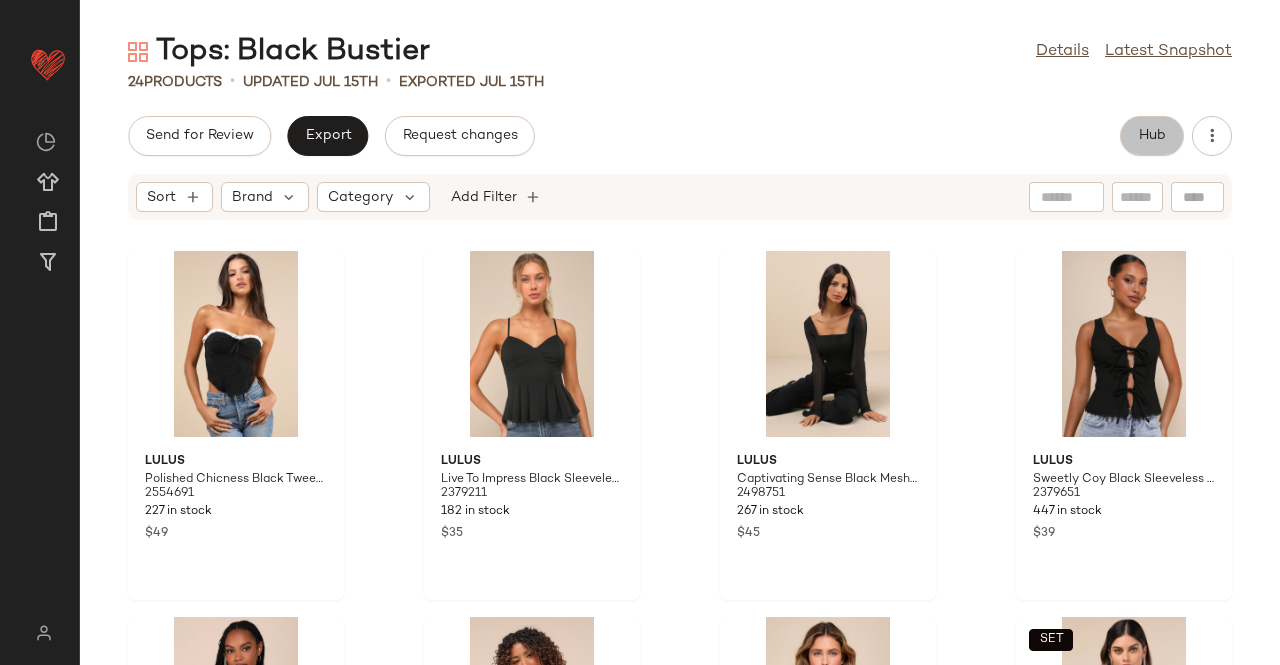 click on "Hub" at bounding box center [1152, 136] 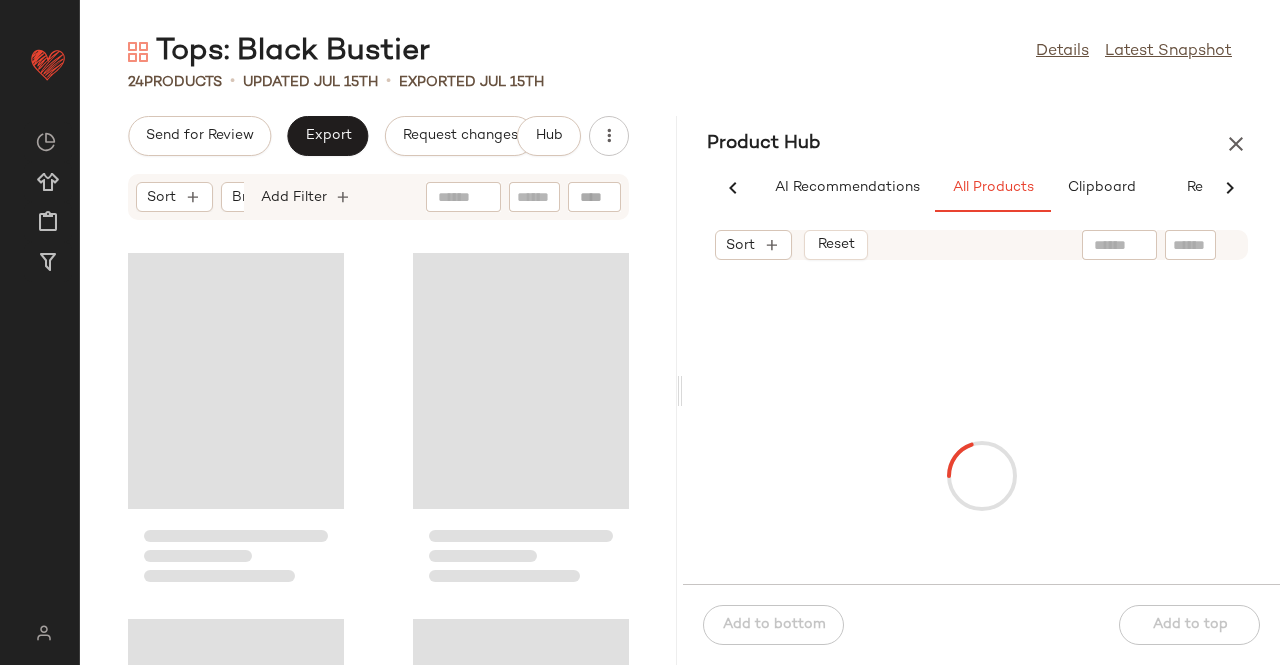 scroll, scrollTop: 0, scrollLeft: 62, axis: horizontal 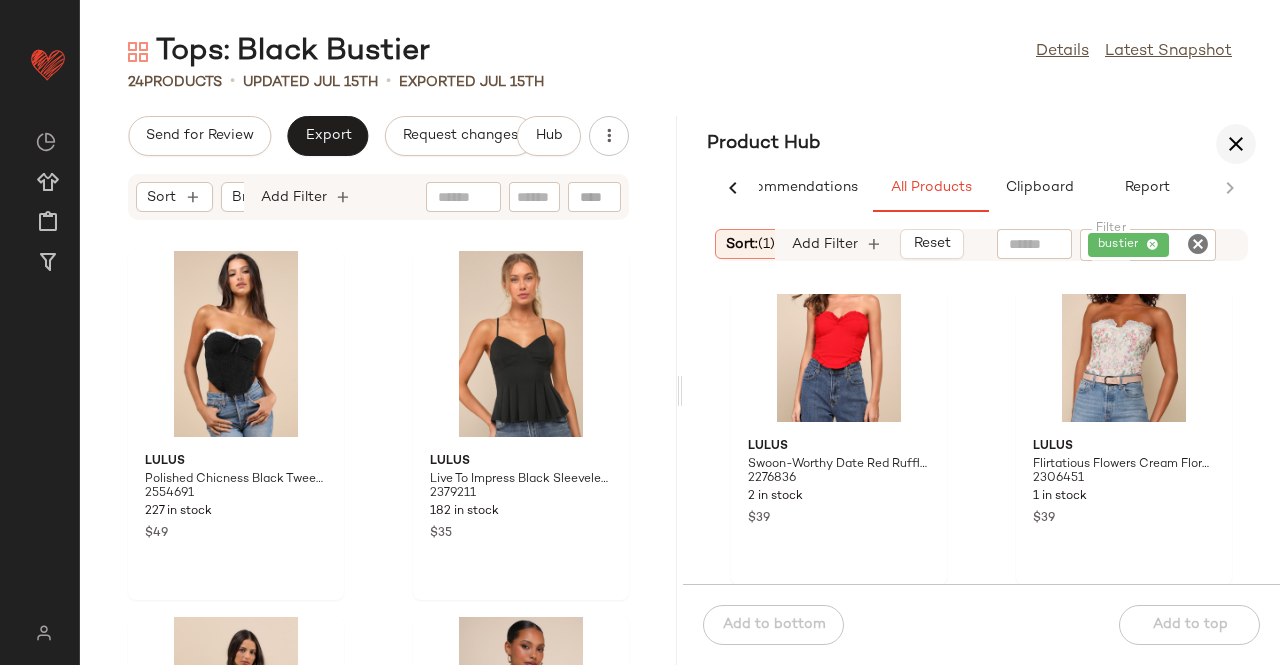 click at bounding box center (1236, 144) 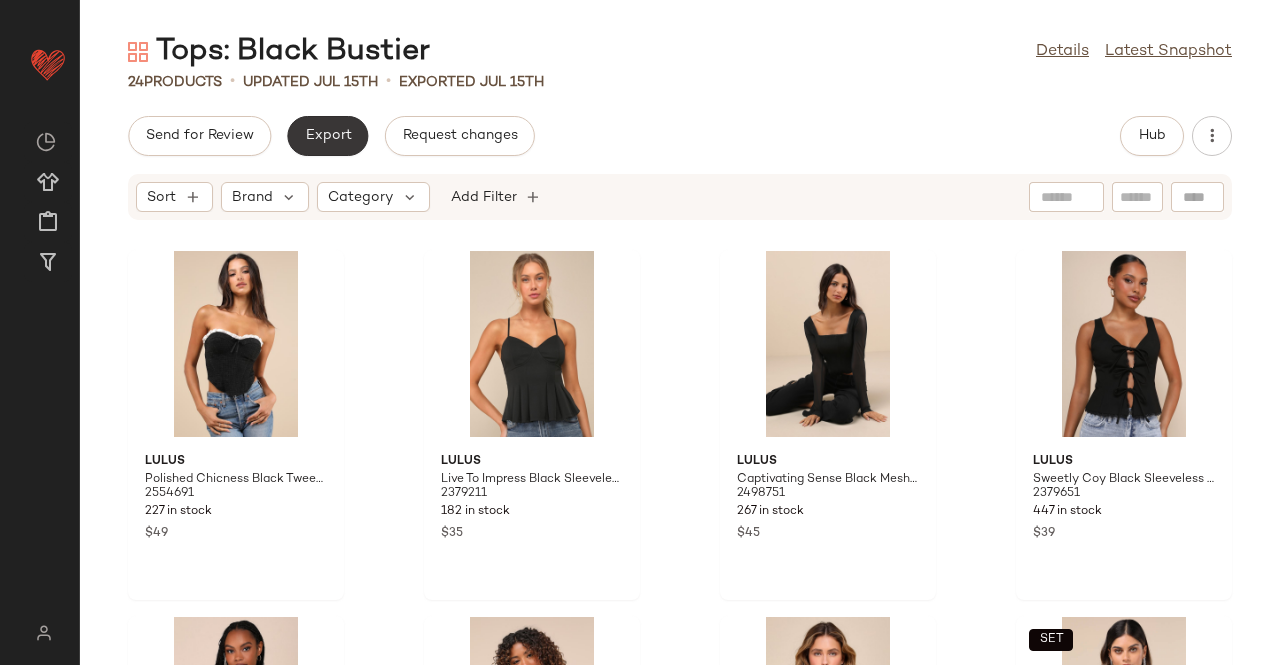 click on "Export" at bounding box center (327, 136) 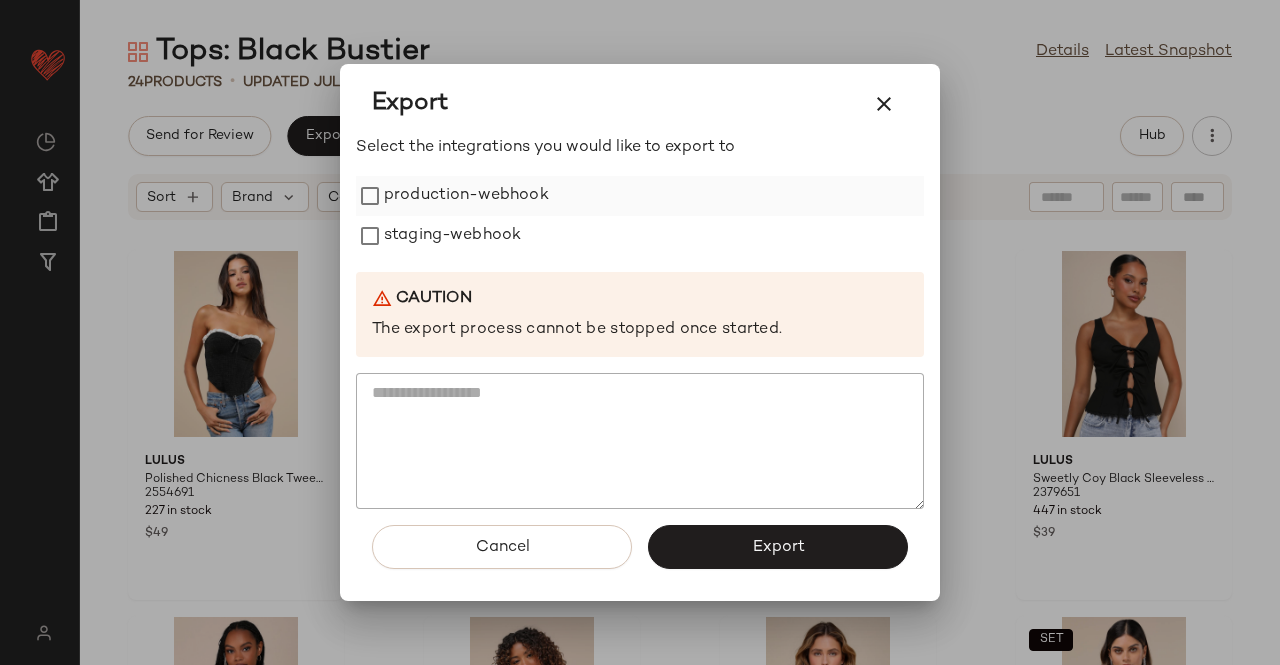 click on "production-webhook" at bounding box center [466, 196] 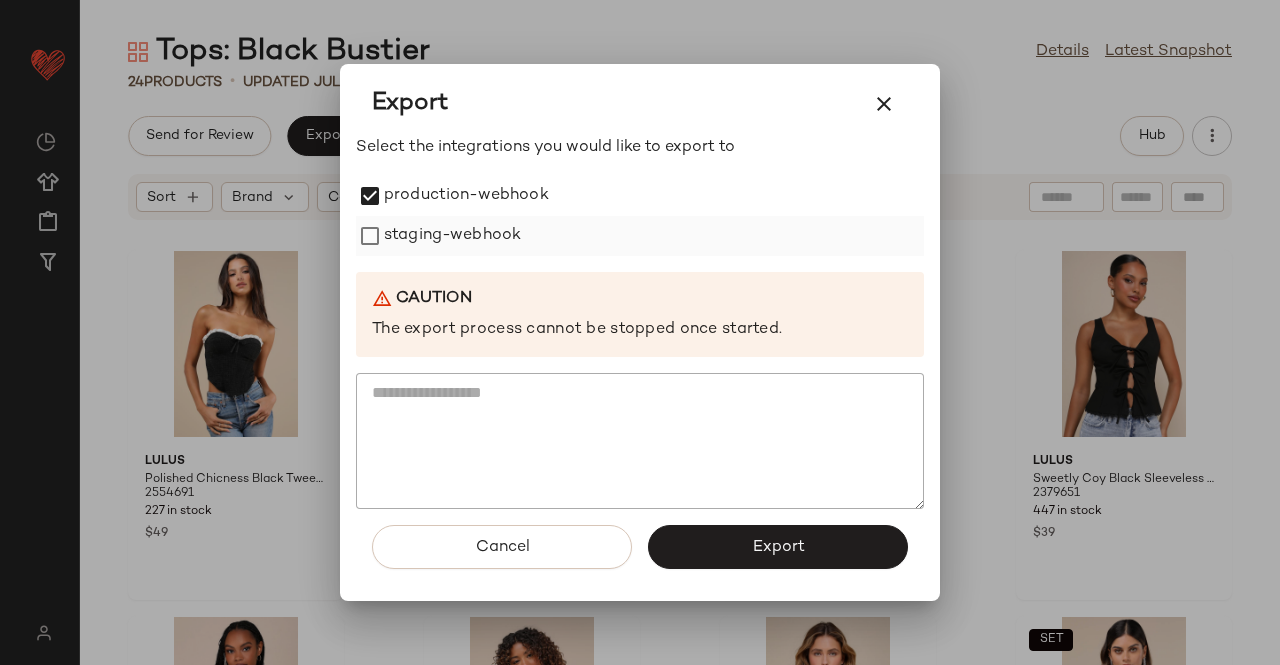 click on "staging-webhook" at bounding box center (452, 236) 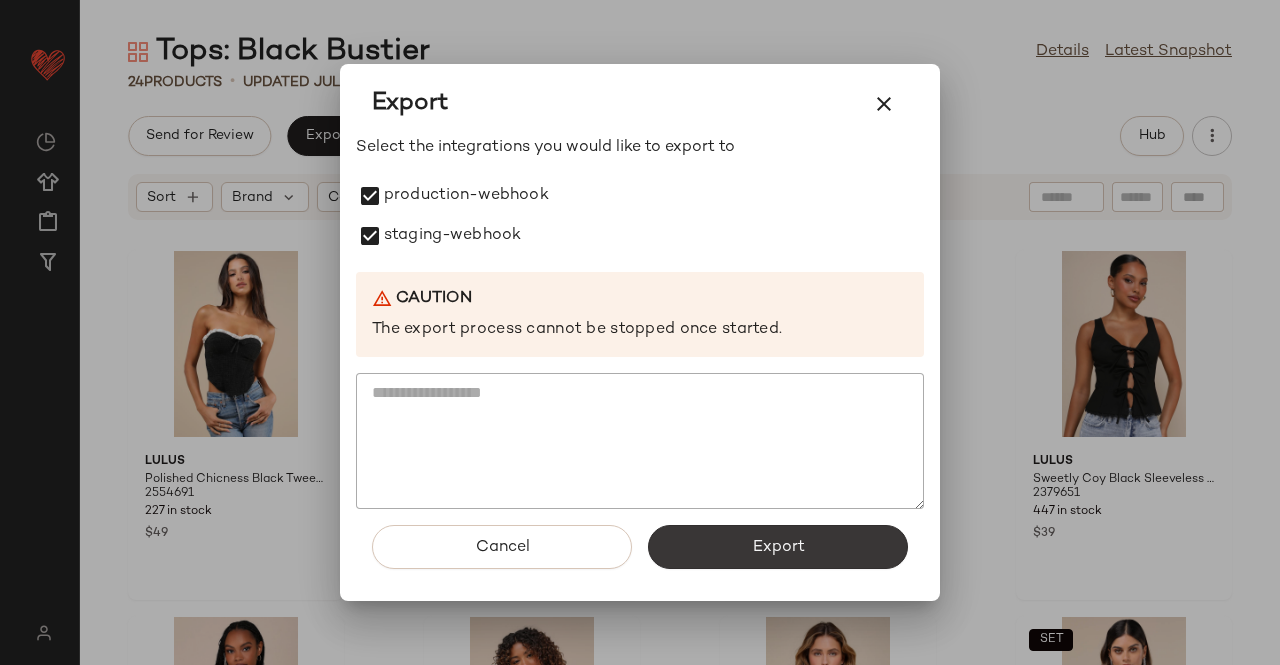 click on "Export" at bounding box center (778, 547) 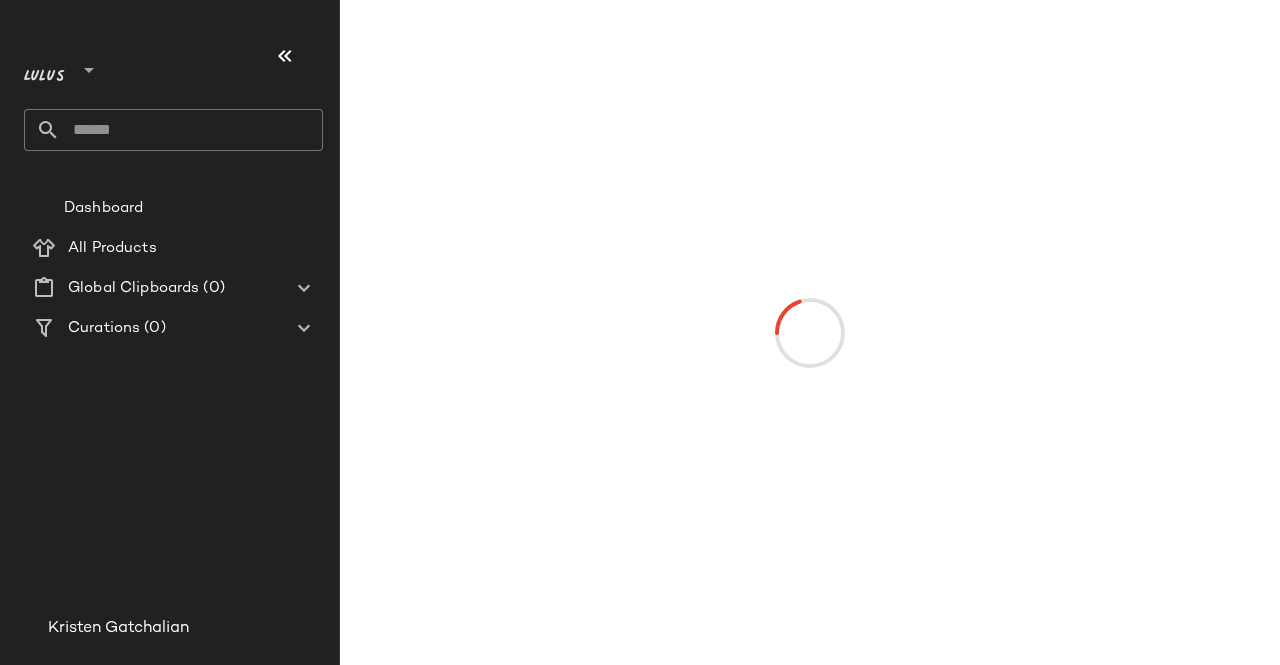 scroll, scrollTop: 0, scrollLeft: 0, axis: both 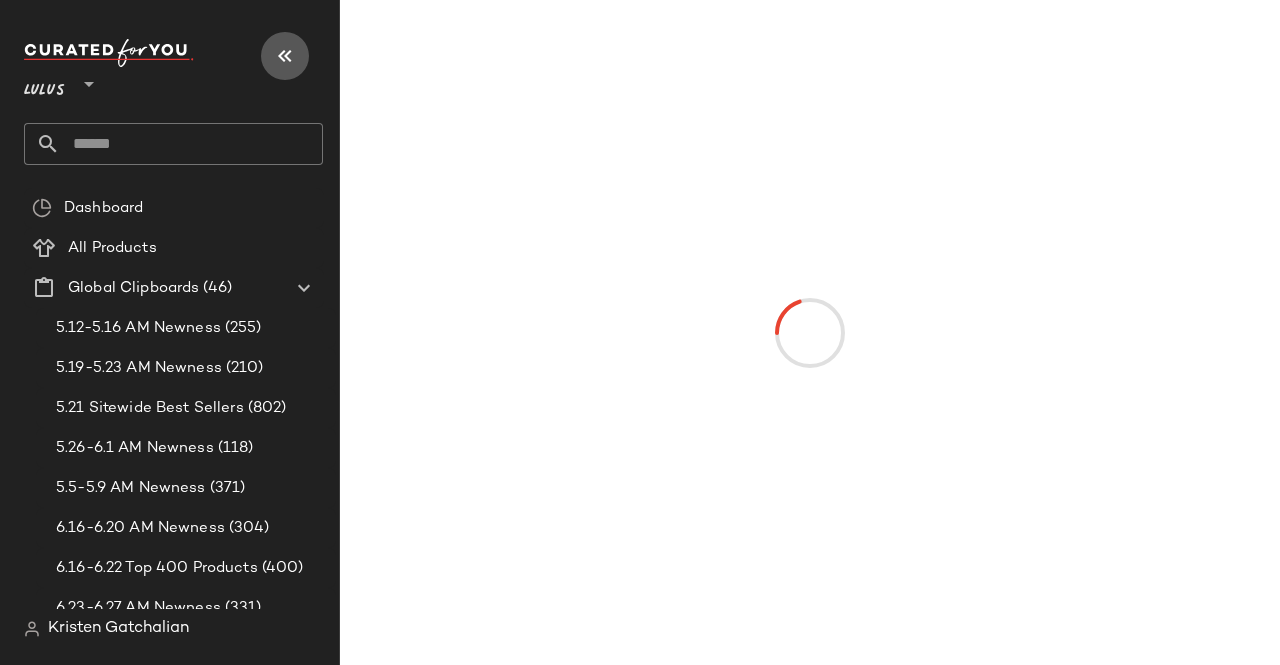 click at bounding box center [285, 56] 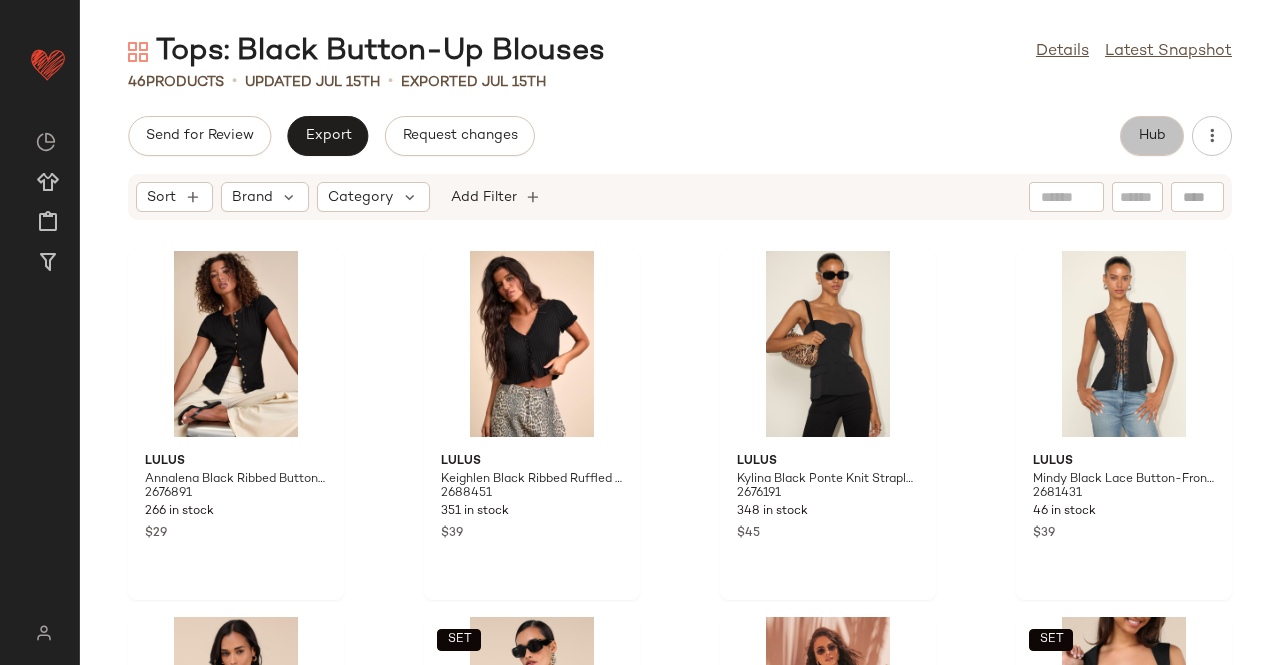 click on "Hub" at bounding box center [1152, 136] 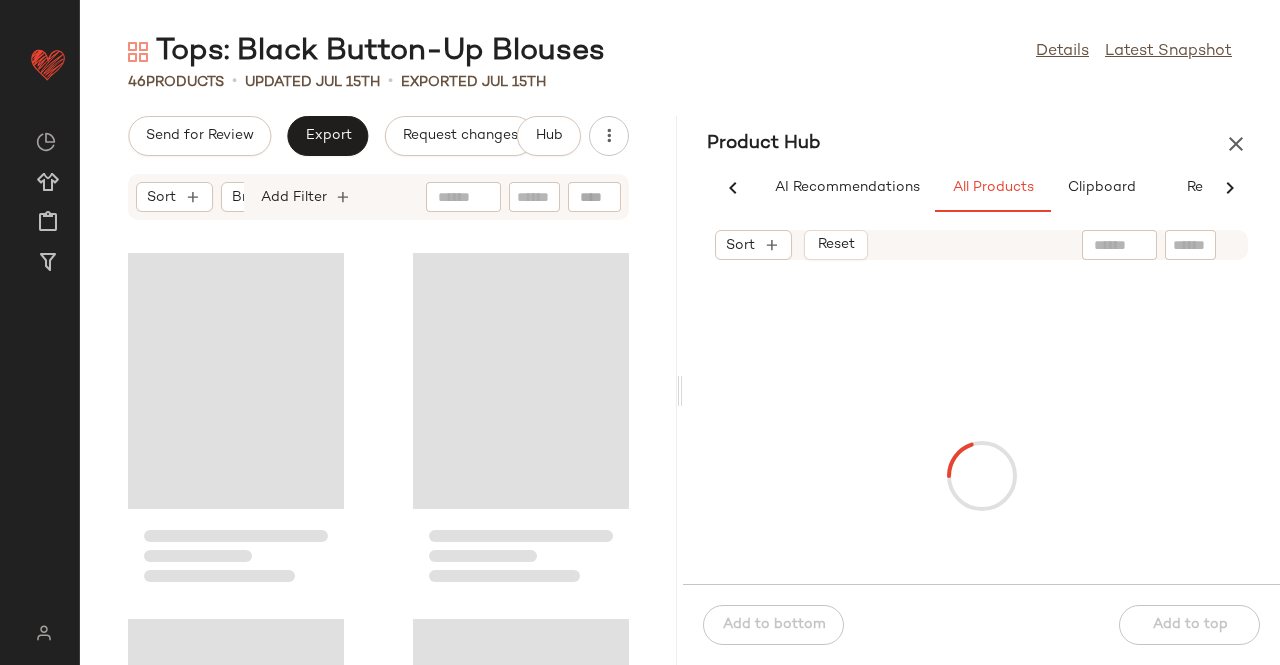 scroll, scrollTop: 0, scrollLeft: 62, axis: horizontal 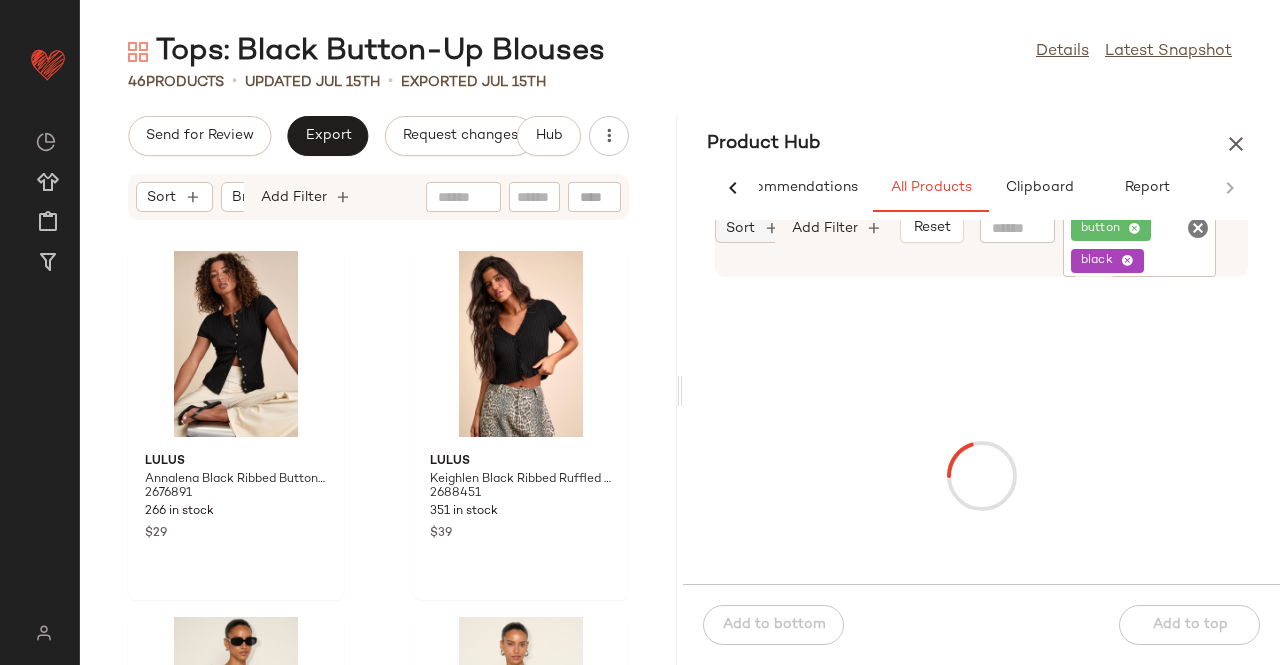 click on "Sort" at bounding box center [740, 228] 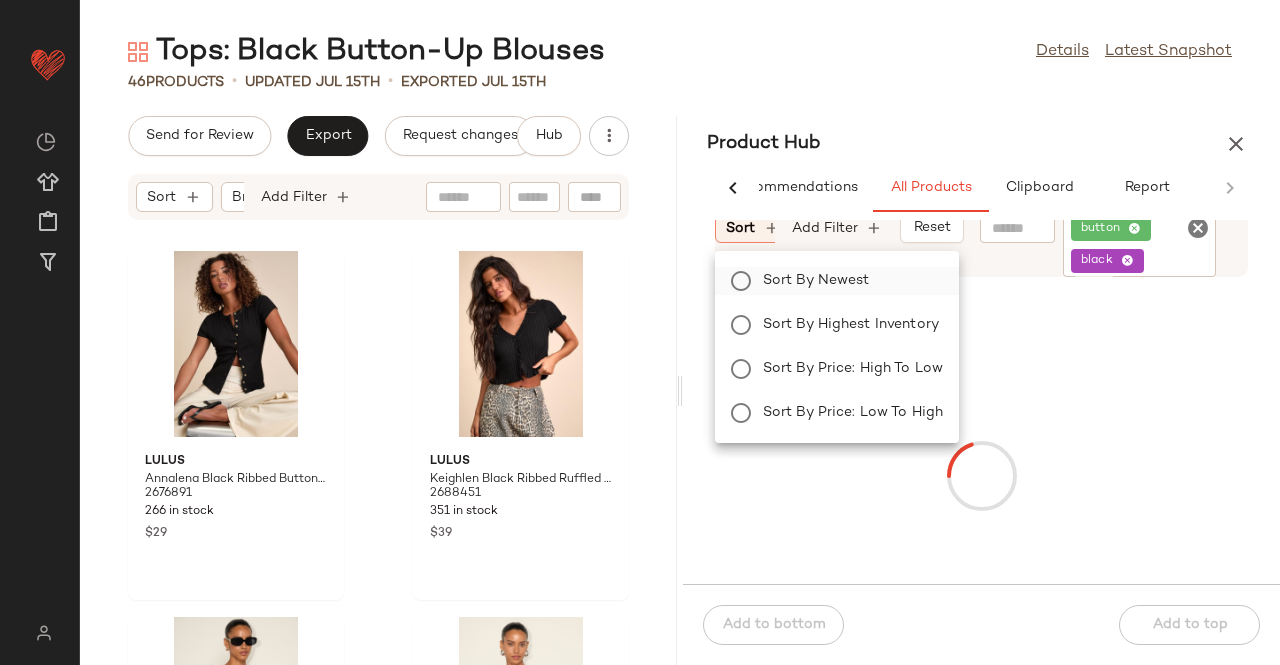 click on "Sort by Newest" at bounding box center (849, 281) 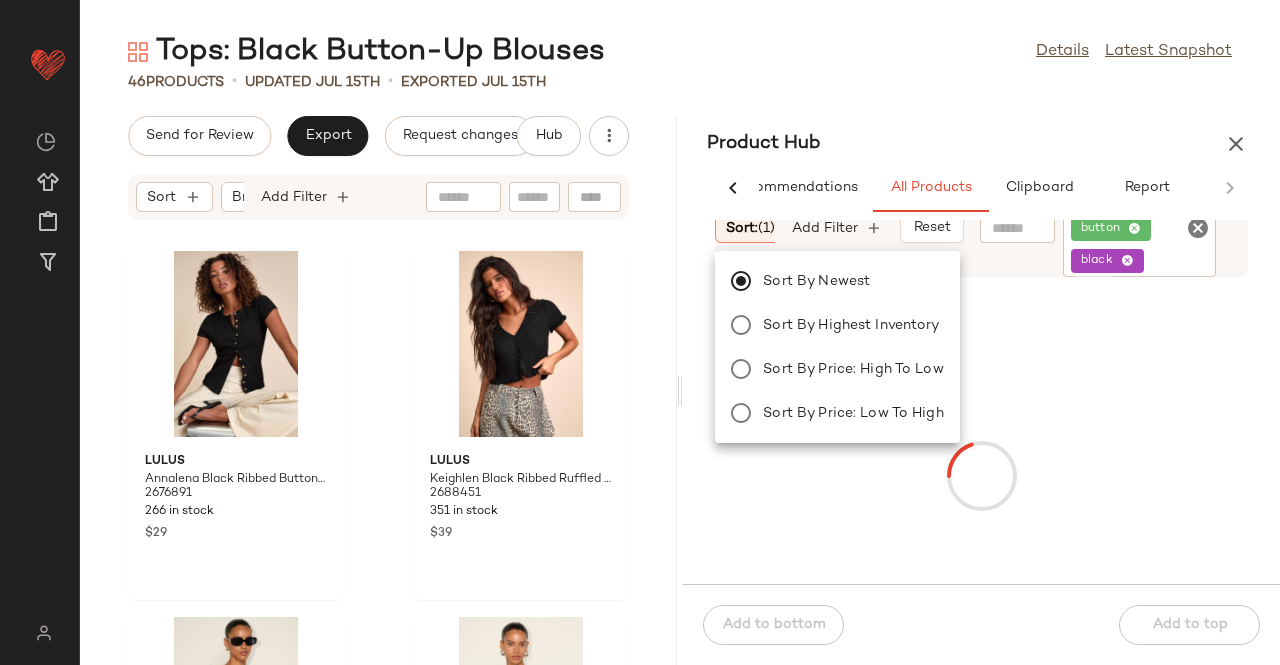 click on "Tops: Black Button-Up Blouses  Details   Latest Snapshot" 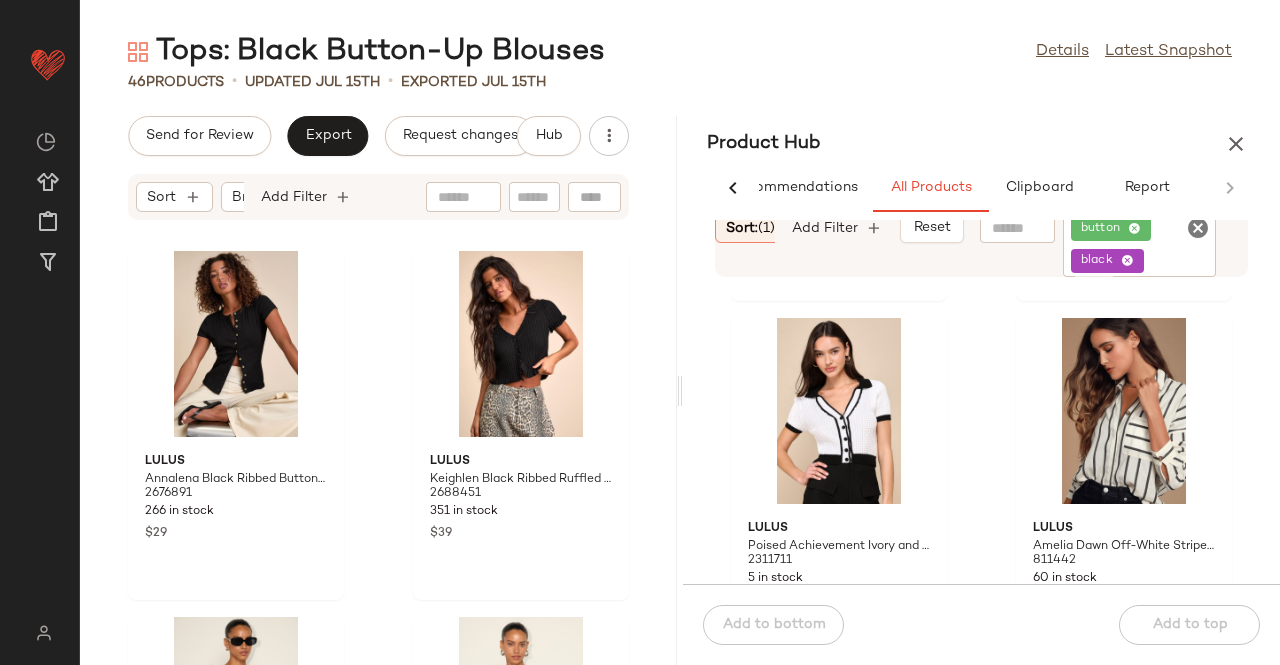 scroll, scrollTop: 5935, scrollLeft: 0, axis: vertical 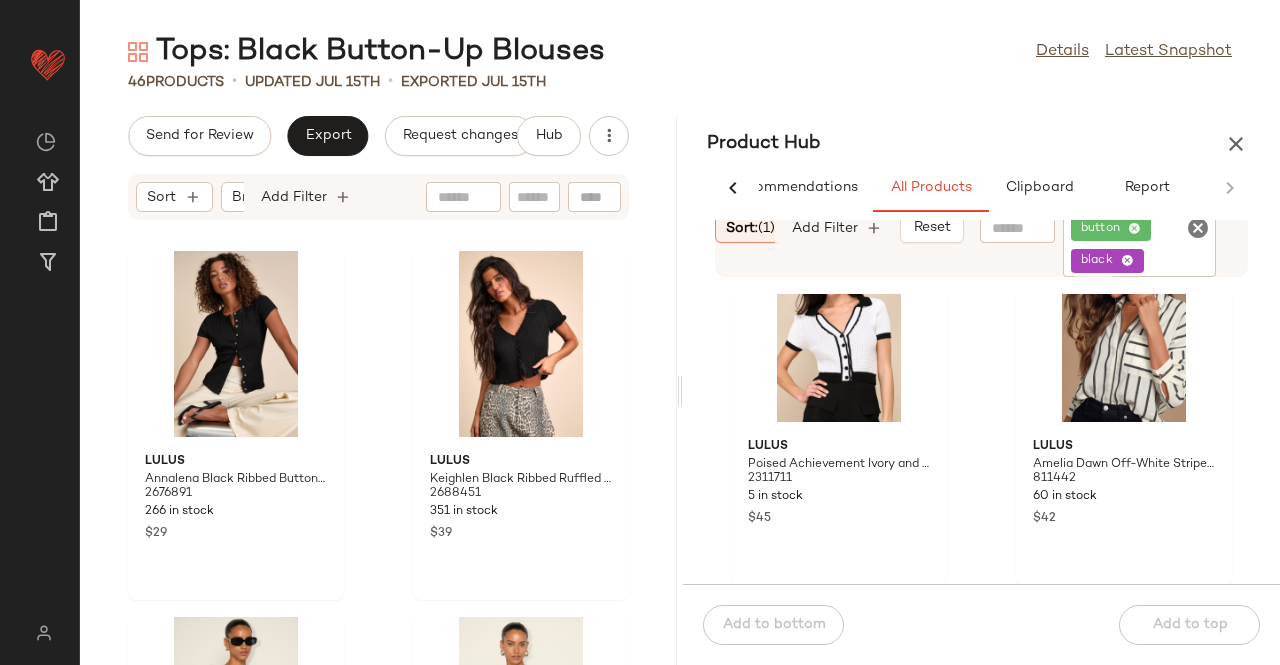 click at bounding box center (1236, 144) 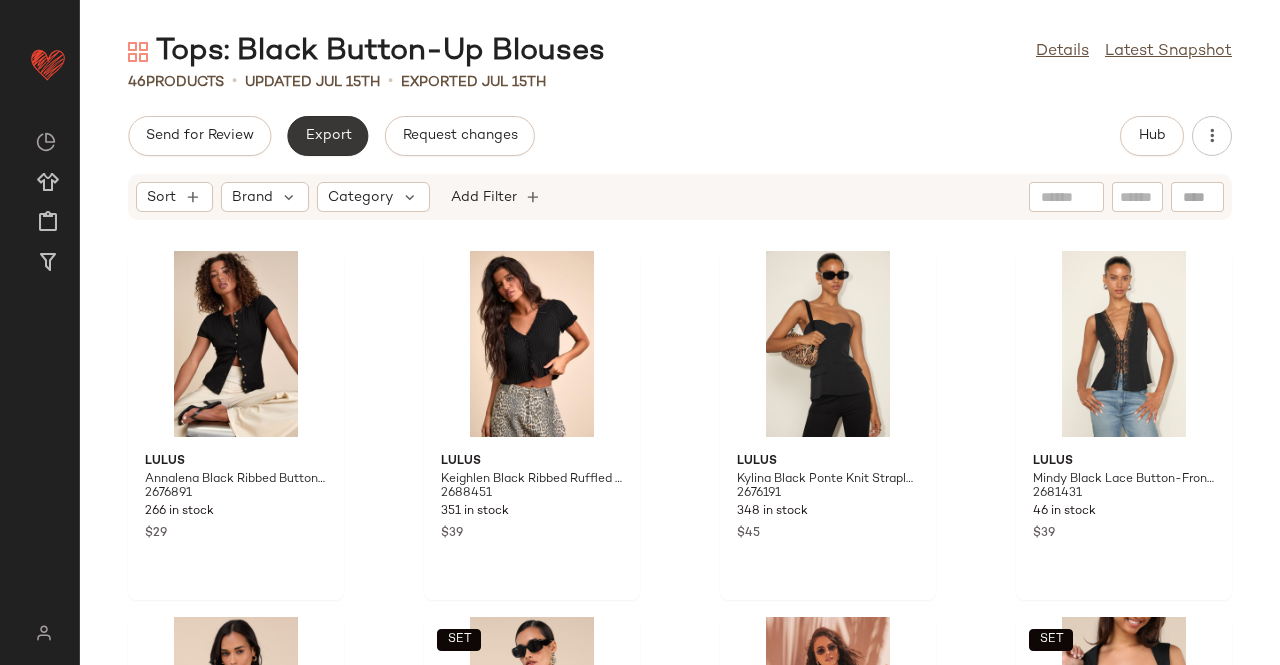 click on "Export" 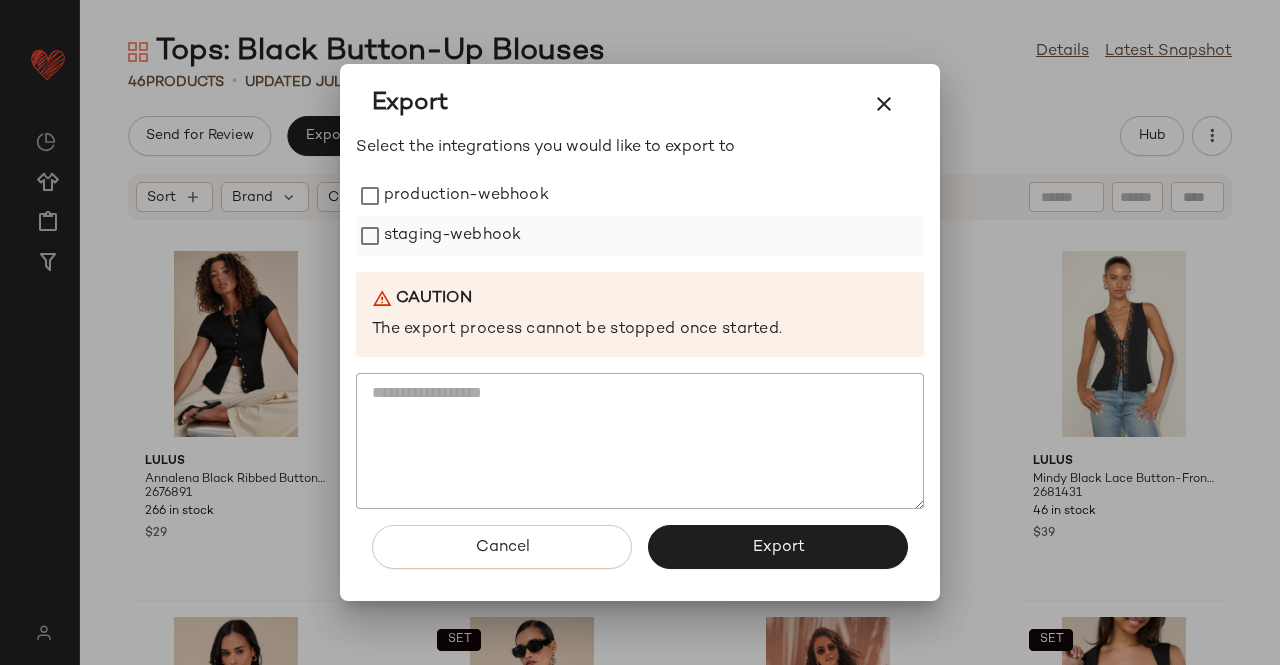 click on "staging-webhook" at bounding box center [452, 236] 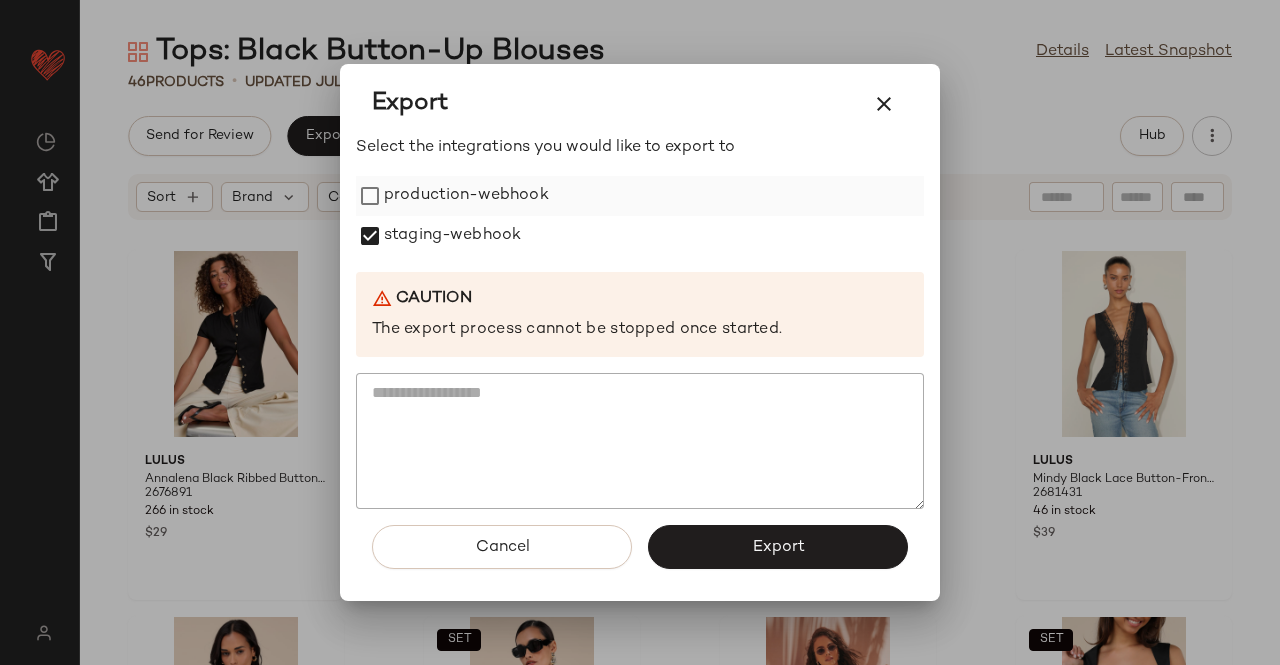 click on "production-webhook" at bounding box center (466, 196) 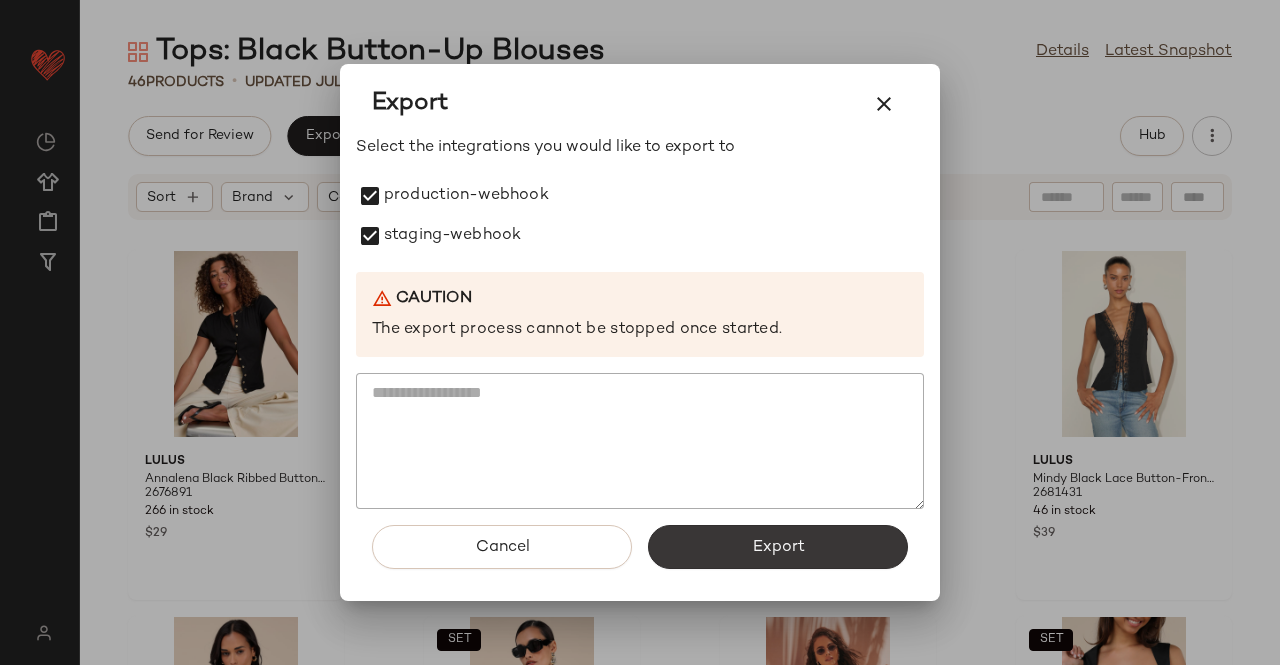 click on "Export" at bounding box center (778, 547) 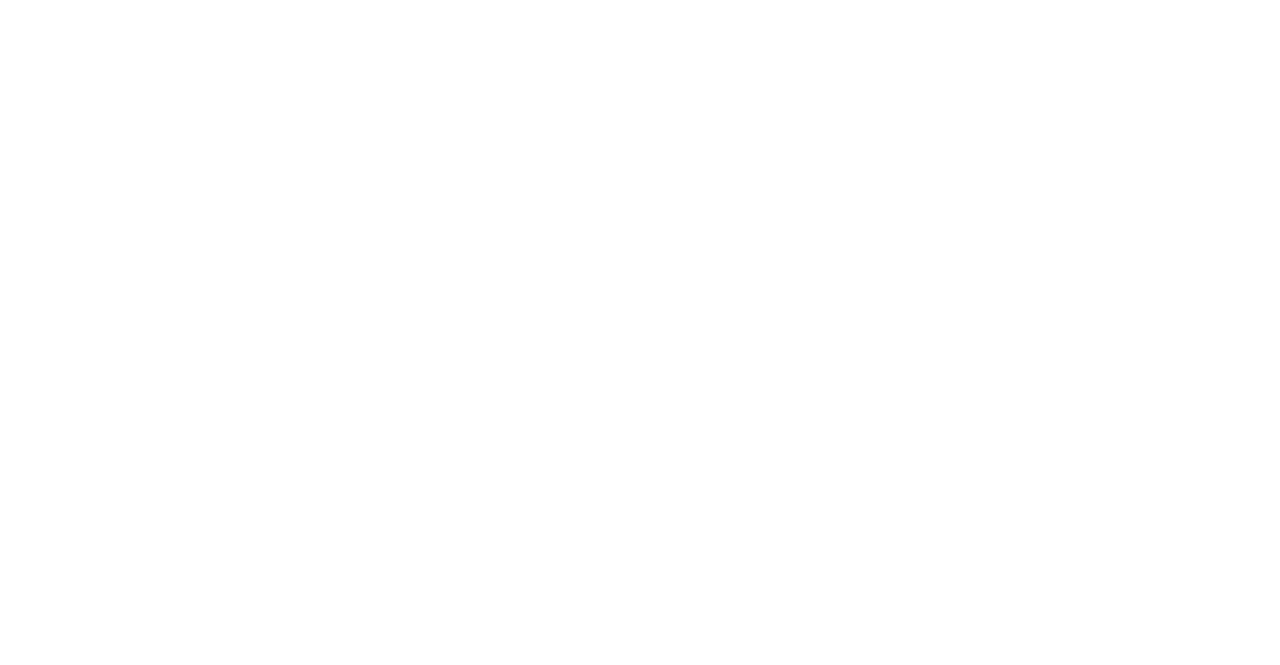 scroll, scrollTop: 0, scrollLeft: 0, axis: both 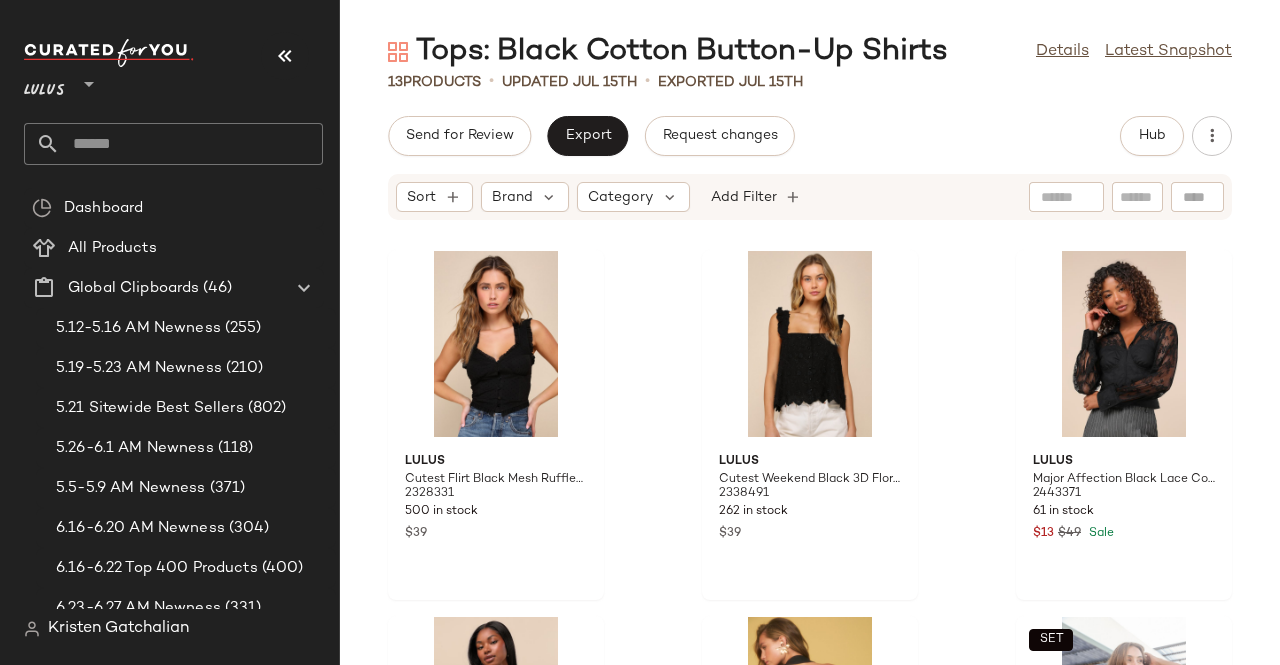 drag, startPoint x: 264, startPoint y: 49, endPoint x: 284, endPoint y: 53, distance: 20.396078 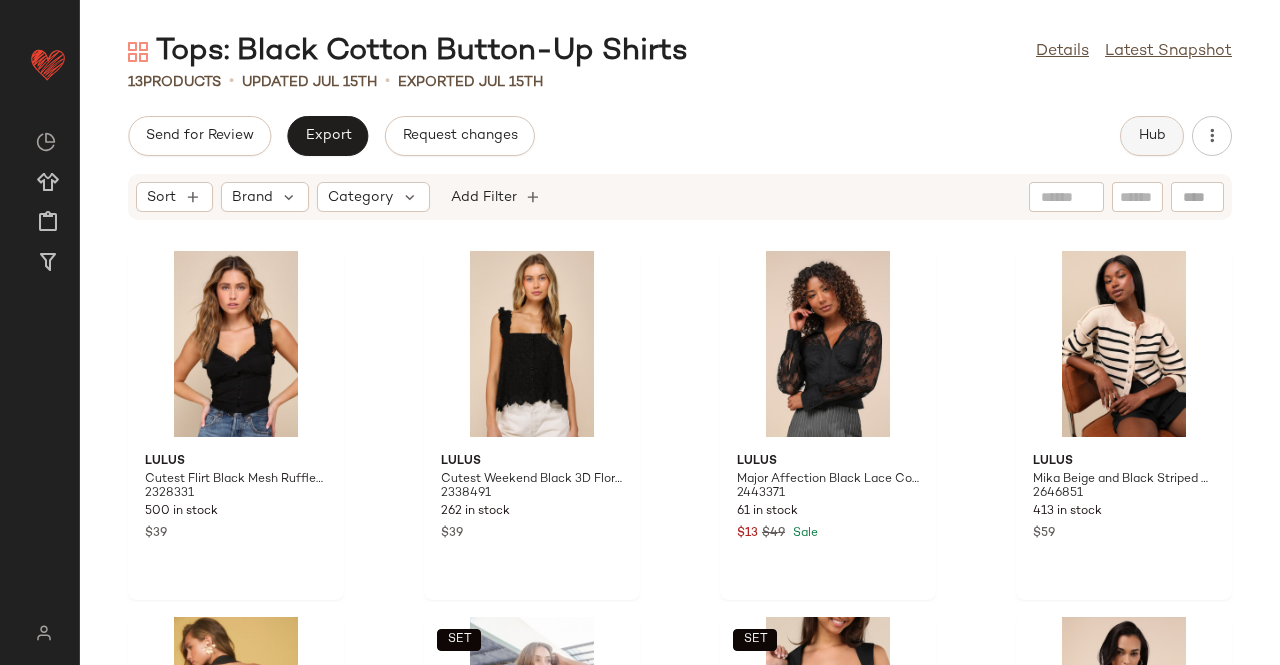 click on "Hub" 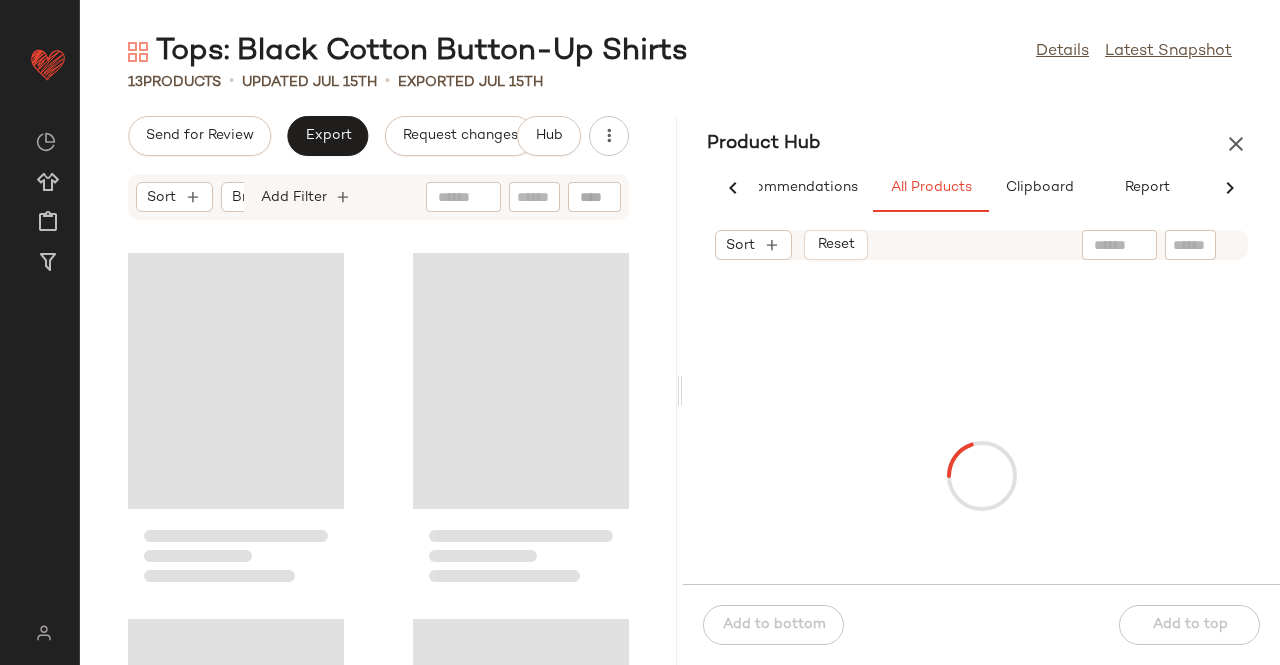 scroll, scrollTop: 0, scrollLeft: 62, axis: horizontal 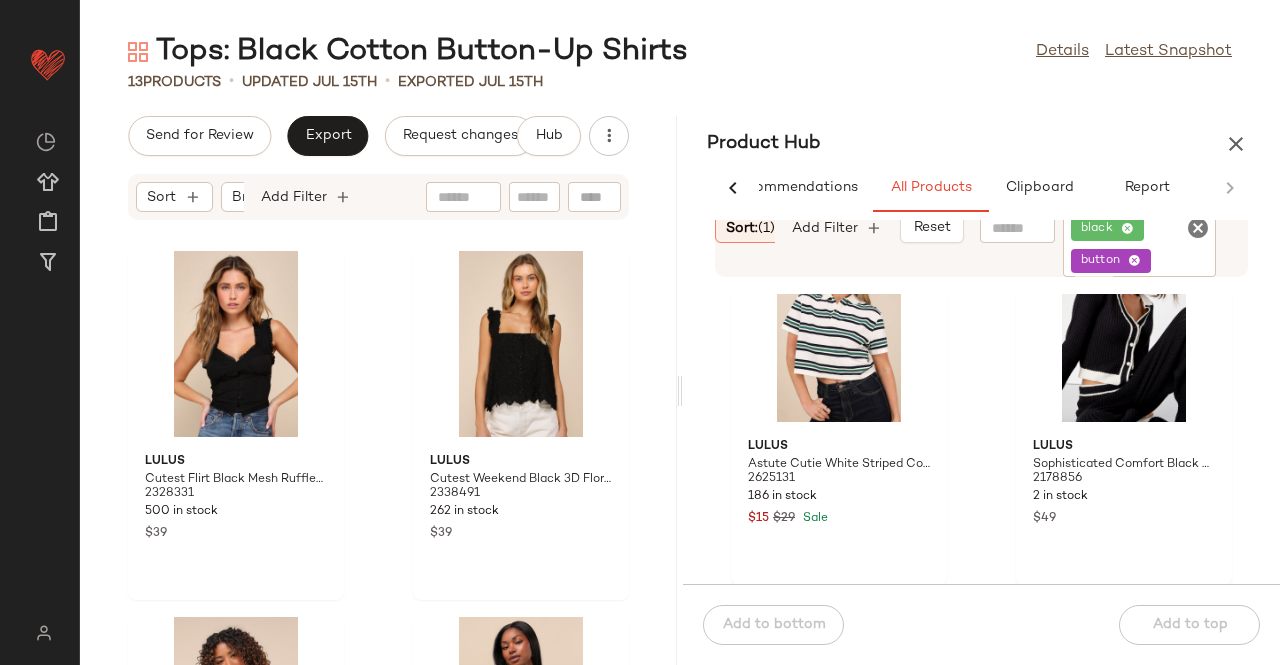 click at bounding box center (1236, 144) 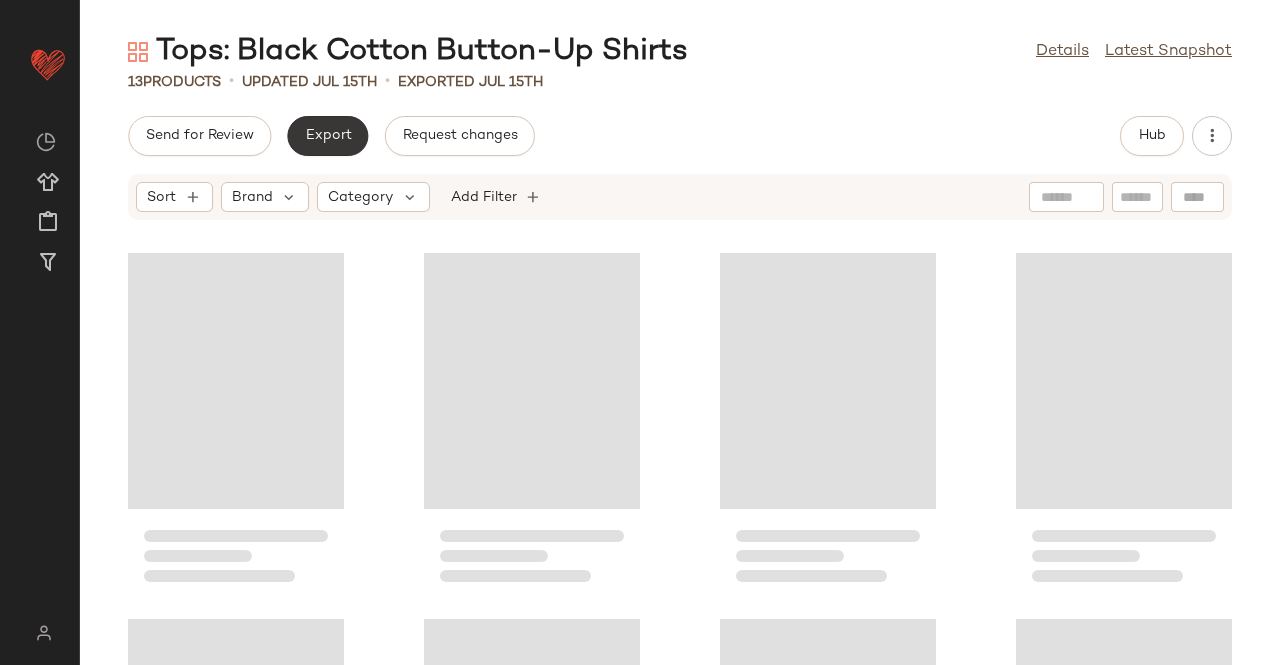 click on "Export" at bounding box center [327, 136] 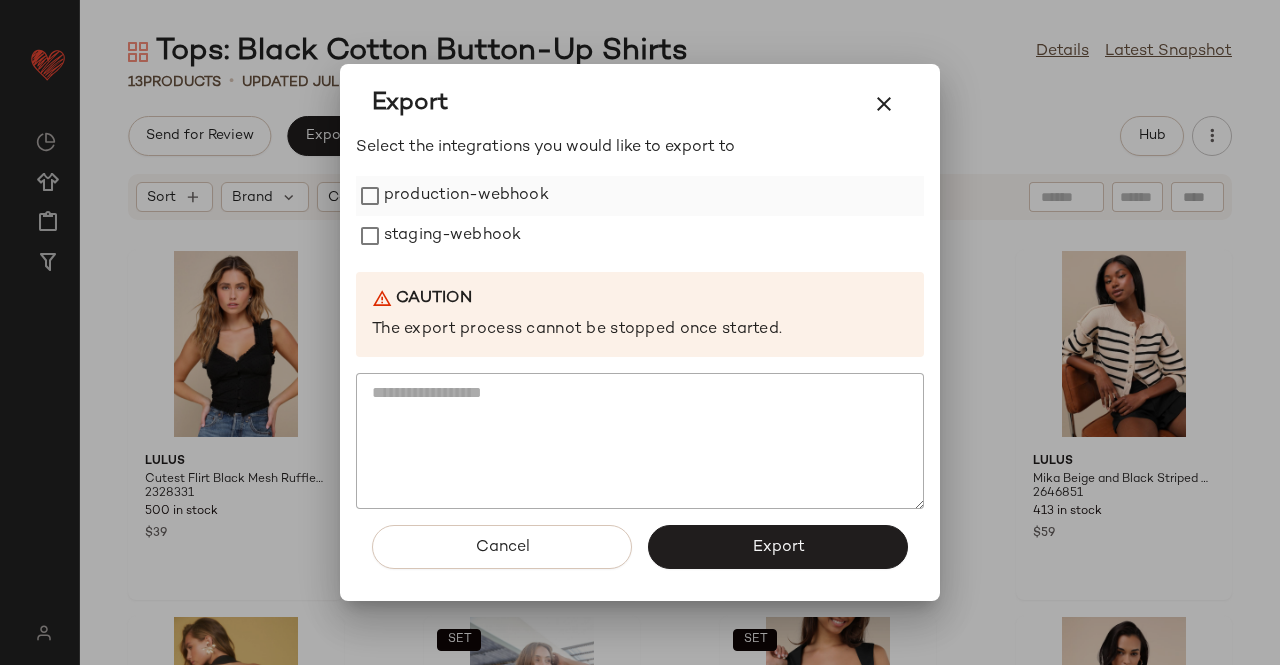 click on "production-webhook" at bounding box center [466, 196] 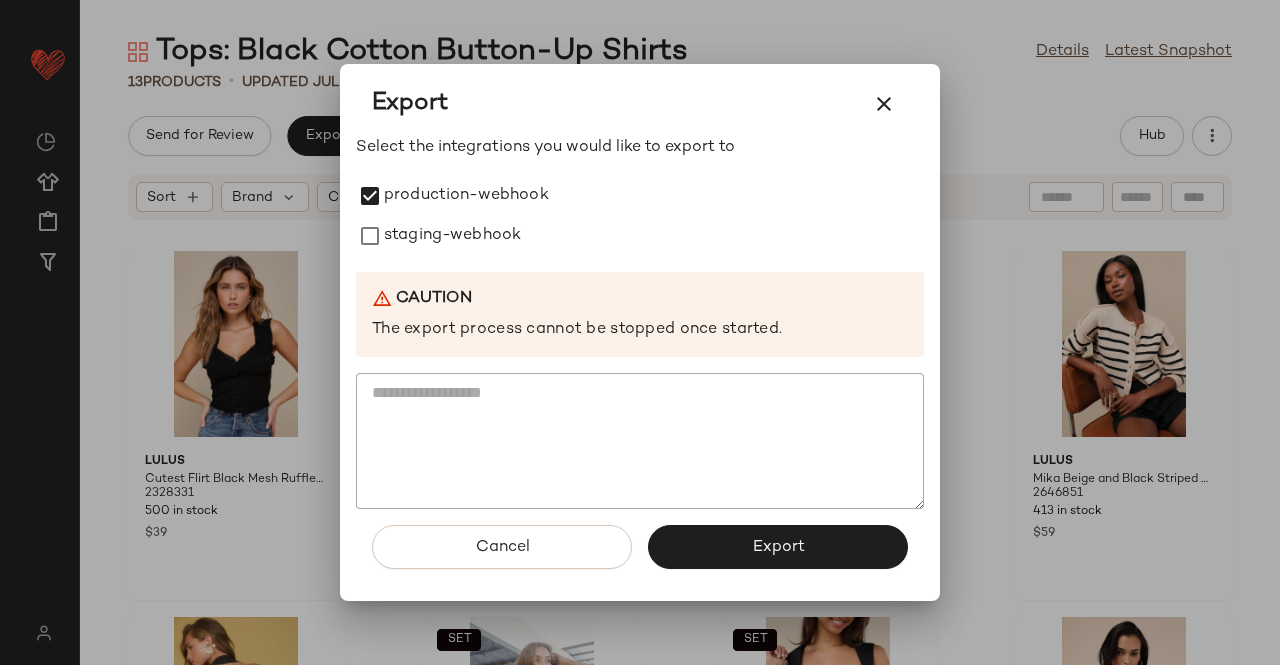 drag, startPoint x: 404, startPoint y: 254, endPoint x: 436, endPoint y: 260, distance: 32.55764 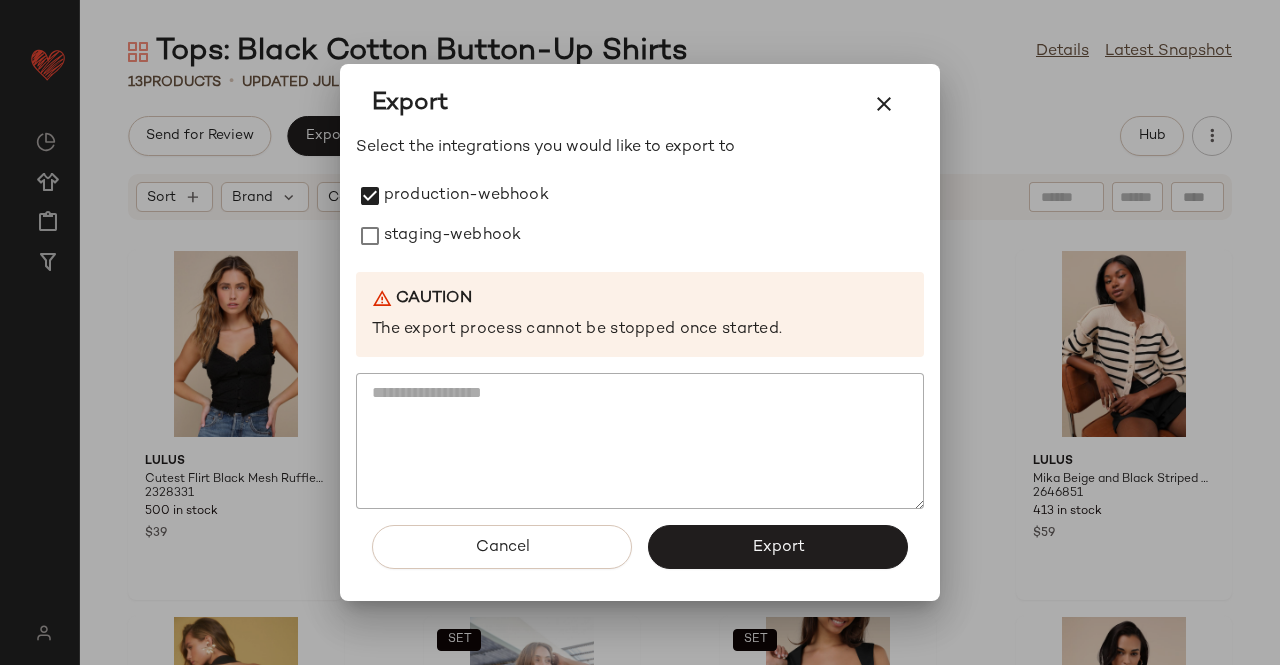click on "staging-webhook" at bounding box center (452, 236) 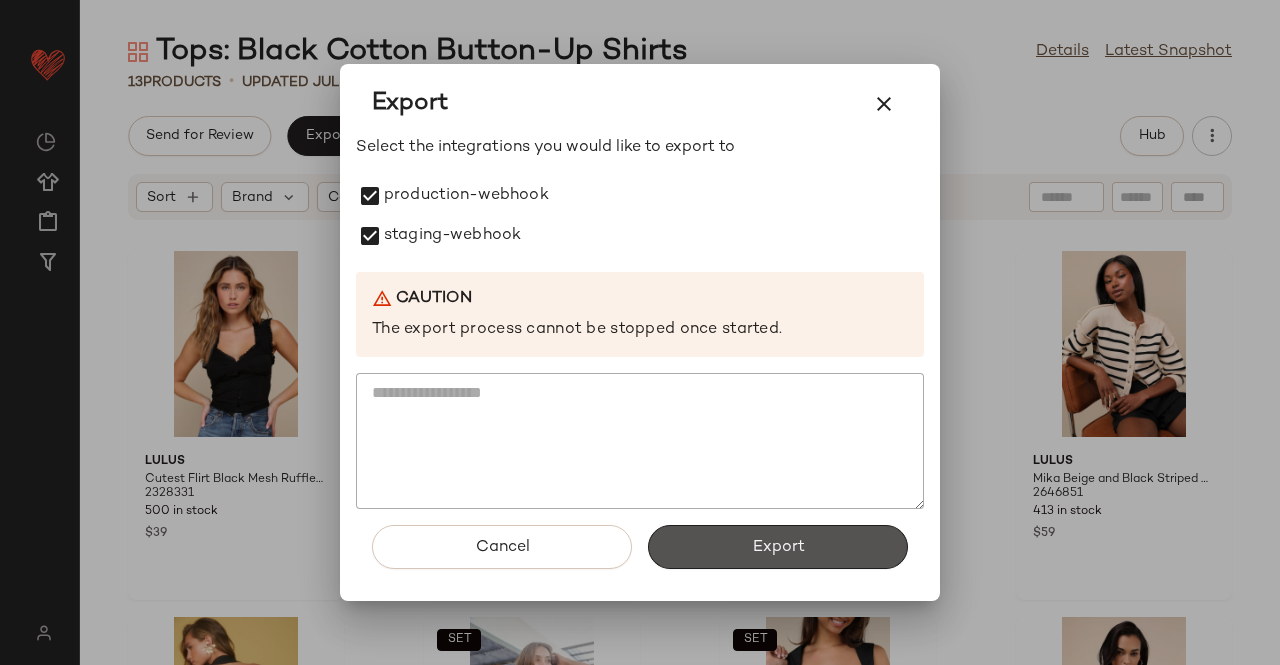 click on "Export" at bounding box center [778, 547] 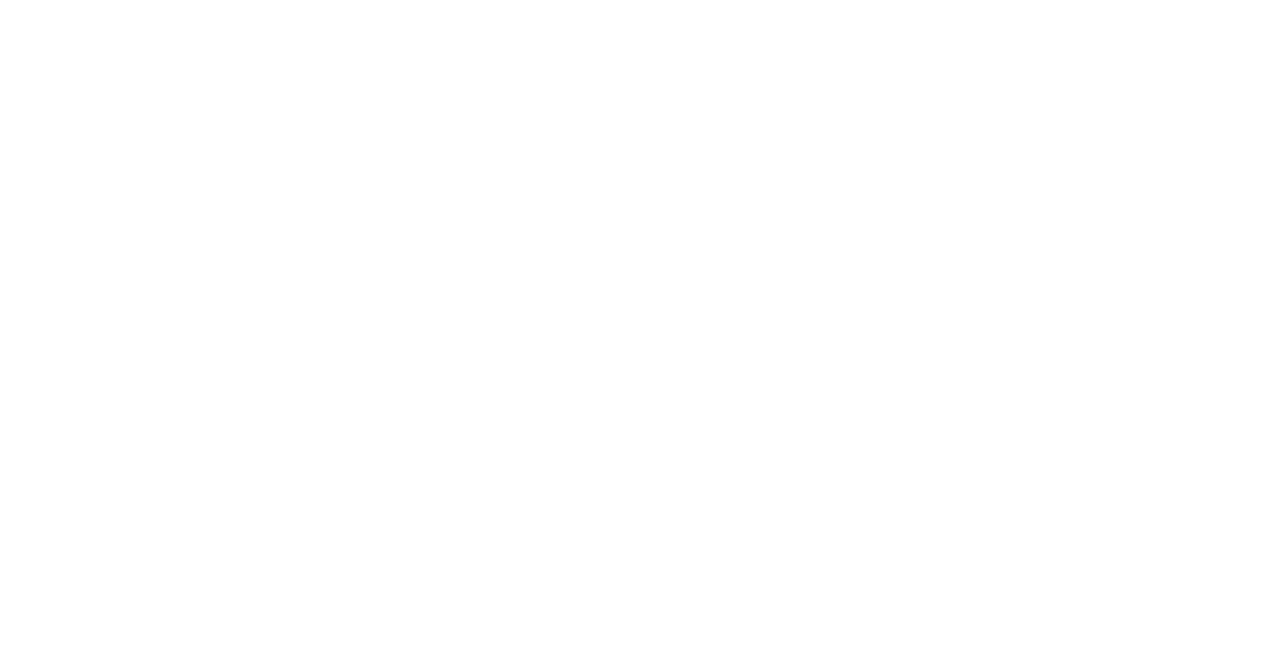 scroll, scrollTop: 0, scrollLeft: 0, axis: both 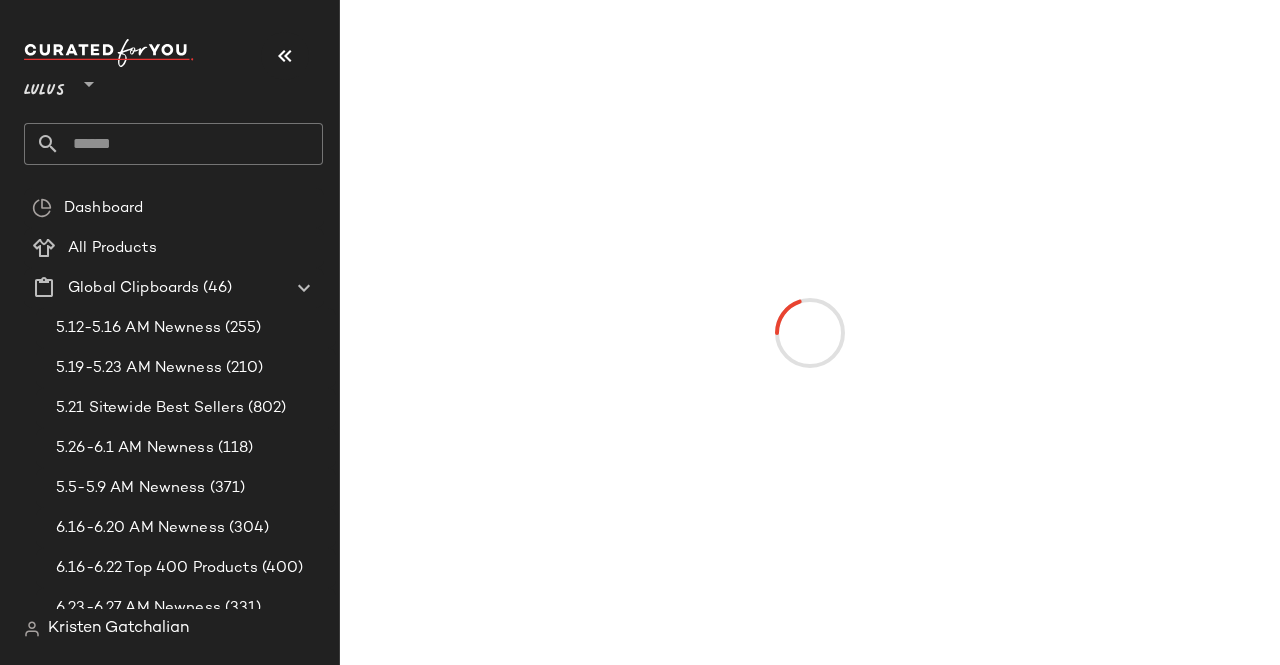 click at bounding box center [285, 56] 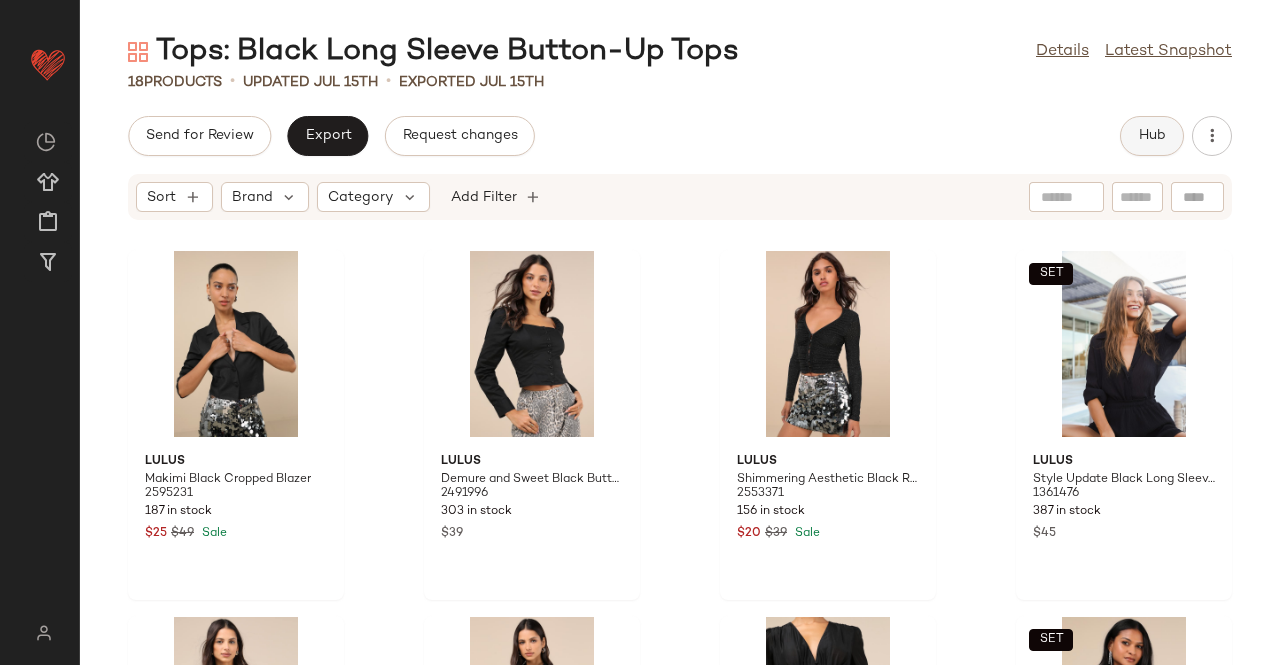 click on "Hub" 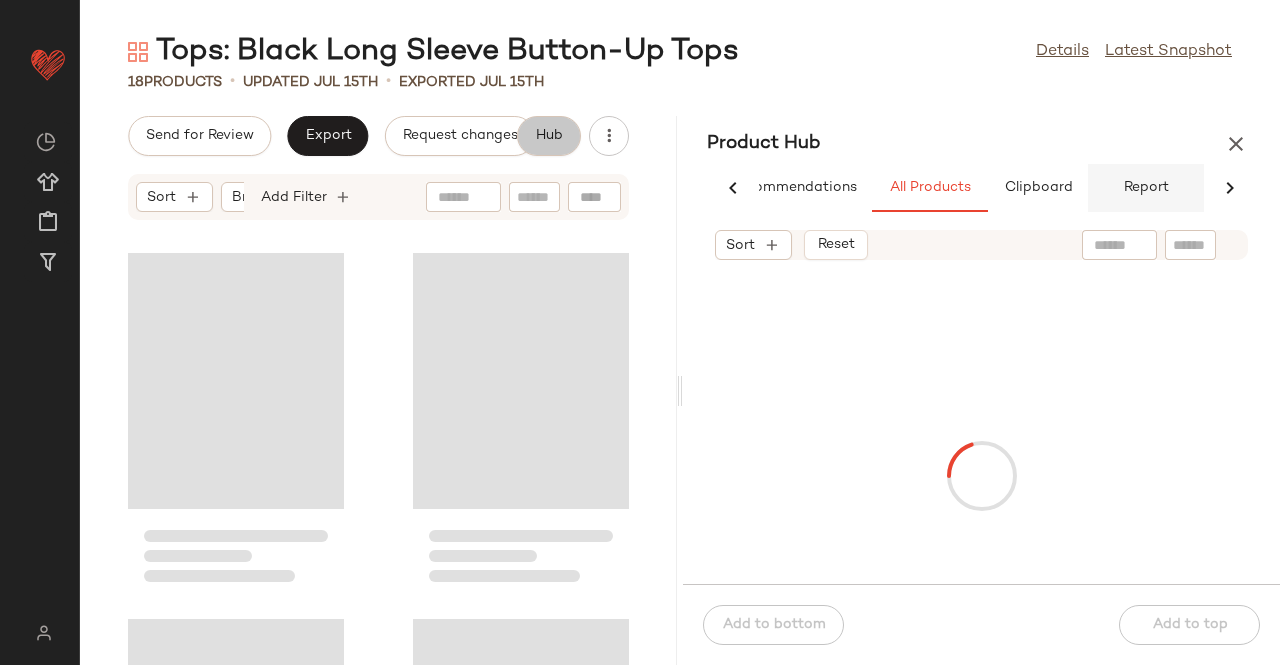 scroll, scrollTop: 0, scrollLeft: 62, axis: horizontal 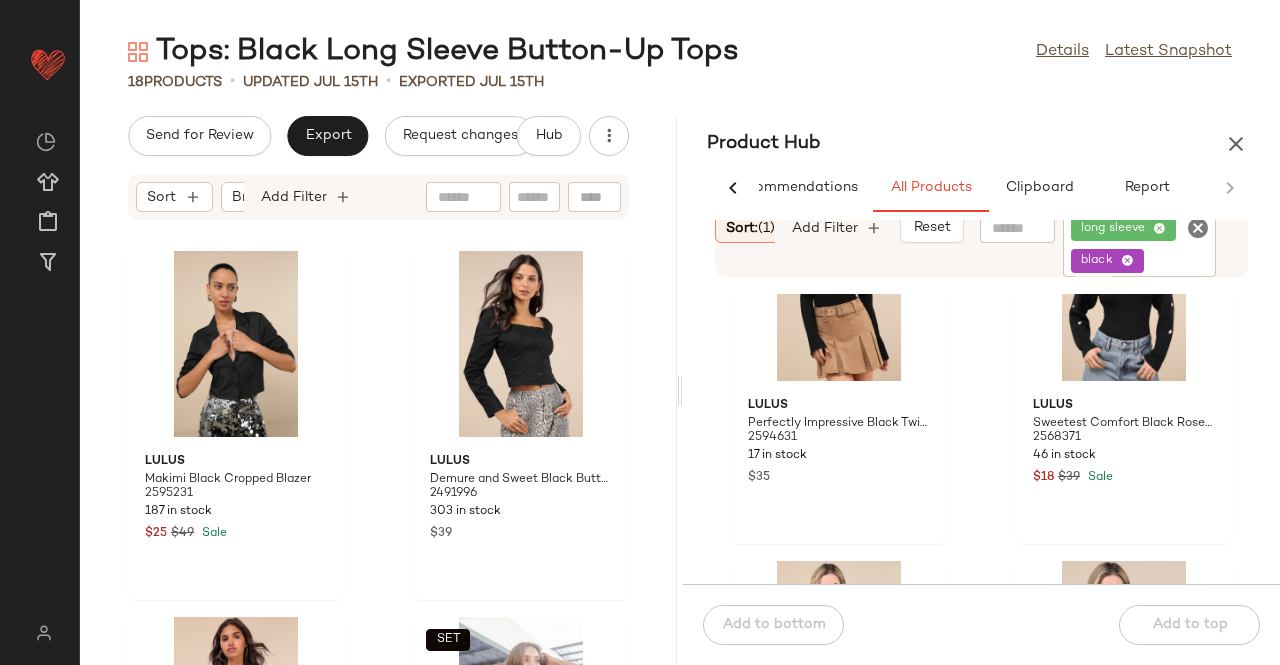 click at bounding box center (1236, 144) 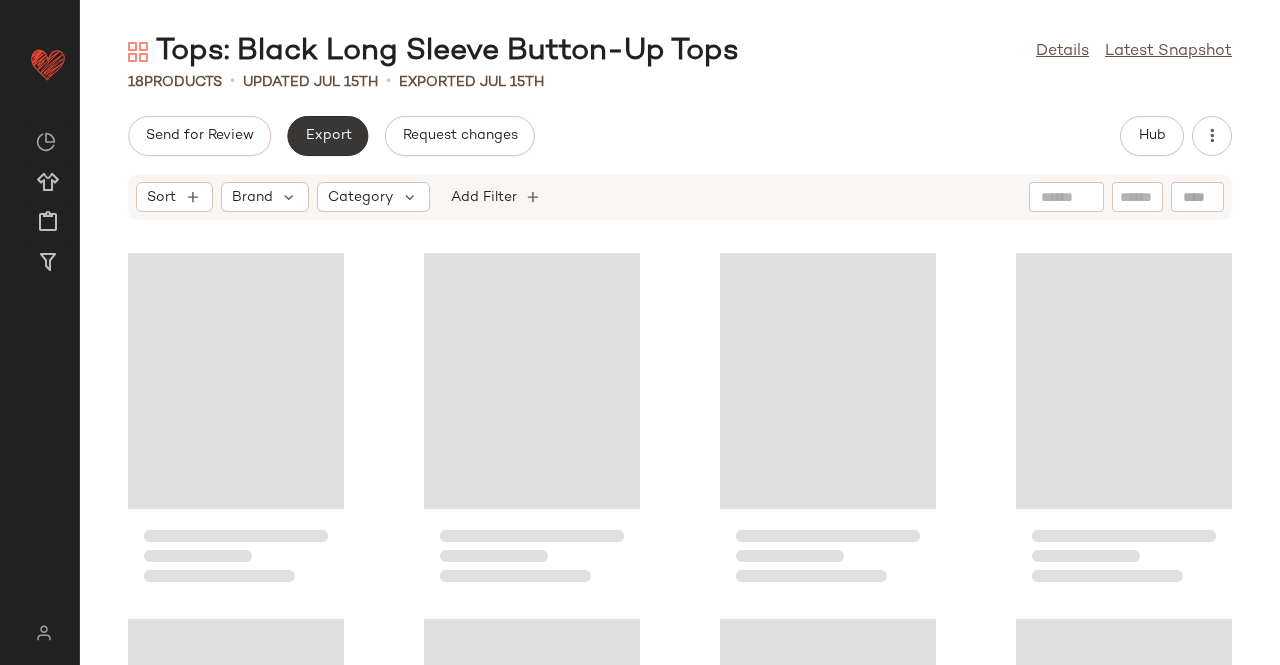 click on "Export" at bounding box center (327, 136) 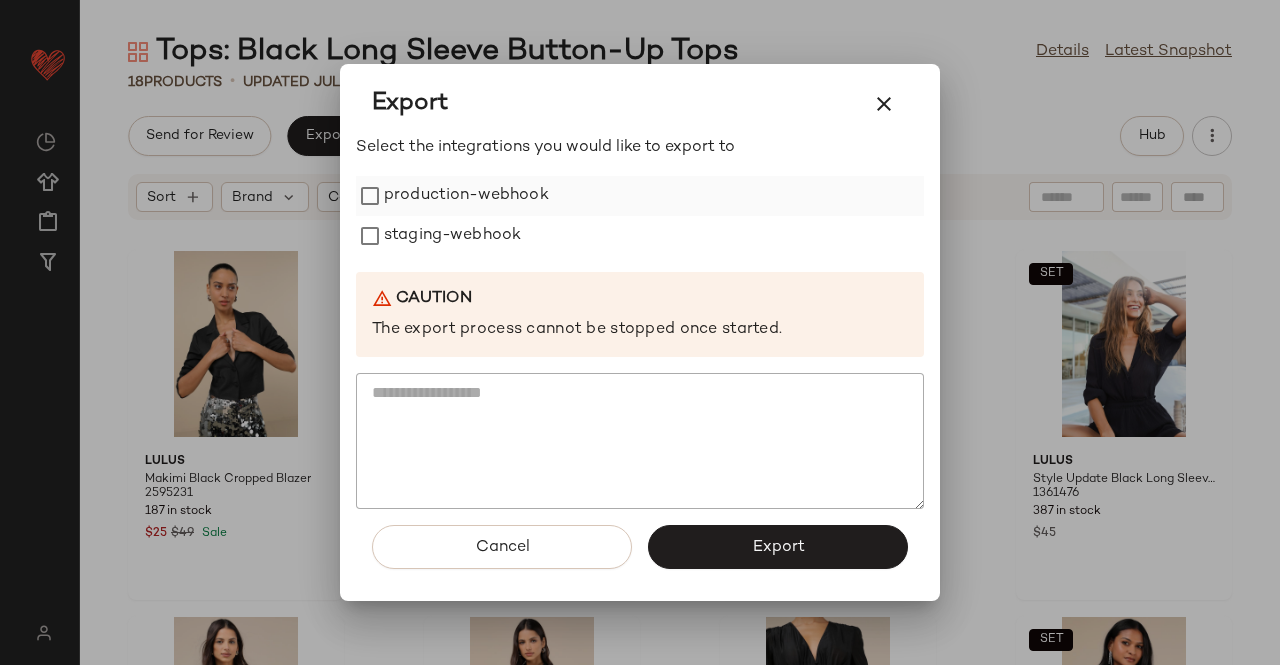 click on "production-webhook" at bounding box center [466, 196] 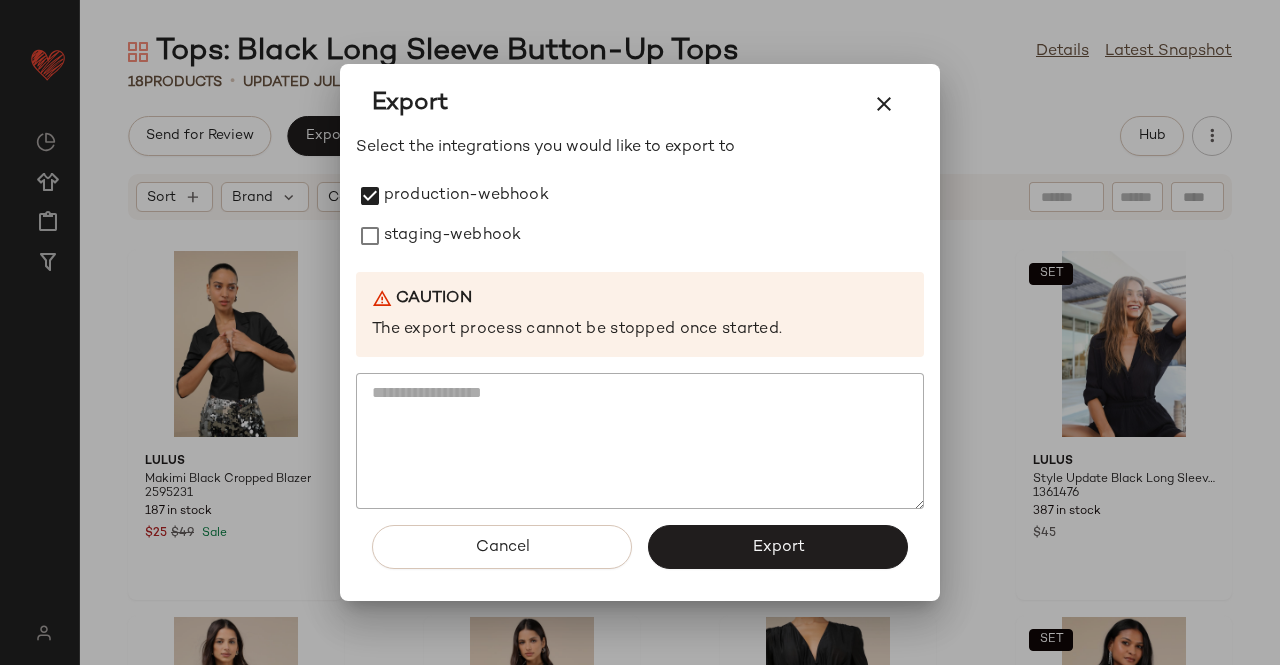 click on "Select the integrations you would like to export to production-webhook staging-webhook Caution The export process cannot be stopped once started." at bounding box center [640, 323] 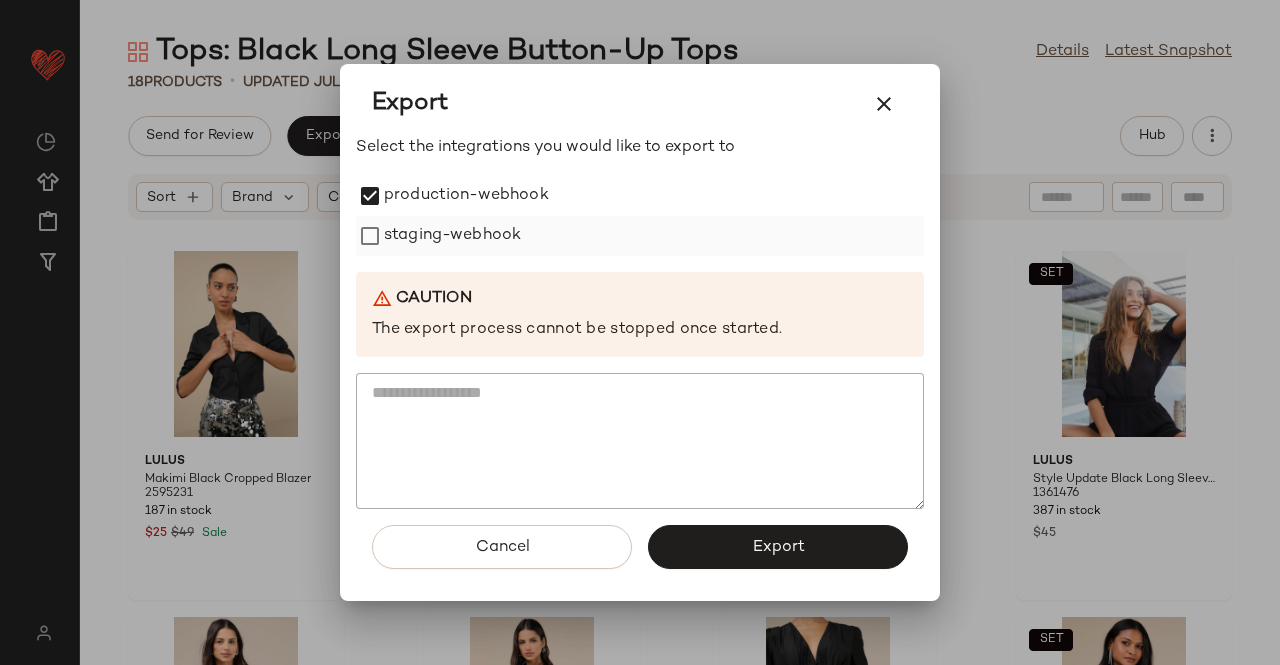 click on "staging-webhook" at bounding box center (452, 236) 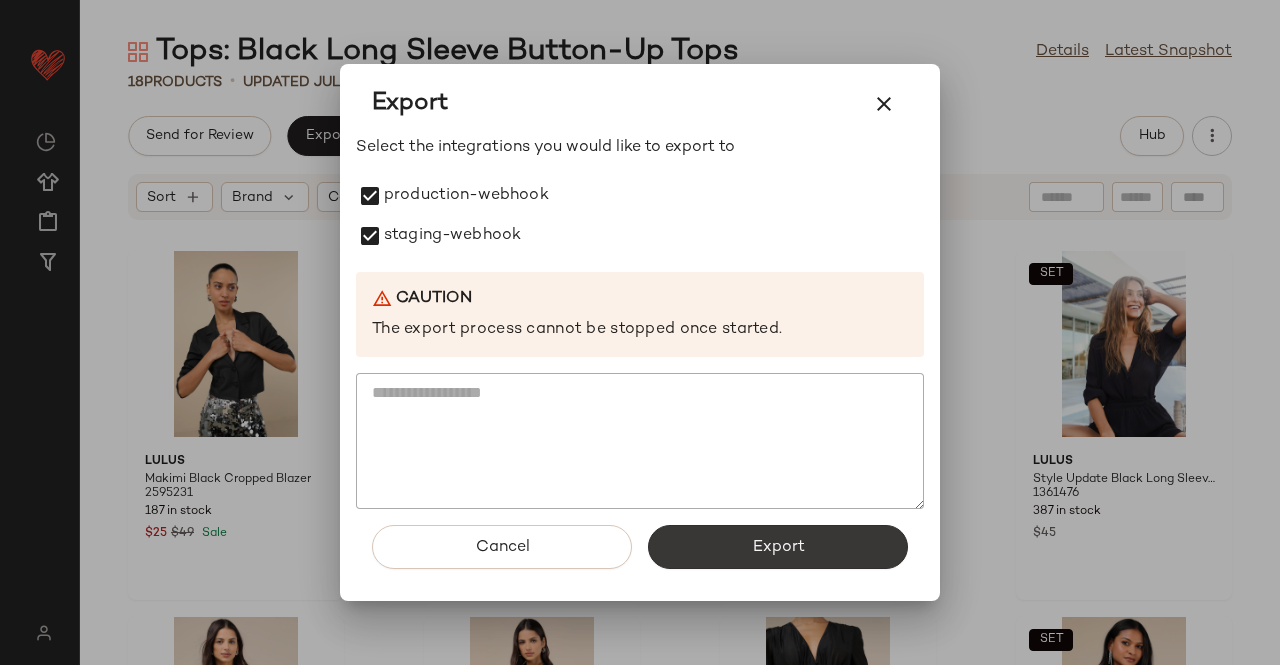 click on "Export" 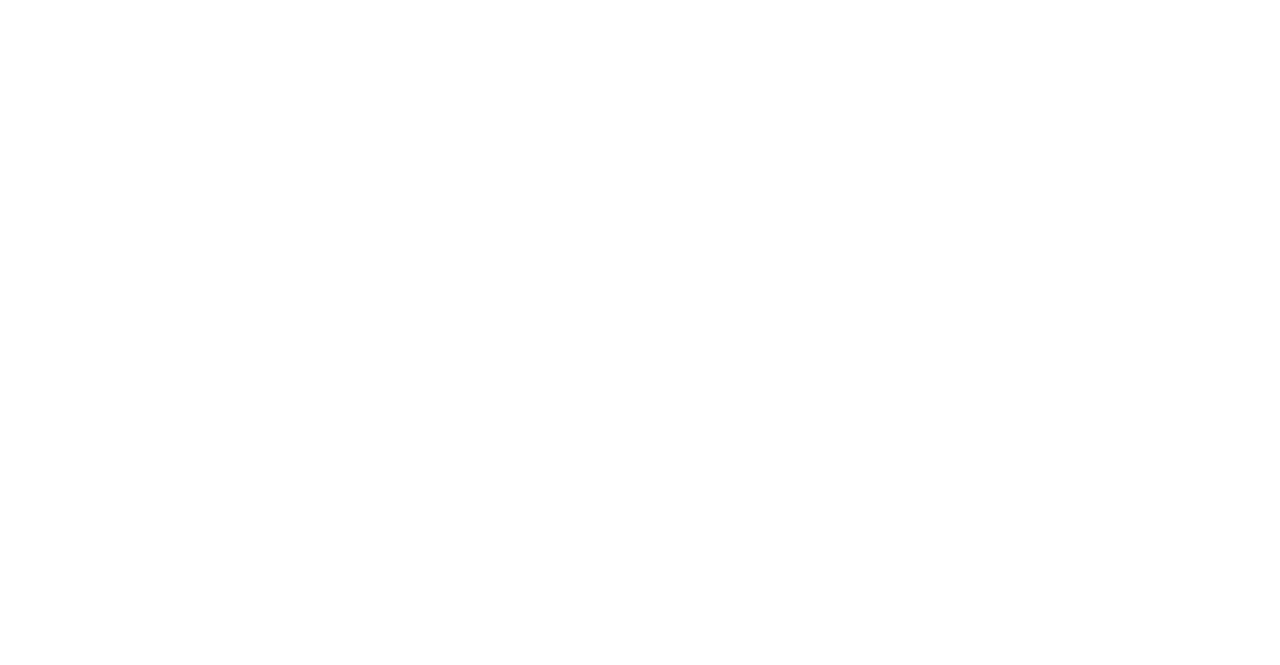scroll, scrollTop: 0, scrollLeft: 0, axis: both 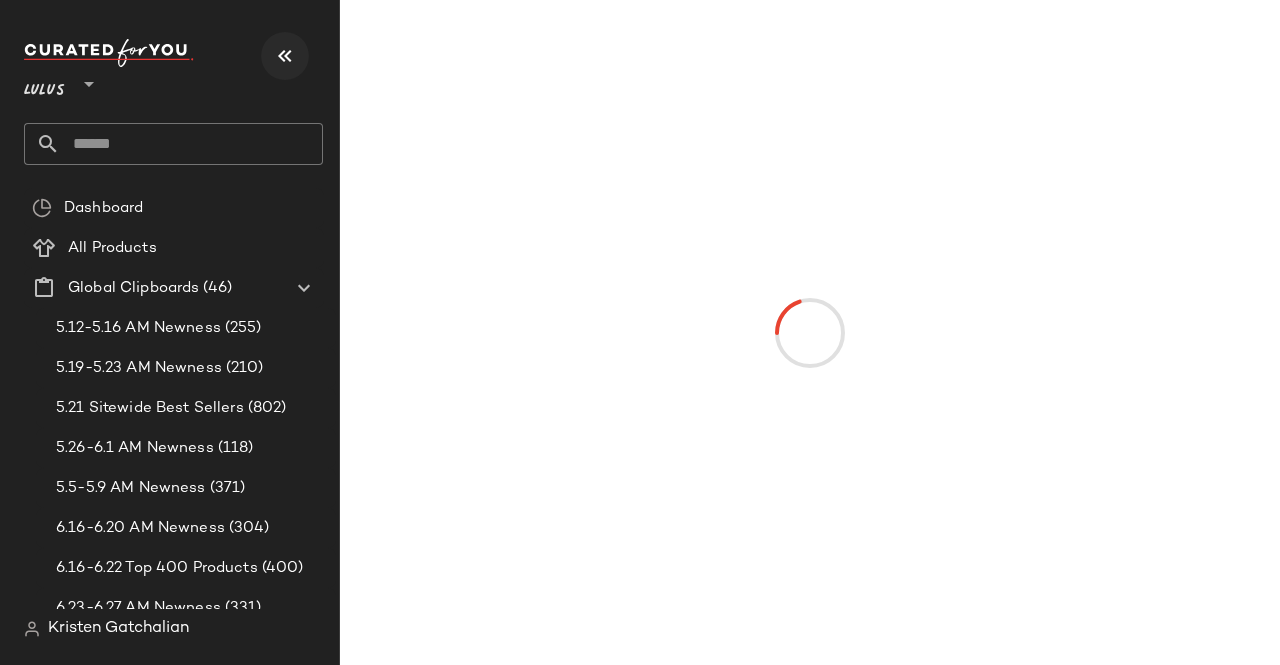 click at bounding box center (285, 56) 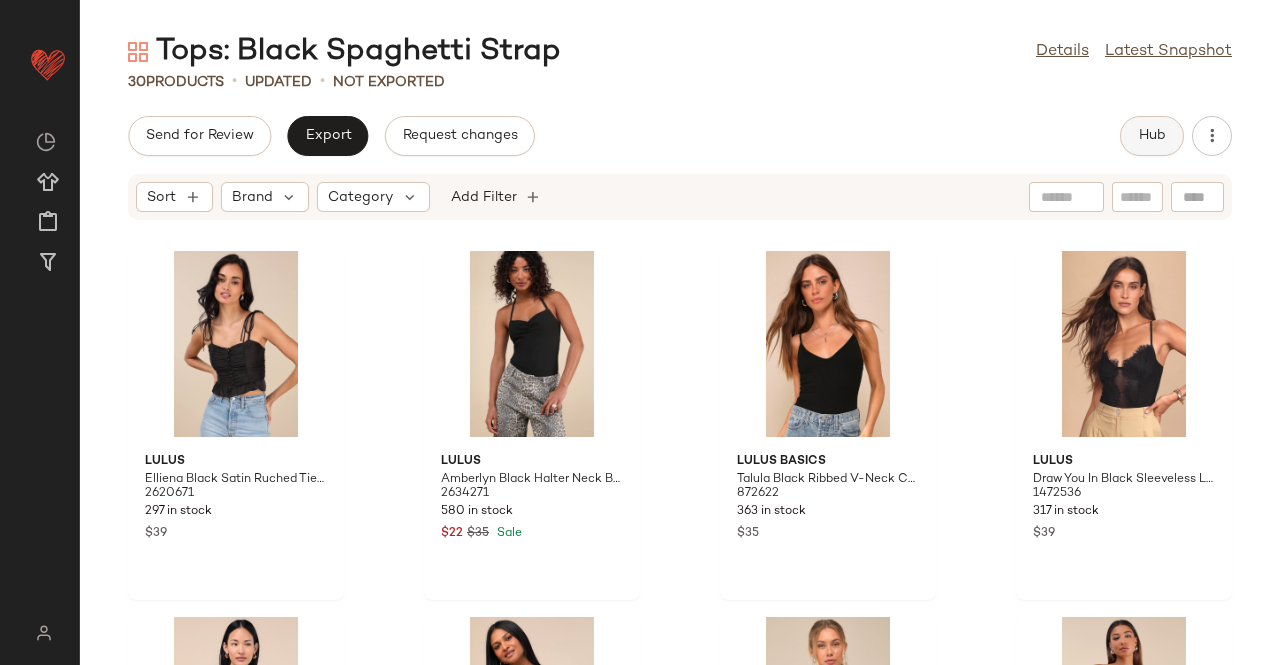 click on "Hub" at bounding box center [1152, 136] 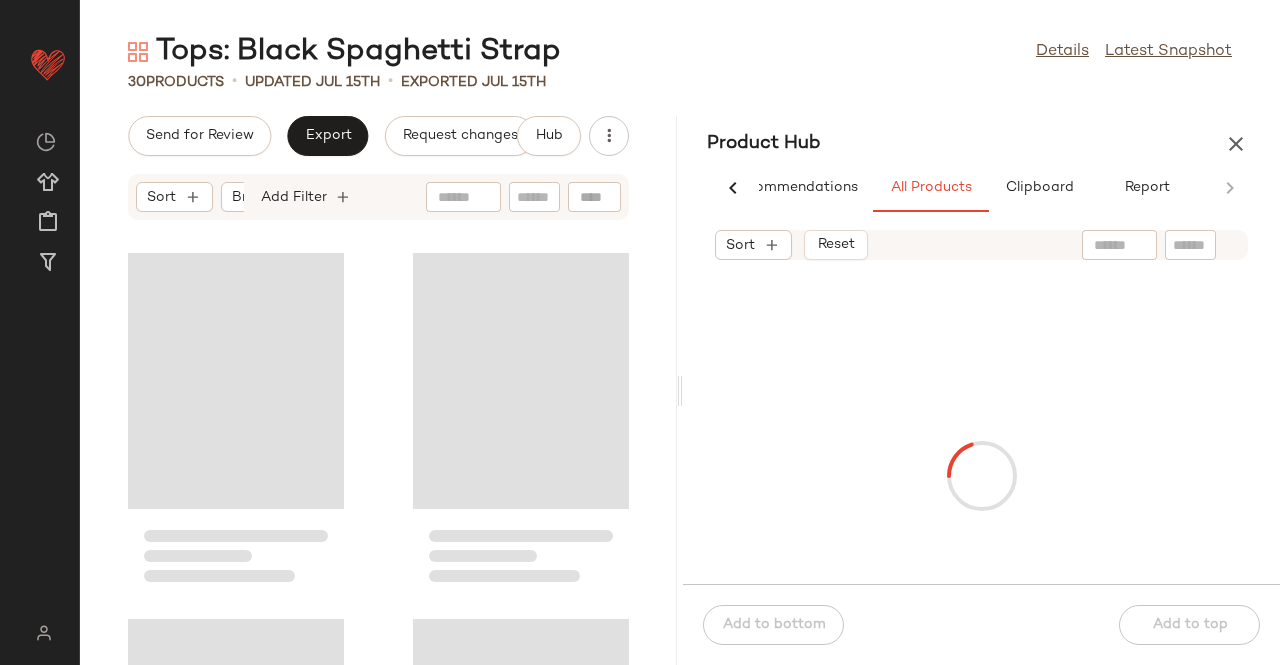 scroll, scrollTop: 0, scrollLeft: 62, axis: horizontal 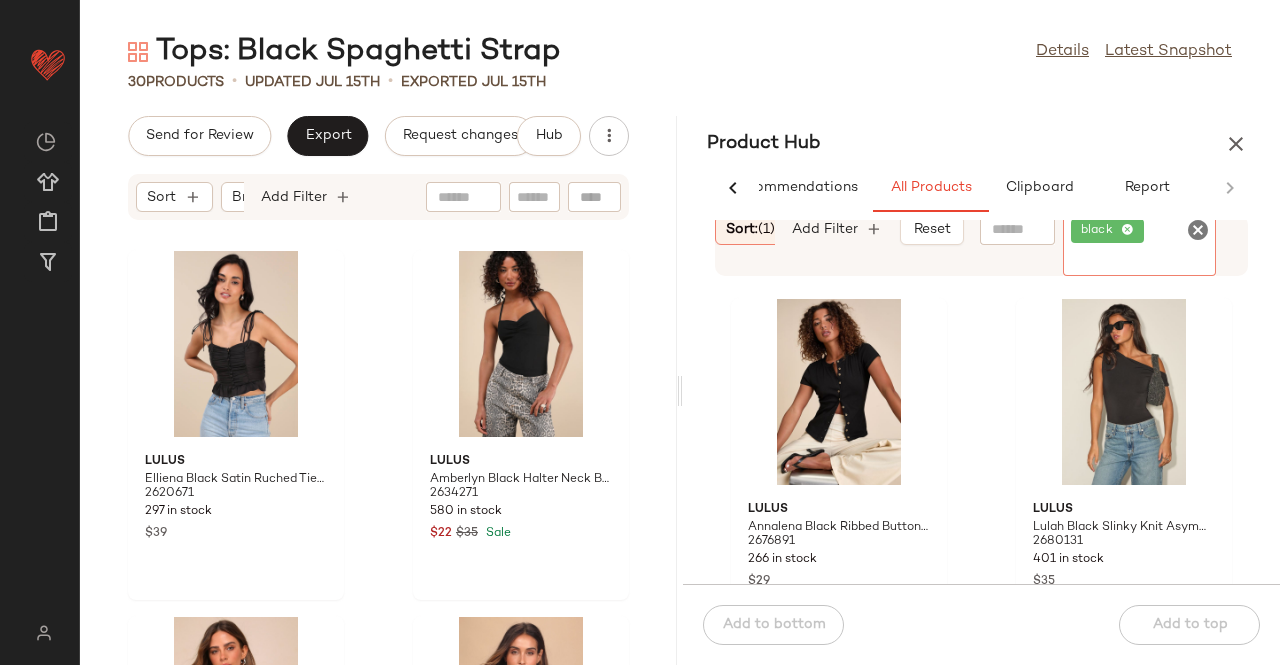 click on "black" 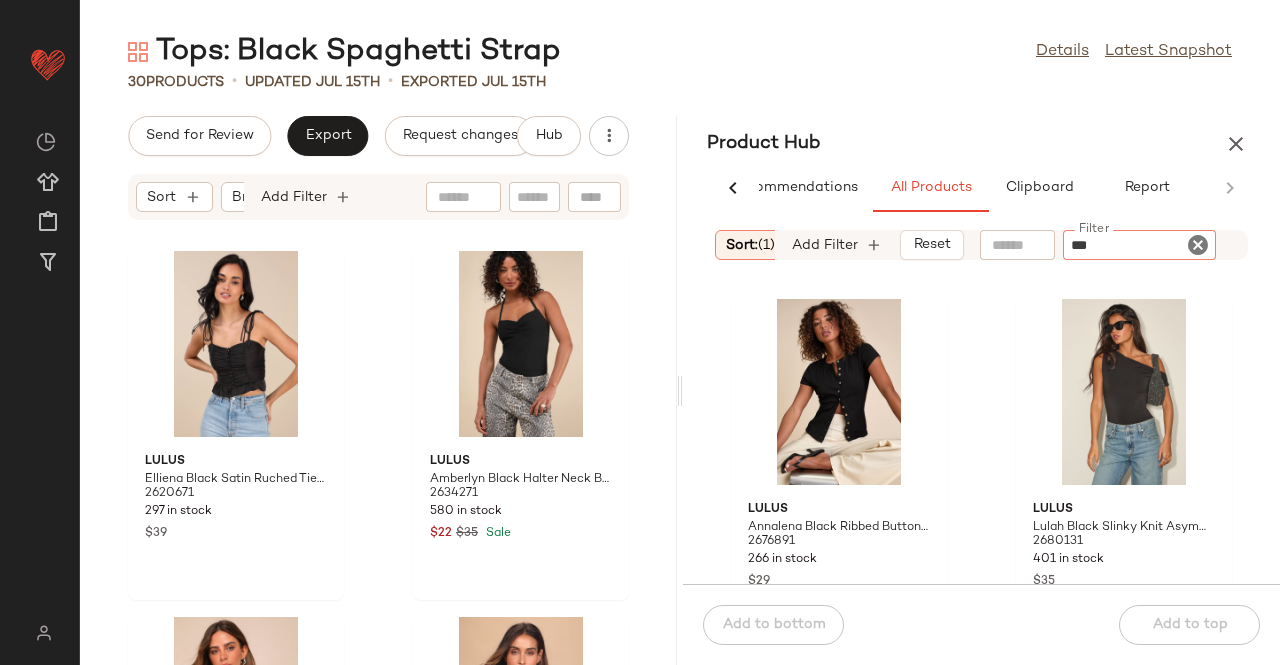 type on "****" 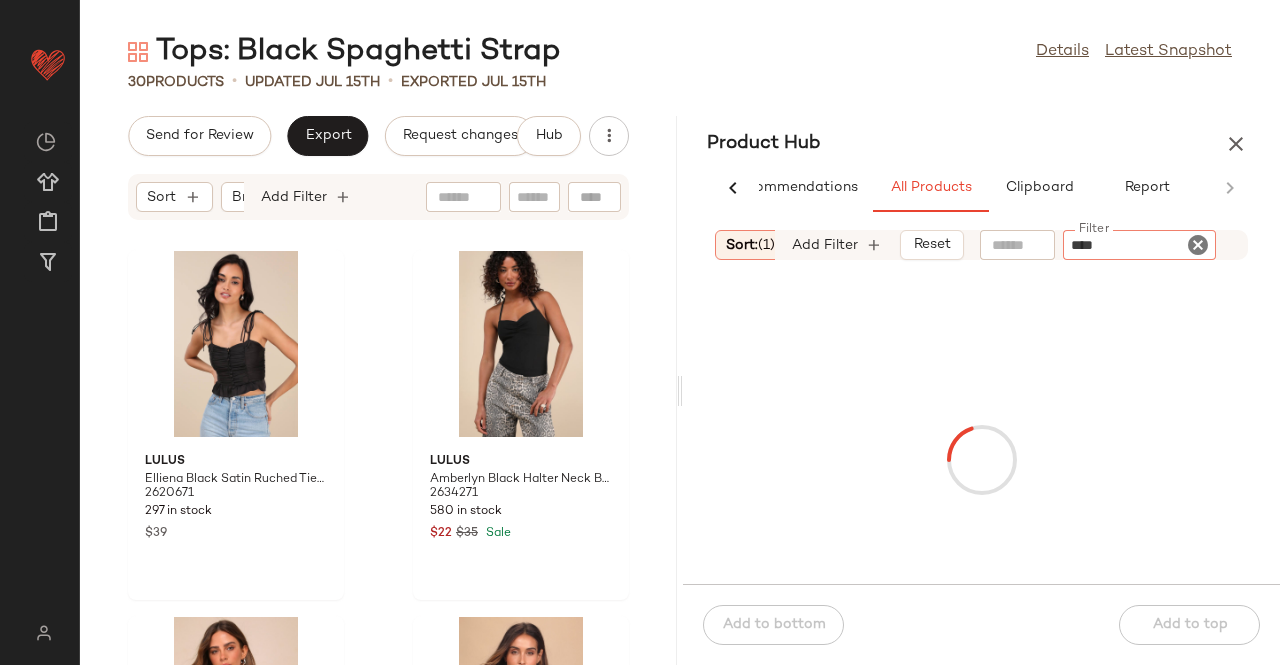 type 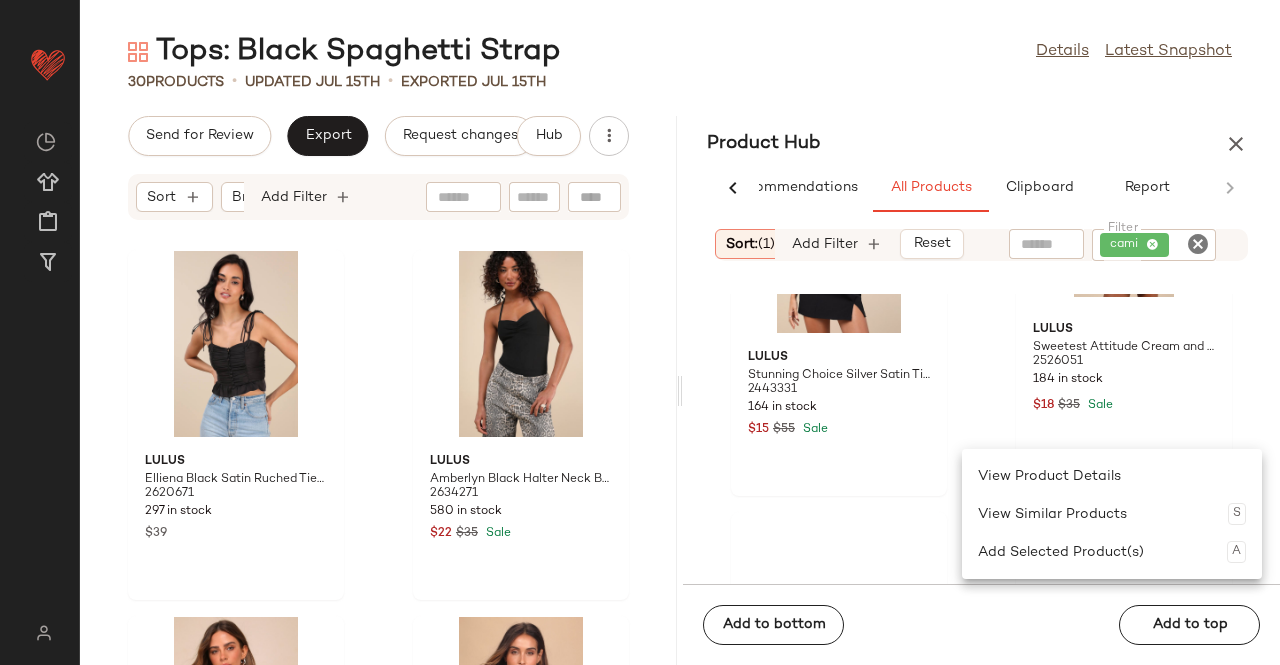 scroll, scrollTop: 7916, scrollLeft: 0, axis: vertical 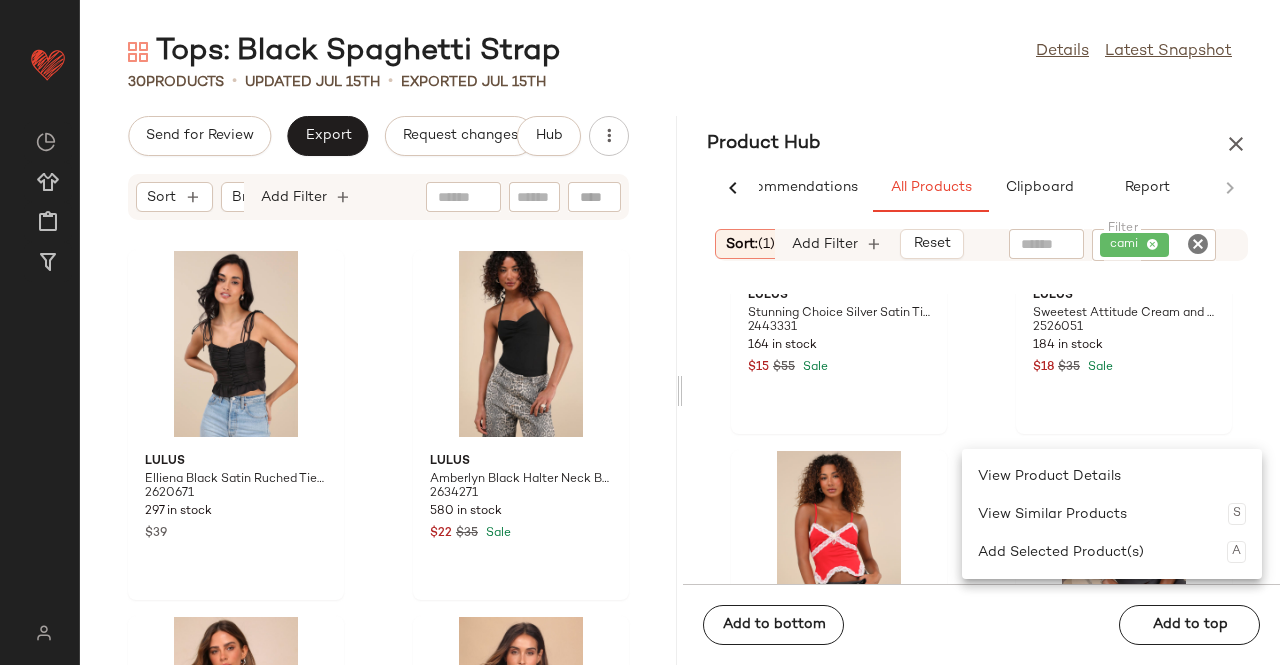 click at bounding box center [679, 390] 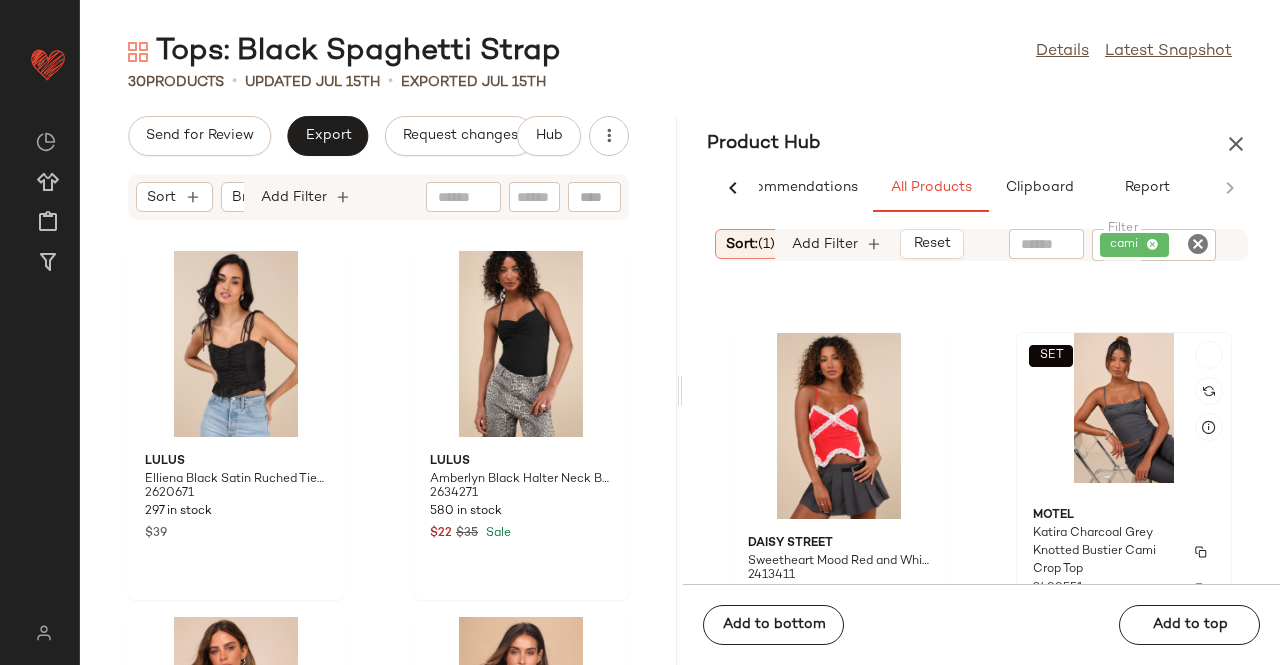 scroll, scrollTop: 8016, scrollLeft: 0, axis: vertical 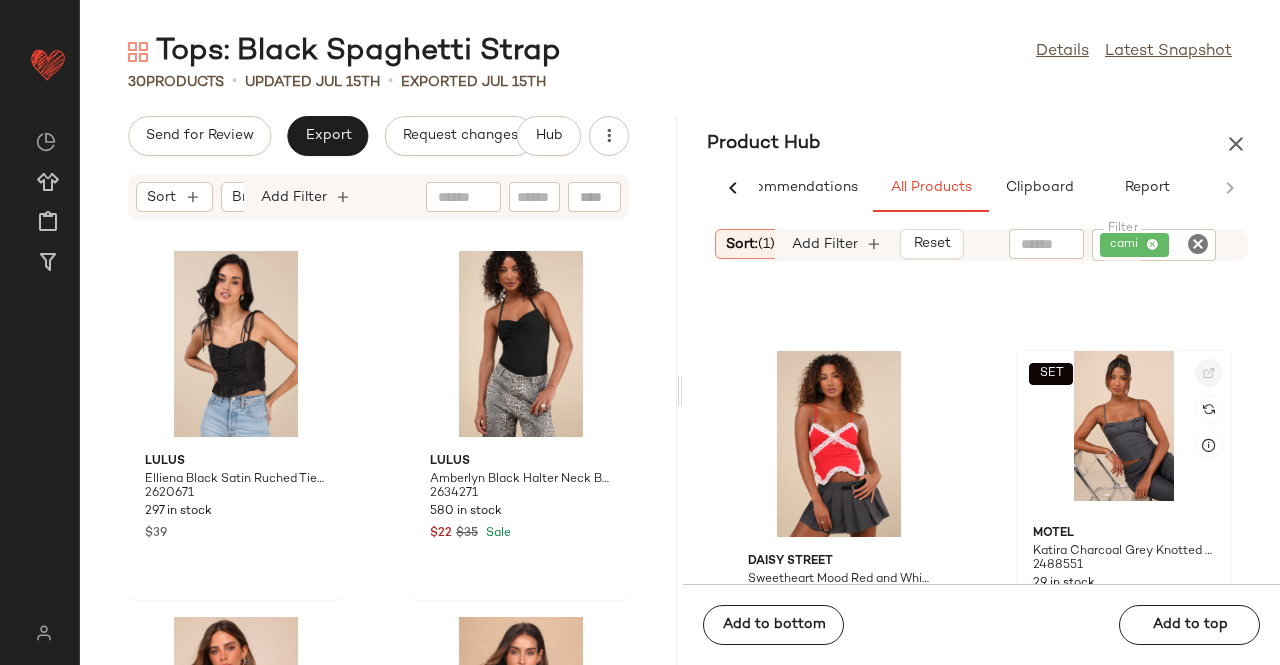 click at bounding box center (1209, 373) 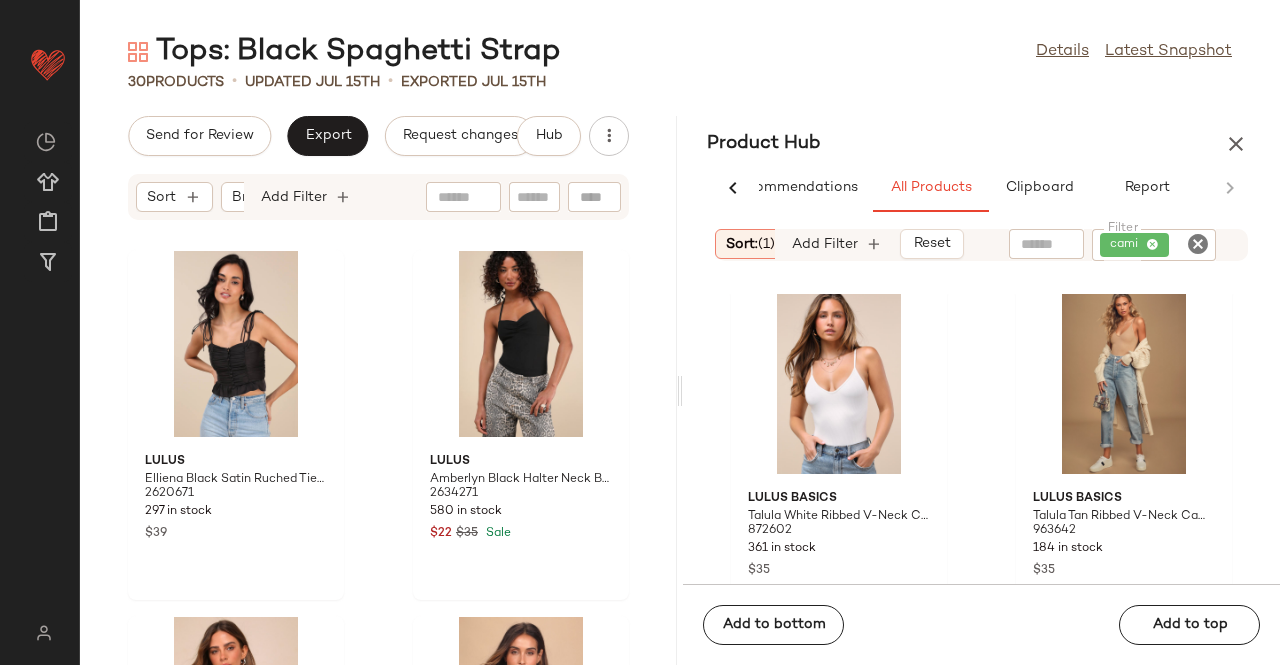 scroll, scrollTop: 12523, scrollLeft: 0, axis: vertical 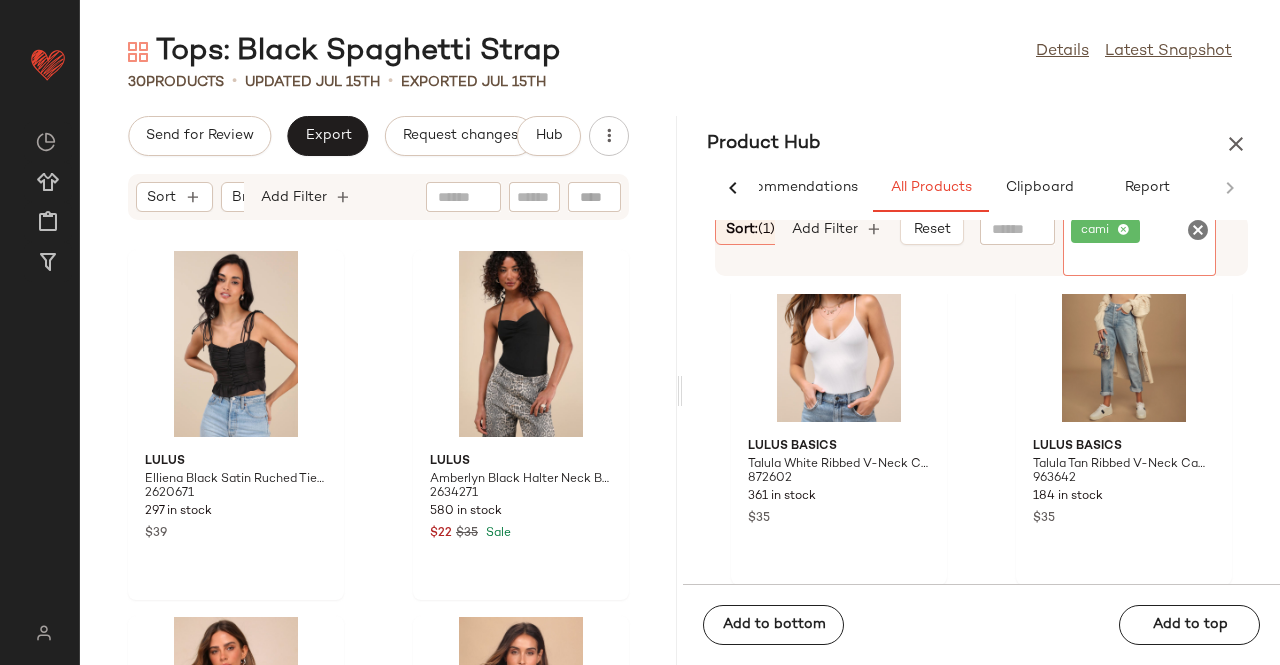 click on "cami" 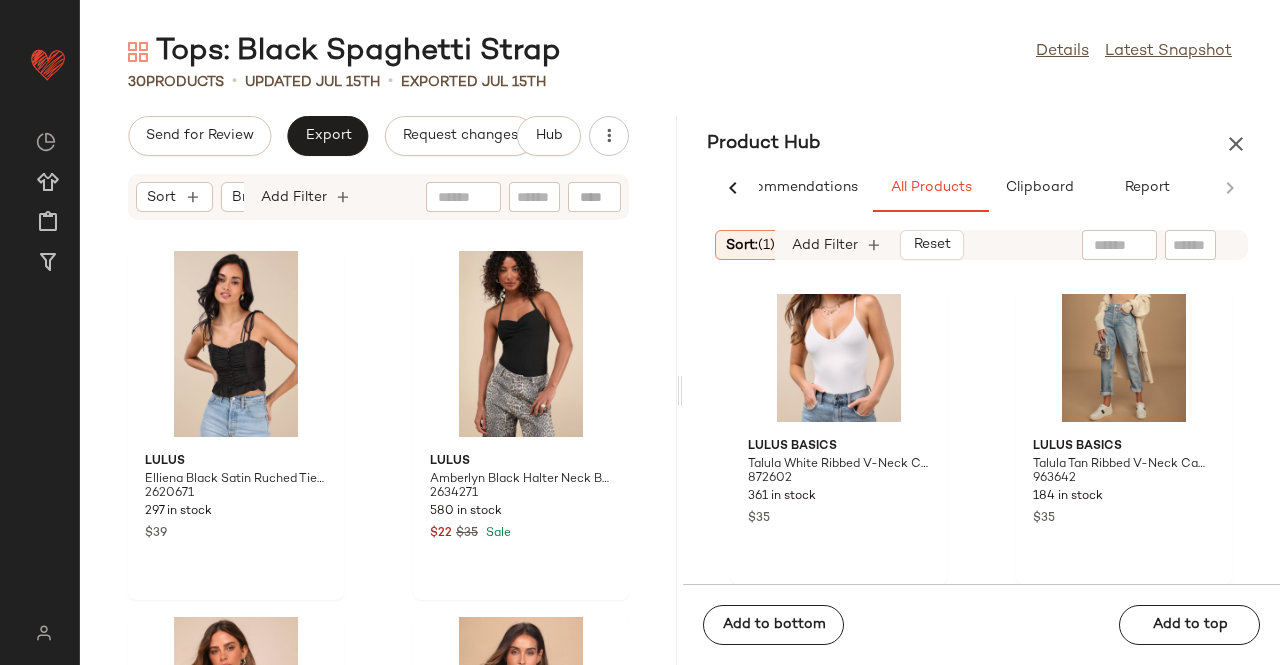 click on "Product Hub" at bounding box center [981, 144] 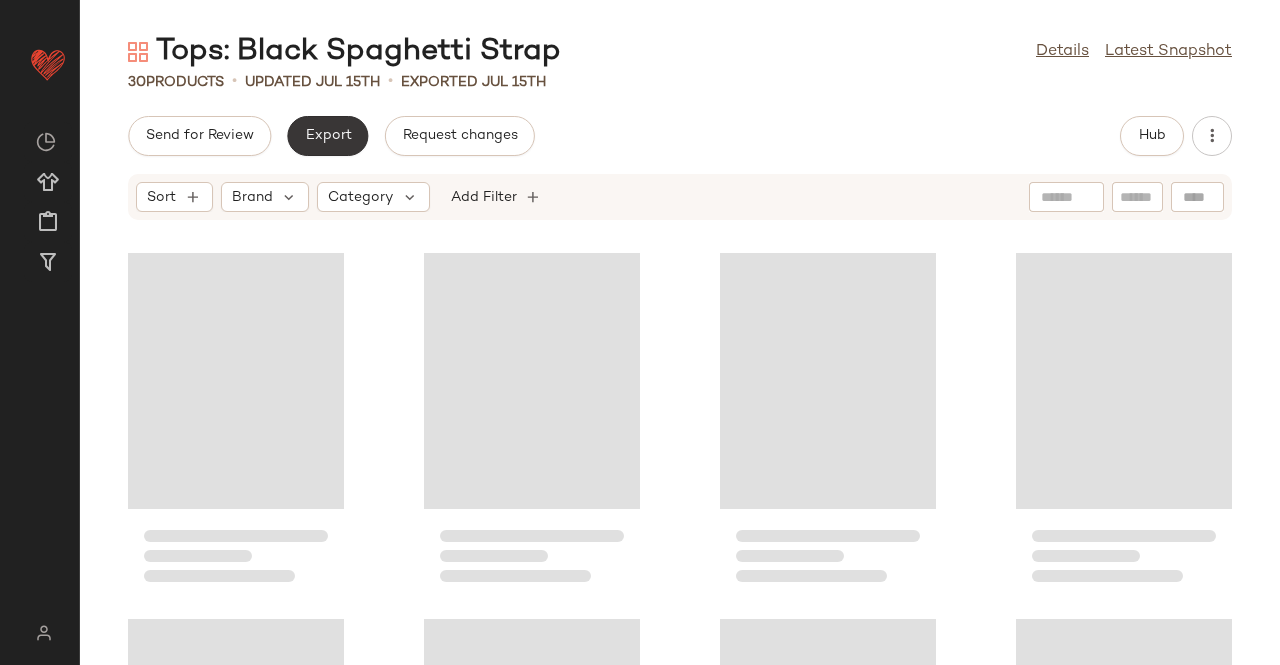 click on "Export" at bounding box center (327, 136) 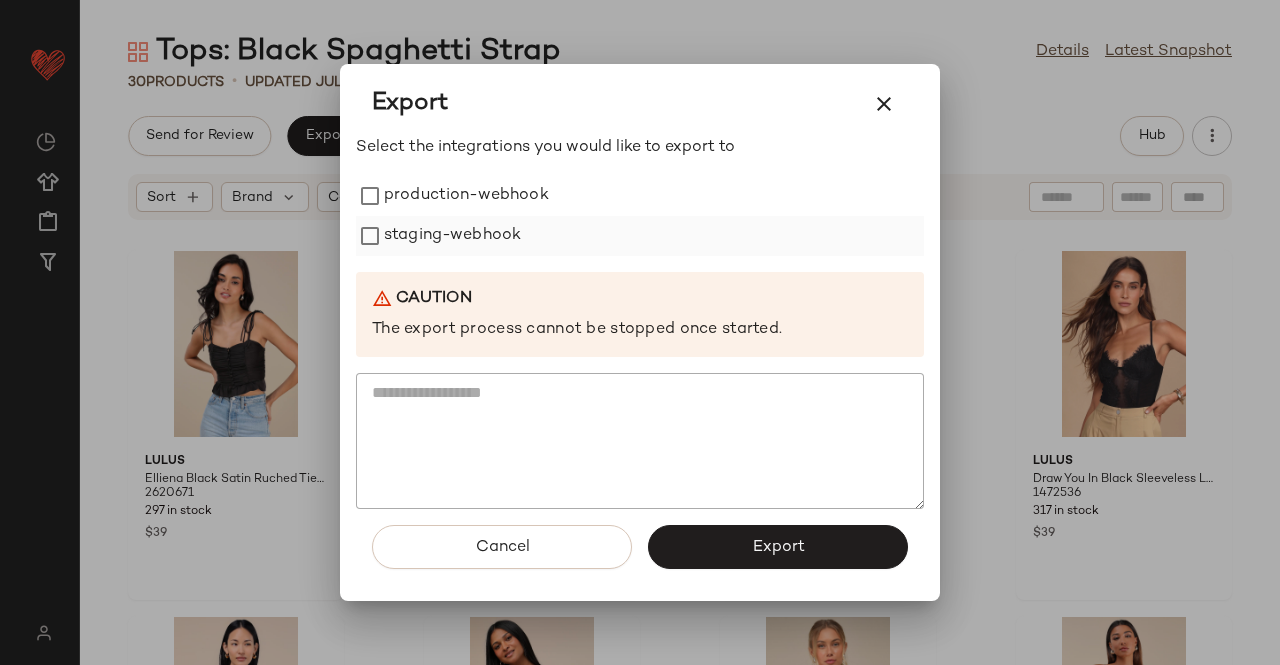 drag, startPoint x: 419, startPoint y: 186, endPoint x: 416, endPoint y: 218, distance: 32.140316 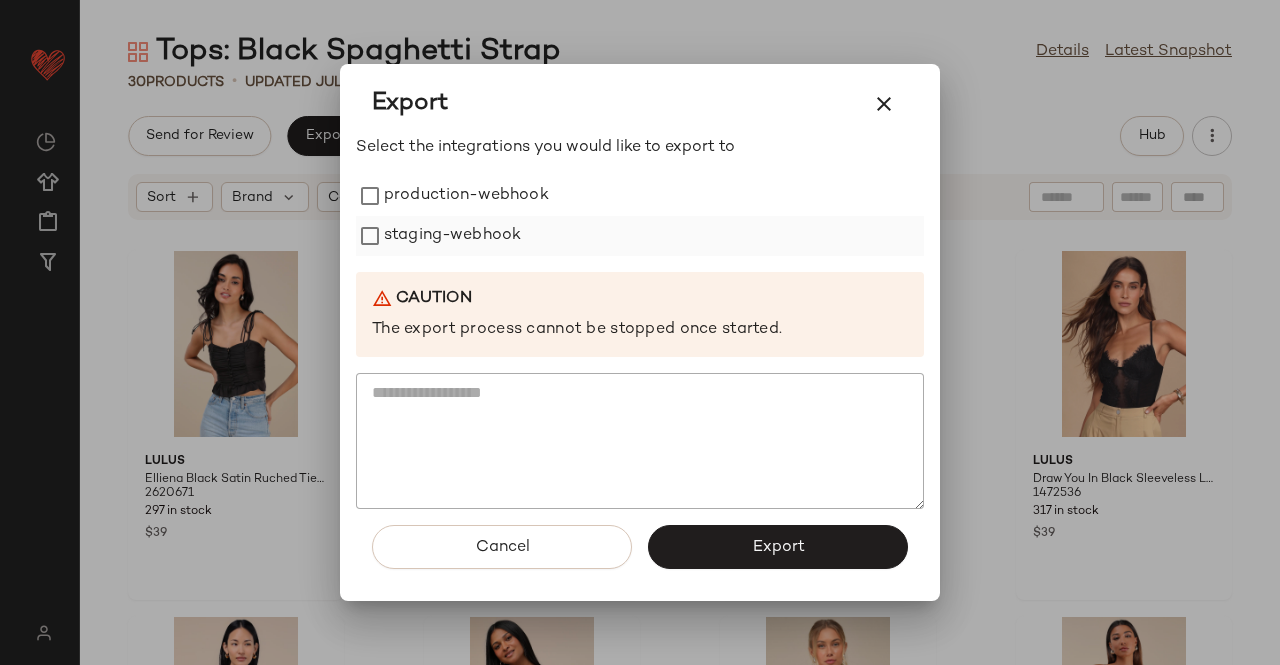 click on "production-webhook" at bounding box center (466, 196) 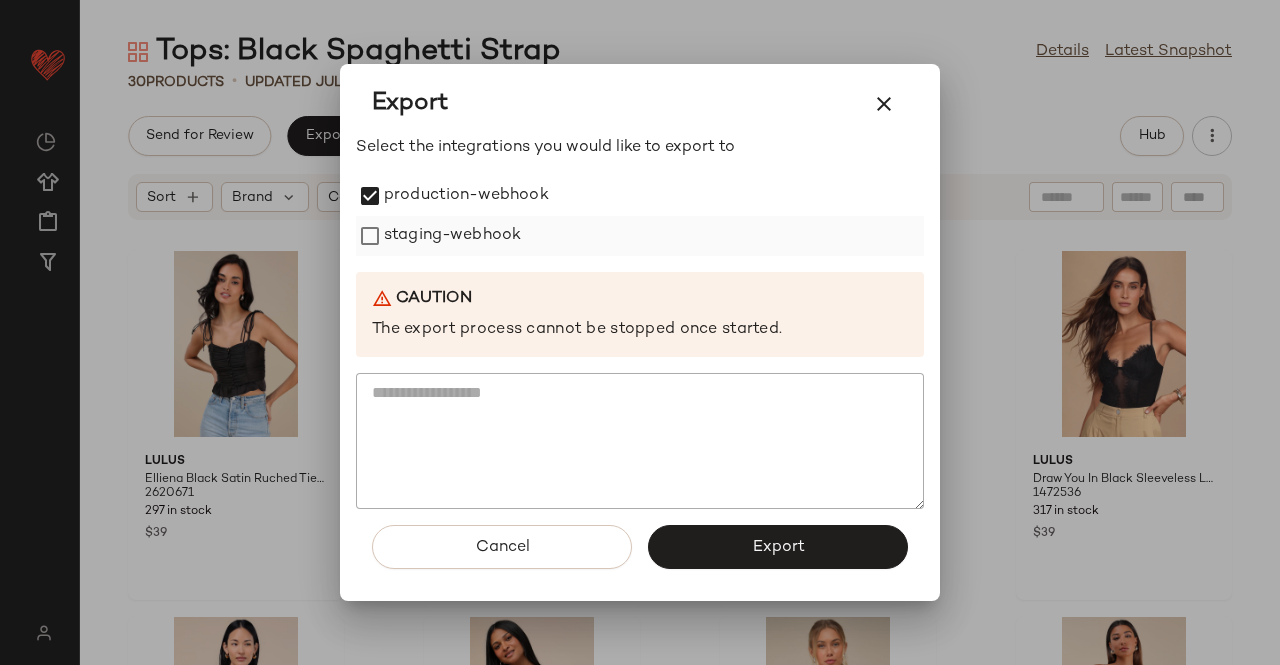 click on "staging-webhook" at bounding box center (452, 236) 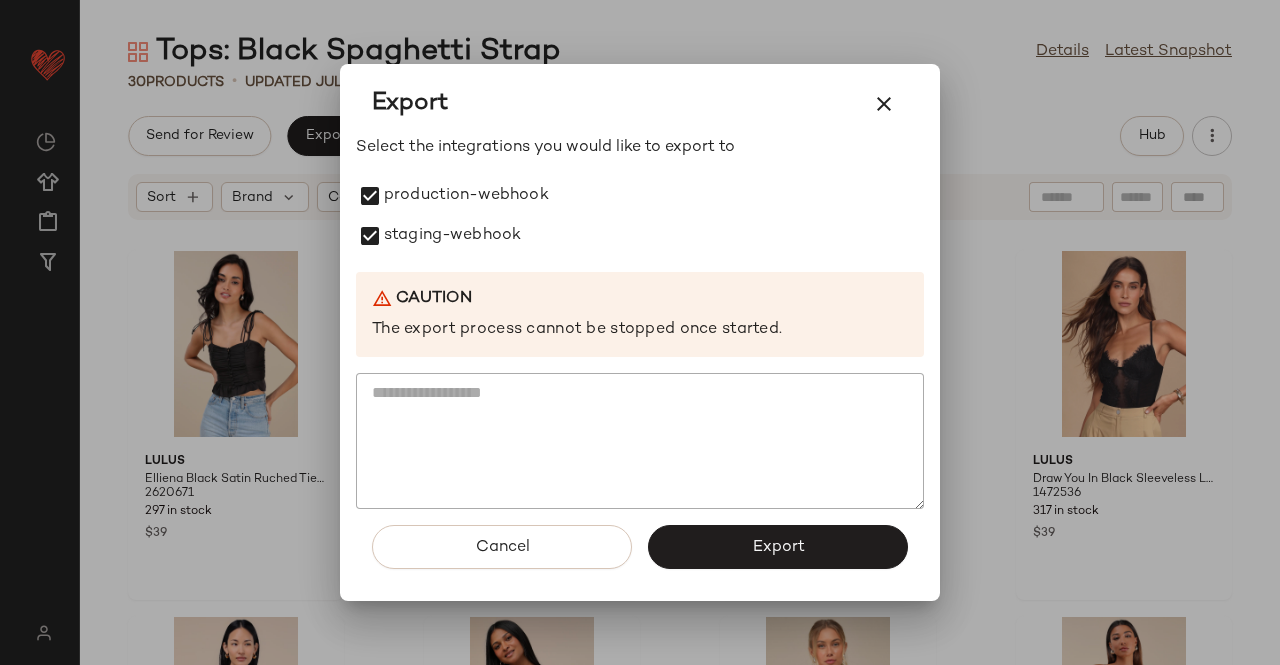 click on "Export" at bounding box center (778, 547) 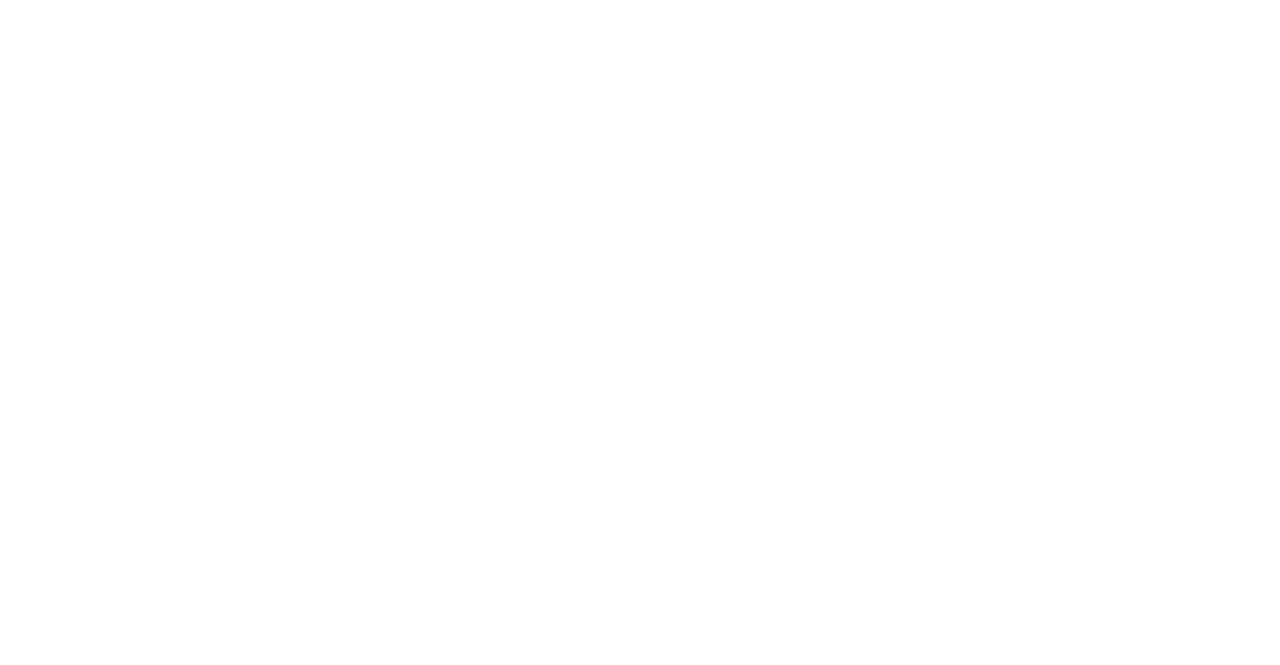 scroll, scrollTop: 0, scrollLeft: 0, axis: both 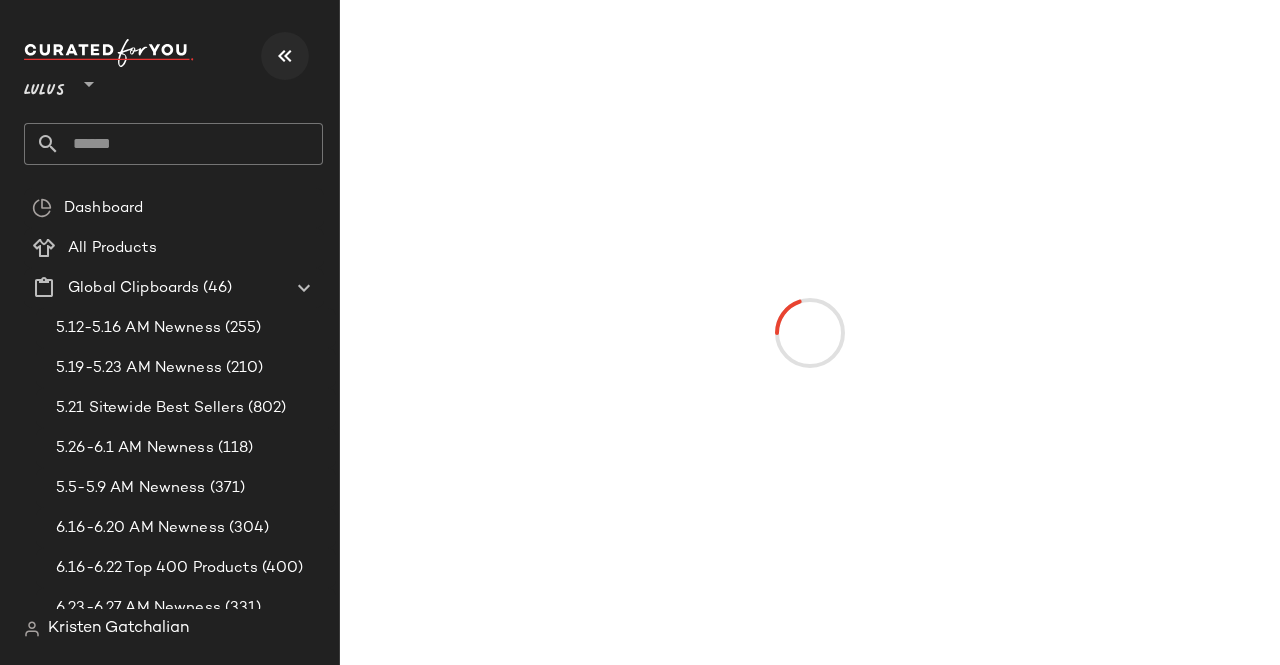 click at bounding box center [285, 56] 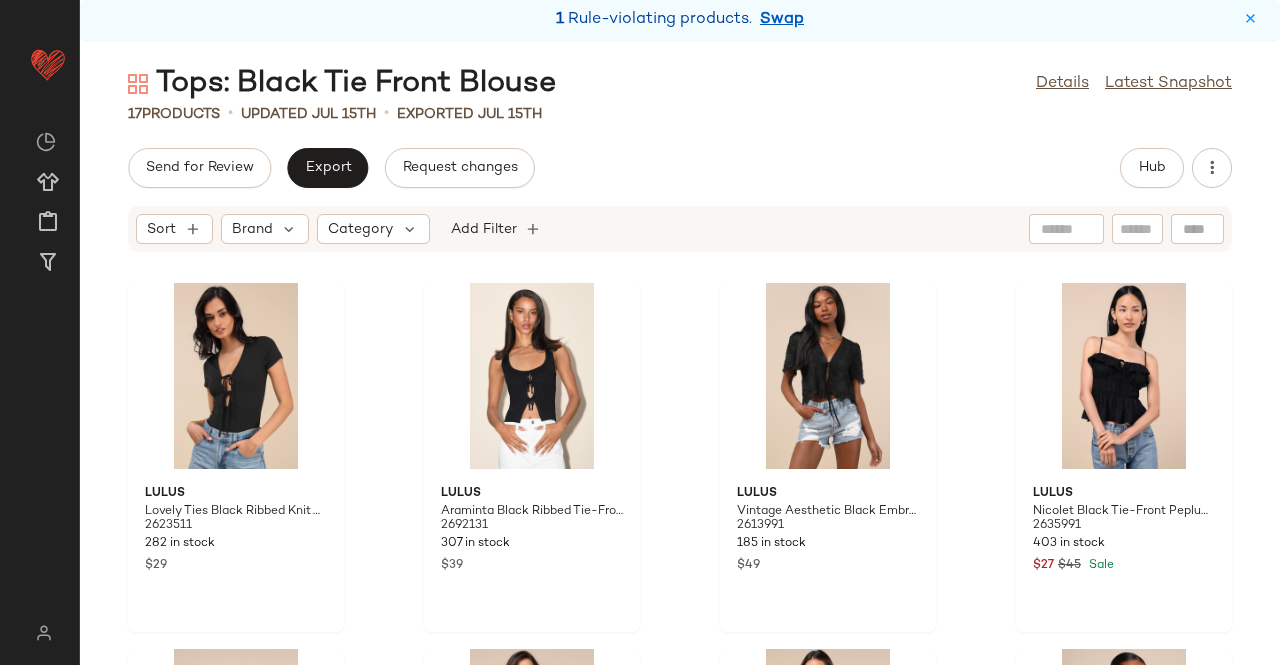 click on "Swap" at bounding box center [782, 20] 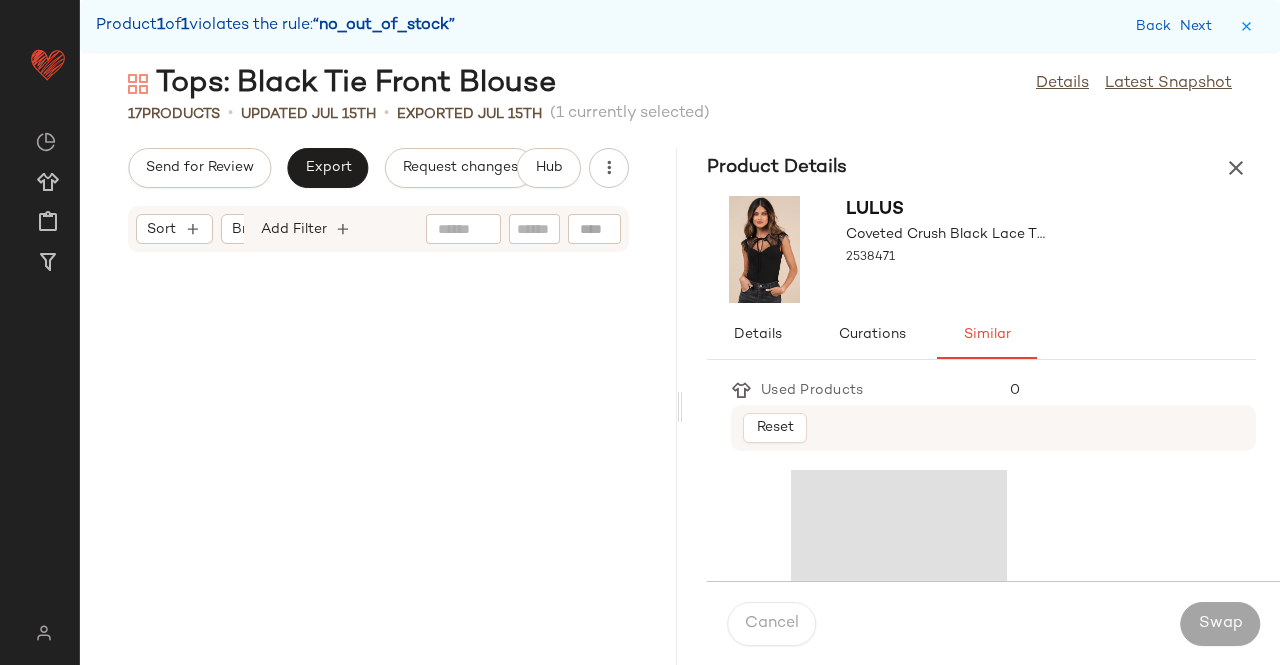 scroll, scrollTop: 2910, scrollLeft: 0, axis: vertical 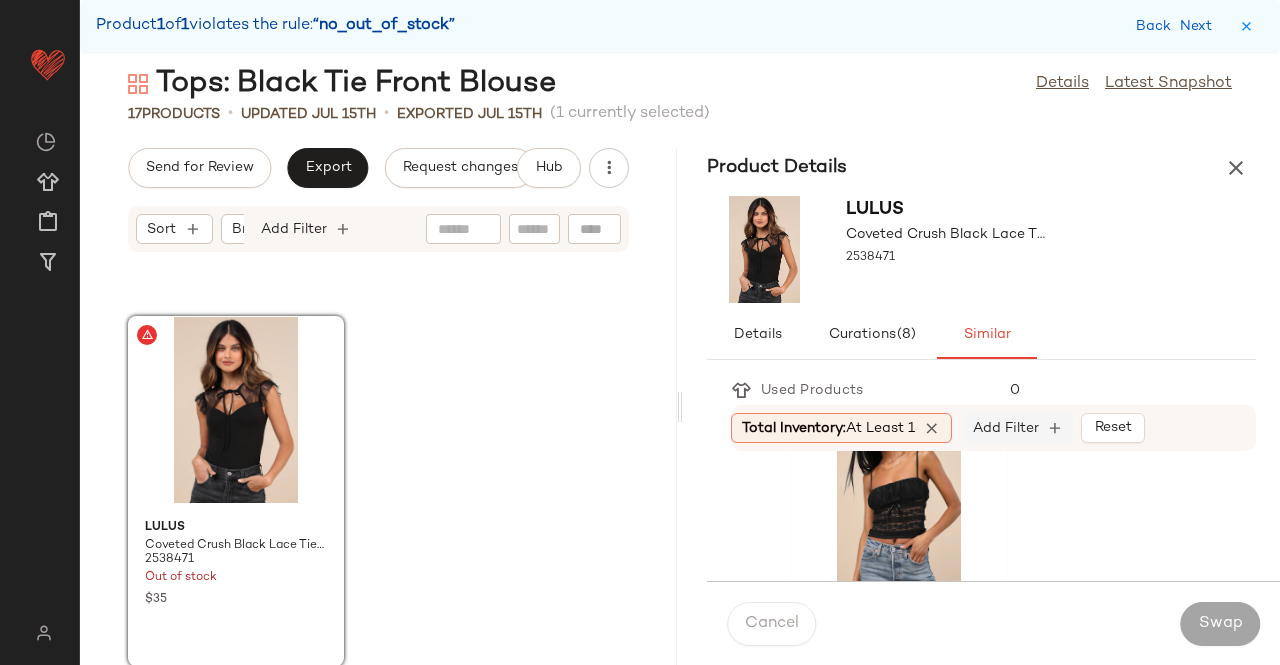 click on "Add Filter" at bounding box center (1006, 428) 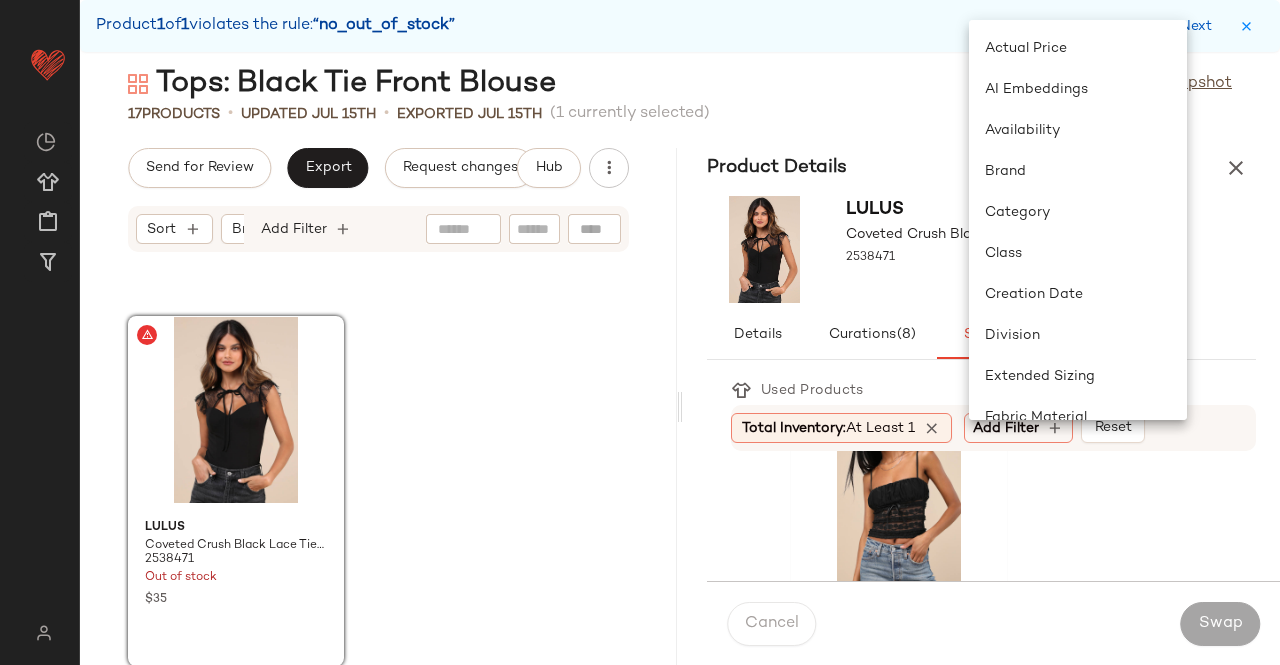 click on "Category" 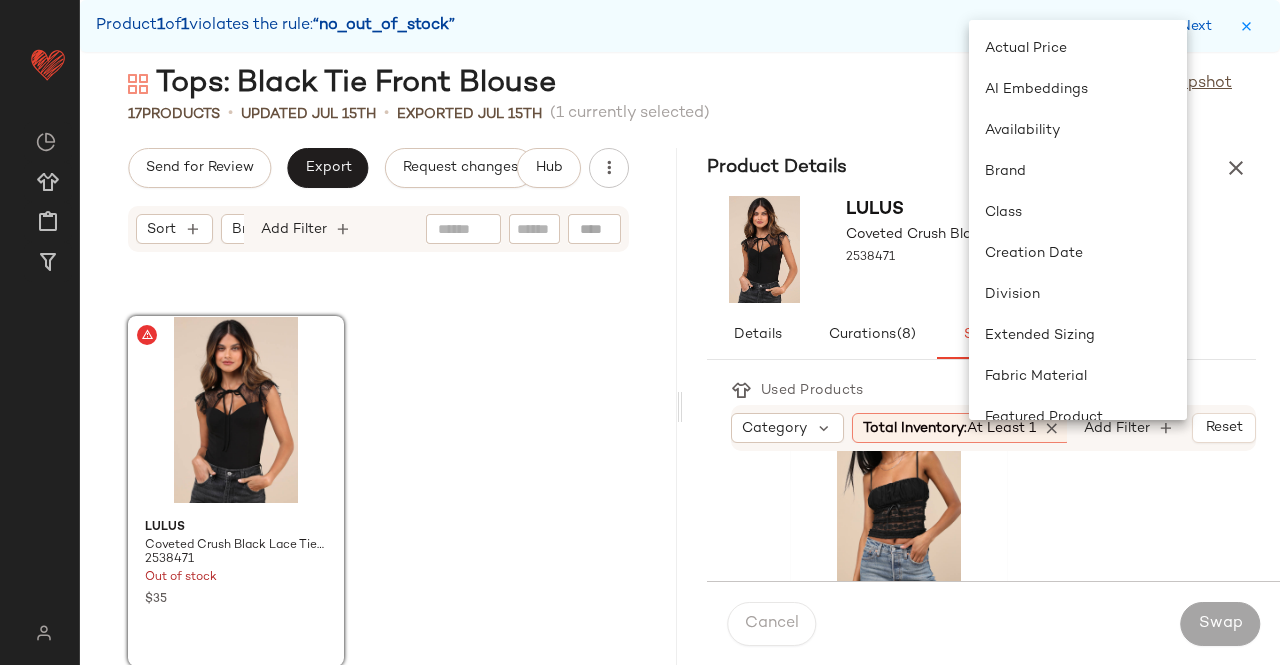 scroll, scrollTop: 0, scrollLeft: 10, axis: horizontal 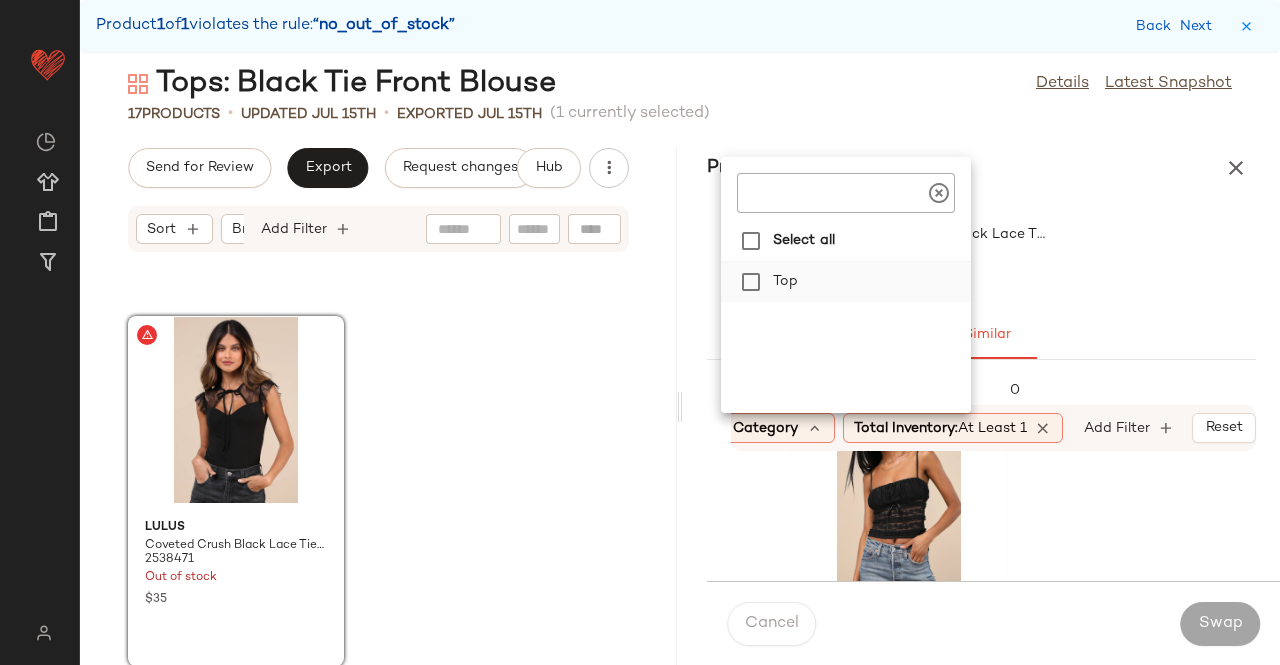 click on "Top" at bounding box center [868, 282] 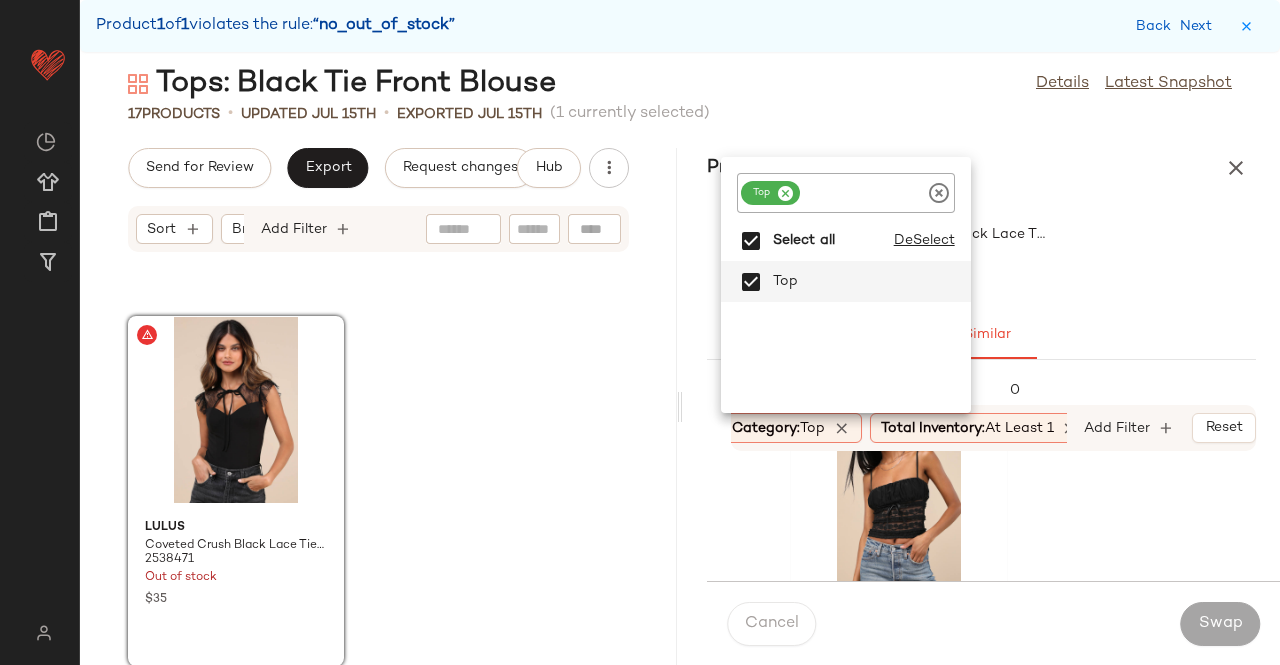 click on "Lulus Coveted Crush Black Lace Tie-Neck Bodysuit 2538471" at bounding box center (981, 249) 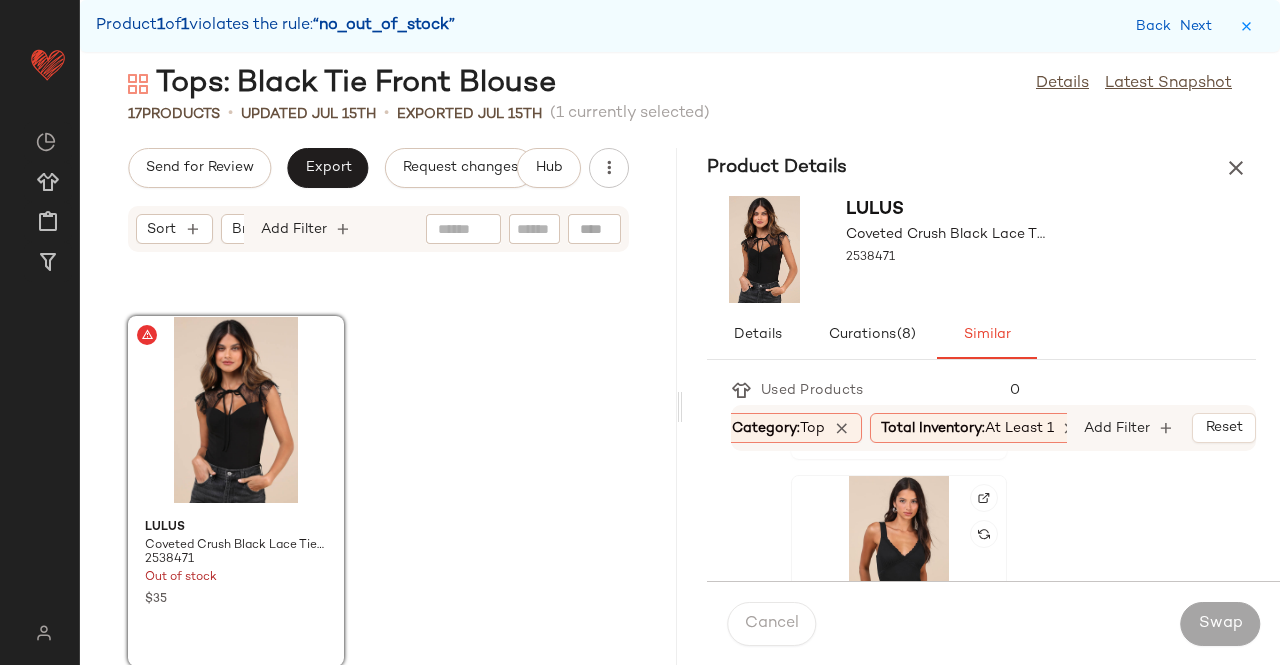 scroll, scrollTop: 2654, scrollLeft: 0, axis: vertical 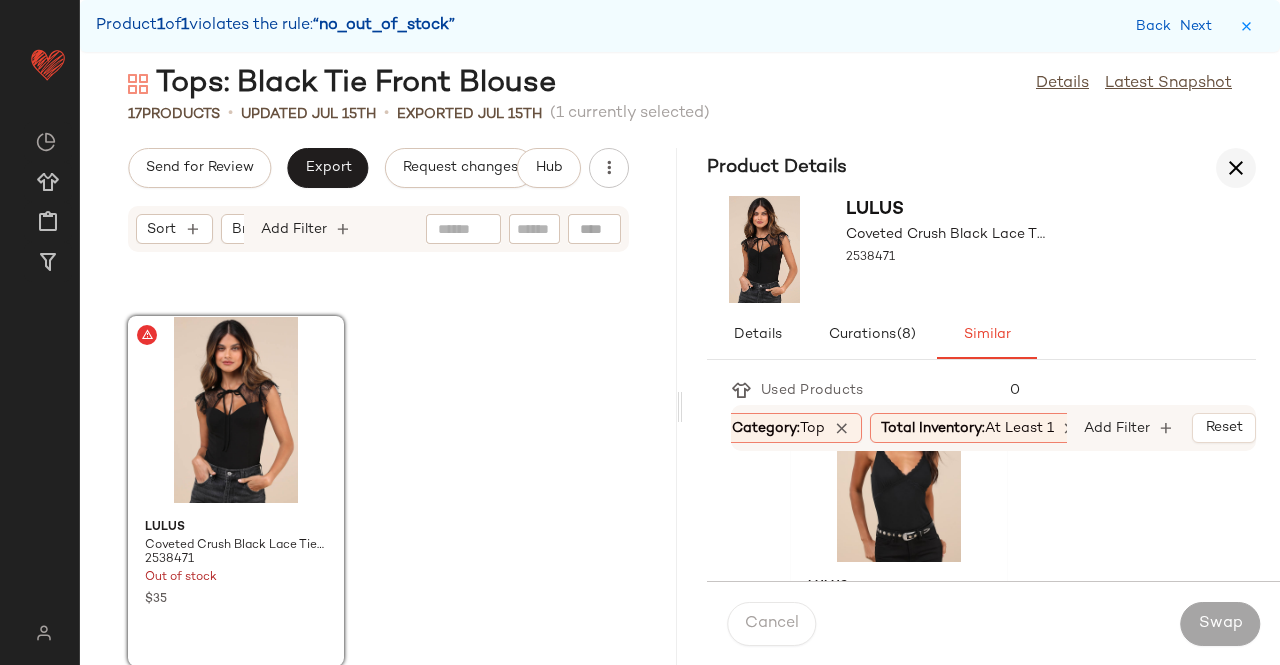 drag, startPoint x: 1214, startPoint y: 174, endPoint x: 1230, endPoint y: 176, distance: 16.124516 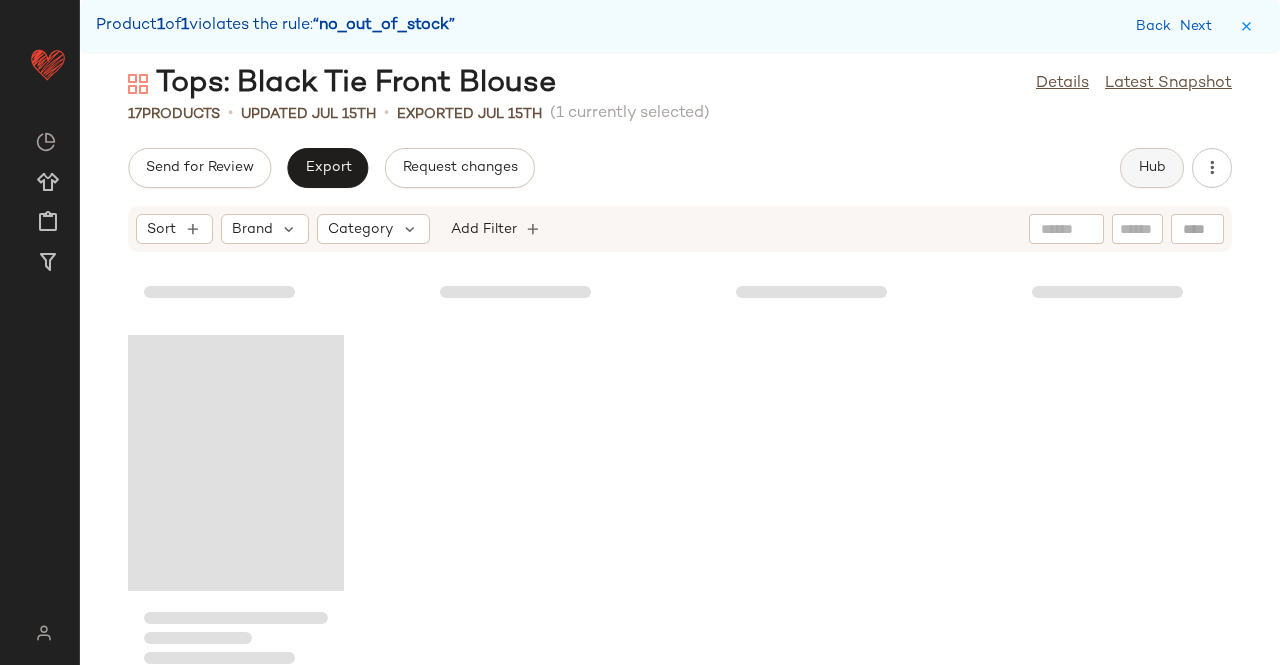 click on "Hub" 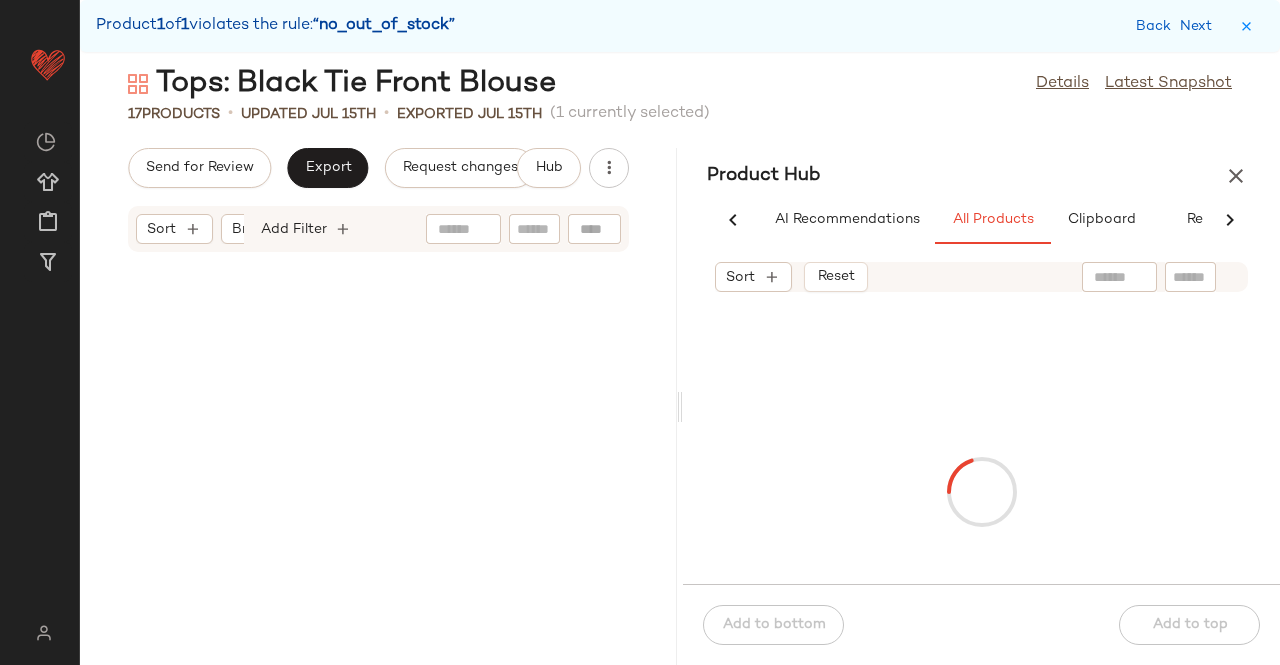 scroll, scrollTop: 0, scrollLeft: 54, axis: horizontal 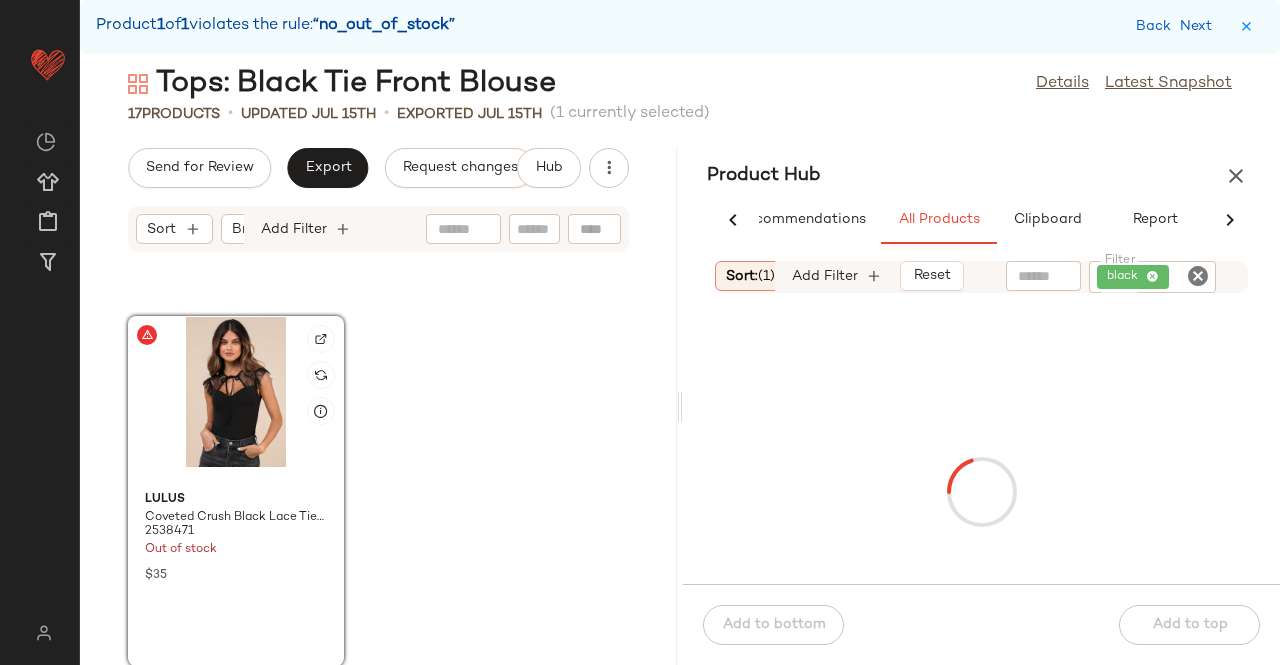 click 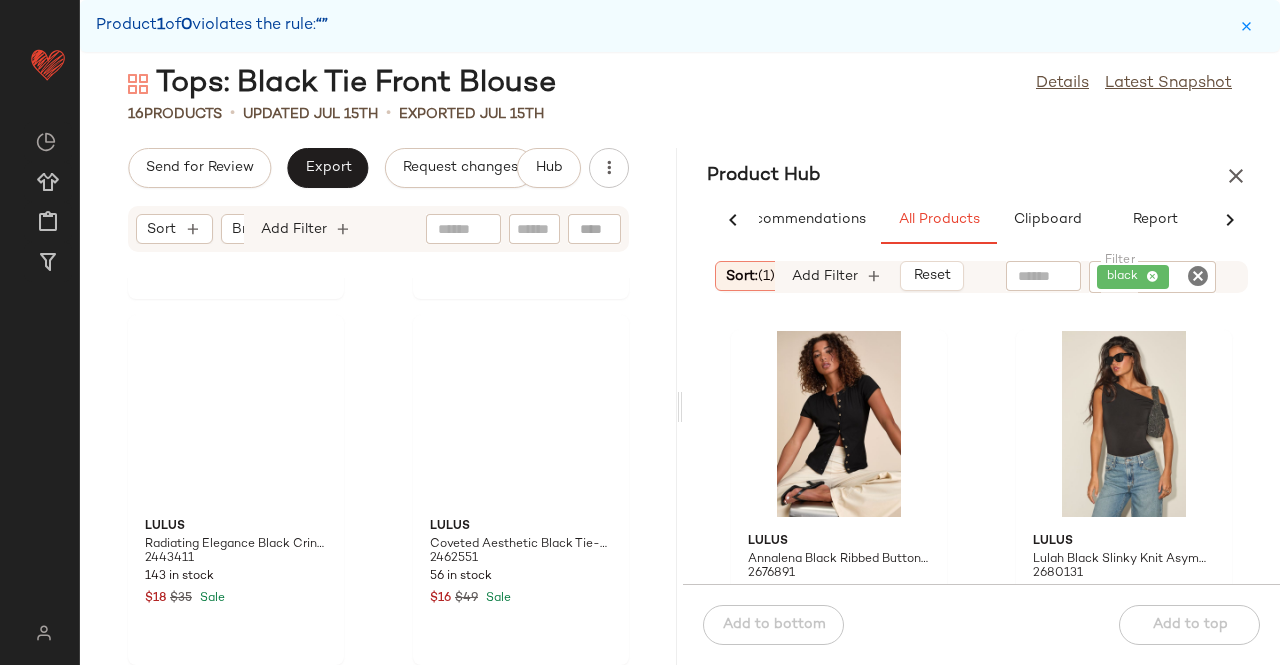 scroll, scrollTop: 2544, scrollLeft: 0, axis: vertical 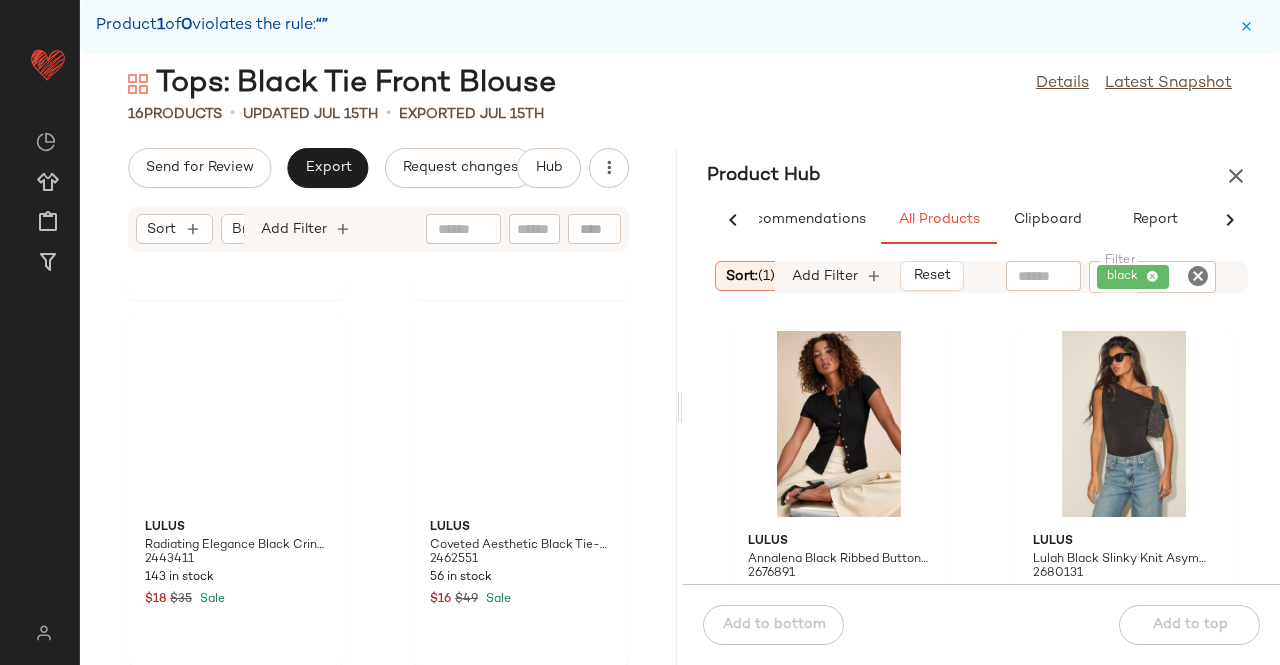 click 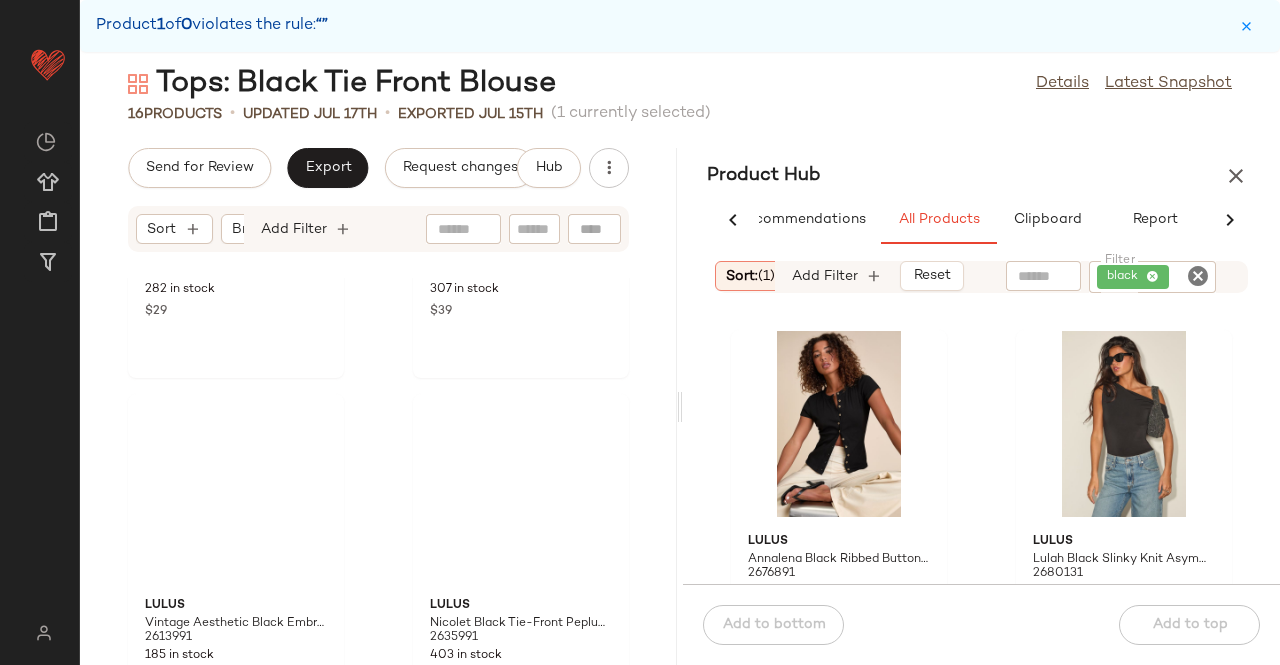 scroll, scrollTop: 0, scrollLeft: 0, axis: both 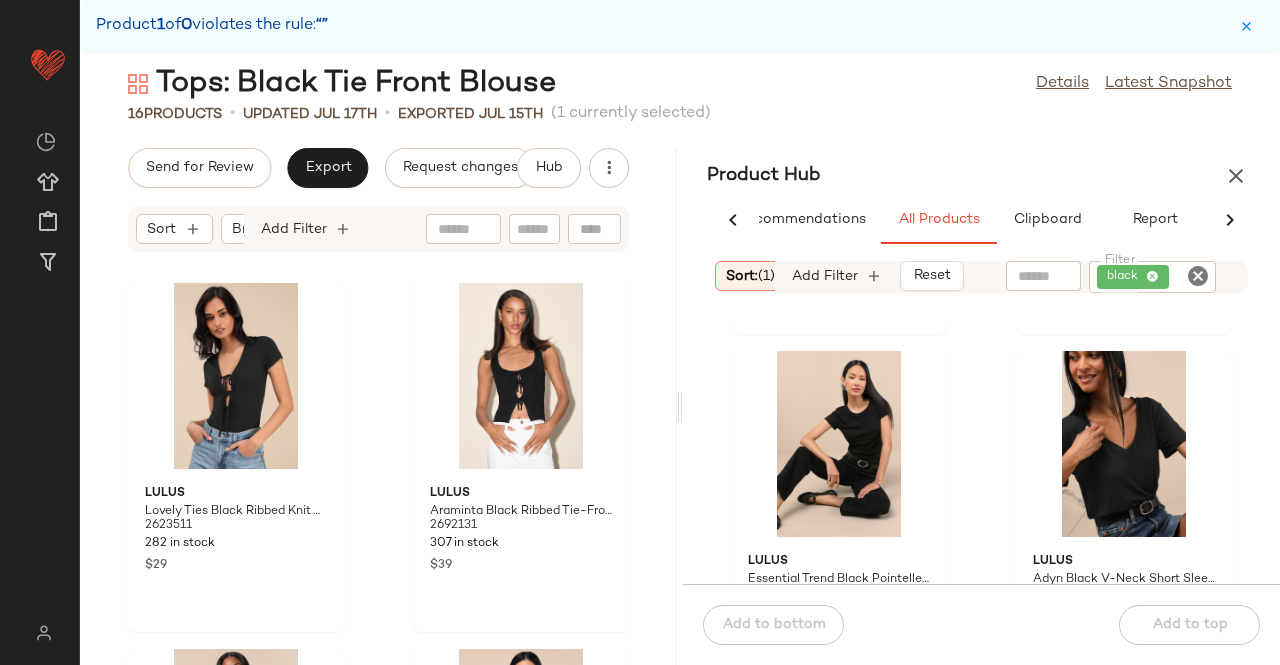click on "black" 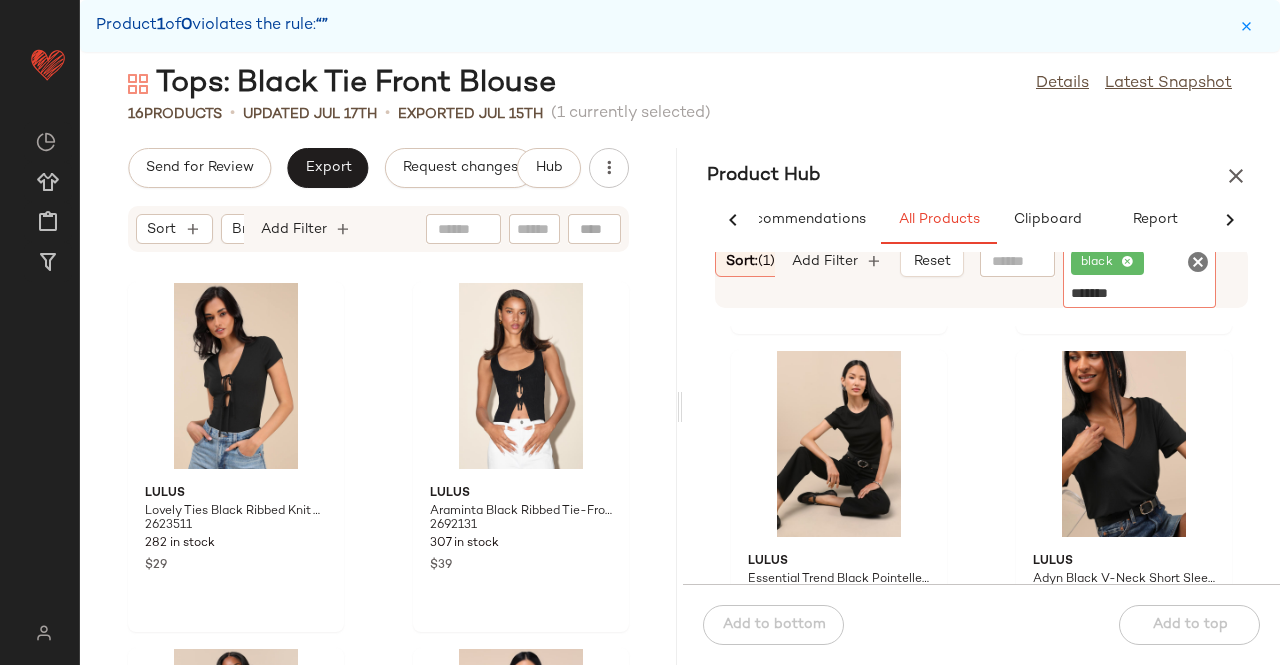 type on "********" 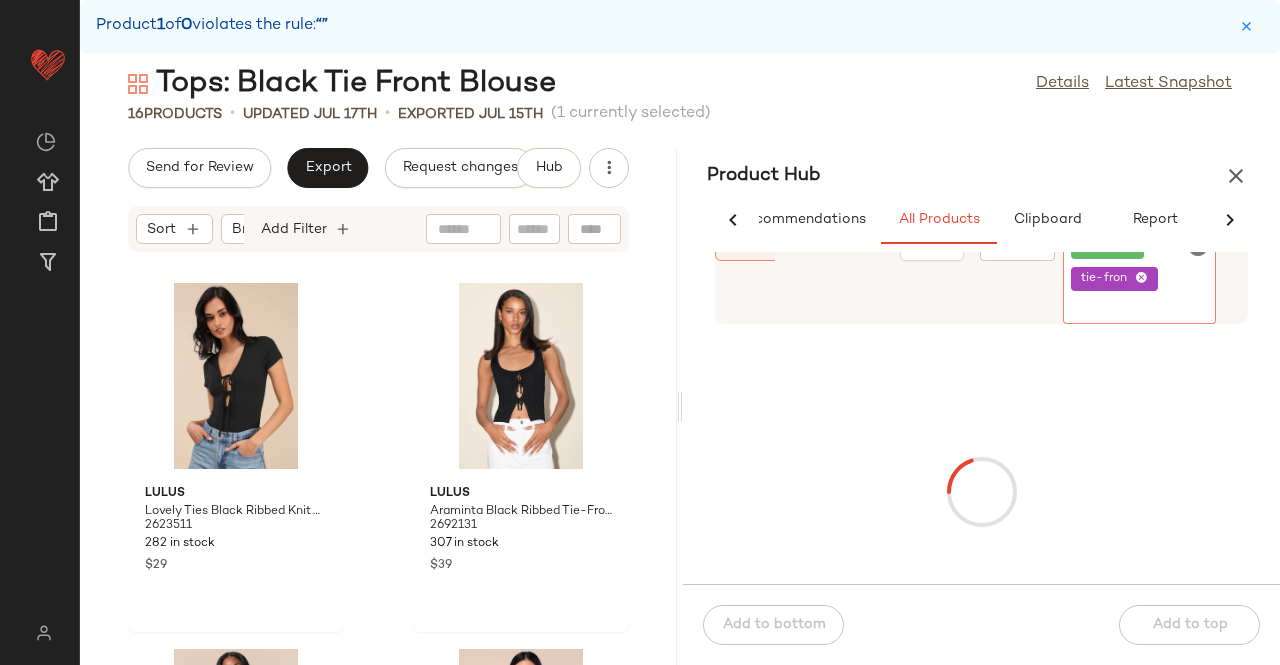 drag, startPoint x: 1137, startPoint y: 269, endPoint x: 1143, endPoint y: 283, distance: 15.231546 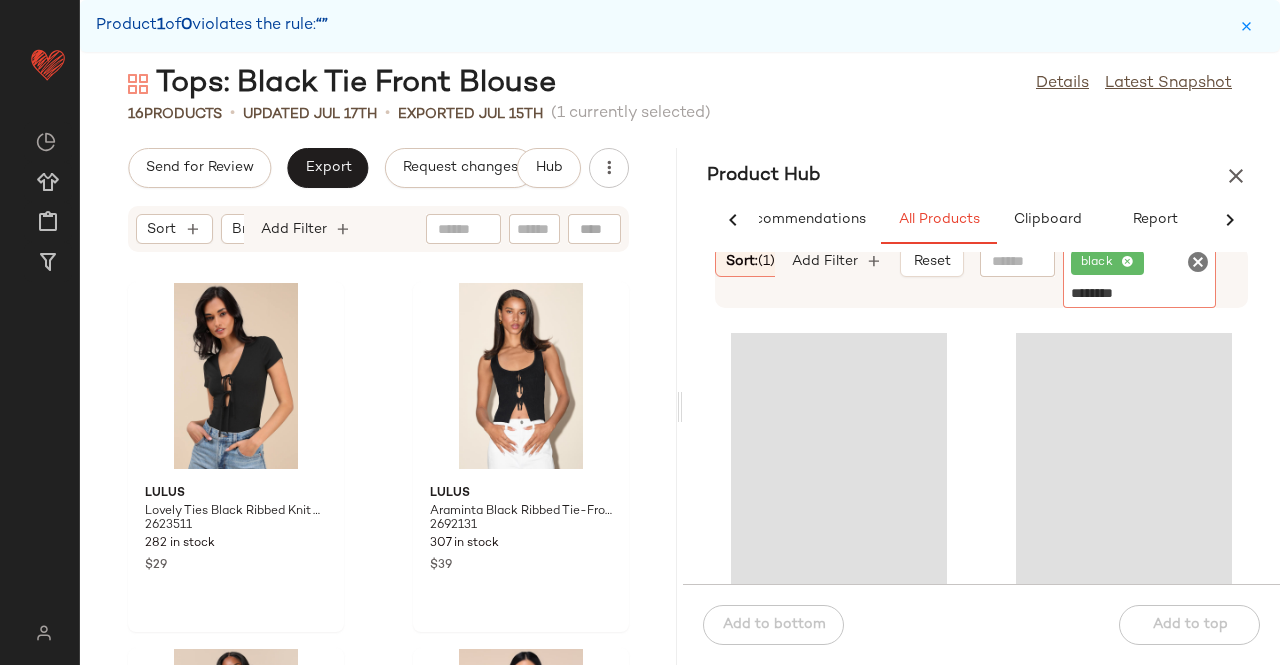 type on "*********" 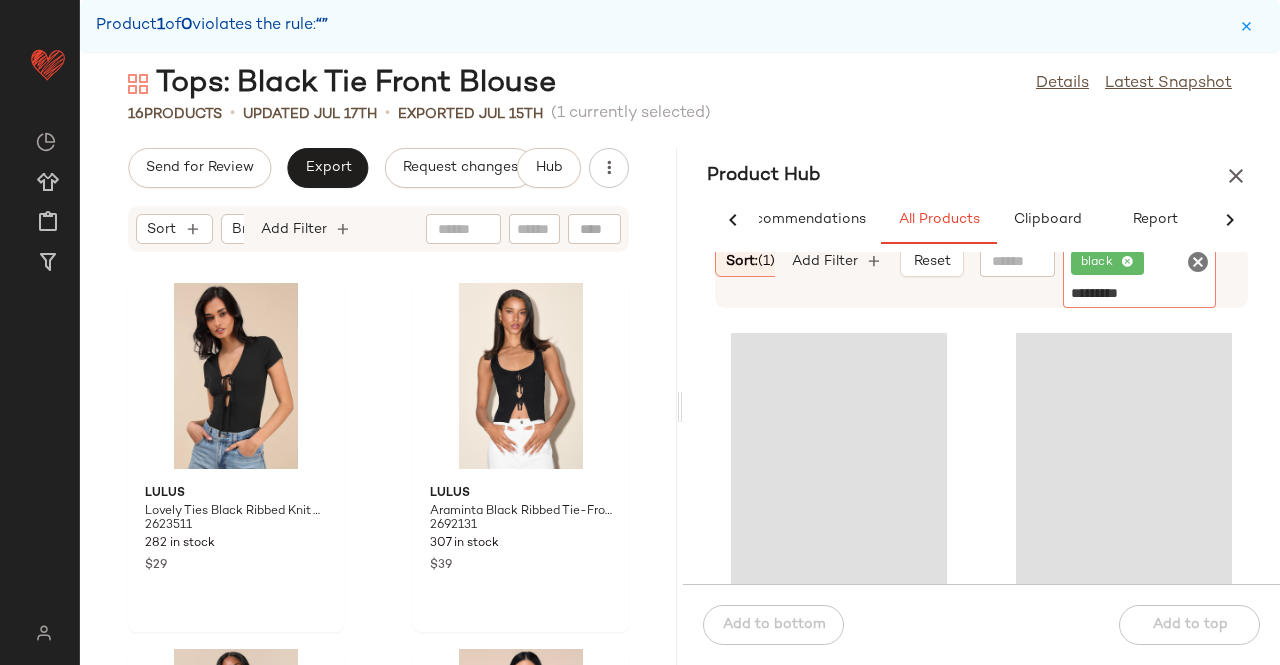 type 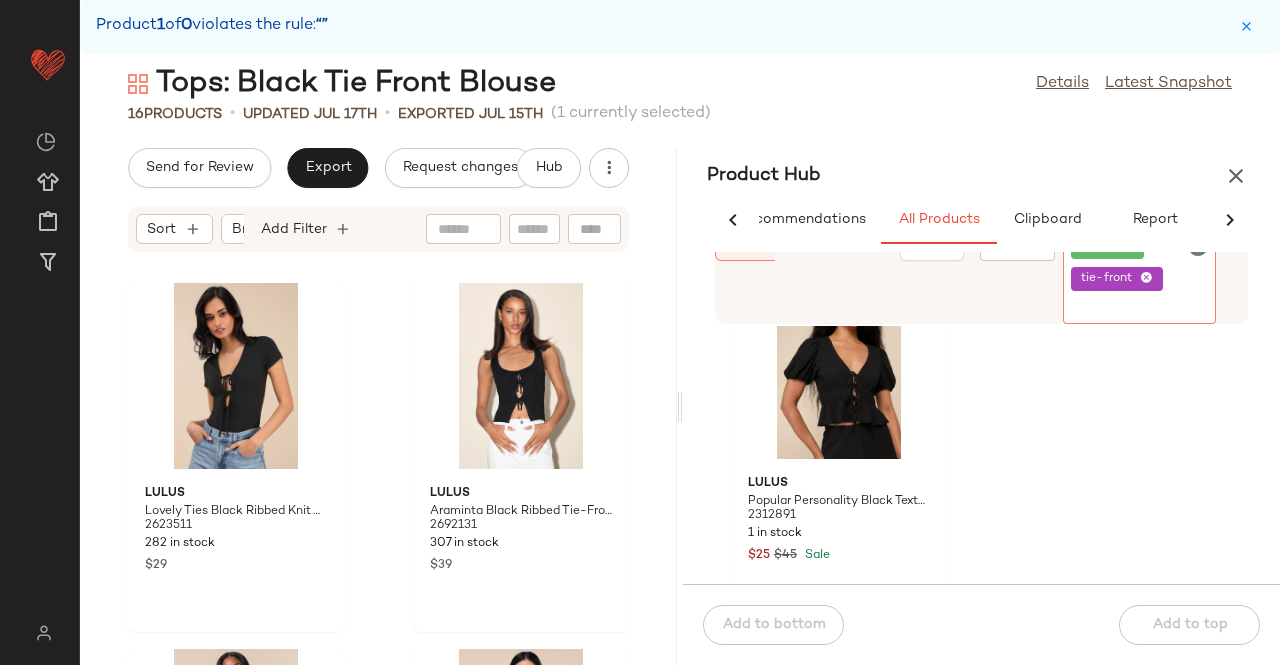 scroll, scrollTop: 0, scrollLeft: 0, axis: both 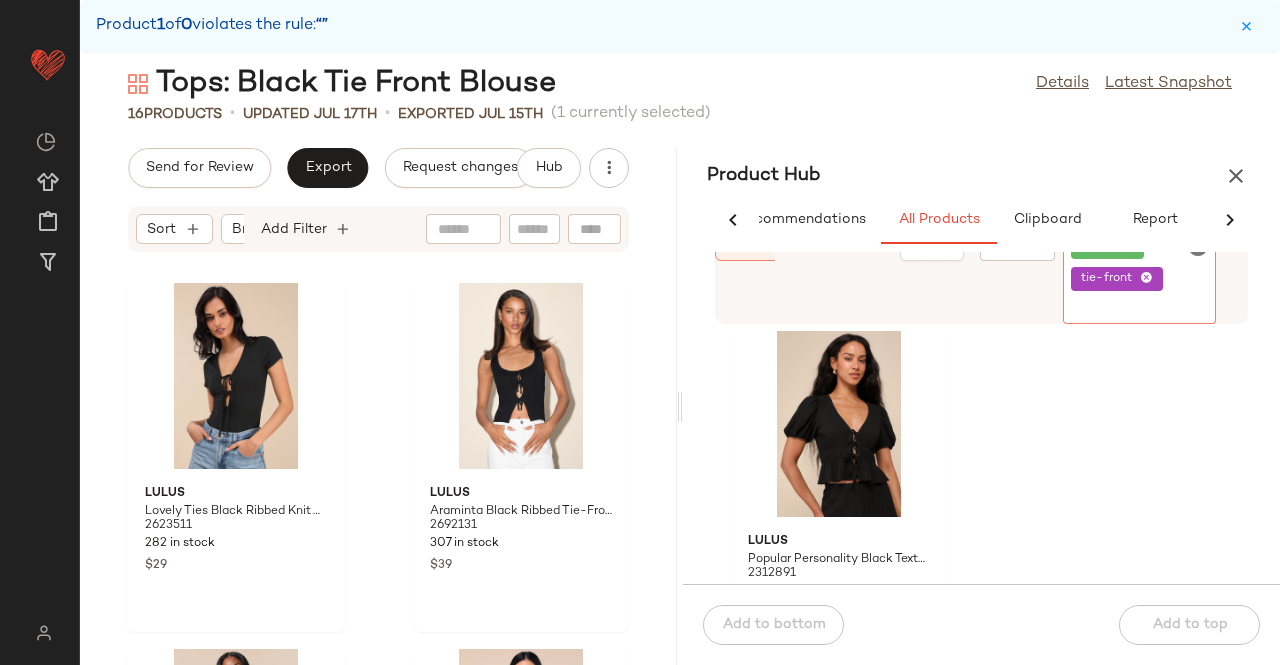 click 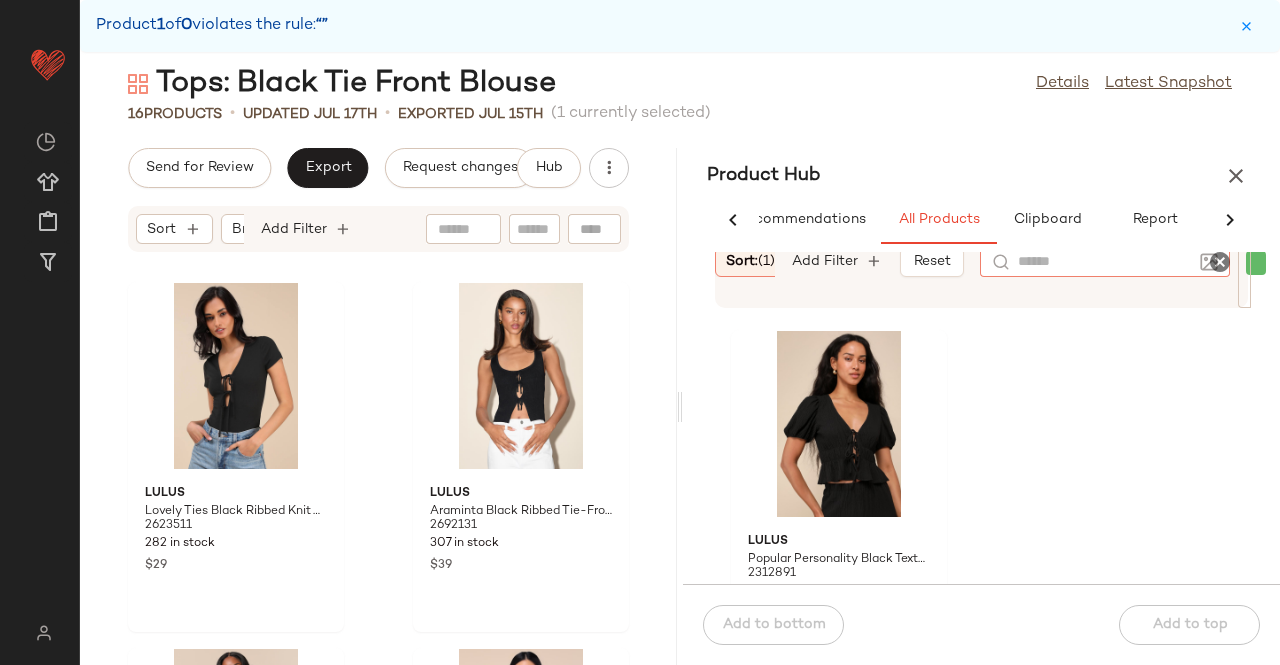 click 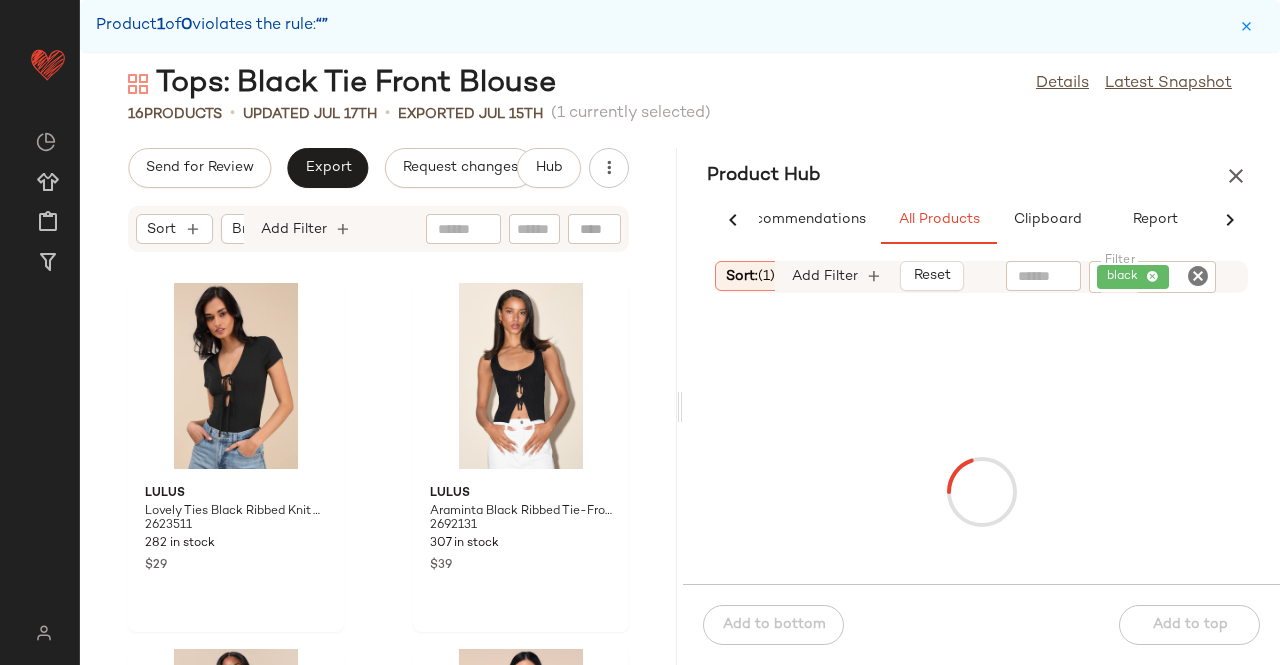 click on "Sort:   (1) Brand  Category:   top In Curation?:   No Availability:   in_stock Total Inventory:   At least 1 Add Filter   Reset  Filter black Filter" at bounding box center (981, 277) 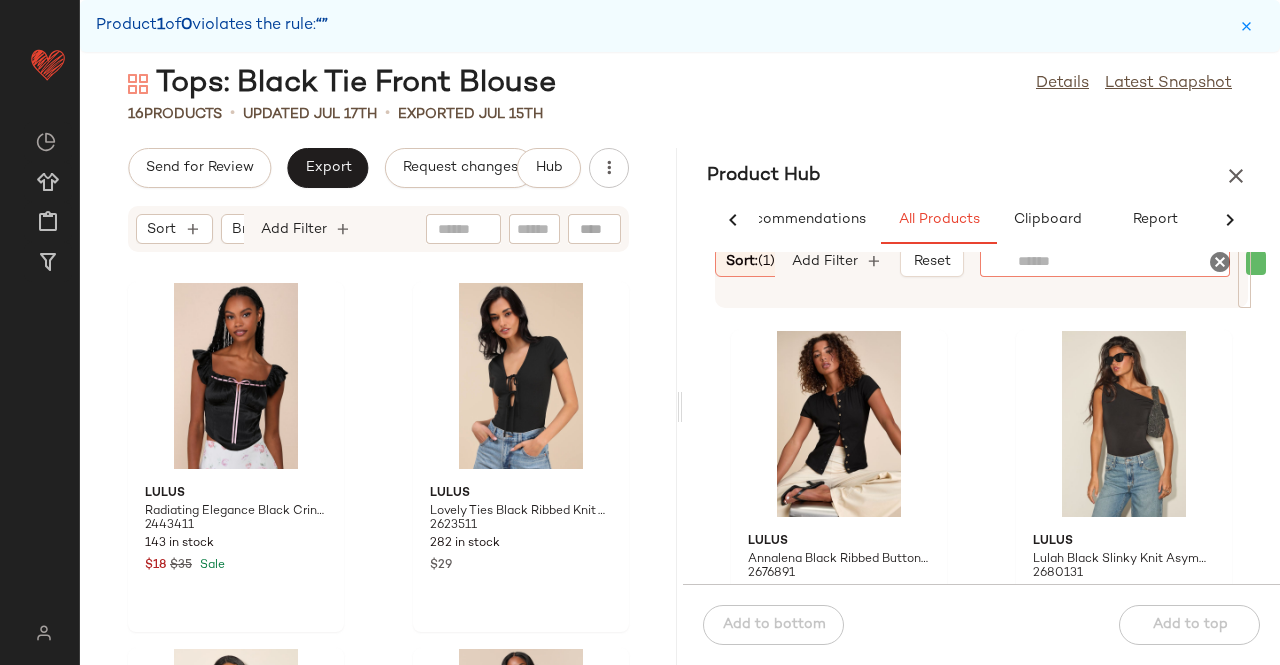 click 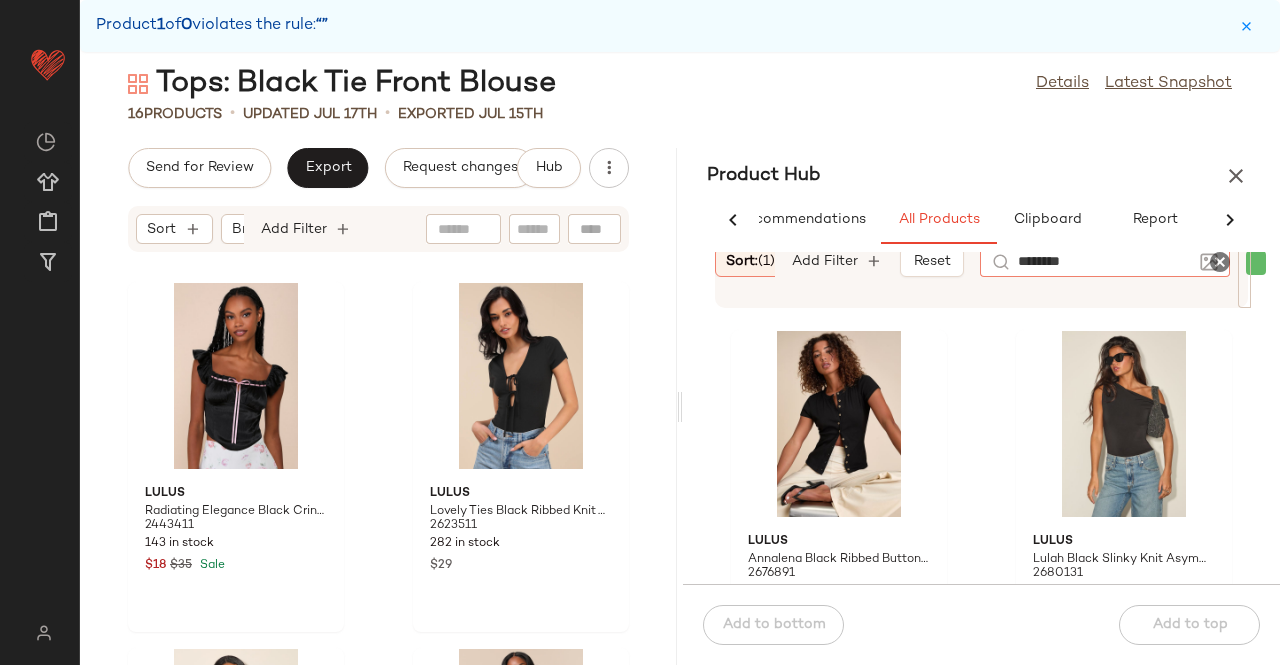 type on "*********" 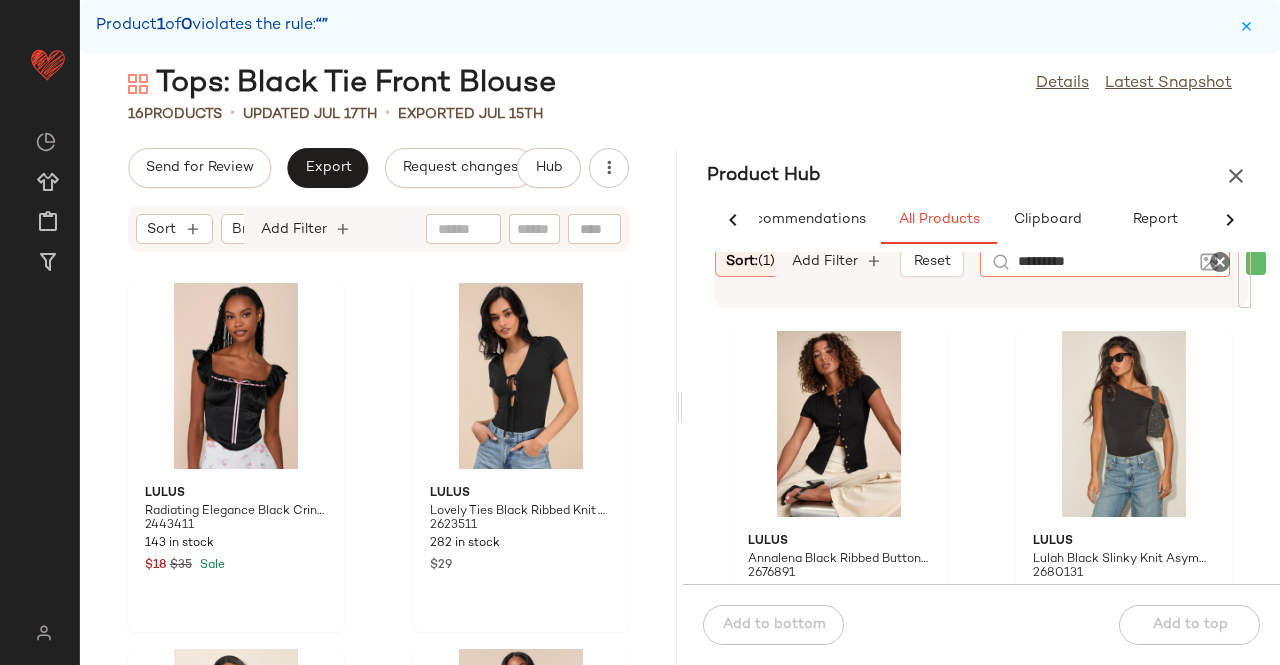 type 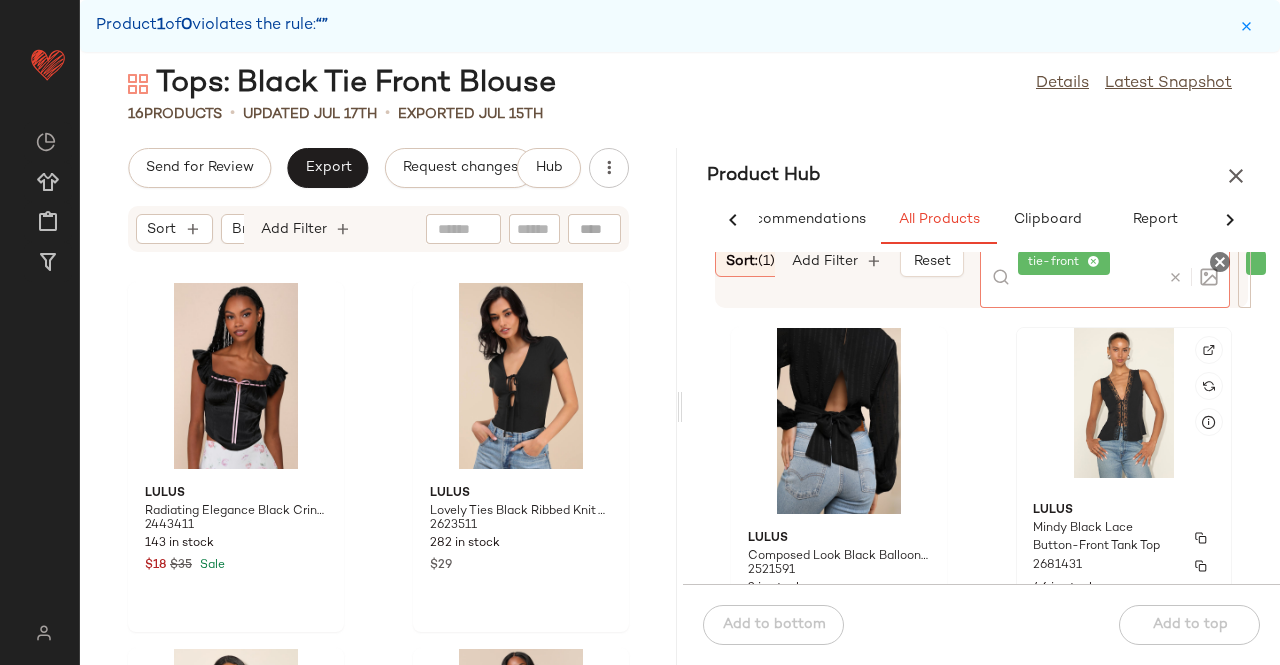 scroll, scrollTop: 416, scrollLeft: 0, axis: vertical 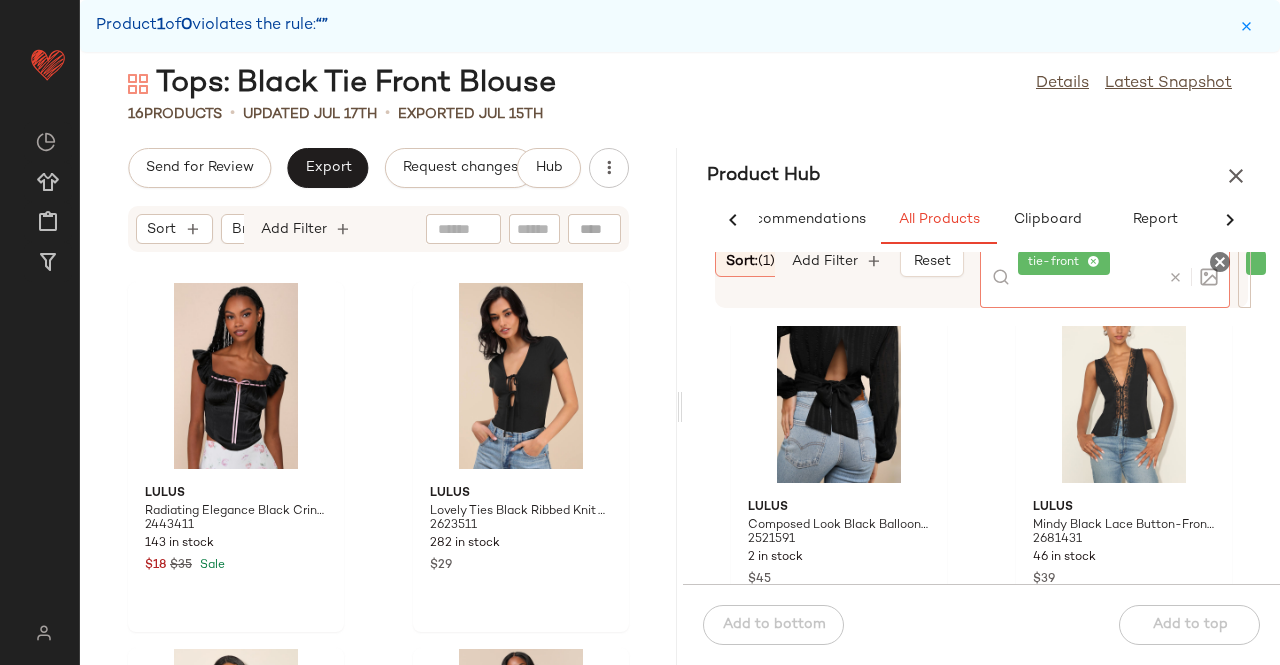 click 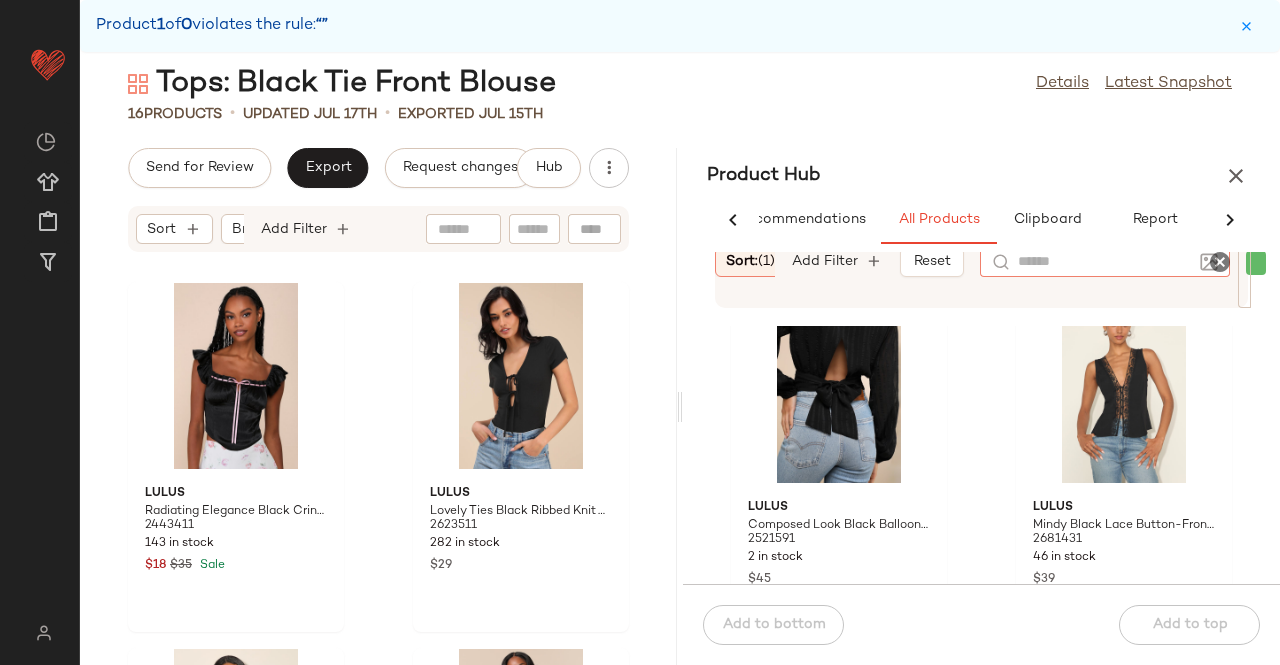 click at bounding box center [1236, 176] 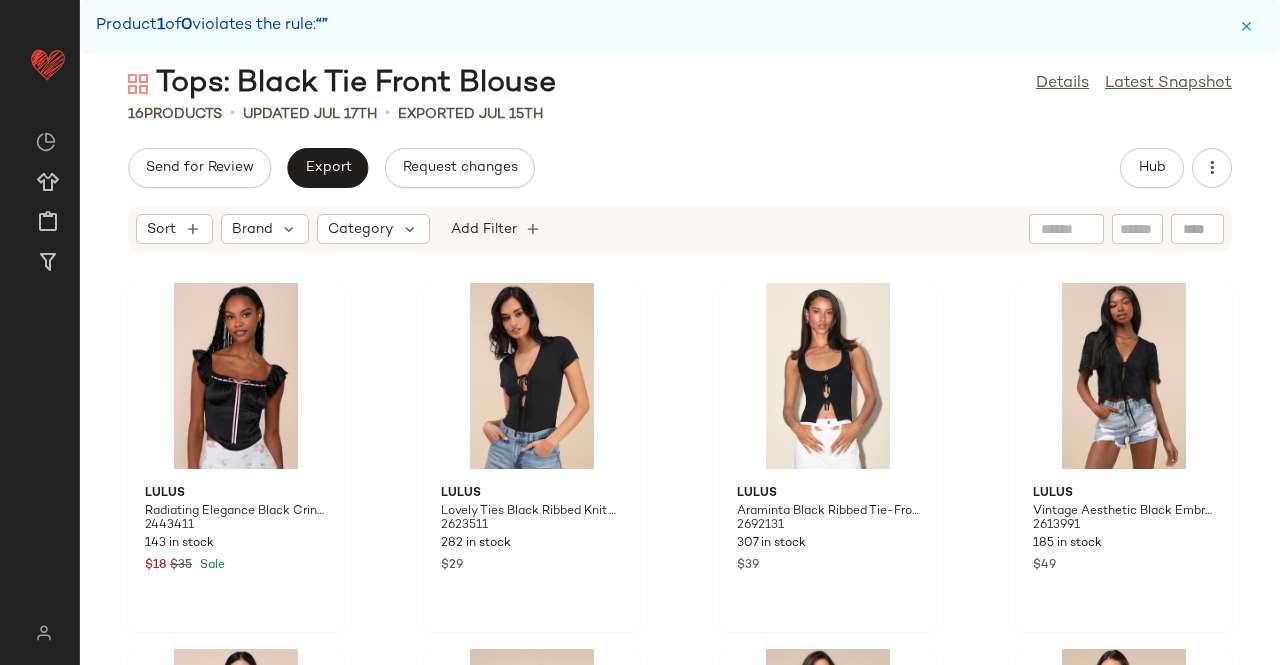click on "Send for Review   Export   Request changes" at bounding box center (331, 168) 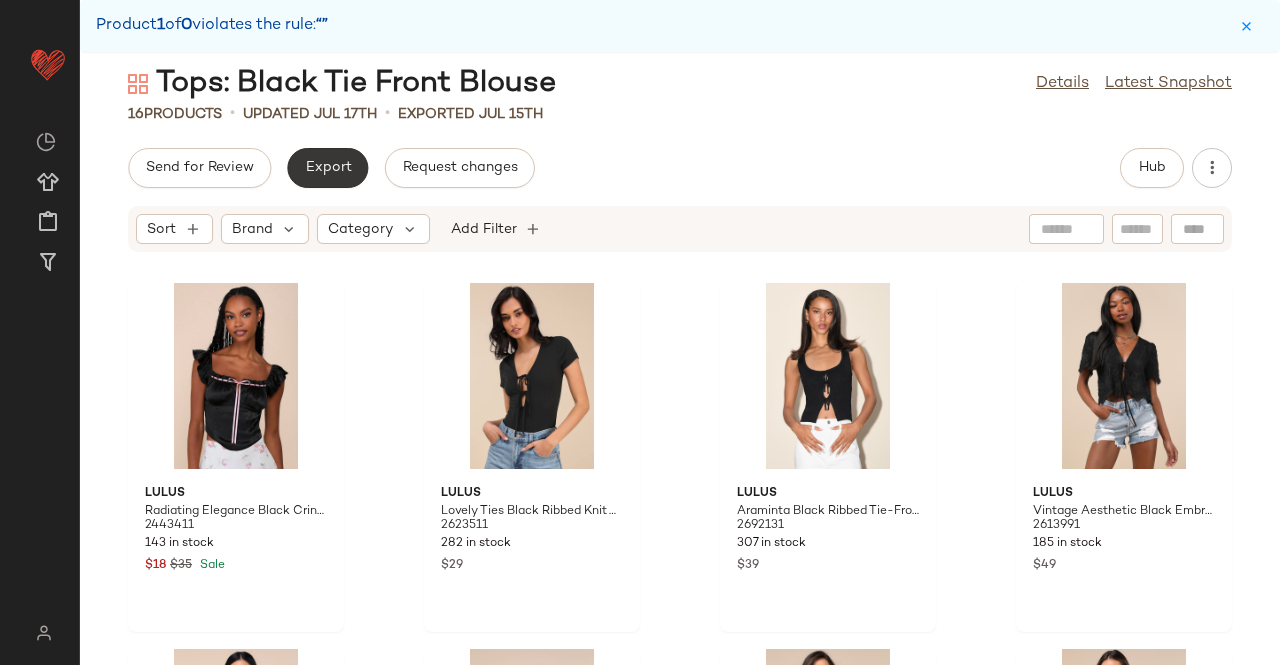 click on "Export" at bounding box center [327, 168] 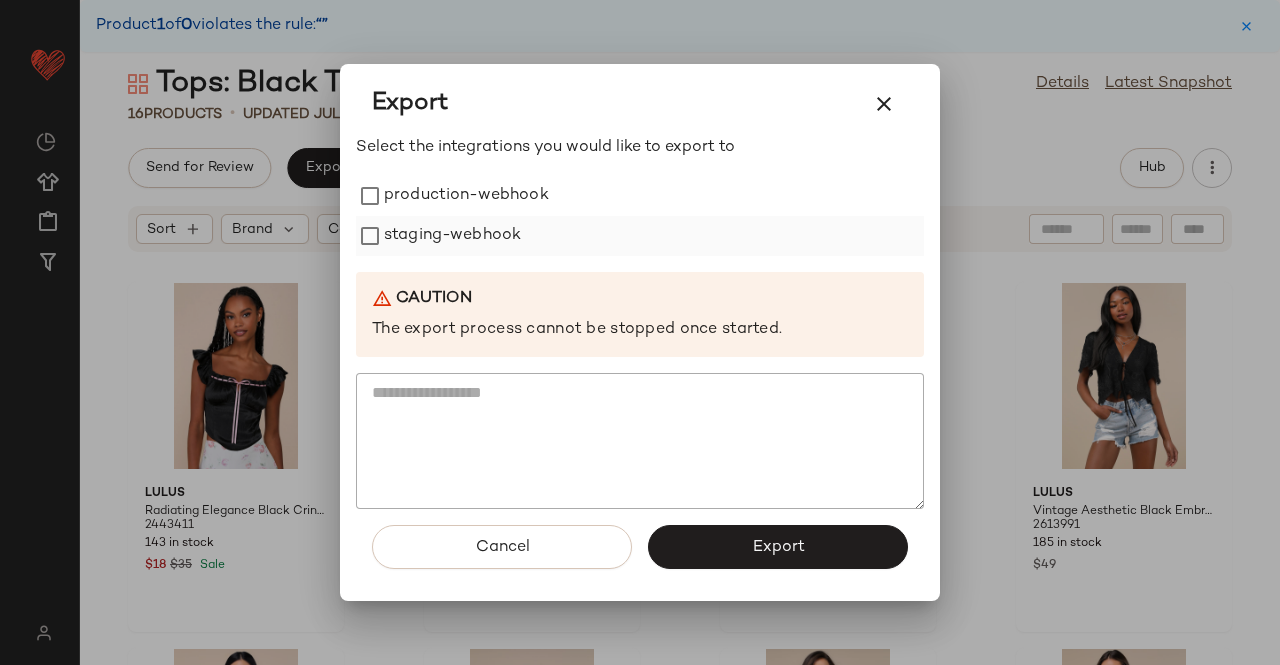 drag, startPoint x: 401, startPoint y: 209, endPoint x: 399, endPoint y: 233, distance: 24.083189 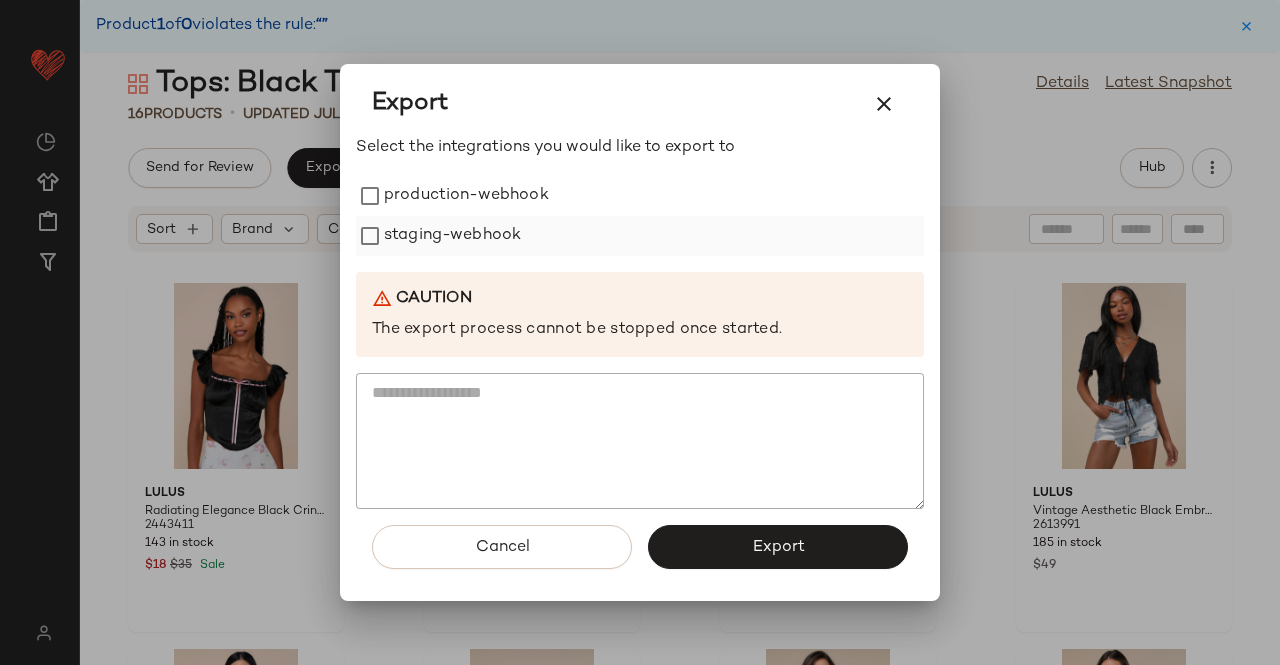 click on "production-webhook" at bounding box center [466, 196] 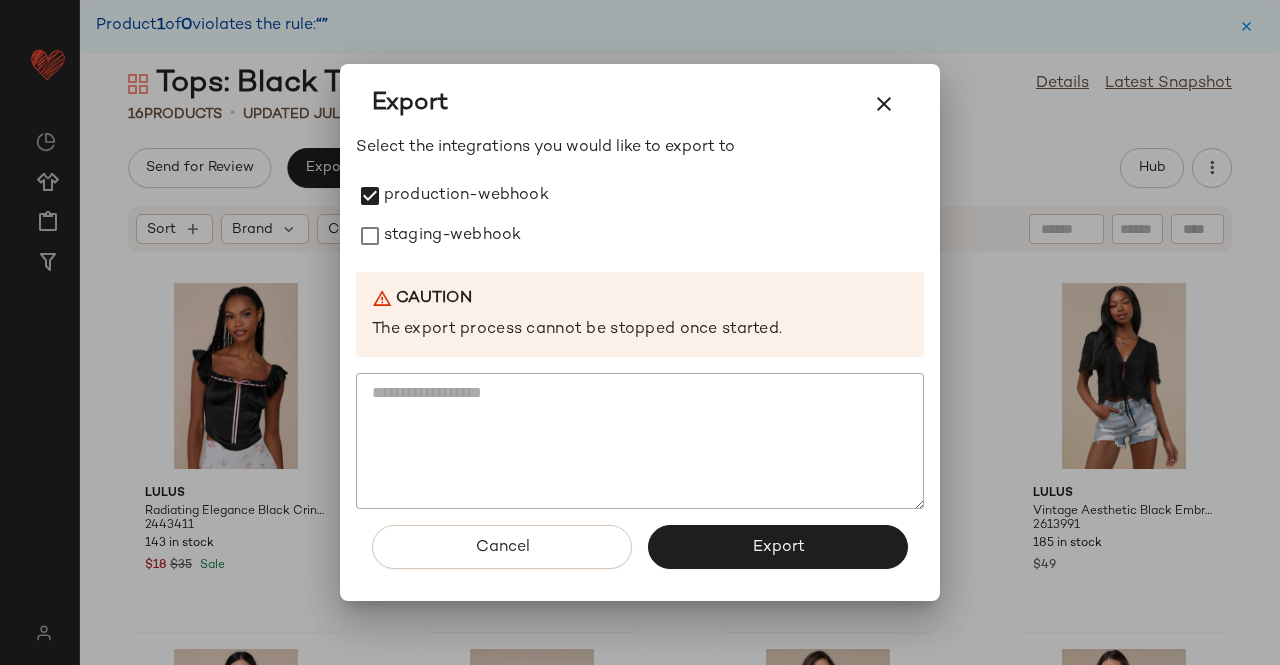 click on "staging-webhook" at bounding box center (452, 236) 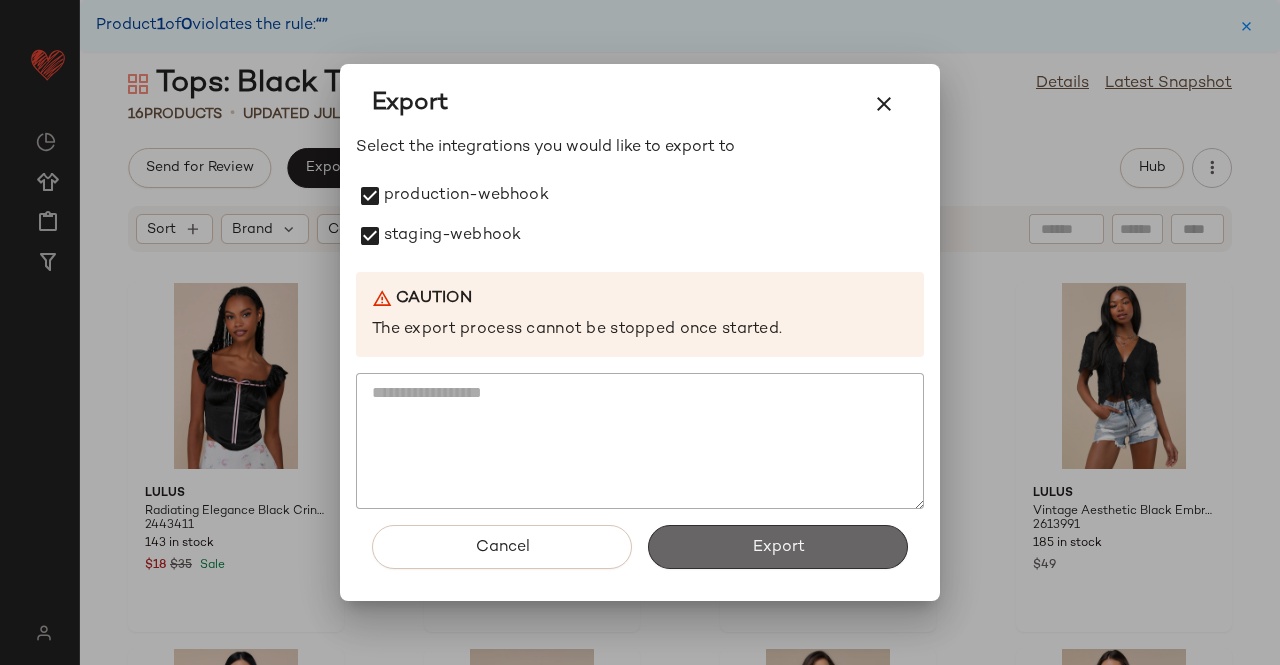 click on "Export" 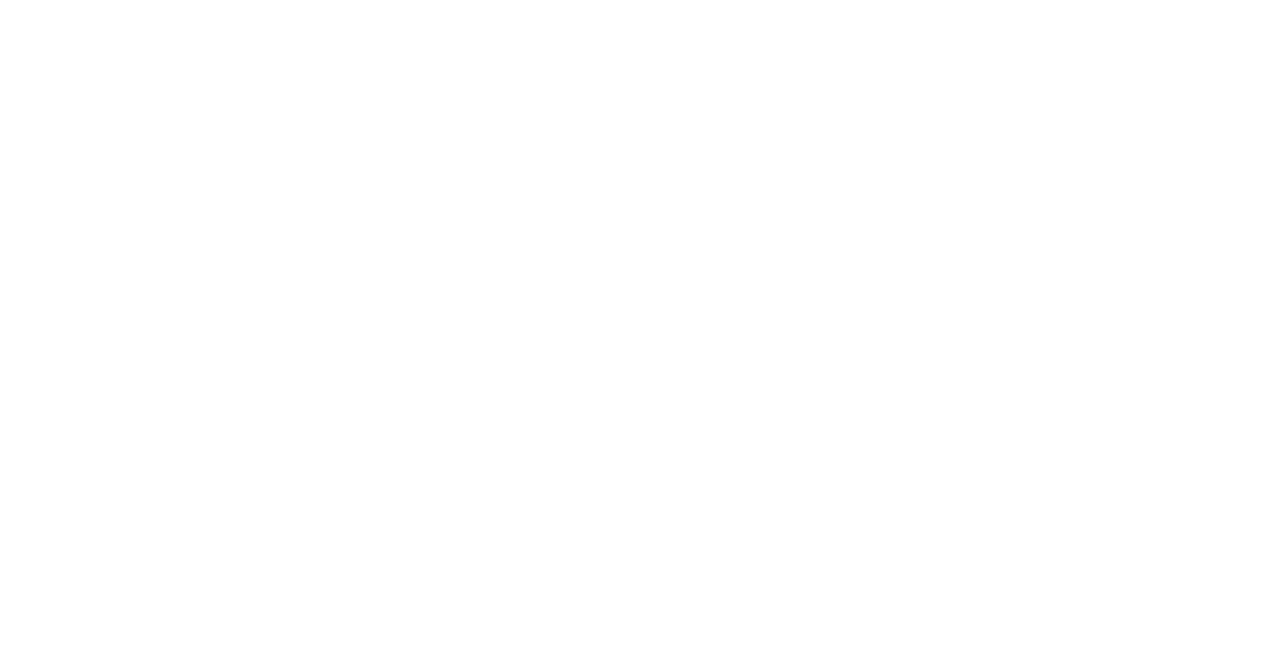 scroll, scrollTop: 0, scrollLeft: 0, axis: both 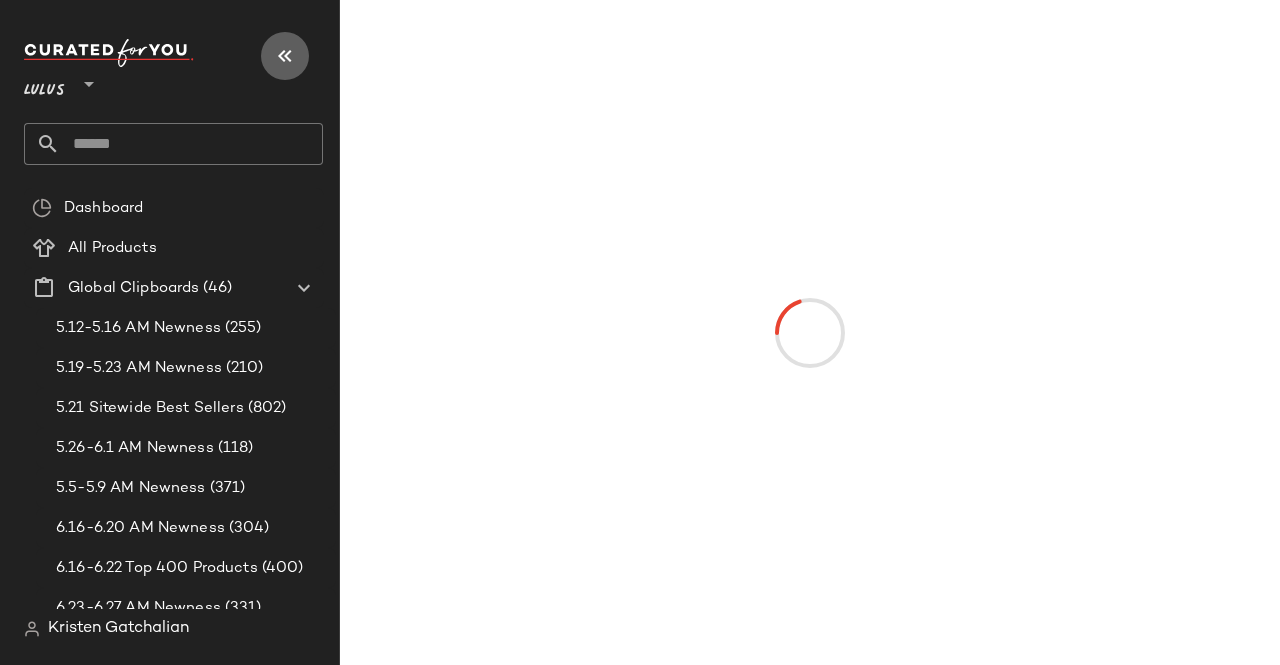 click at bounding box center [285, 56] 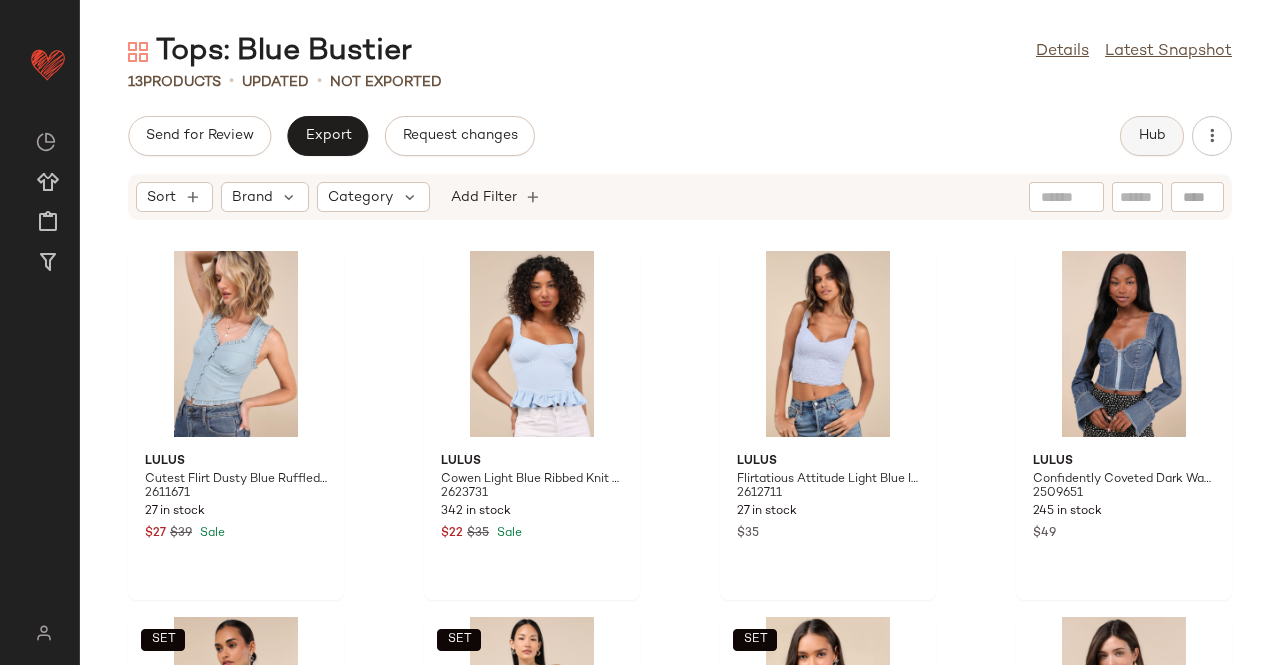 click on "Hub" at bounding box center (1152, 136) 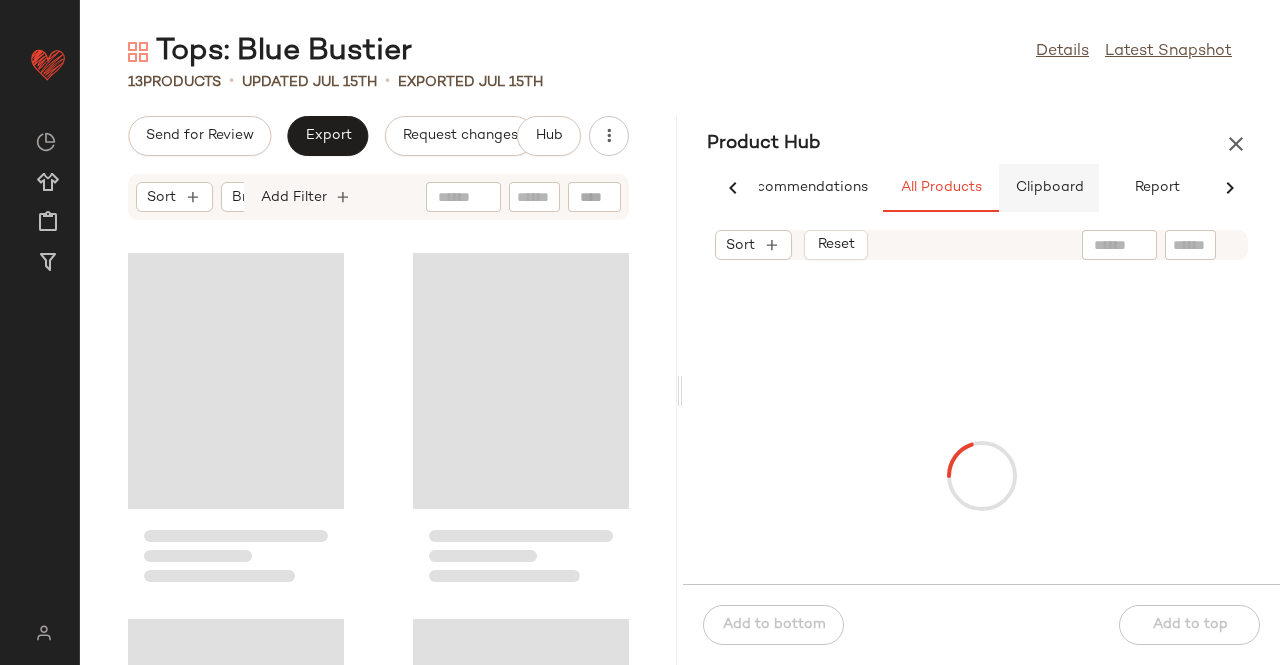 scroll, scrollTop: 0, scrollLeft: 62, axis: horizontal 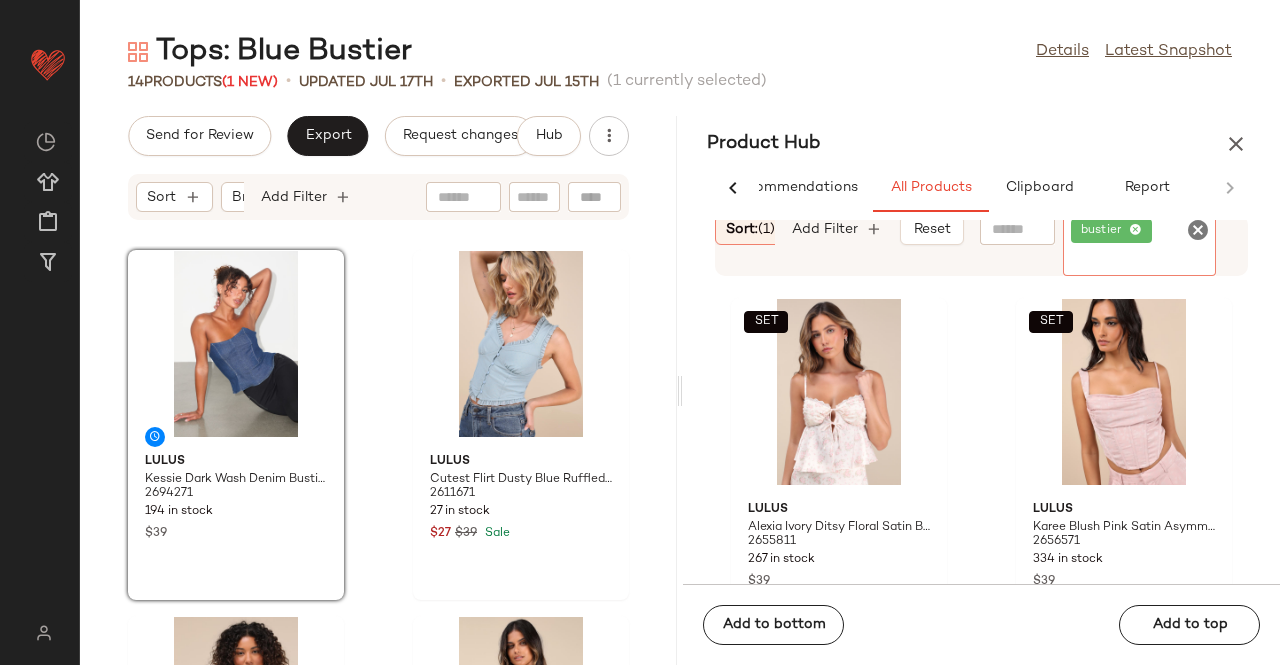click on "bustier" 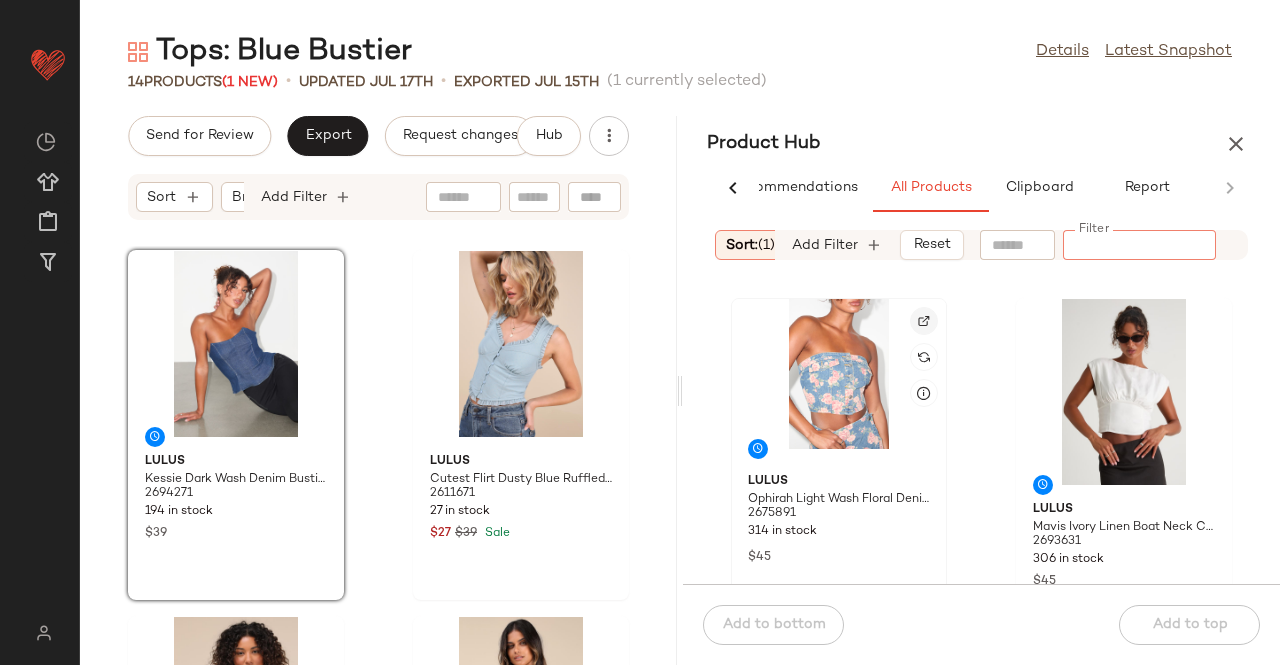 click 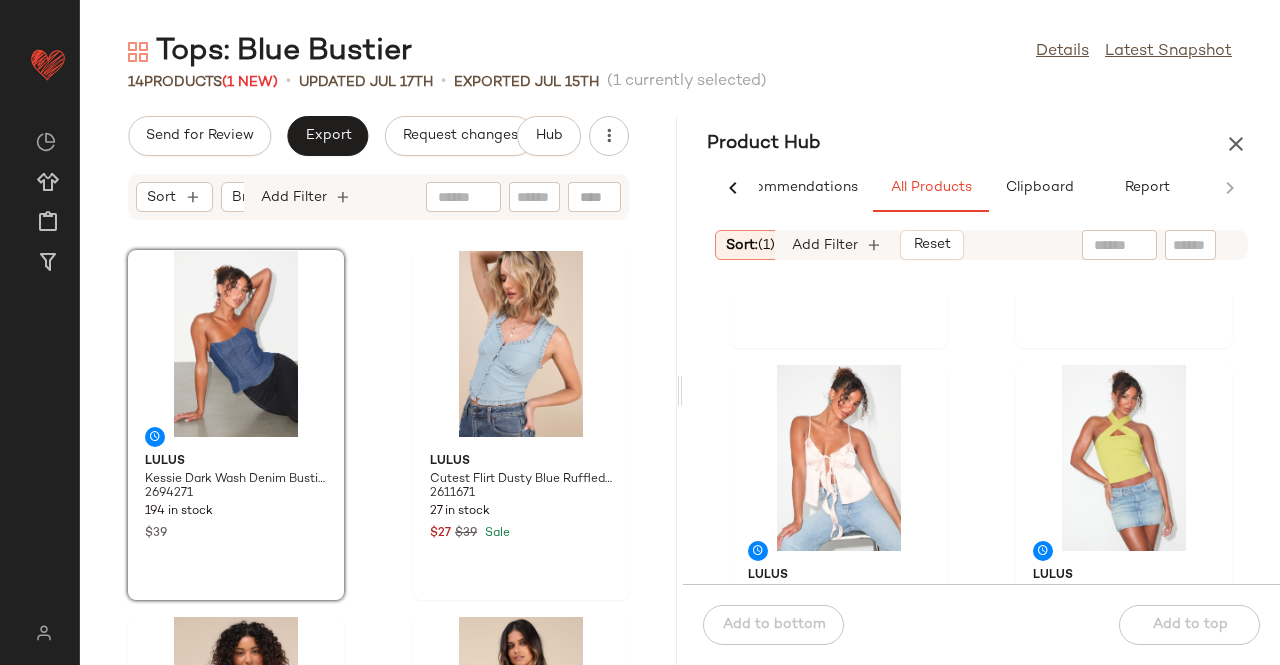 scroll, scrollTop: 0, scrollLeft: 0, axis: both 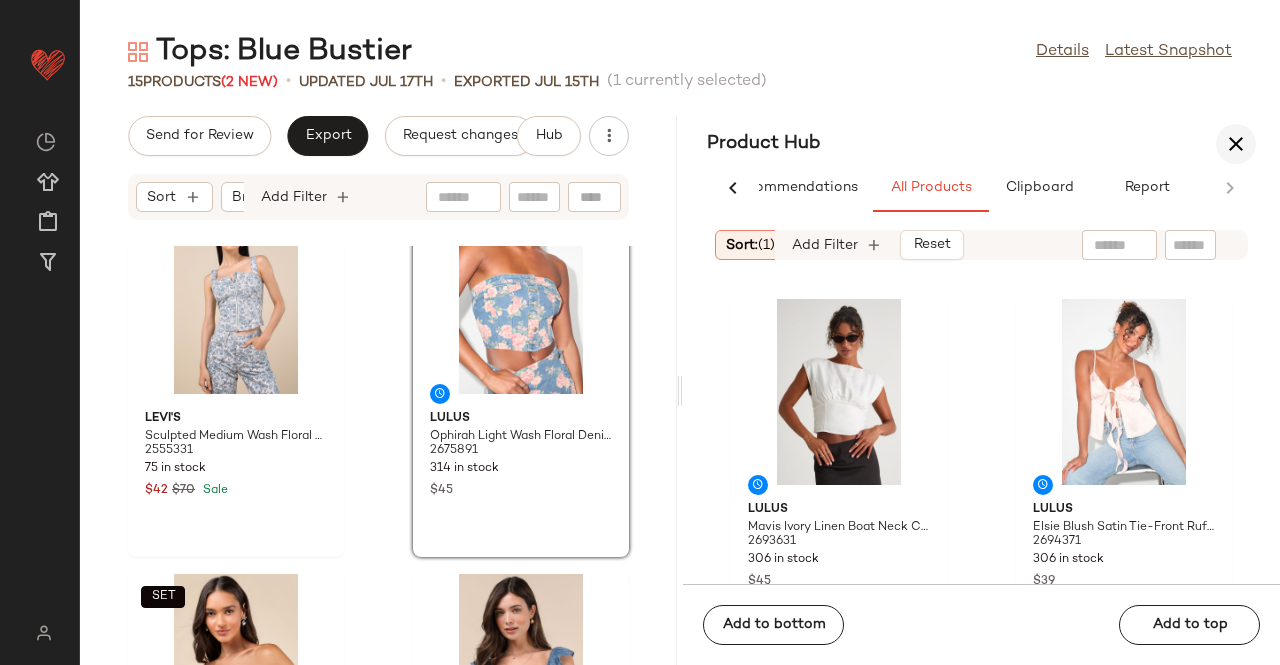 click at bounding box center [1236, 144] 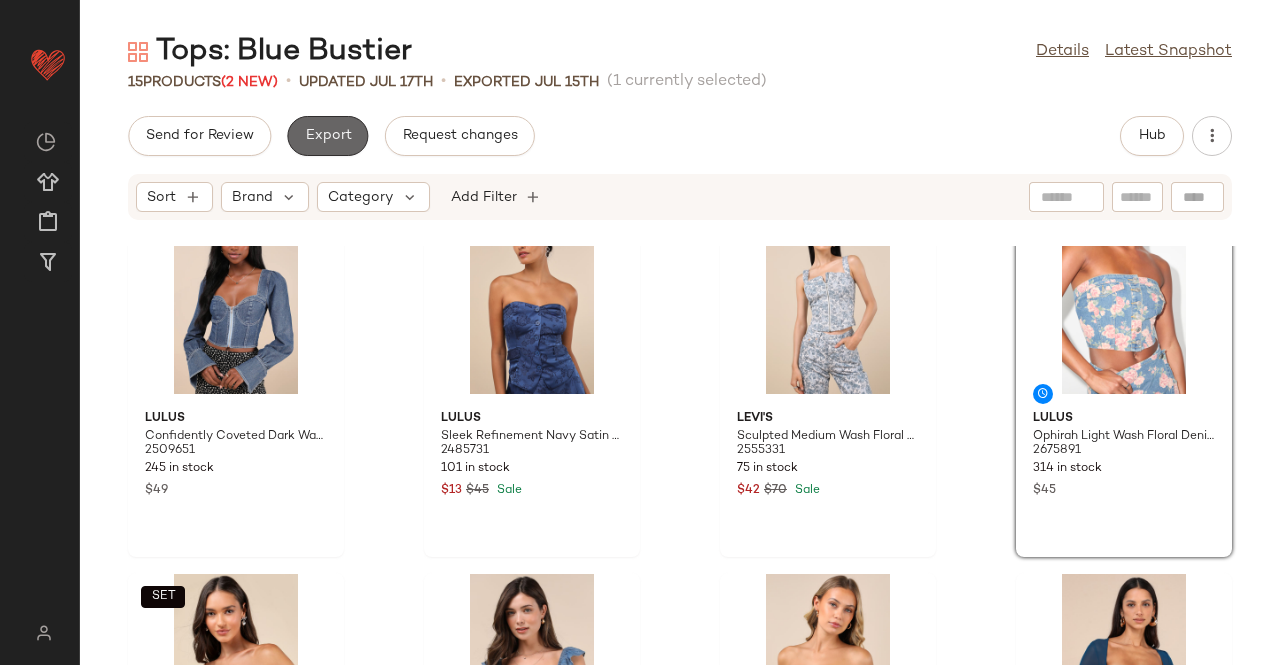 scroll, scrollTop: 366, scrollLeft: 0, axis: vertical 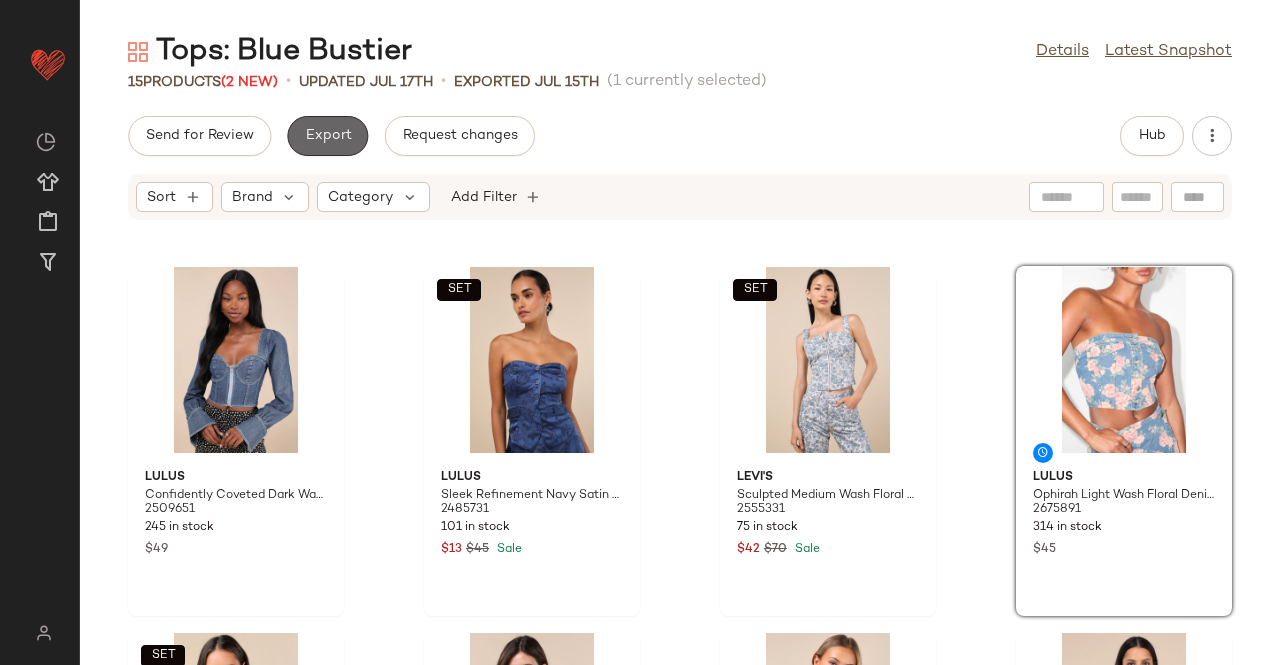click on "Export" at bounding box center (327, 136) 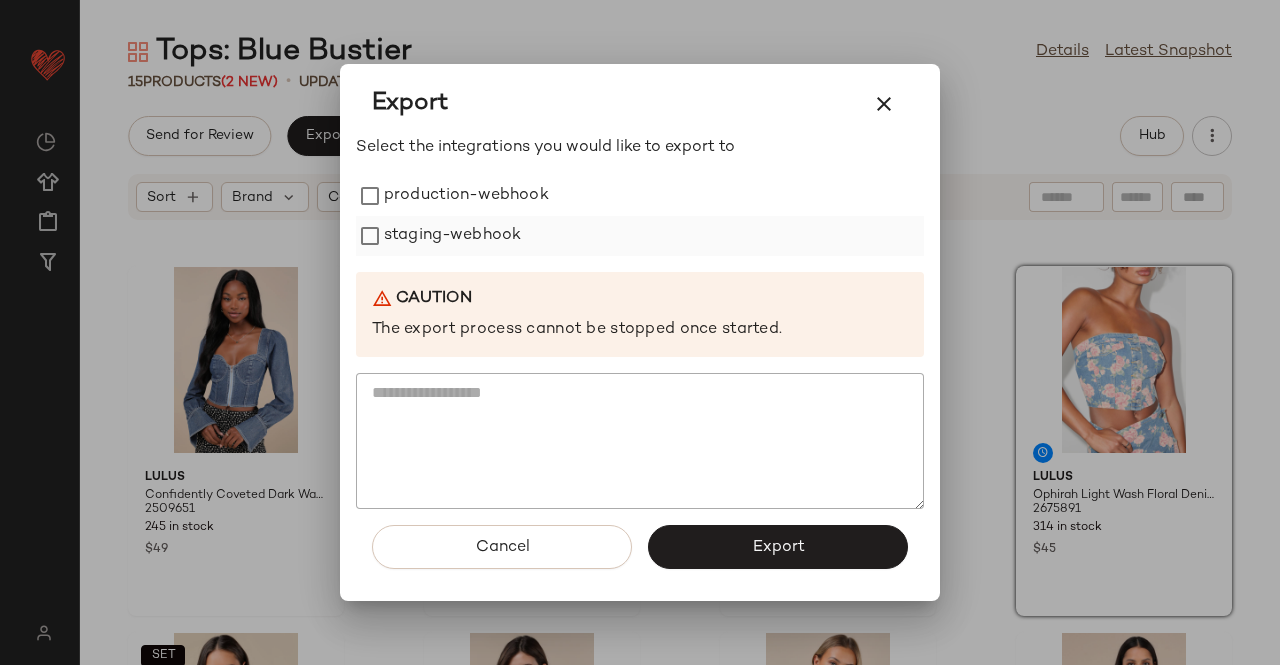 click on "production-webhook" at bounding box center (466, 196) 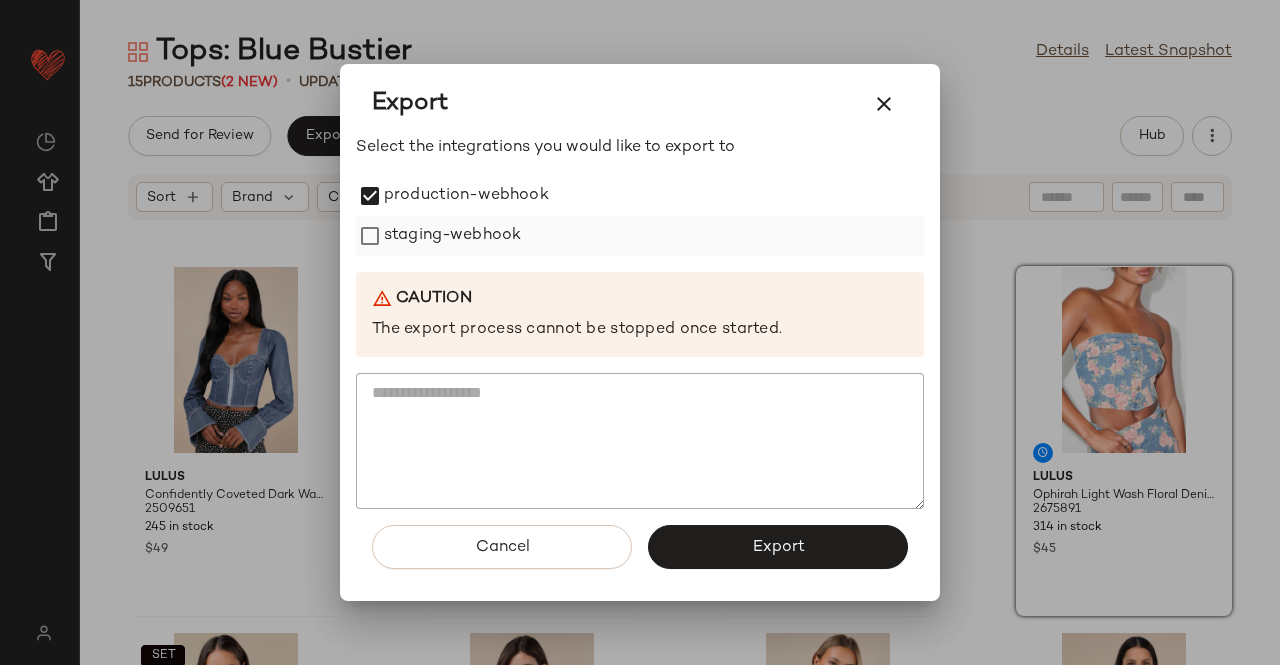 click on "staging-webhook" at bounding box center (452, 236) 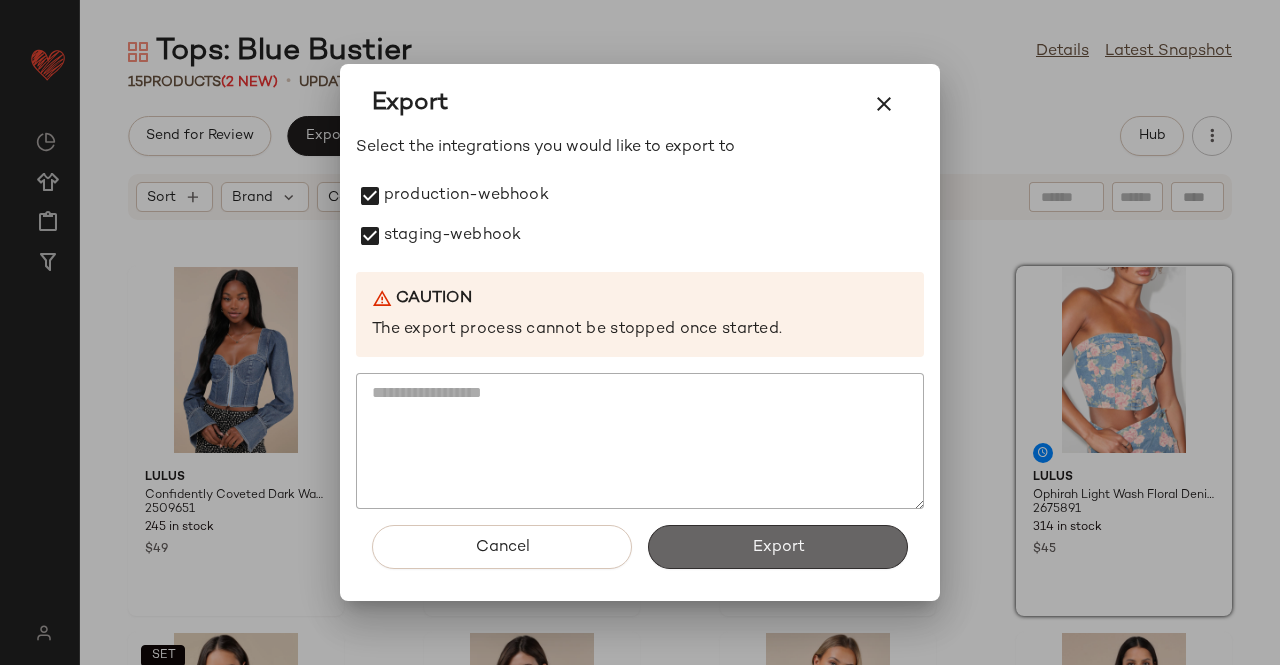click on "Export" 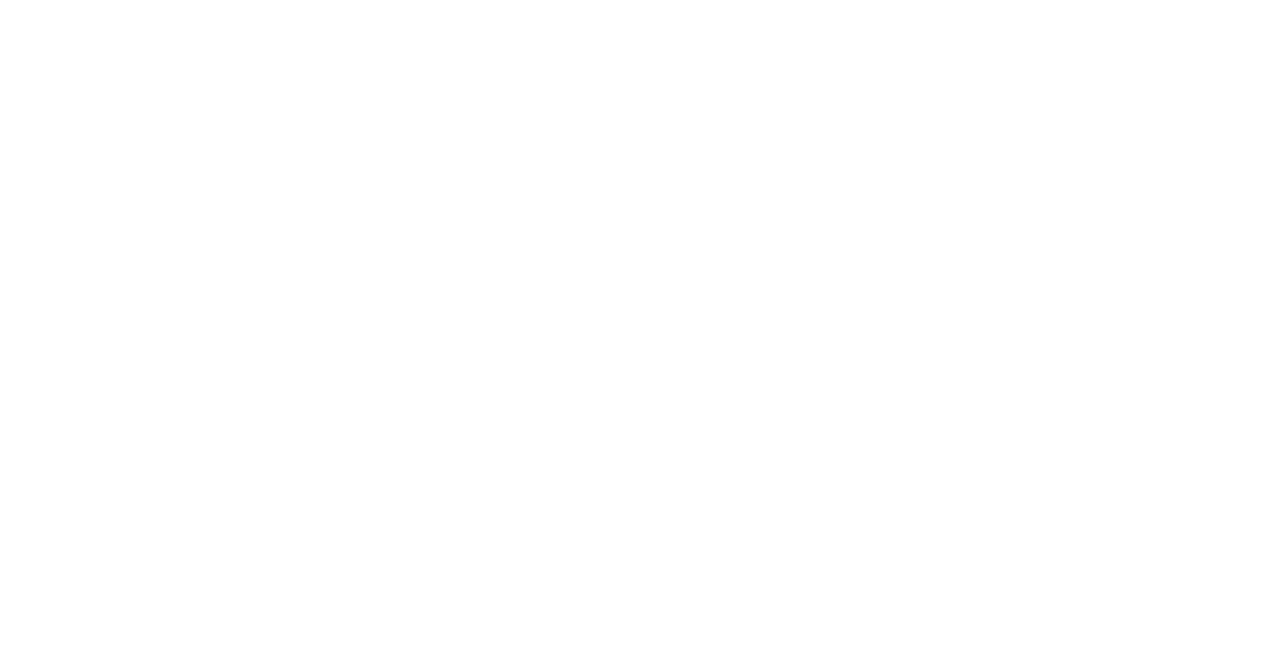 scroll, scrollTop: 0, scrollLeft: 0, axis: both 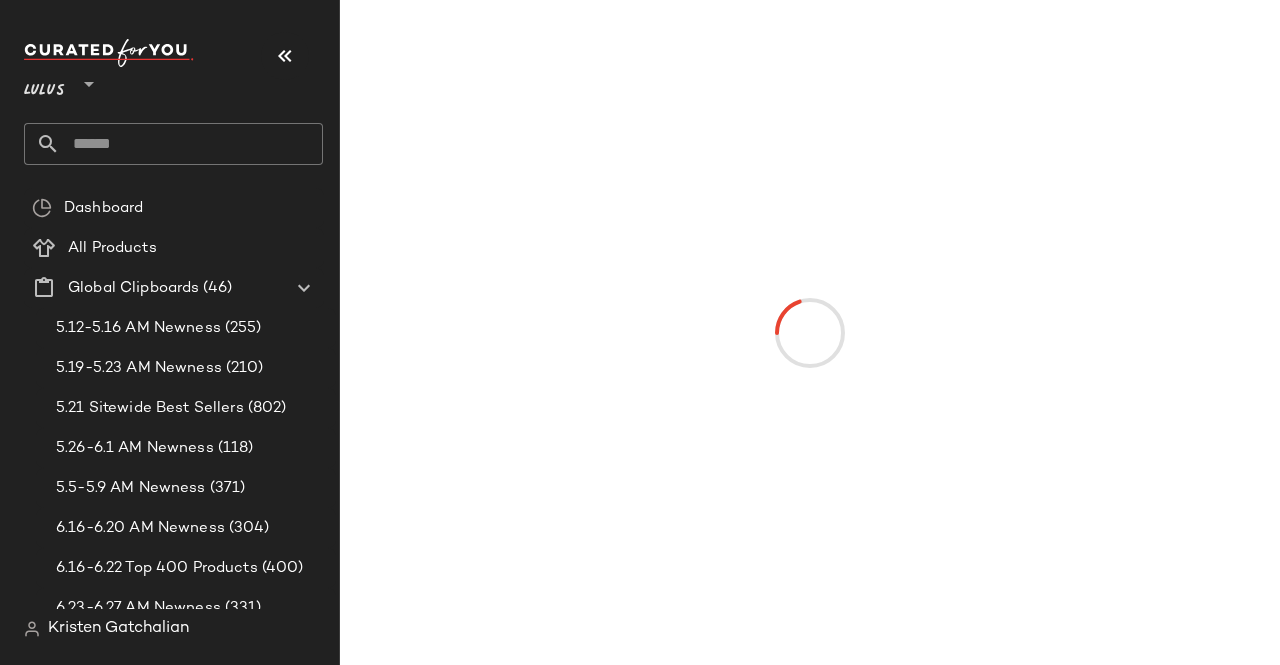 drag, startPoint x: 264, startPoint y: 57, endPoint x: 280, endPoint y: 64, distance: 17.464249 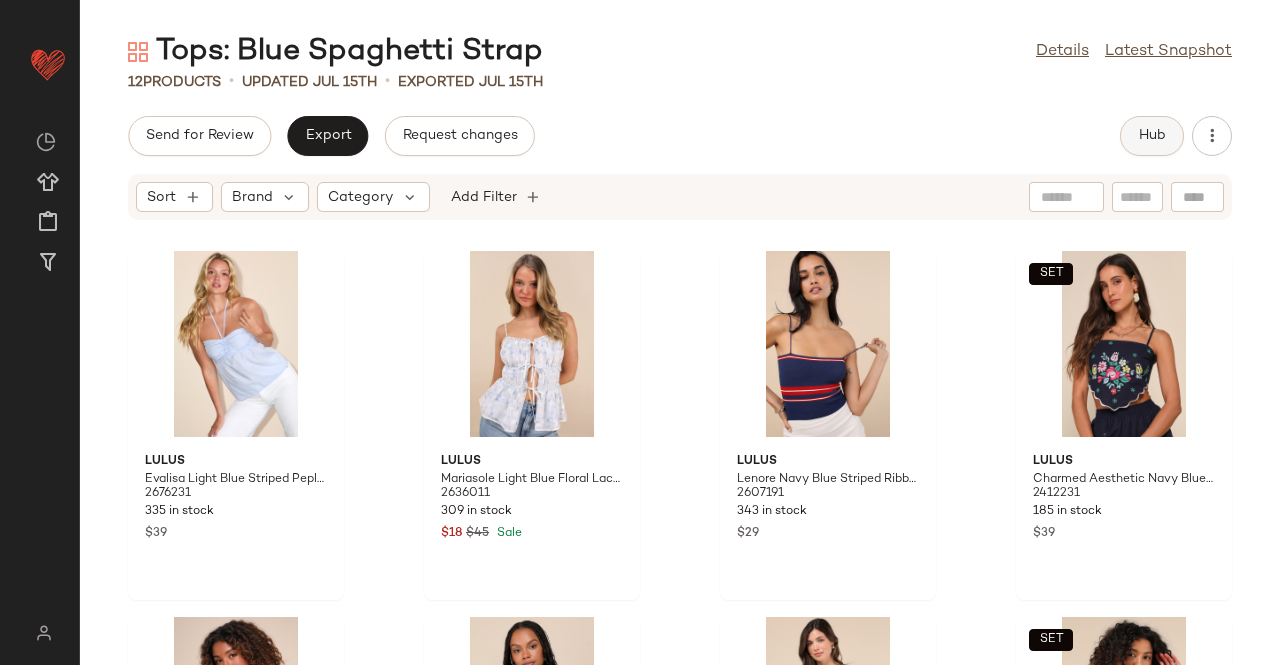 click on "Hub" at bounding box center [1152, 136] 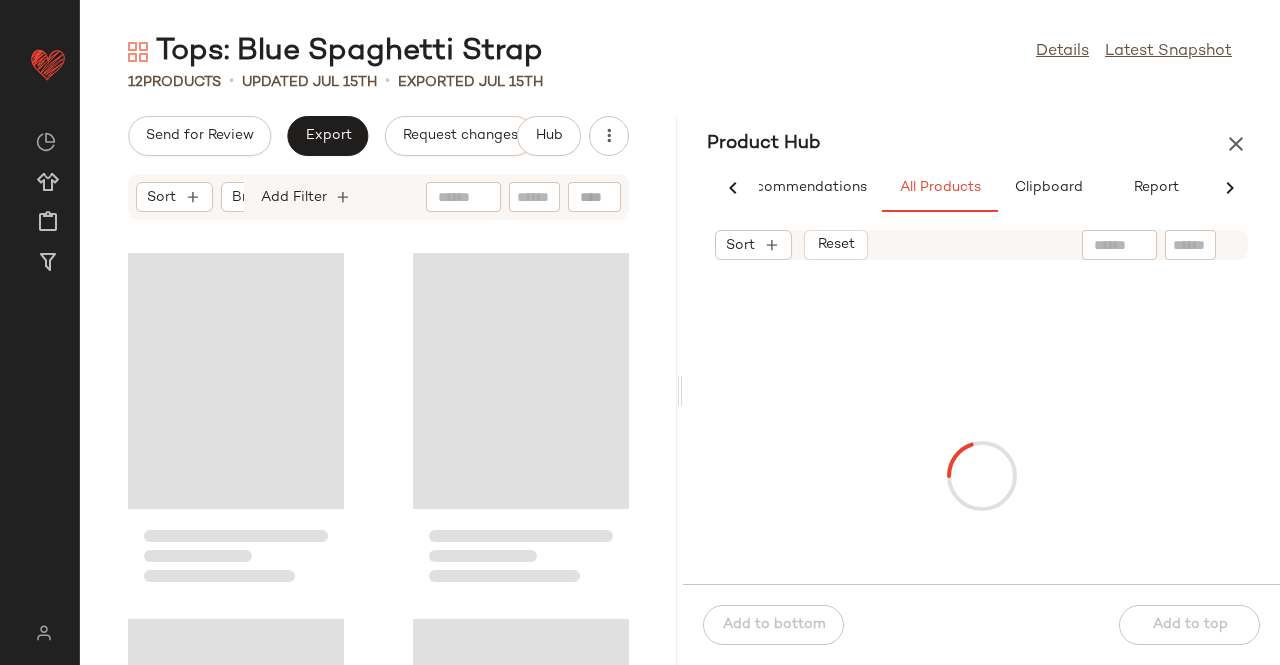 scroll, scrollTop: 0, scrollLeft: 62, axis: horizontal 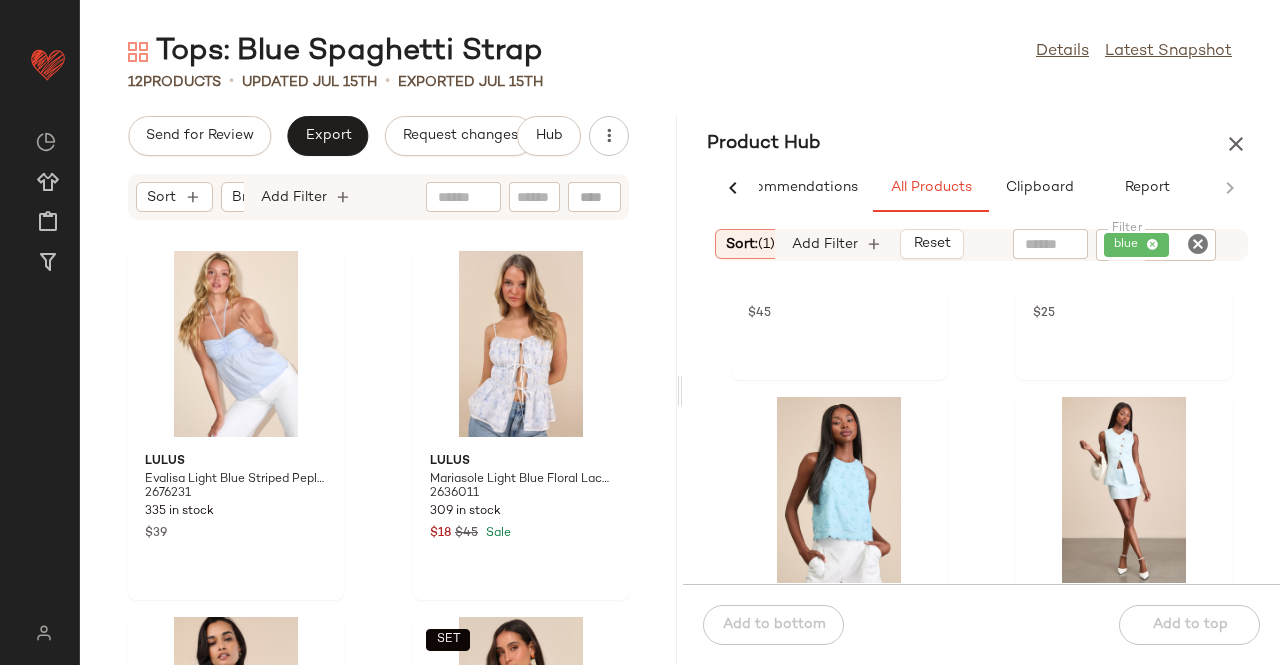 click on "blue" 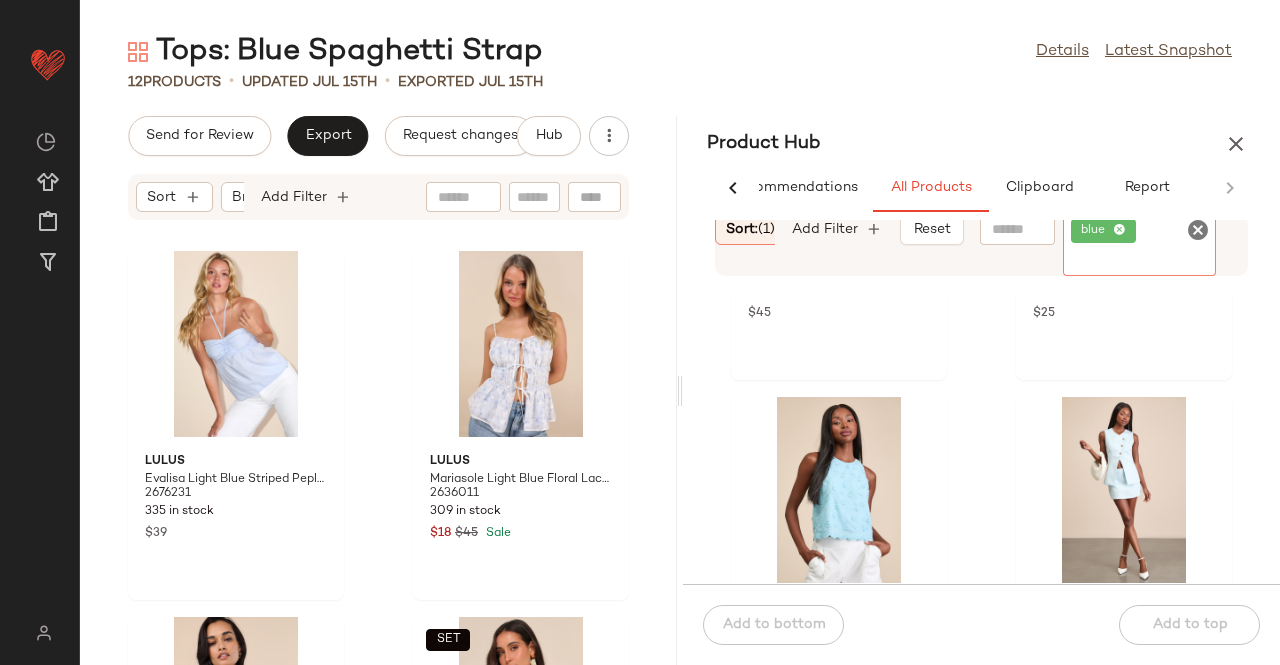drag, startPoint x: 1120, startPoint y: 229, endPoint x: 1116, endPoint y: 250, distance: 21.377558 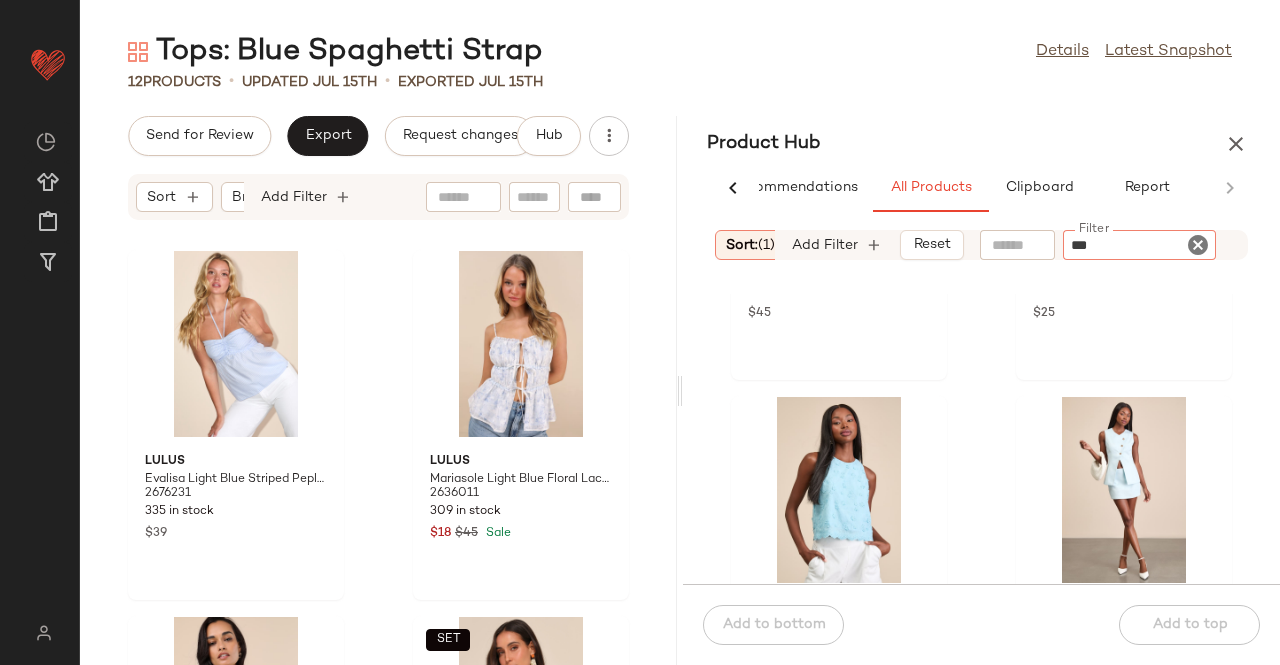 type on "****" 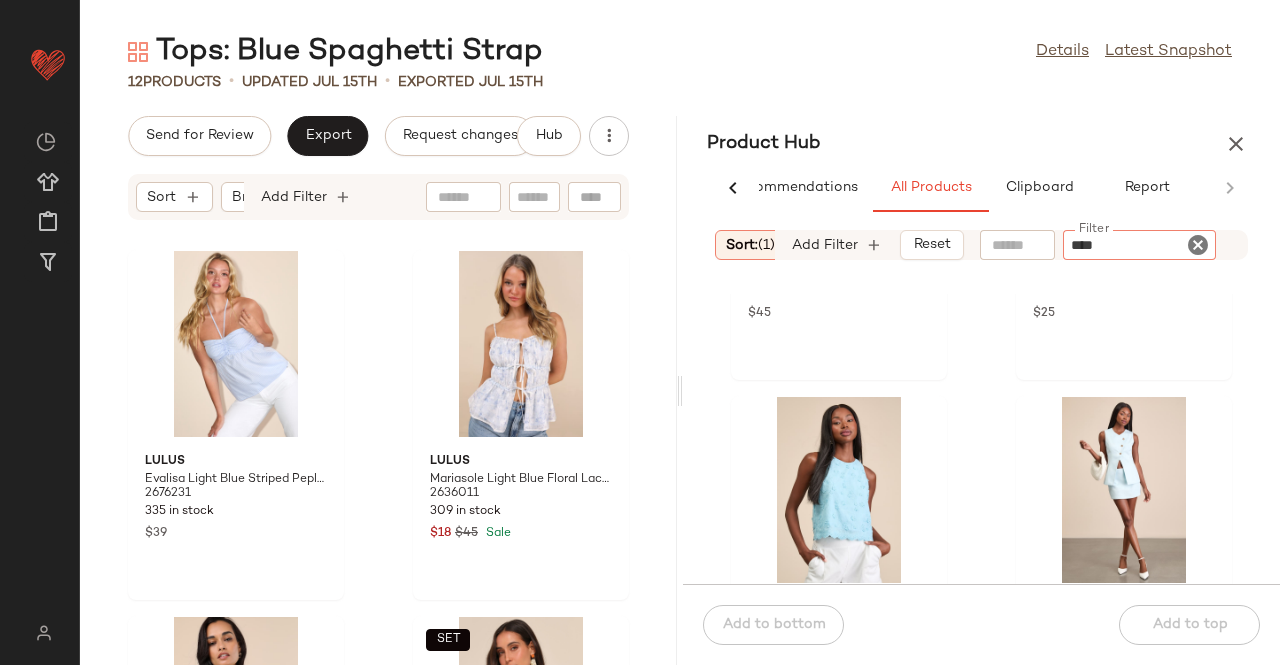 type 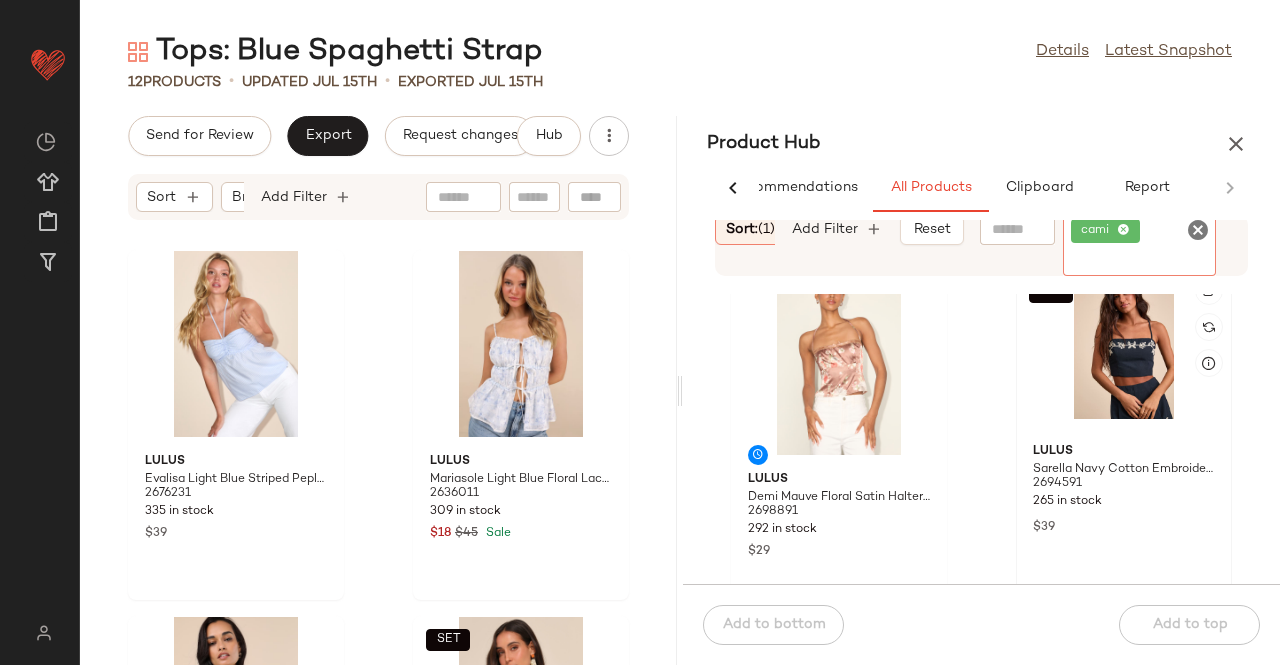 scroll, scrollTop: 416, scrollLeft: 0, axis: vertical 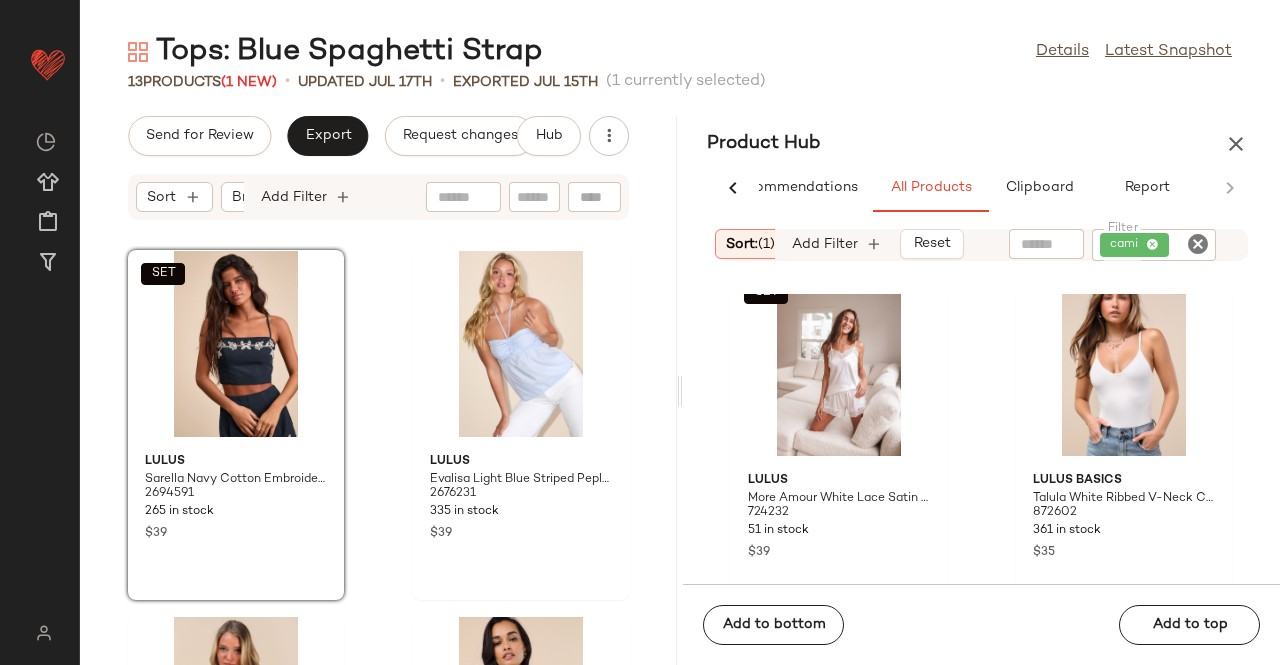 click on "Product Hub" at bounding box center (981, 144) 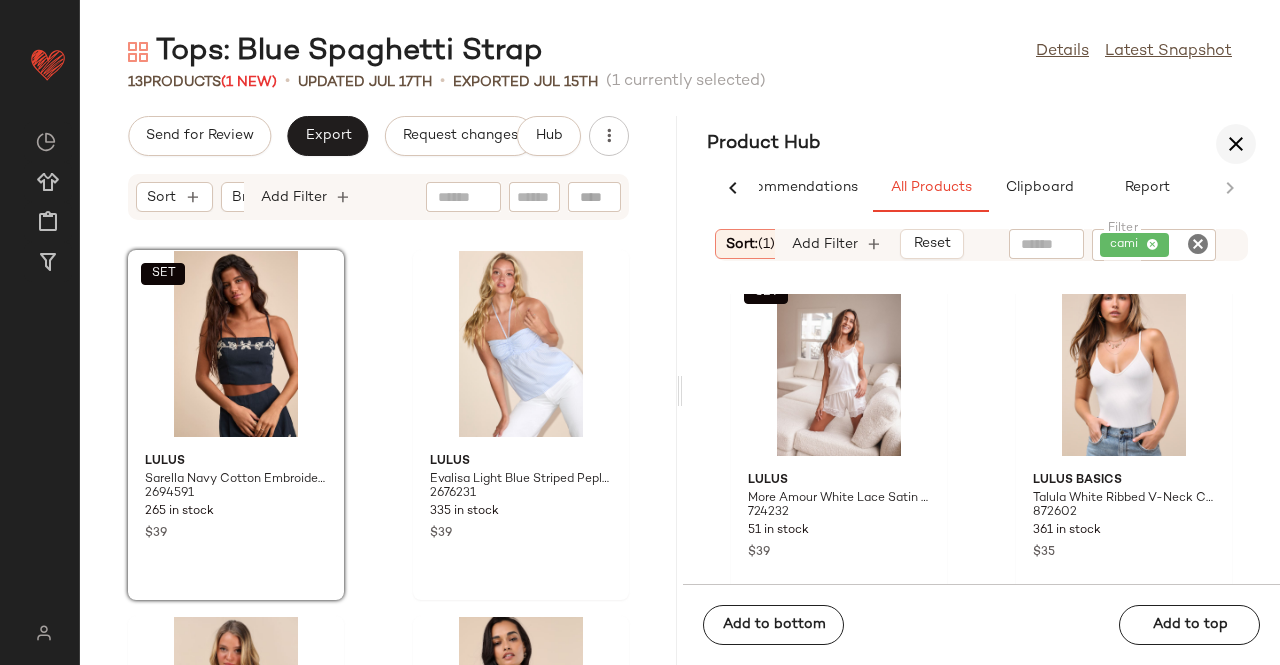 click on "Product Hub" at bounding box center (981, 144) 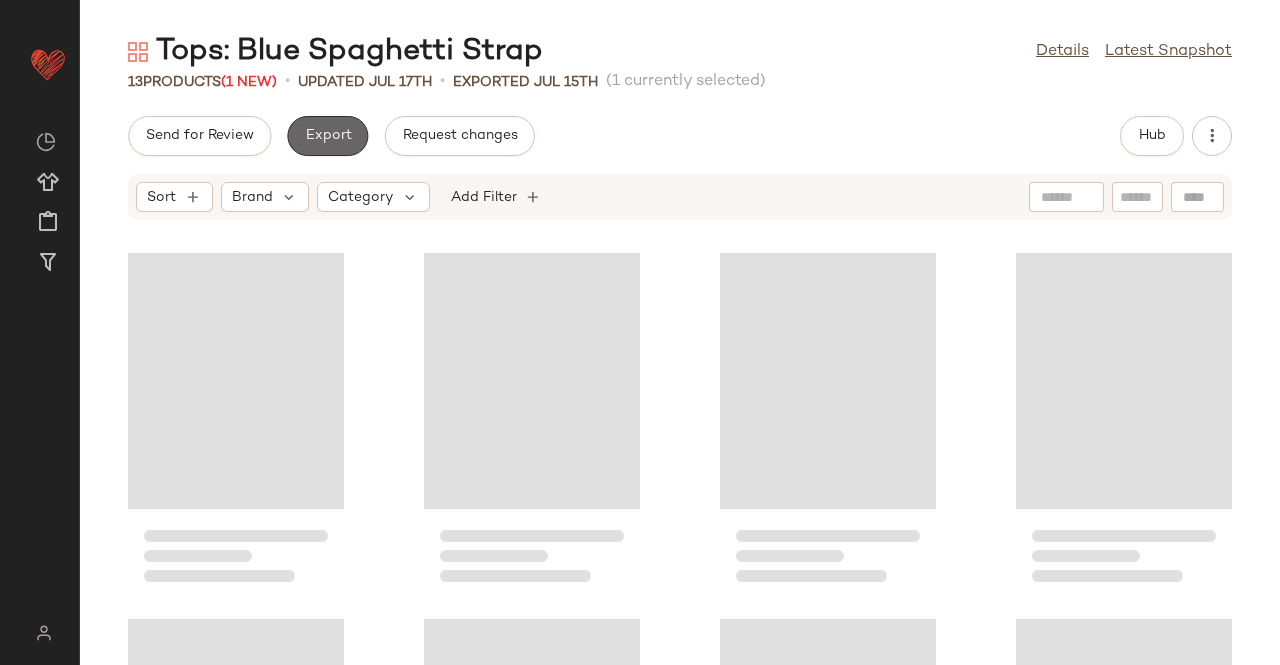 click on "Export" at bounding box center [327, 136] 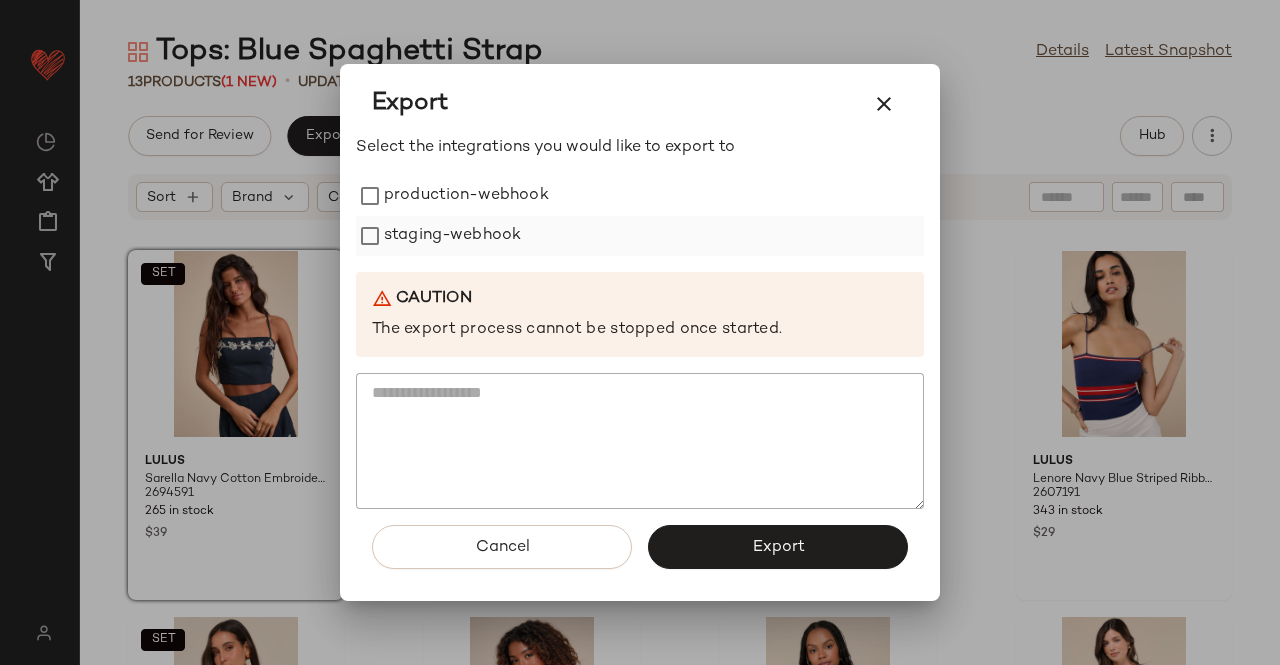 click on "staging-webhook" at bounding box center (452, 236) 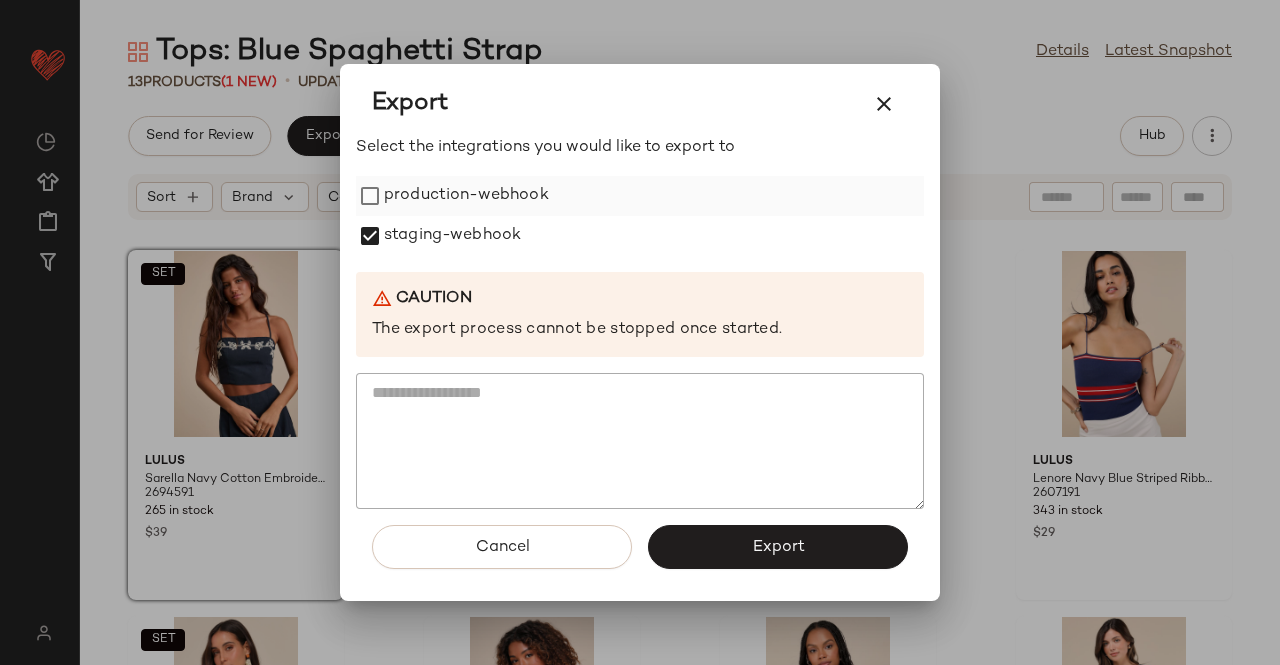 click on "production-webhook" at bounding box center [466, 196] 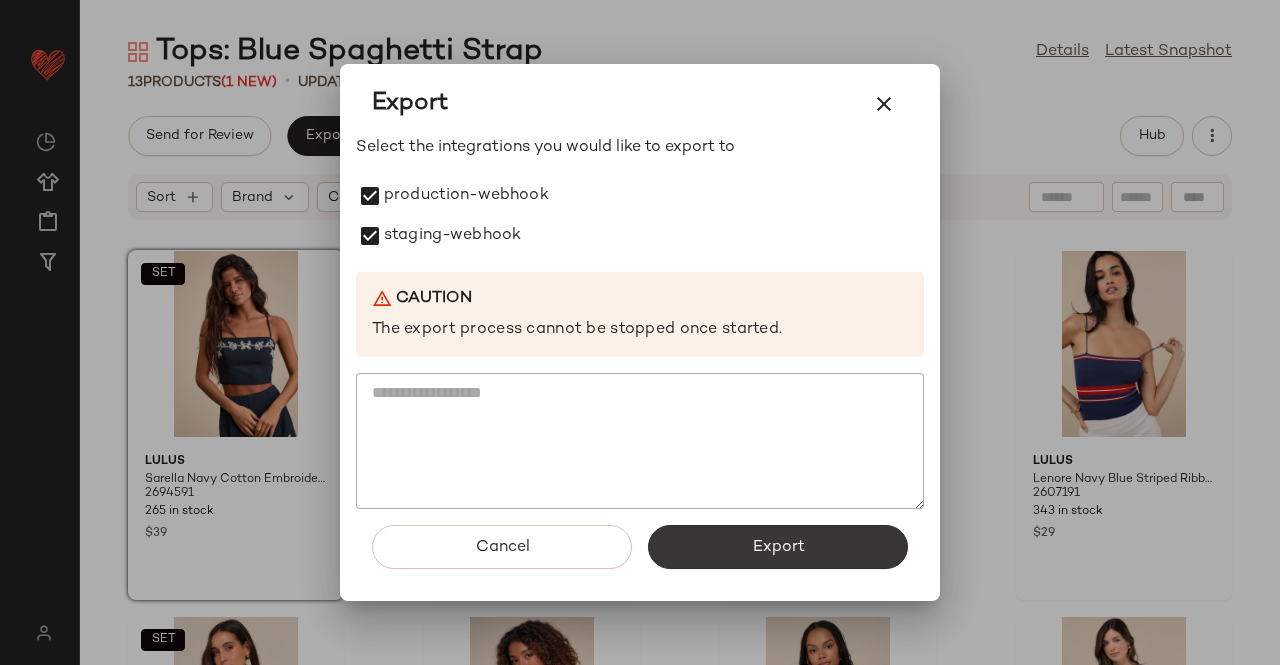drag, startPoint x: 772, startPoint y: 571, endPoint x: 774, endPoint y: 553, distance: 18.110771 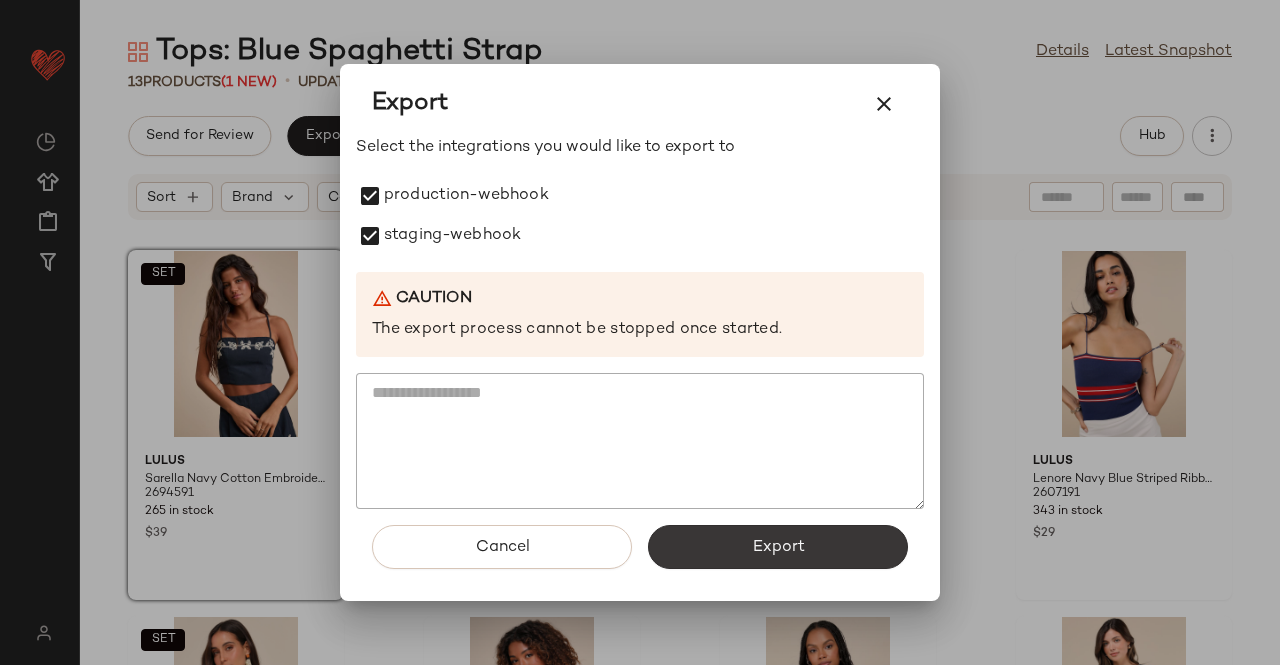 click on "Cancel   Export" at bounding box center (640, 555) 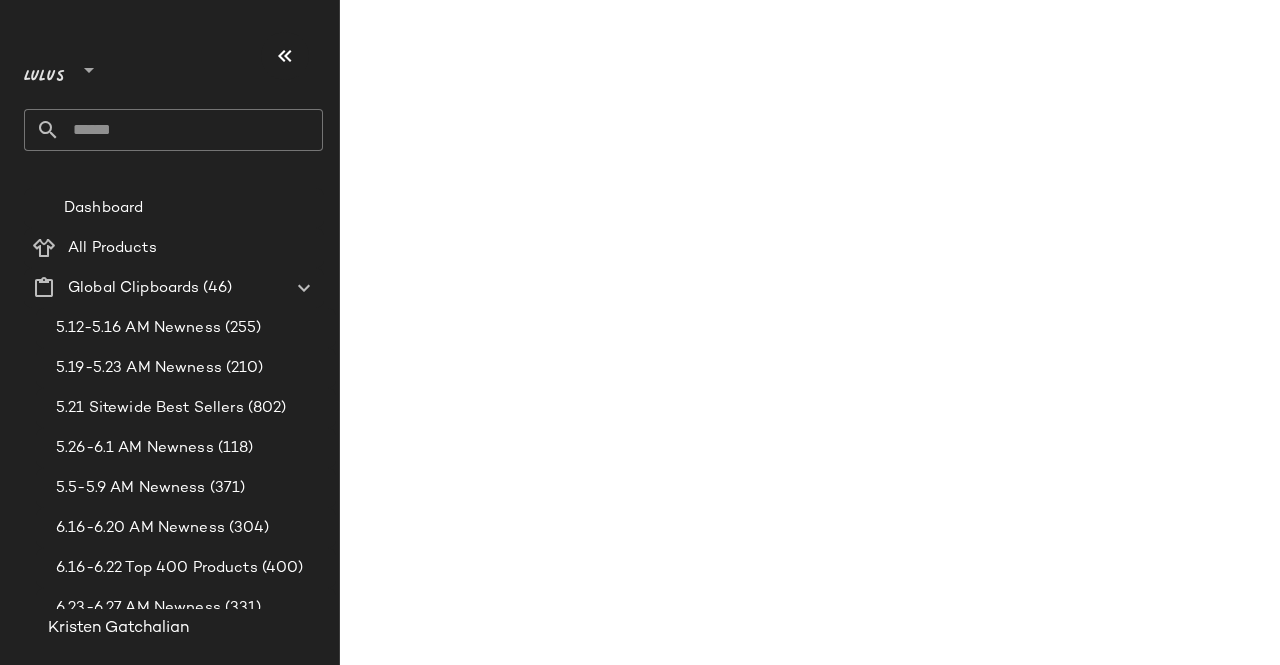 scroll, scrollTop: 0, scrollLeft: 0, axis: both 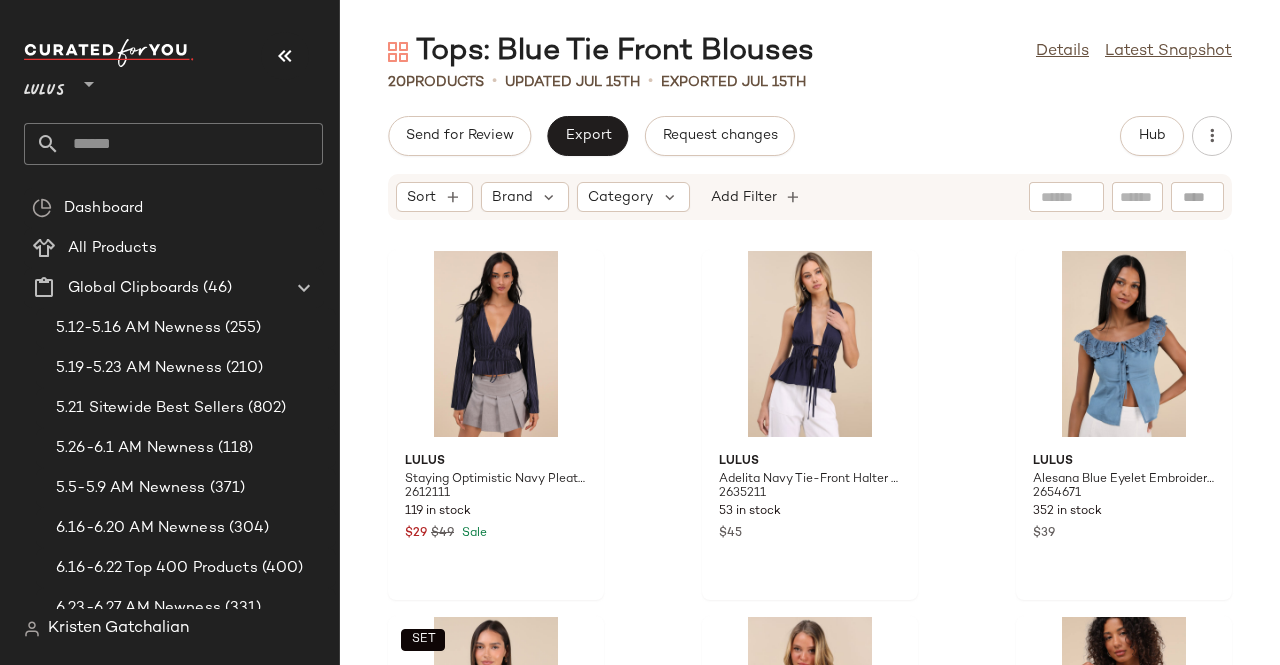 drag, startPoint x: 266, startPoint y: 63, endPoint x: 273, endPoint y: 47, distance: 17.464249 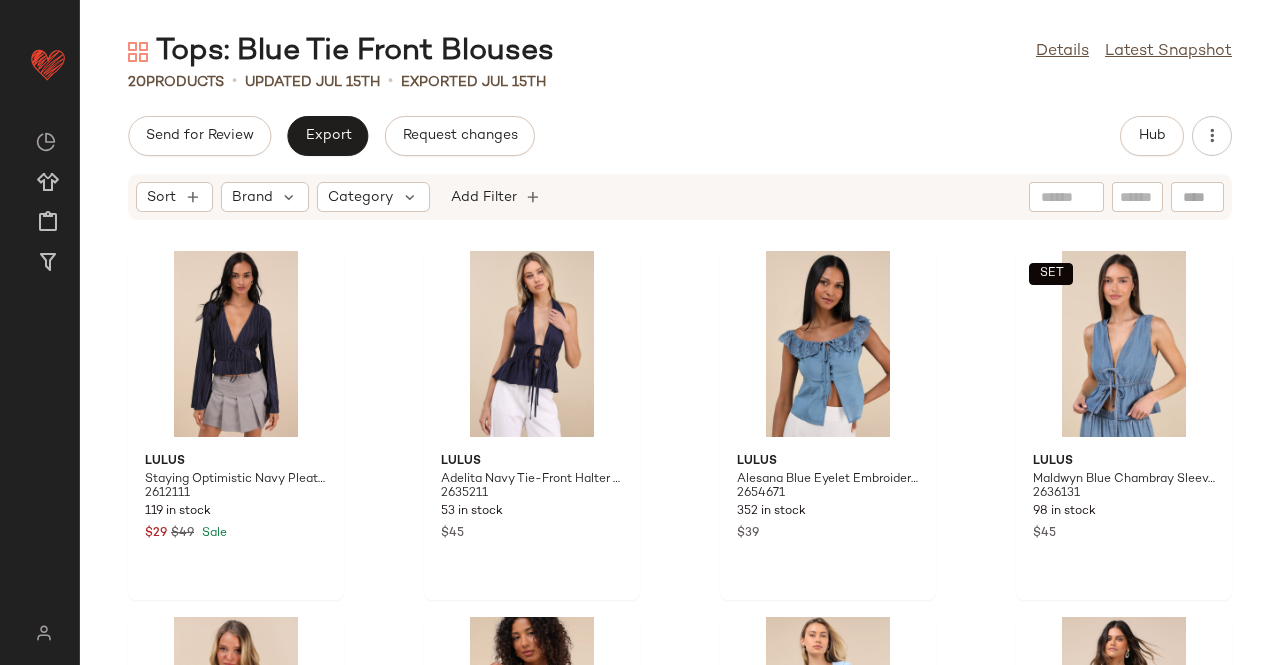 drag, startPoint x: 1114, startPoint y: 139, endPoint x: 1064, endPoint y: 132, distance: 50.48762 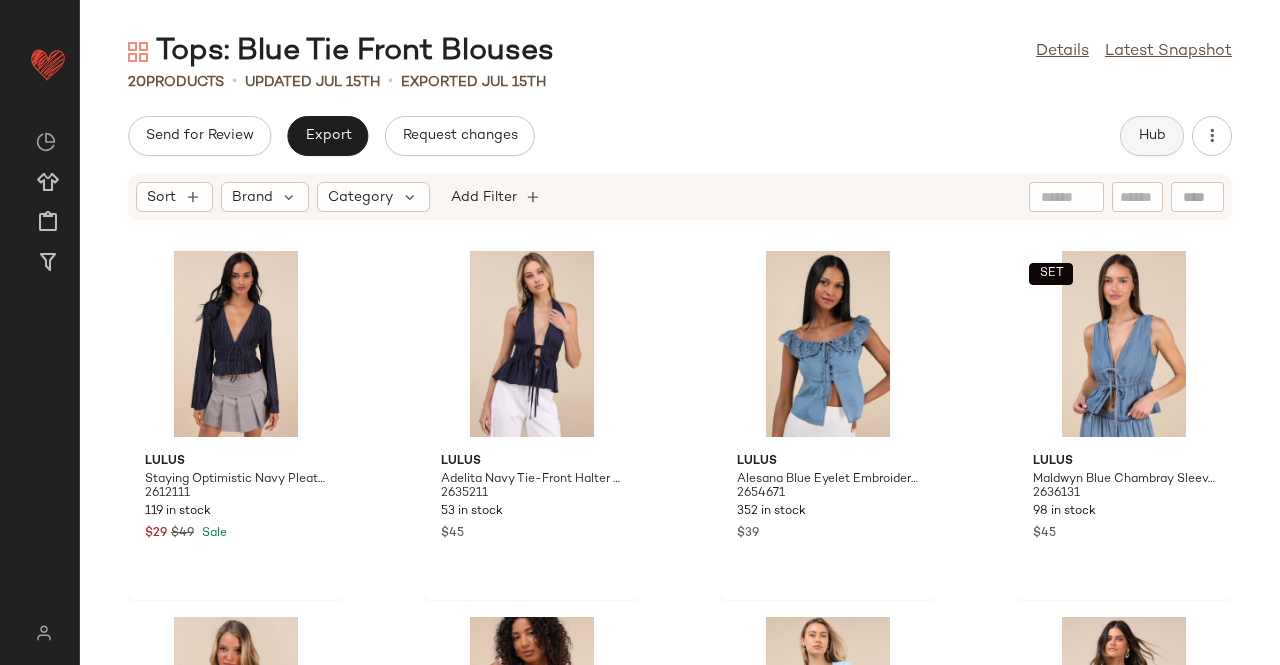 click on "Hub" at bounding box center (1152, 136) 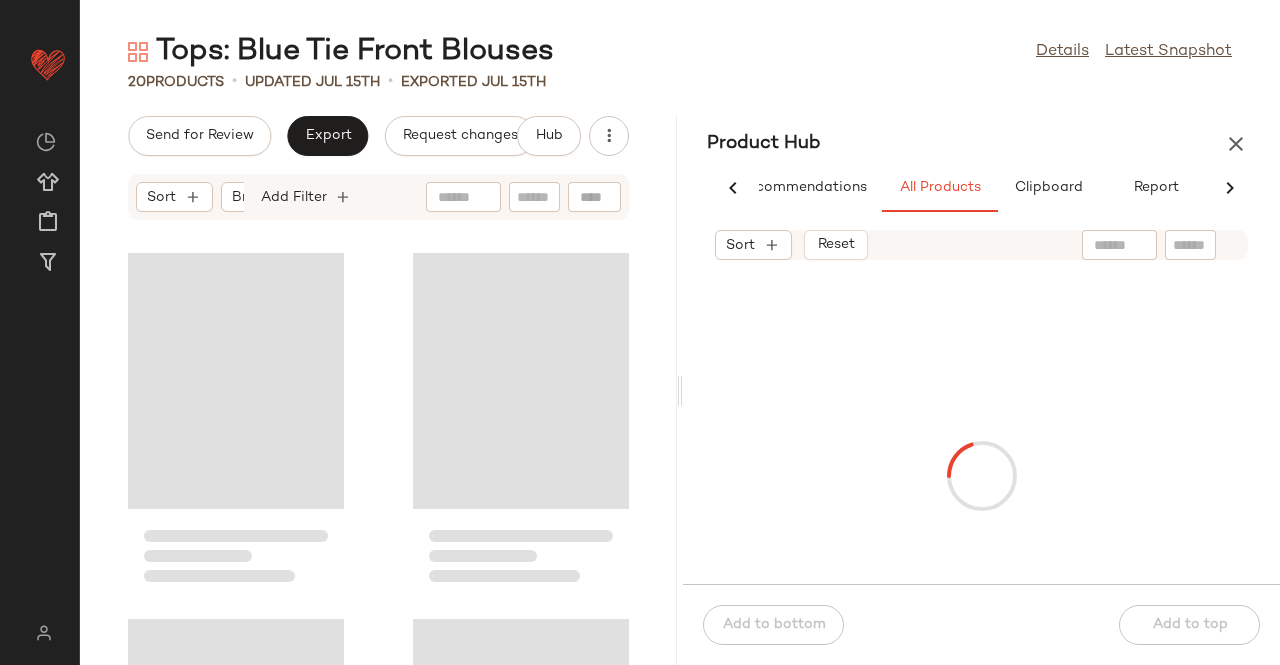 scroll, scrollTop: 0, scrollLeft: 62, axis: horizontal 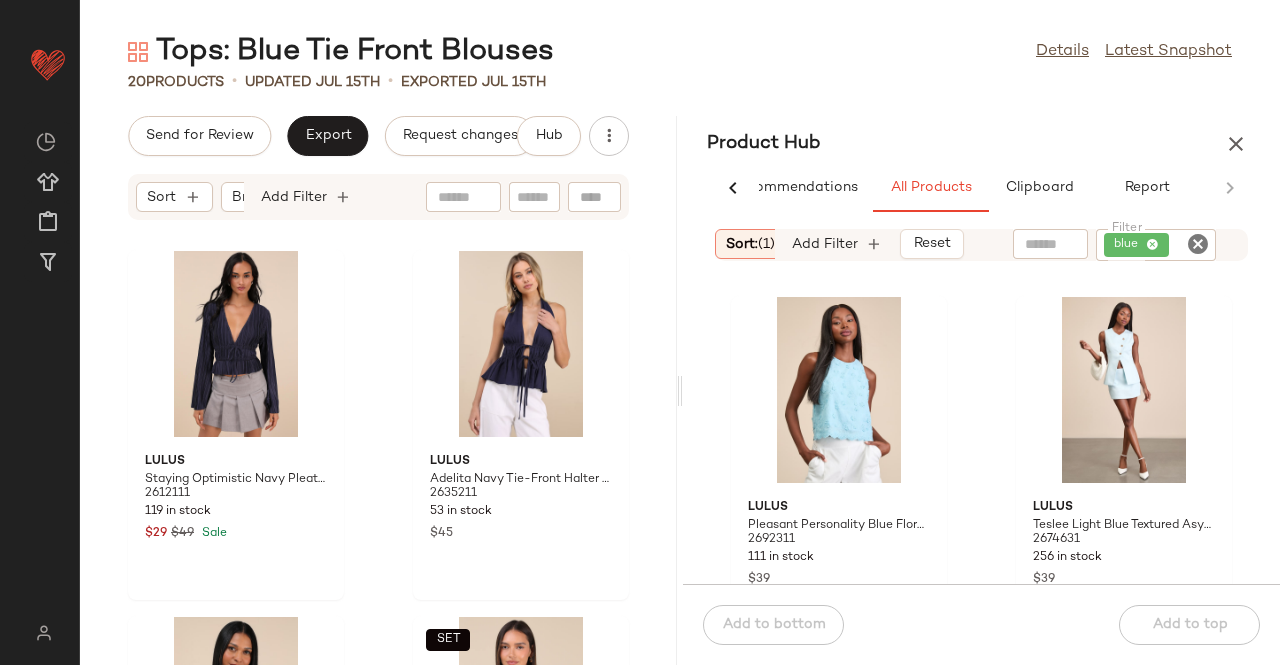 click at bounding box center (1236, 144) 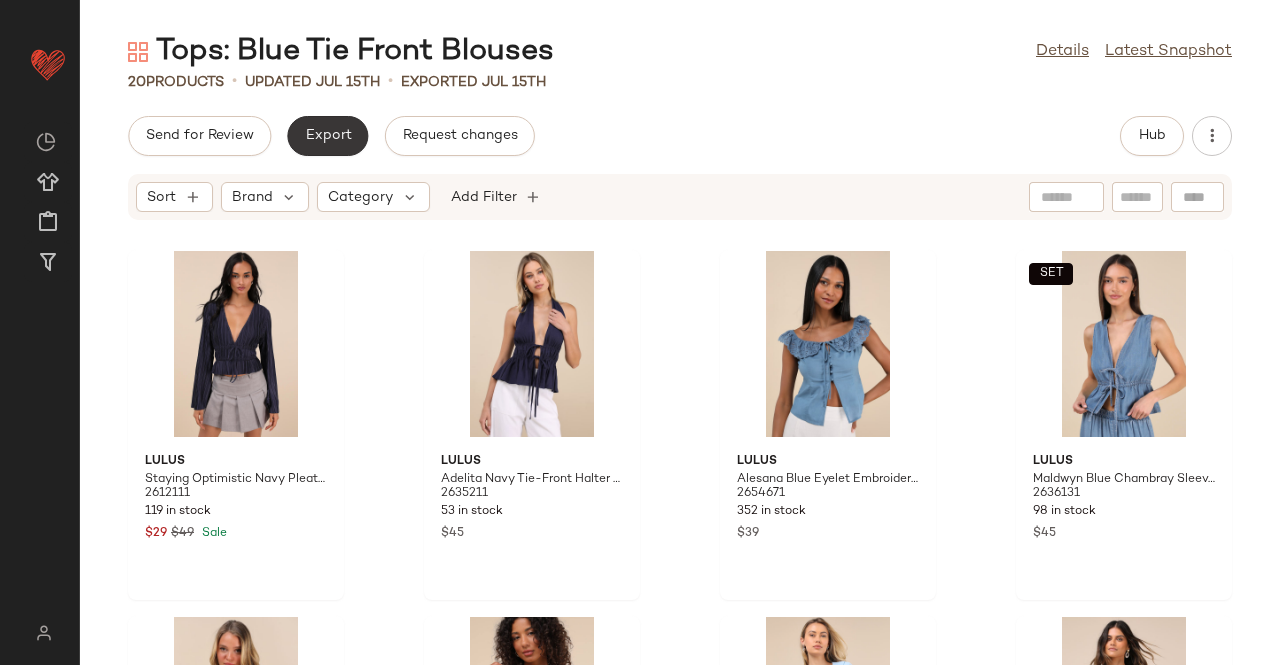 click on "Export" at bounding box center [327, 136] 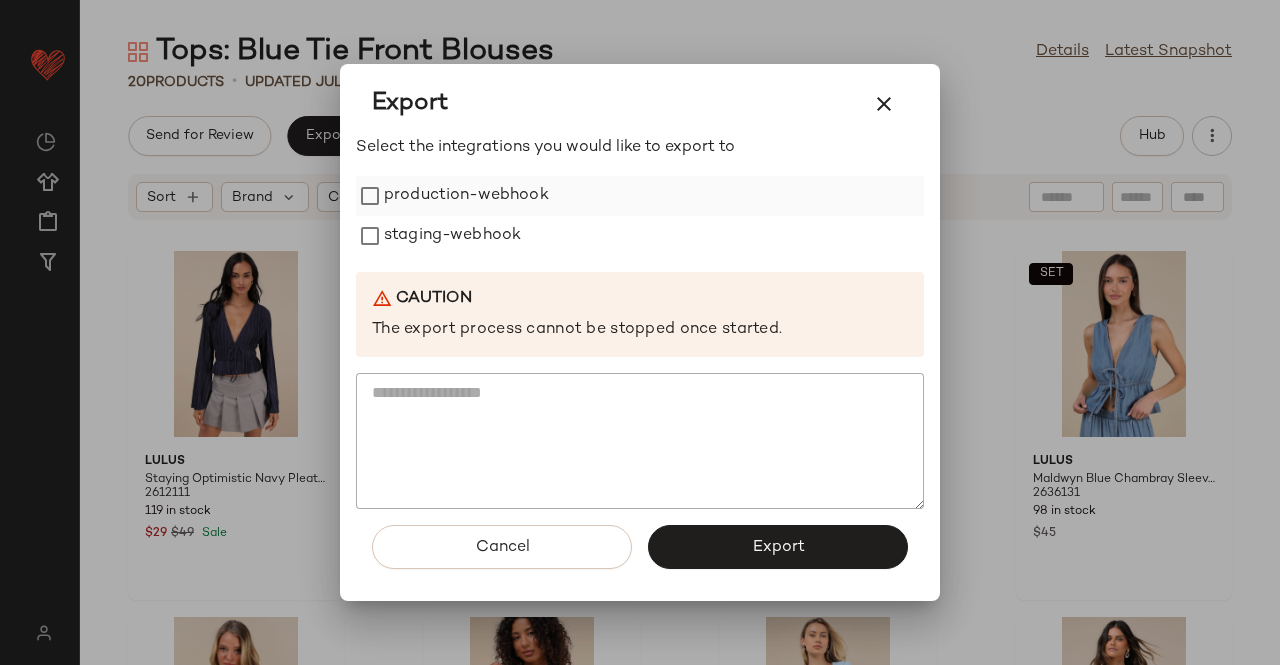 click on "production-webhook" at bounding box center [466, 196] 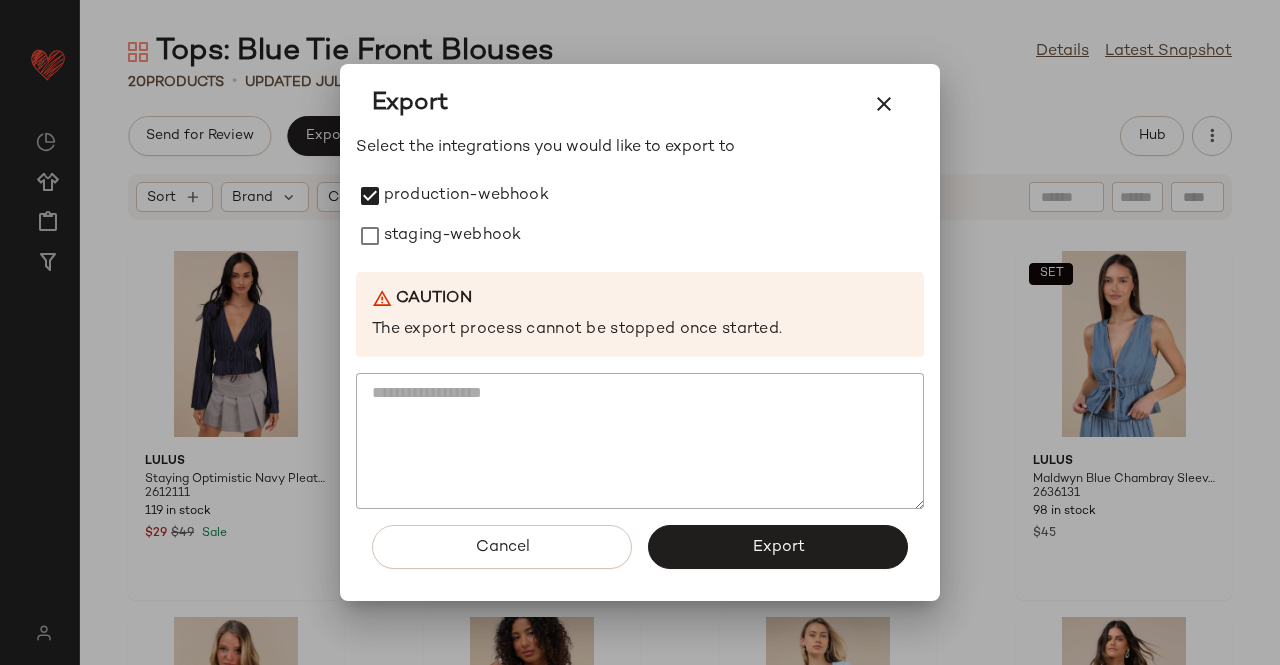 drag, startPoint x: 412, startPoint y: 233, endPoint x: 661, endPoint y: 405, distance: 302.63013 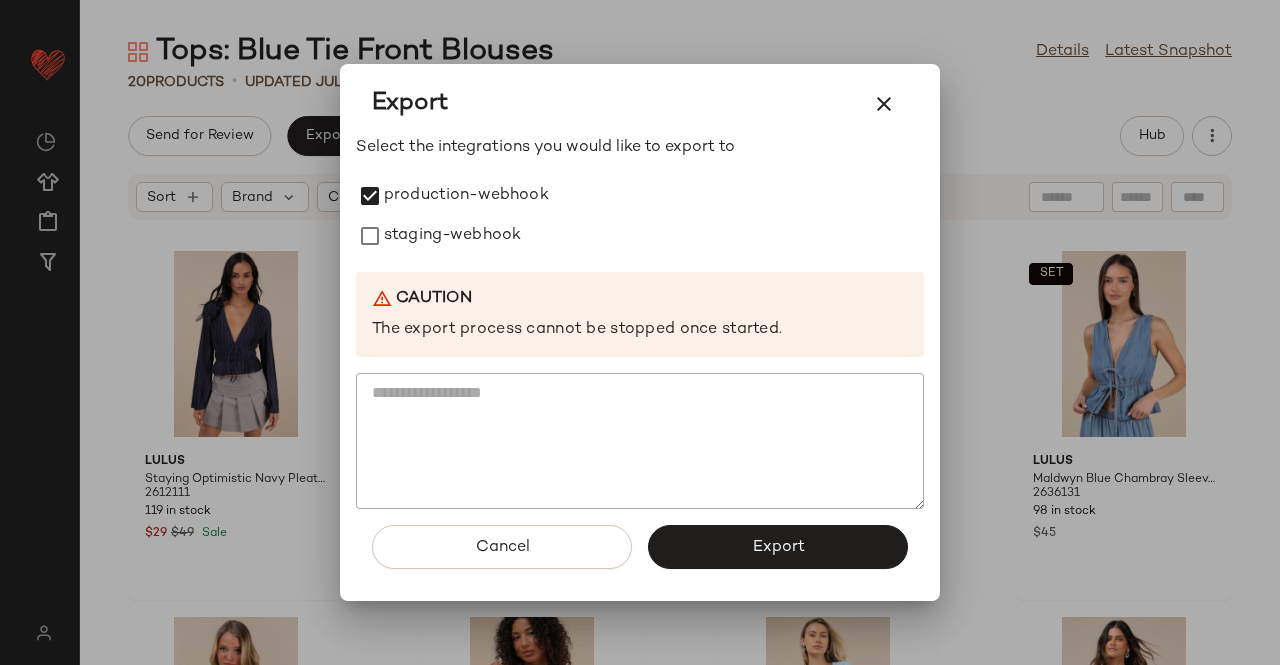 click on "staging-webhook" at bounding box center [452, 236] 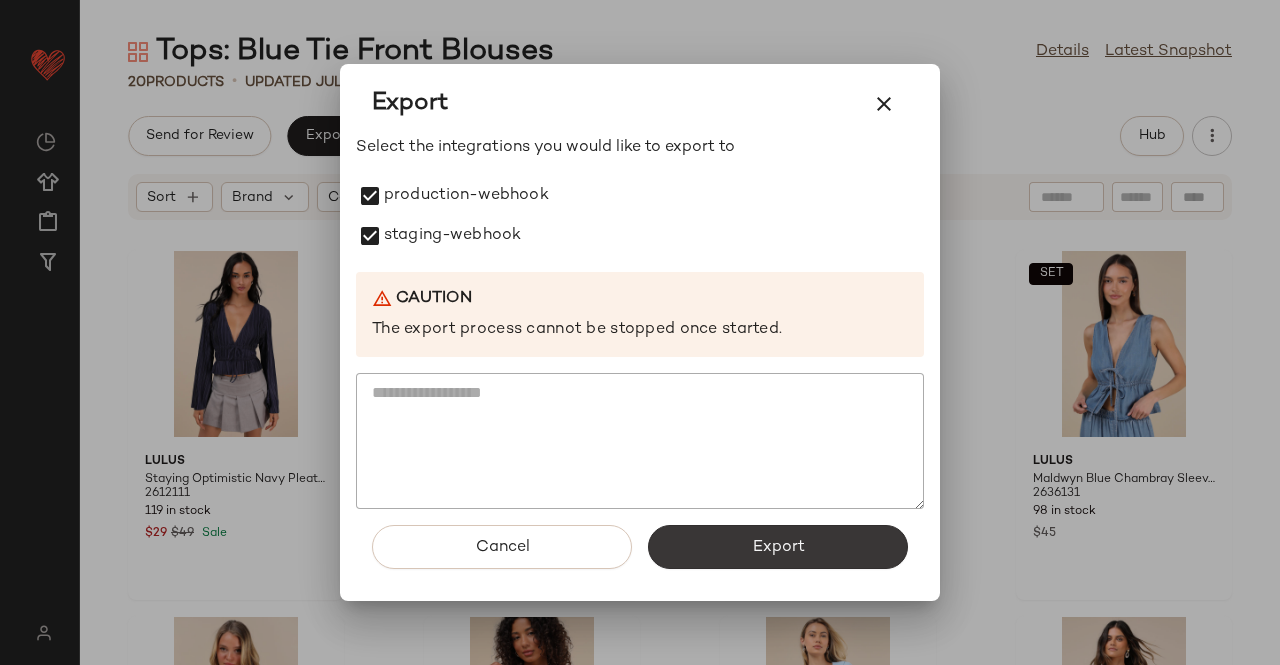 click on "Export" 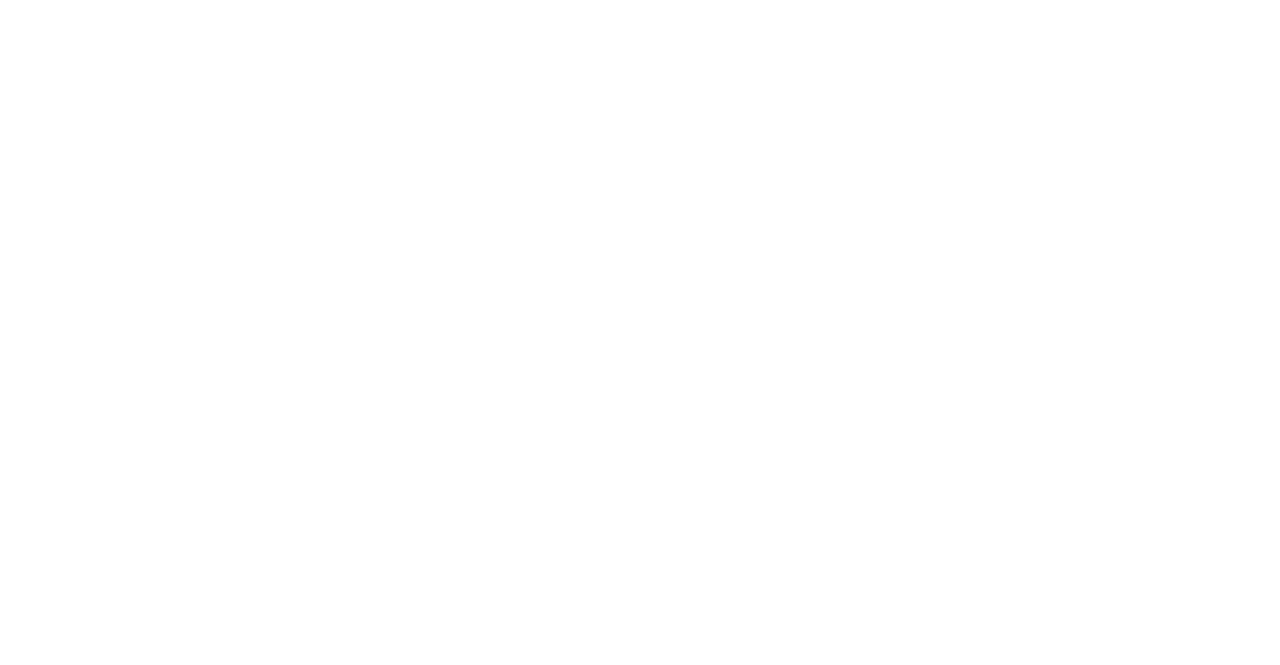 scroll, scrollTop: 0, scrollLeft: 0, axis: both 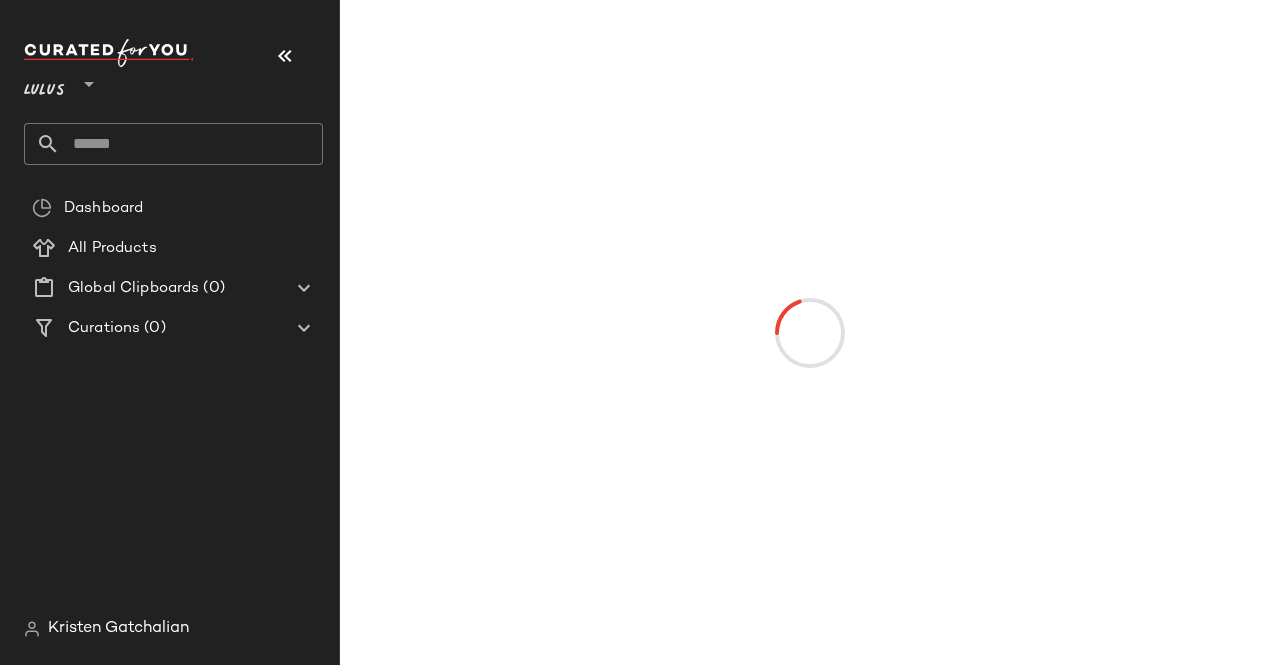 drag, startPoint x: 284, startPoint y: 57, endPoint x: 316, endPoint y: 58, distance: 32.01562 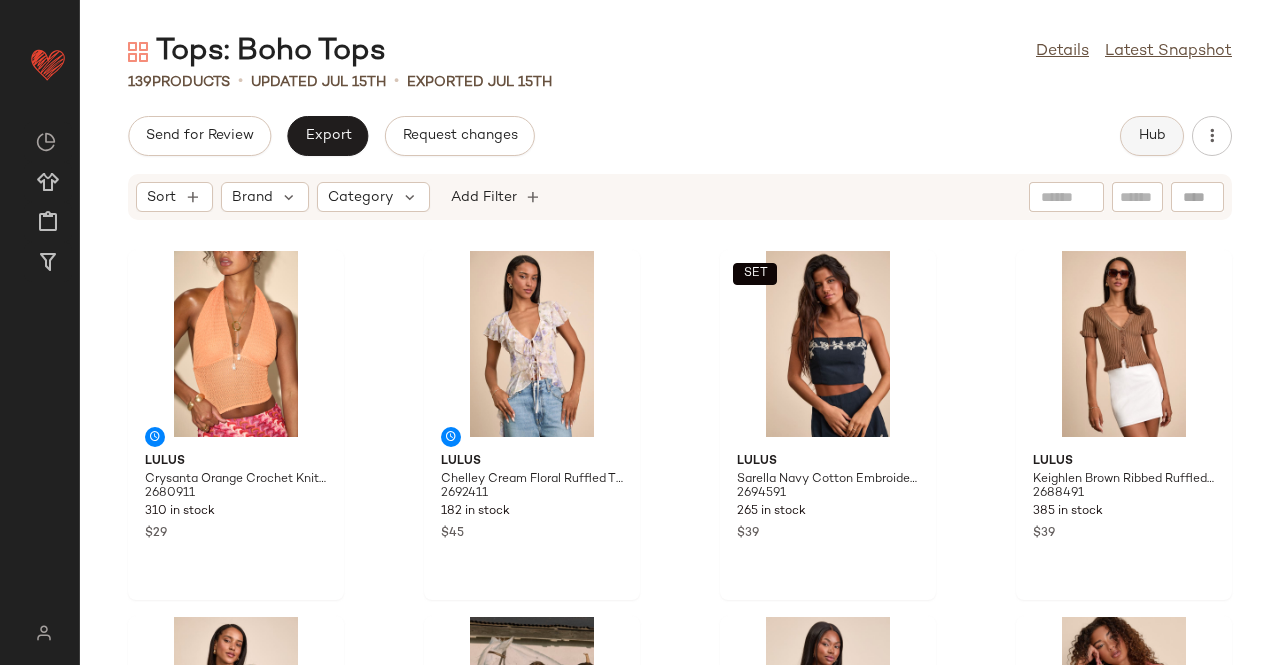 click on "Hub" at bounding box center [1152, 136] 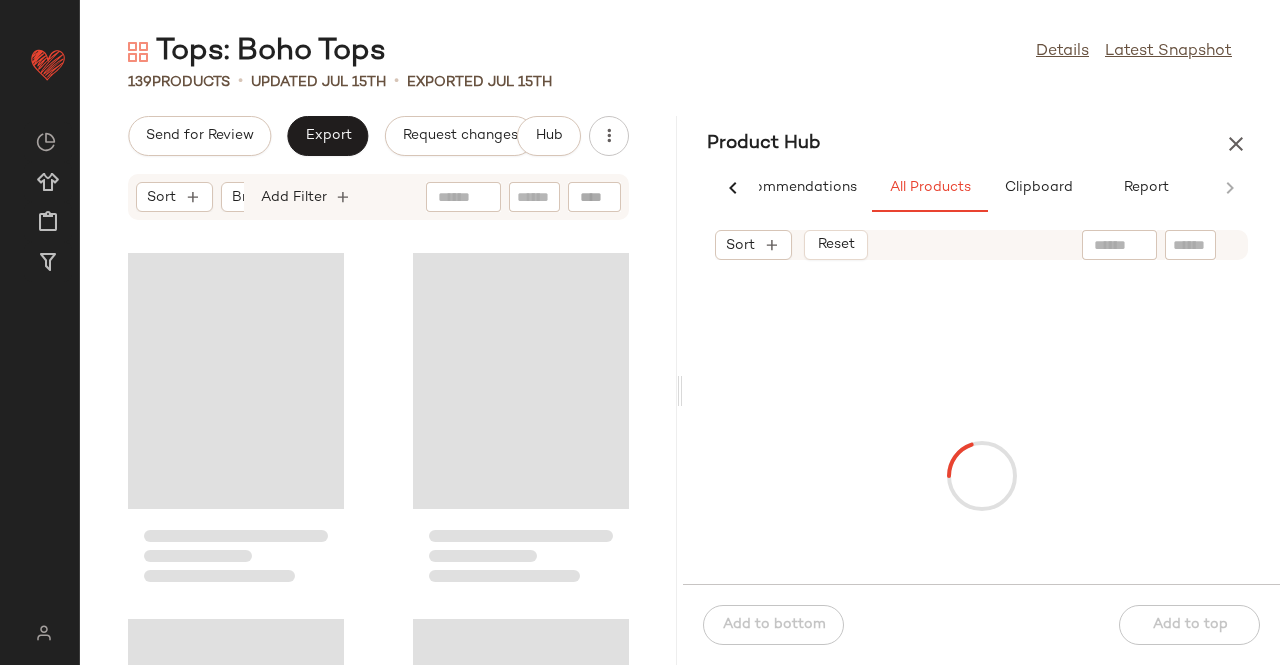 scroll, scrollTop: 0, scrollLeft: 62, axis: horizontal 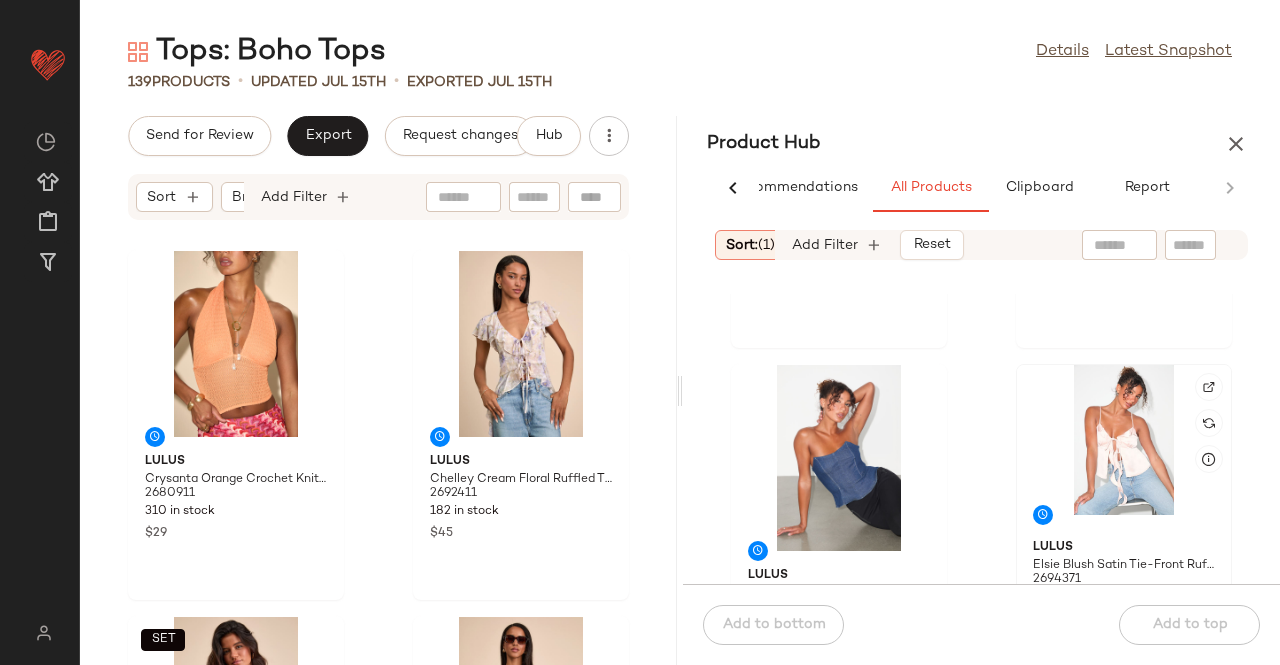 click 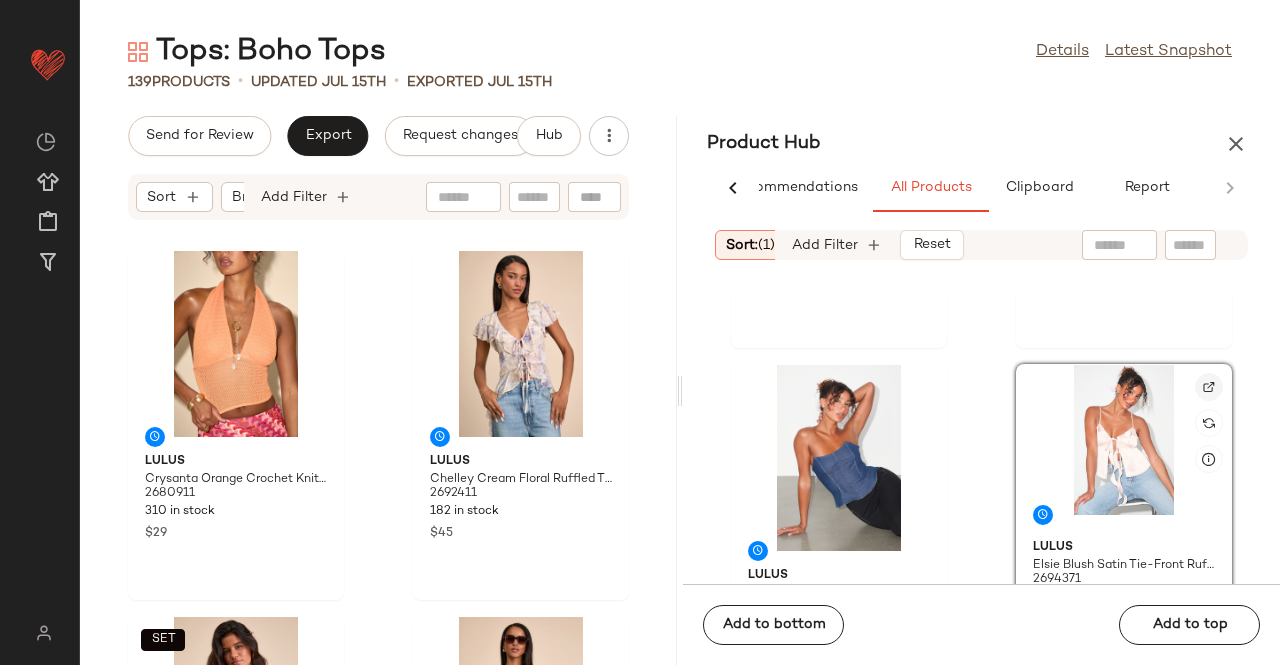 click 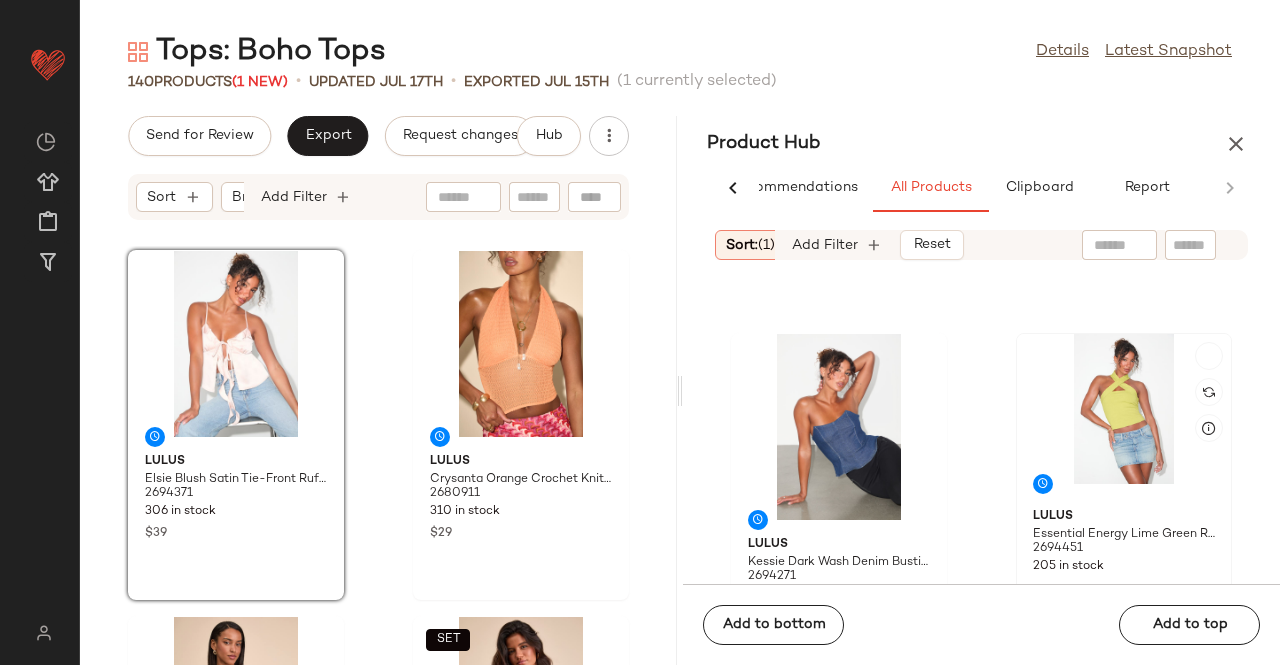 scroll, scrollTop: 316, scrollLeft: 0, axis: vertical 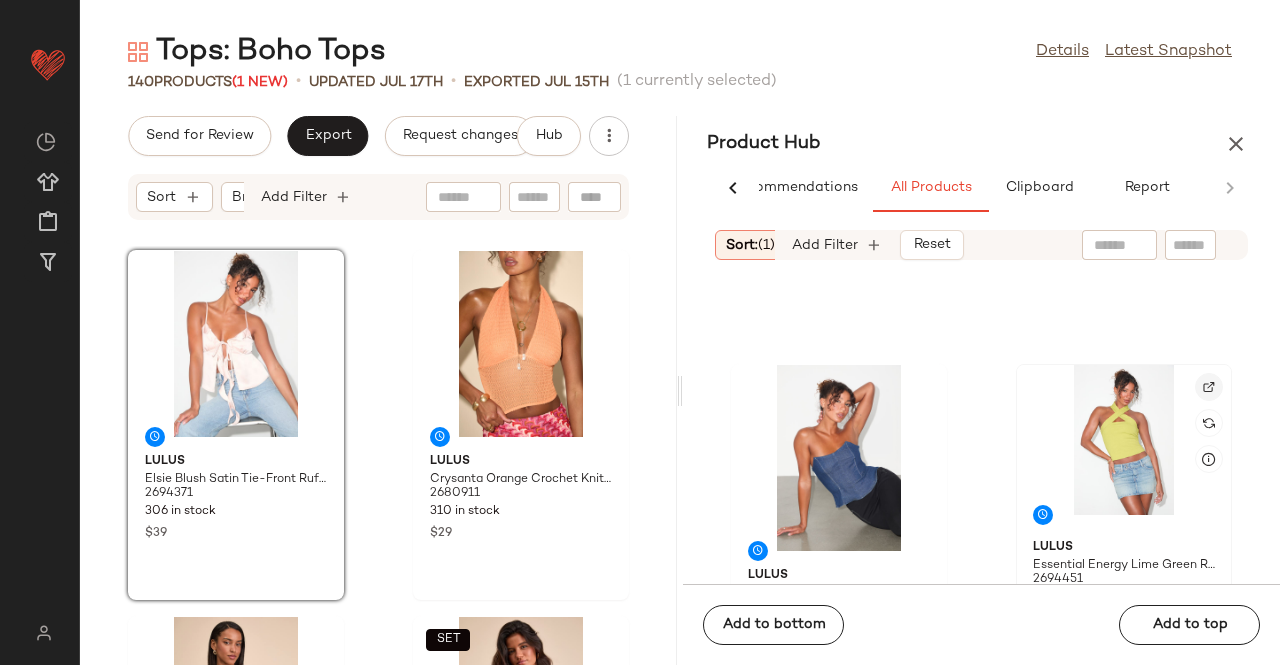 click 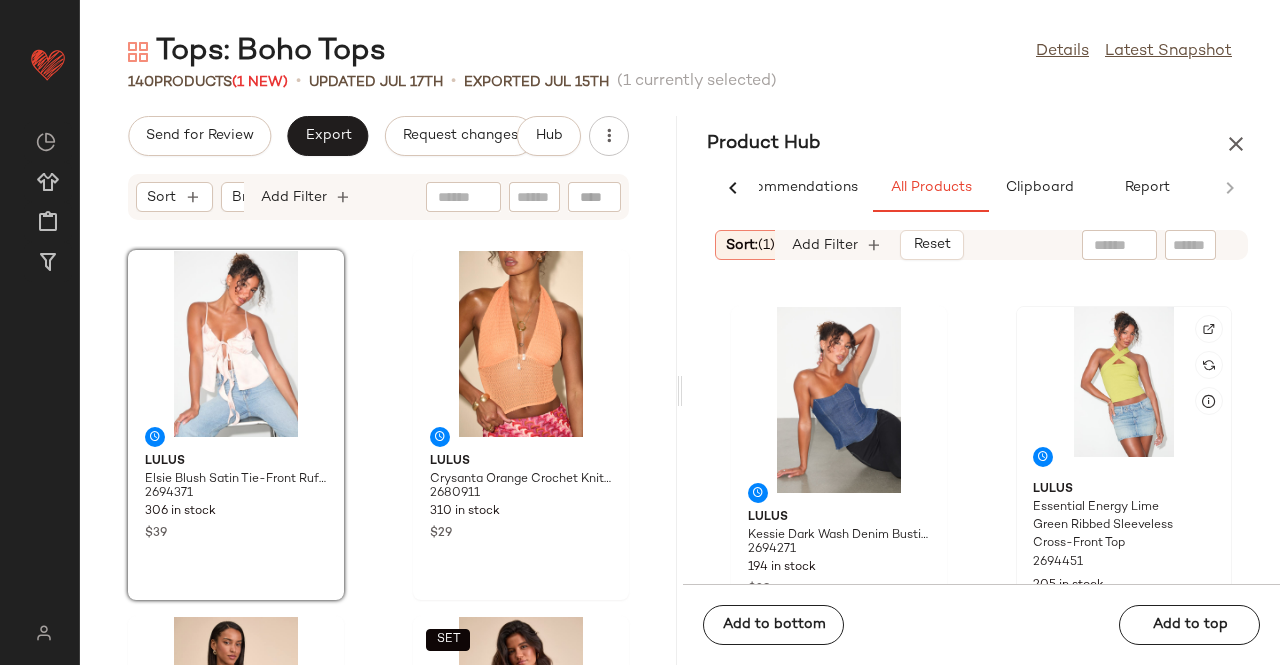 scroll, scrollTop: 416, scrollLeft: 0, axis: vertical 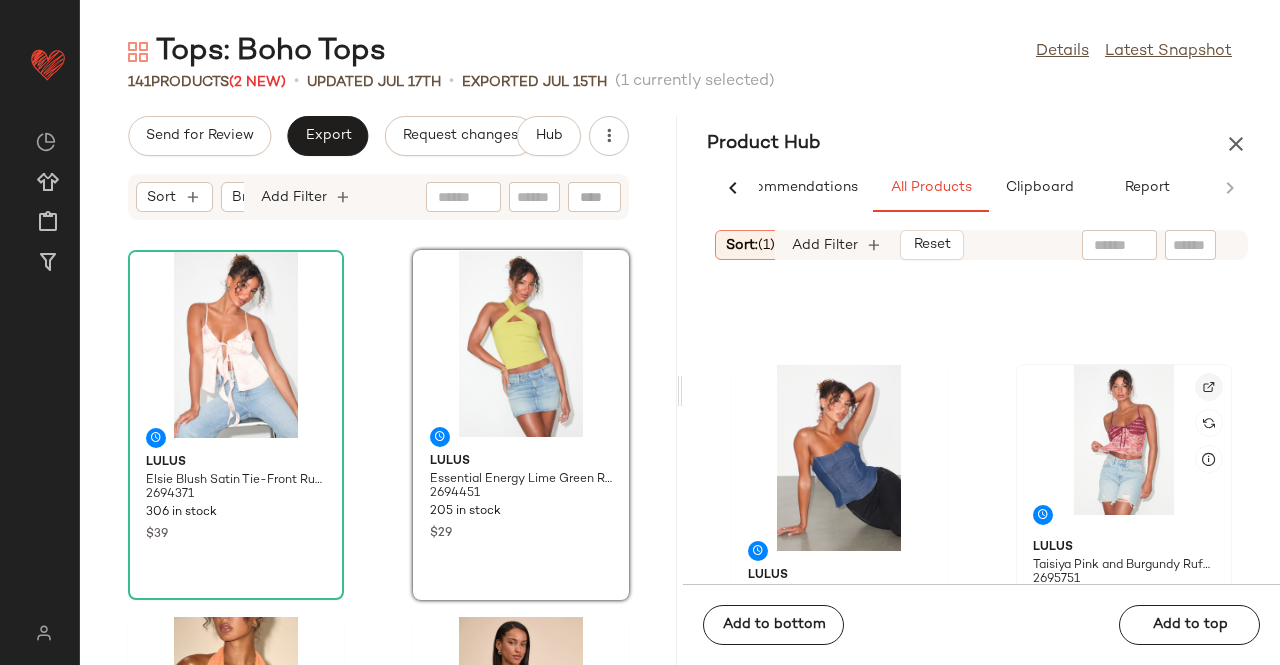 click at bounding box center (1209, 387) 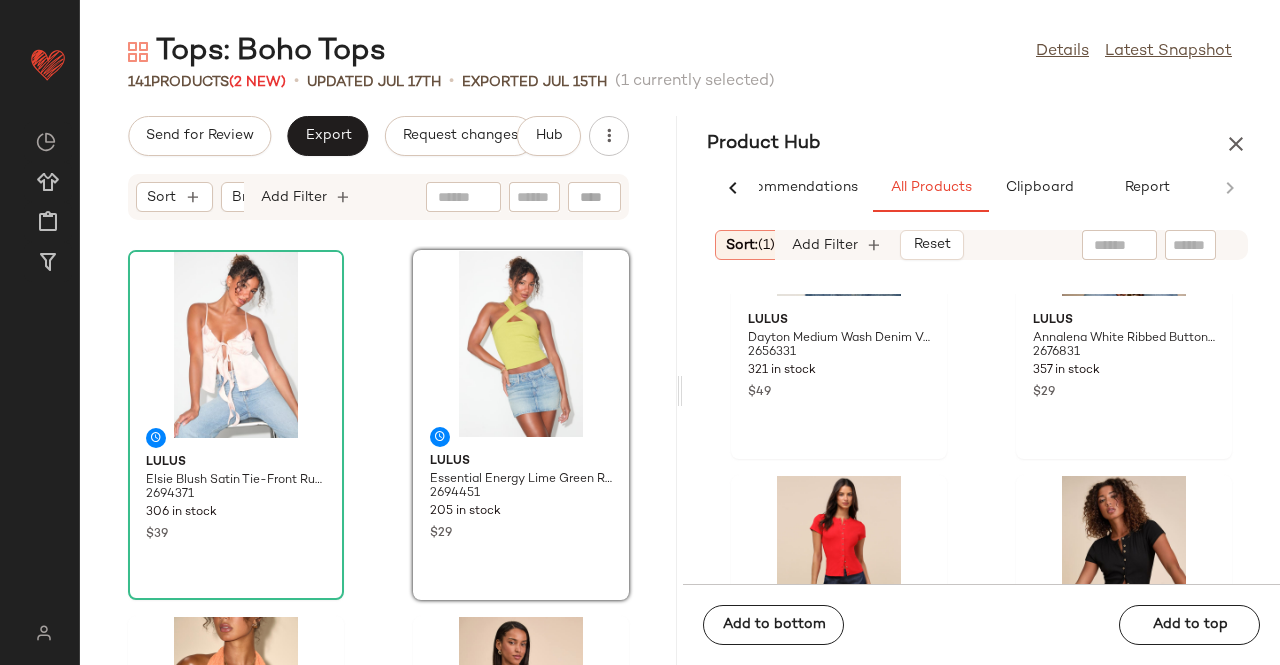 scroll, scrollTop: 1316, scrollLeft: 0, axis: vertical 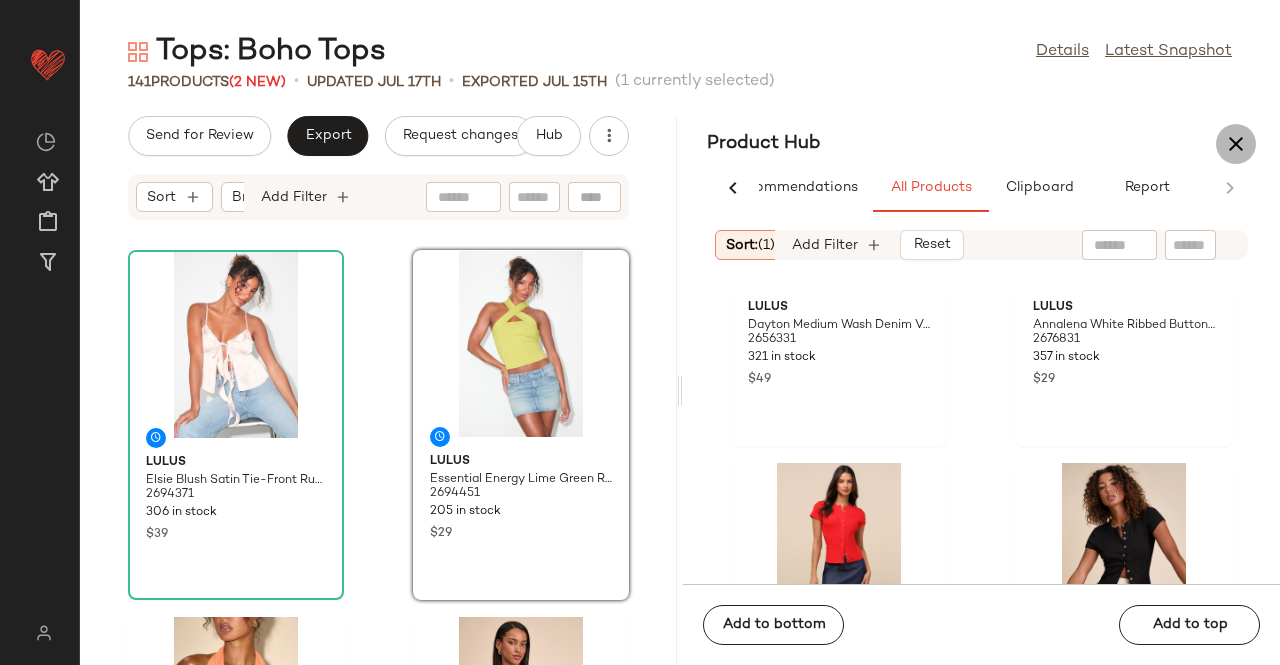 click at bounding box center (1236, 144) 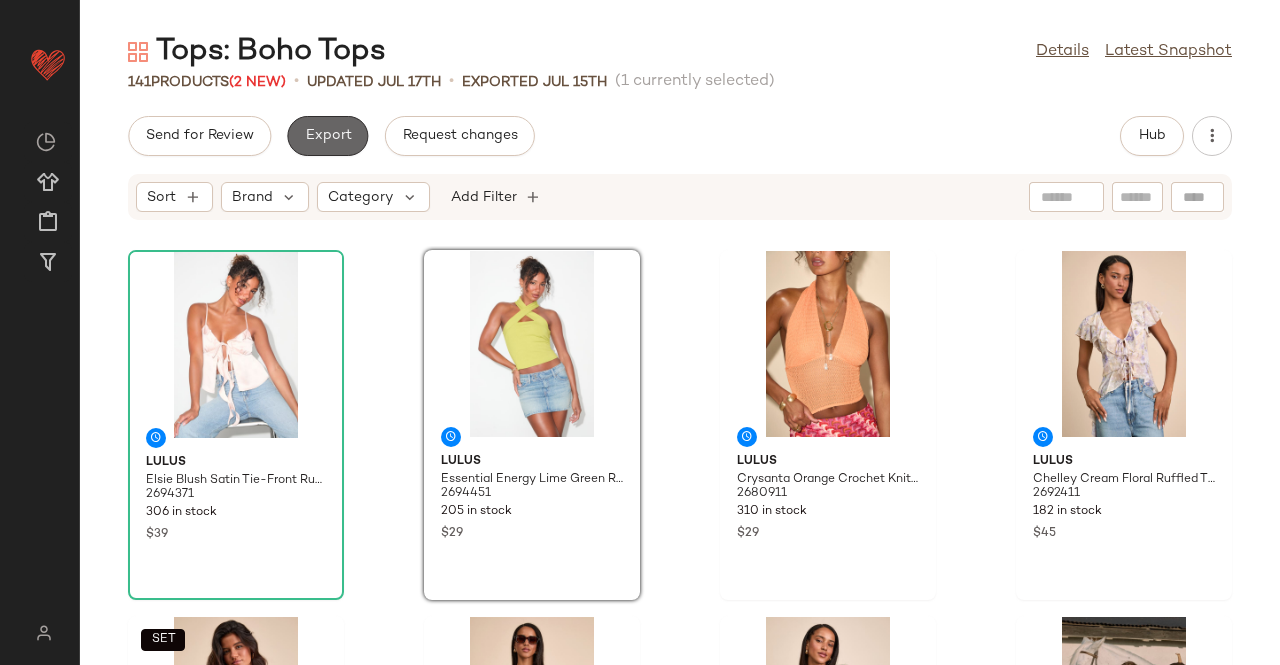 click on "Export" at bounding box center [327, 136] 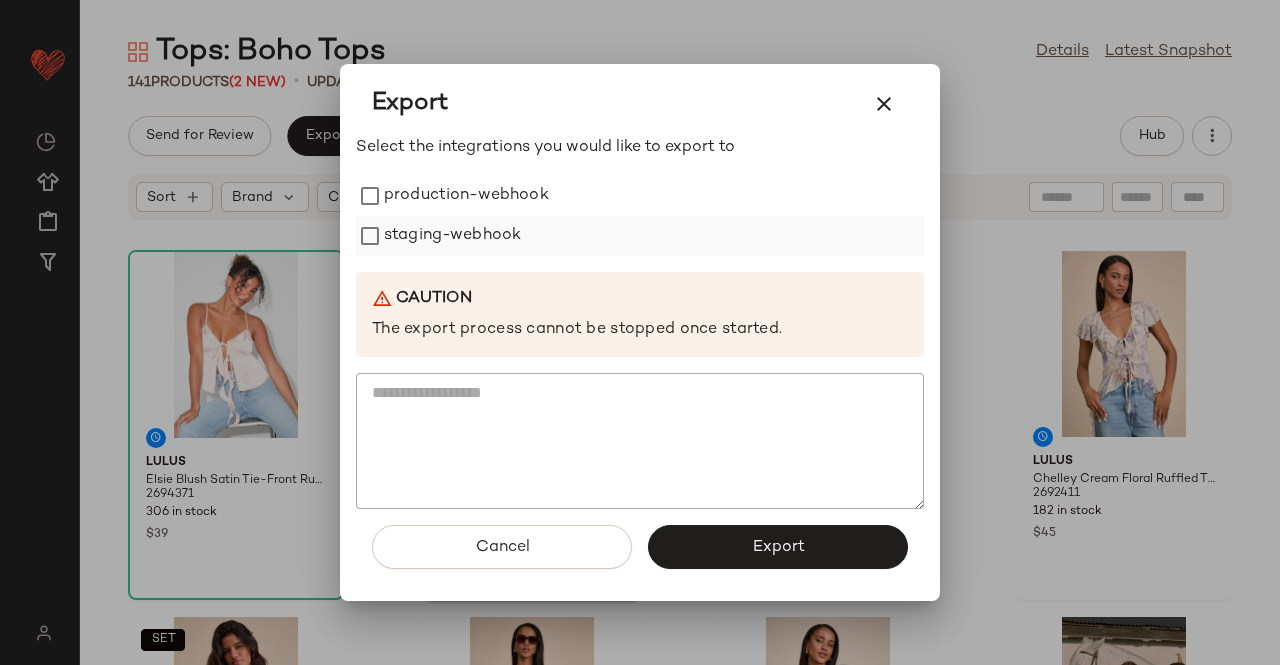 click on "staging-webhook" at bounding box center [452, 236] 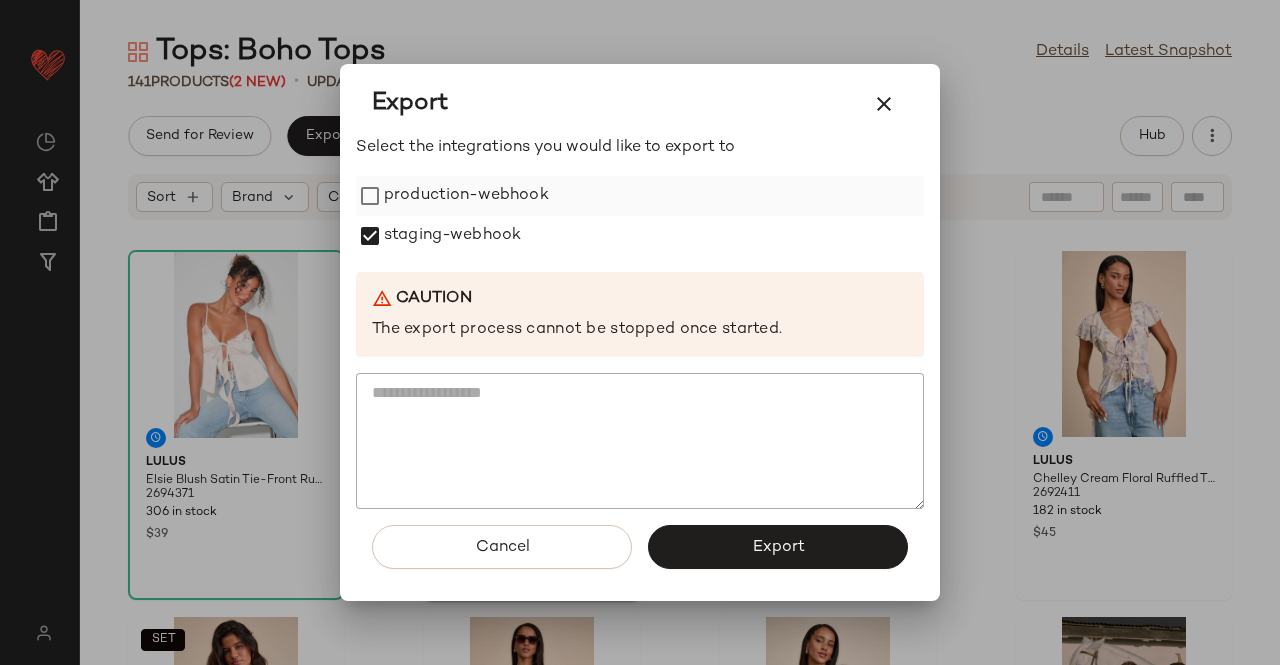 drag, startPoint x: 444, startPoint y: 177, endPoint x: 450, endPoint y: 192, distance: 16.155495 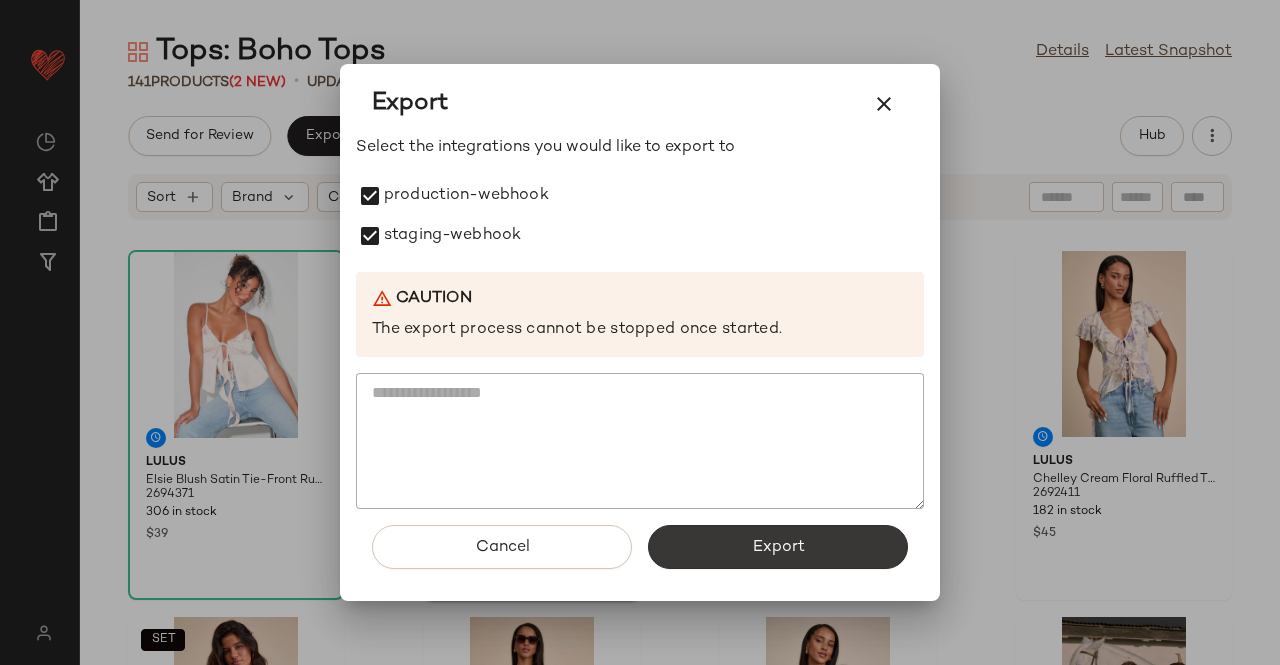 click on "Export" 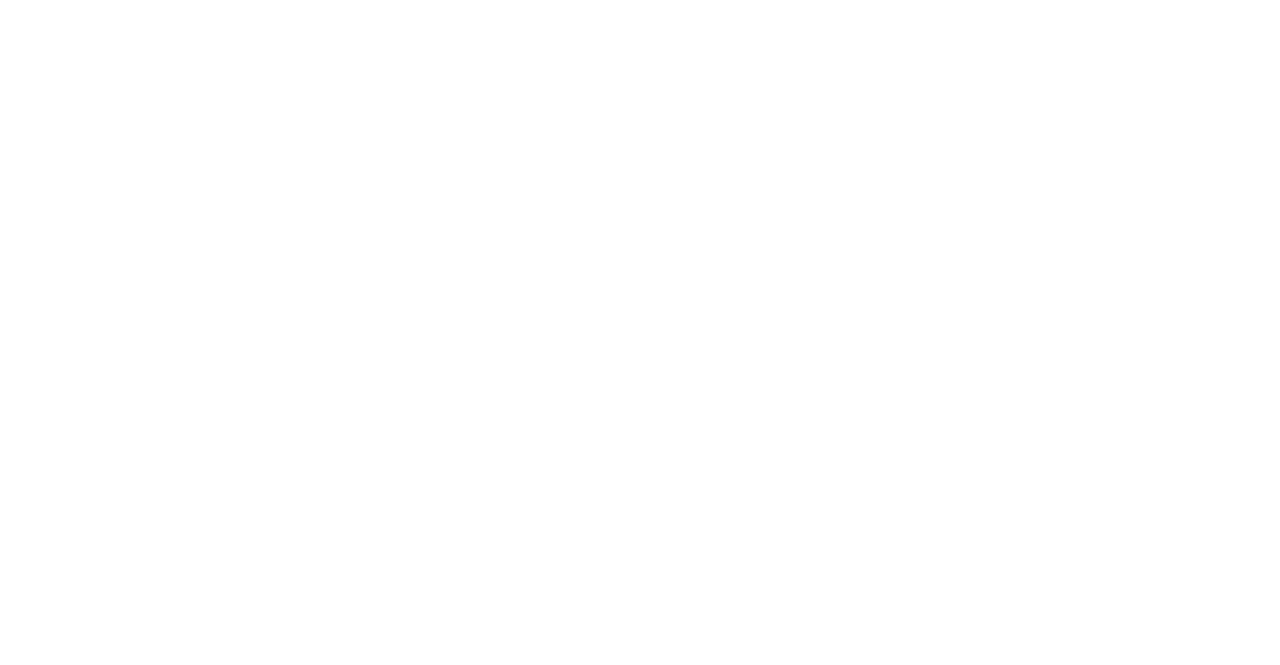scroll, scrollTop: 0, scrollLeft: 0, axis: both 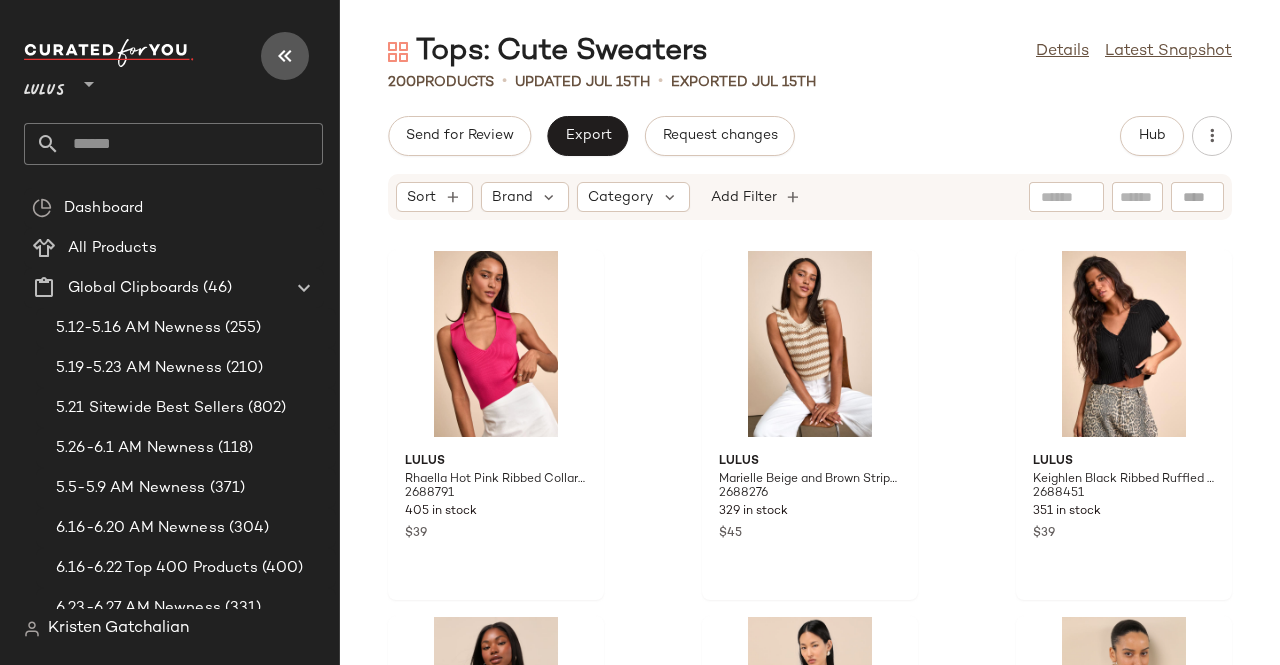 drag, startPoint x: 289, startPoint y: 58, endPoint x: 794, endPoint y: 109, distance: 507.56873 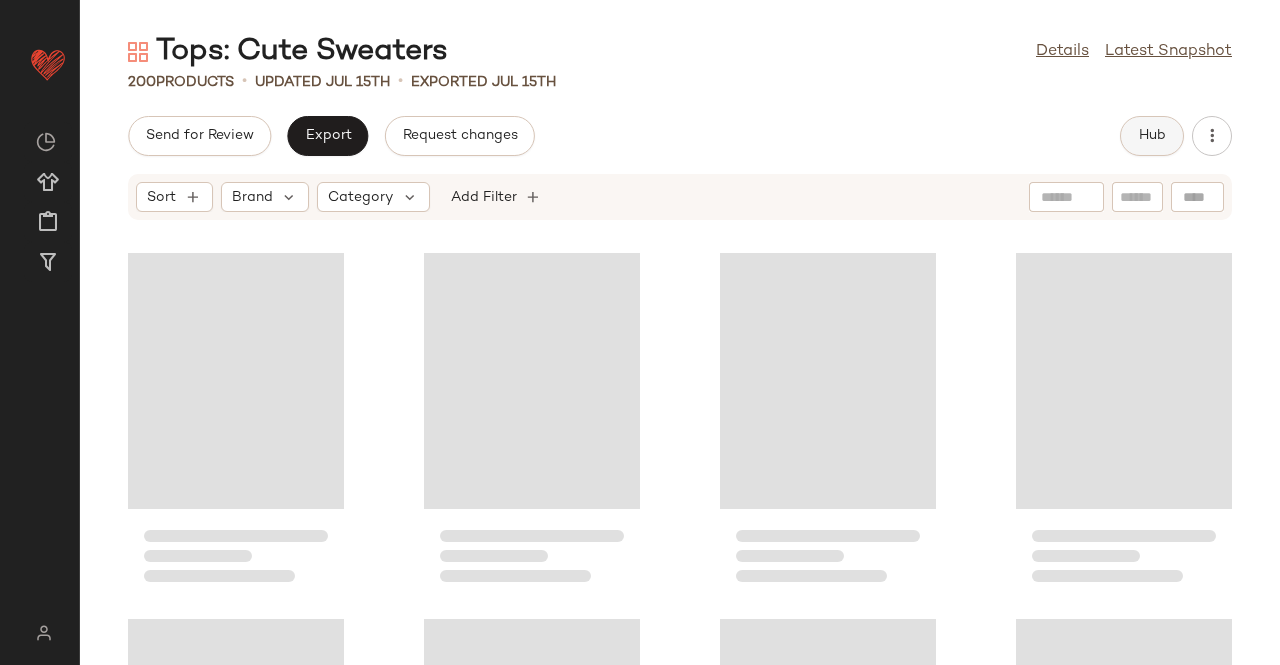 click on "Hub" at bounding box center [1152, 136] 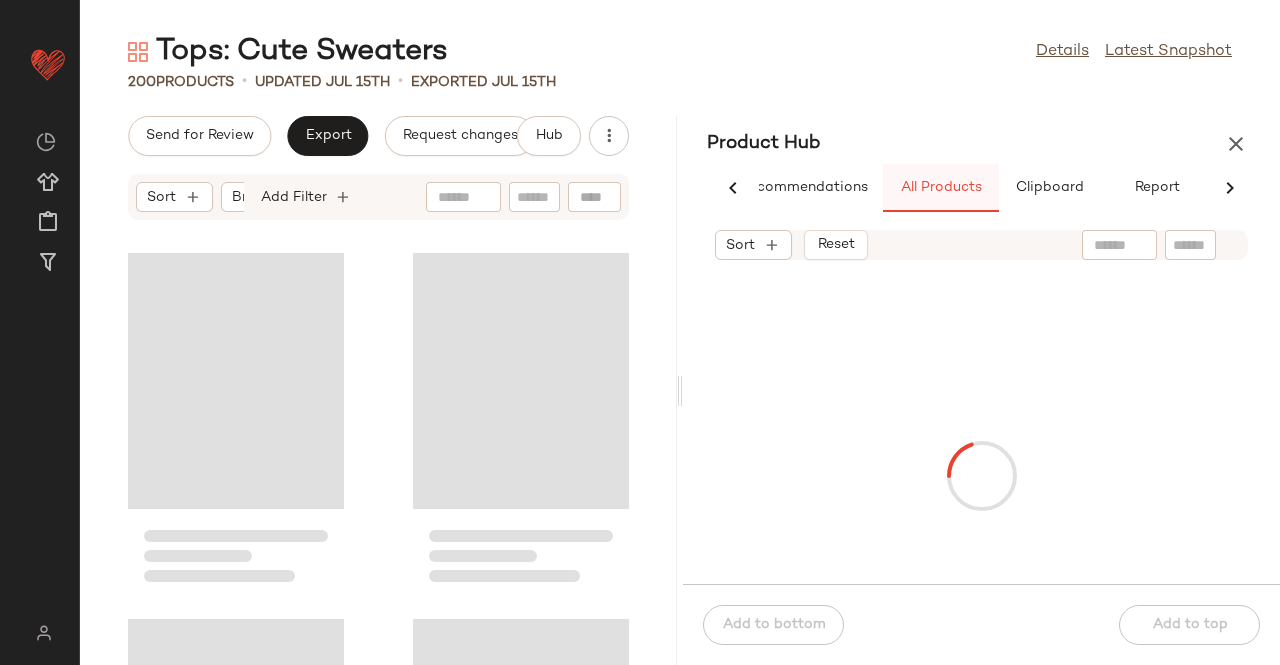 scroll, scrollTop: 0, scrollLeft: 54, axis: horizontal 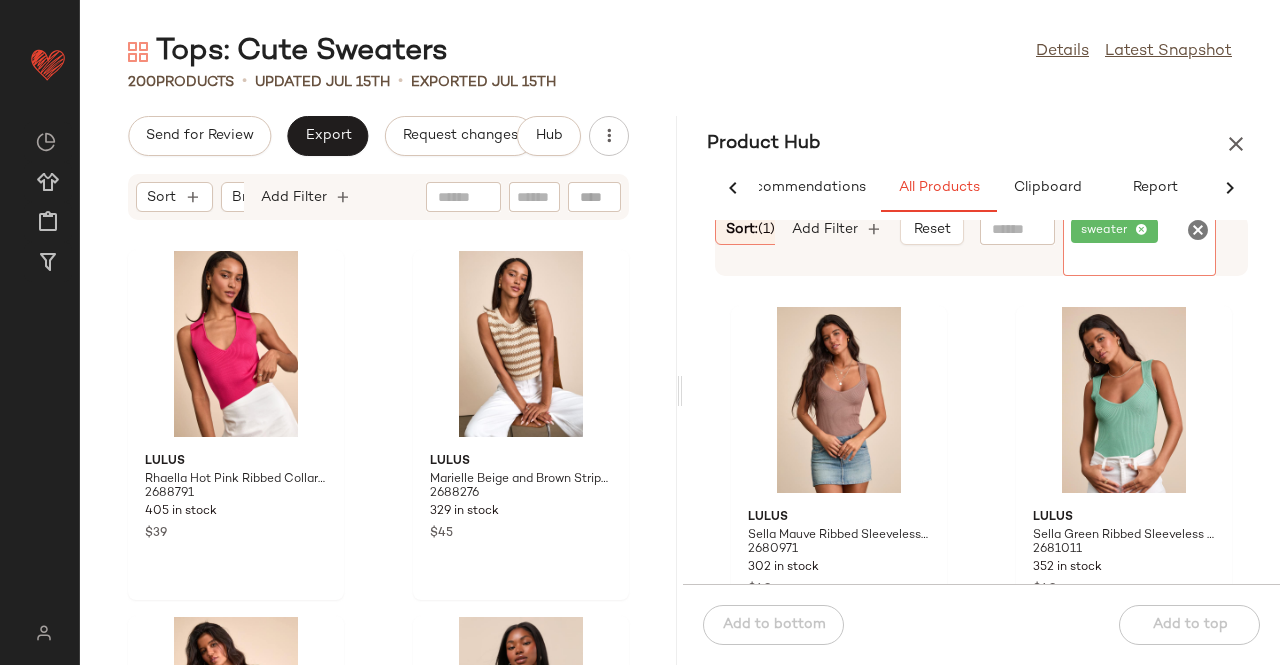 click on "sweater" 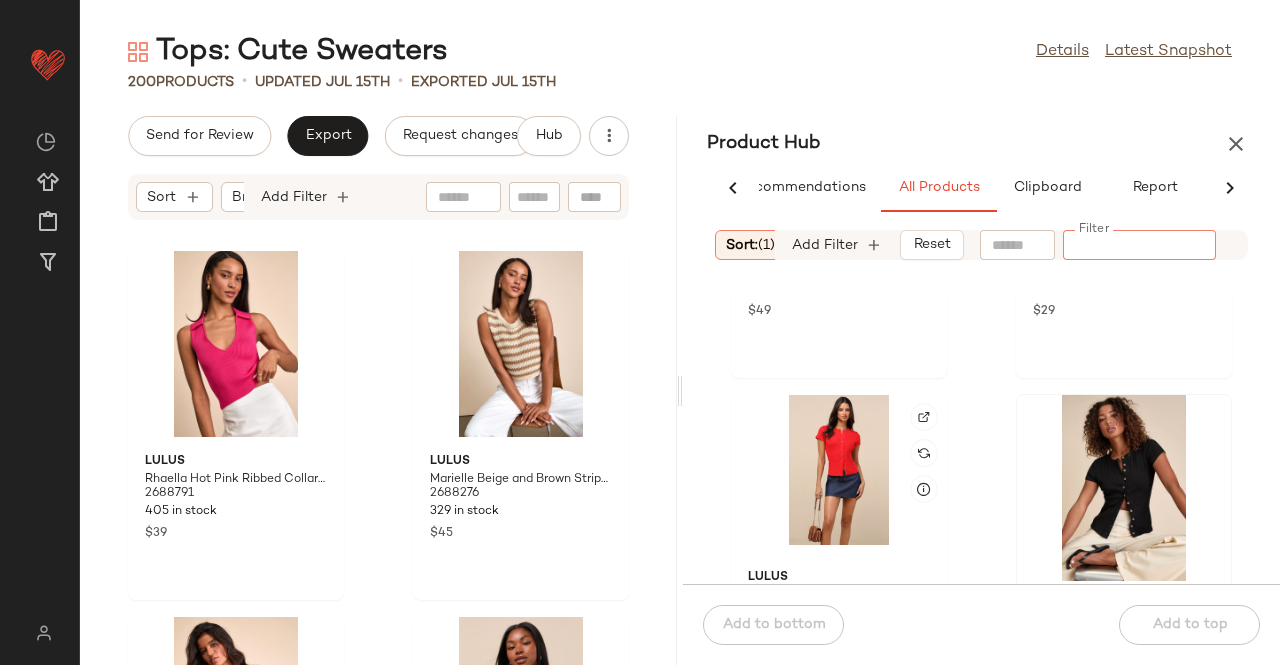 scroll, scrollTop: 2316, scrollLeft: 0, axis: vertical 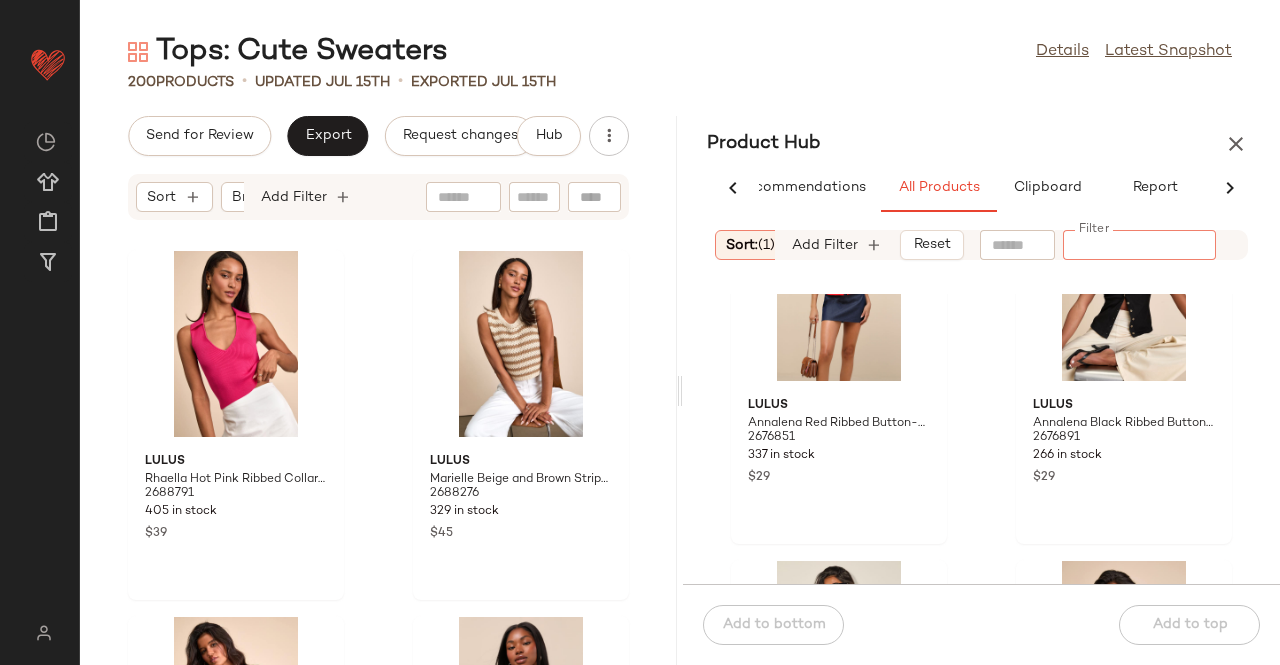 click at bounding box center (1236, 144) 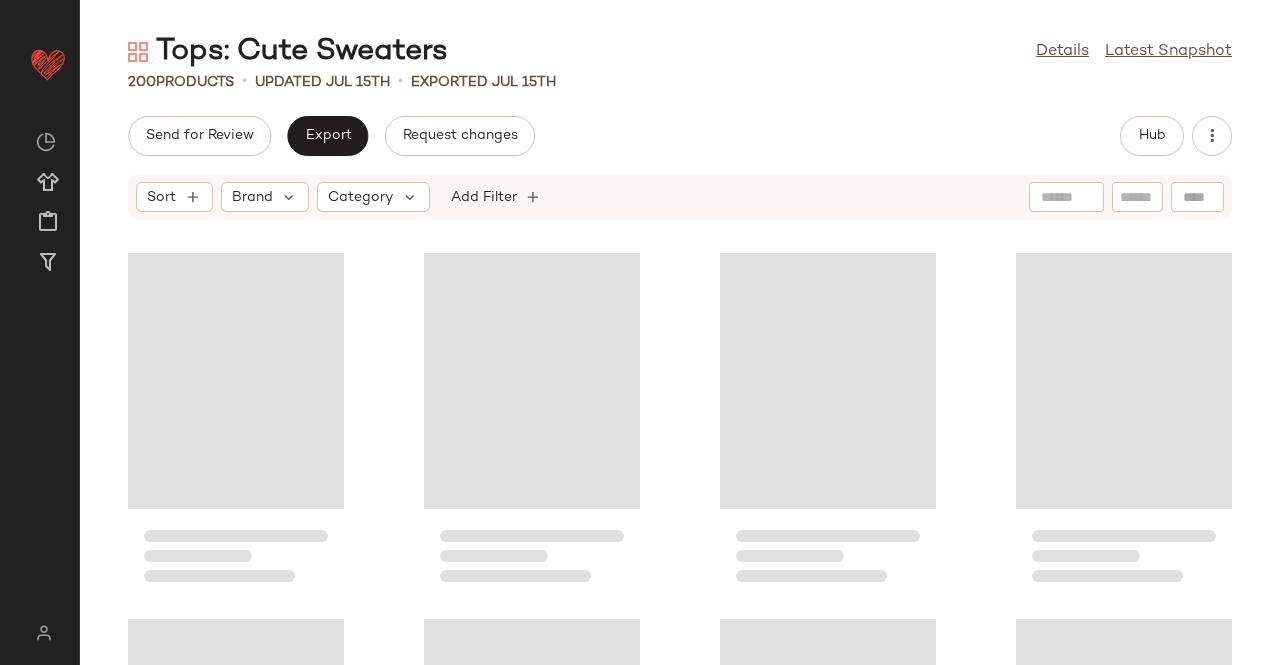 click on "Send for Review   Export   Request changes" at bounding box center [331, 136] 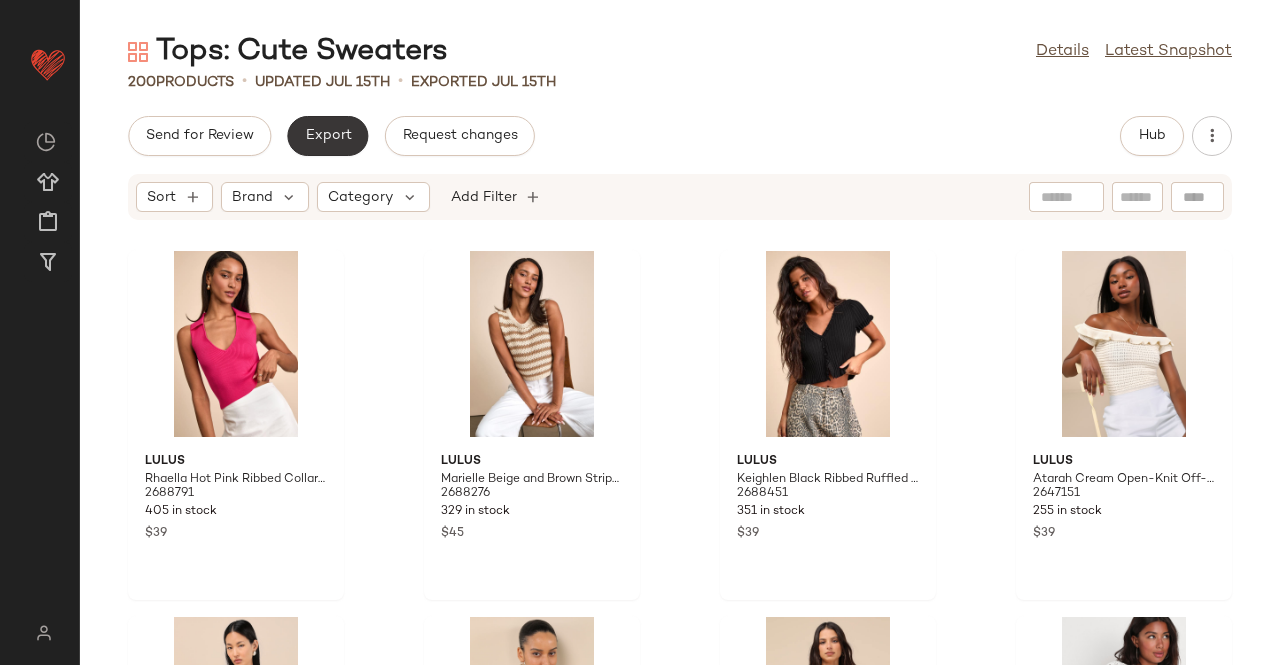 click on "Export" at bounding box center (327, 136) 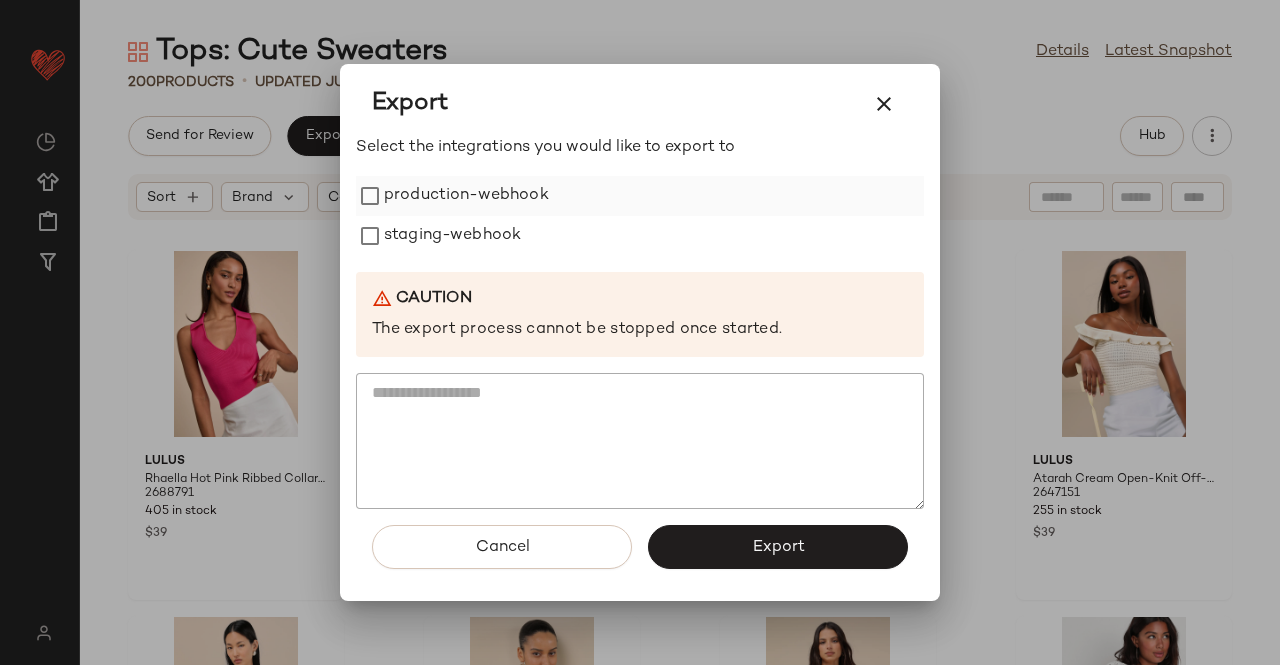 click on "production-webhook" at bounding box center [466, 196] 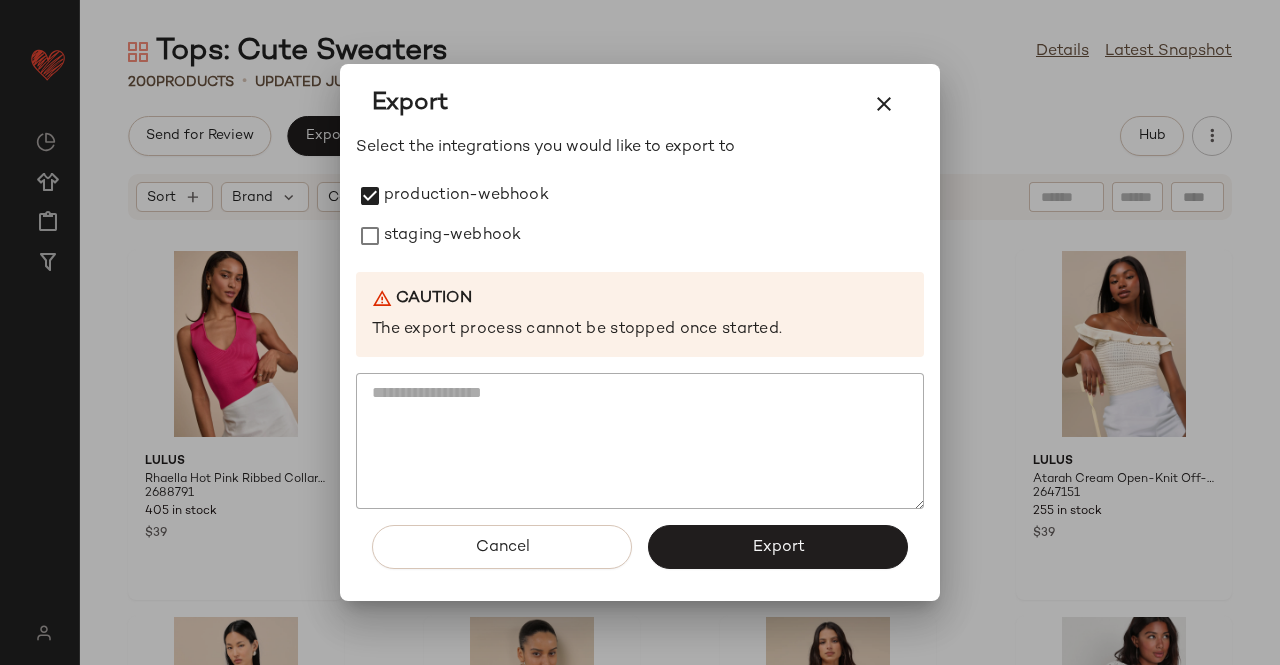 drag, startPoint x: 407, startPoint y: 234, endPoint x: 479, endPoint y: 293, distance: 93.08598 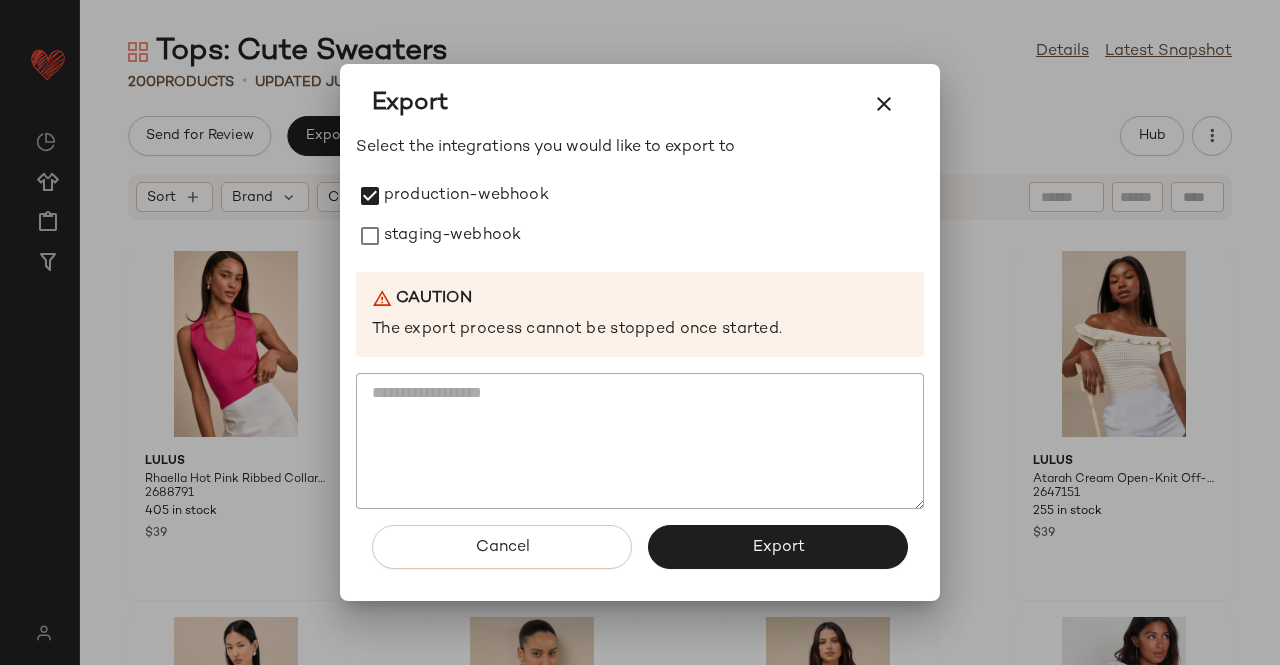 click on "staging-webhook" at bounding box center (452, 236) 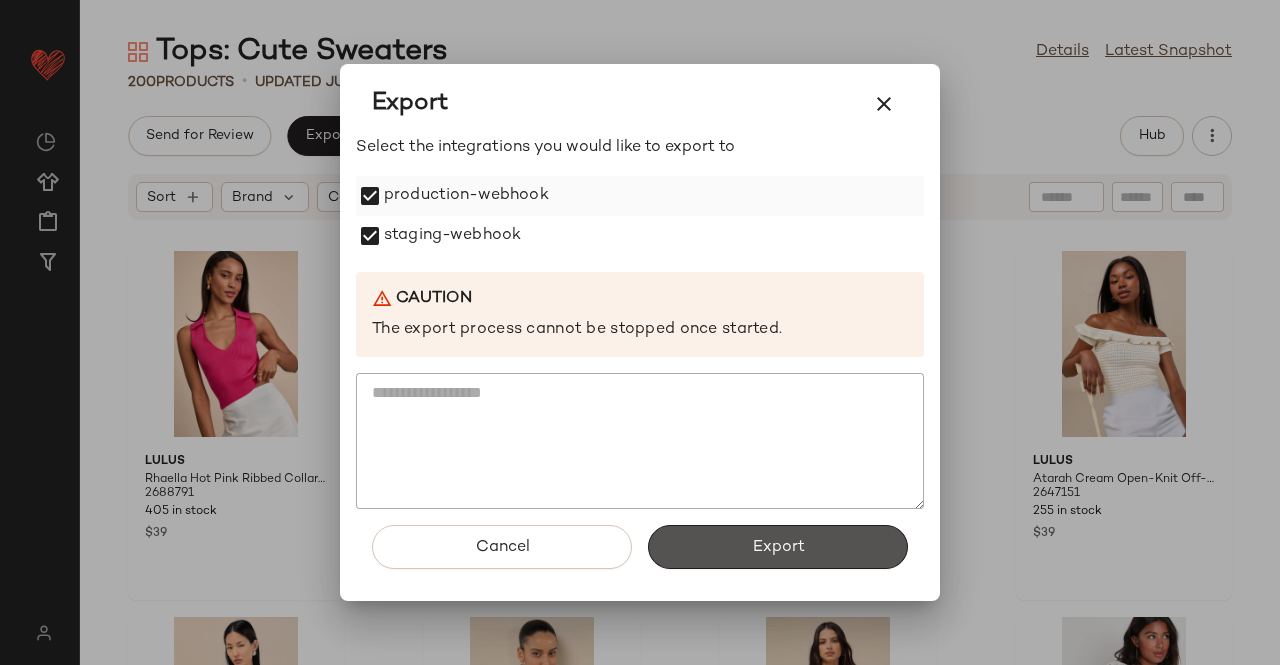 drag, startPoint x: 804, startPoint y: 539, endPoint x: 675, endPoint y: 192, distance: 370.20264 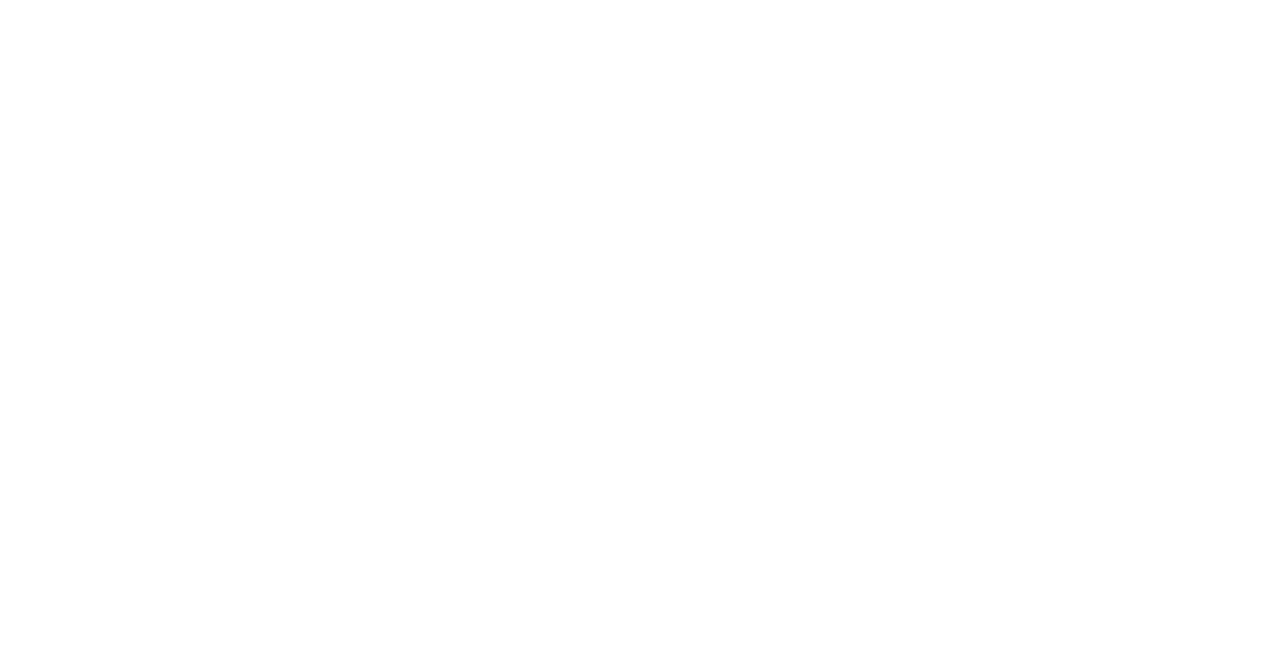 scroll, scrollTop: 0, scrollLeft: 0, axis: both 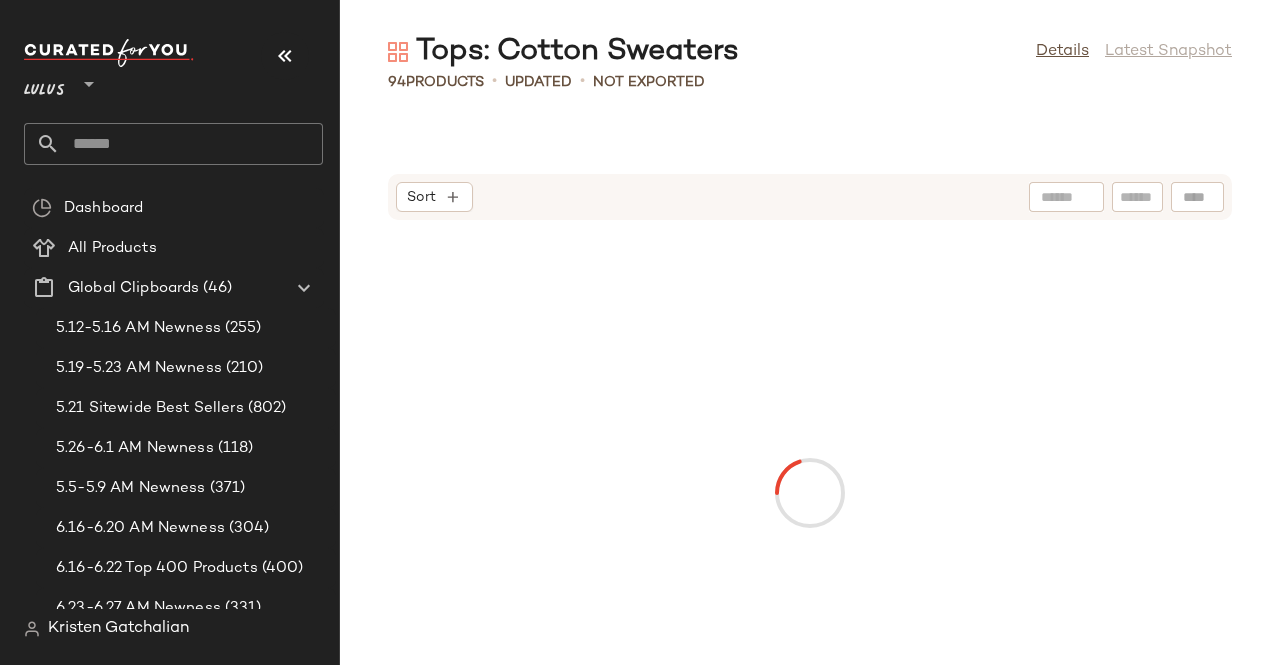 drag, startPoint x: 282, startPoint y: 56, endPoint x: 367, endPoint y: 49, distance: 85.28775 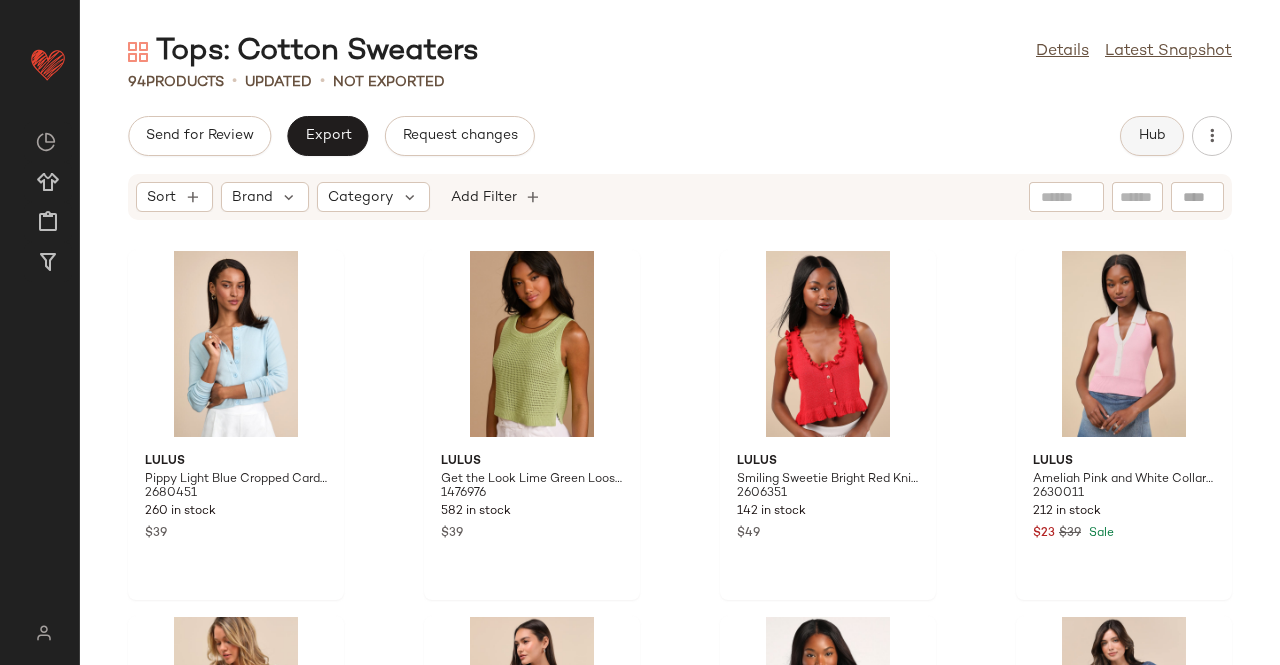 click on "Hub" 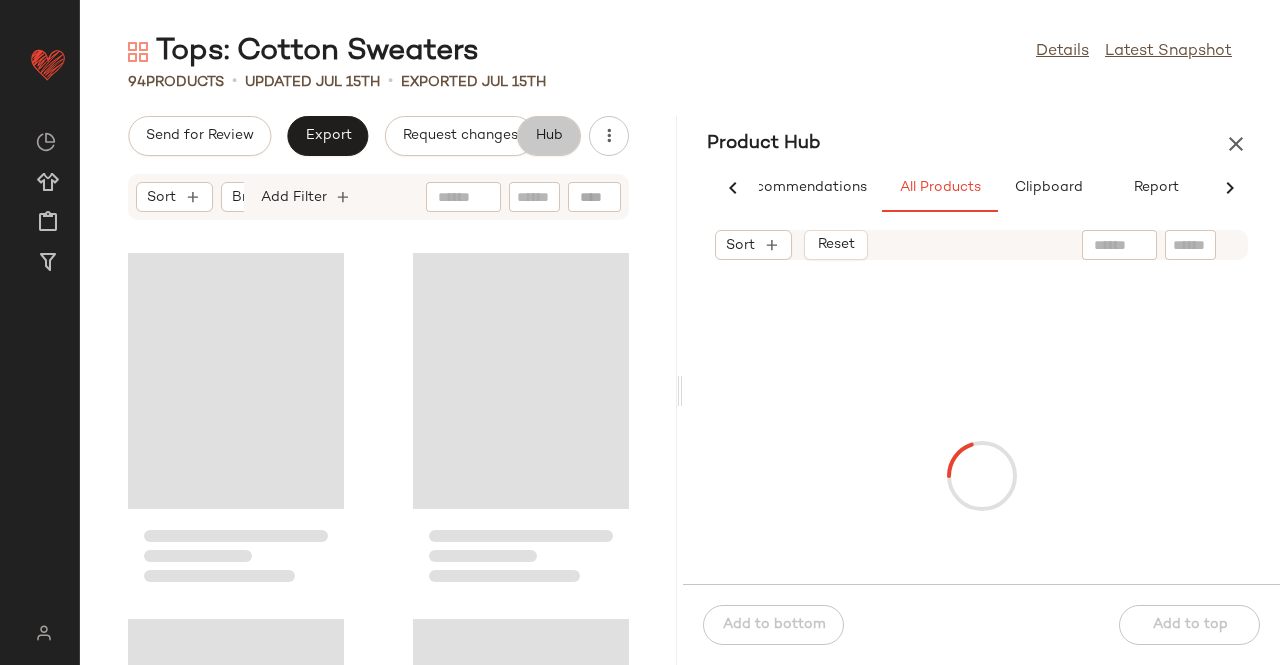 scroll, scrollTop: 0, scrollLeft: 54, axis: horizontal 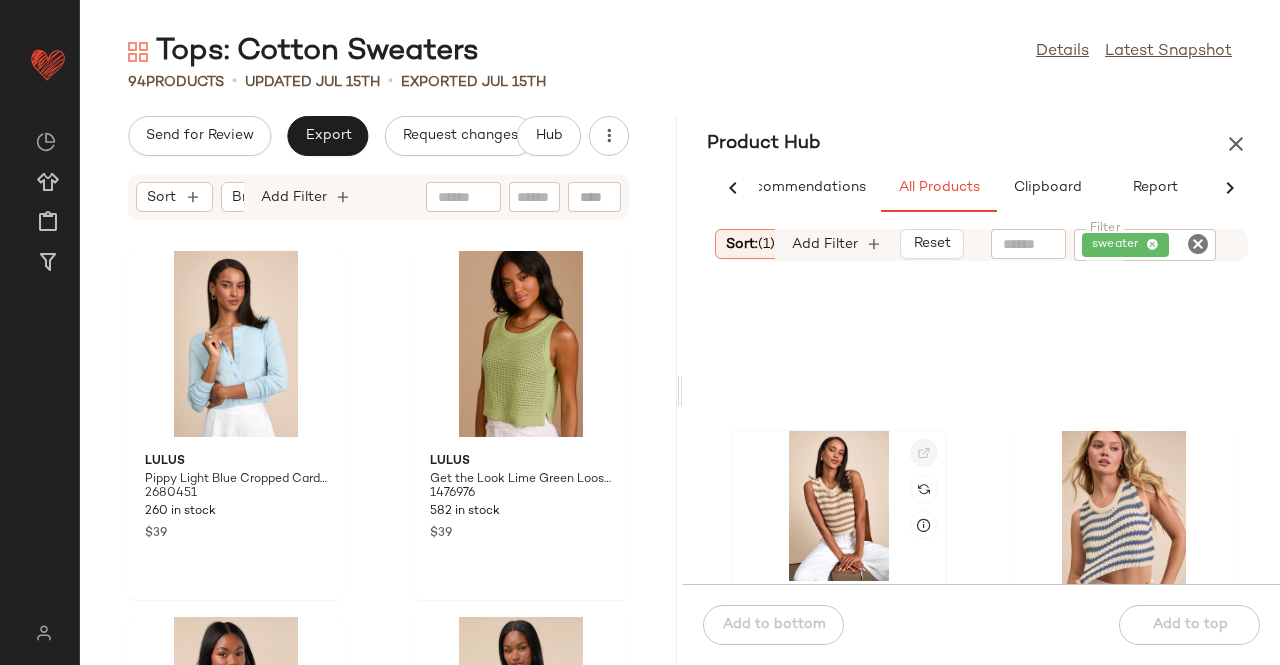 click 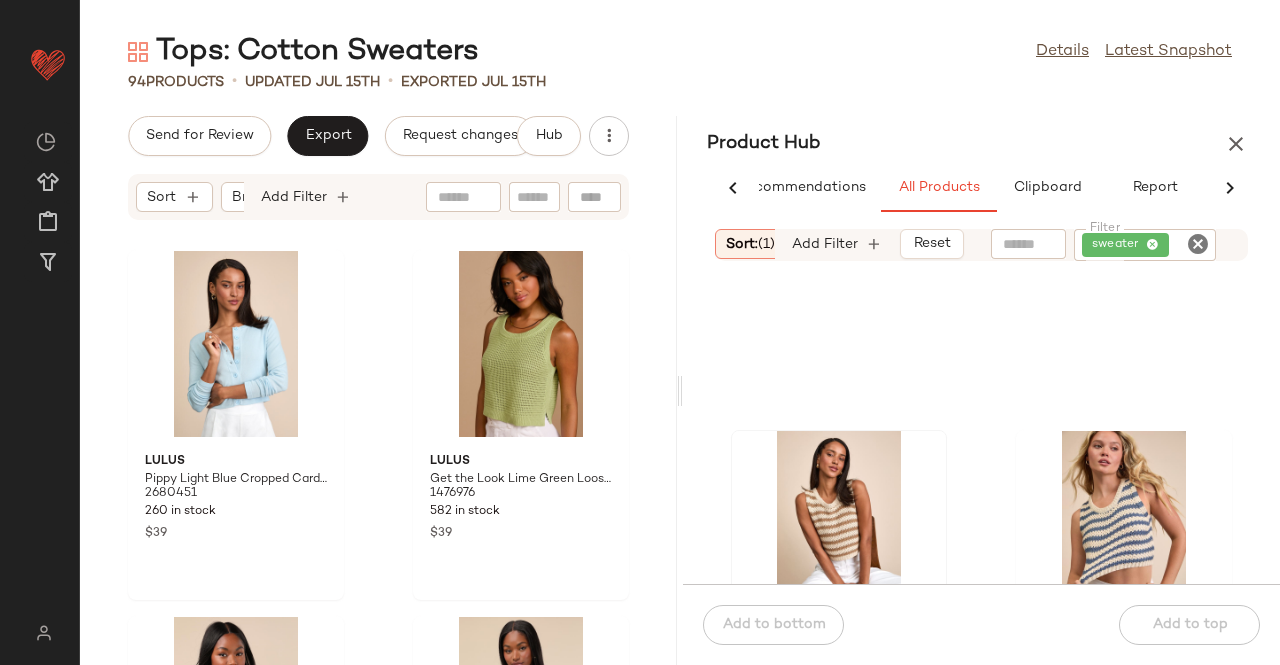 click at bounding box center [1236, 144] 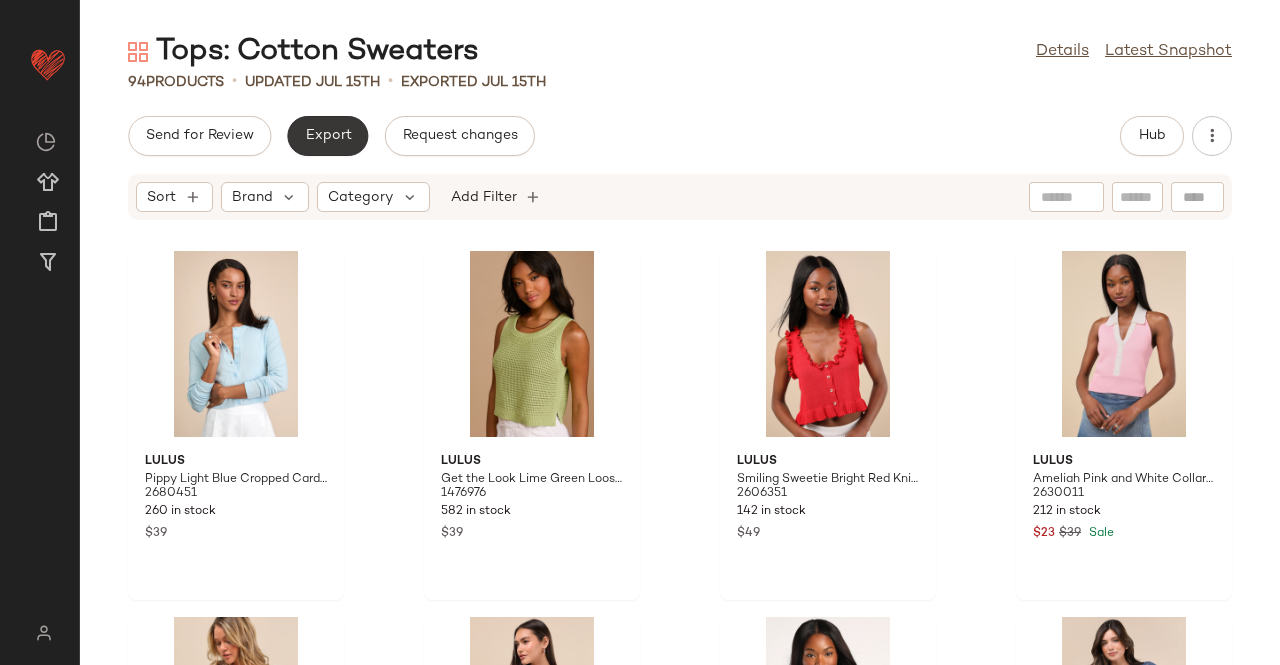click on "Export" 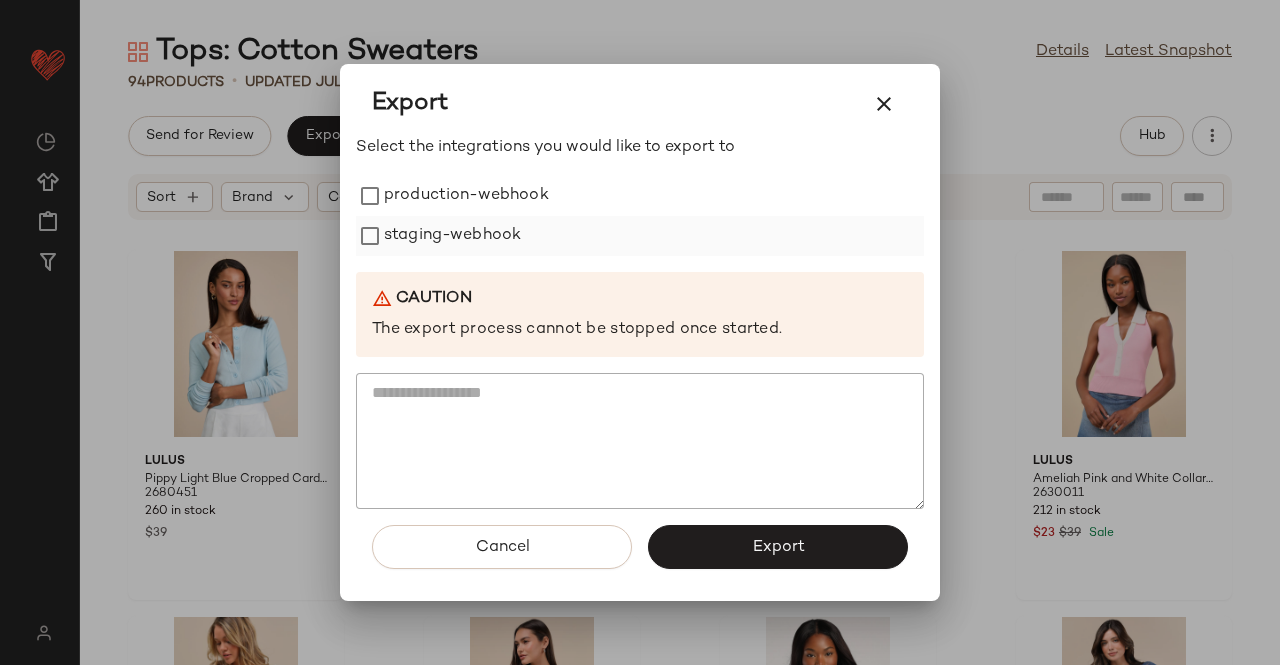 click on "staging-webhook" at bounding box center (452, 236) 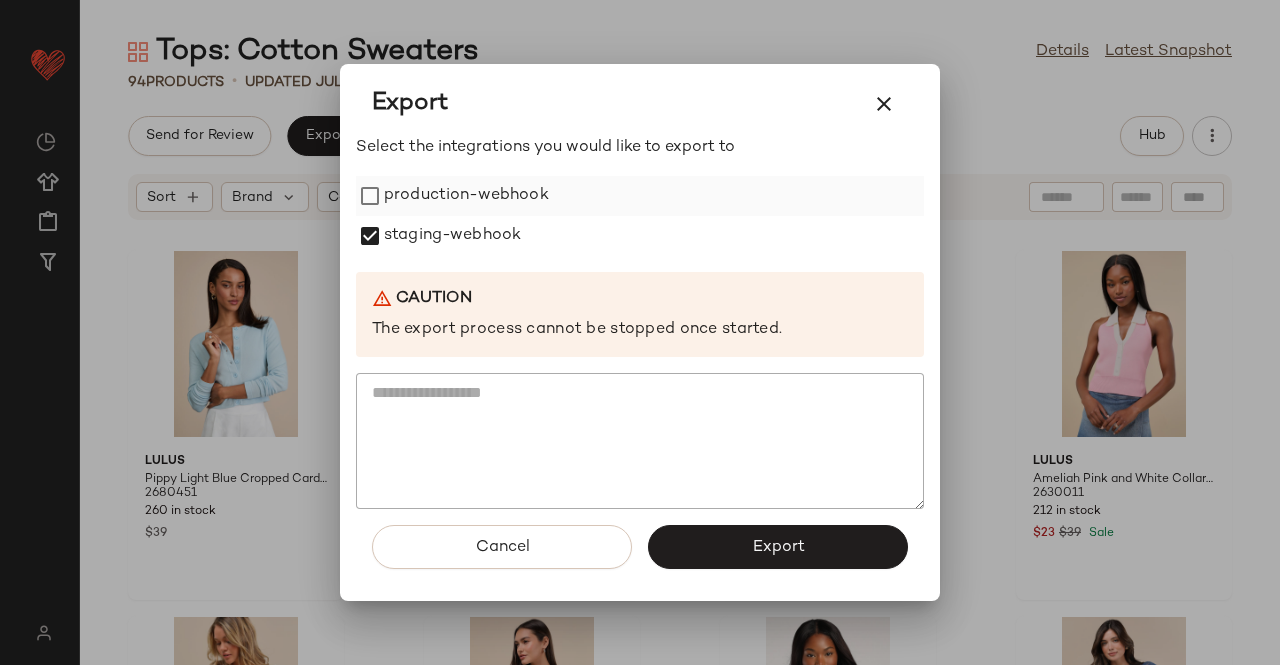 click on "production-webhook" at bounding box center [466, 196] 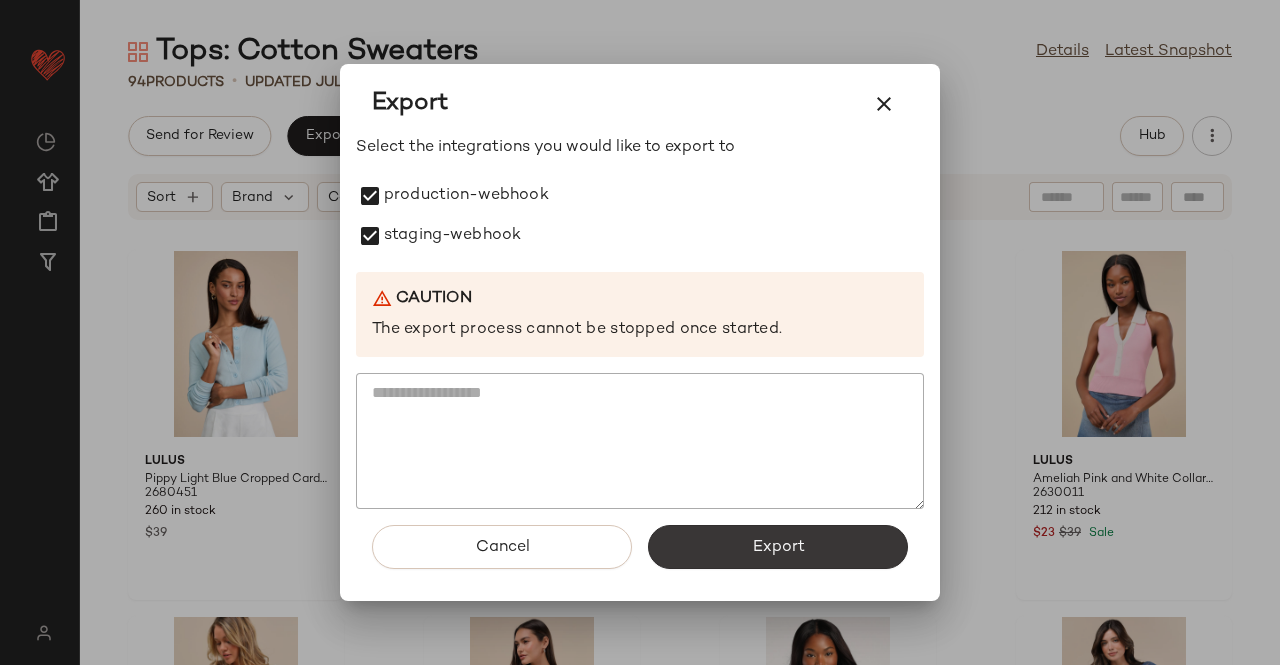 click on "Export" 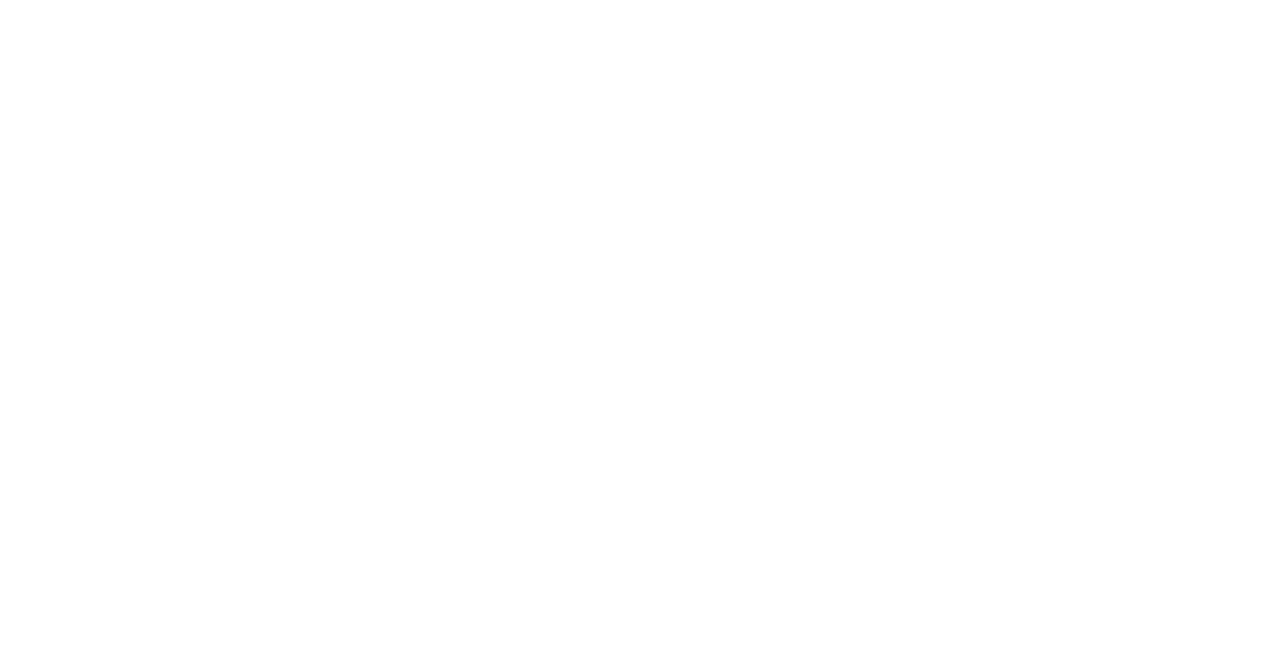 scroll, scrollTop: 0, scrollLeft: 0, axis: both 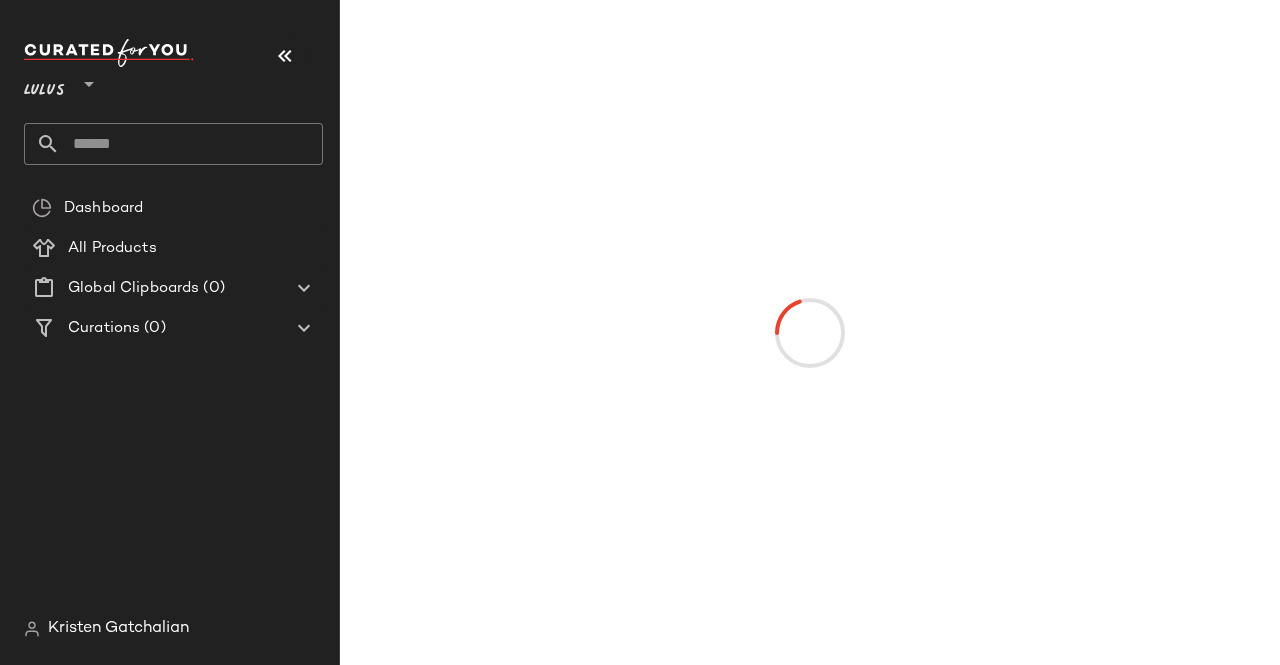 click at bounding box center (285, 56) 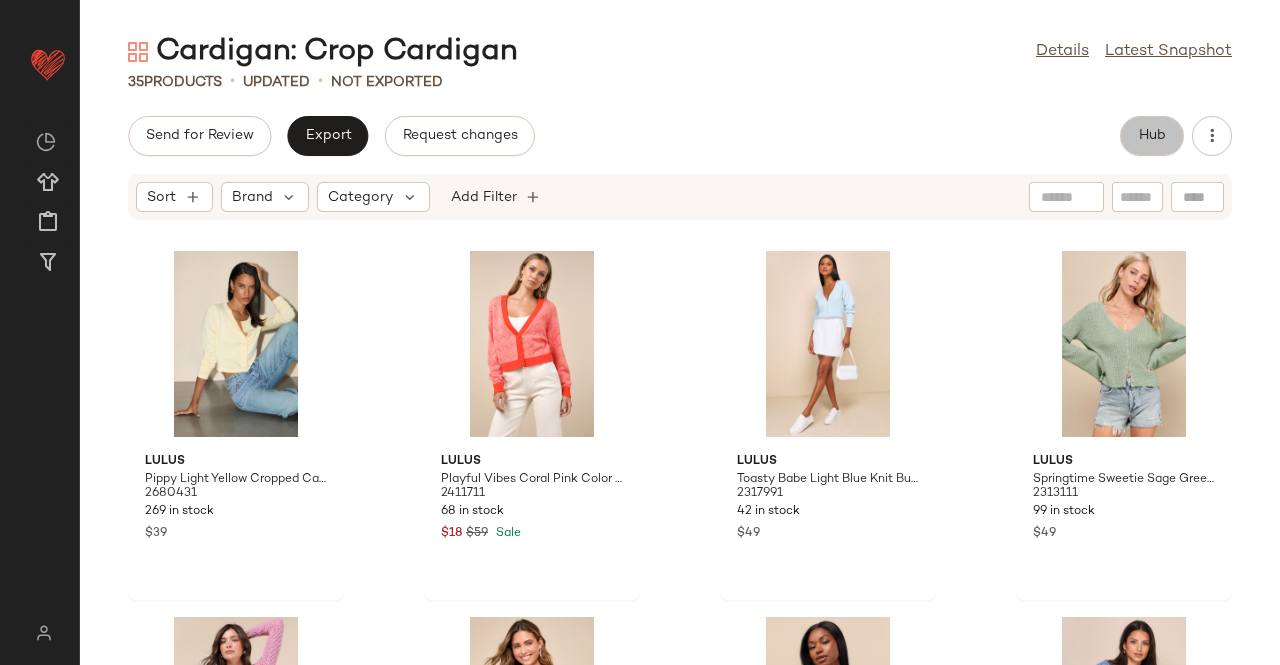 click on "Hub" at bounding box center [1152, 136] 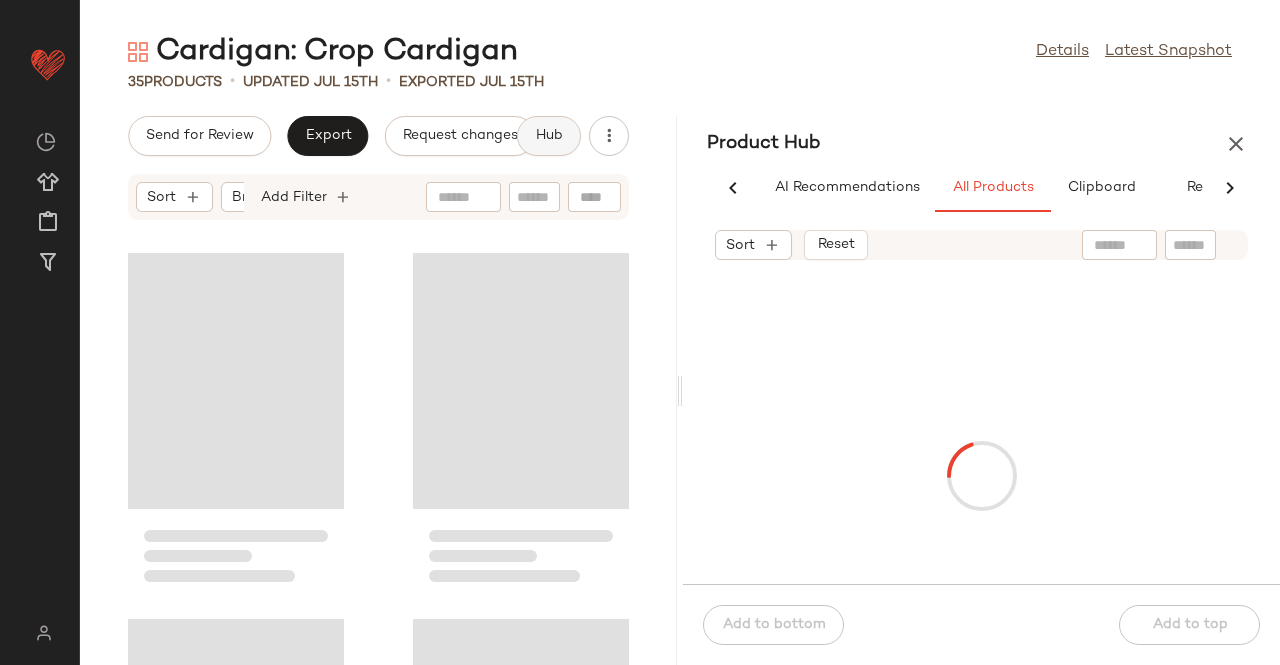 scroll, scrollTop: 0, scrollLeft: 62, axis: horizontal 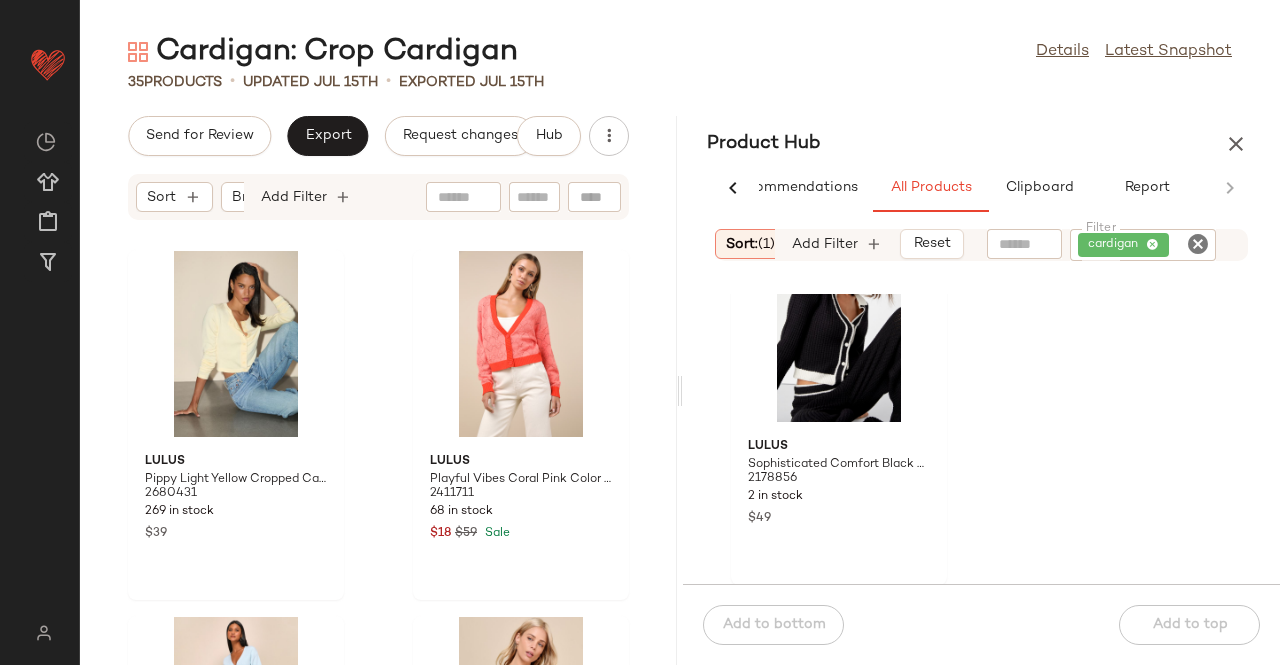 click at bounding box center [1236, 144] 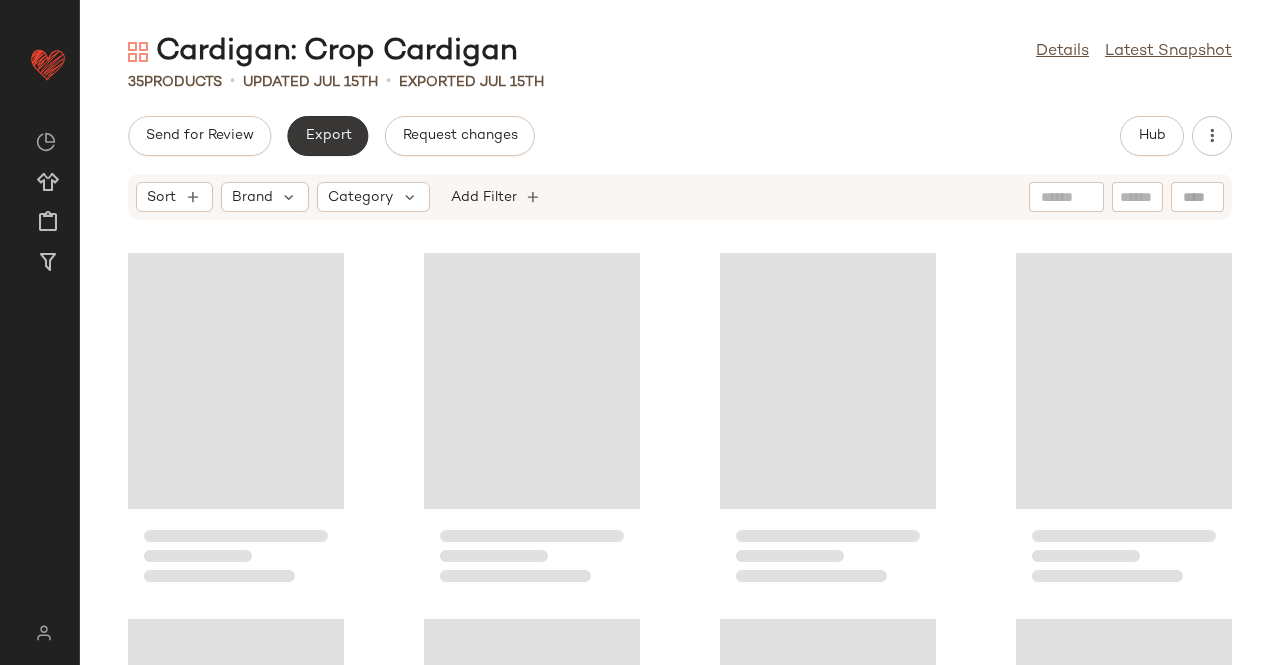 click on "Export" 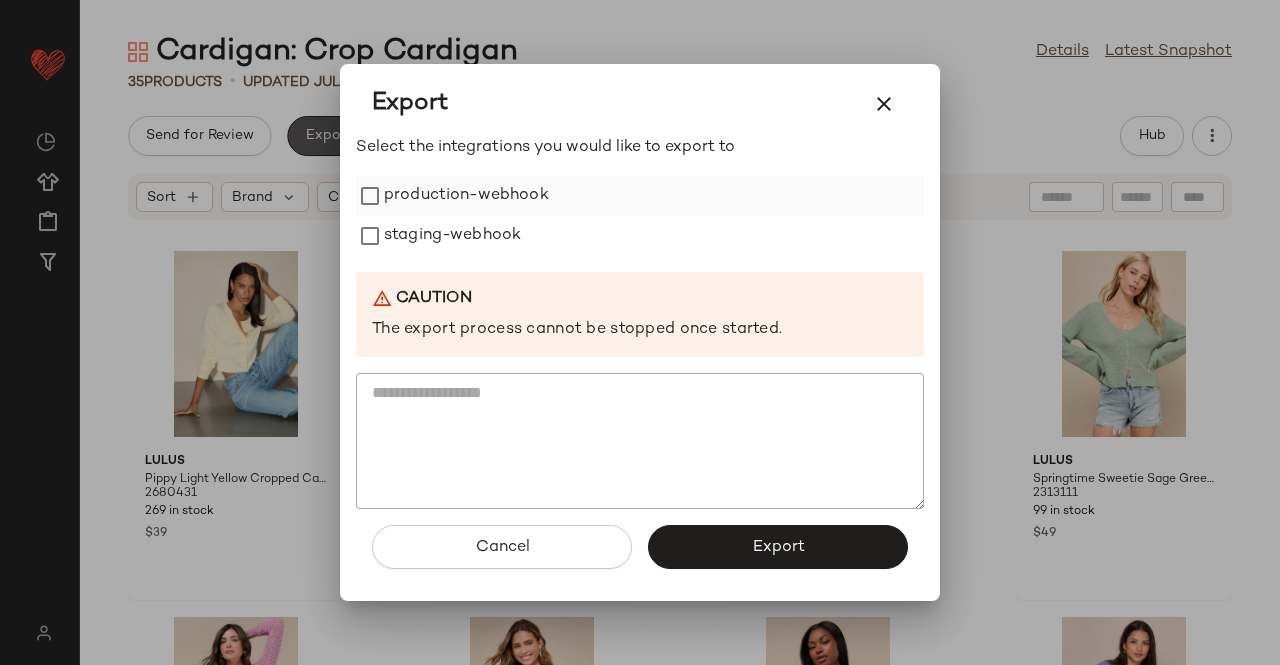 click on "production-webhook" at bounding box center [466, 196] 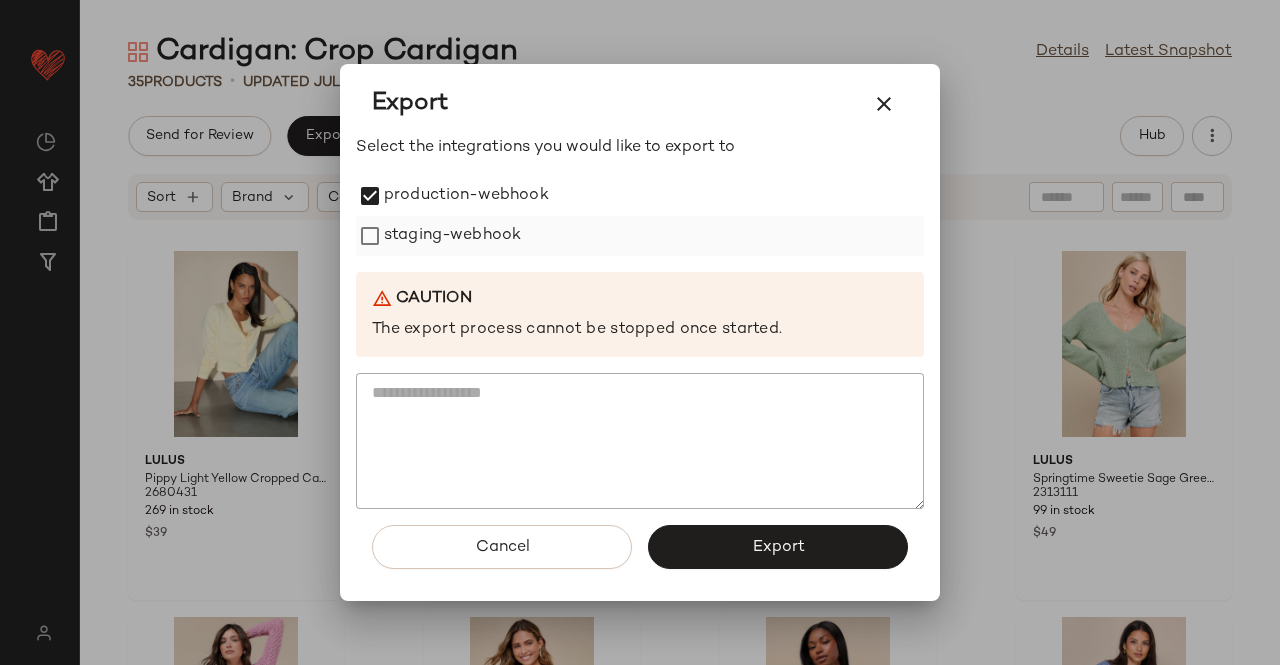drag, startPoint x: 404, startPoint y: 231, endPoint x: 414, endPoint y: 234, distance: 10.440307 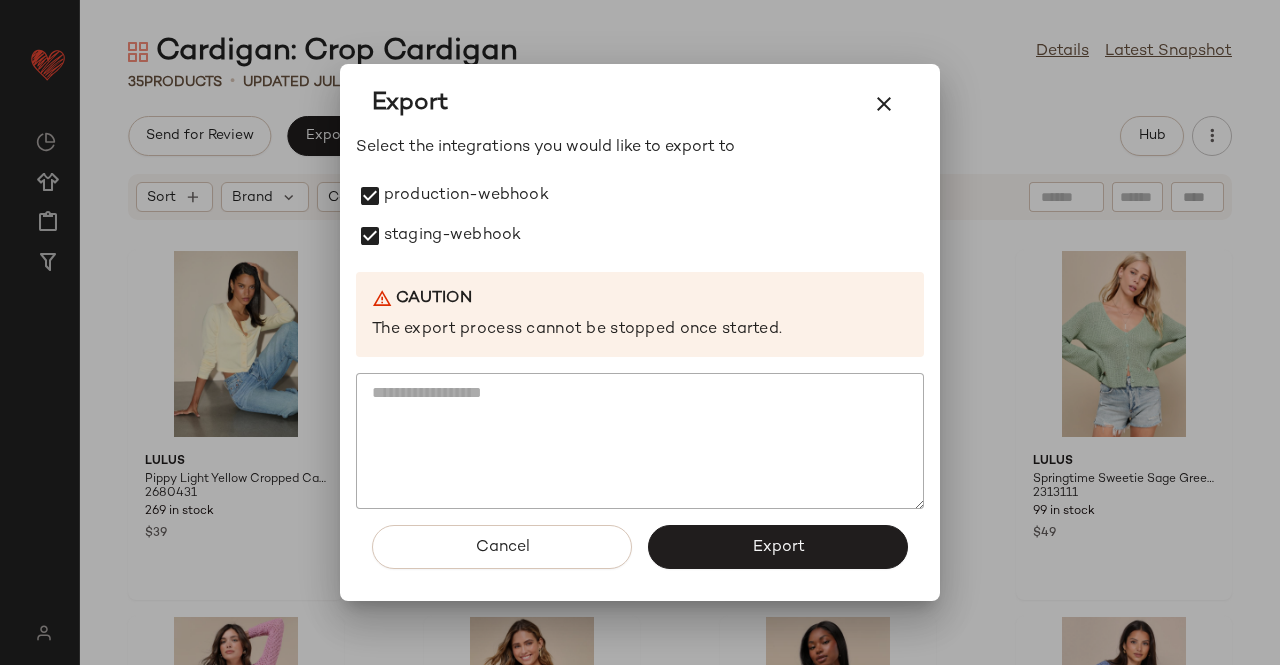drag, startPoint x: 836, startPoint y: 551, endPoint x: 814, endPoint y: 513, distance: 43.908997 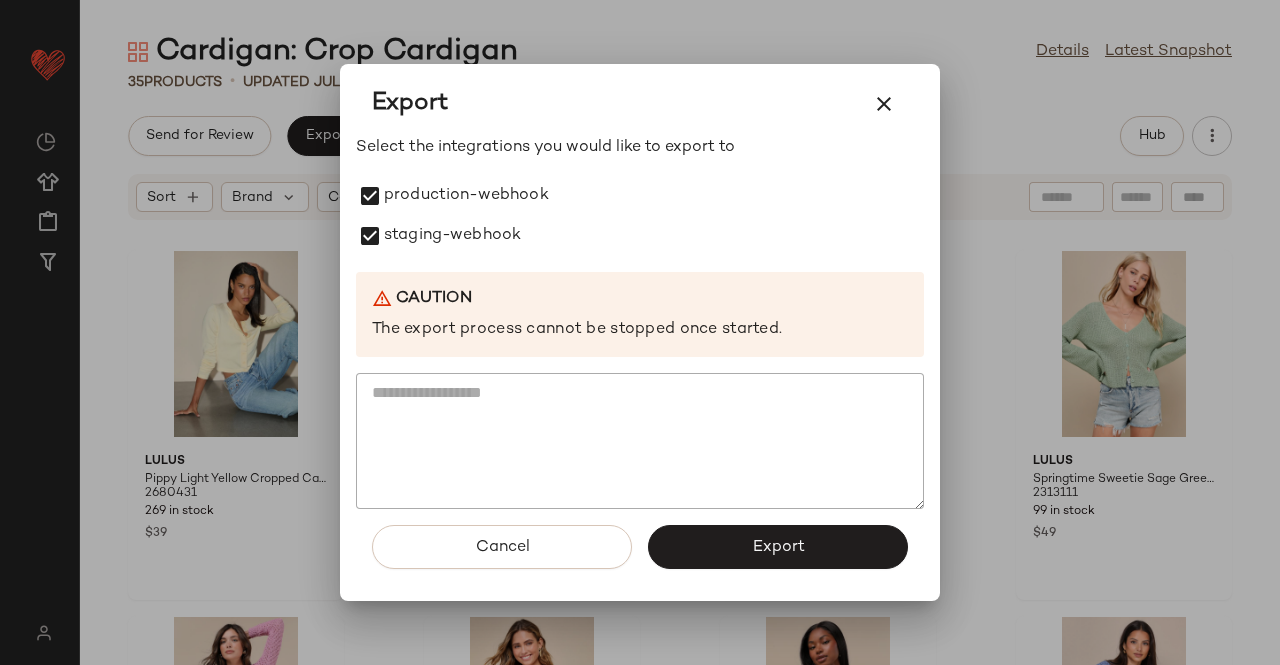 click on "Export" at bounding box center (778, 547) 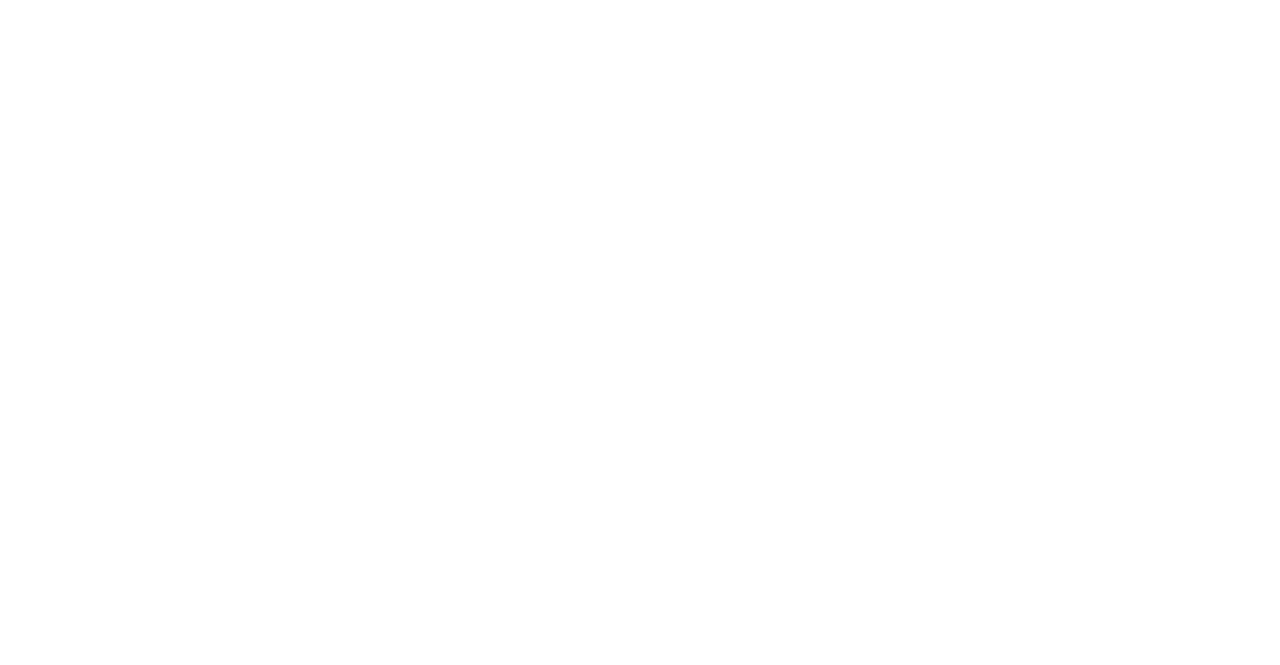 scroll, scrollTop: 0, scrollLeft: 0, axis: both 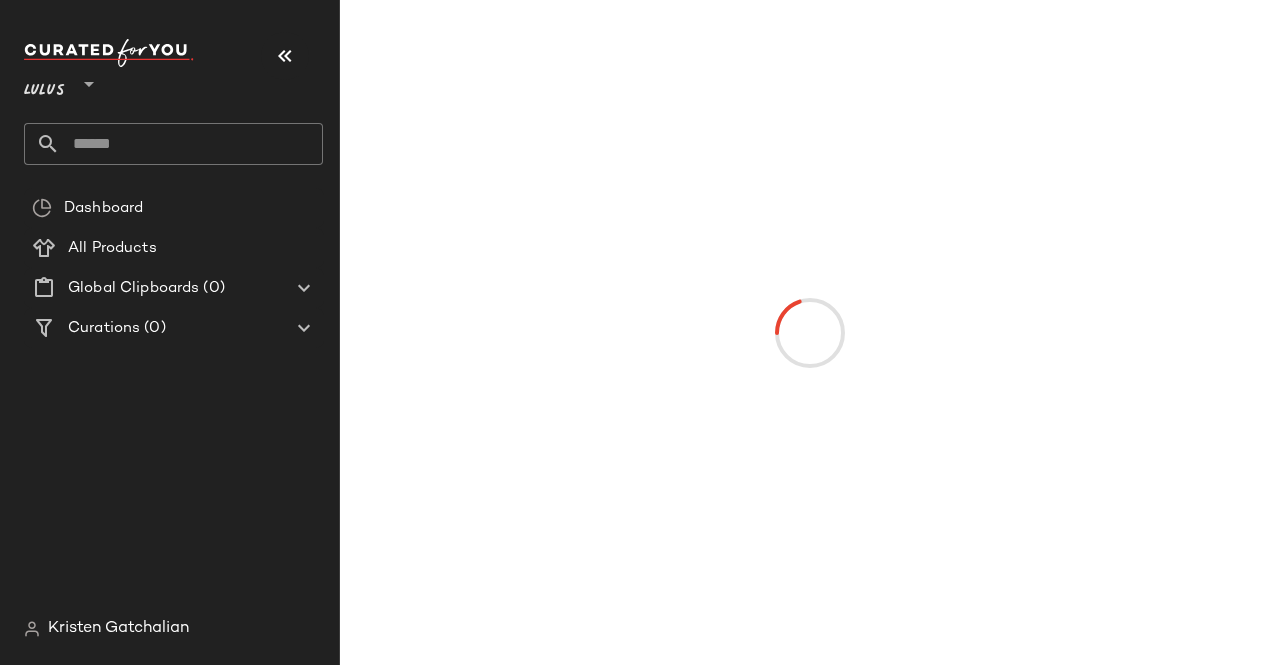 click at bounding box center [285, 56] 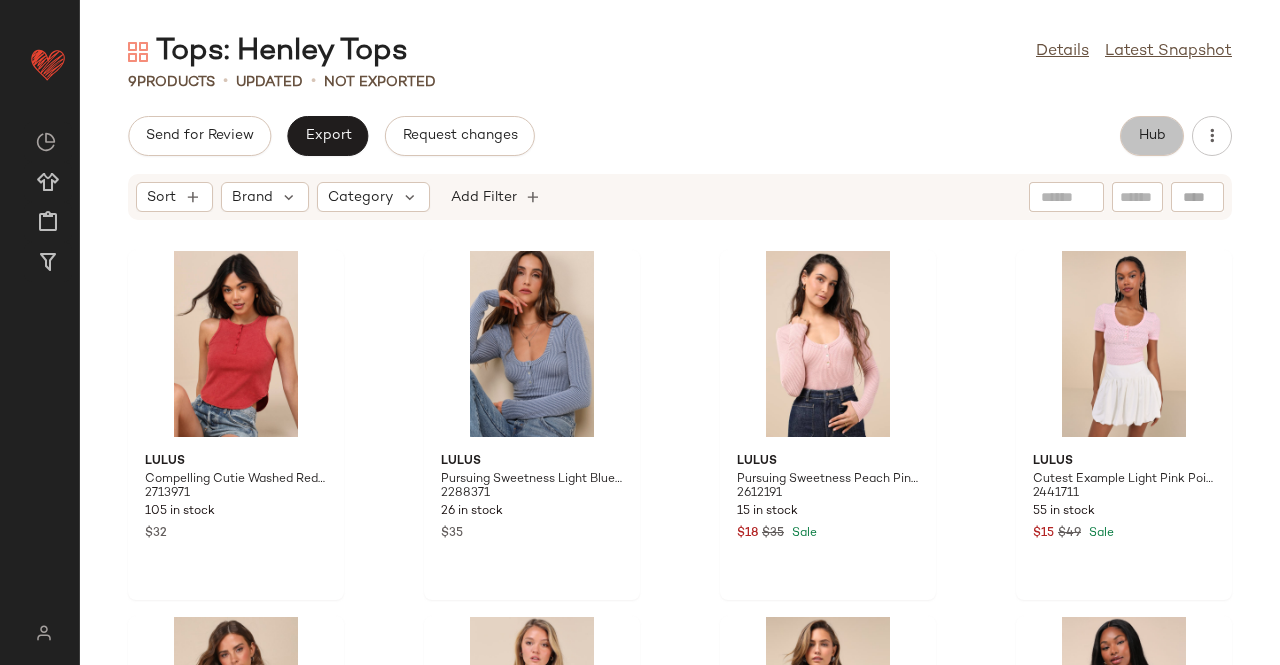 click on "Hub" at bounding box center [1152, 136] 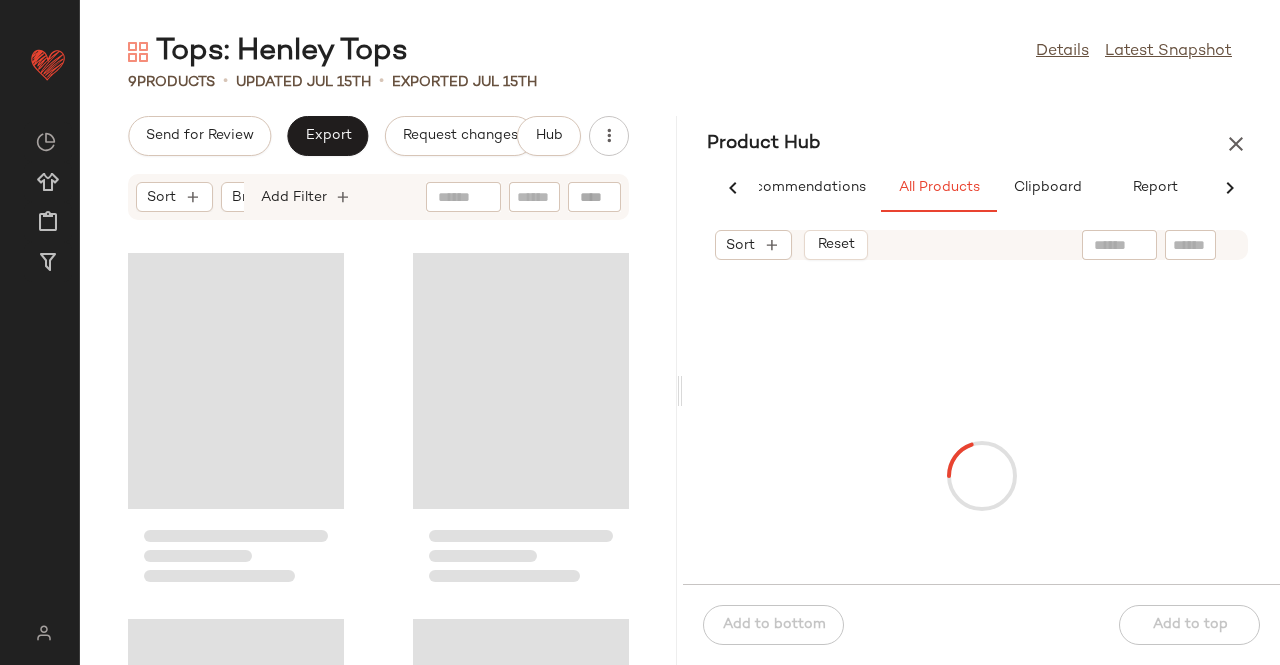 scroll, scrollTop: 0, scrollLeft: 62, axis: horizontal 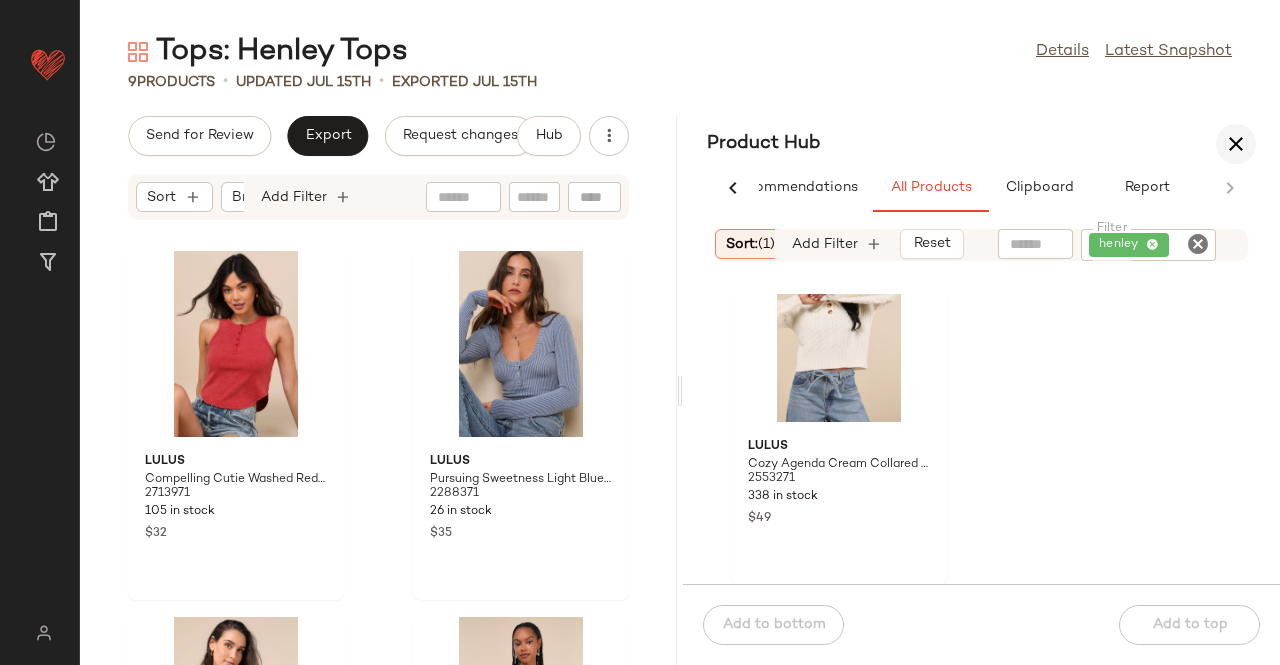 click at bounding box center [1236, 144] 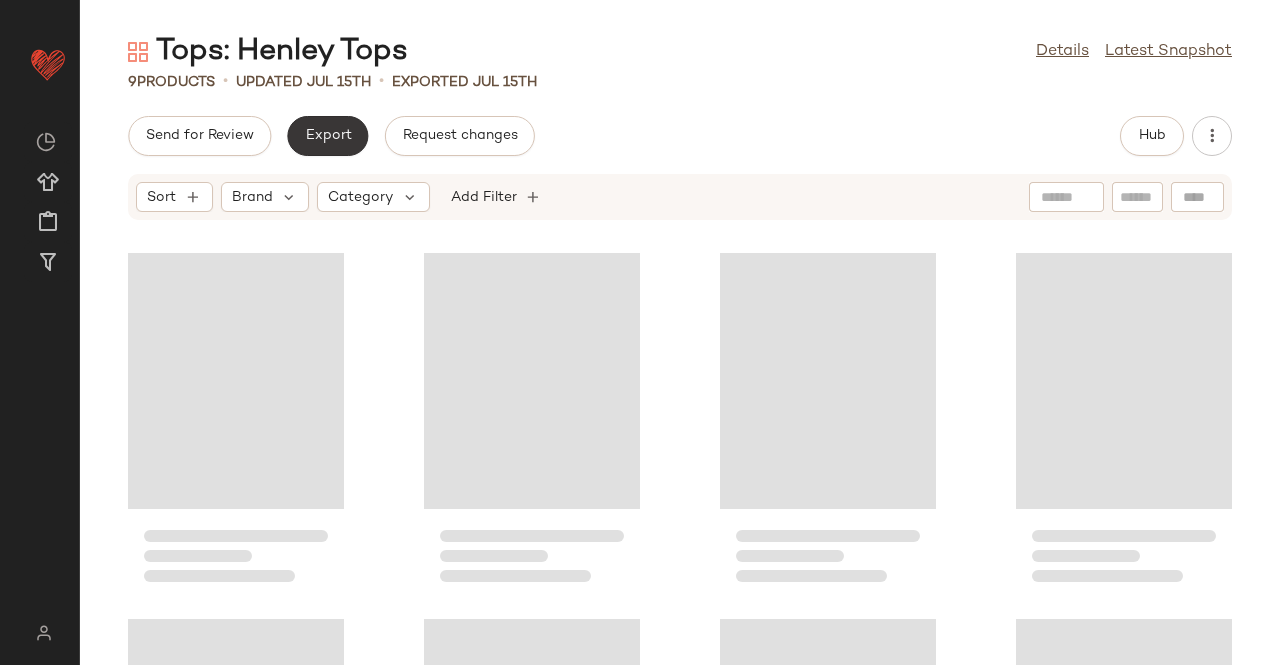 click on "Export" 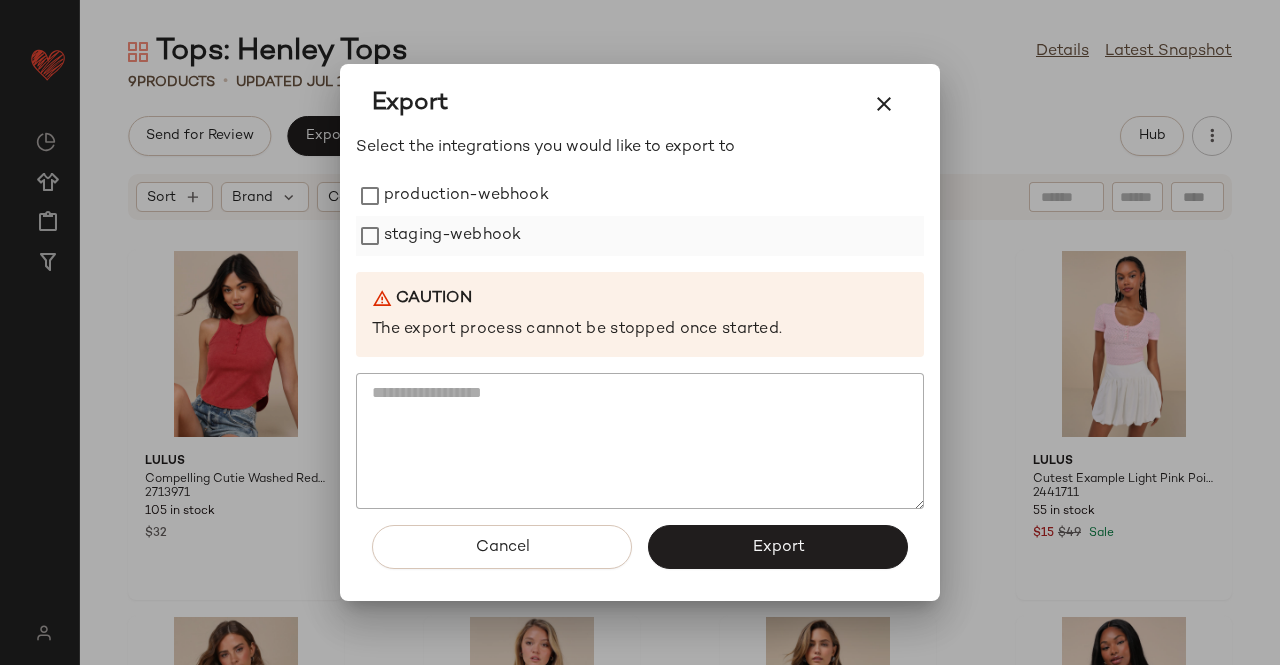 click on "production-webhook staging-webhook" at bounding box center [640, 216] 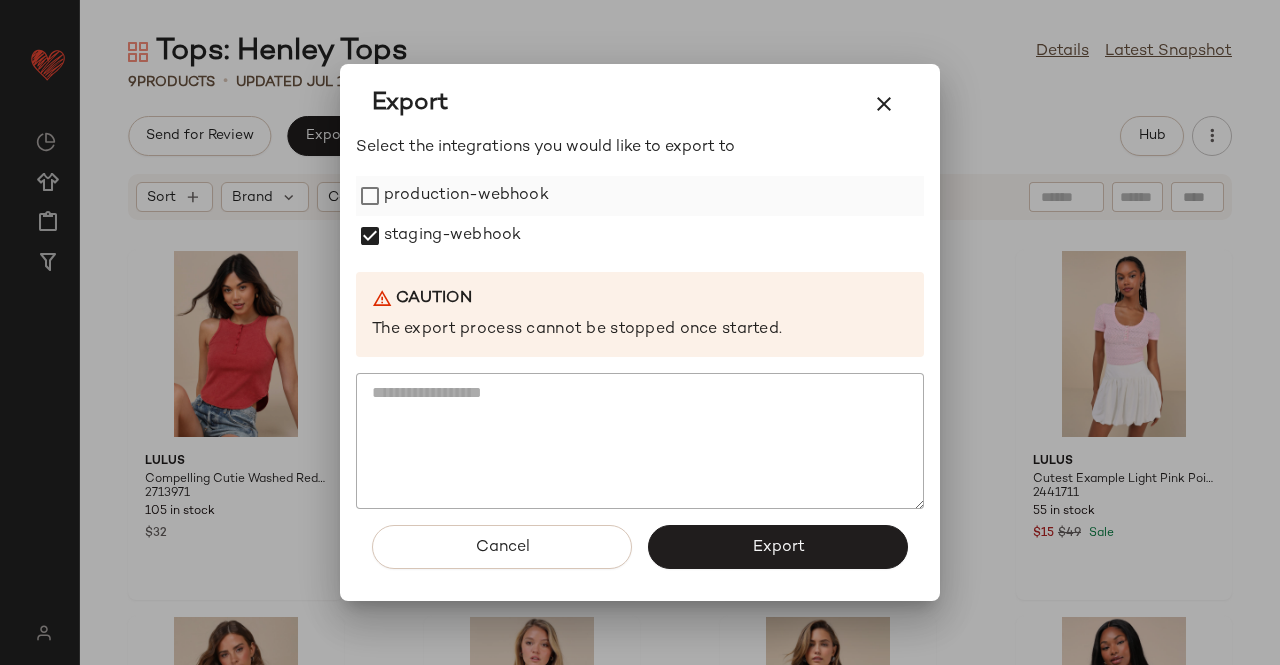 click on "production-webhook" at bounding box center (466, 196) 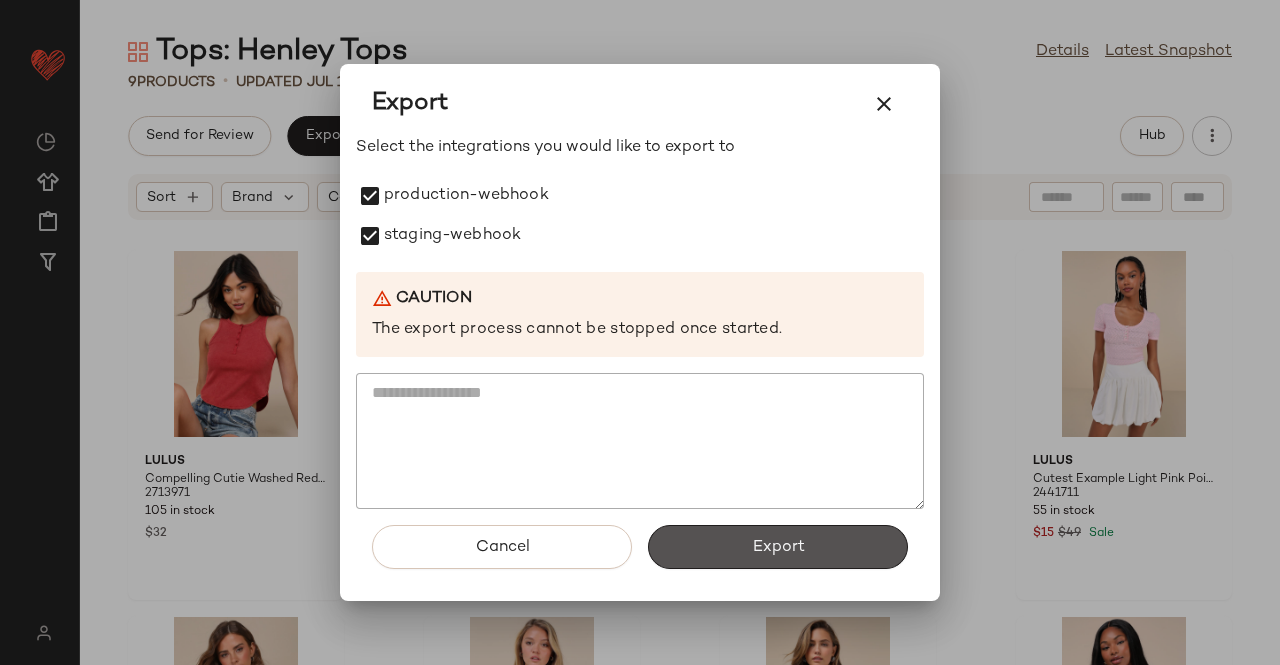 drag, startPoint x: 779, startPoint y: 566, endPoint x: 777, endPoint y: 554, distance: 12.165525 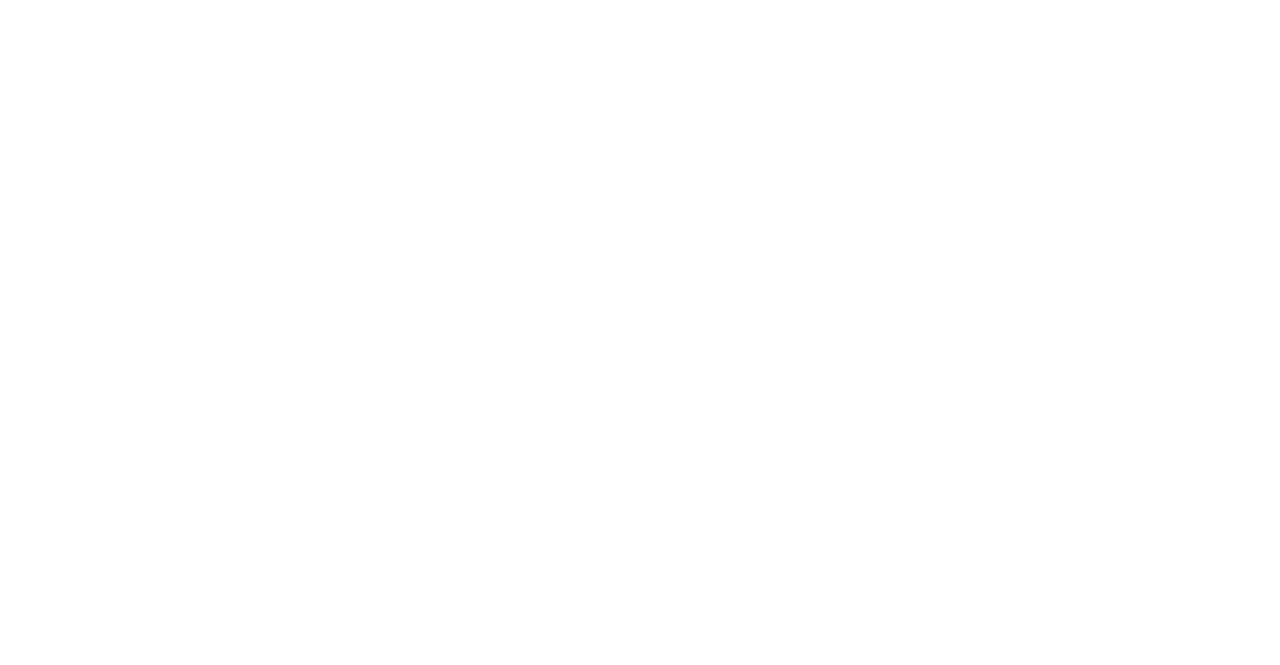 scroll, scrollTop: 0, scrollLeft: 0, axis: both 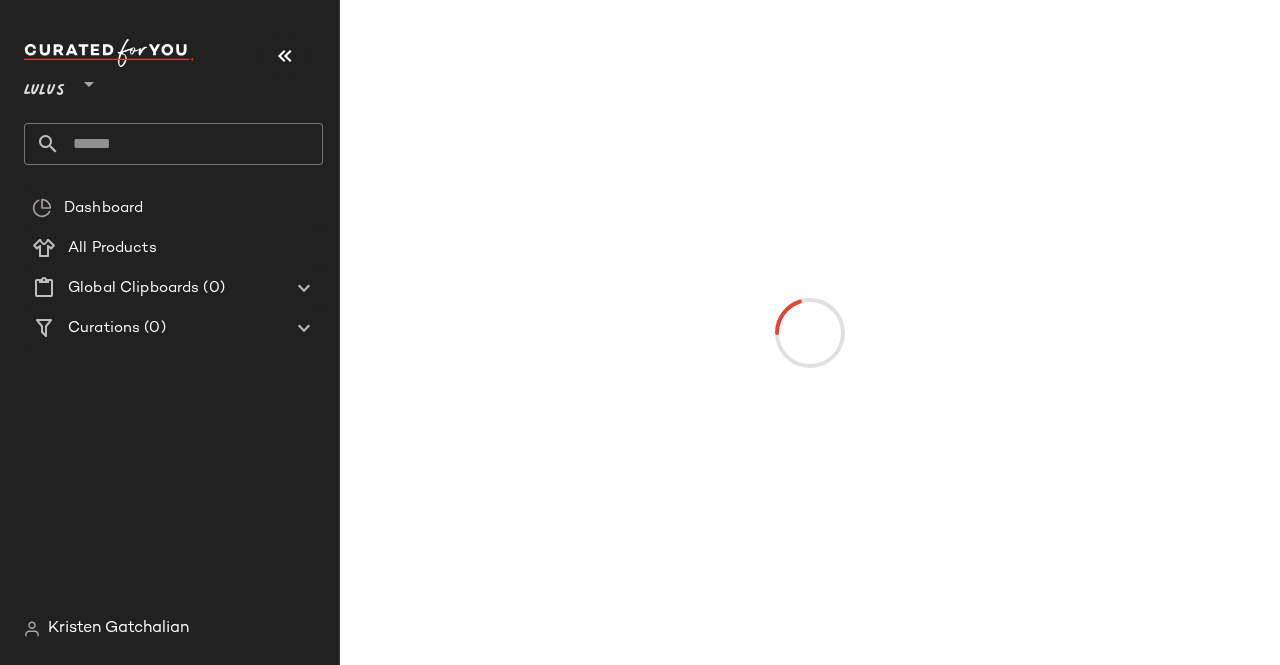 click at bounding box center (285, 56) 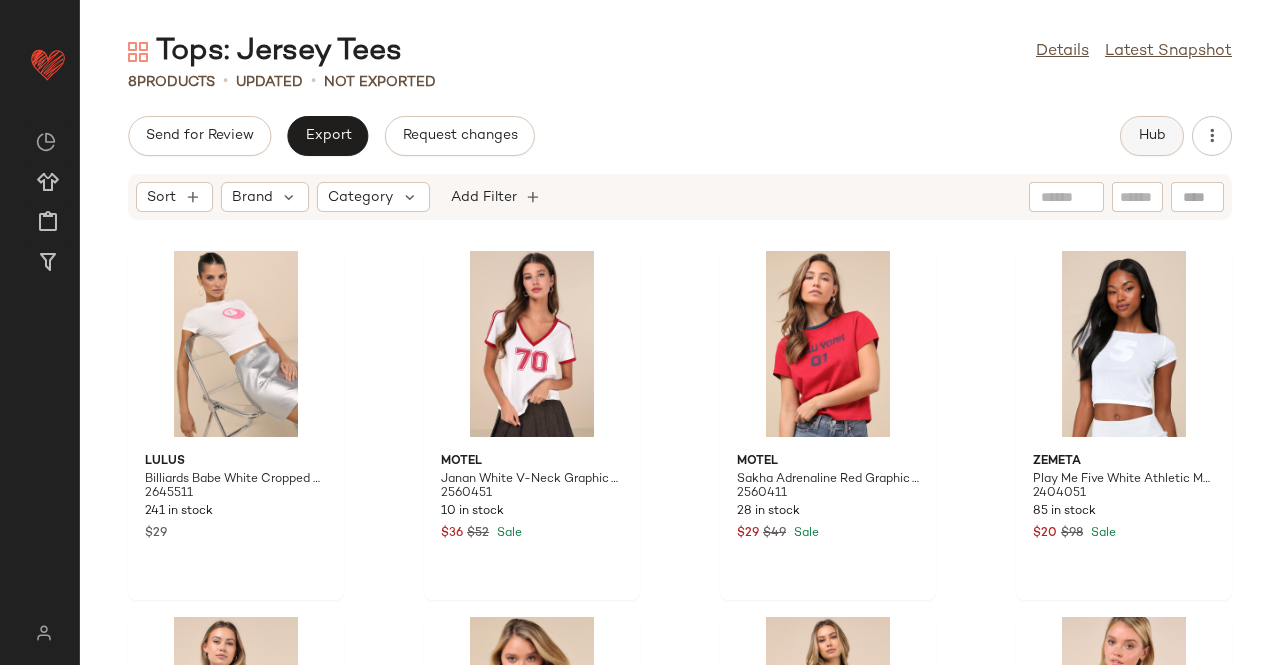 click on "Hub" 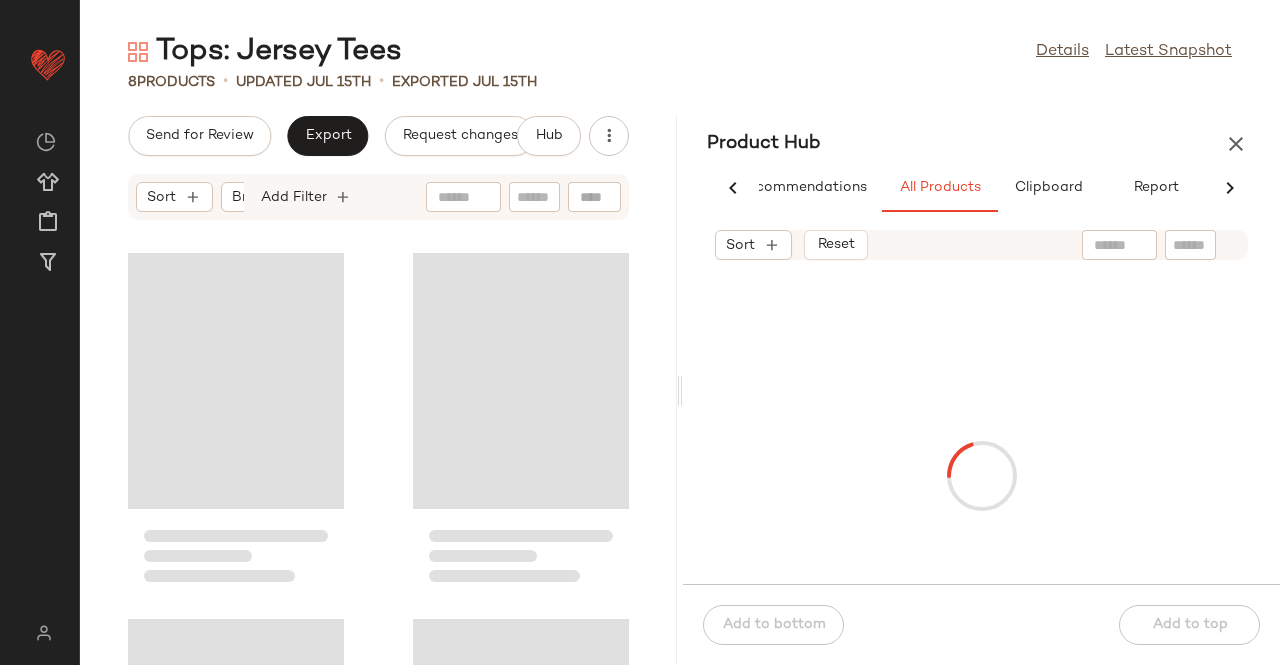 scroll, scrollTop: 0, scrollLeft: 62, axis: horizontal 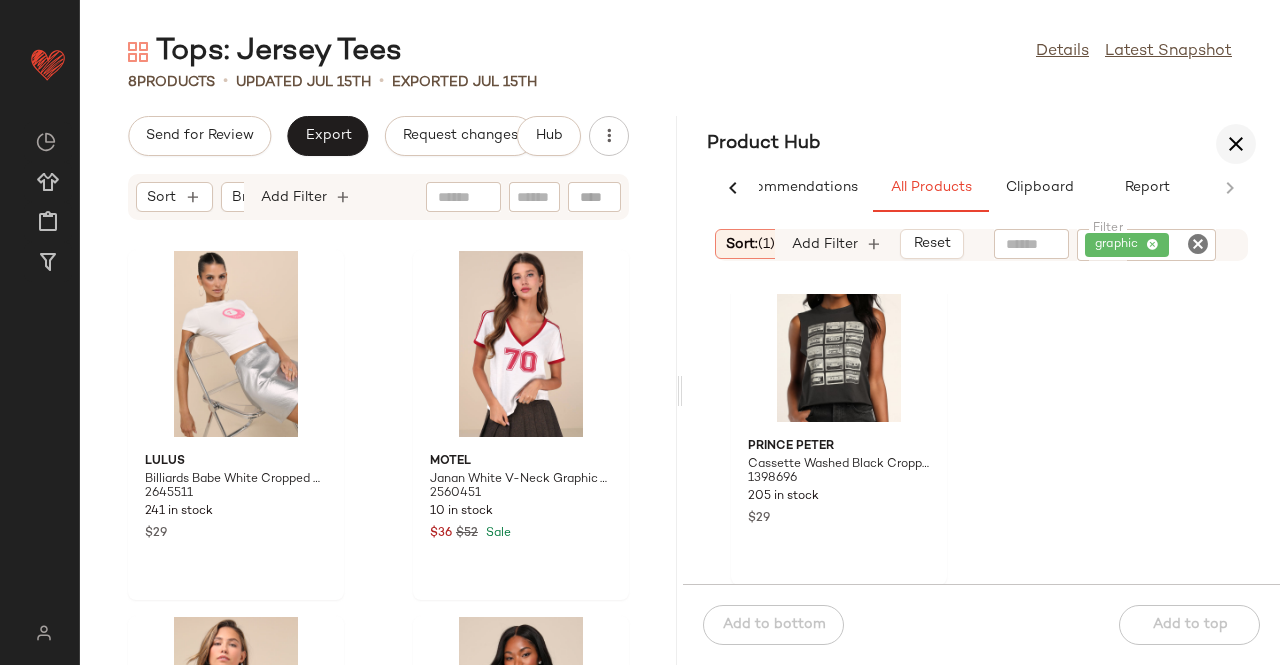 drag, startPoint x: 1253, startPoint y: 139, endPoint x: 1243, endPoint y: 137, distance: 10.198039 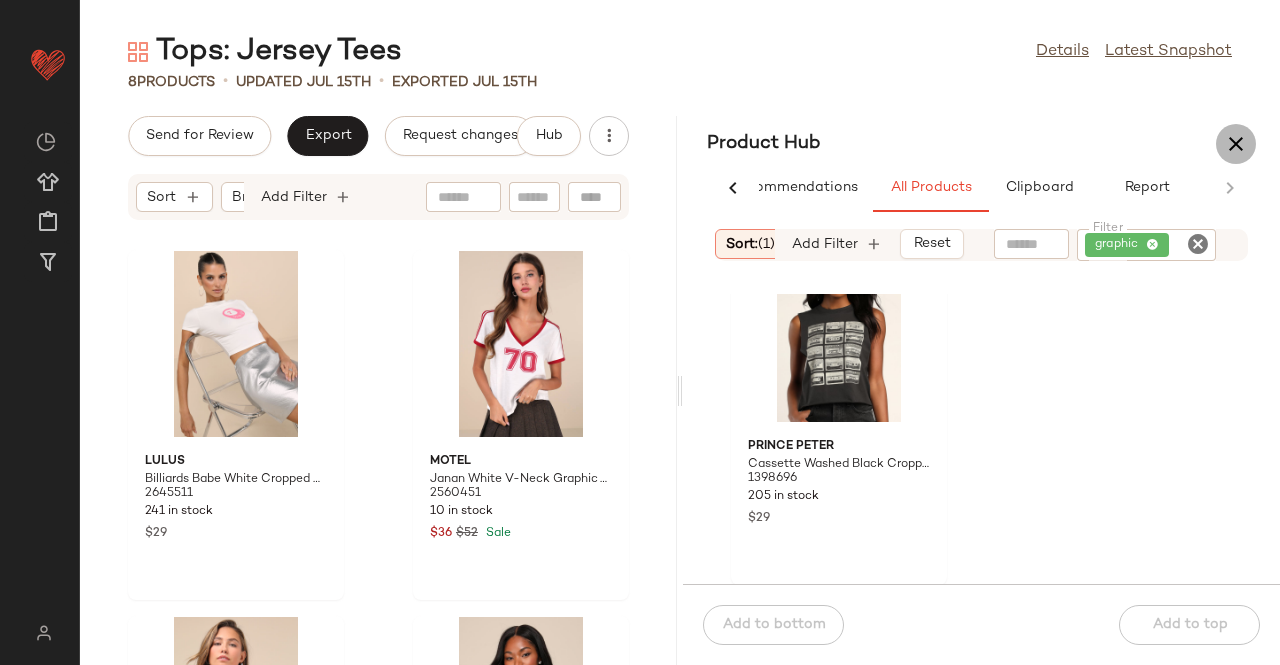 click at bounding box center [1236, 144] 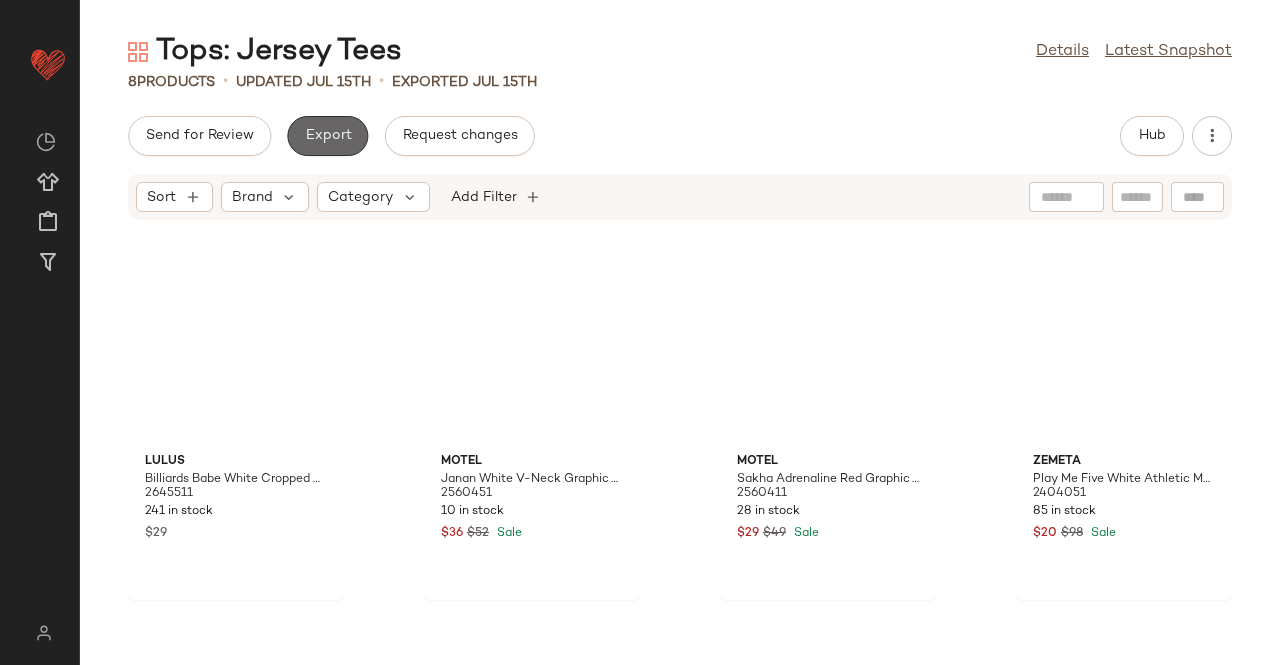 click on "Export" 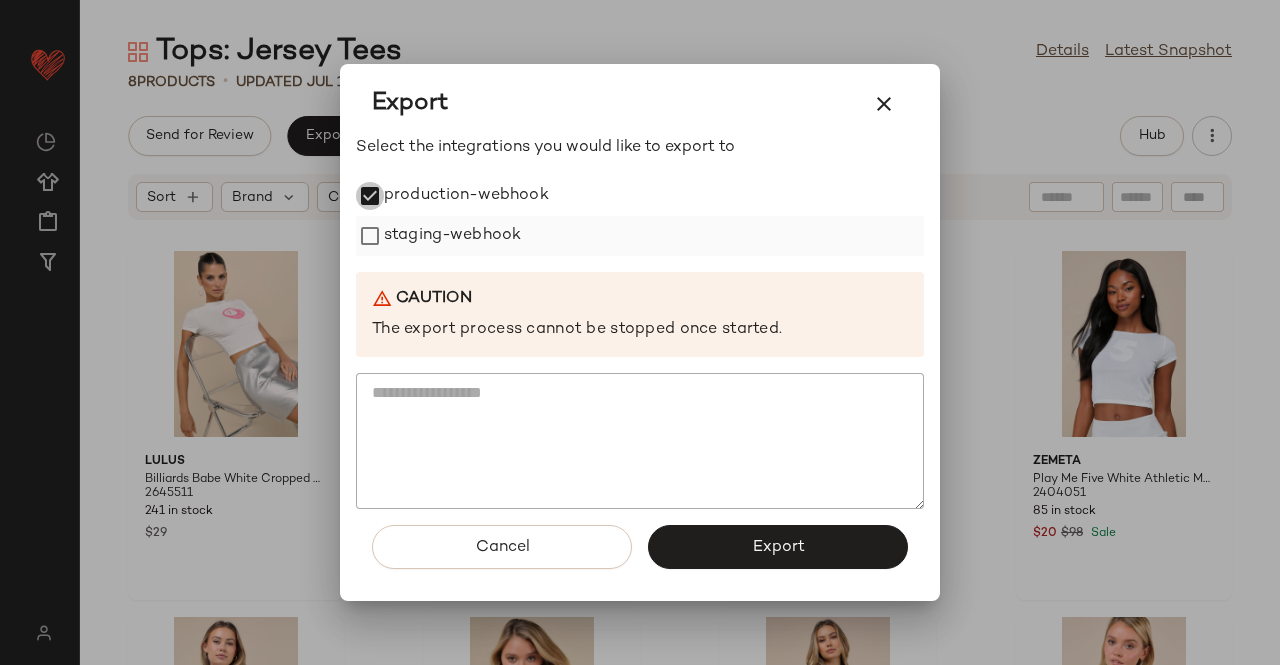 click on "staging-webhook" at bounding box center [452, 236] 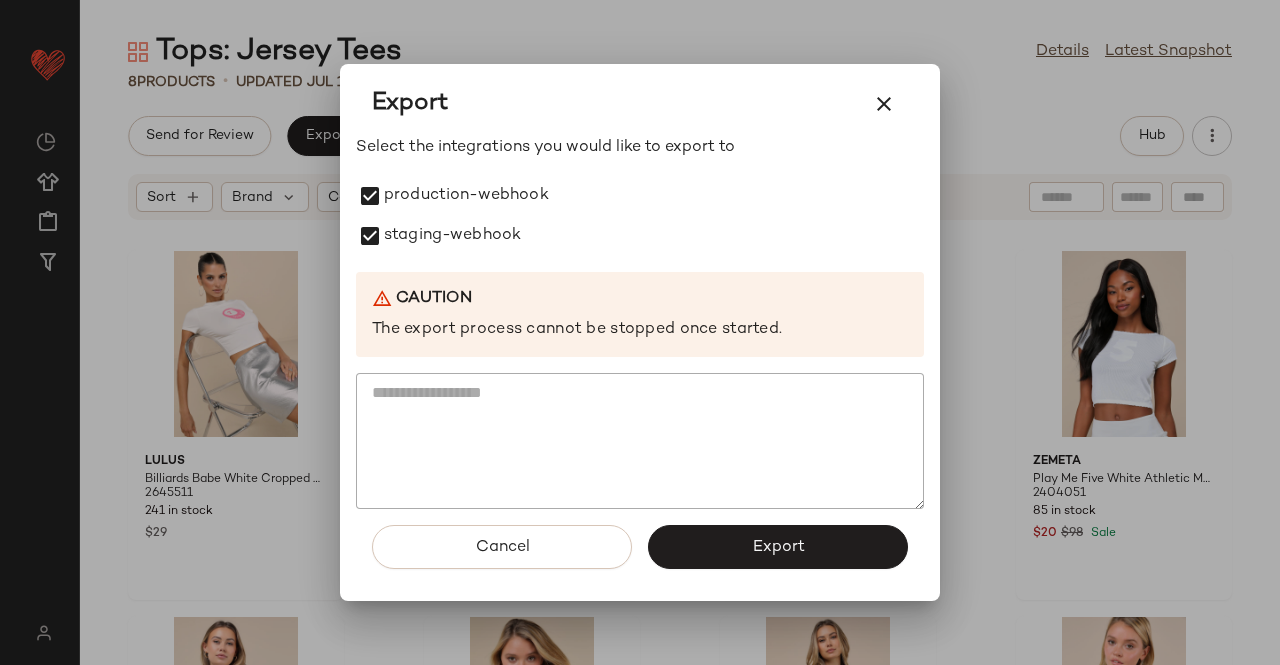 drag, startPoint x: 753, startPoint y: 557, endPoint x: 736, endPoint y: 521, distance: 39.812057 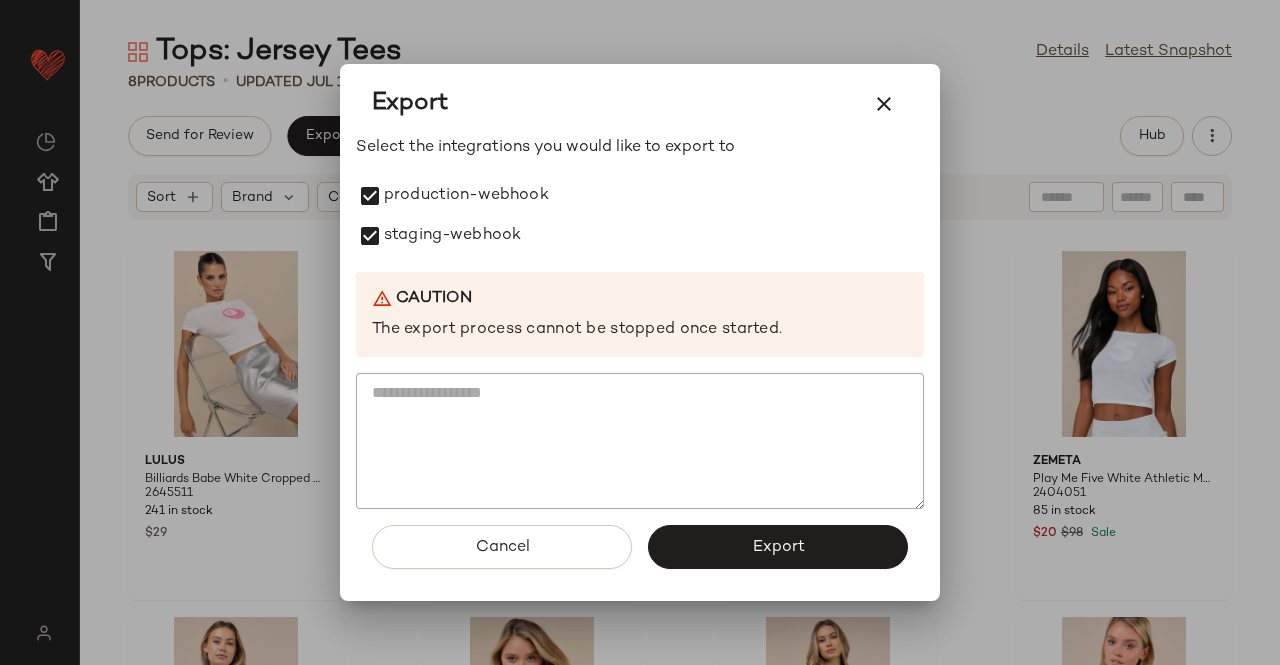 click on "Export" 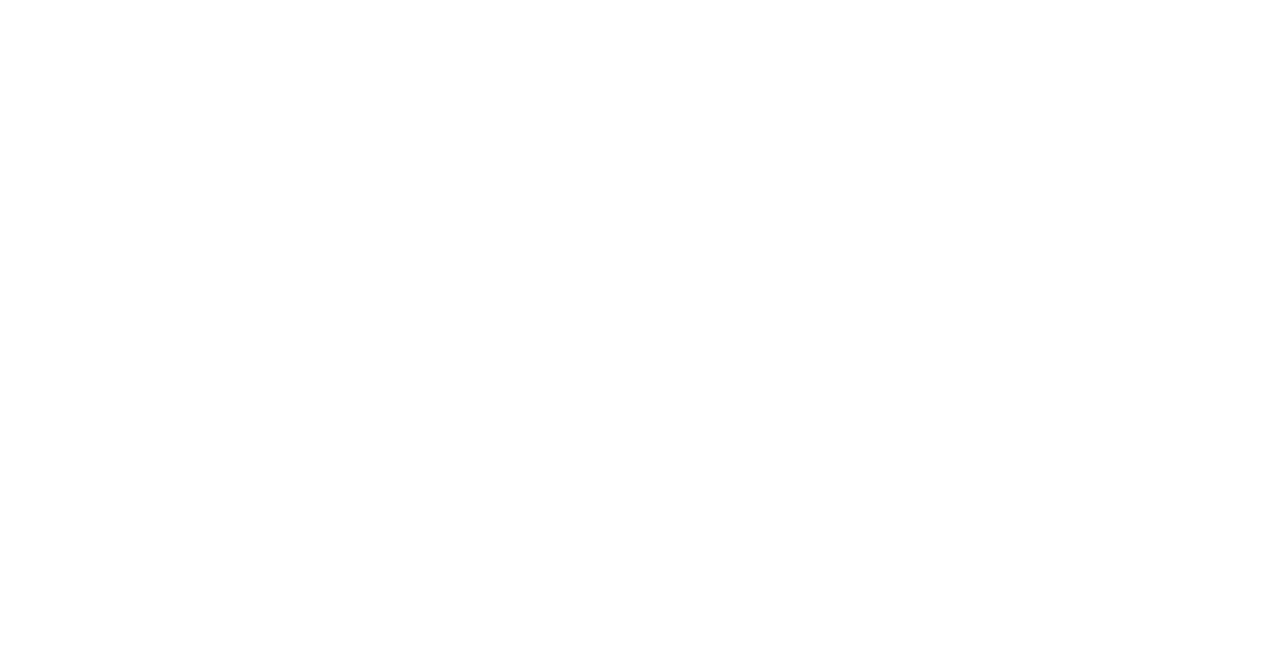 scroll, scrollTop: 0, scrollLeft: 0, axis: both 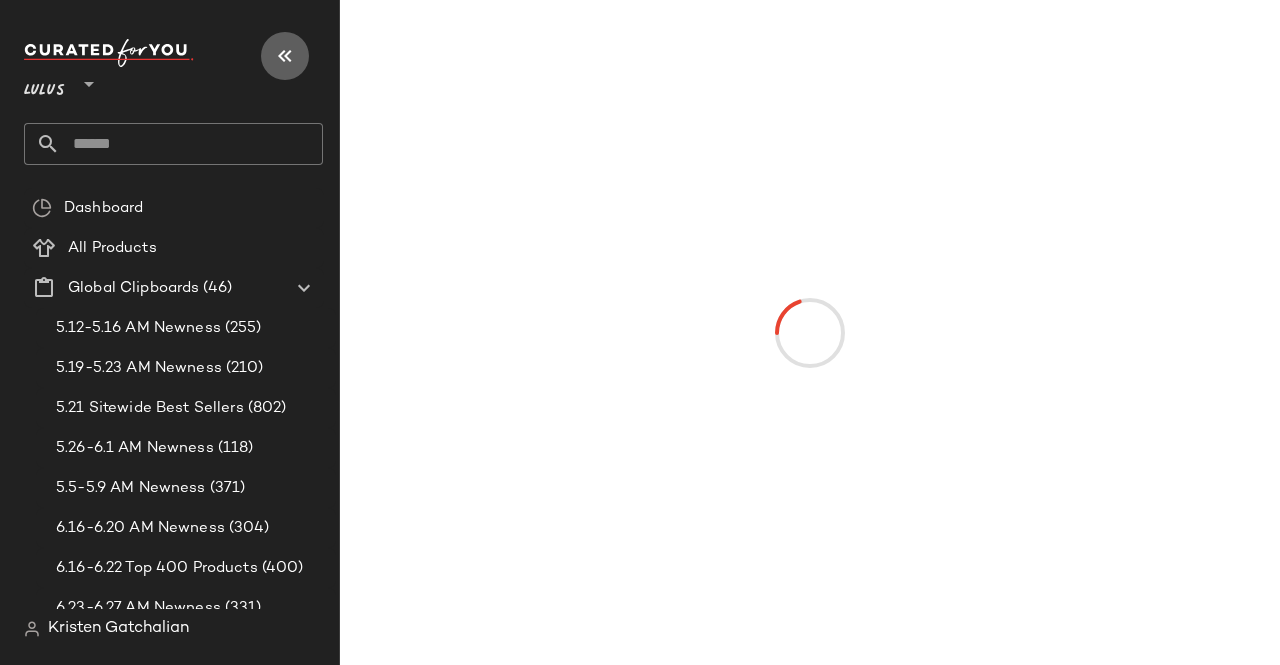 click at bounding box center [285, 56] 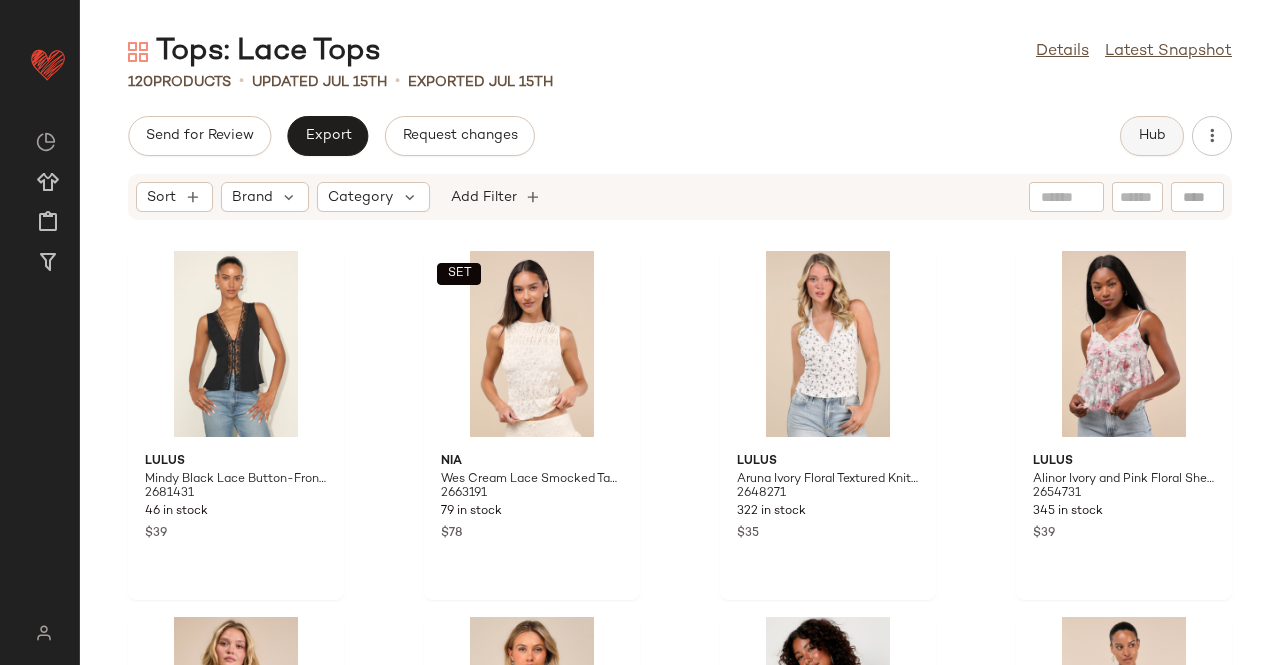 click on "Hub" 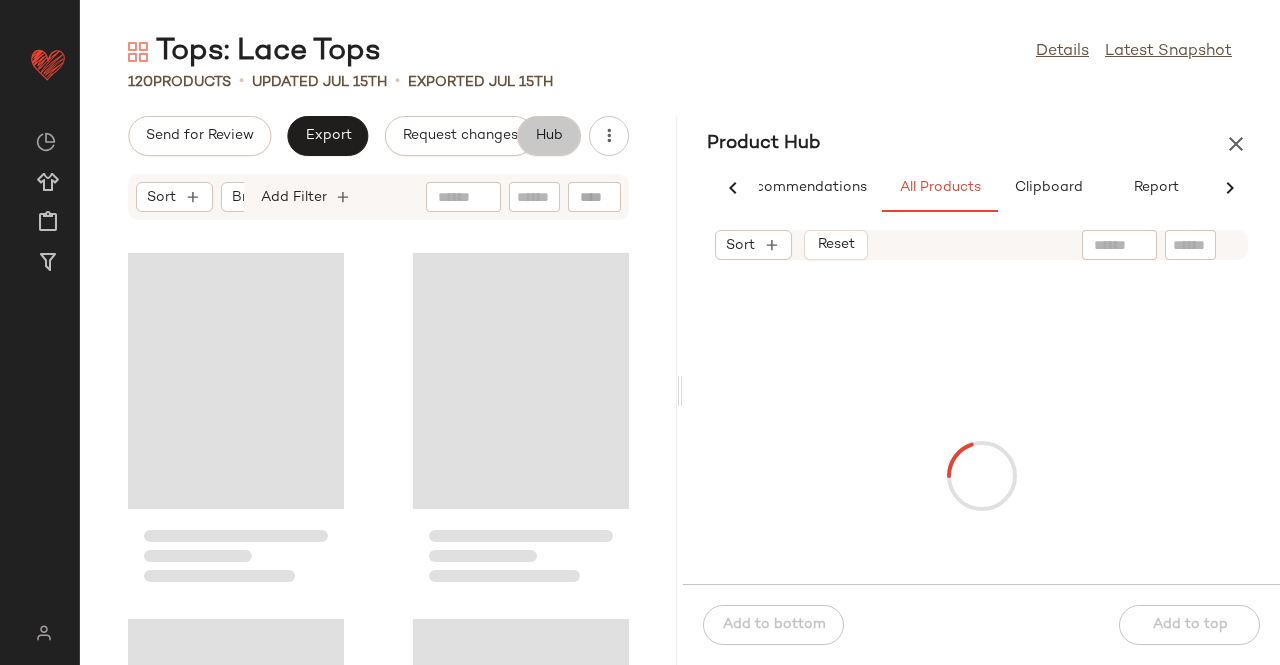 scroll, scrollTop: 0, scrollLeft: 62, axis: horizontal 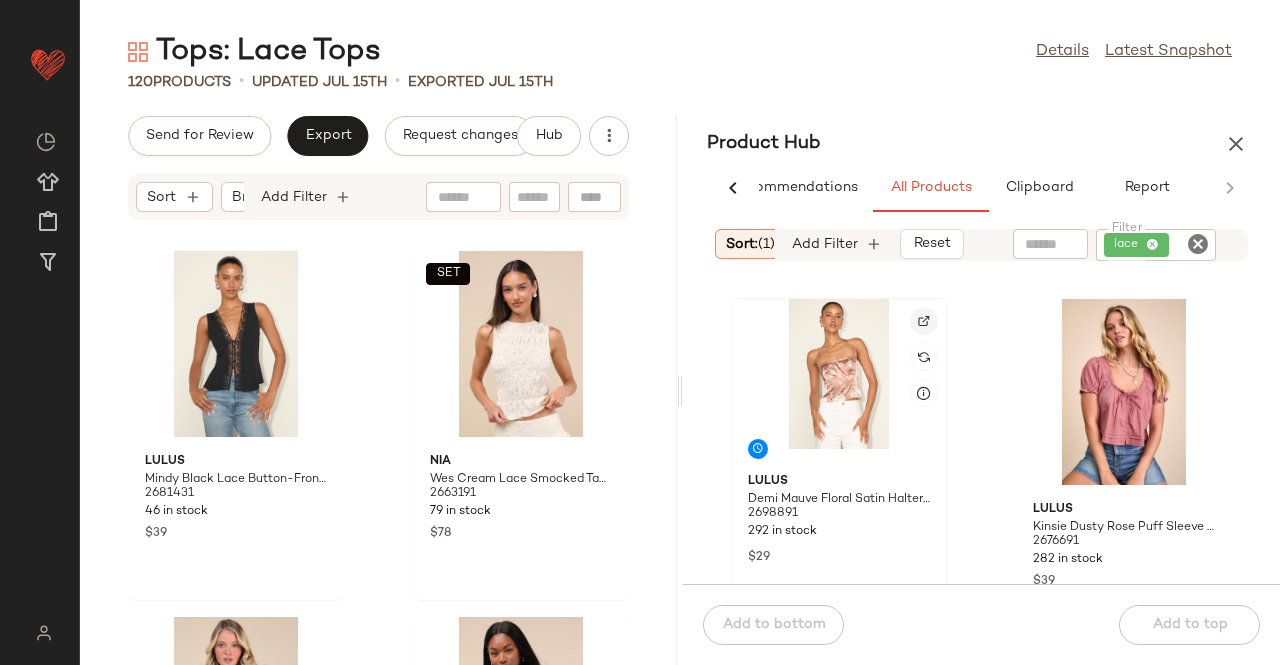 click 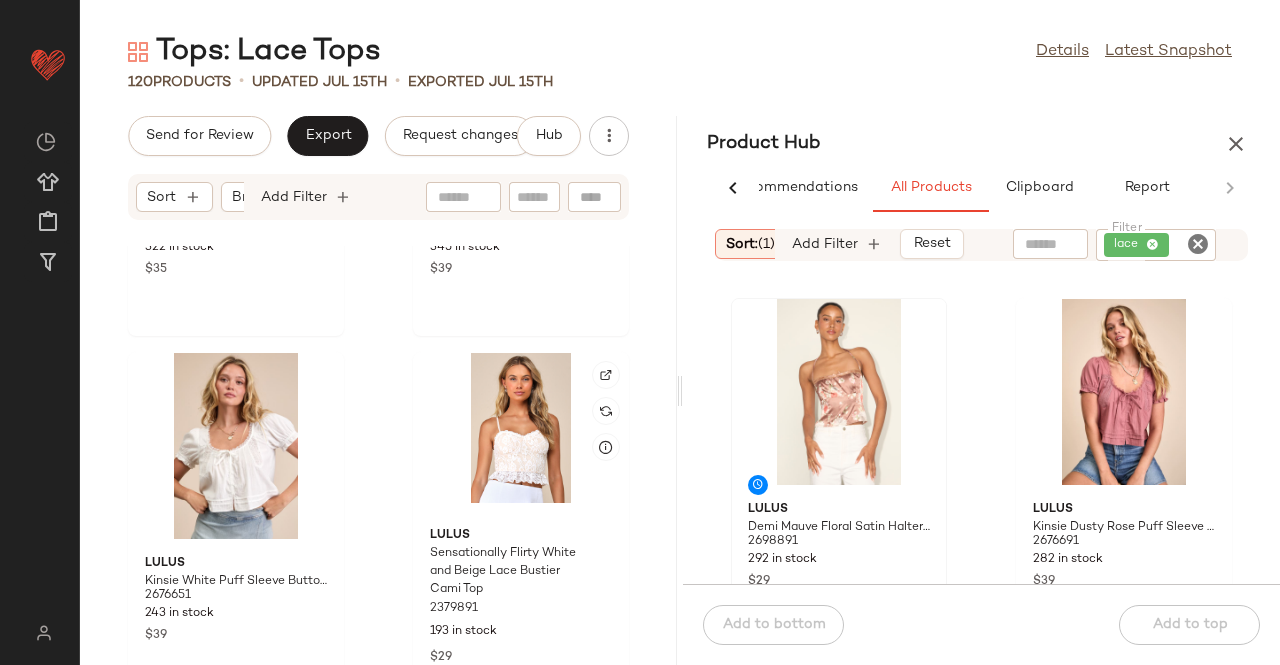 scroll, scrollTop: 716, scrollLeft: 0, axis: vertical 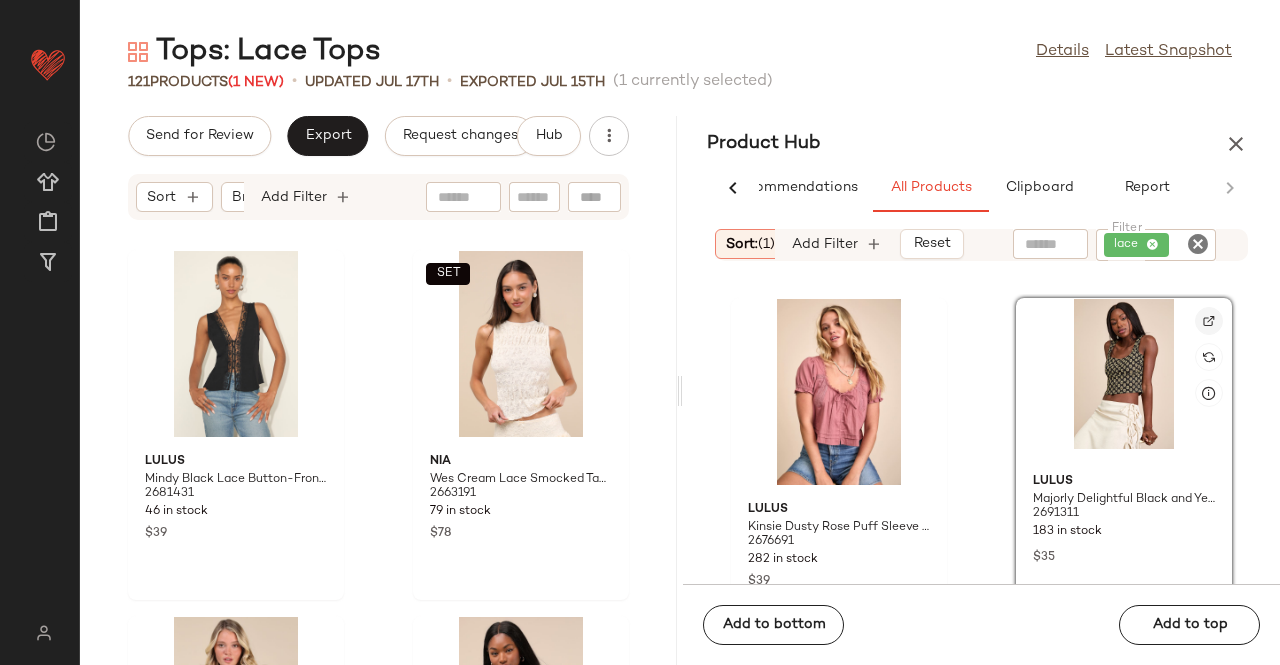click at bounding box center [1209, 321] 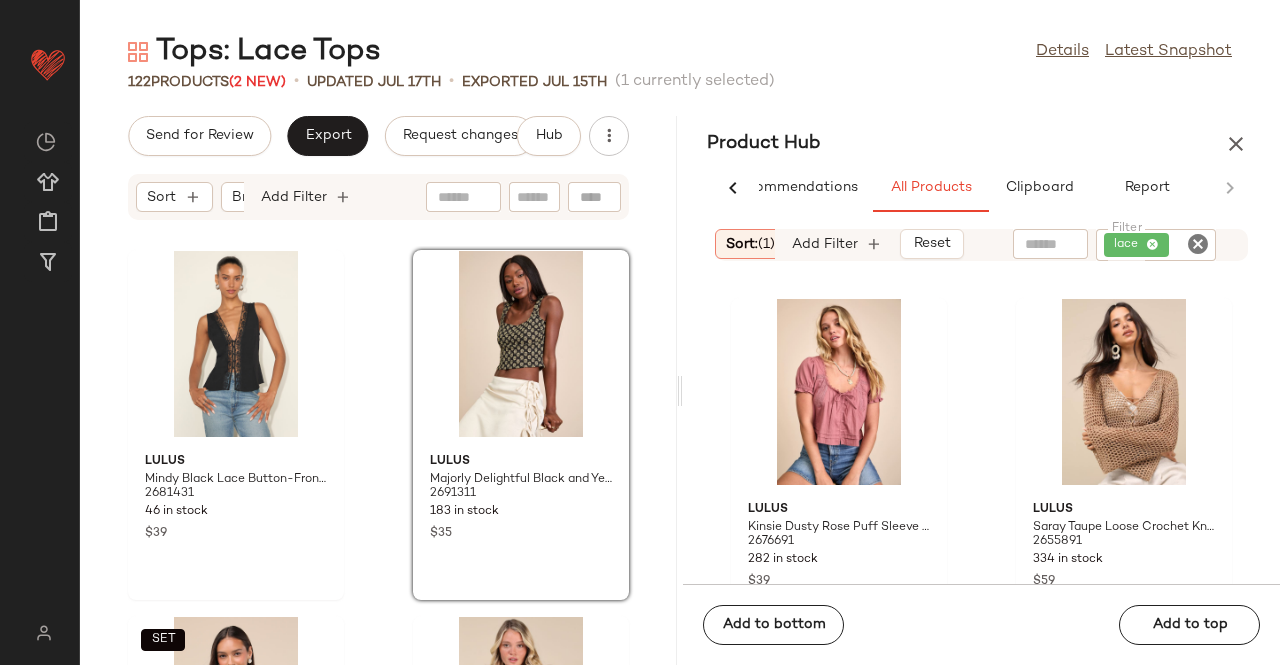 click at bounding box center [1236, 144] 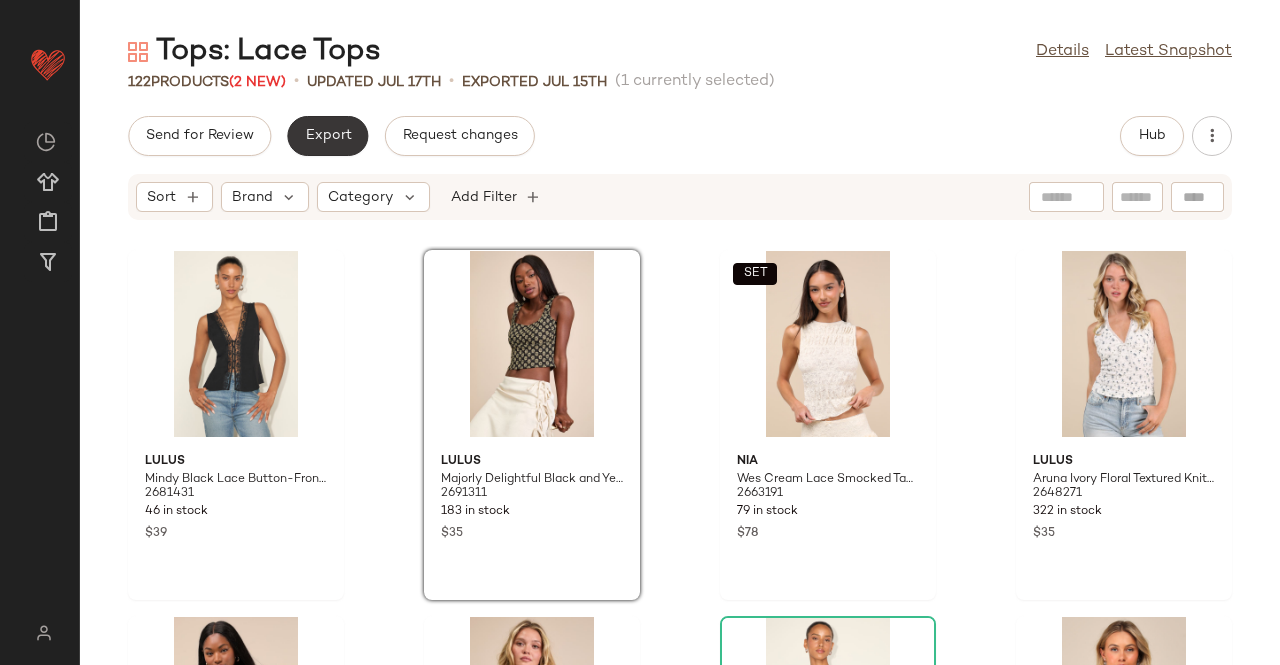 click on "Export" at bounding box center [327, 136] 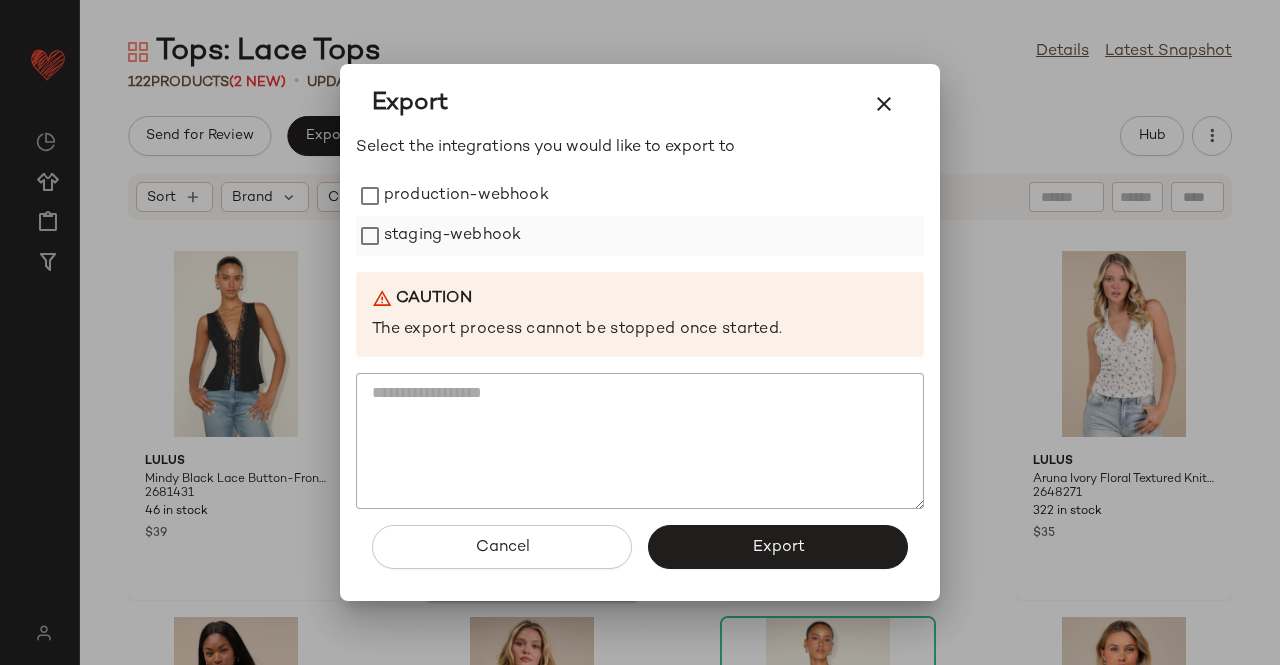 drag, startPoint x: 478, startPoint y: 211, endPoint x: 474, endPoint y: 225, distance: 14.56022 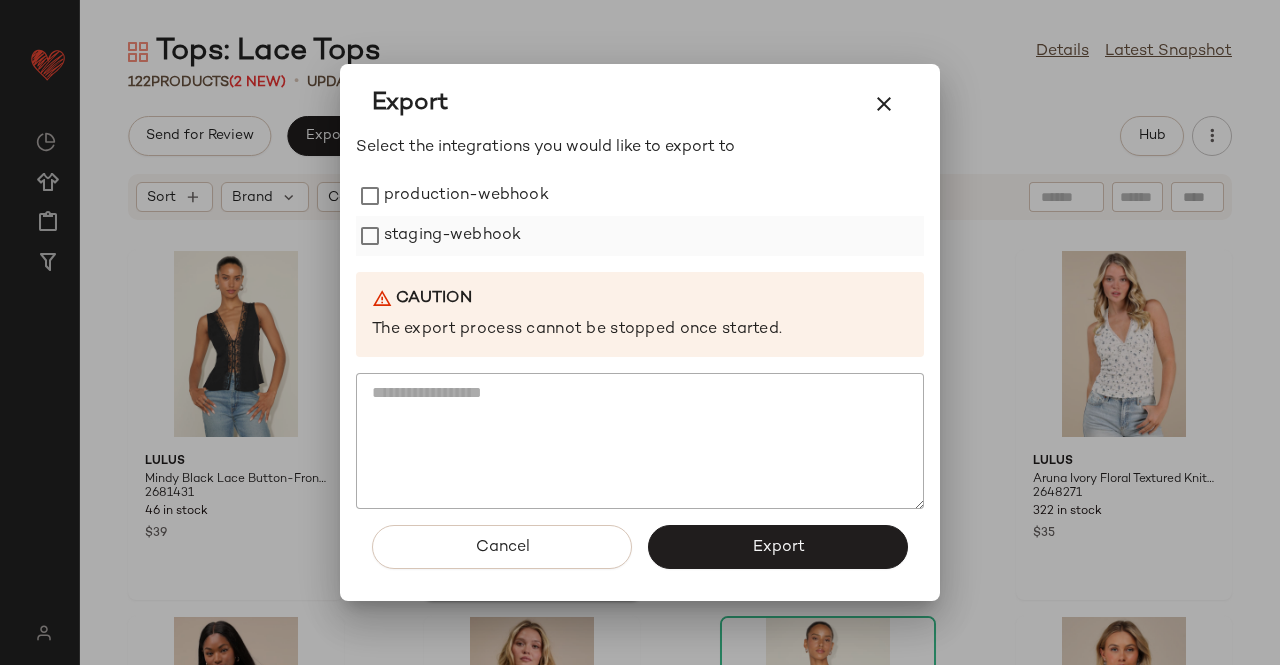 click on "production-webhook" at bounding box center [466, 196] 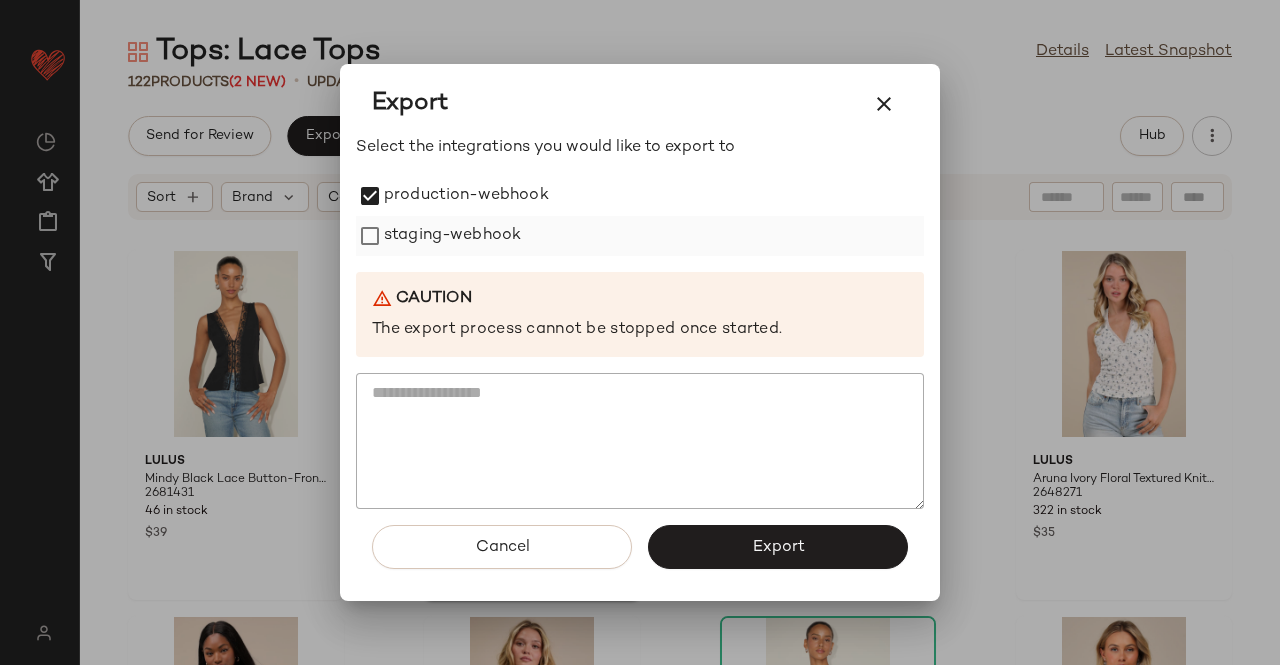 click on "staging-webhook" at bounding box center [452, 236] 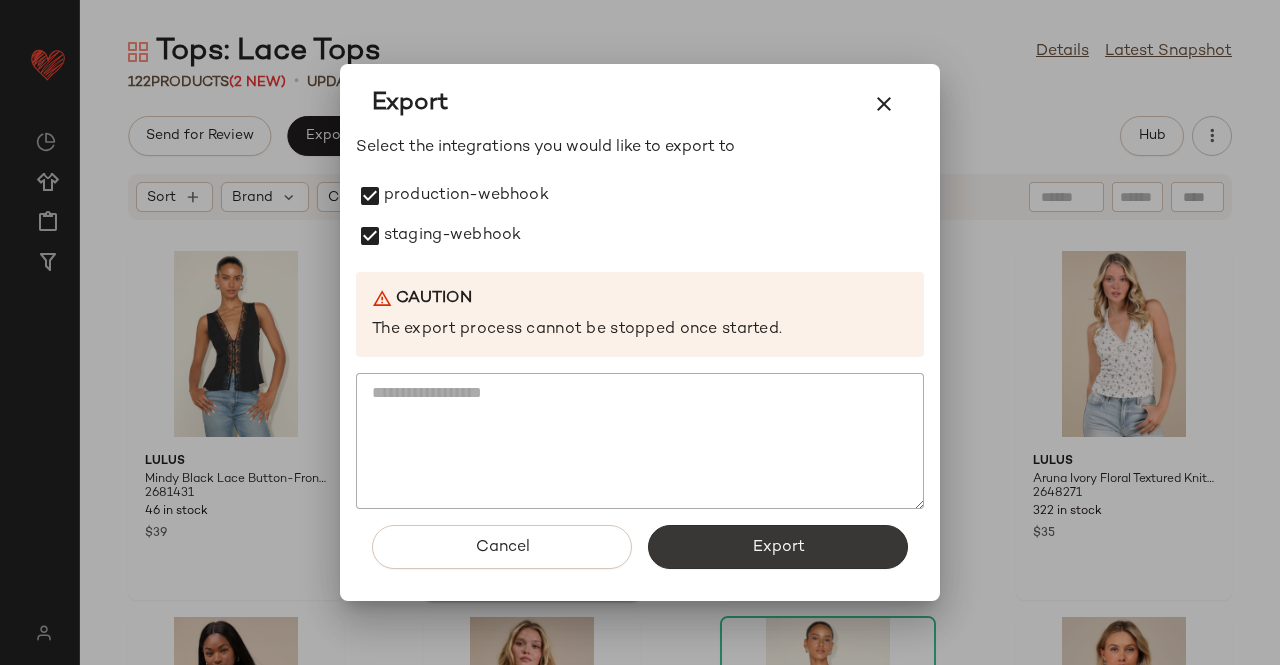 click on "Export" at bounding box center [778, 547] 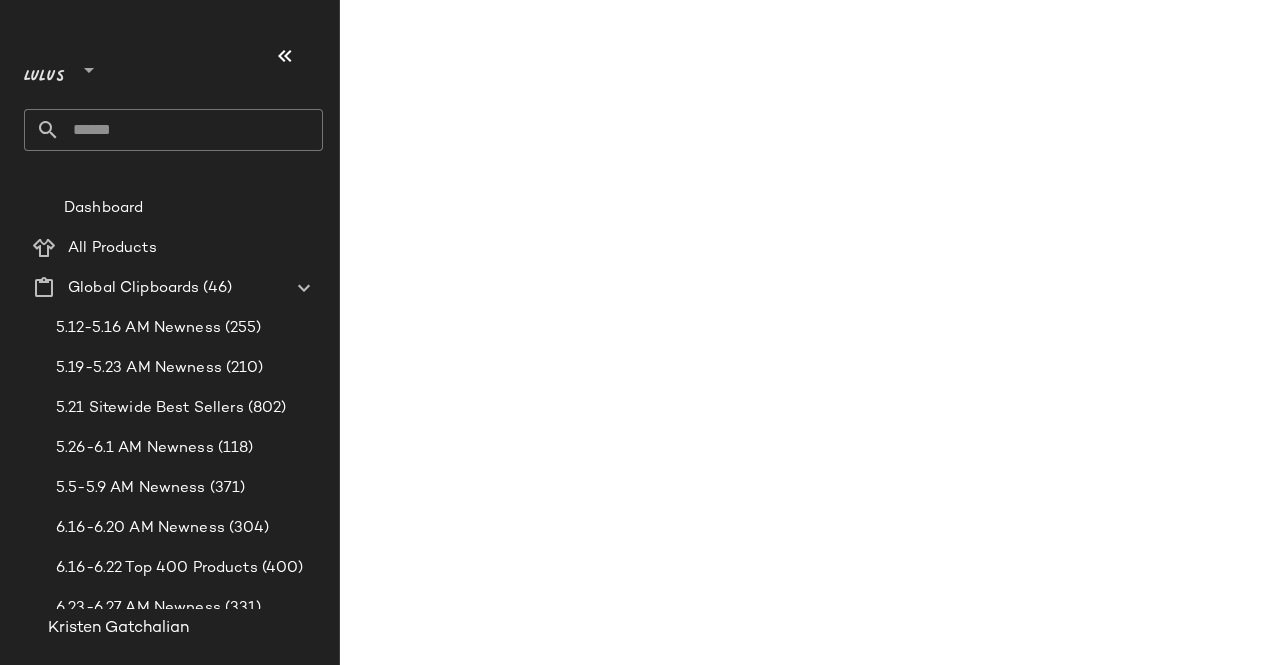 scroll, scrollTop: 0, scrollLeft: 0, axis: both 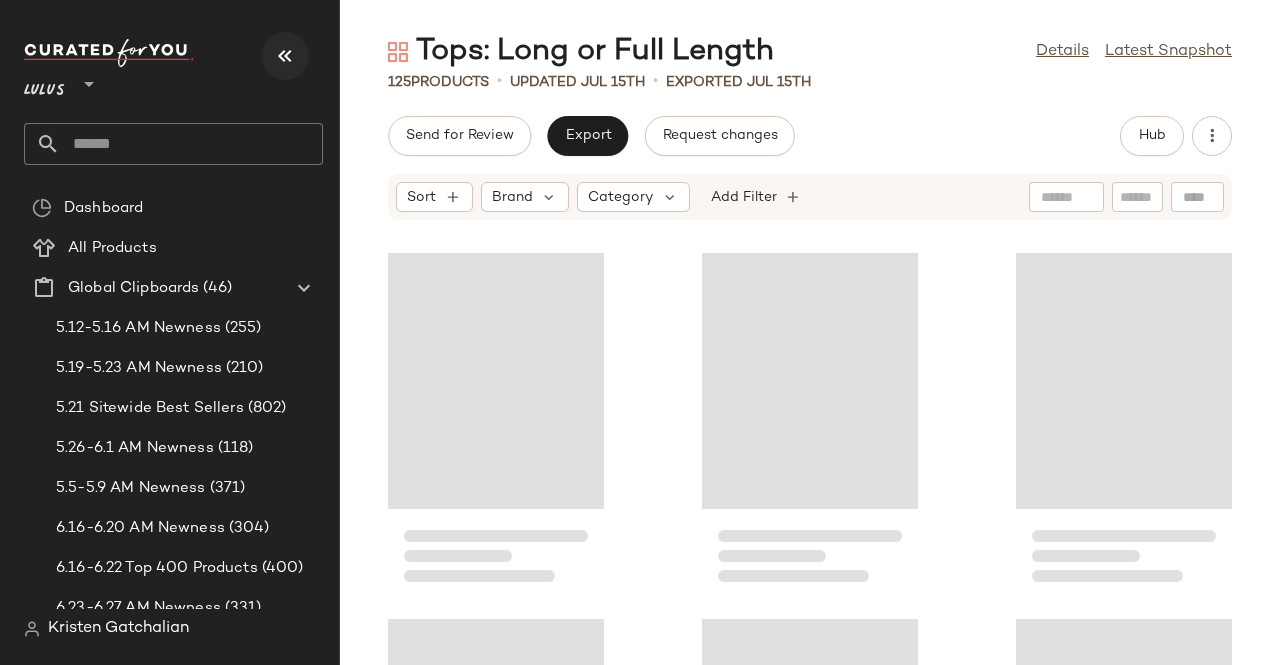 click at bounding box center (285, 56) 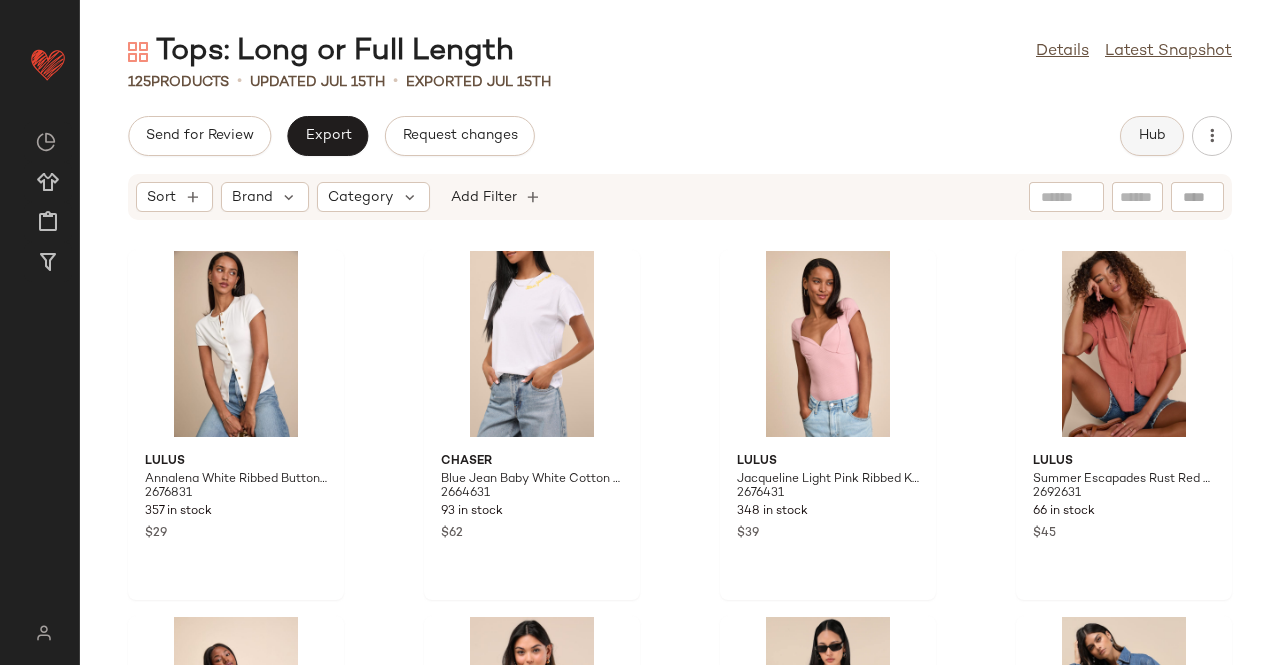 click on "Hub" 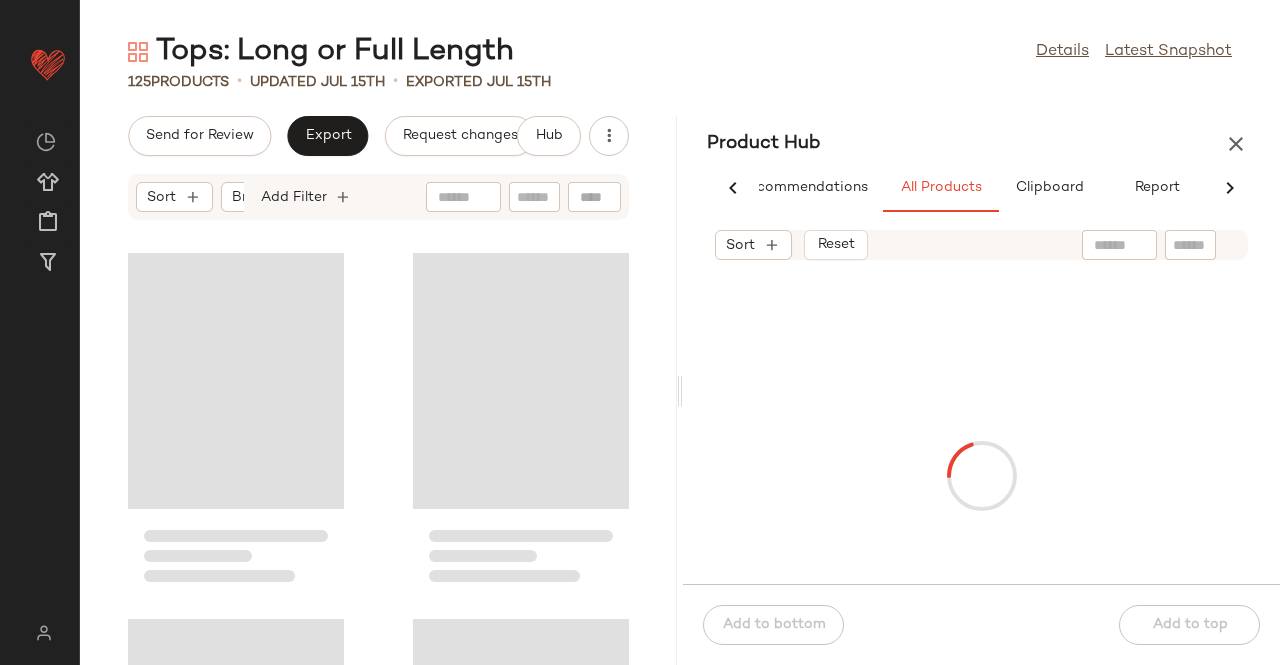 scroll, scrollTop: 0, scrollLeft: 62, axis: horizontal 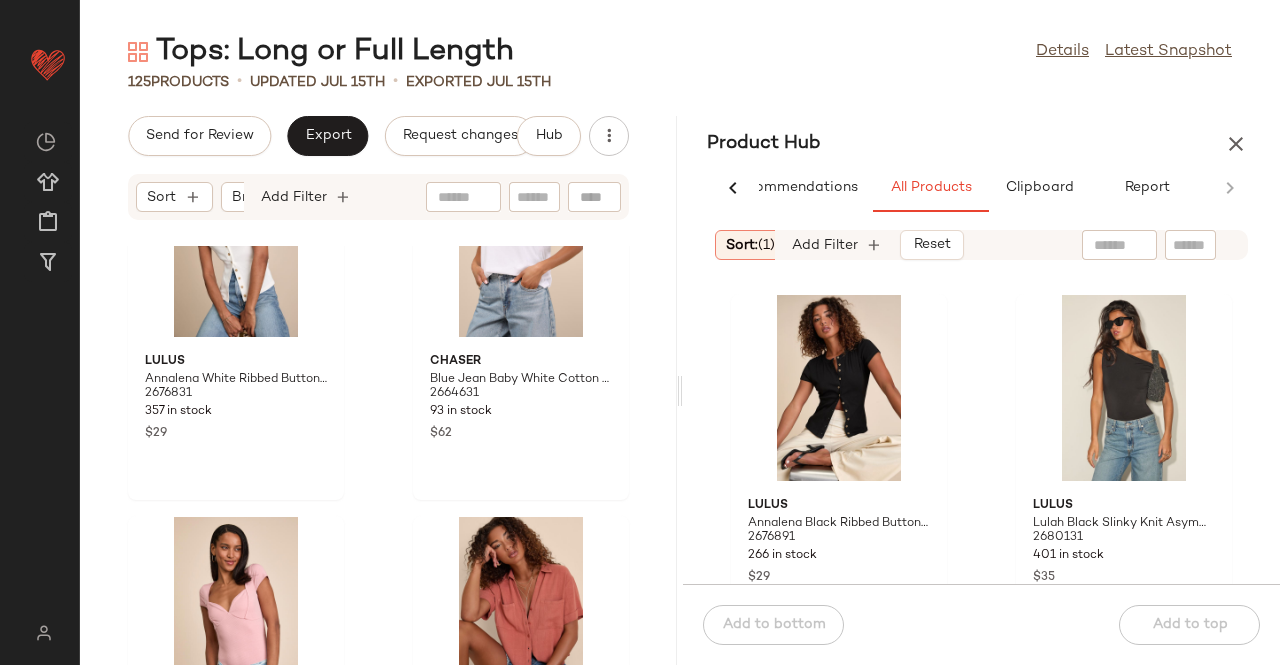 click at bounding box center [1236, 144] 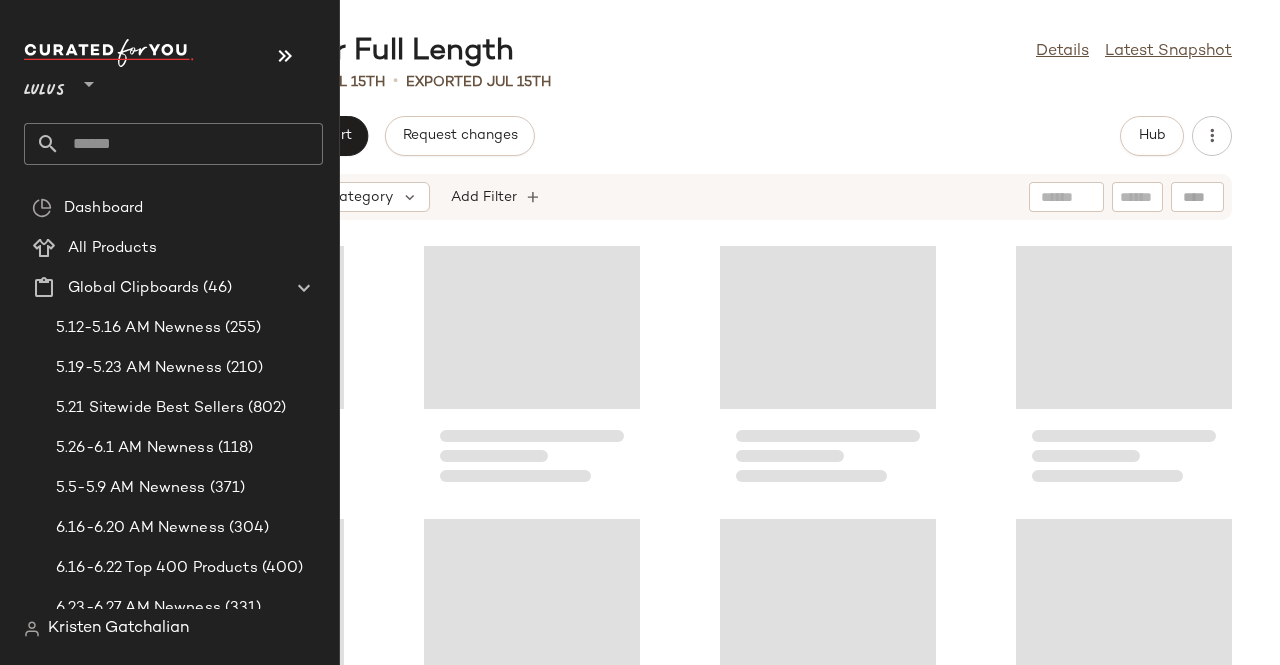 click 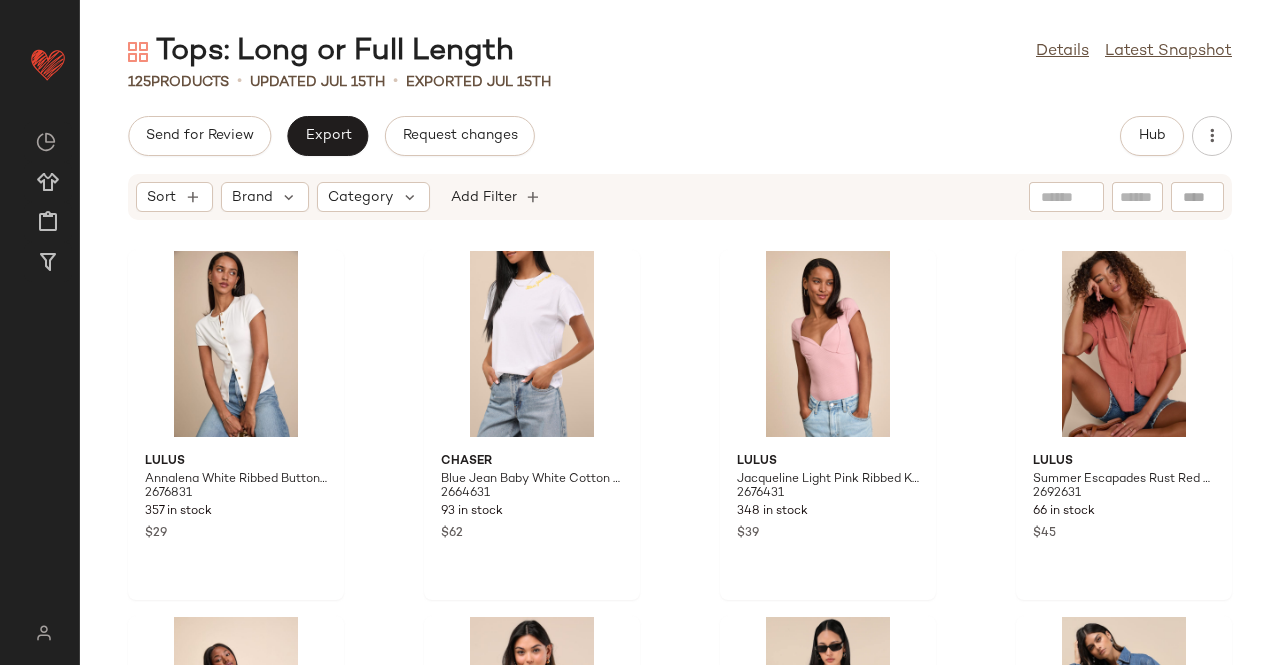 click on "Send for Review   Export   Request changes" at bounding box center [331, 136] 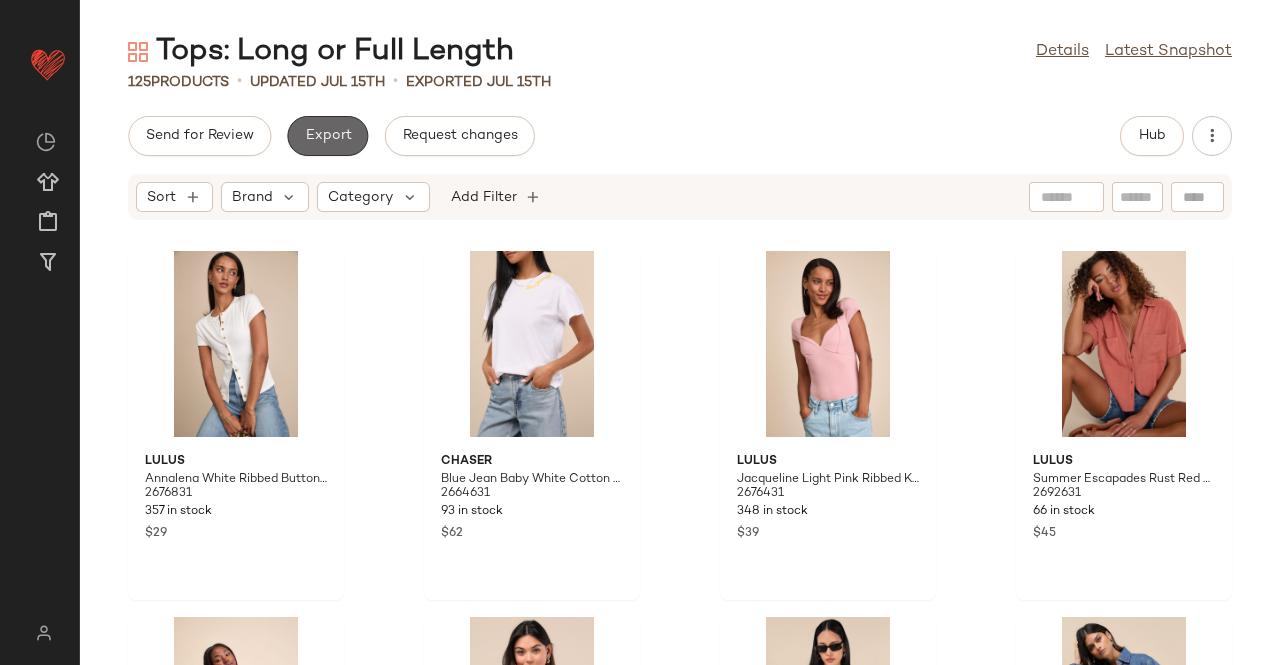 click on "Export" 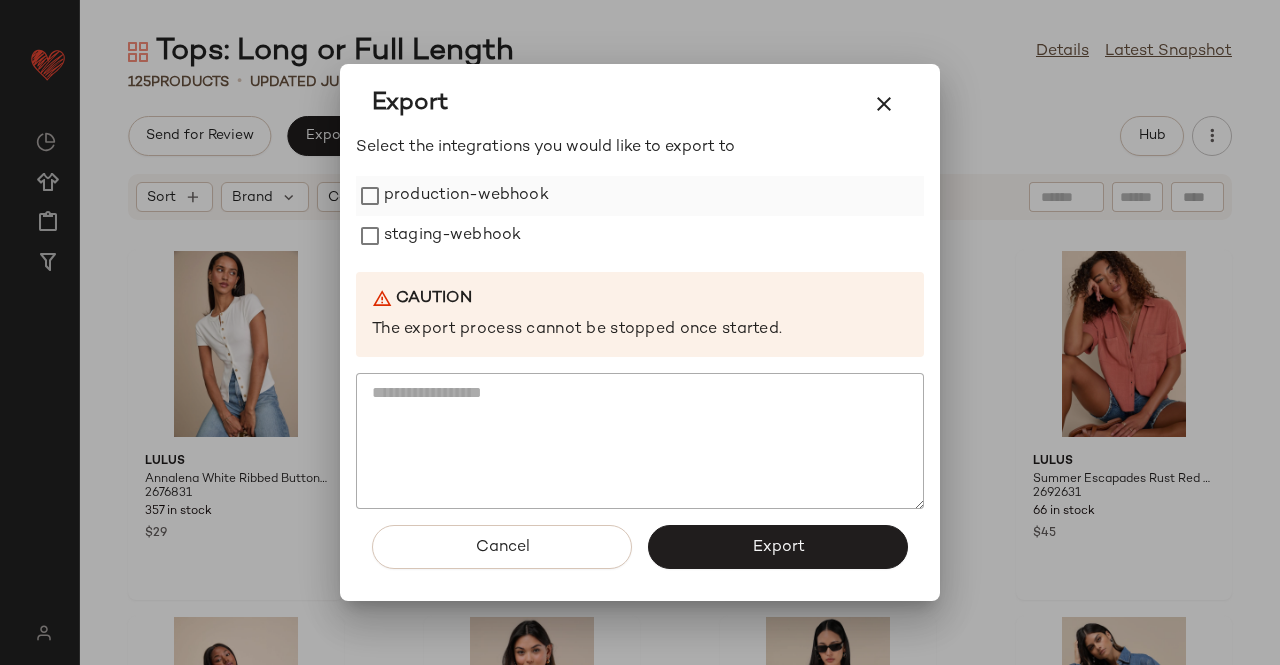 drag, startPoint x: 322, startPoint y: 139, endPoint x: 428, endPoint y: 214, distance: 129.84991 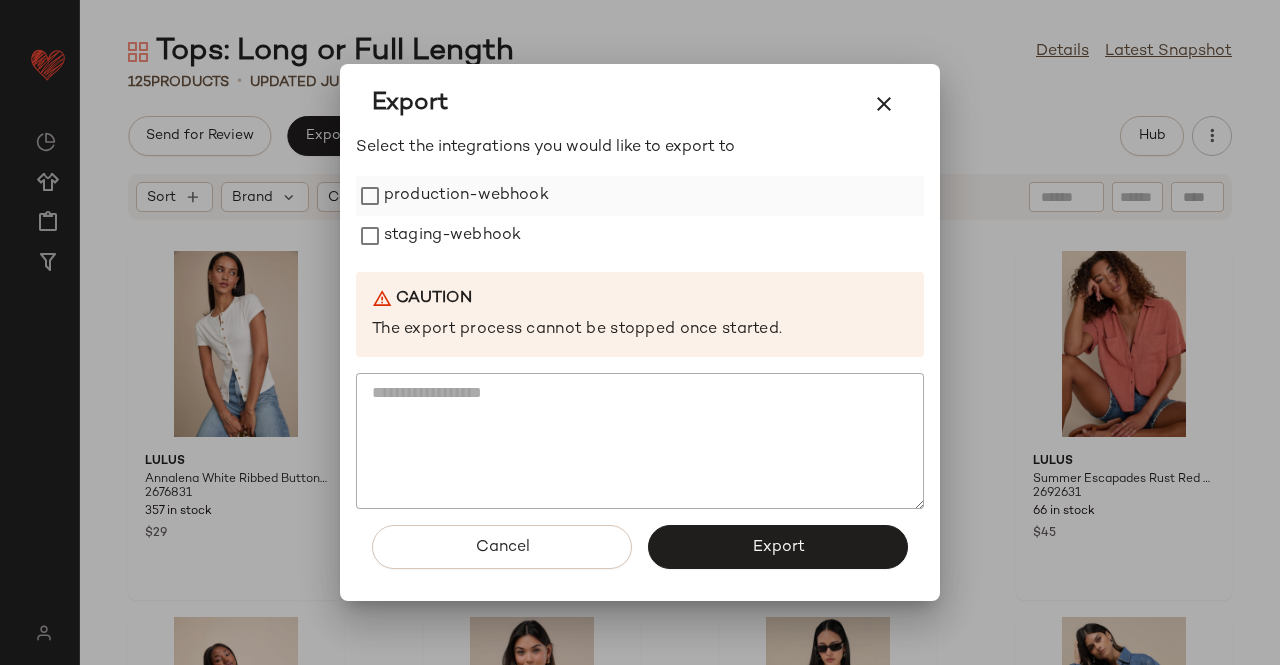 click on "production-webhook" at bounding box center (466, 196) 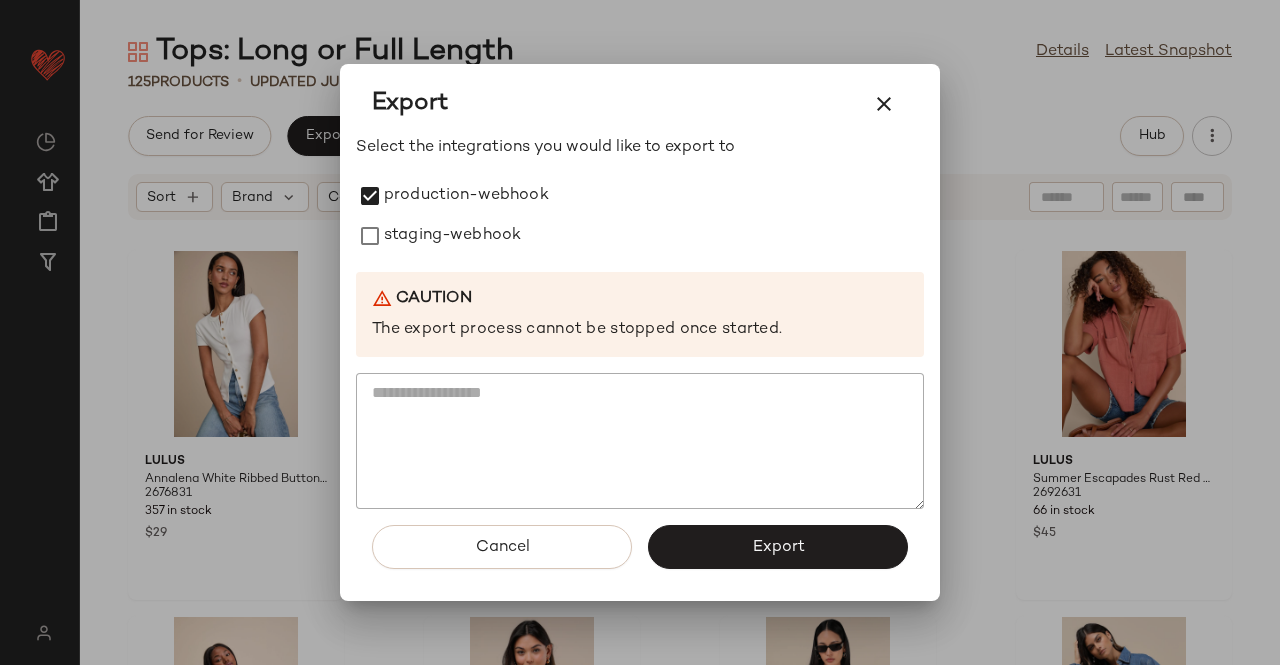 drag, startPoint x: 428, startPoint y: 226, endPoint x: 548, endPoint y: 377, distance: 192.87561 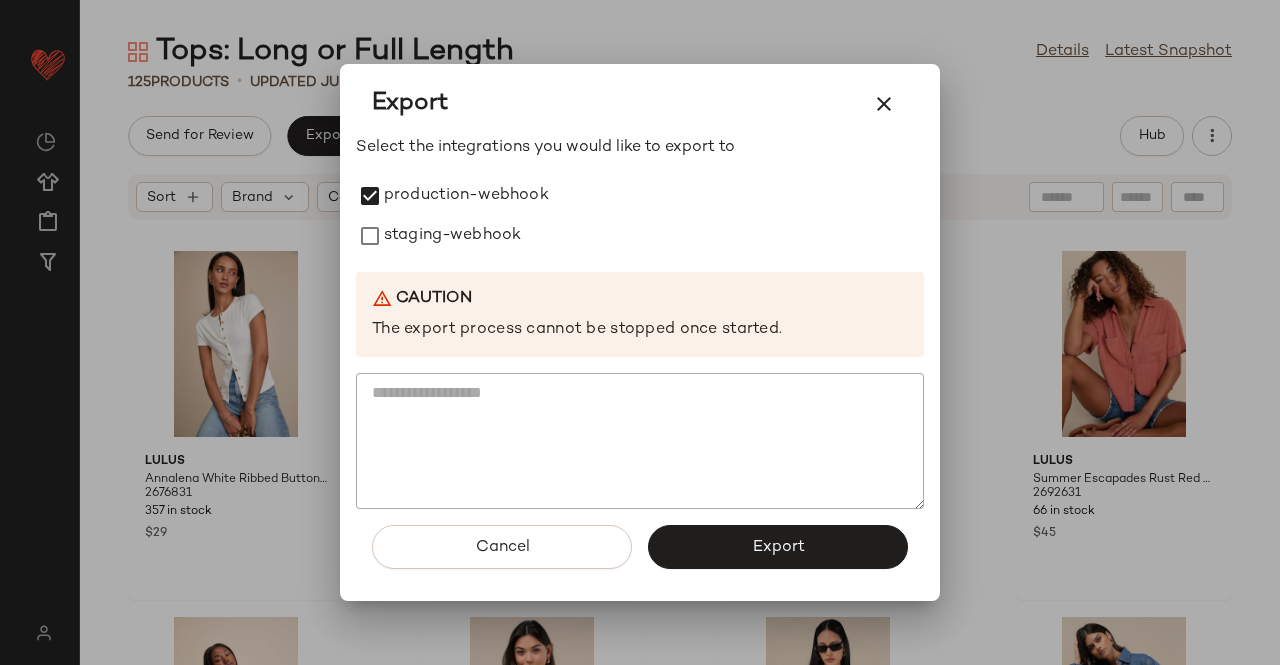 click on "staging-webhook" at bounding box center [452, 236] 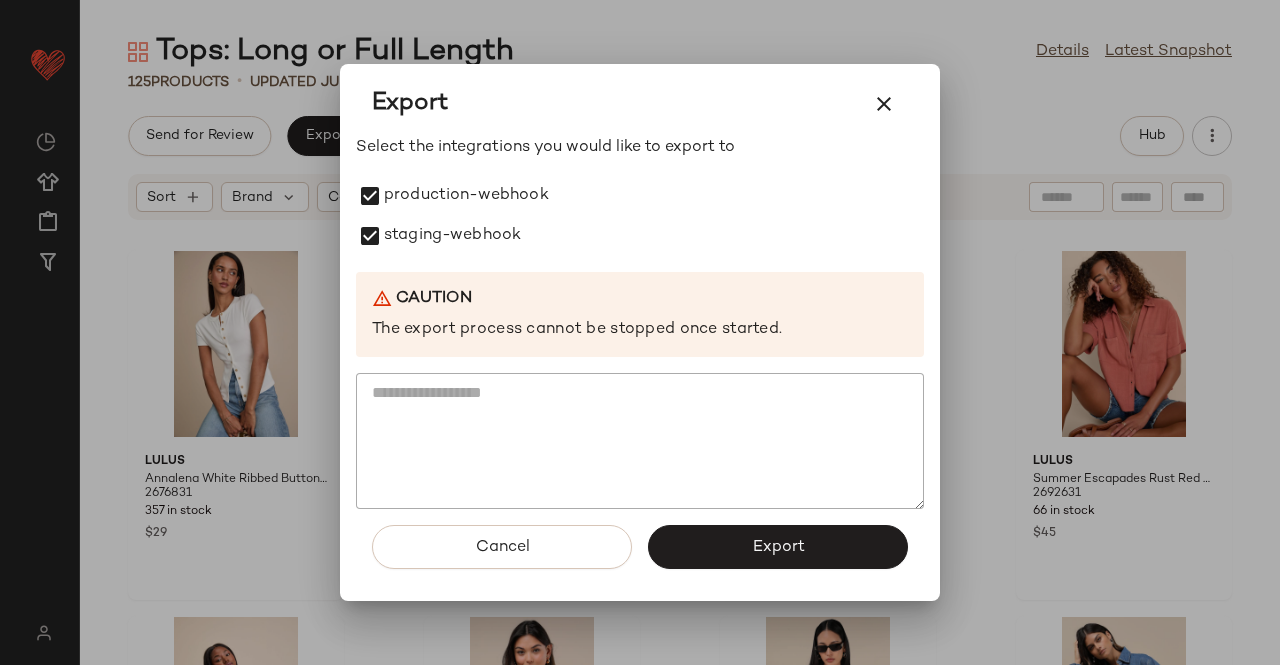 click on "Export" 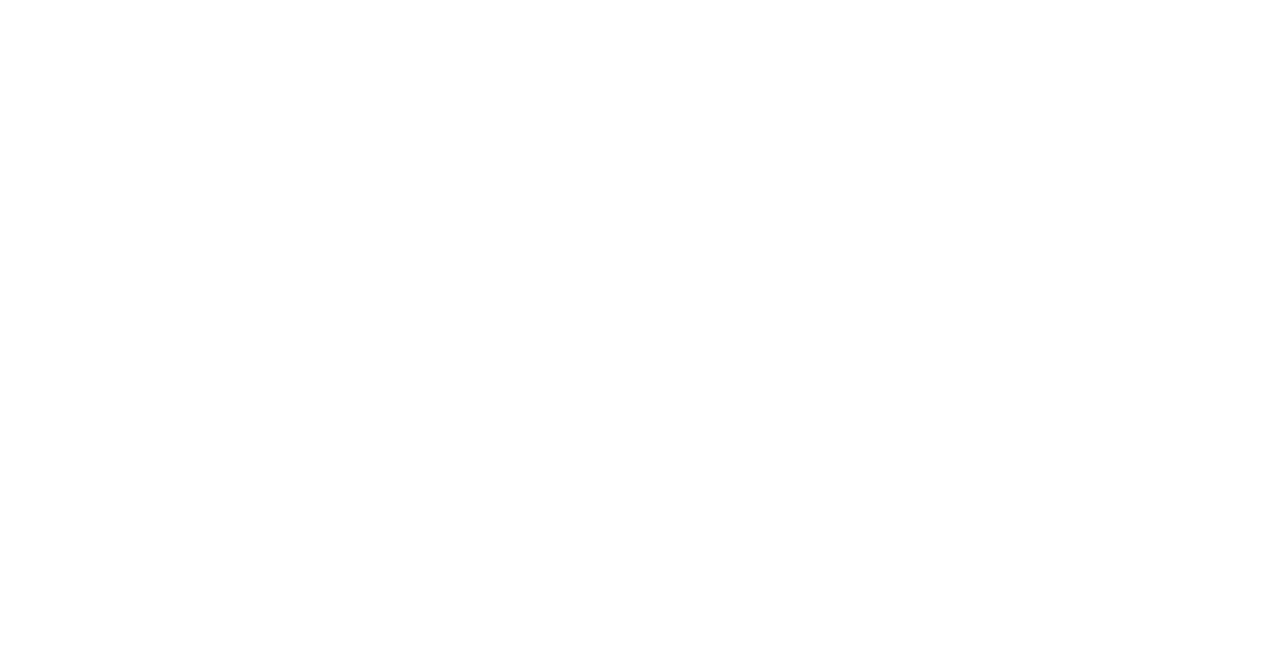 scroll, scrollTop: 0, scrollLeft: 0, axis: both 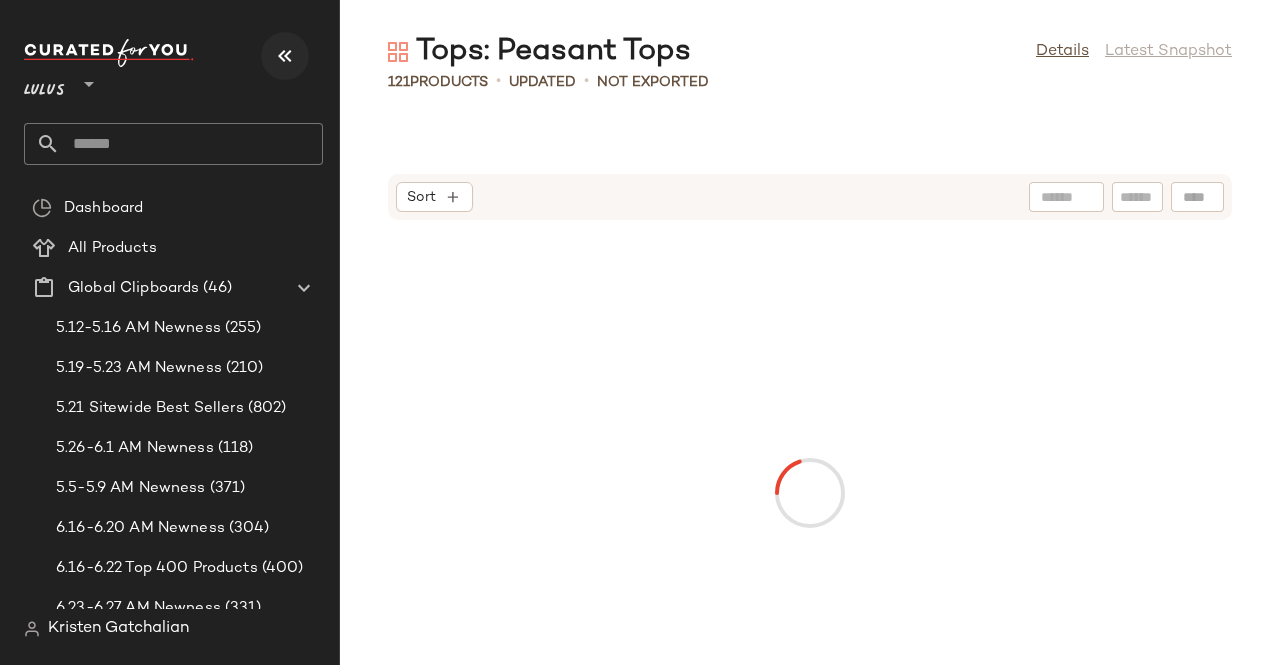 click at bounding box center (285, 56) 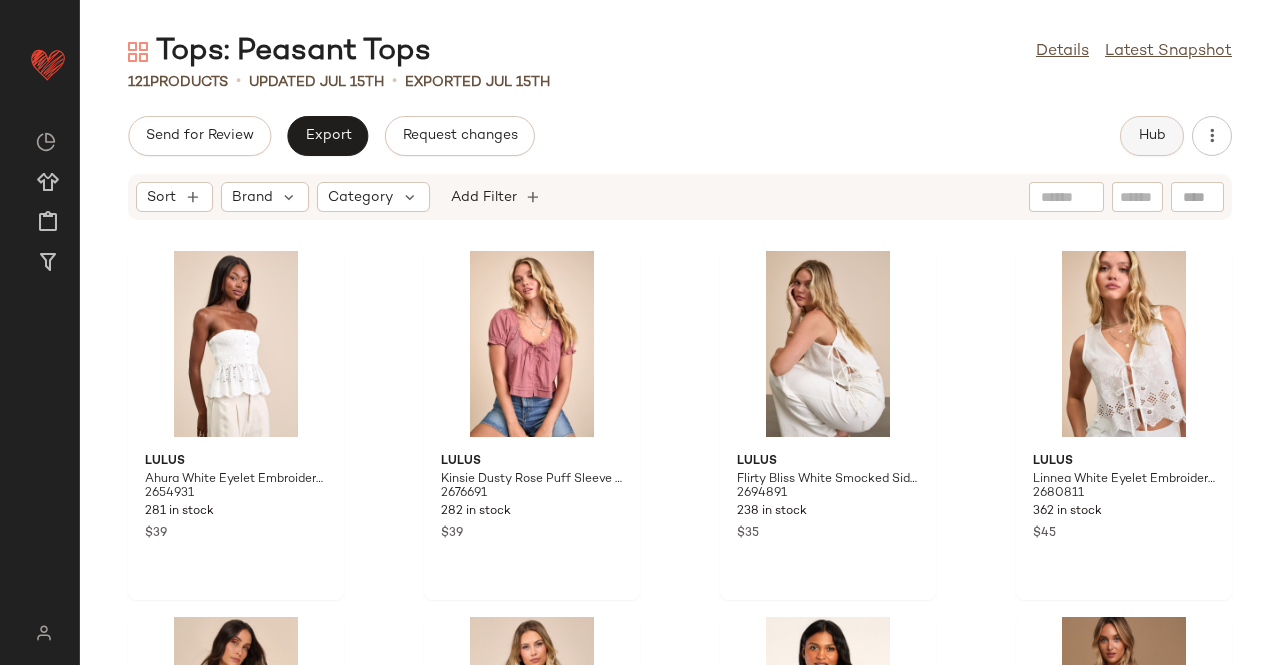 click on "Hub" at bounding box center [1152, 136] 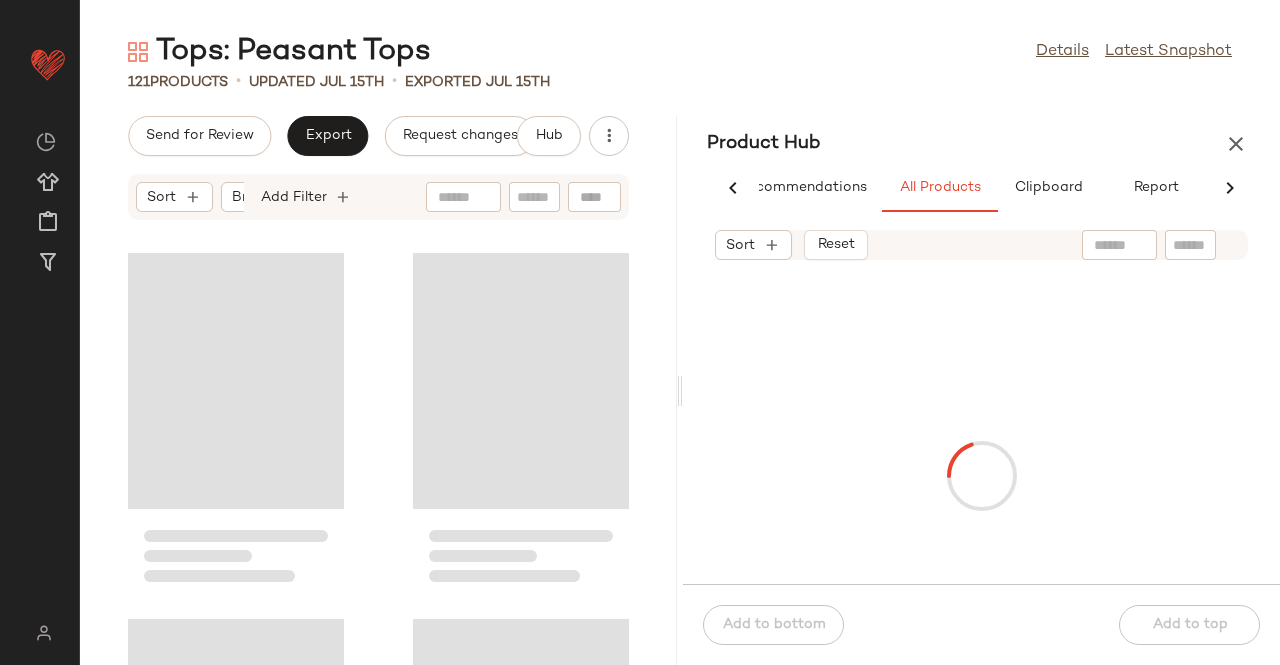 scroll, scrollTop: 0, scrollLeft: 54, axis: horizontal 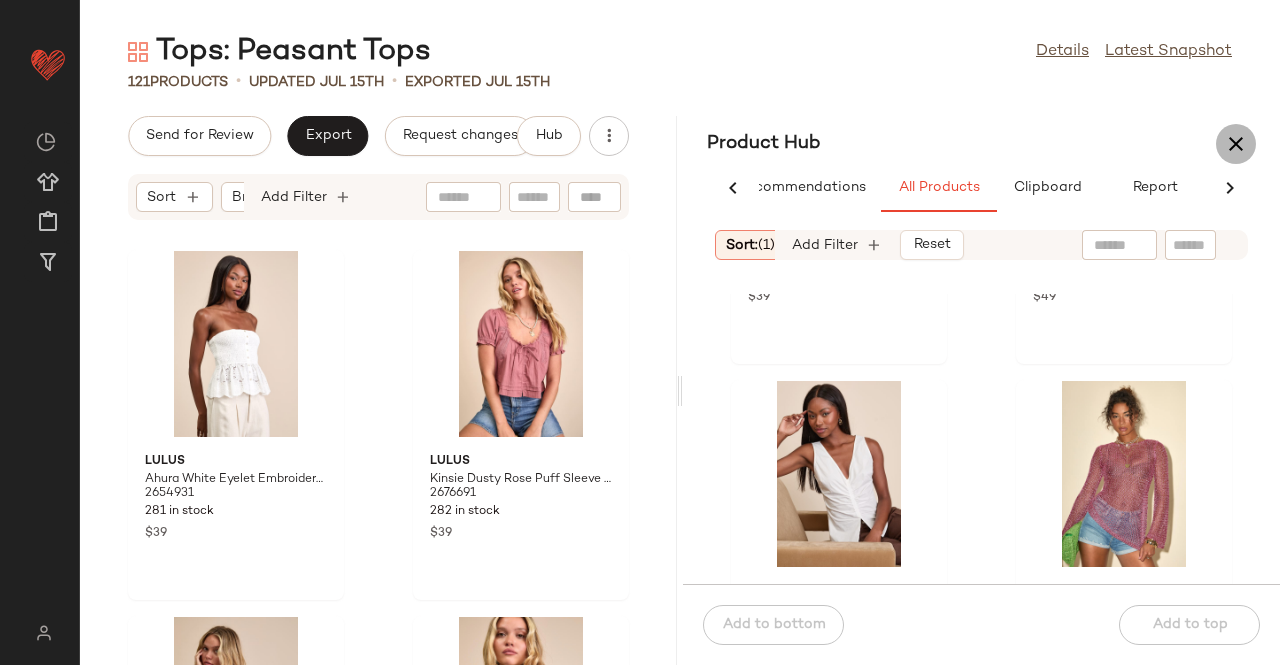 click at bounding box center (1236, 144) 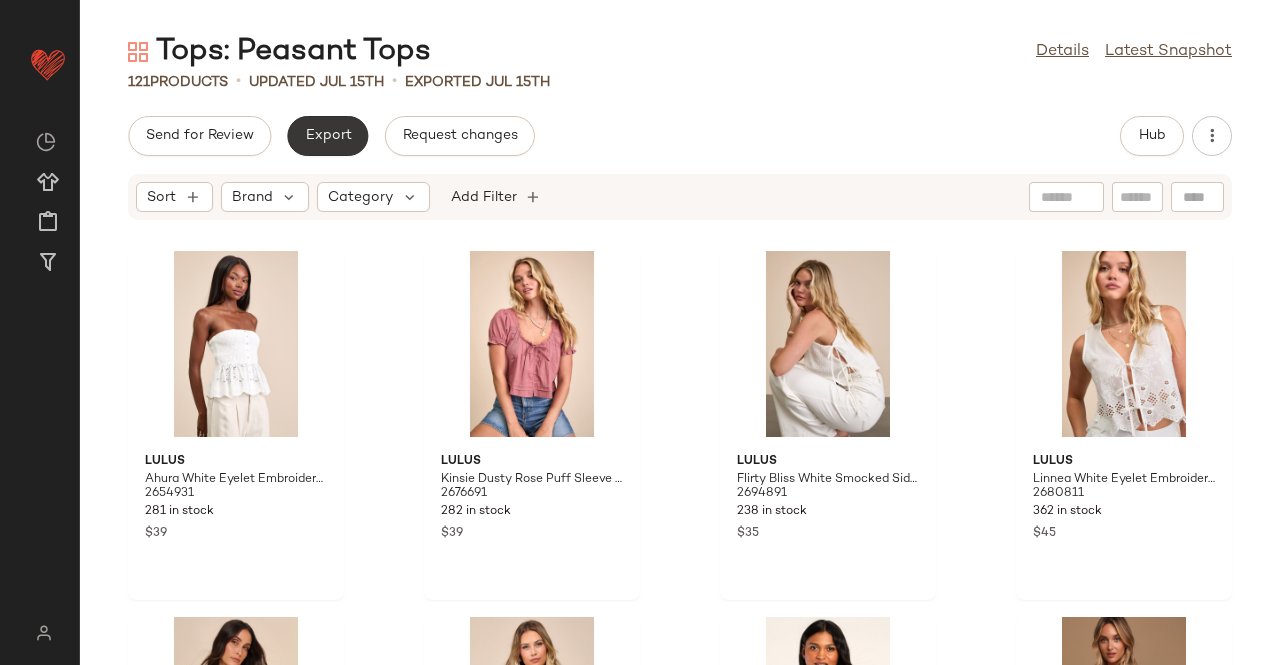 click on "Export" 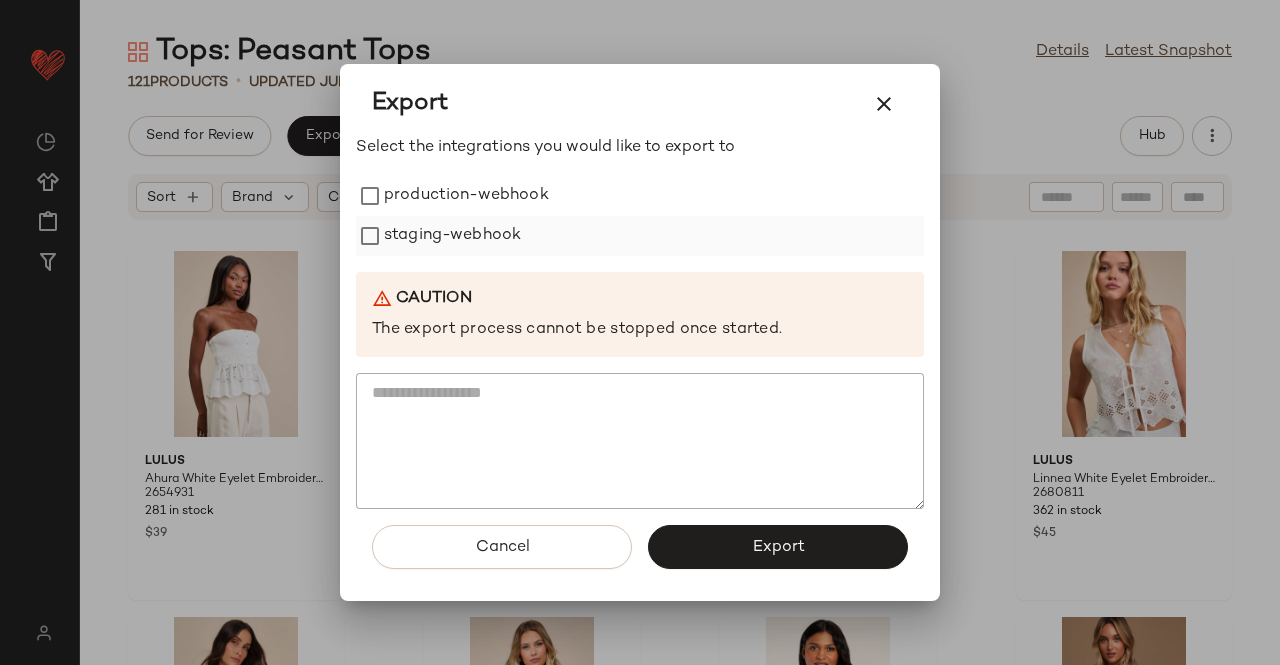 drag, startPoint x: 480, startPoint y: 205, endPoint x: 482, endPoint y: 231, distance: 26.076809 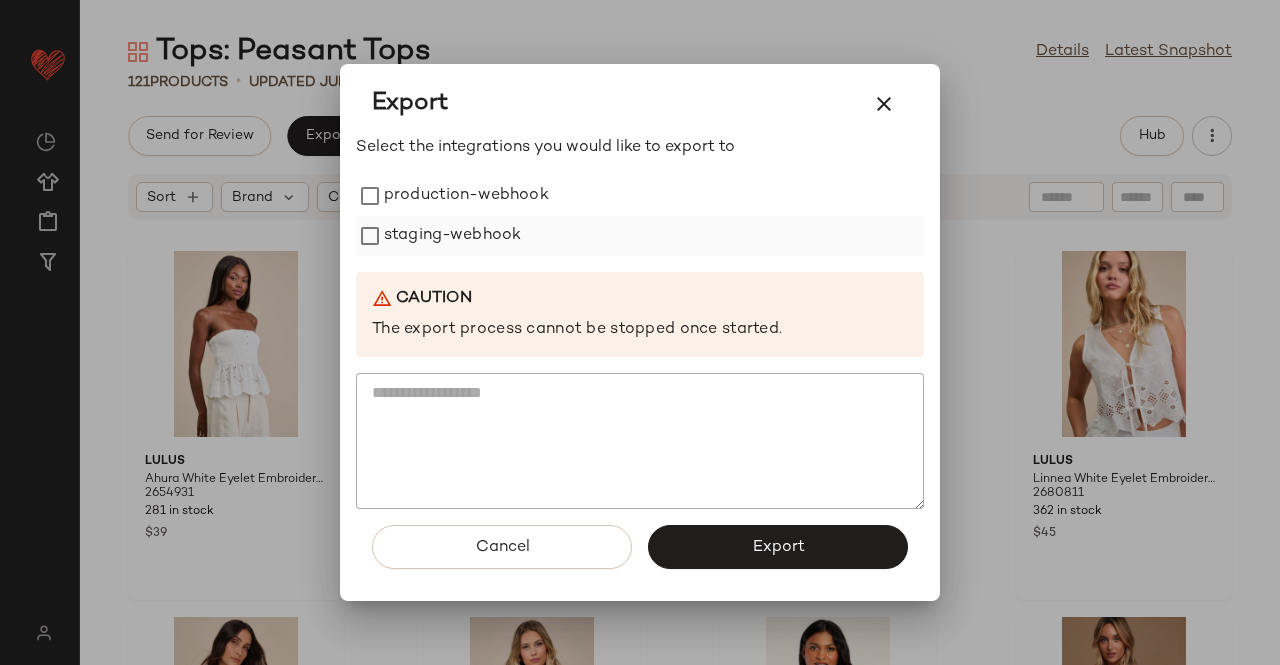 click on "production-webhook" at bounding box center (466, 196) 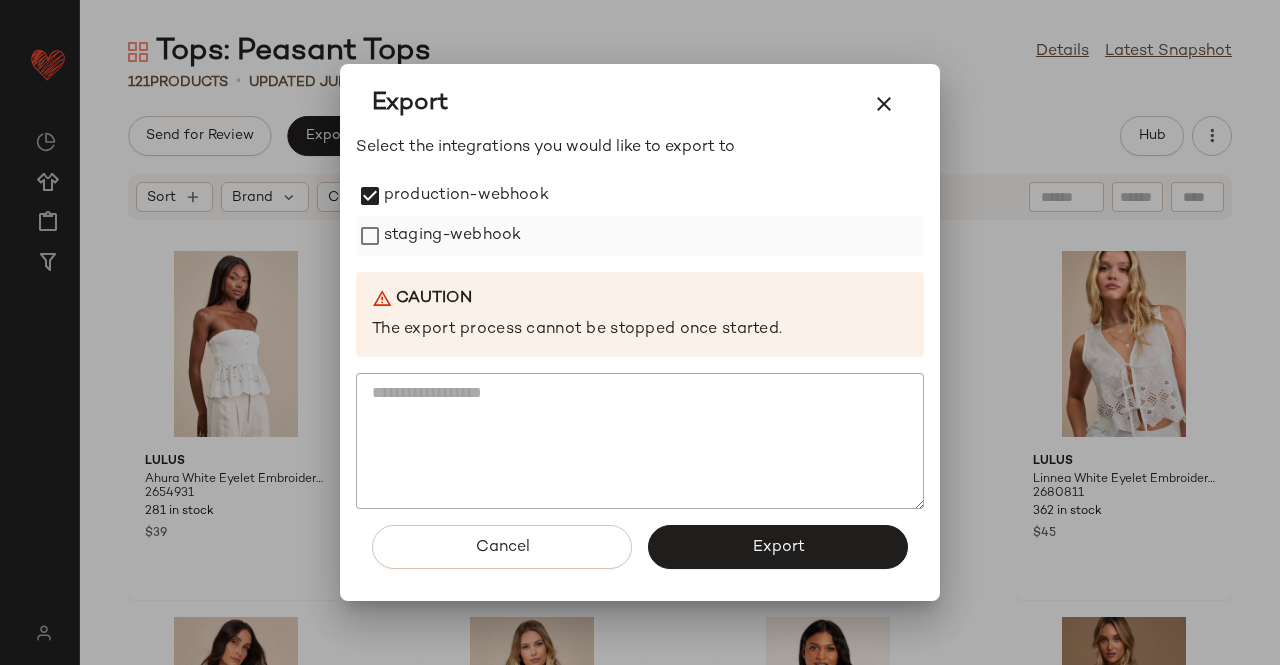 click on "staging-webhook" at bounding box center (452, 236) 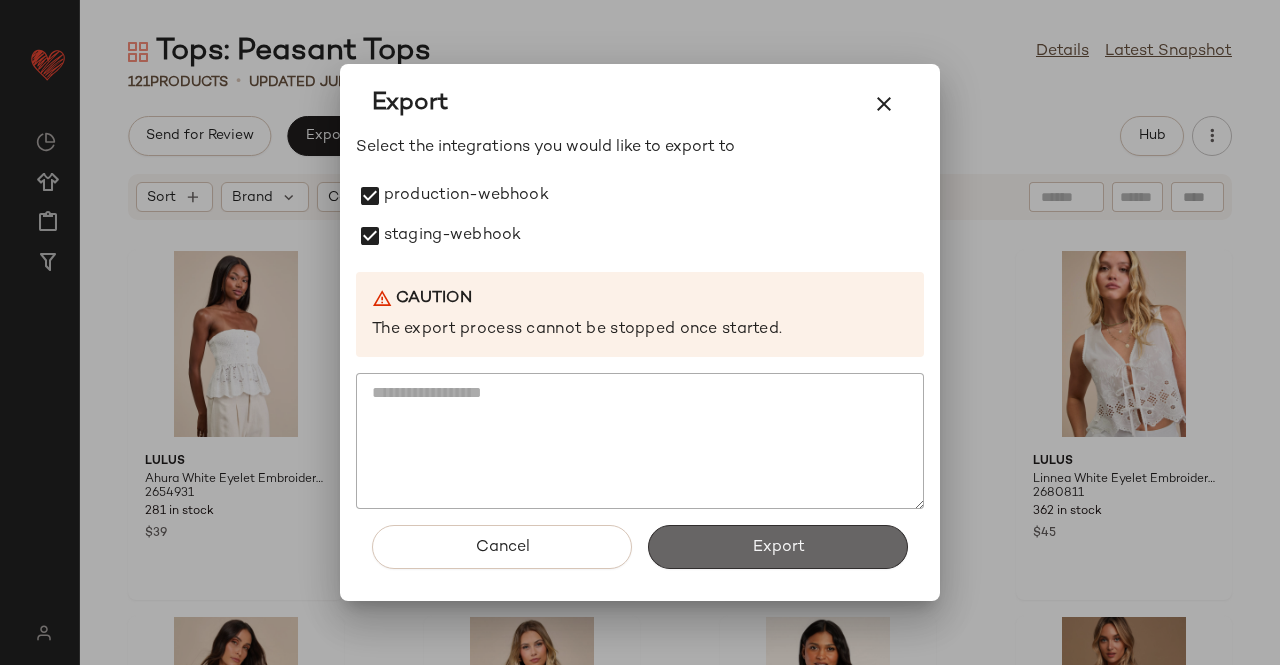 click on "Export" 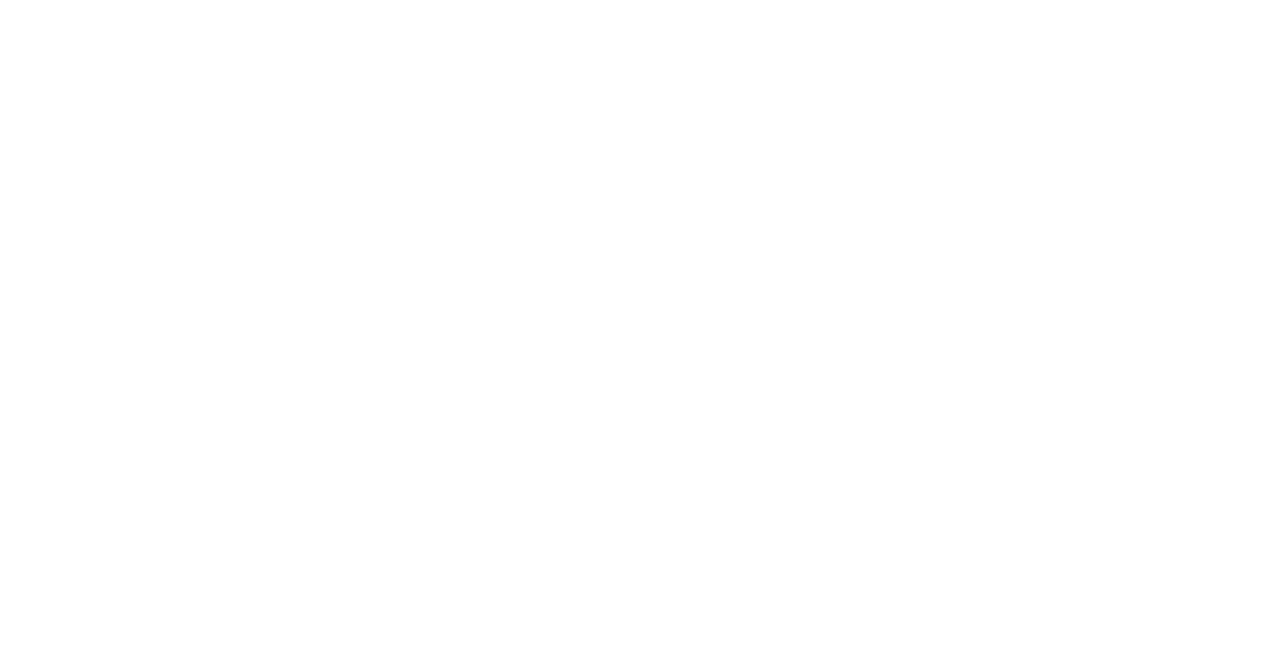 scroll, scrollTop: 0, scrollLeft: 0, axis: both 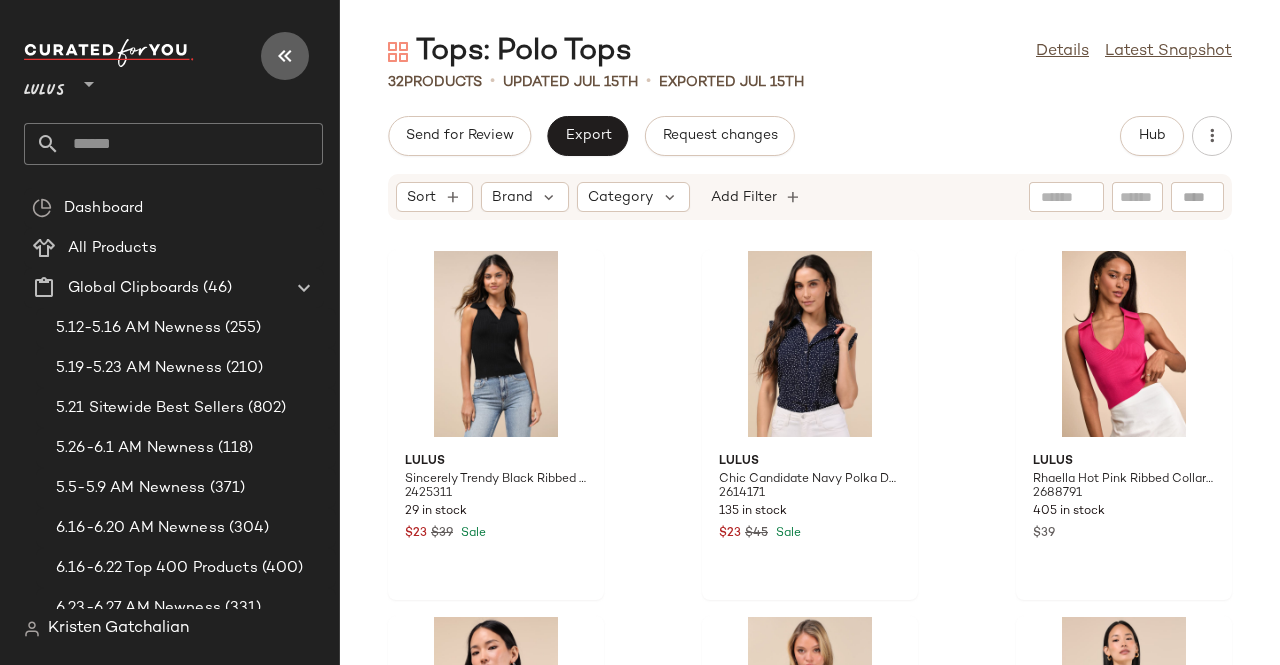 click at bounding box center [285, 56] 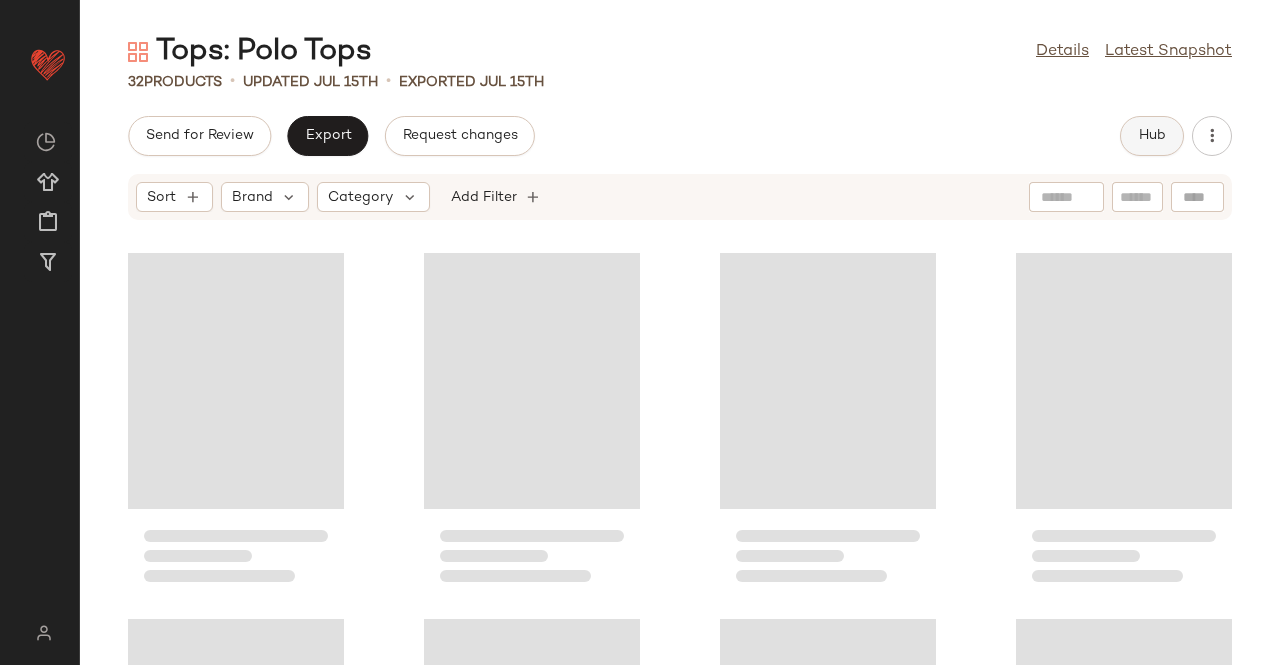 click on "Hub" 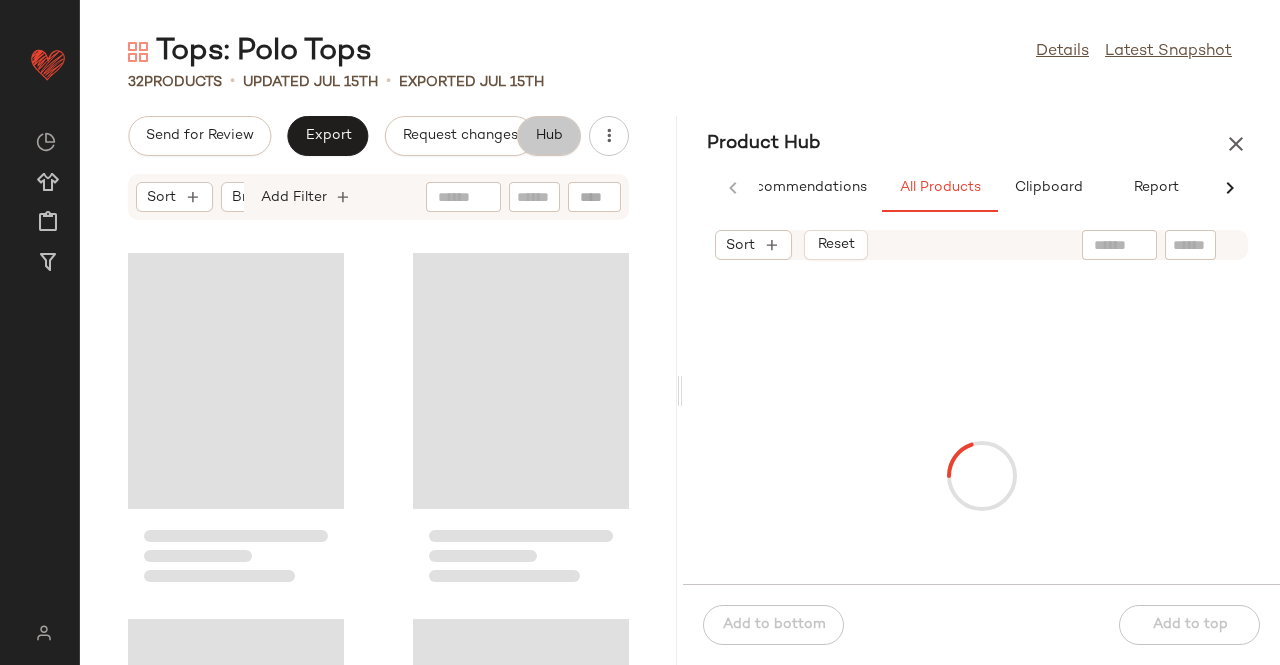 scroll, scrollTop: 0, scrollLeft: 54, axis: horizontal 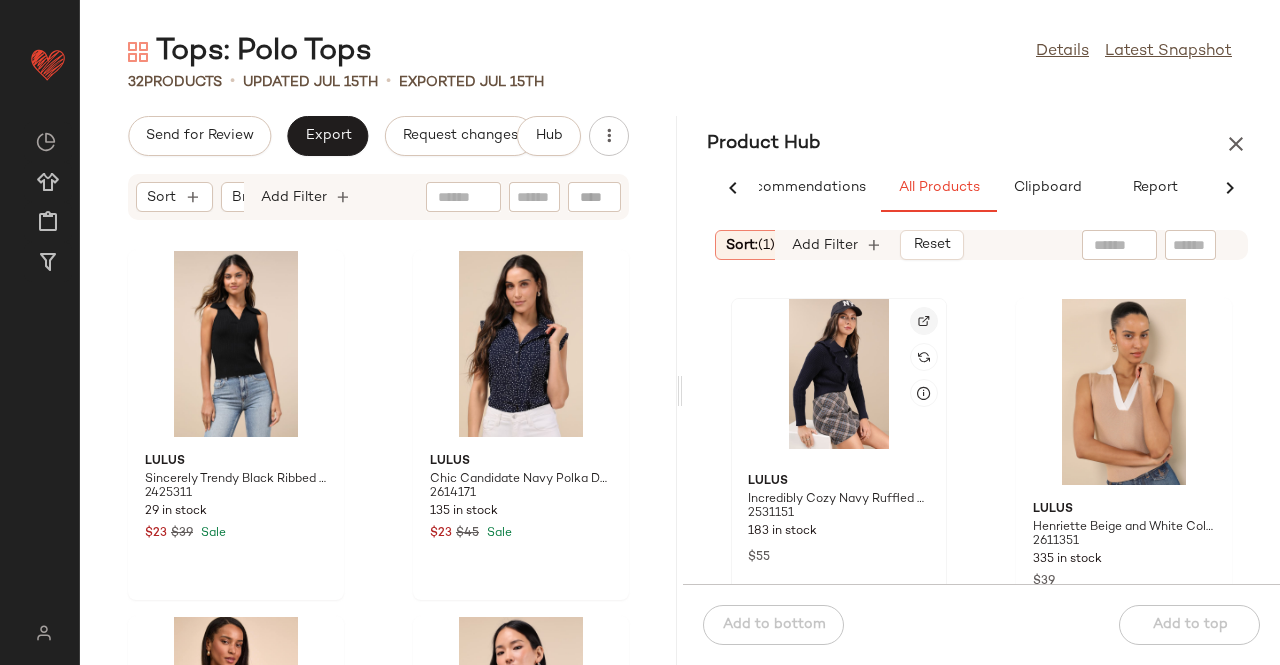 click 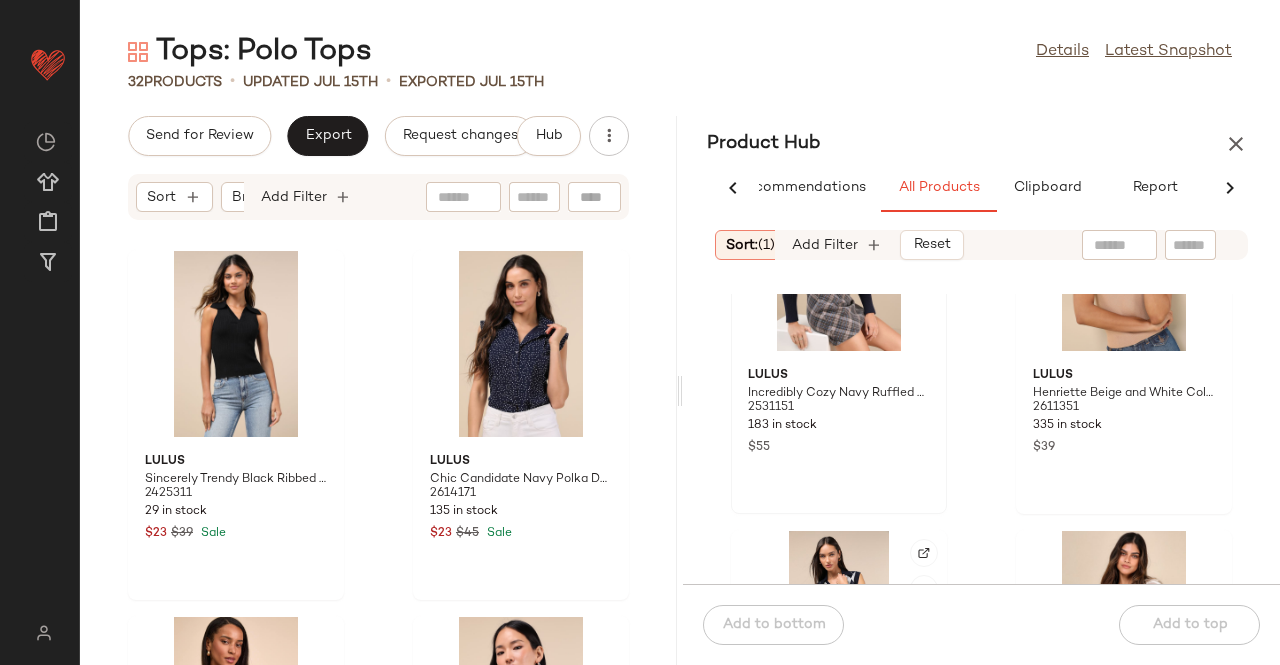 scroll, scrollTop: 0, scrollLeft: 0, axis: both 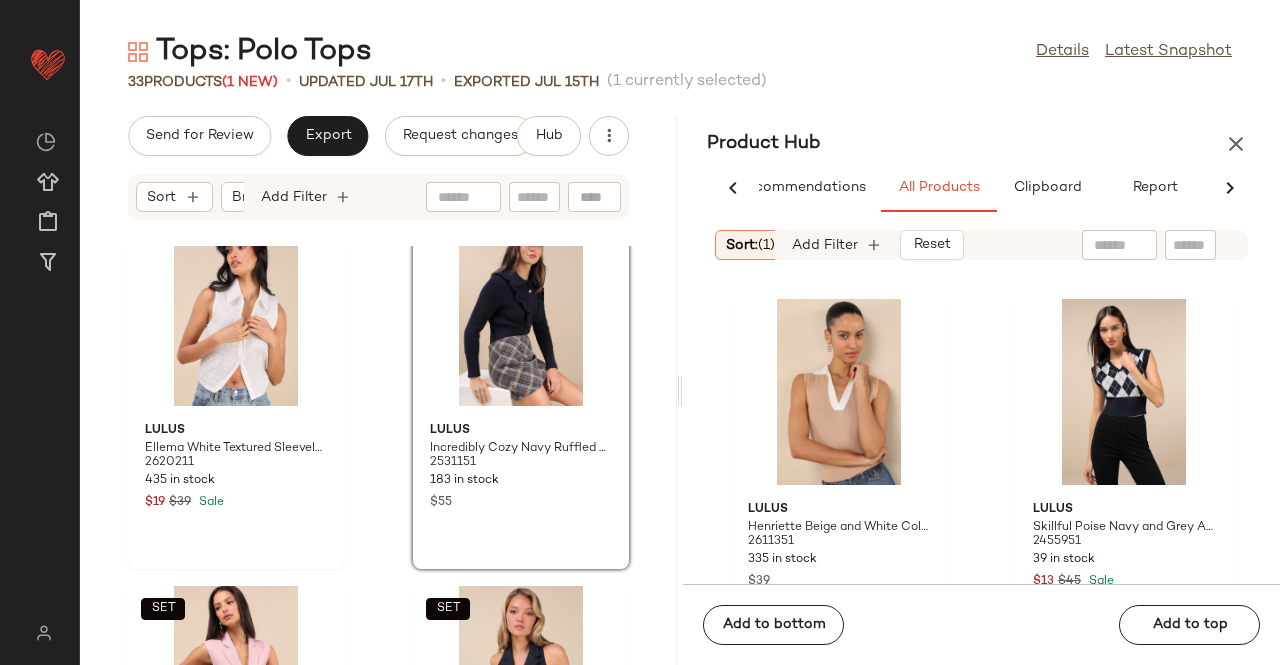 click 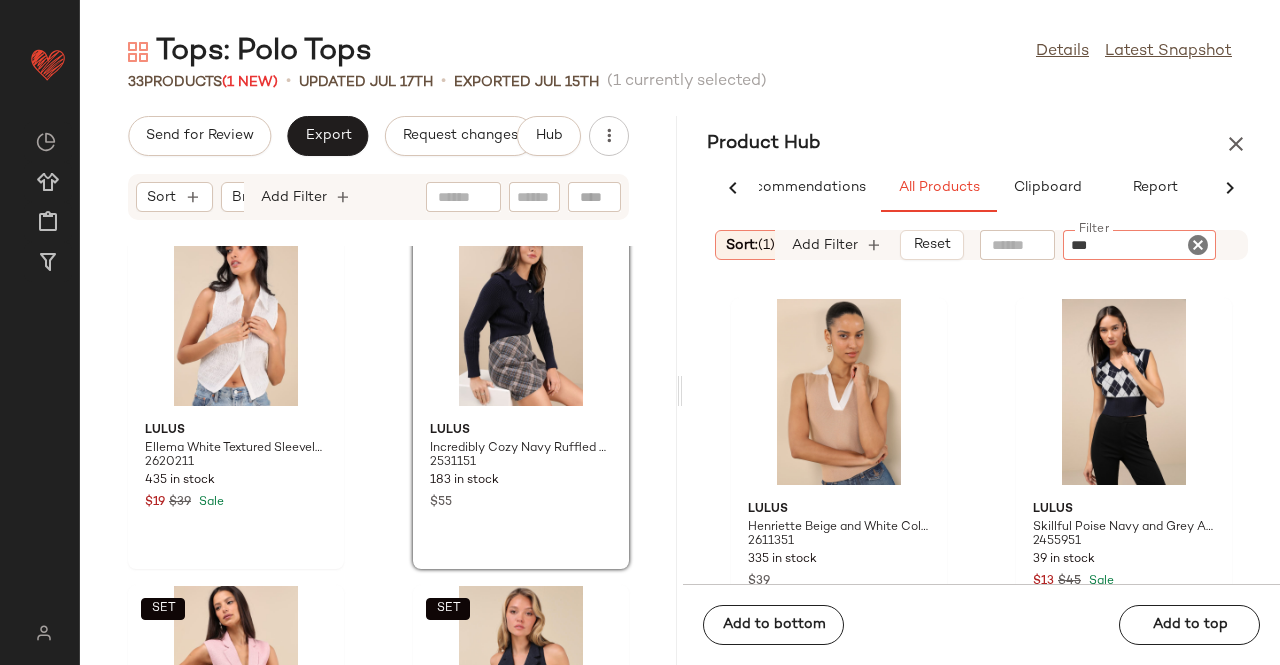 type on "****" 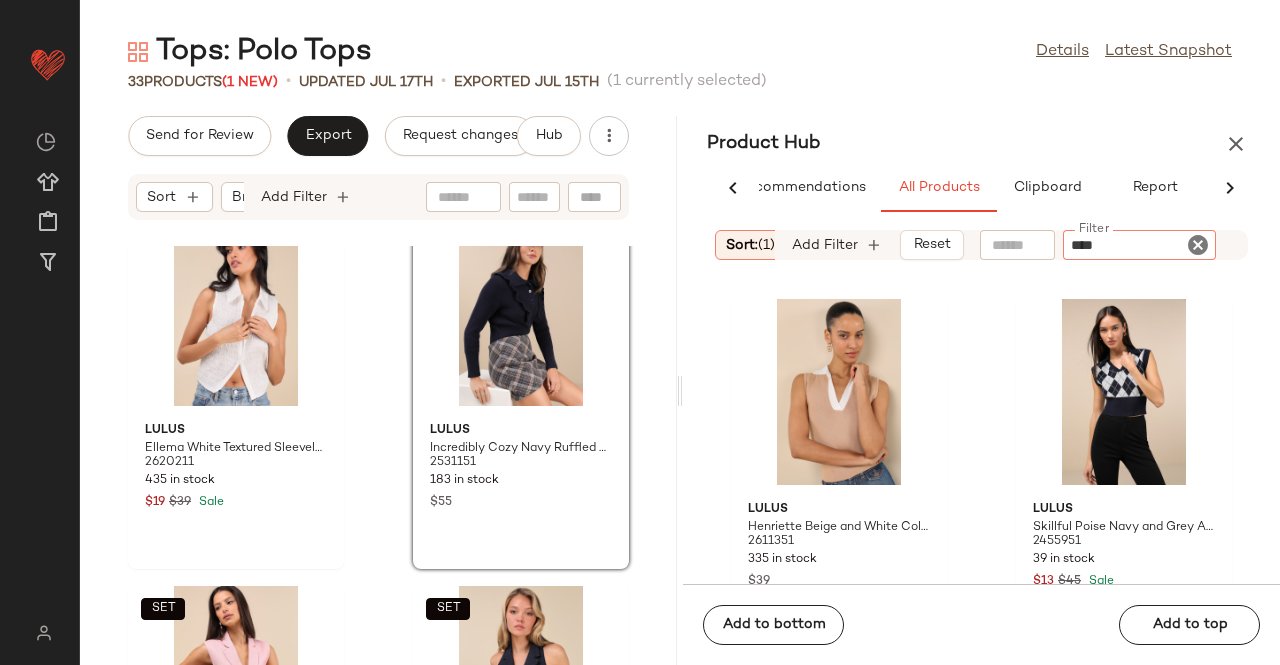 type 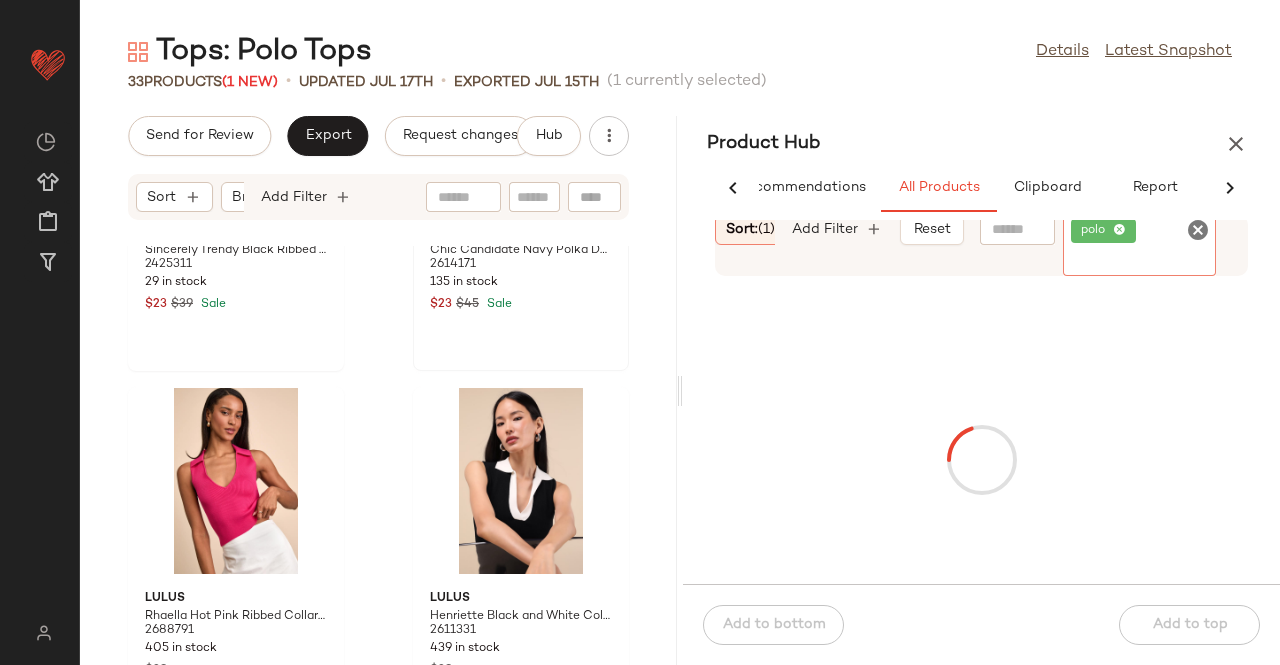 scroll, scrollTop: 0, scrollLeft: 0, axis: both 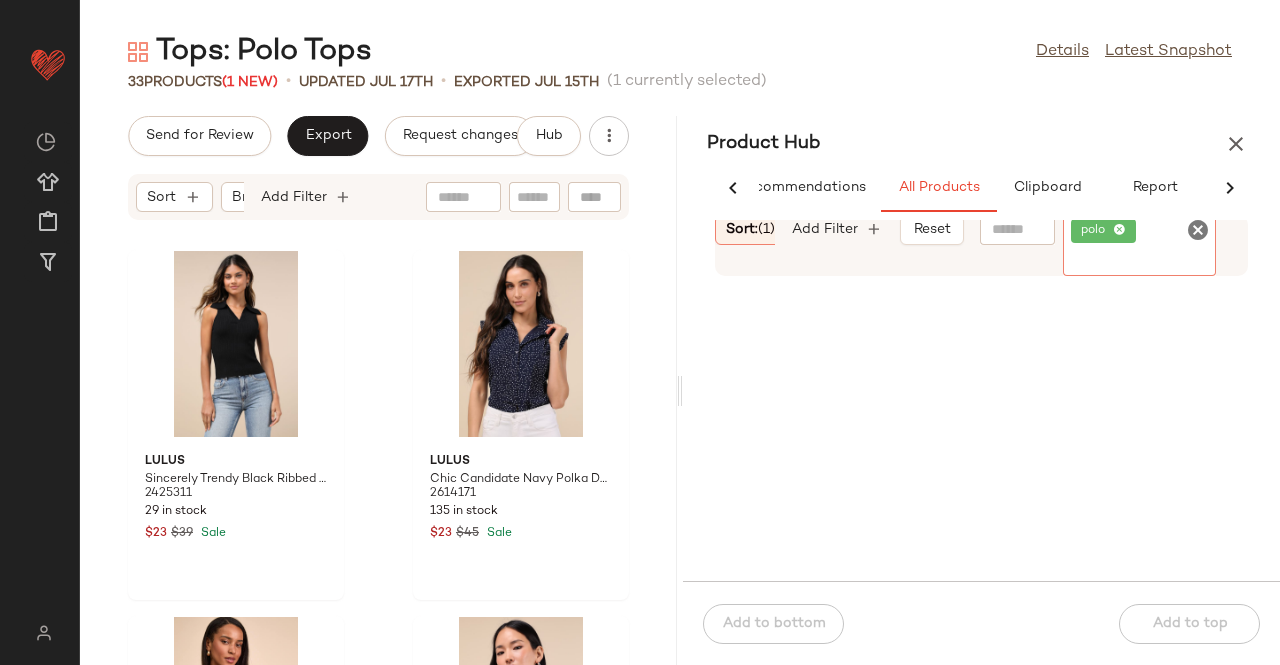 click on "polo" 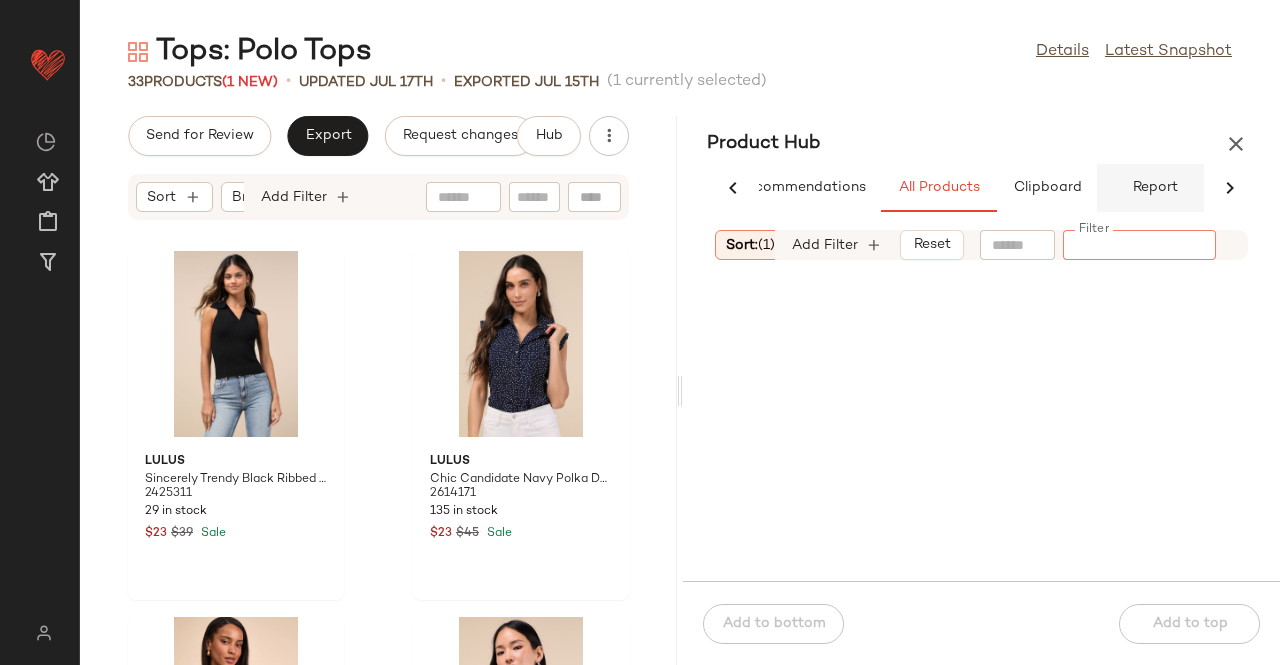 drag, startPoint x: 1116, startPoint y: 231, endPoint x: 1200, endPoint y: 193, distance: 92.19544 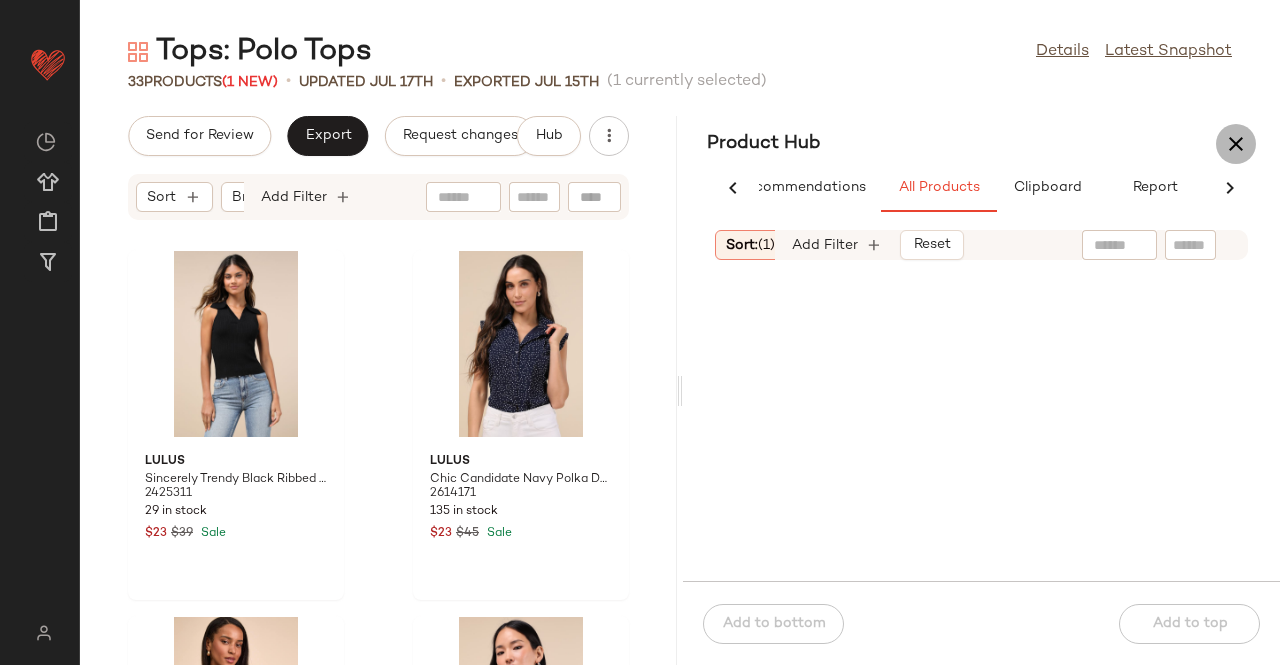 click at bounding box center (1236, 144) 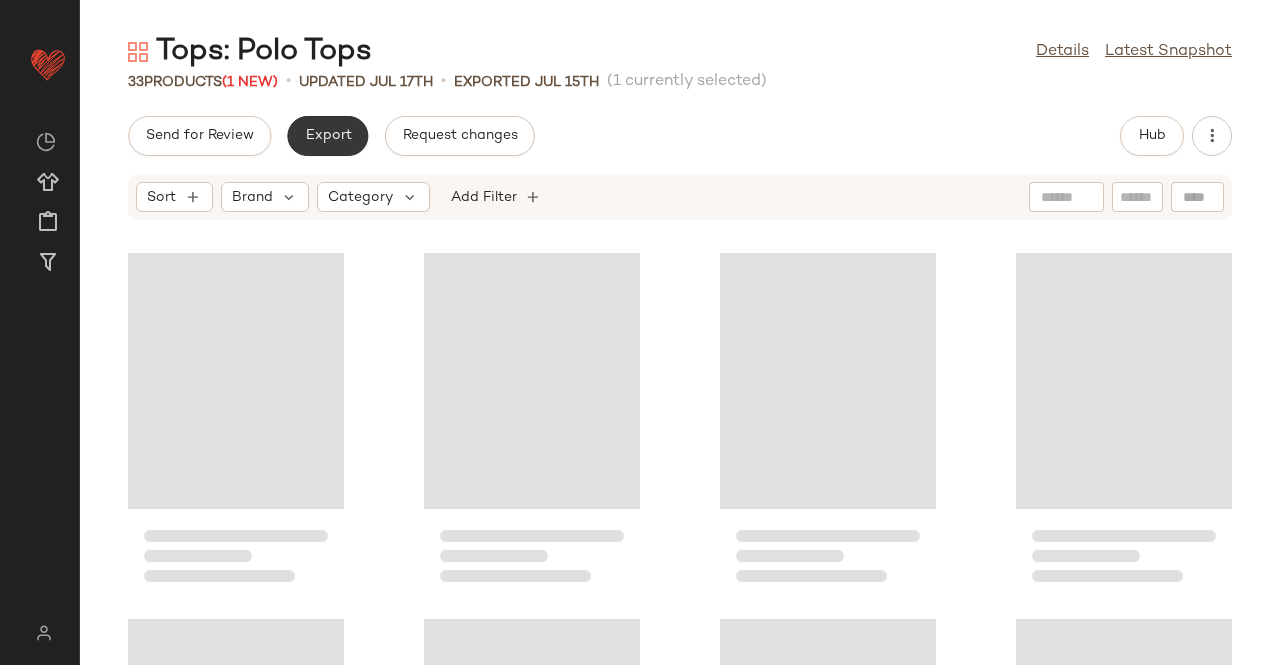 click on "Export" at bounding box center (327, 136) 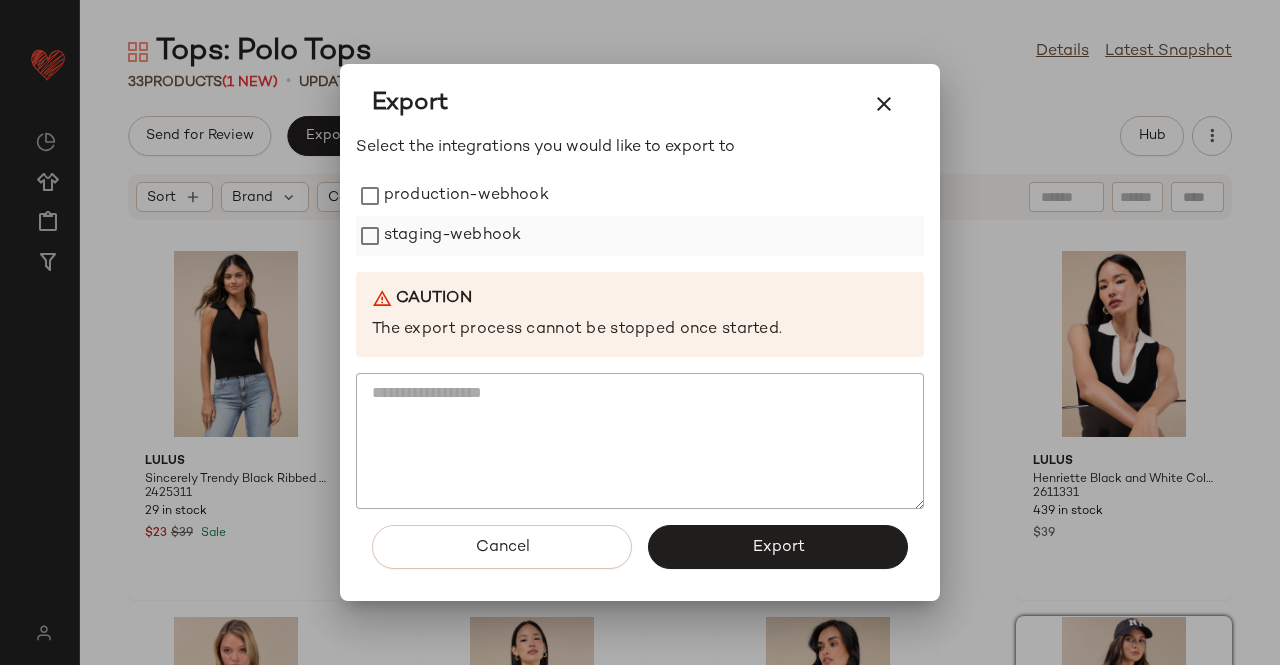 drag, startPoint x: 416, startPoint y: 192, endPoint x: 413, endPoint y: 236, distance: 44.102154 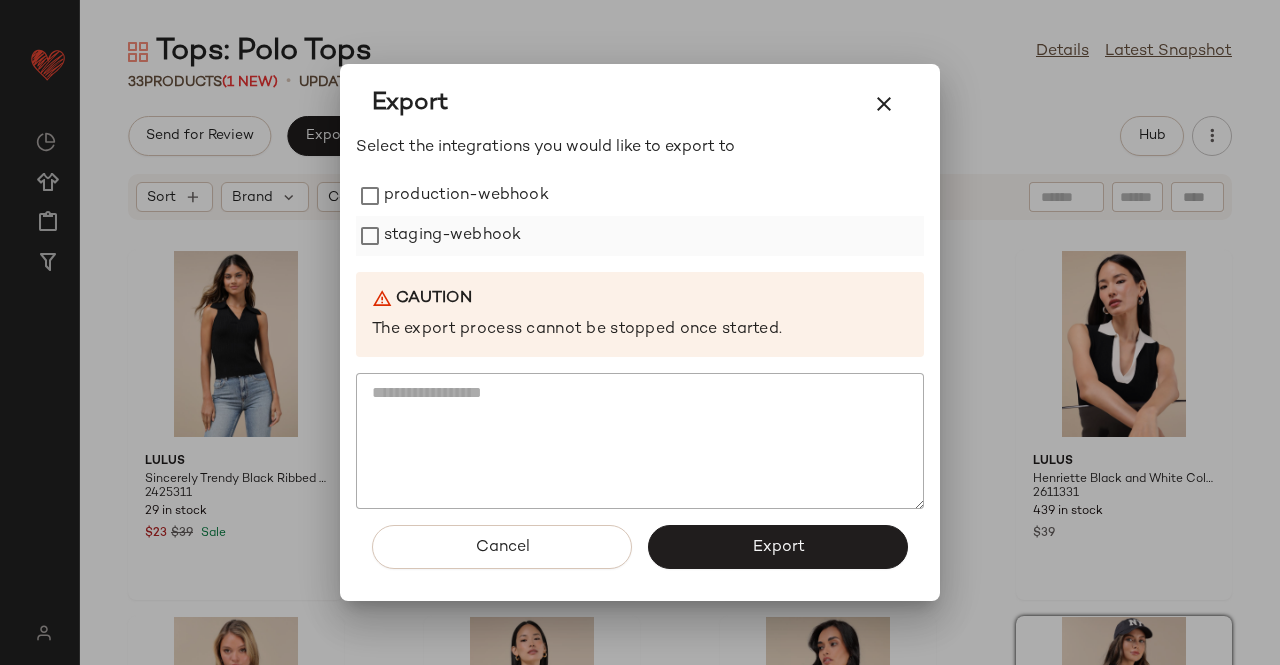 click on "production-webhook" at bounding box center (466, 196) 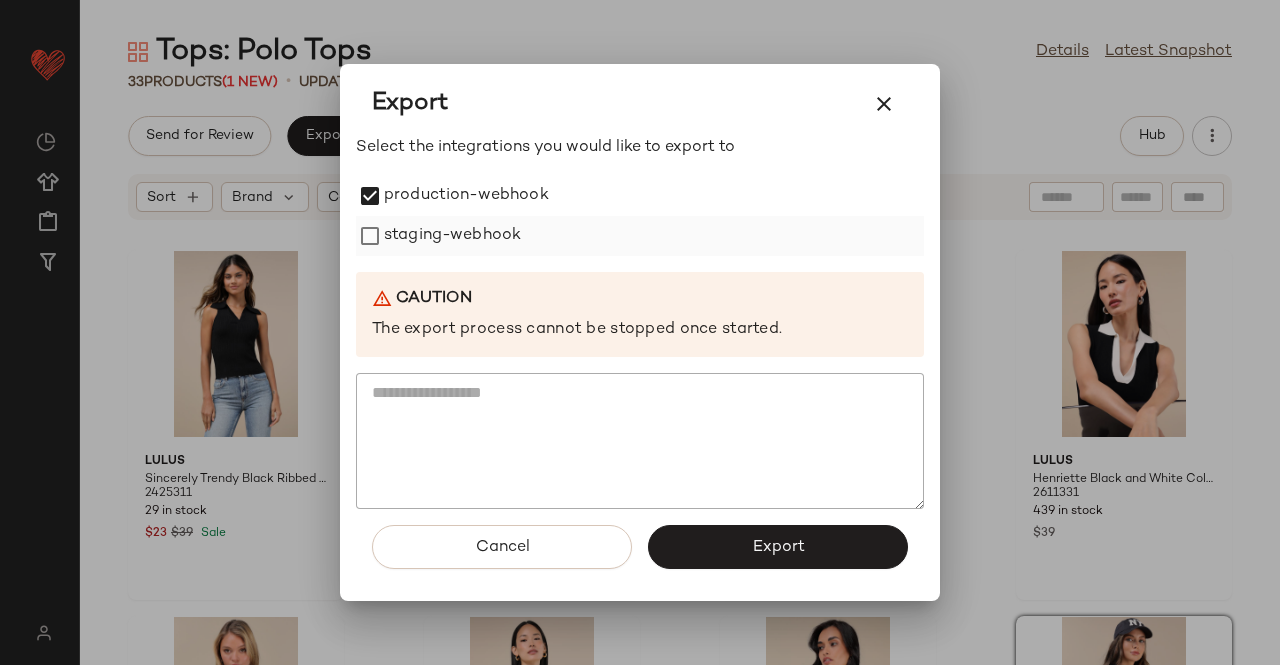 click on "staging-webhook" at bounding box center [452, 236] 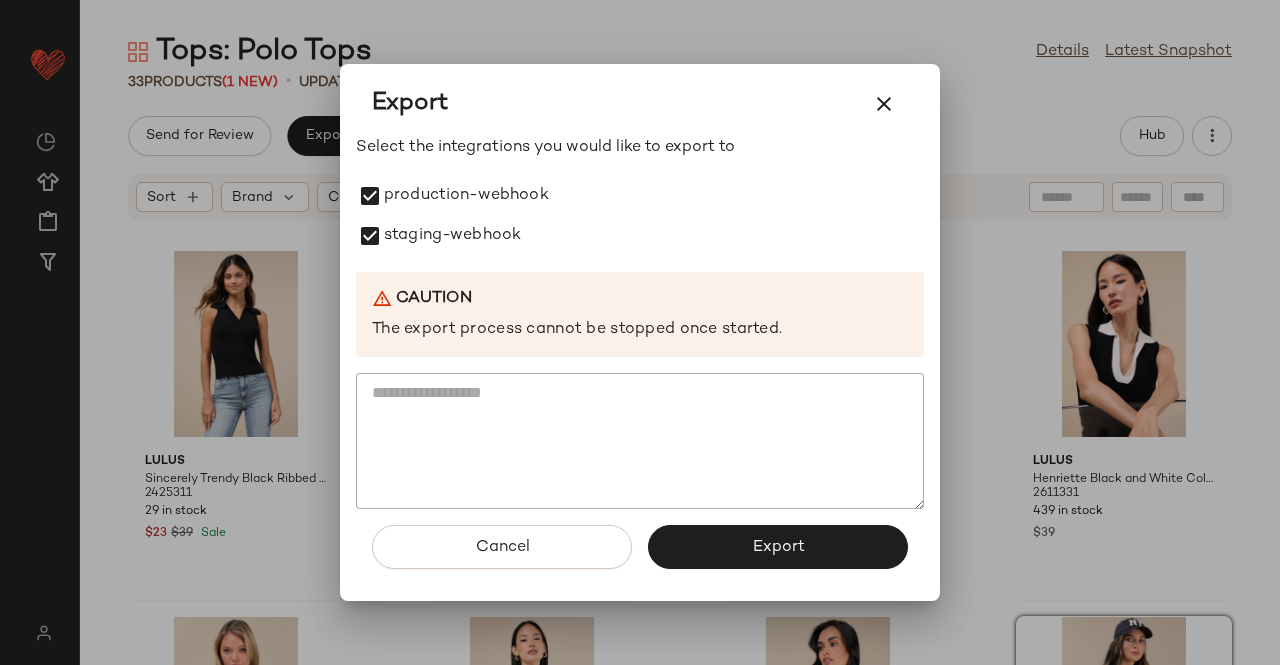 click on "Export" at bounding box center [778, 547] 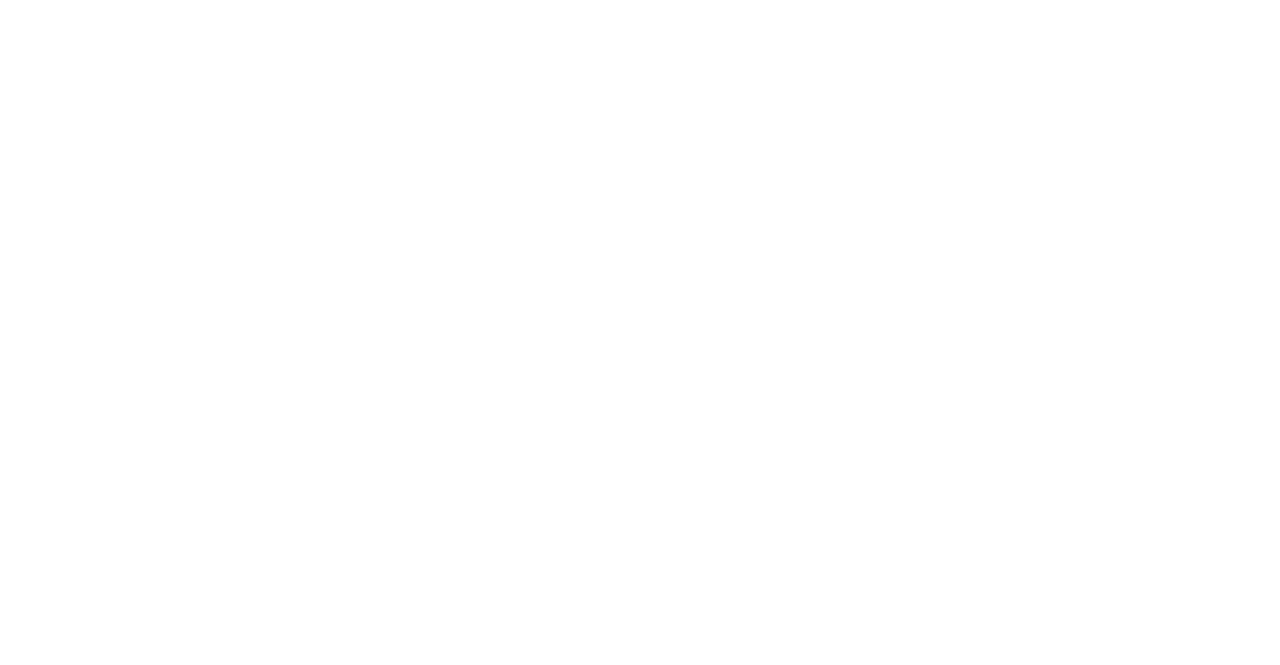 scroll, scrollTop: 0, scrollLeft: 0, axis: both 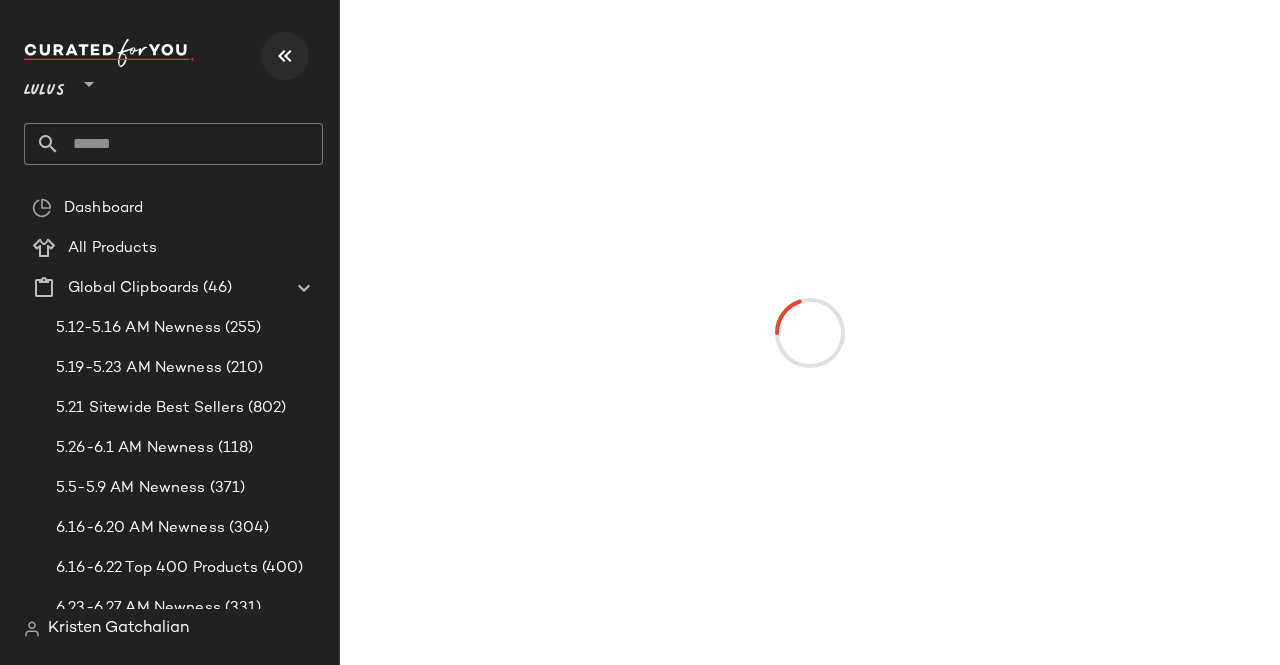 click at bounding box center [285, 56] 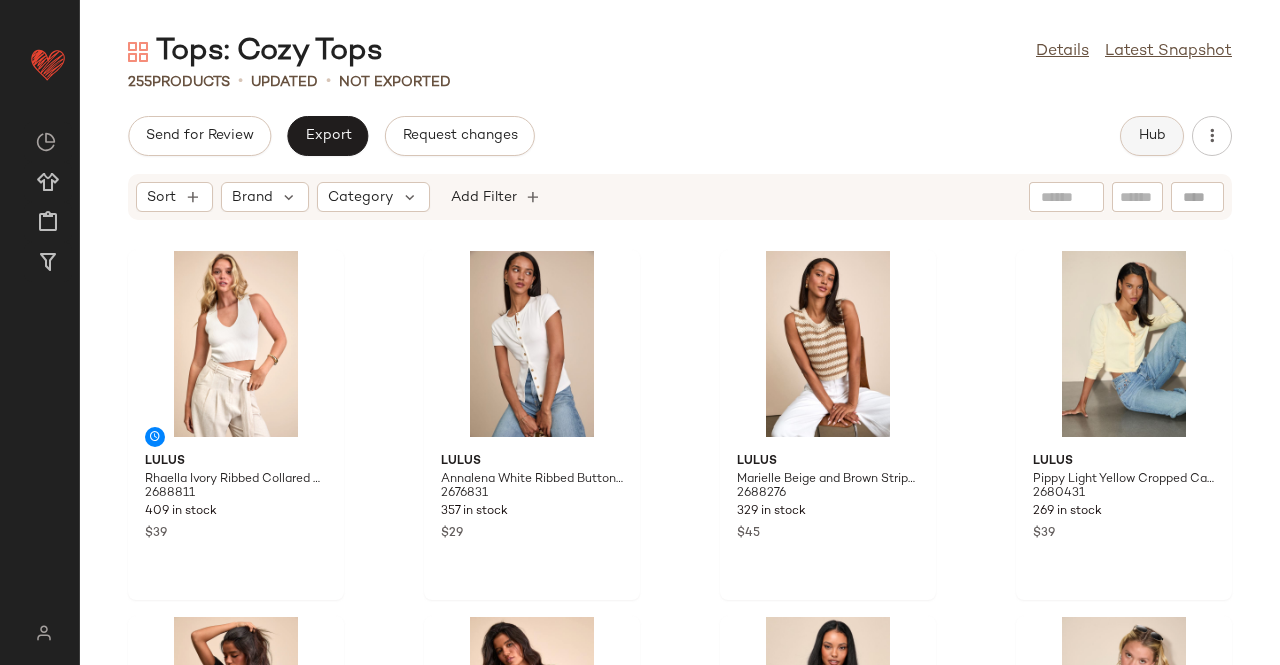 click on "Hub" at bounding box center [1152, 136] 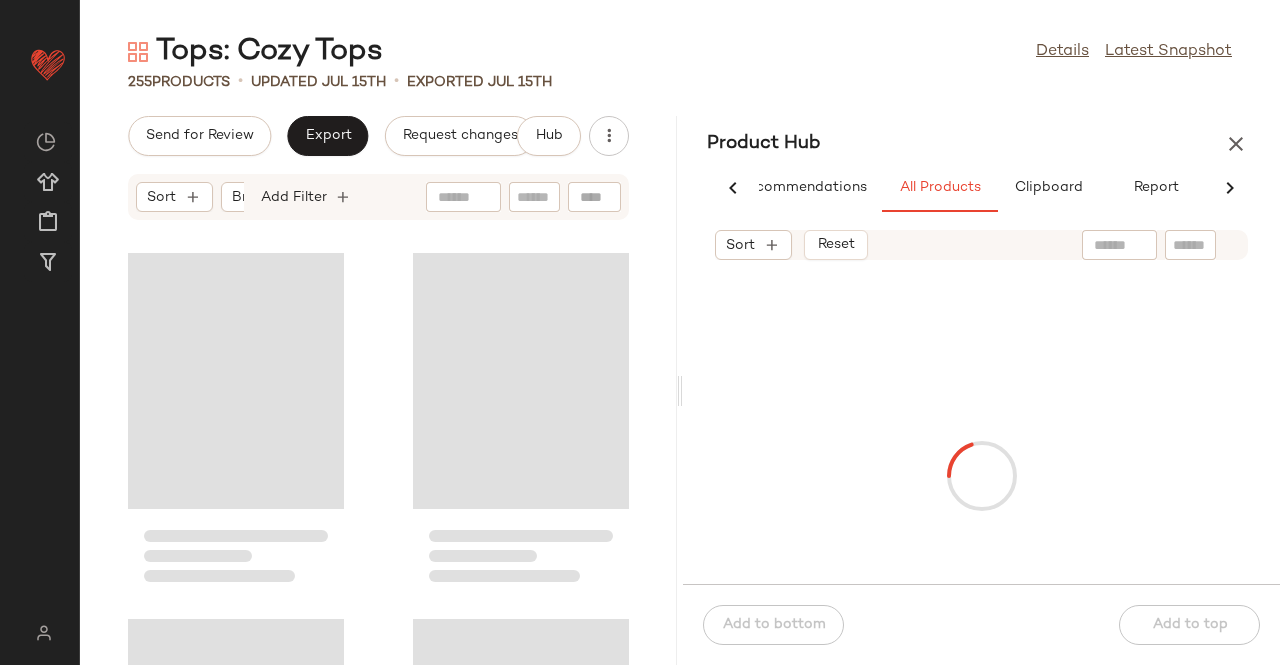 scroll, scrollTop: 0, scrollLeft: 62, axis: horizontal 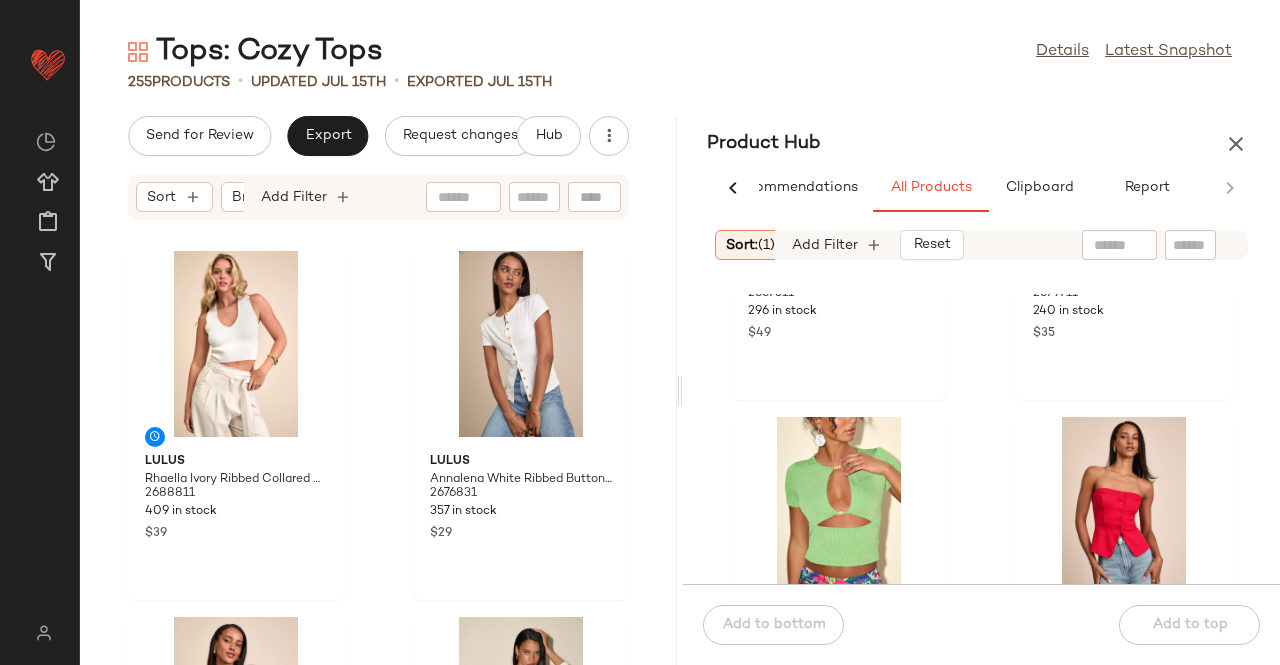 drag, startPoint x: 1114, startPoint y: 234, endPoint x: 1084, endPoint y: 225, distance: 31.320919 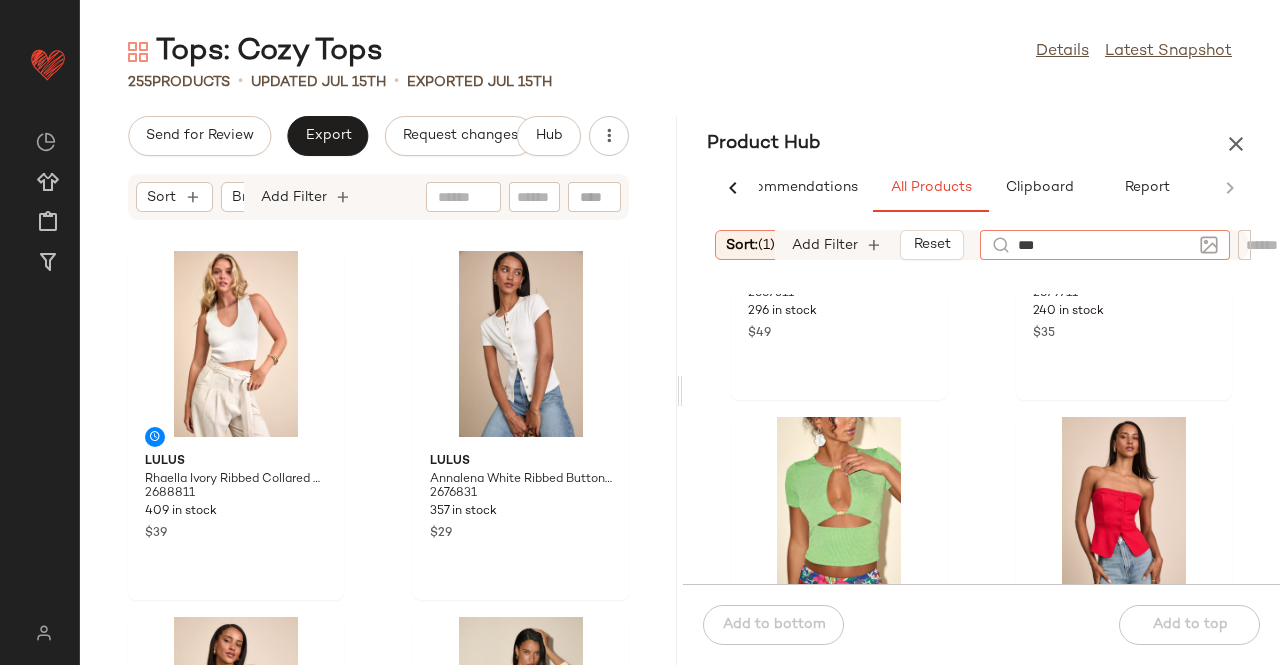 type on "****" 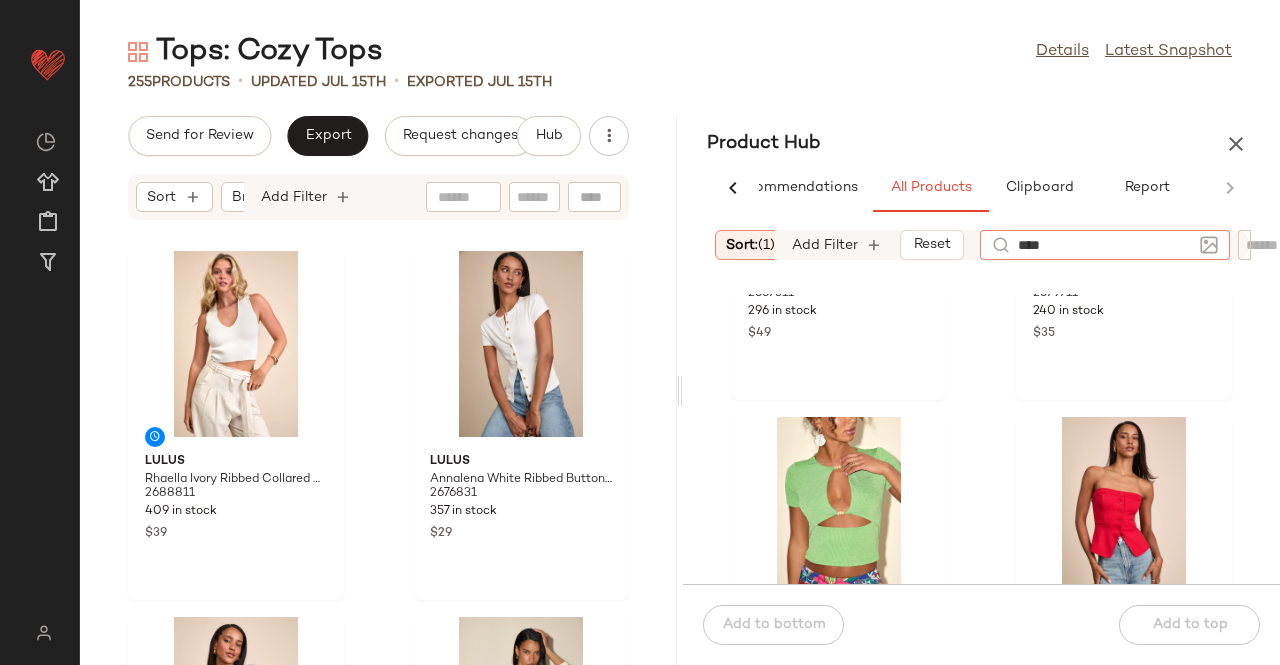 type 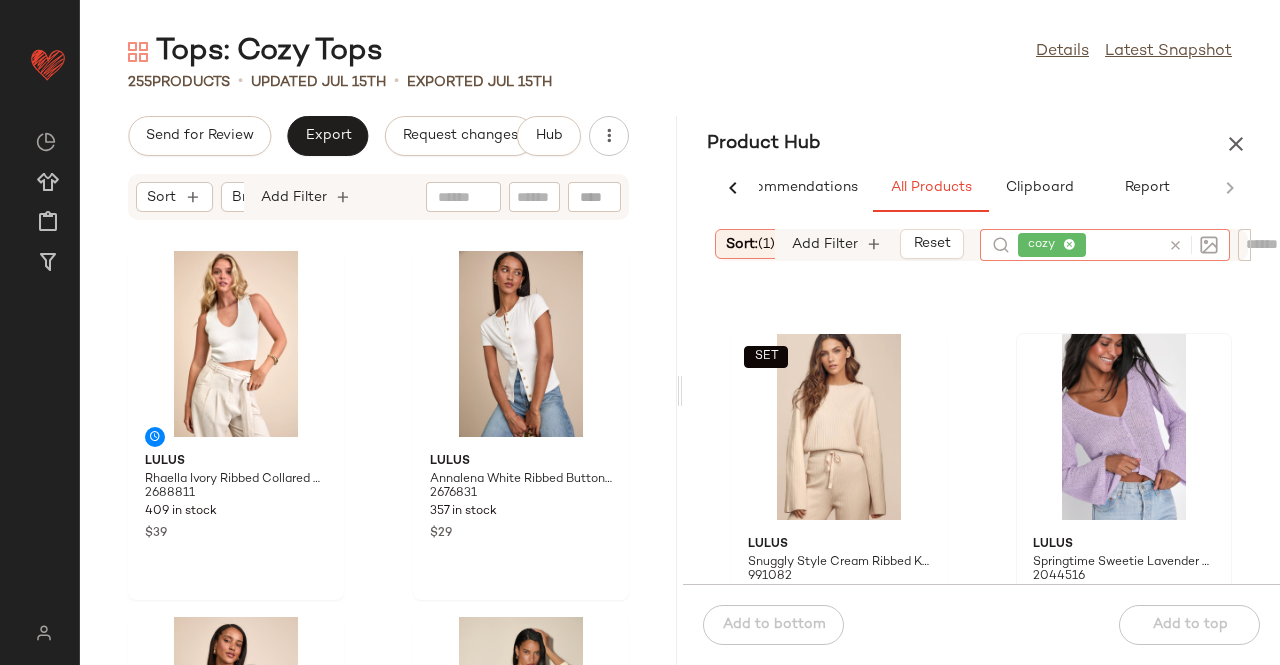 scroll, scrollTop: 316, scrollLeft: 0, axis: vertical 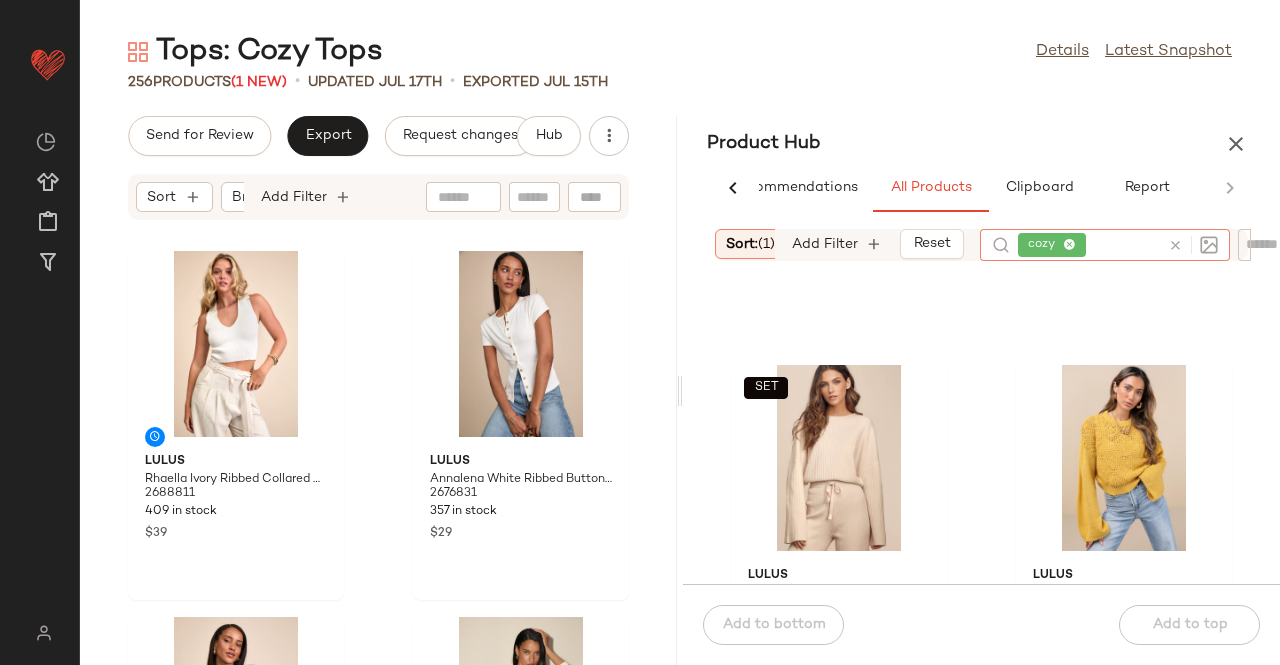 drag, startPoint x: 1066, startPoint y: 233, endPoint x: 1080, endPoint y: 235, distance: 14.142136 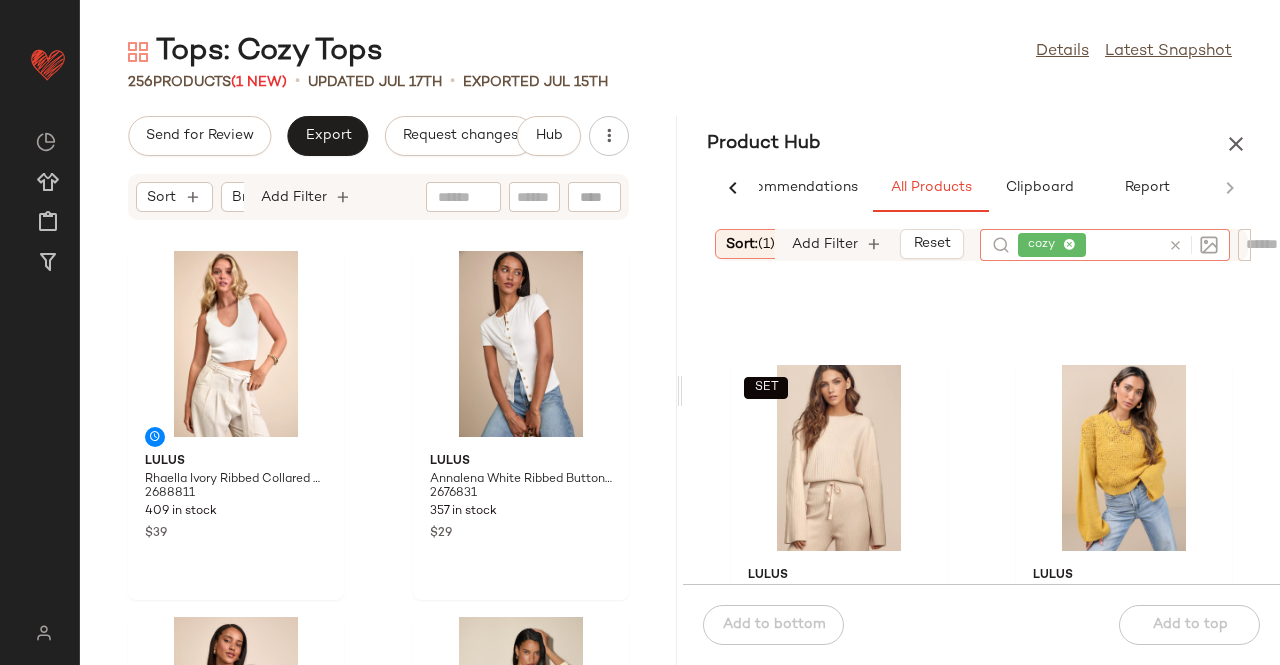 click 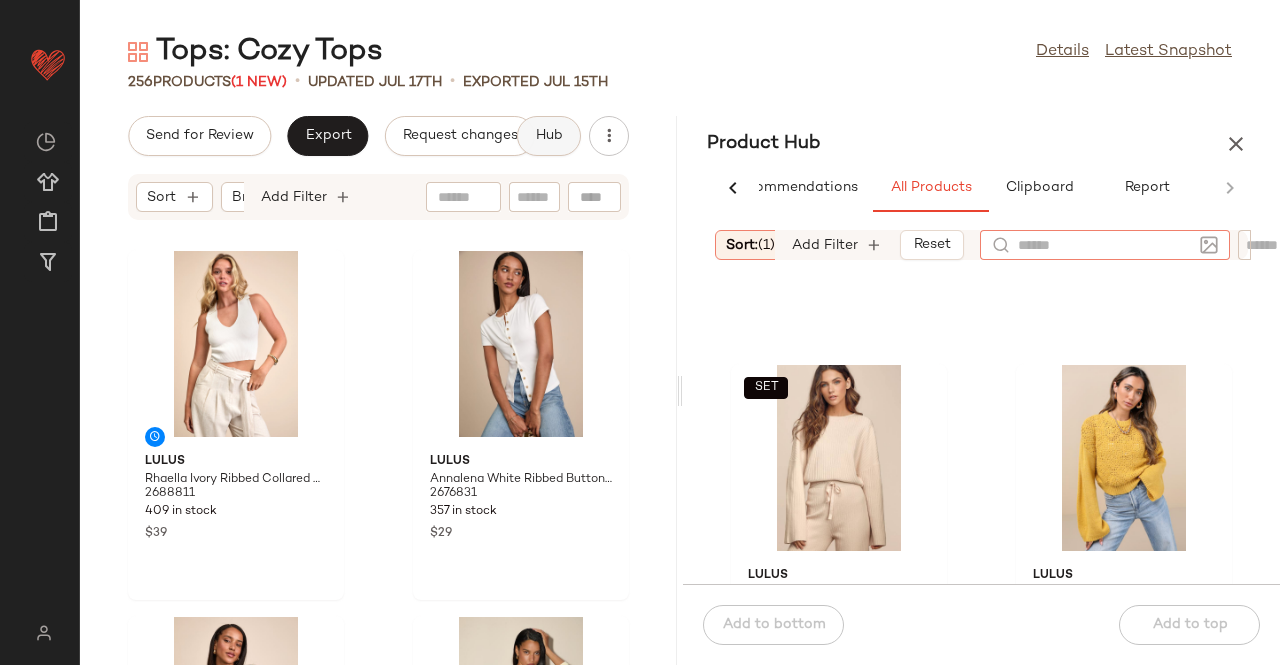 click at bounding box center (1236, 144) 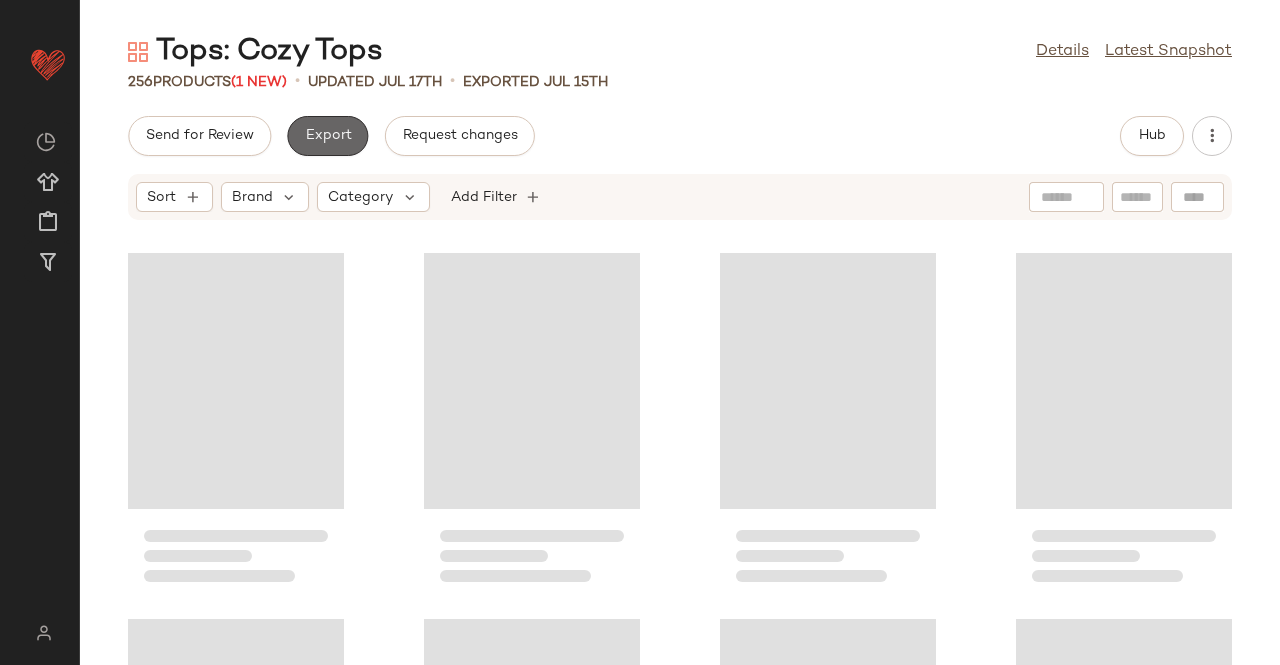 click on "Export" at bounding box center (327, 136) 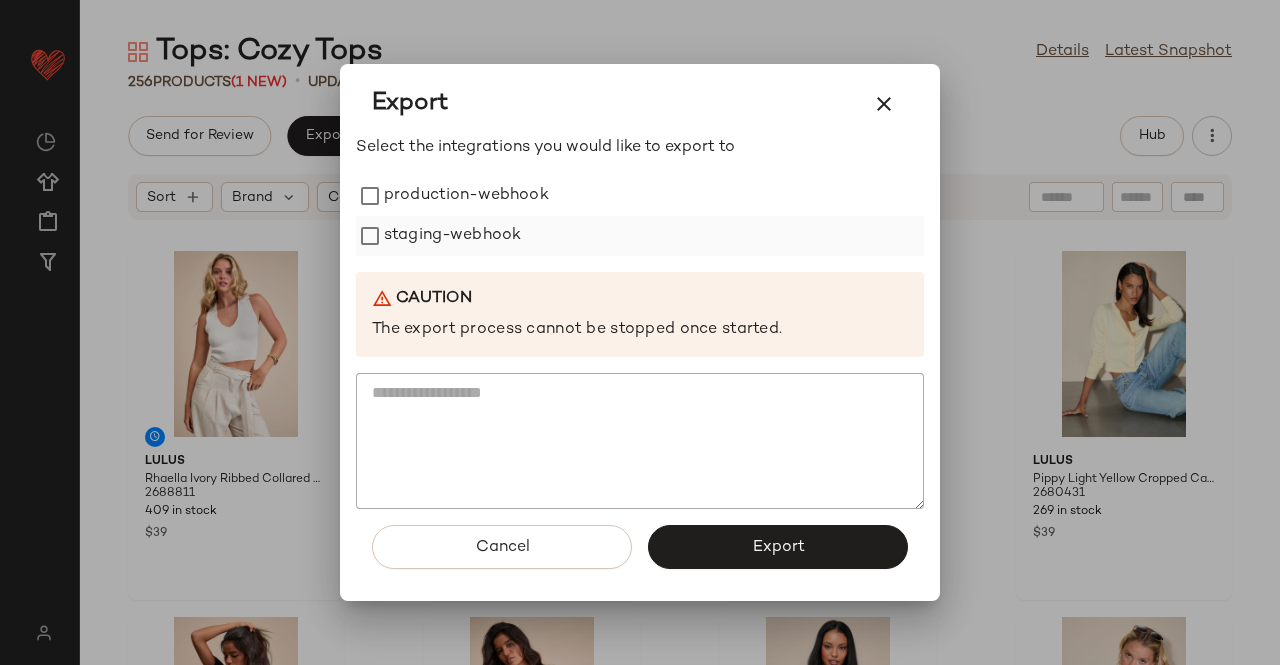drag, startPoint x: 426, startPoint y: 183, endPoint x: 444, endPoint y: 229, distance: 49.396355 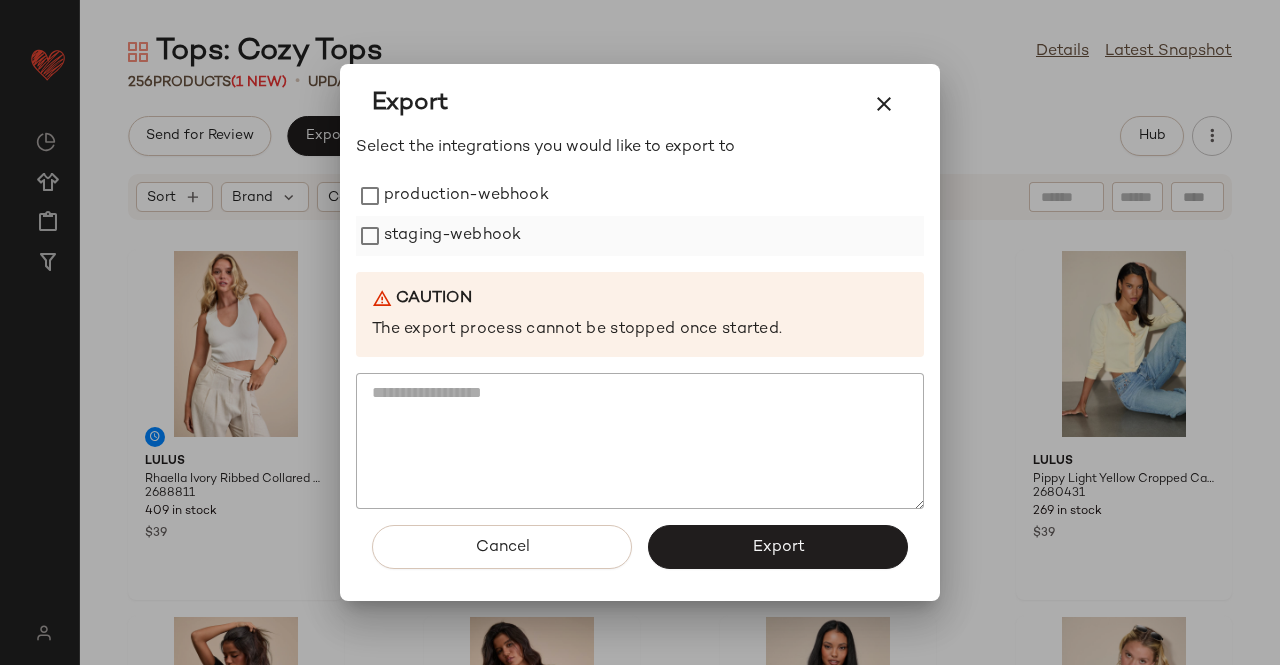 click on "production-webhook" at bounding box center (466, 196) 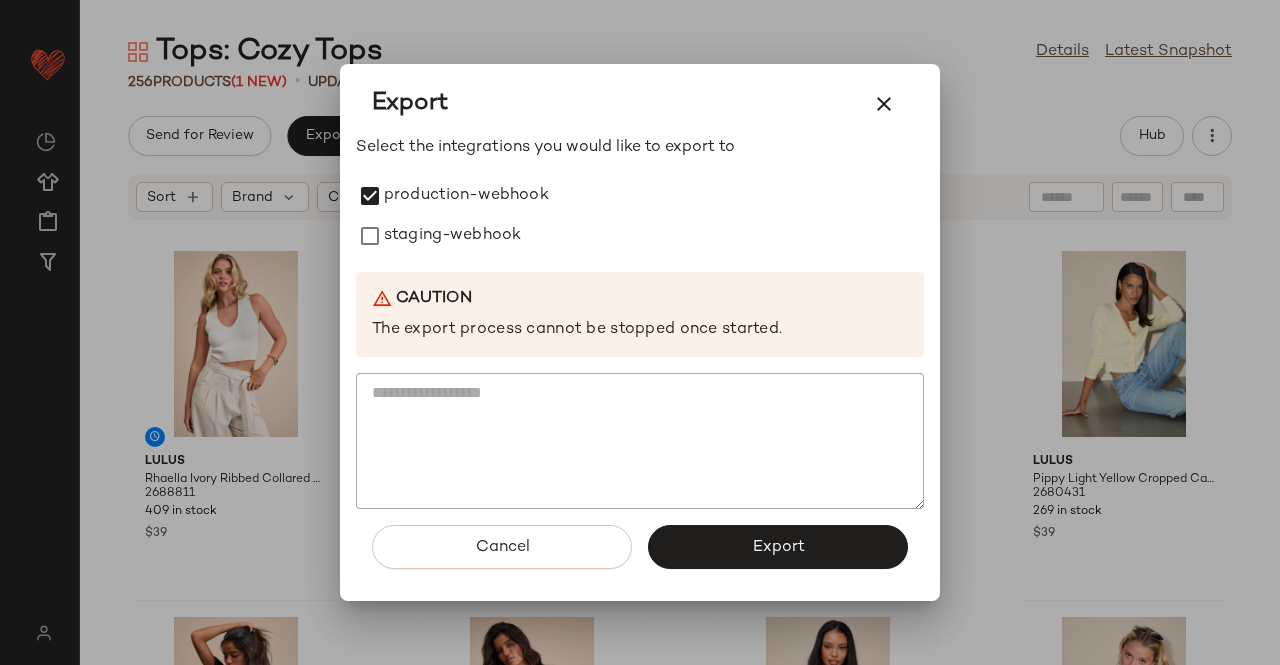 click on "staging-webhook" at bounding box center [452, 236] 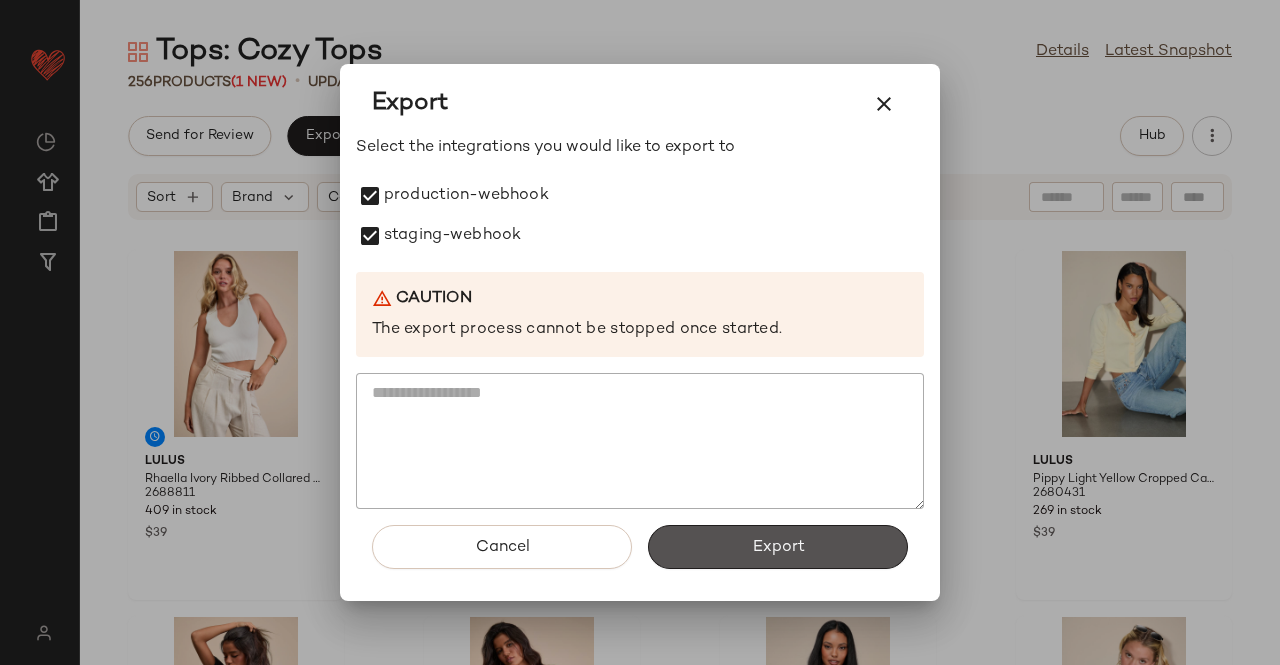 drag, startPoint x: 804, startPoint y: 536, endPoint x: 792, endPoint y: 521, distance: 19.209373 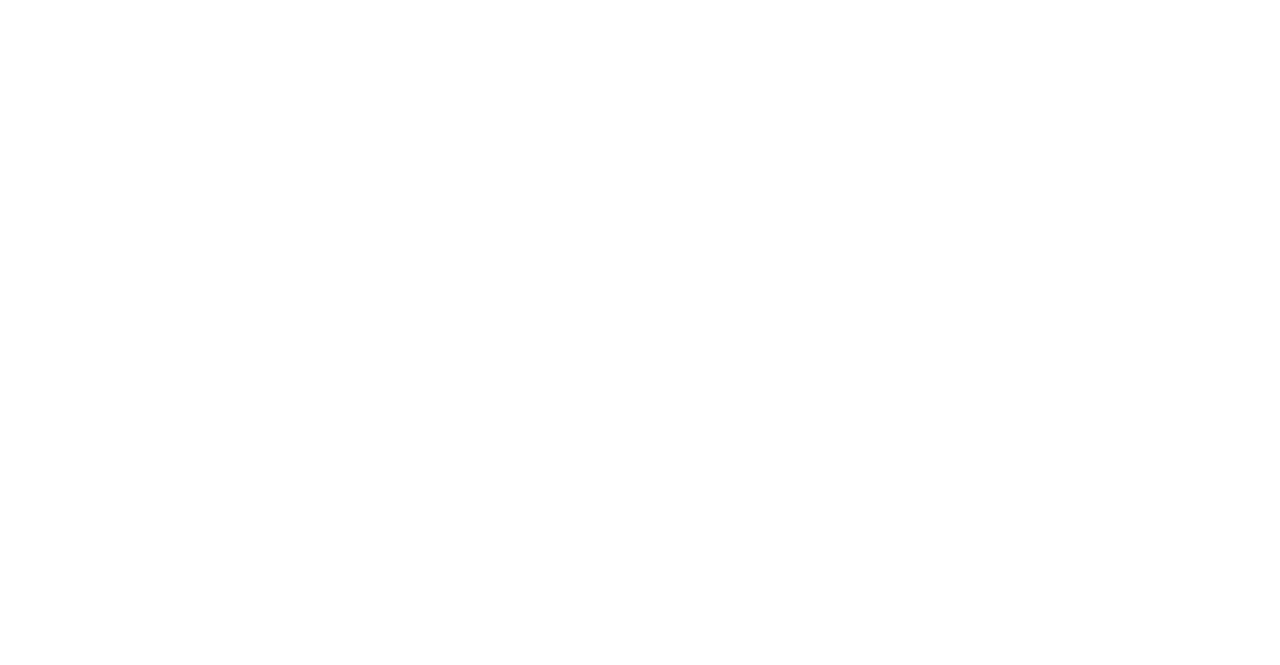 scroll, scrollTop: 0, scrollLeft: 0, axis: both 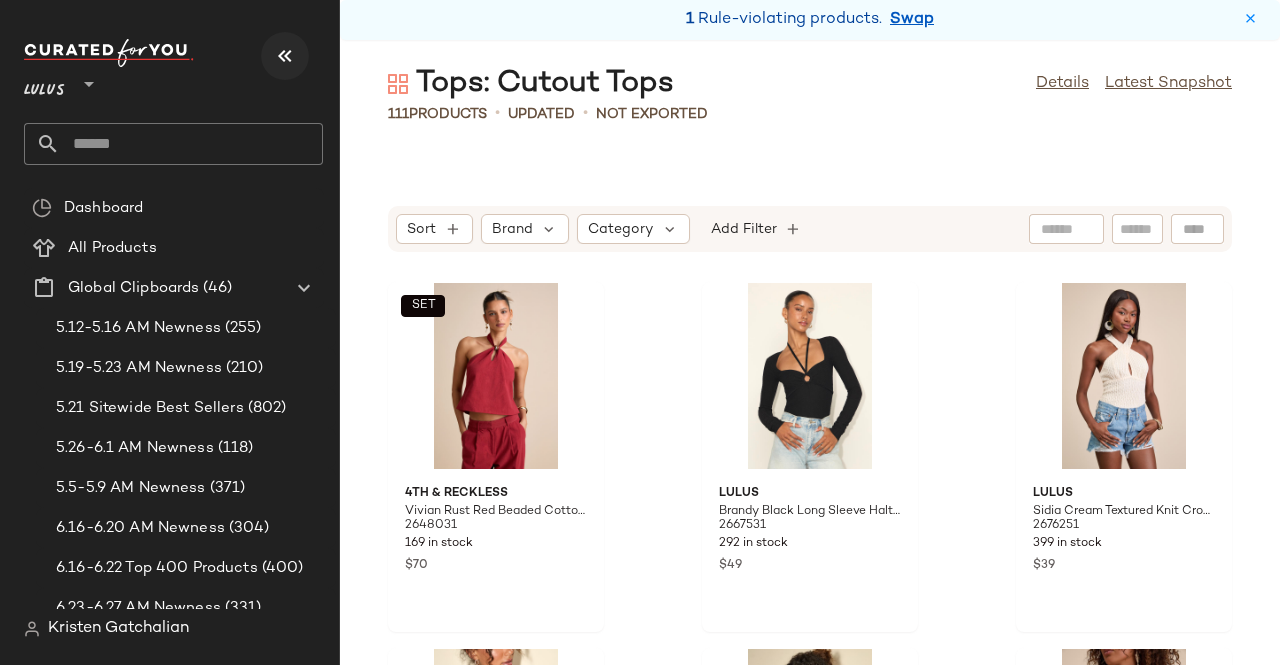 click at bounding box center (285, 56) 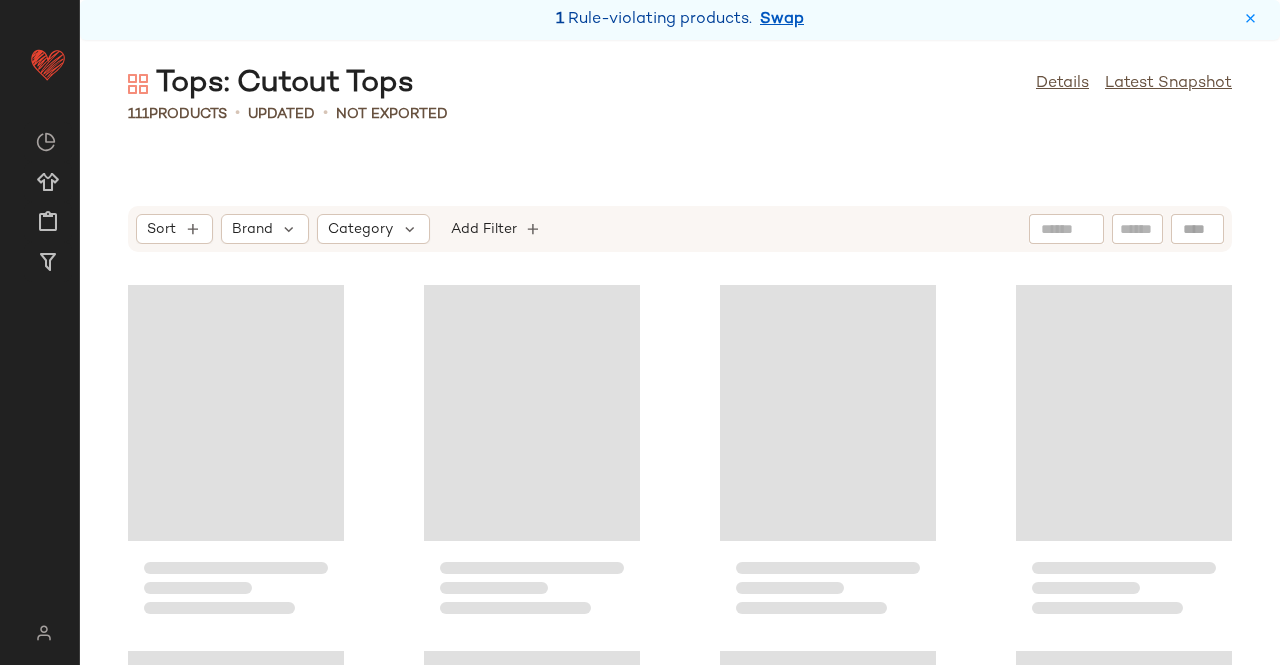 click on "Swap" at bounding box center (782, 20) 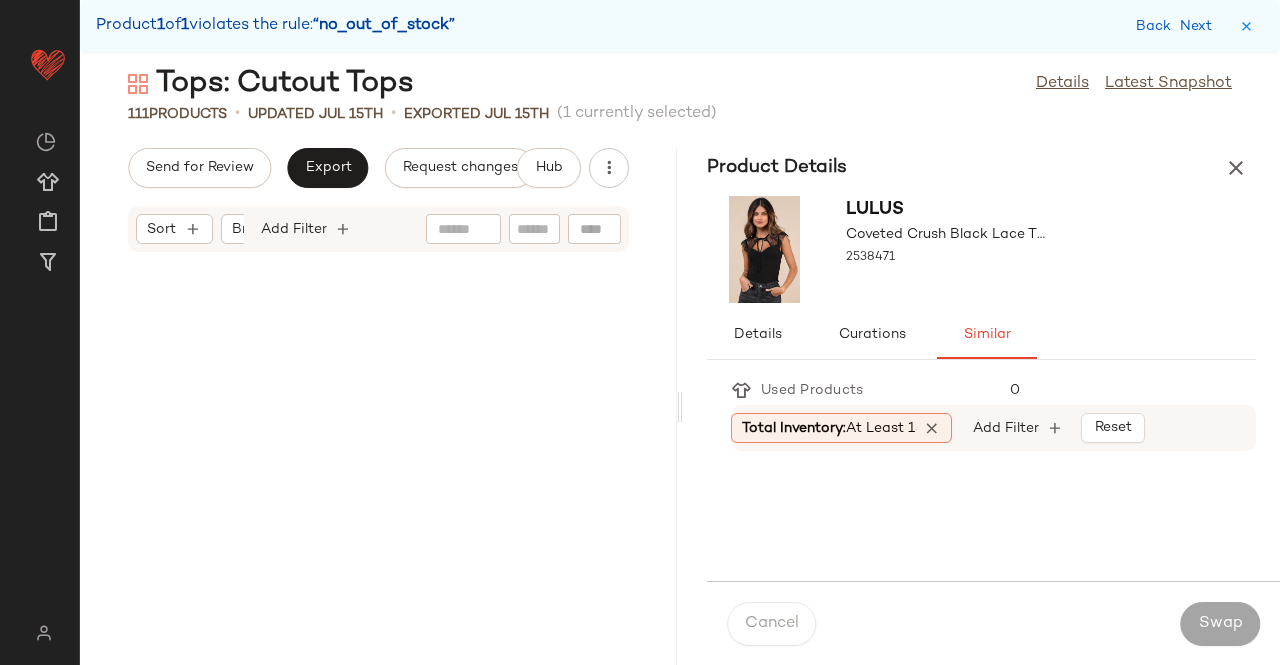 scroll, scrollTop: 19764, scrollLeft: 0, axis: vertical 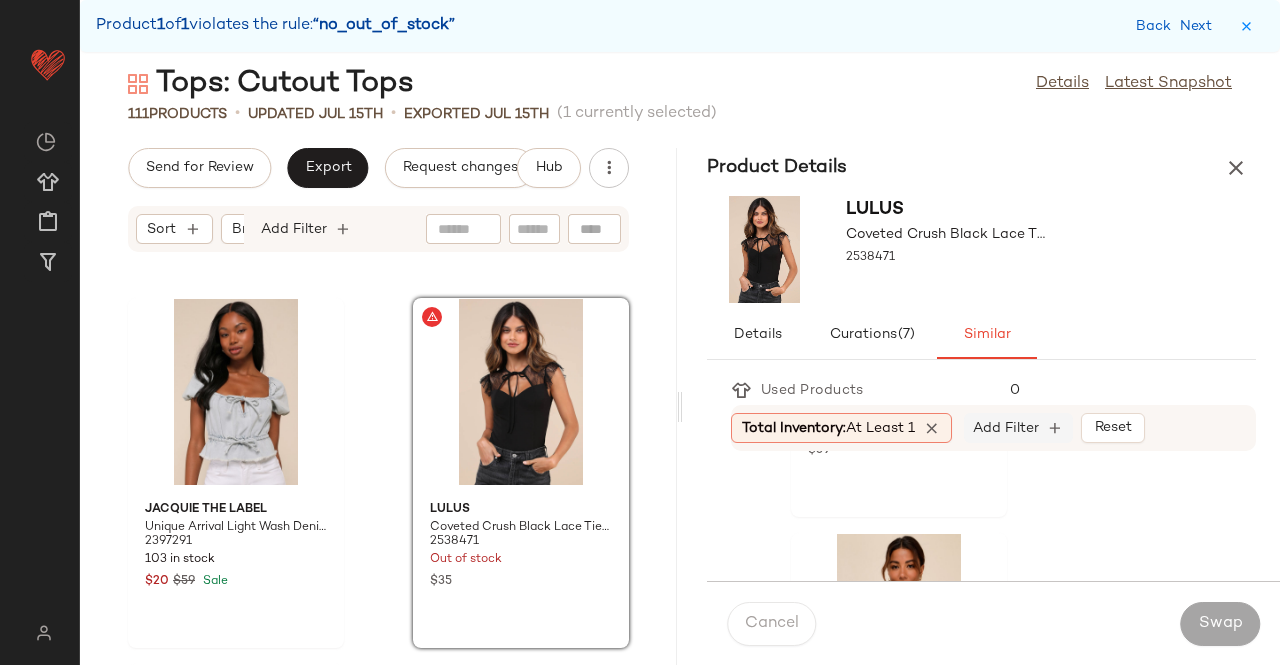 click on "Add Filter" at bounding box center (1006, 428) 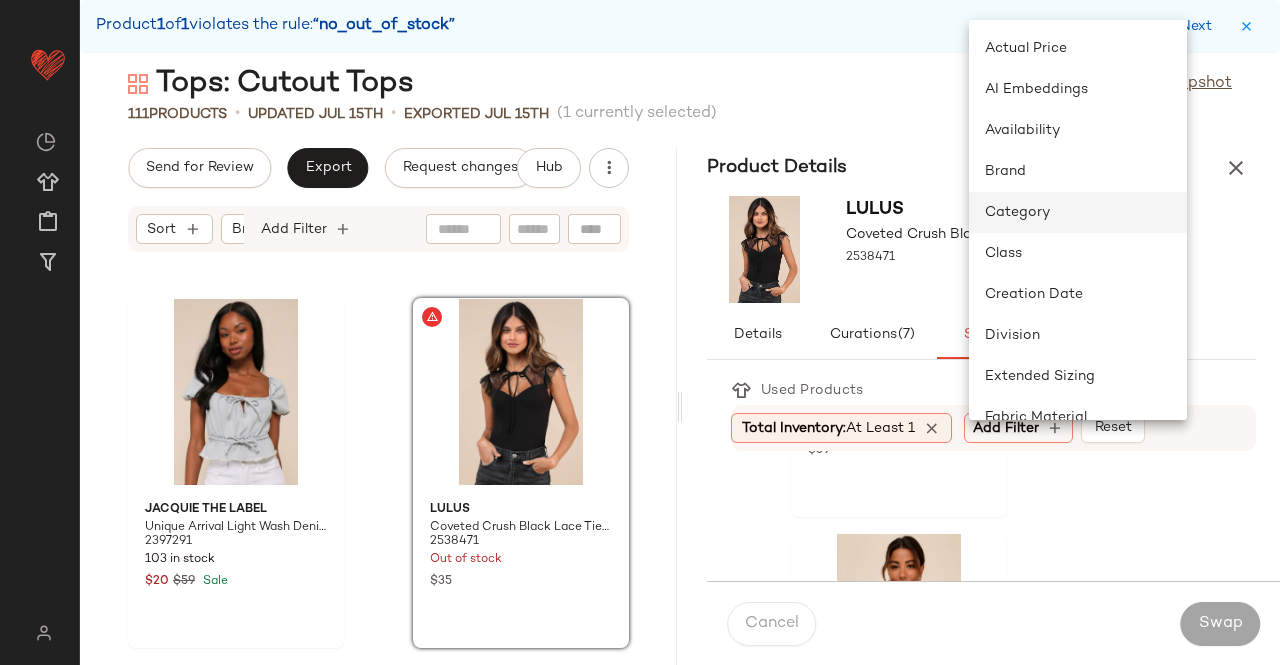 click on "Category" 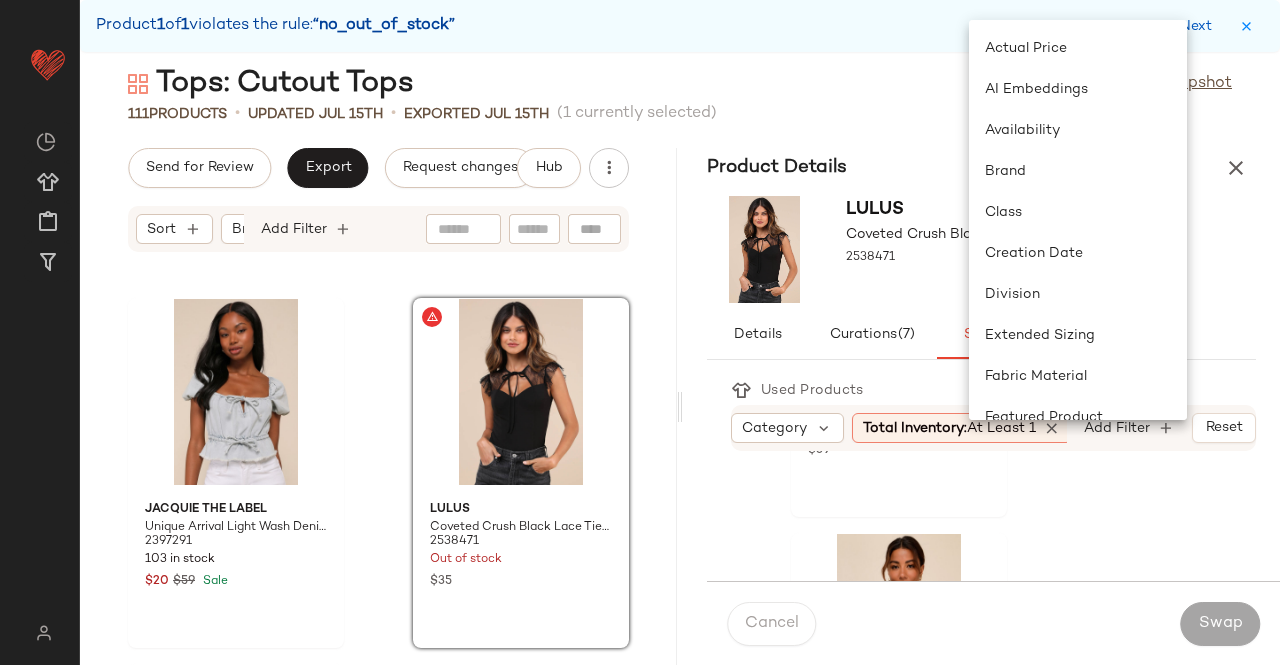 scroll, scrollTop: 0, scrollLeft: 10, axis: horizontal 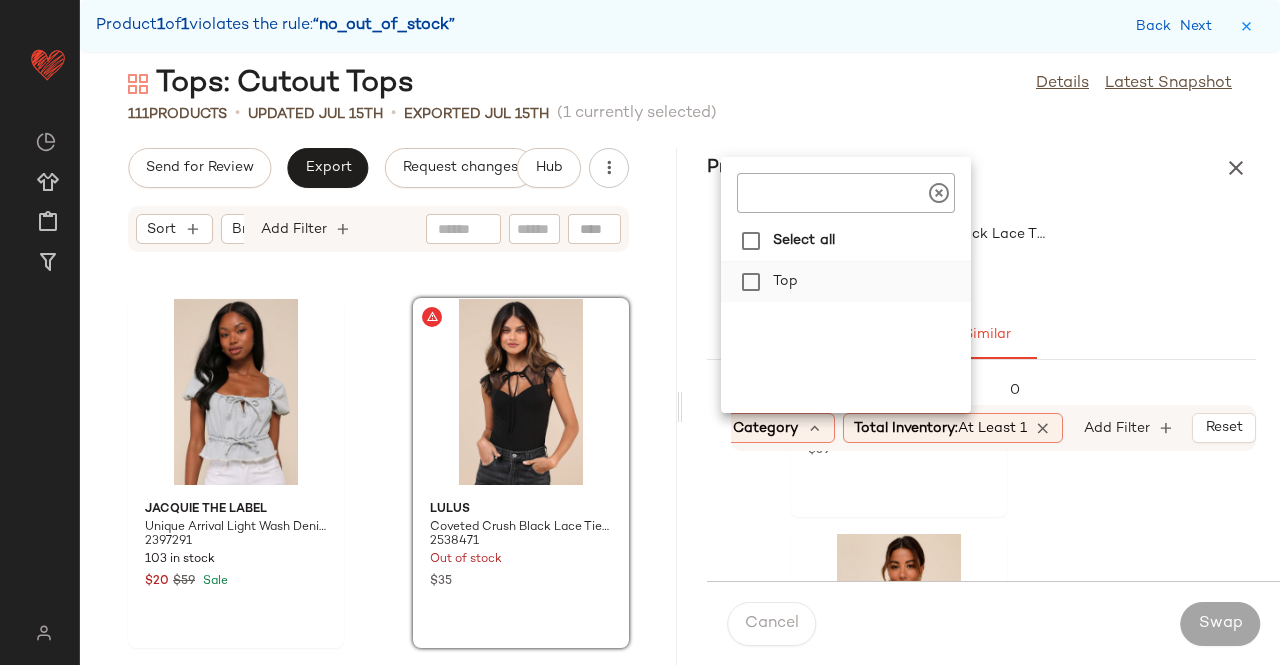 drag, startPoint x: 797, startPoint y: 267, endPoint x: 859, endPoint y: 267, distance: 62 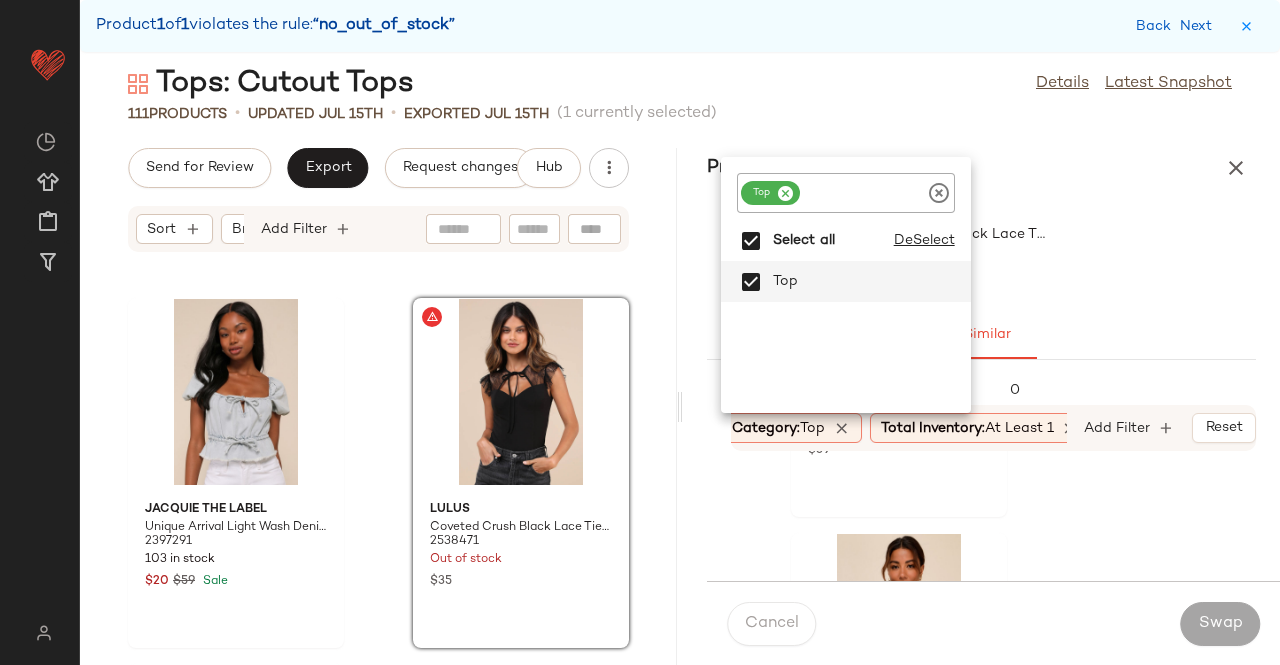 click on "Lulus Coveted Crush Black Lace Tie-Neck Bodysuit 2538471" at bounding box center [981, 249] 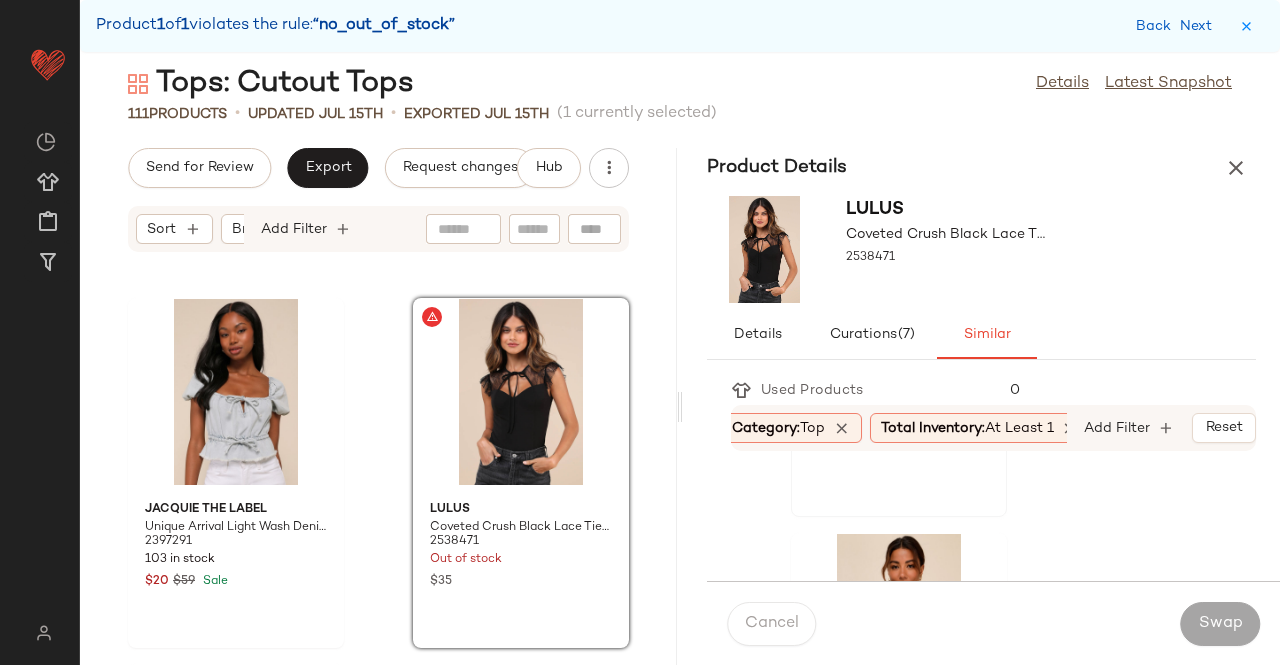 scroll, scrollTop: 254, scrollLeft: 0, axis: vertical 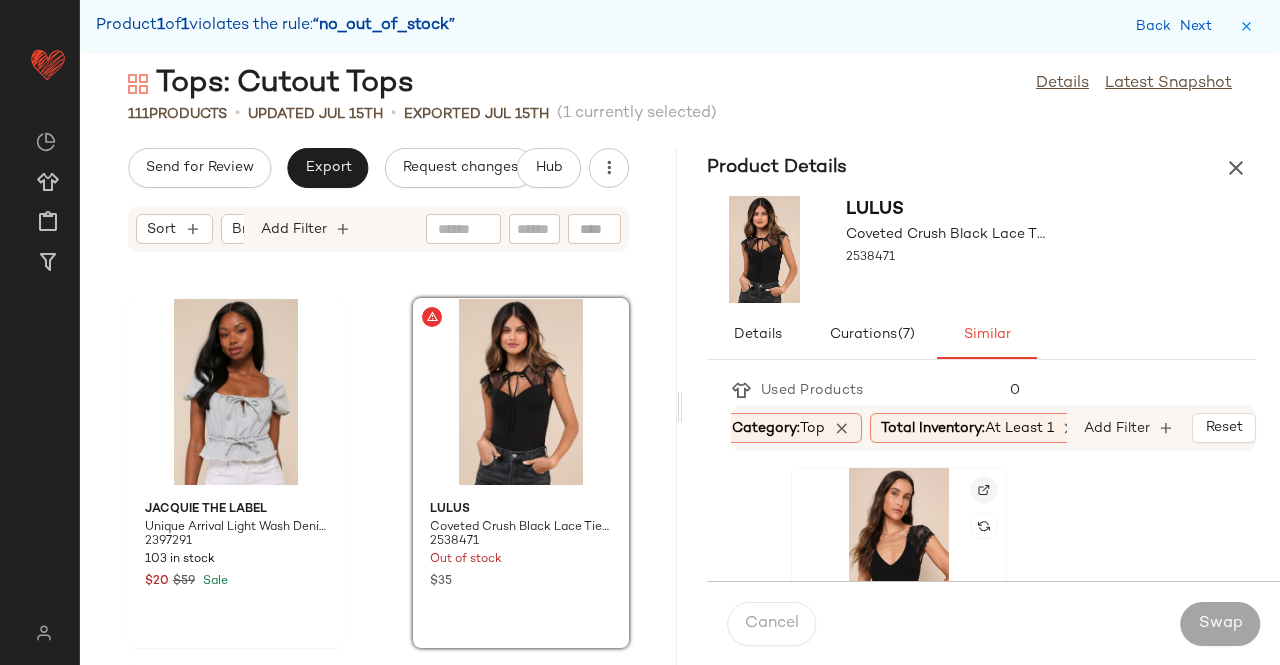 click 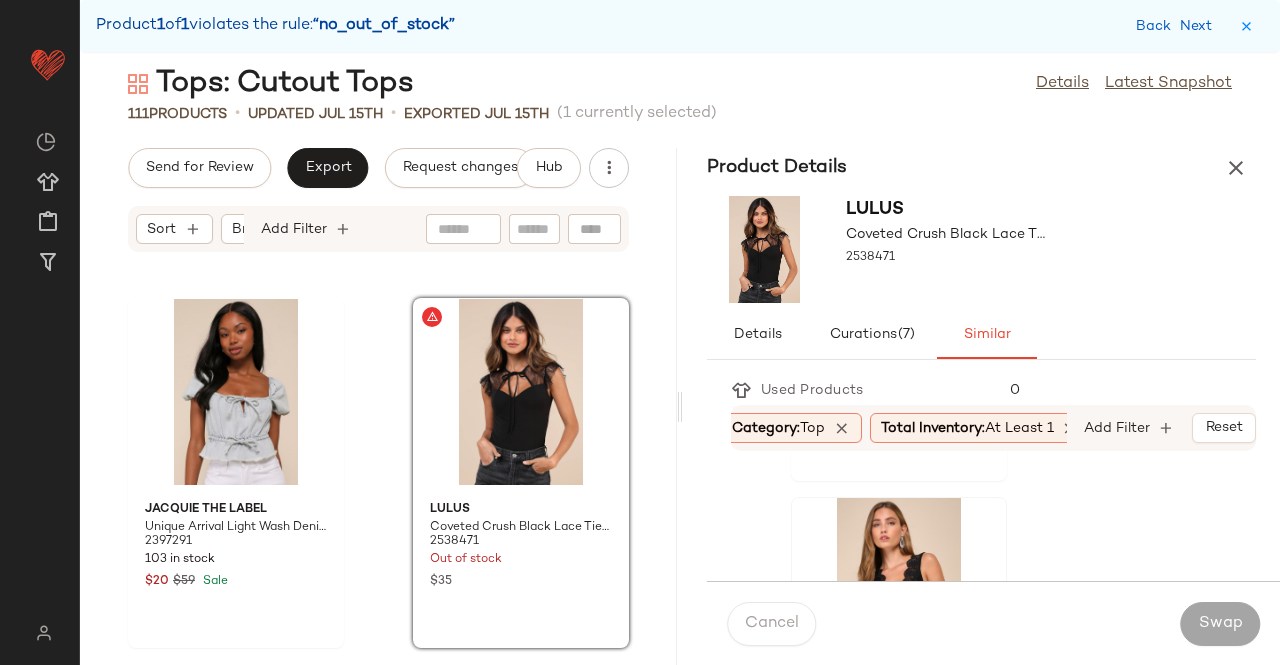 scroll, scrollTop: 1100, scrollLeft: 0, axis: vertical 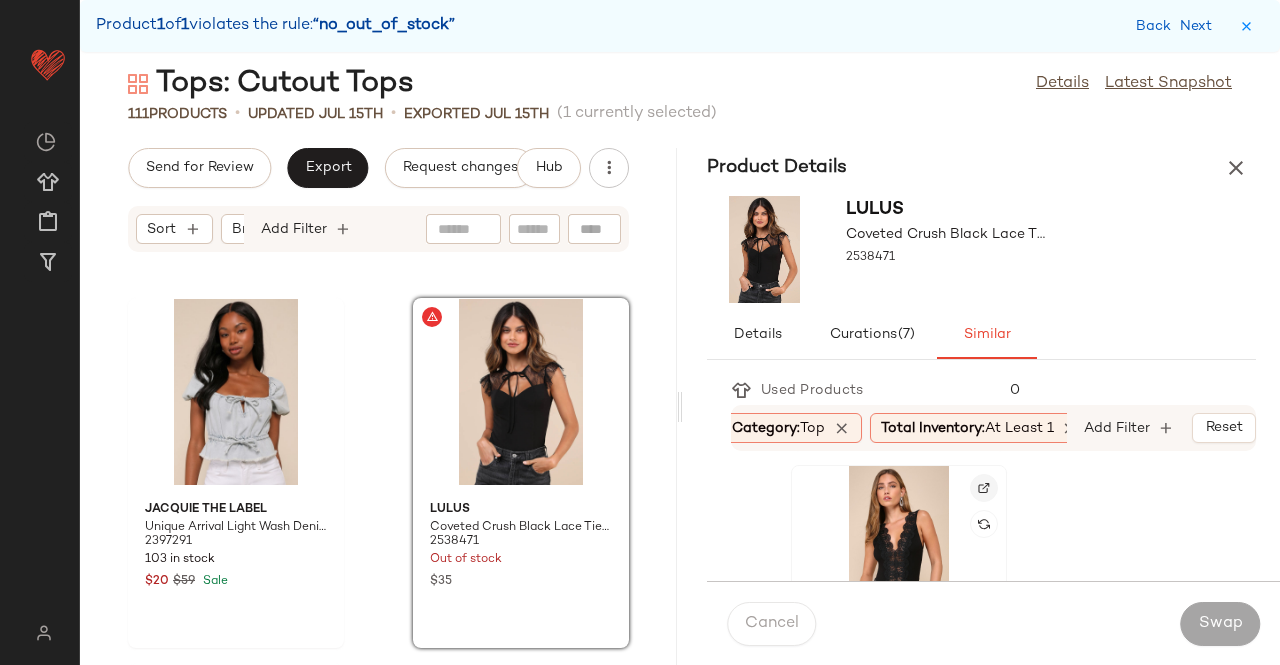 click 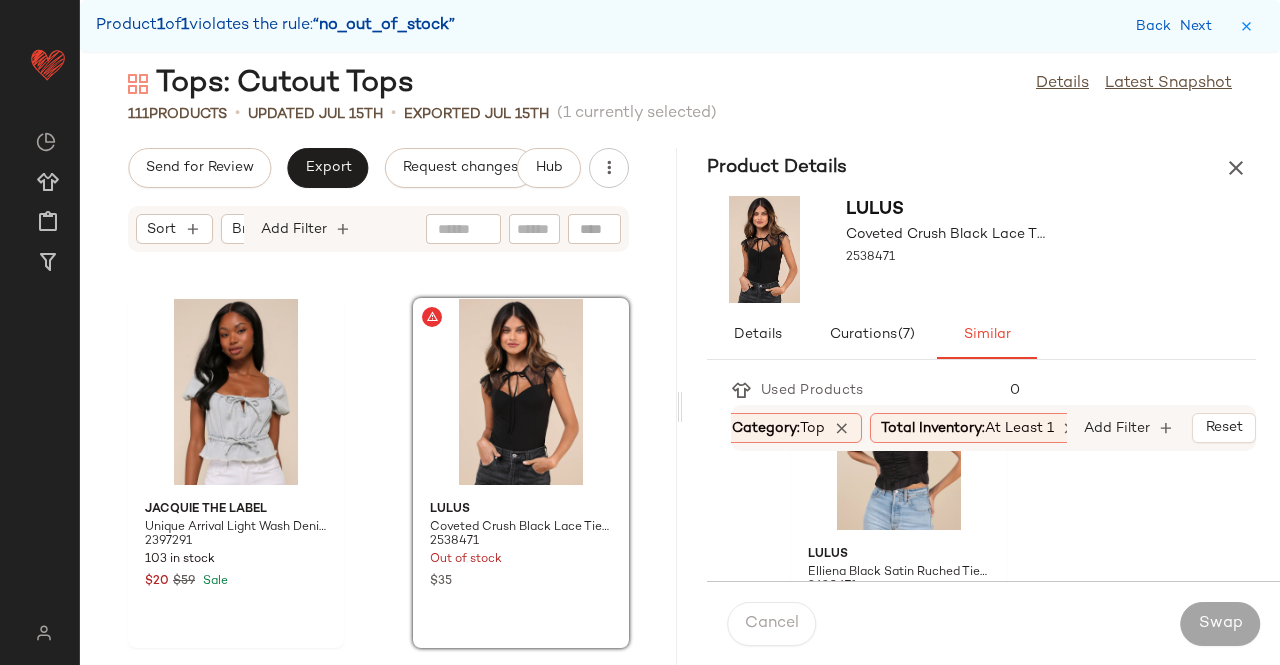 scroll, scrollTop: 4144, scrollLeft: 0, axis: vertical 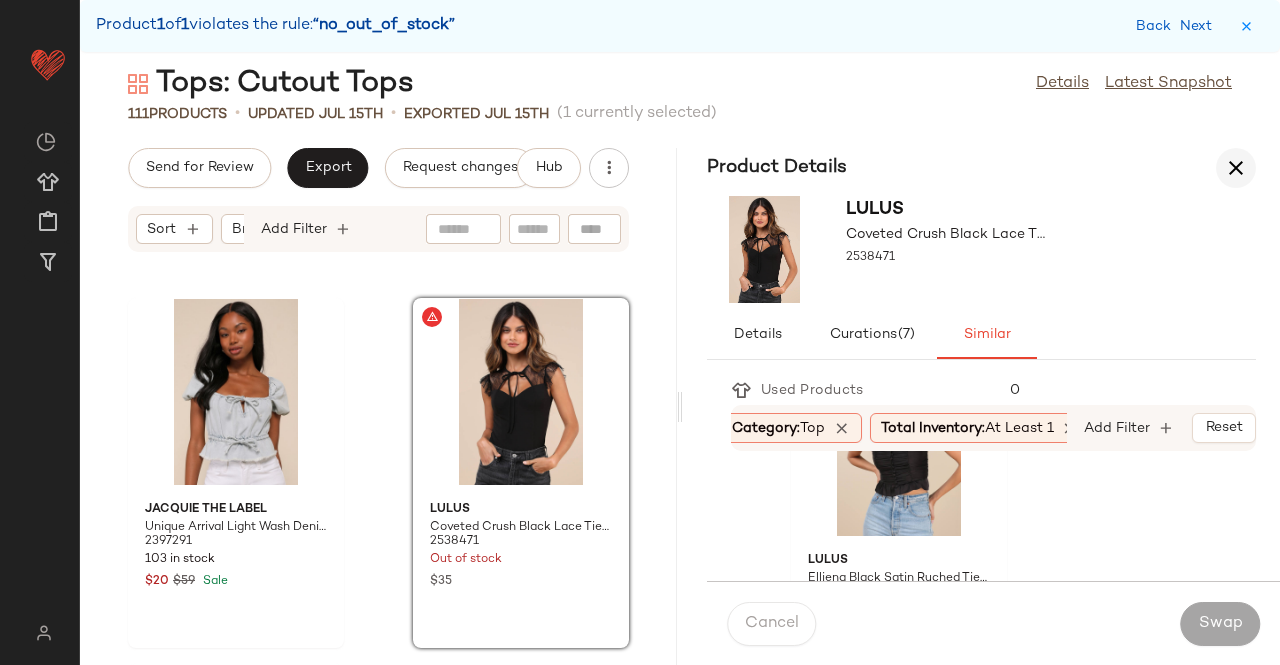 click at bounding box center [1236, 168] 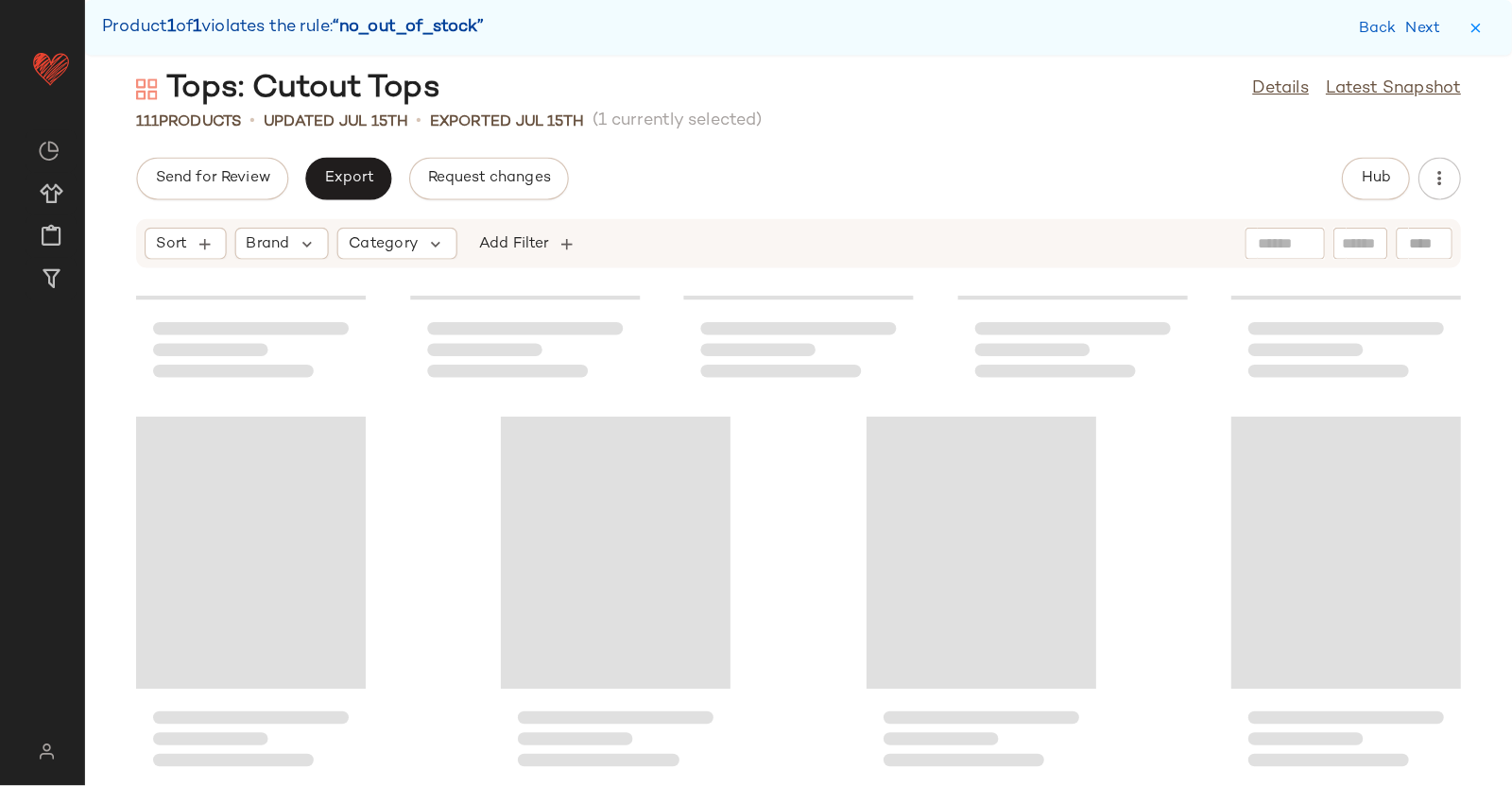 scroll, scrollTop: 6050, scrollLeft: 0, axis: vertical 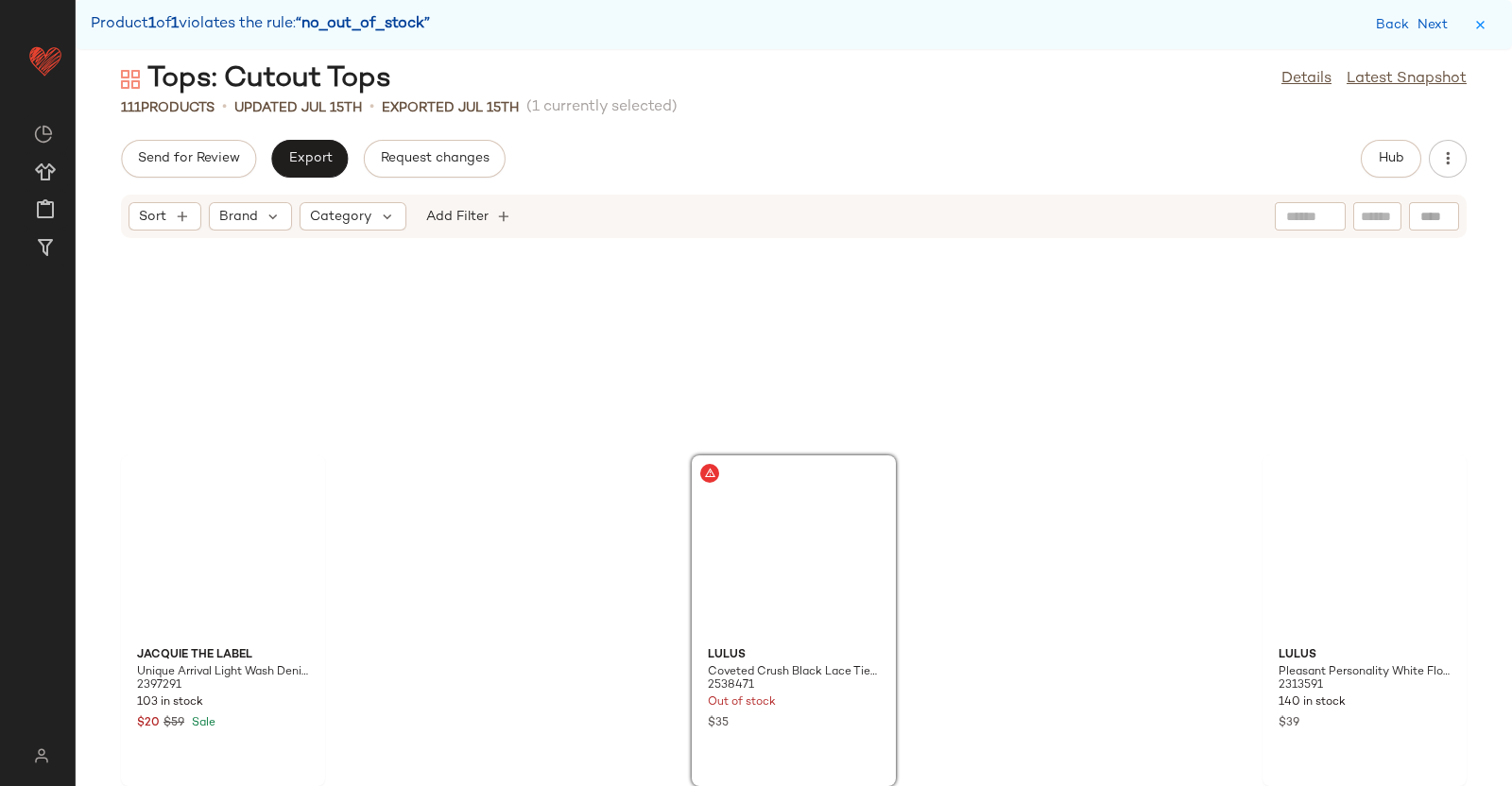 drag, startPoint x: 1160, startPoint y: 0, endPoint x: 964, endPoint y: 179, distance: 265.43737 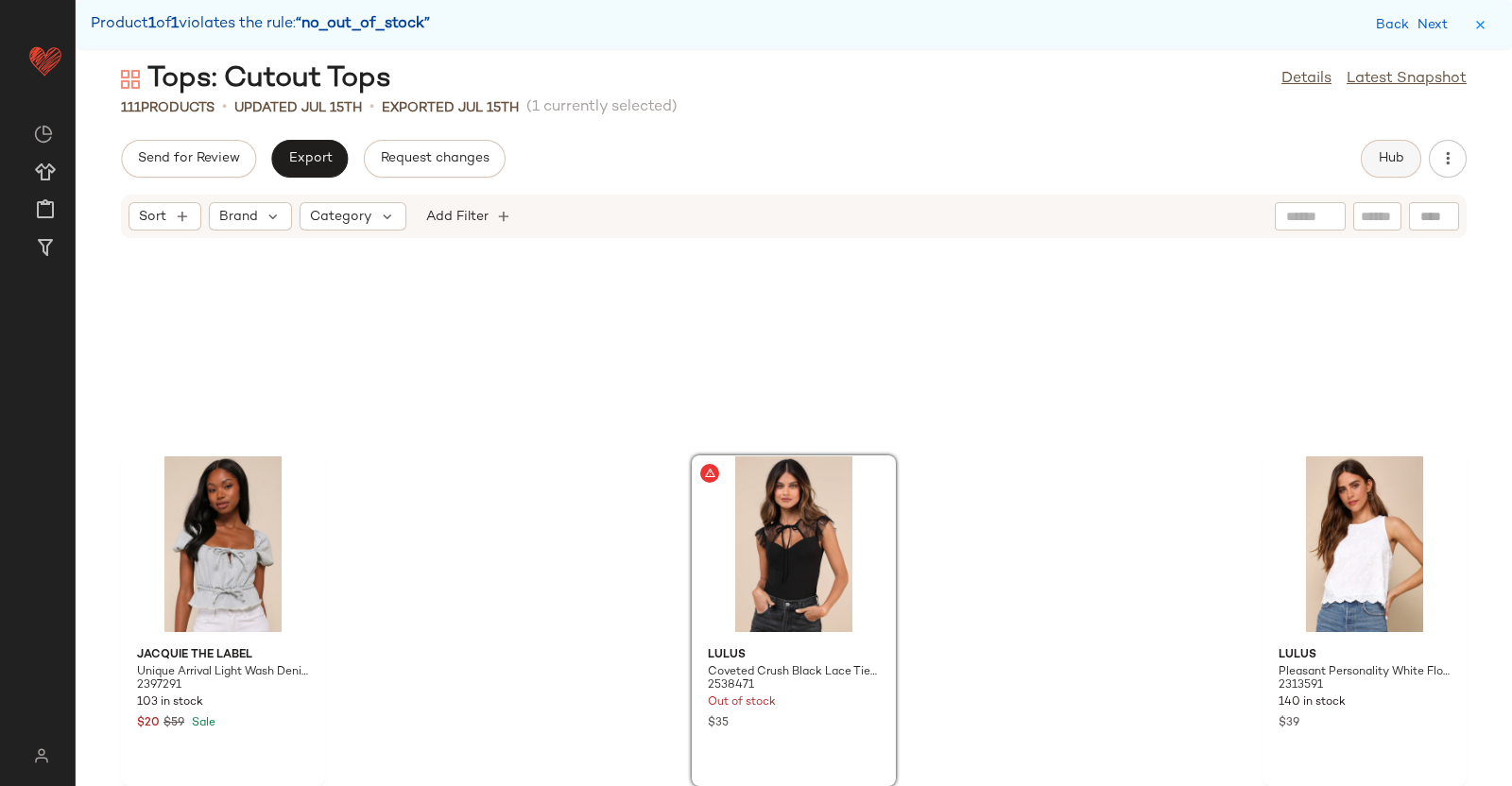 click on "Hub" at bounding box center (1391, 159) 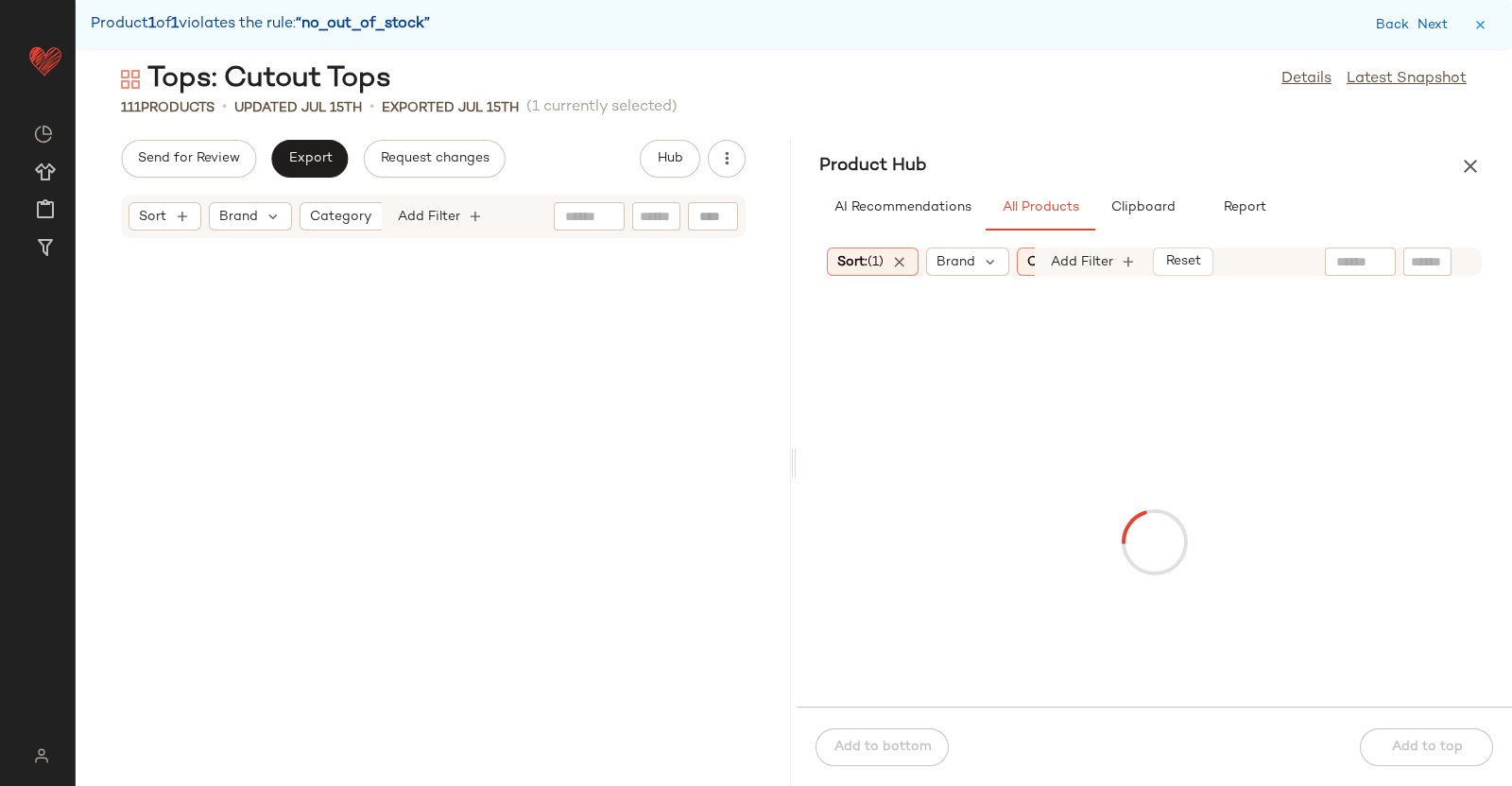 scroll, scrollTop: 18671, scrollLeft: 0, axis: vertical 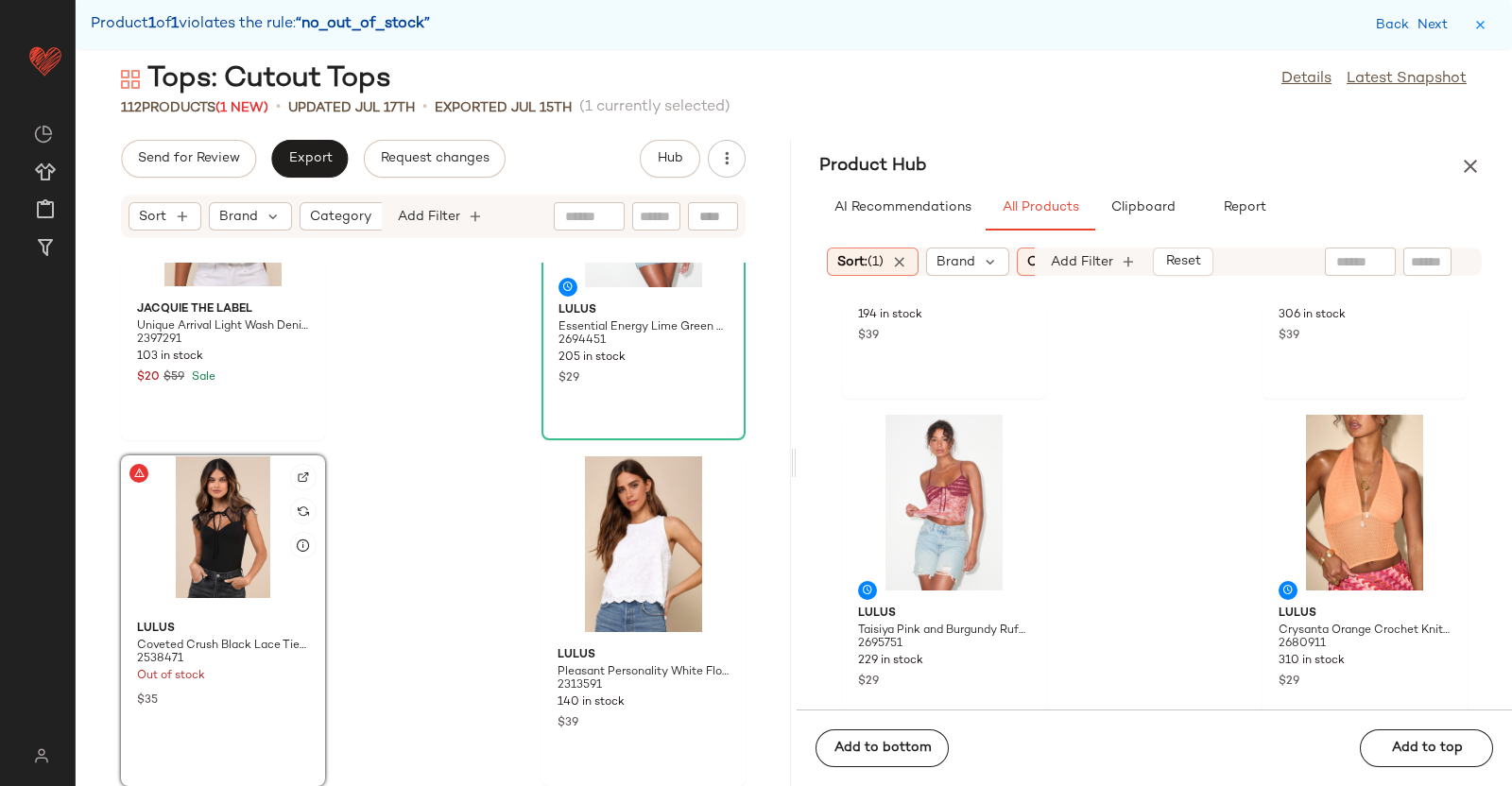 click 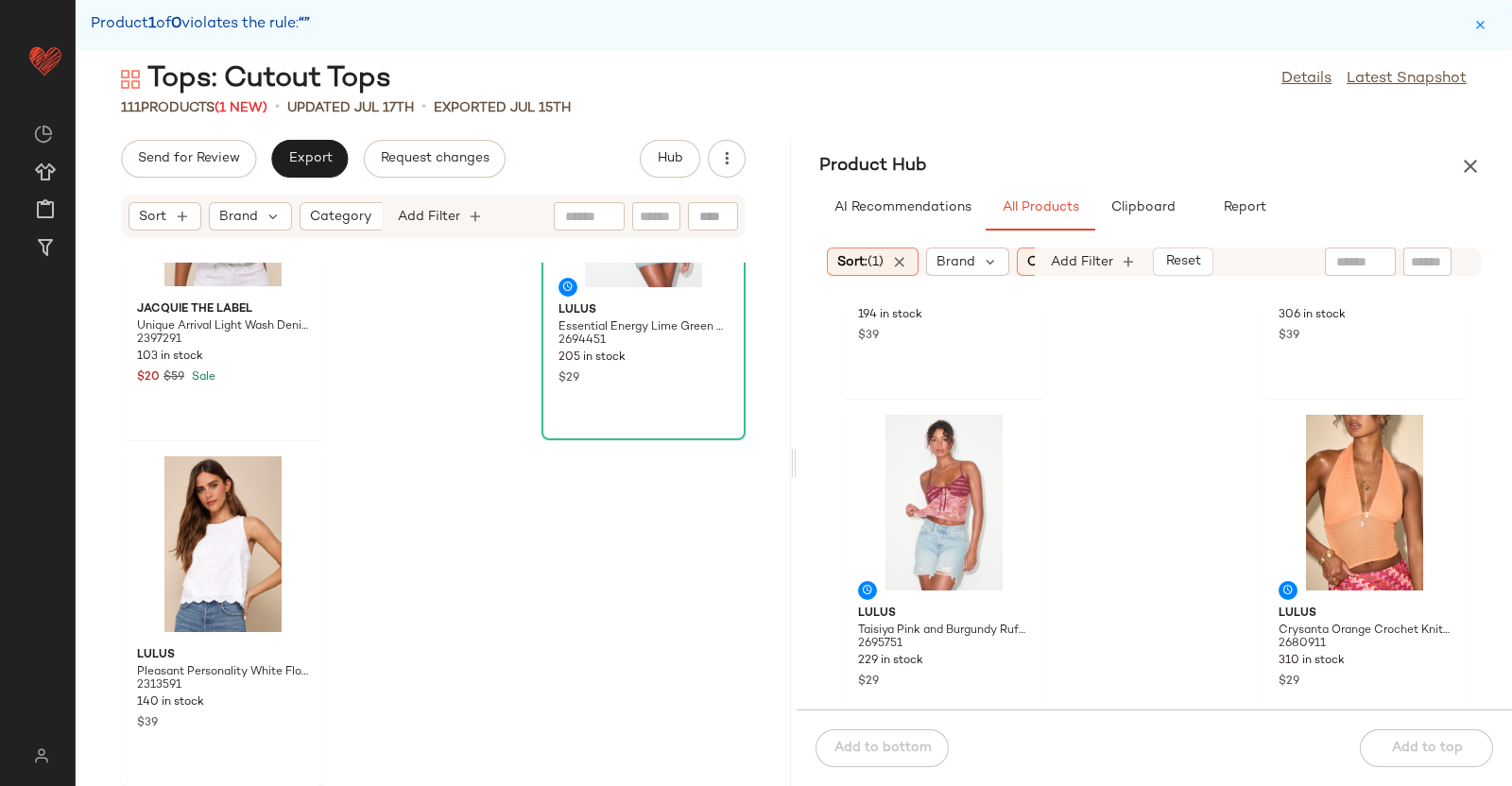 click on "Jacquie The Label Unique Arrival Light Wash Denim Puff Sleeve Tie-Front Top 2397291 103 in stock $20 $59 Sale Lulus Essential Energy Lime Green Ribbed Sleeveless Cross-Front Top 2694451 205 in stock $29 Lulus Pleasant Personality White Floral Embroidered Crew Neck Tank Top 2313591 140 in stock $39" 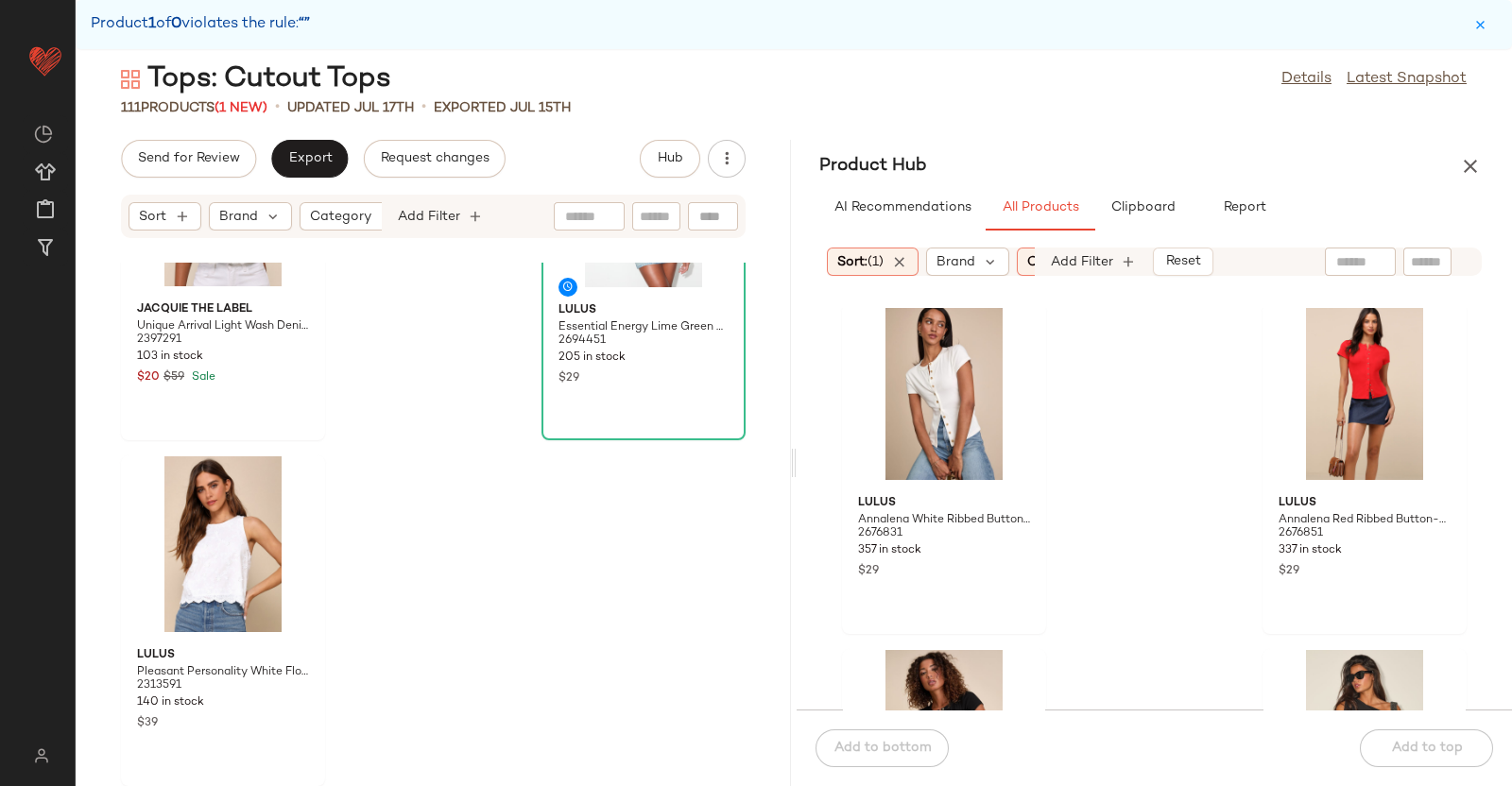 scroll, scrollTop: 1667, scrollLeft: 0, axis: vertical 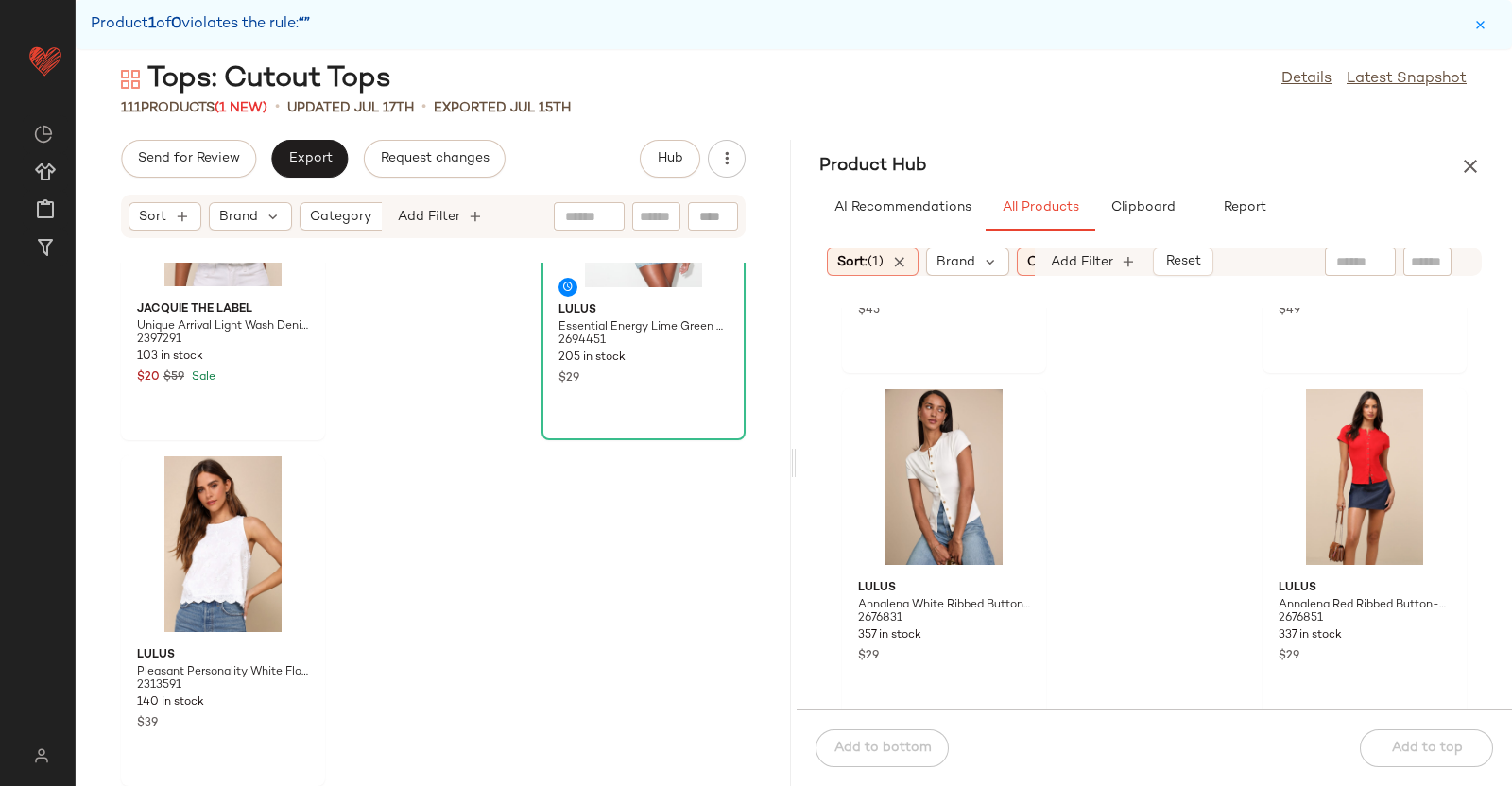 click at bounding box center [1470, 166] 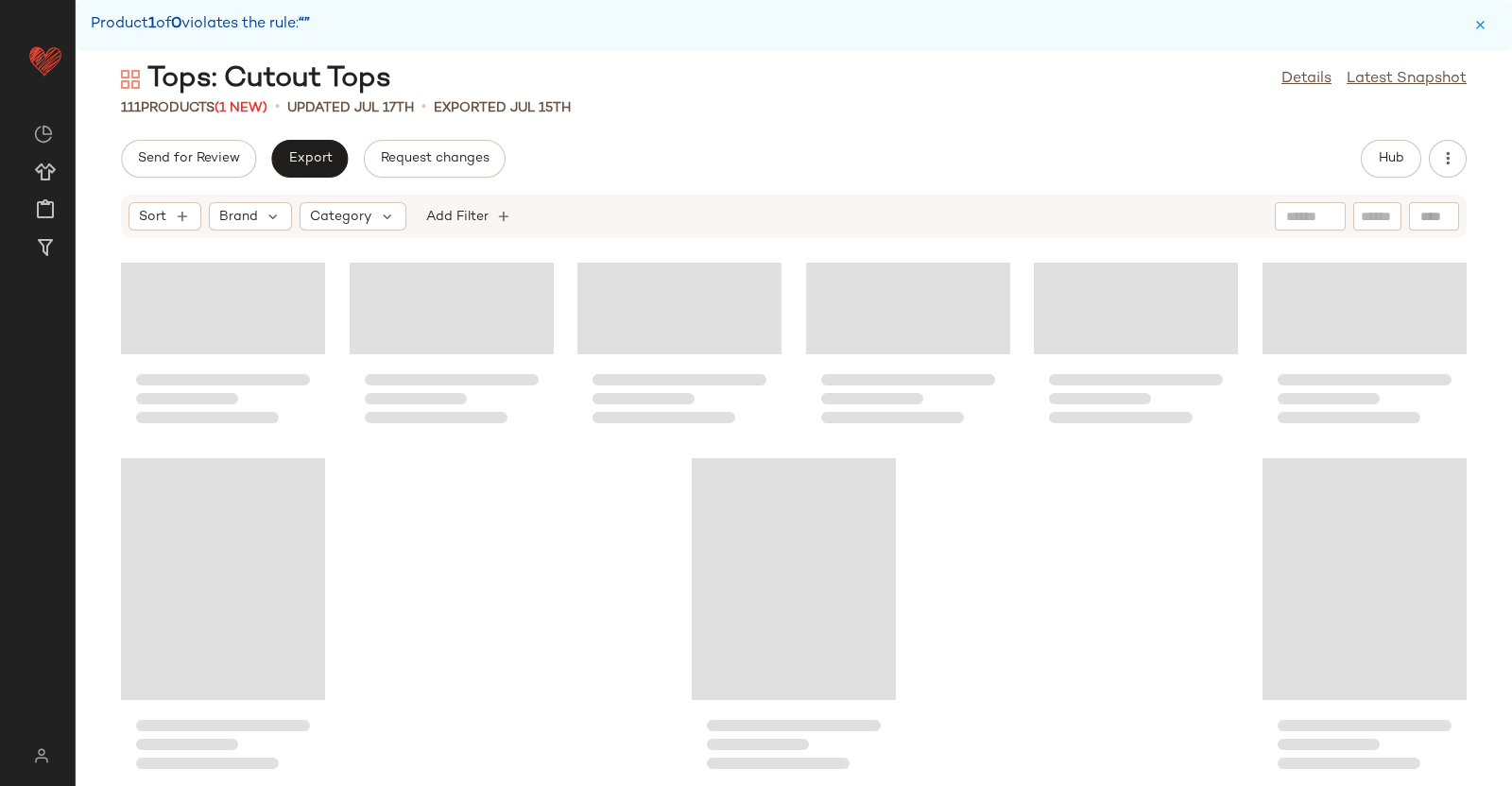 scroll, scrollTop: 6050, scrollLeft: 0, axis: vertical 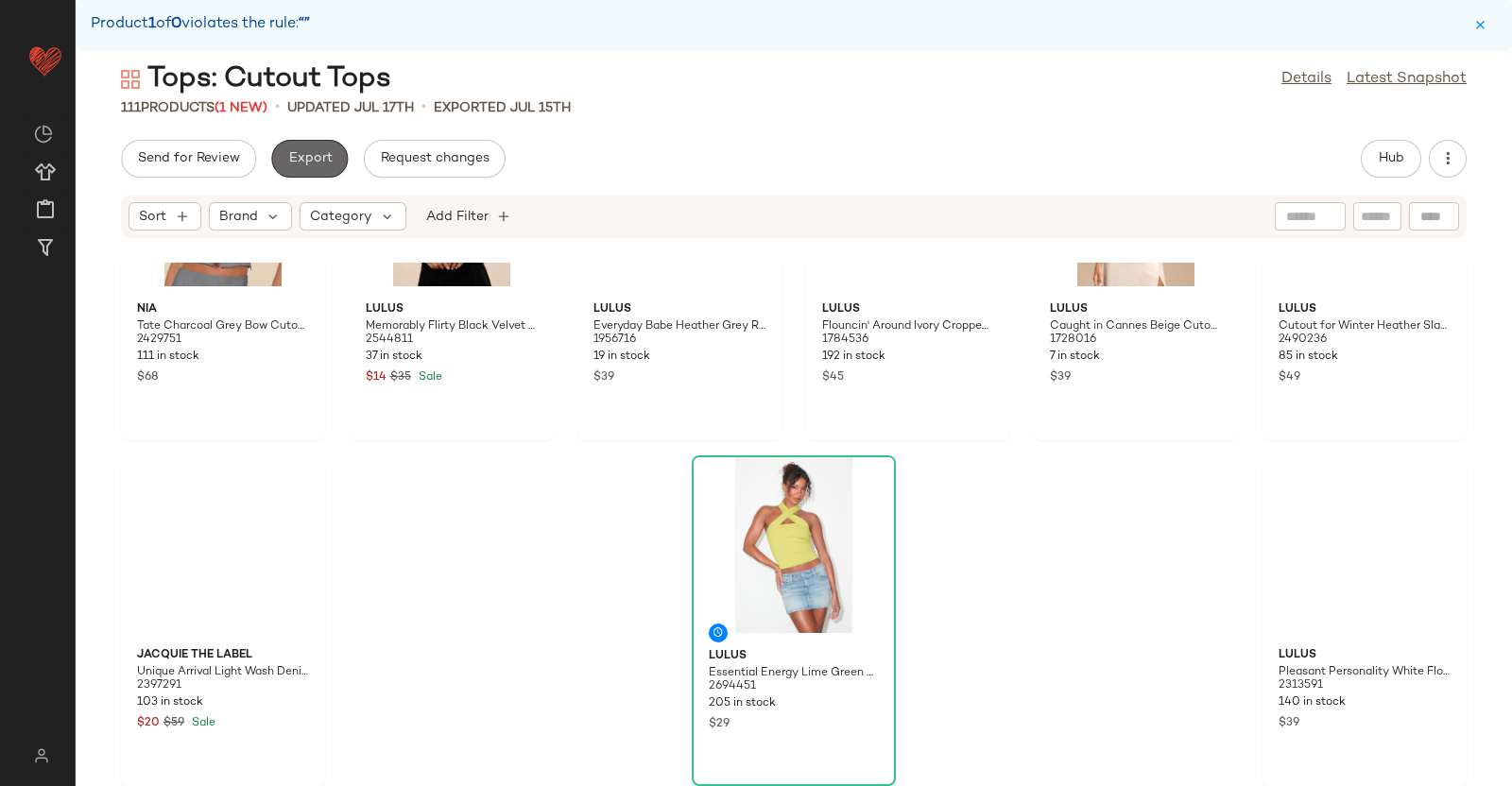 click on "Export" 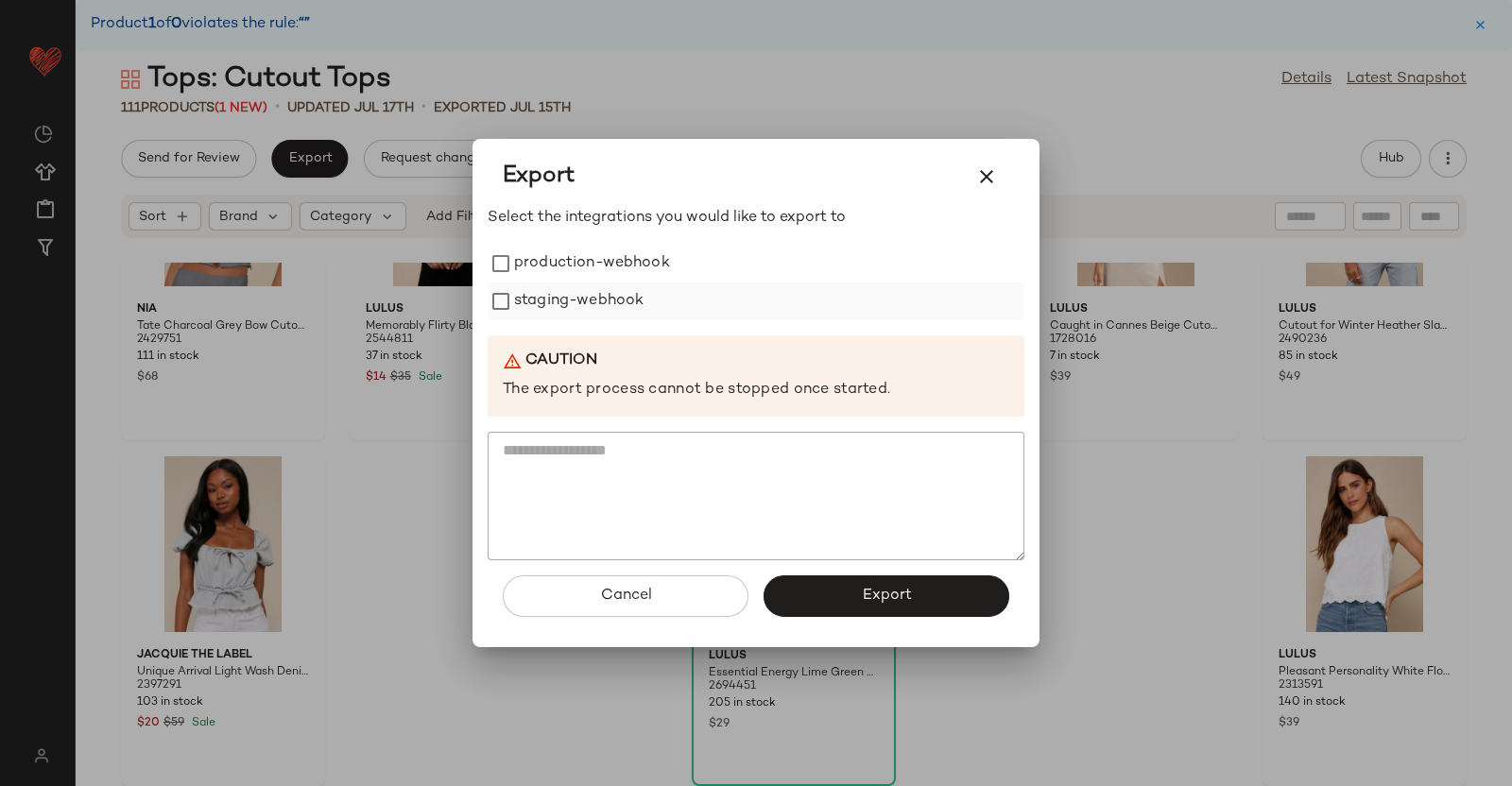 click on "staging-webhook" at bounding box center (578, 301) 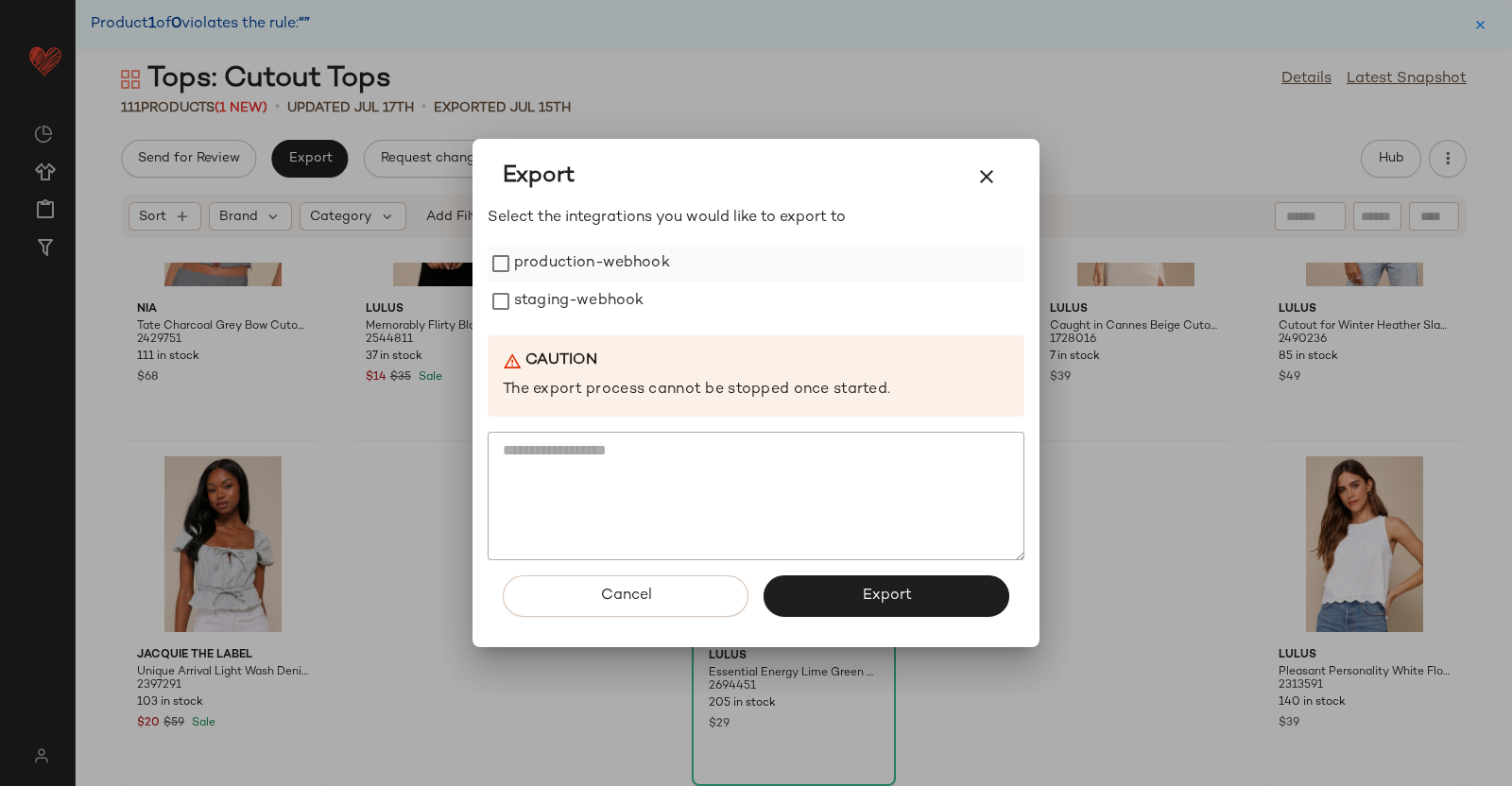 click on "production-webhook" at bounding box center [592, 264] 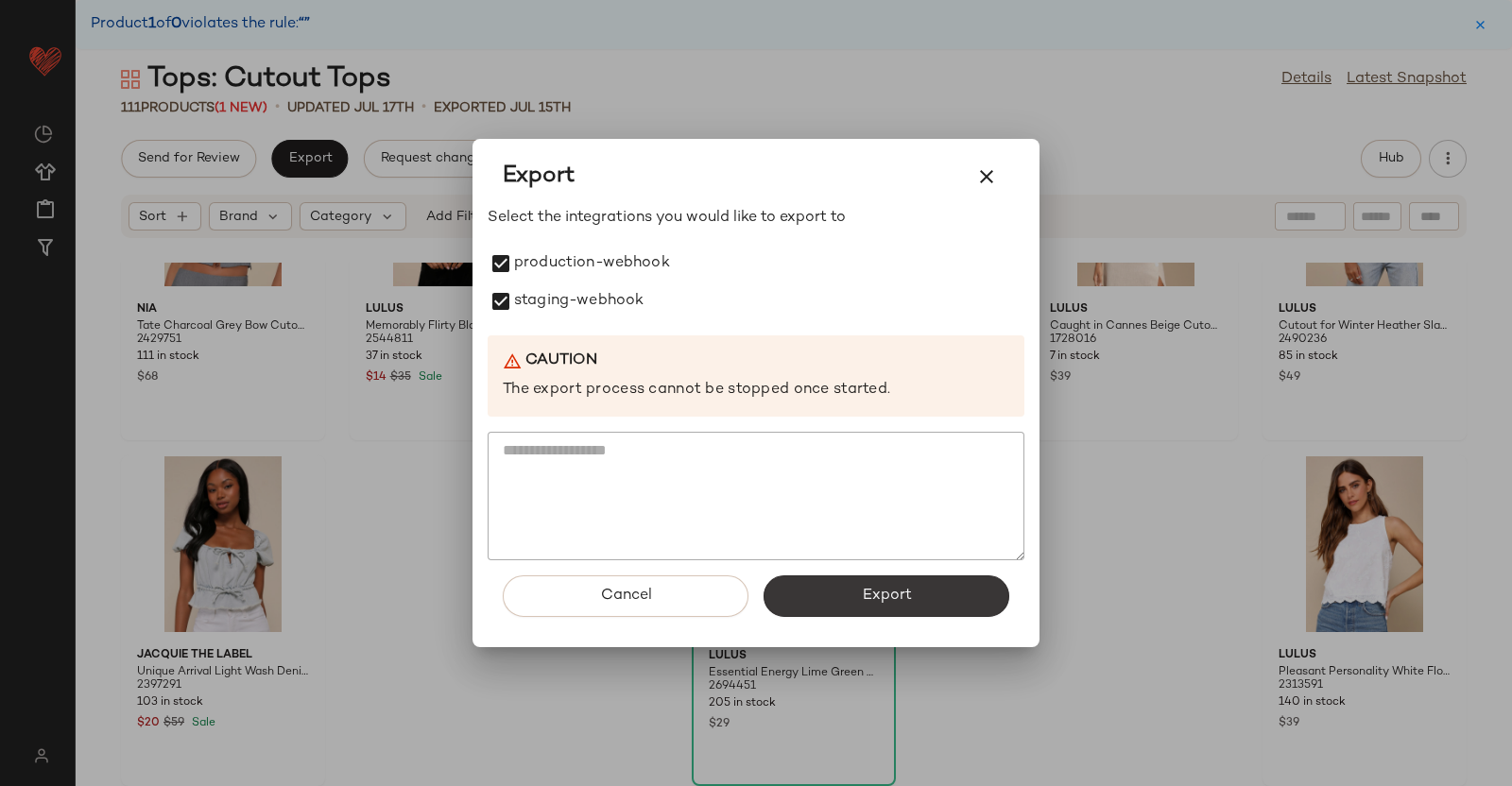 click on "Export" at bounding box center [886, 596] 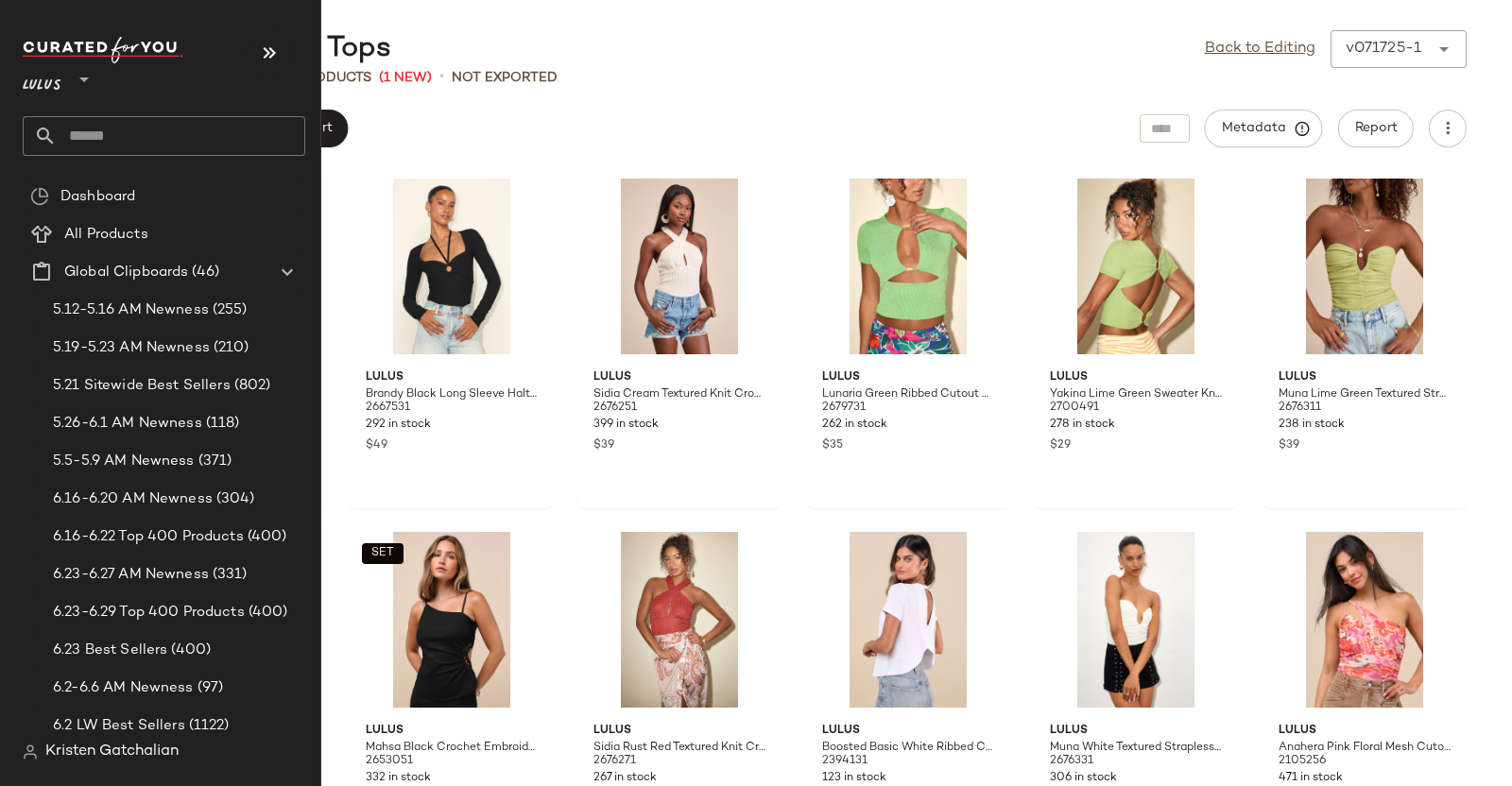 click 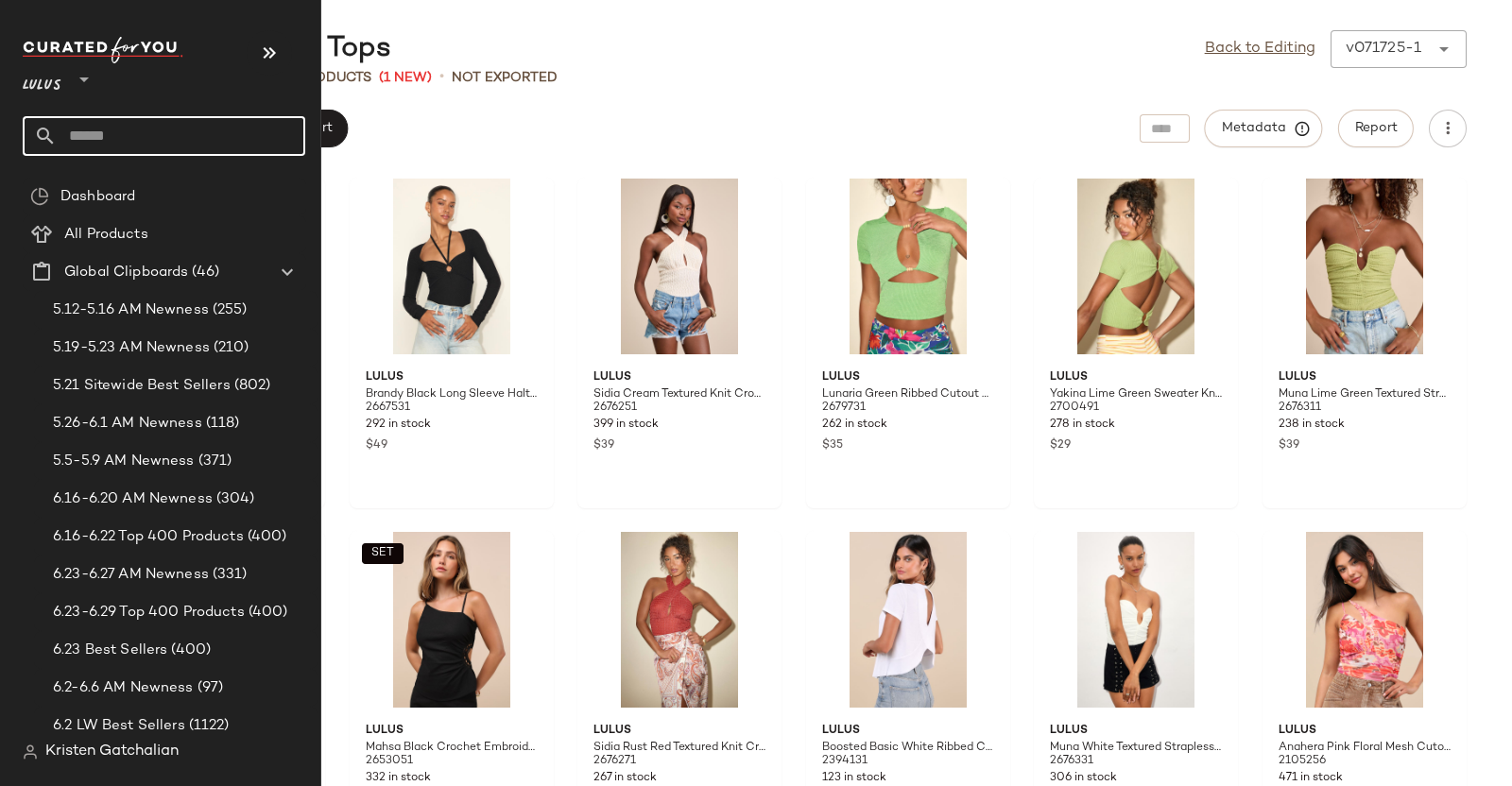 drag, startPoint x: 50, startPoint y: 123, endPoint x: 90, endPoint y: 121, distance: 40.049969 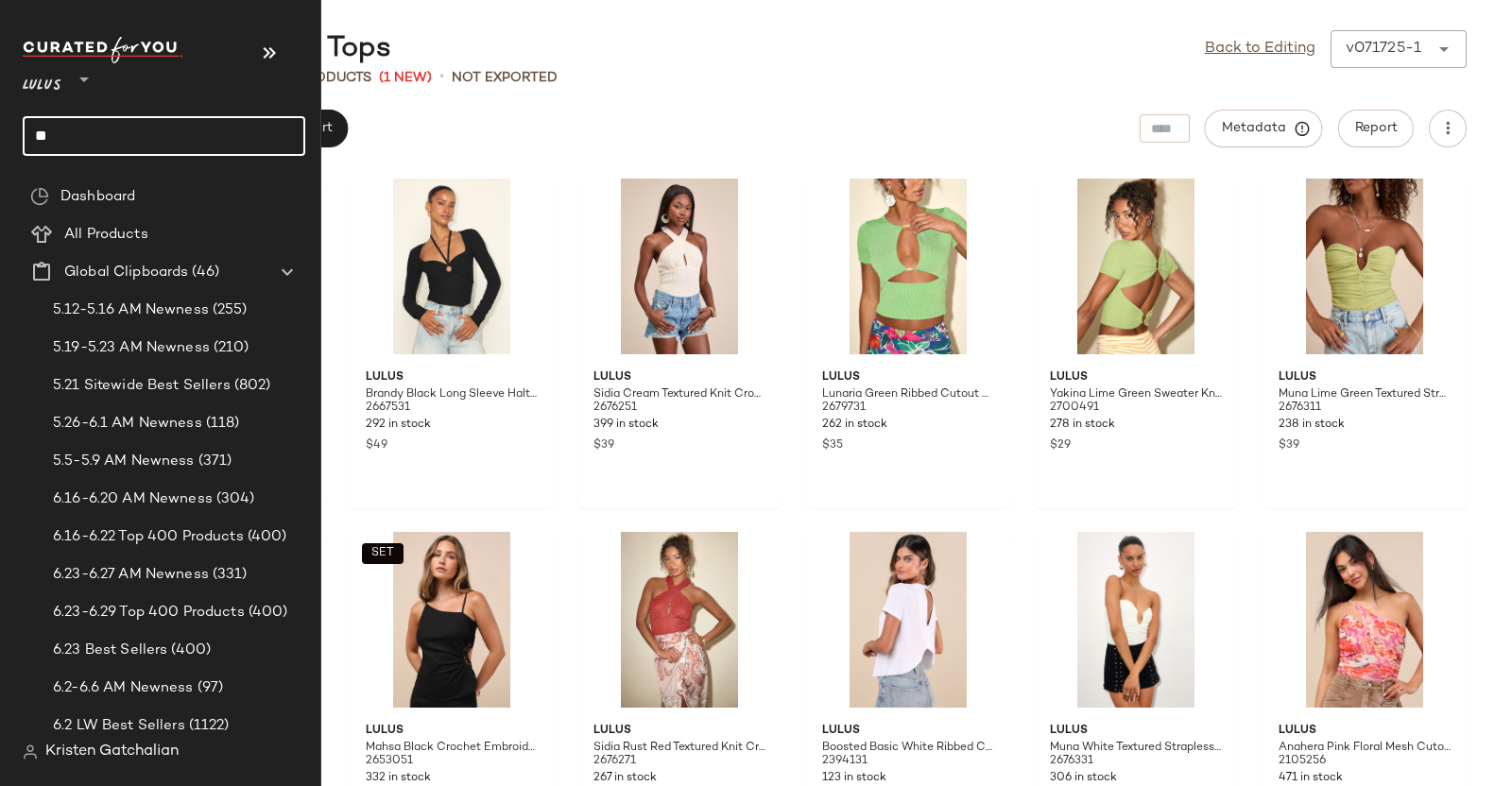 type on "*" 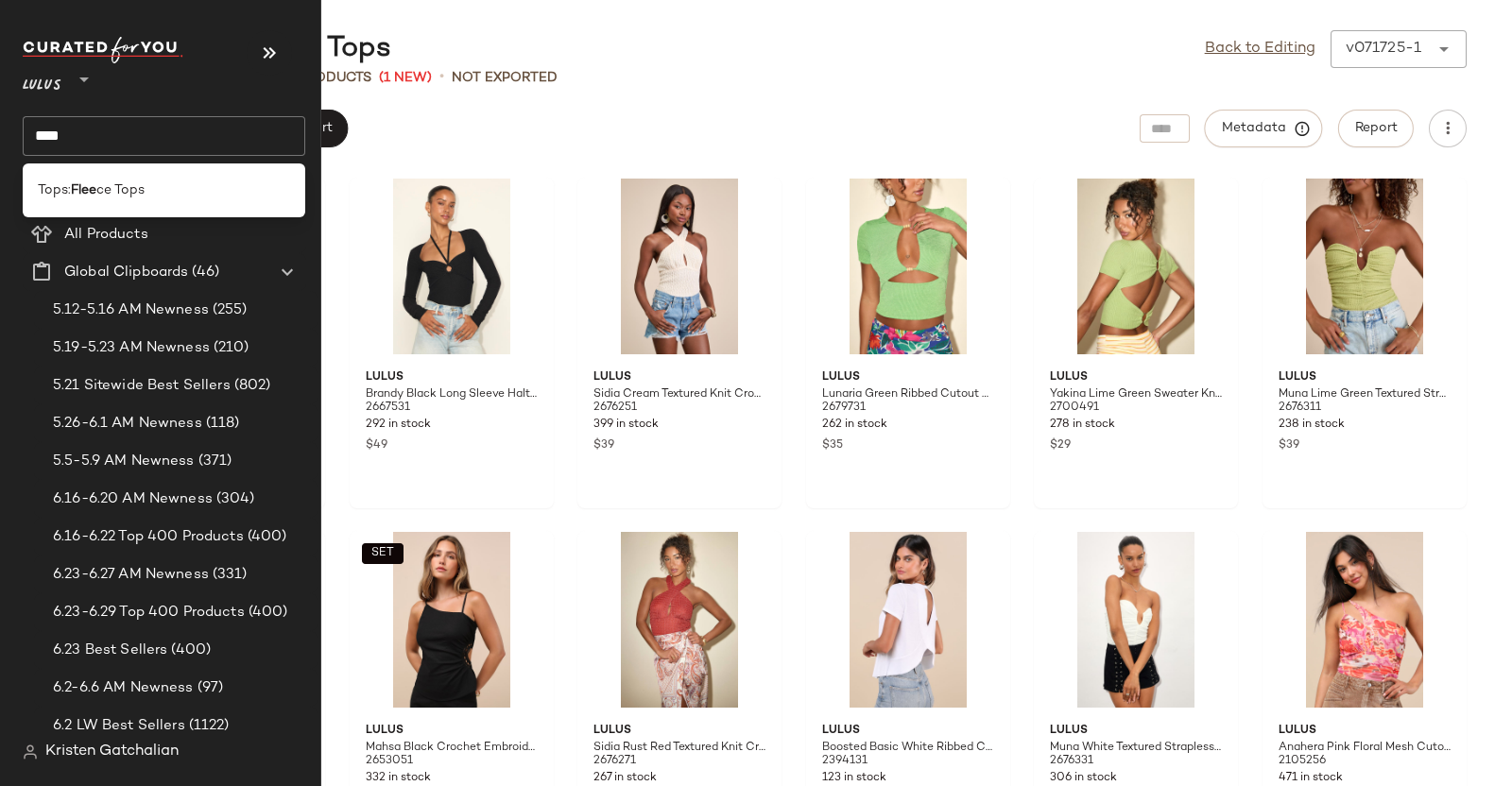 click on "****" 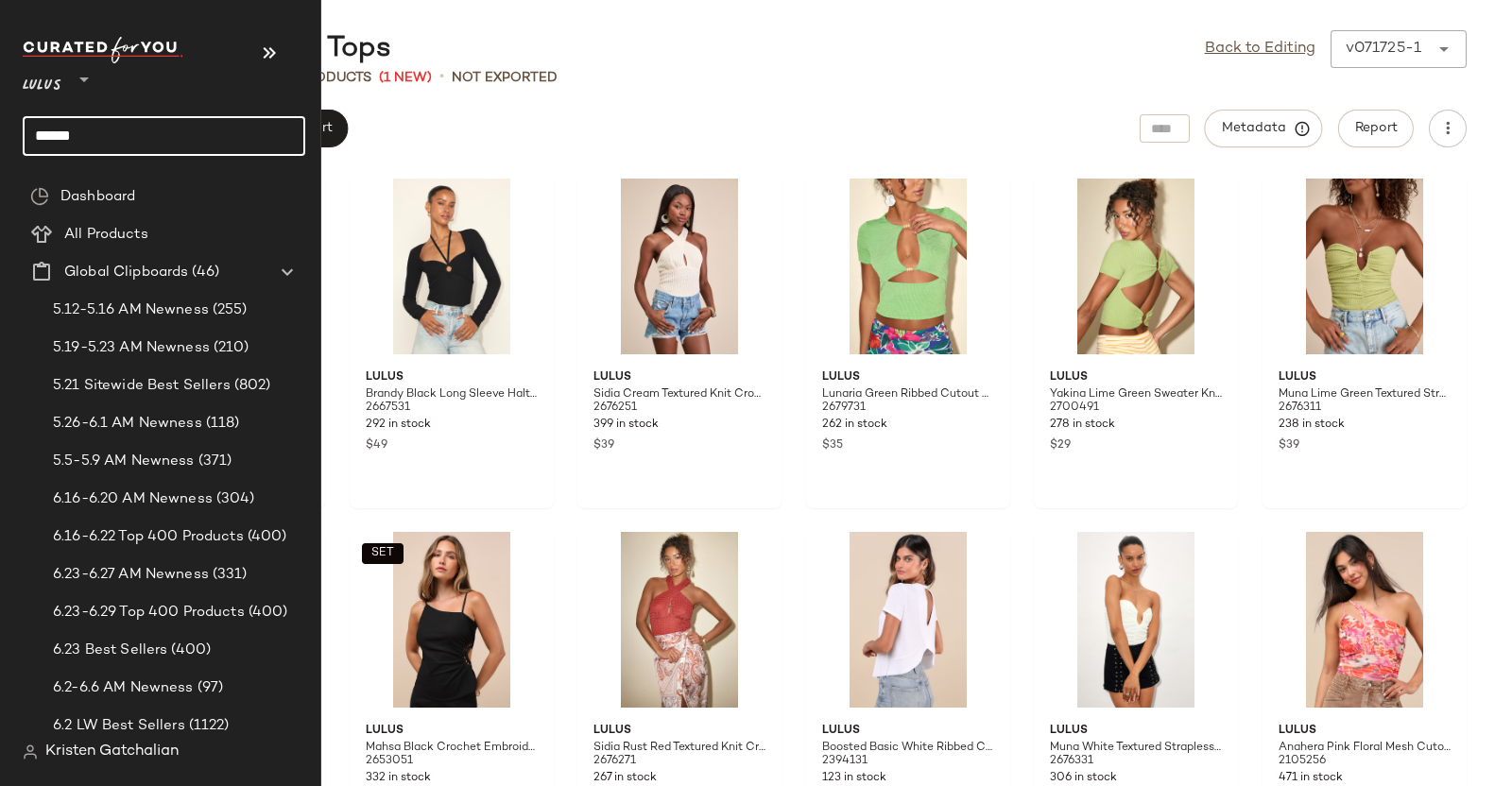 type on "******" 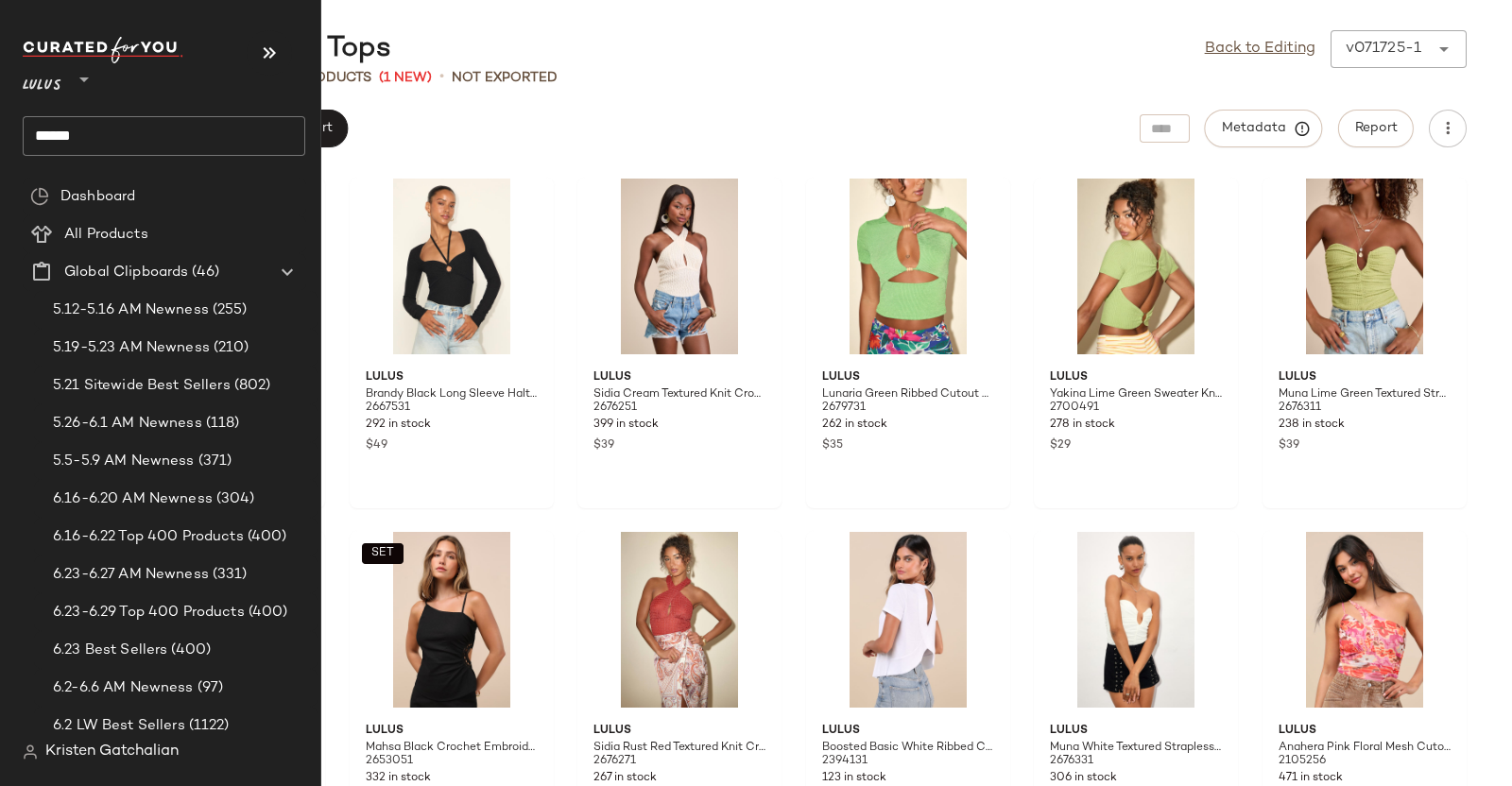 click on "******" 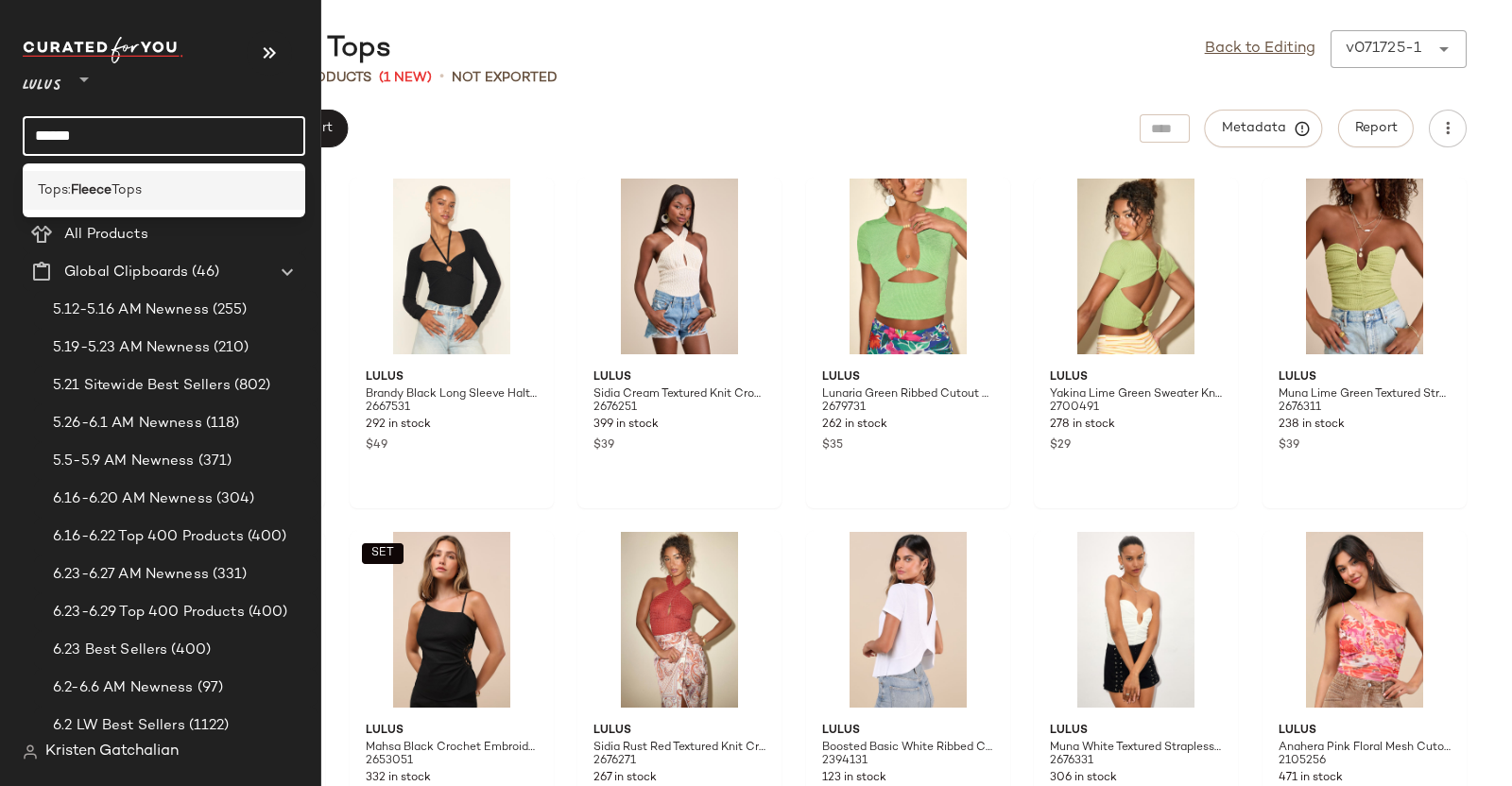 click on "Tops:  Fleece  Tops" 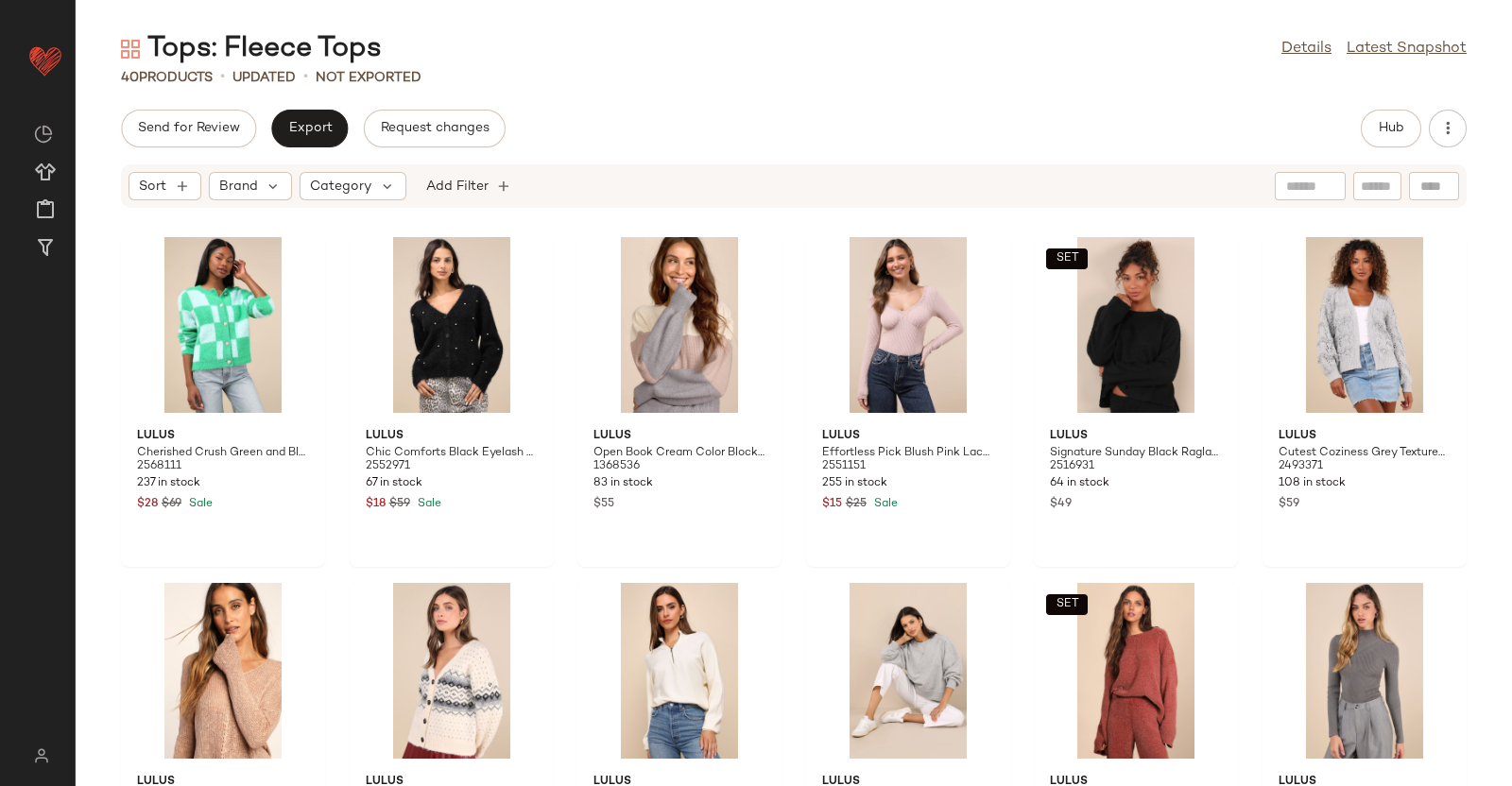 click on "Tops: Fleece Tops  Details   Latest Snapshot  40   Products   •   updated   •   Not Exported   Send for Review   Export   Request changes   Hub  Sort  Brand  Category  Add Filter  Lulus Cherished Crush Green and Blue Checkered Eyelash Knit Cardigan 2568111 237 in stock $28 $69 Sale Lulus Chic Comforts Black Eyelash Knit Pearl Cardigan 2552971 67 in stock $18 $59 Sale Lulus Open Book Cream Color Block Balloon Sleeve Sweater 1368536 83 in stock $55 Lulus Effortless Pick Blush Pink Lace Waffle Knit Long Sleeve Top 2551151 255 in stock $15 $25 Sale  SET  Lulus Signature Sunday Black Raglan Sleeve Pullover Sweater 2516931 64 in stock $49 Lulus Cutest Coziness Grey Textured Balloon Sleeve Cardigan Sweater 2493371 108 in stock $59 Lulus Getaway Weekend Taupe Loose Knit Sweater Top 1804596 206 in stock $39 Lulus Wintry Cuddles Ivory Oversized Fair Isle Cardigan 2530031 129 in stock $65 Lulus Cuddly Aesthetic Ivory Ribbed Quarter-Zip Pullover Sweater 2315391 113 in stock $49 Lulus 2608651 128 in stock $20 $39" at bounding box center [794, 408] 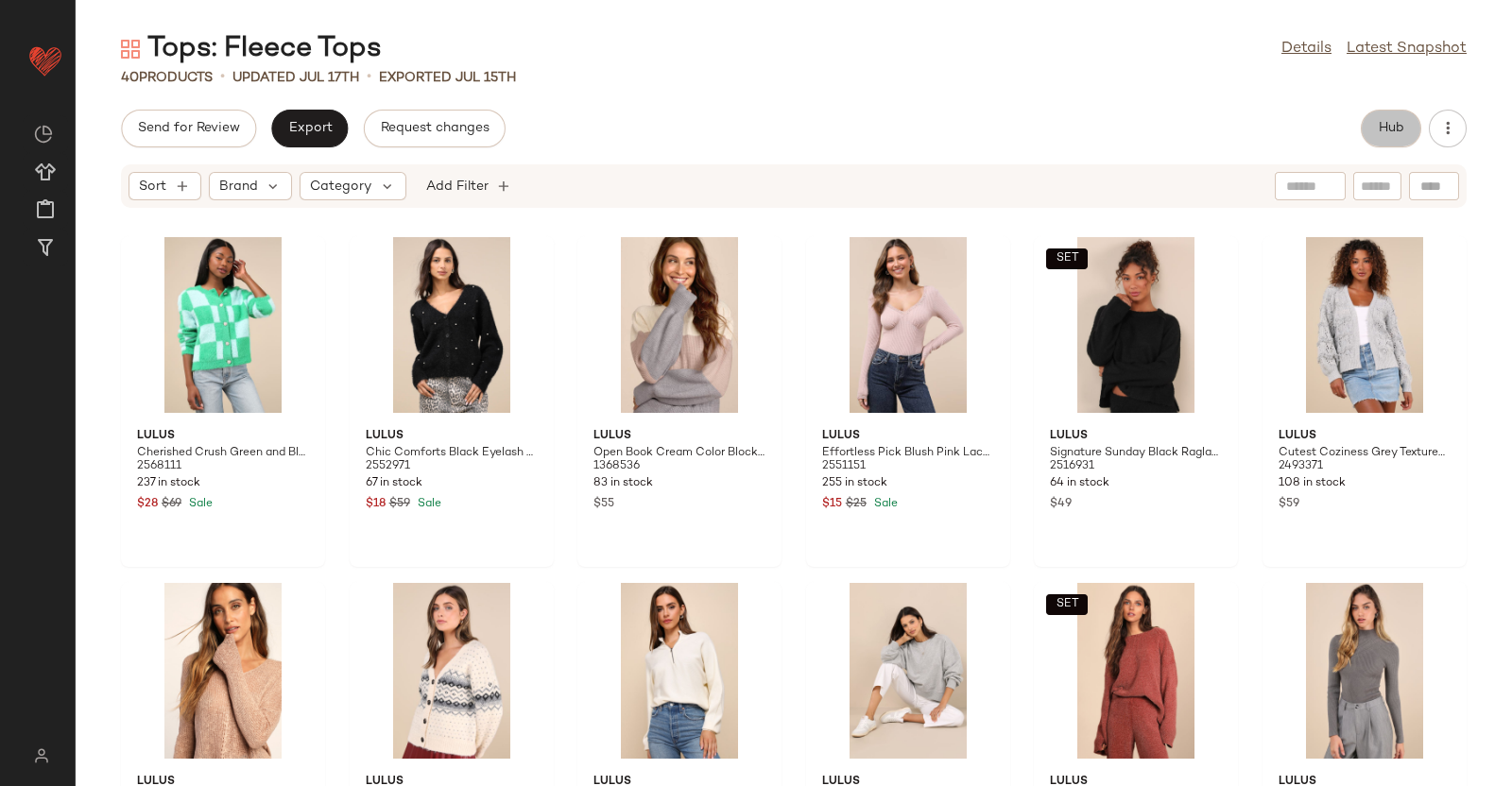 click on "Hub" 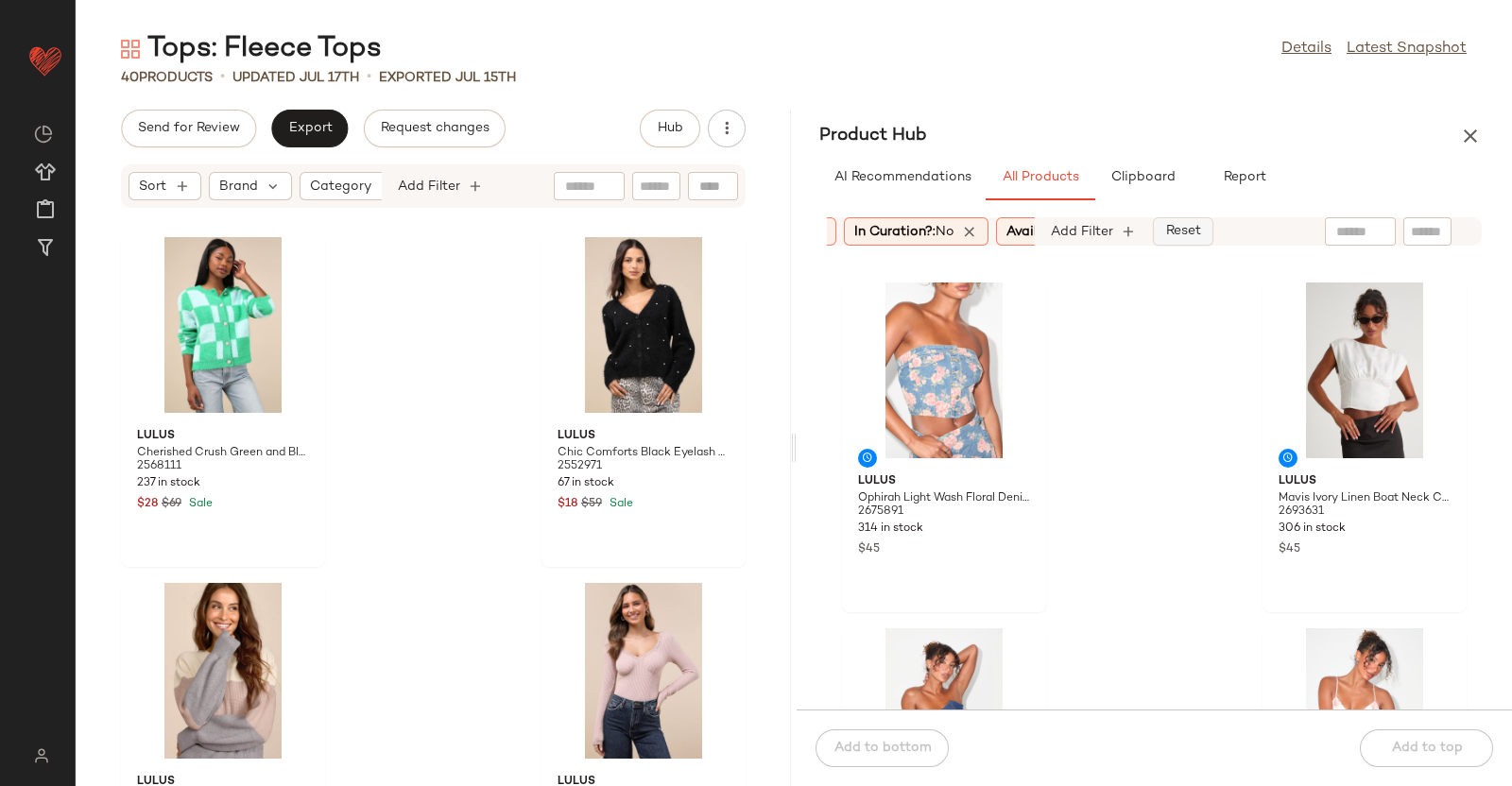 scroll, scrollTop: 0, scrollLeft: 330, axis: horizontal 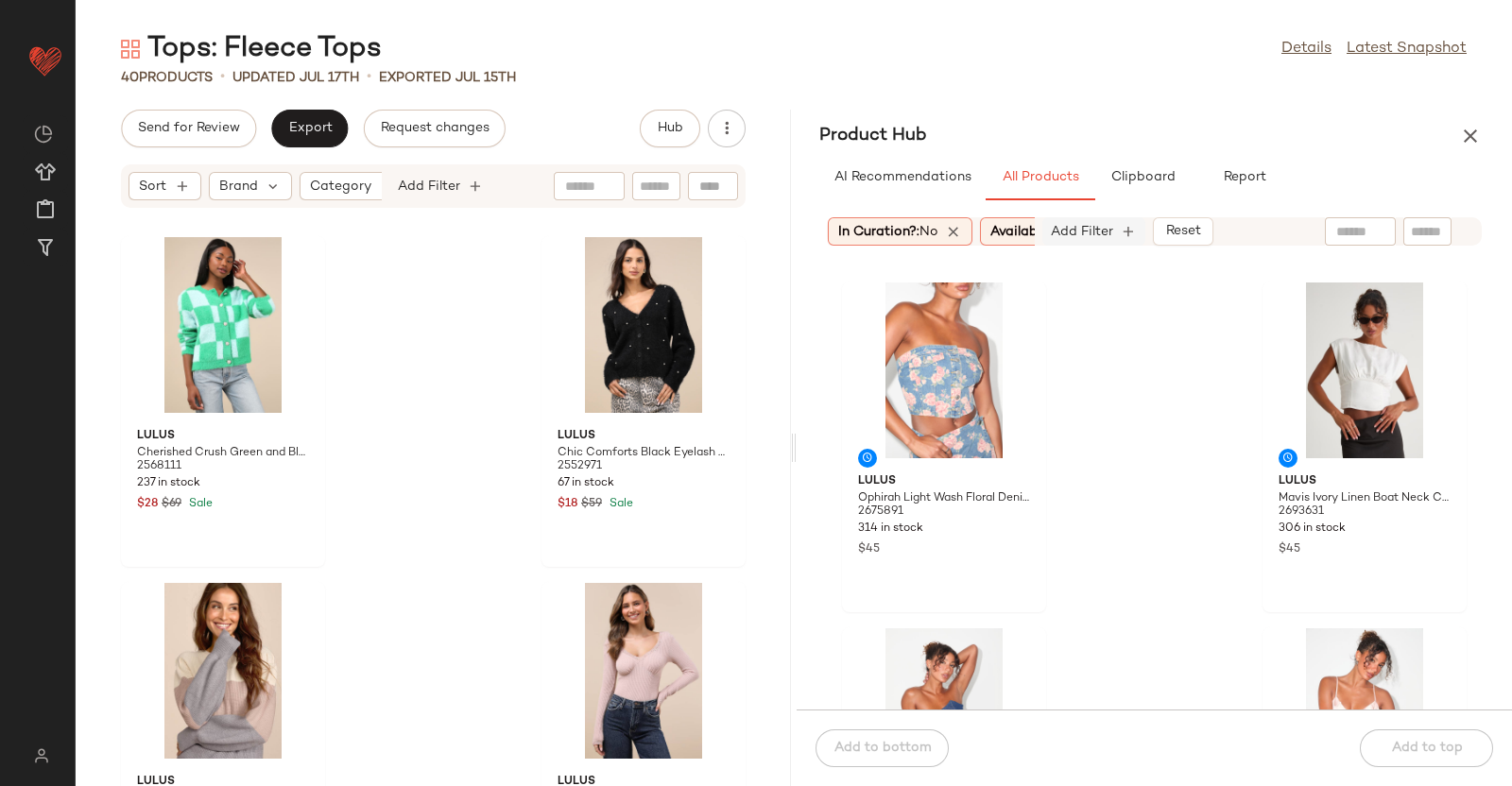 click on "Add Filter" at bounding box center (1082, 231) 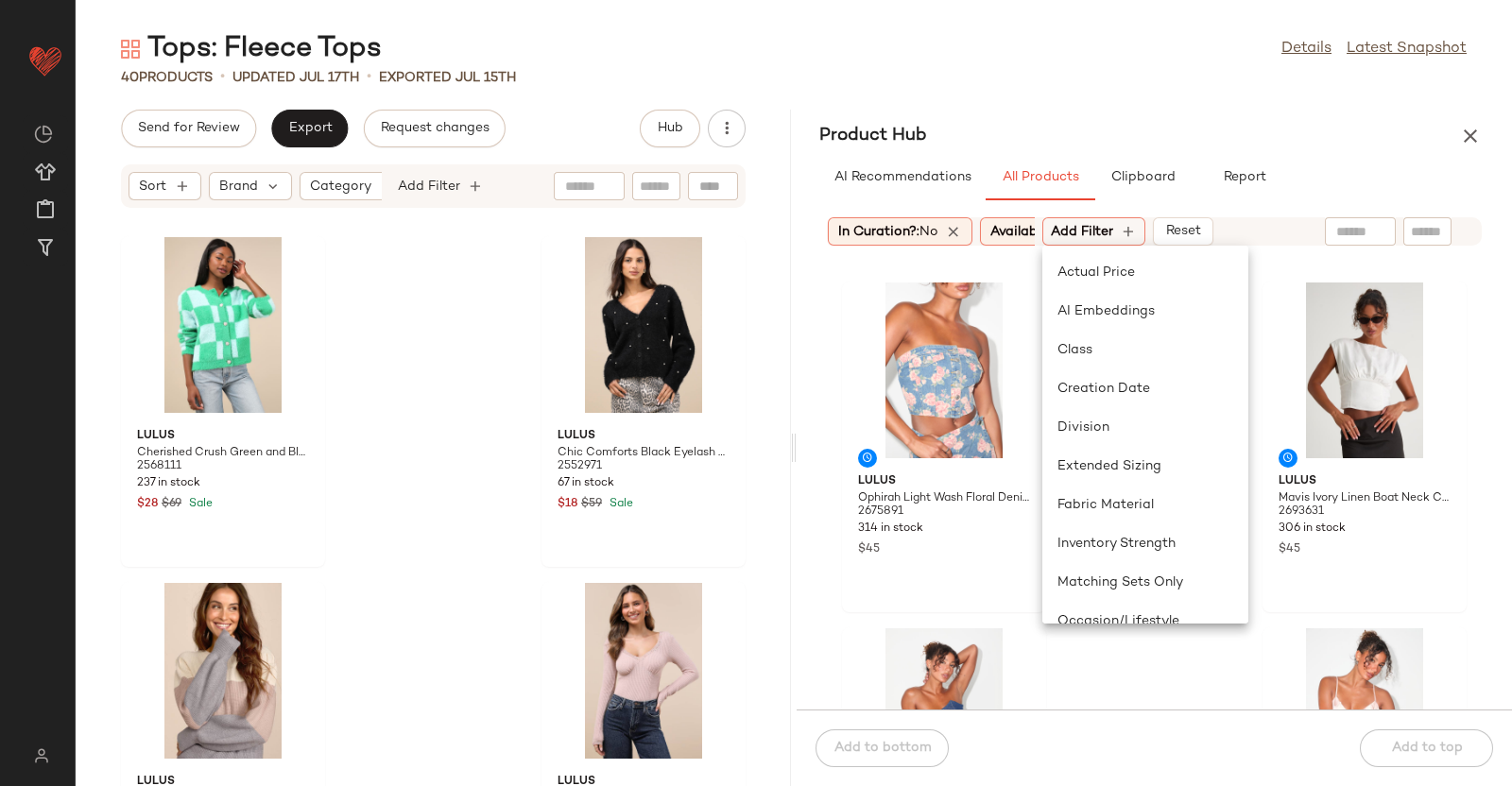 scroll, scrollTop: 235, scrollLeft: 0, axis: vertical 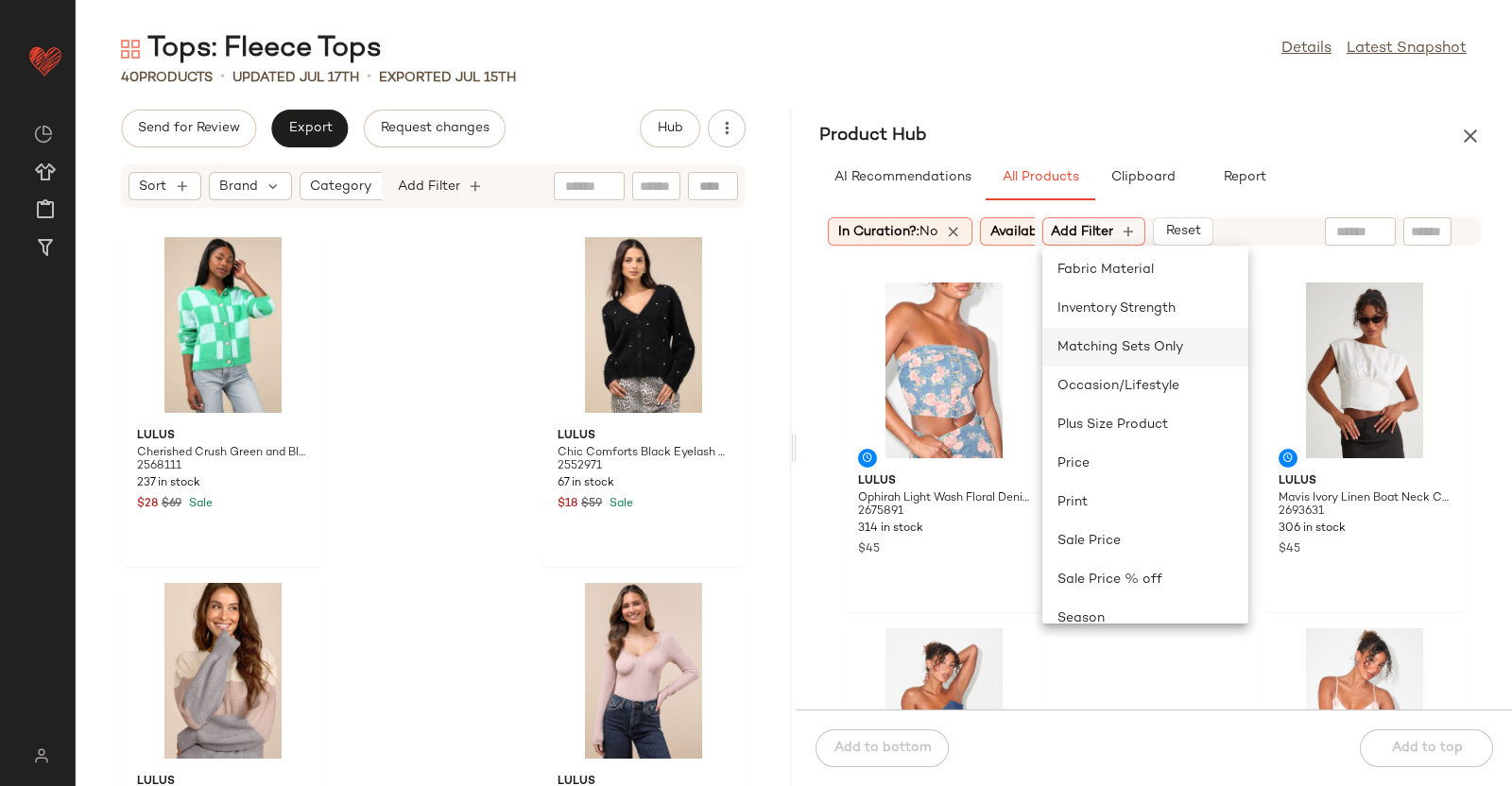 click on "Matching Sets Only" 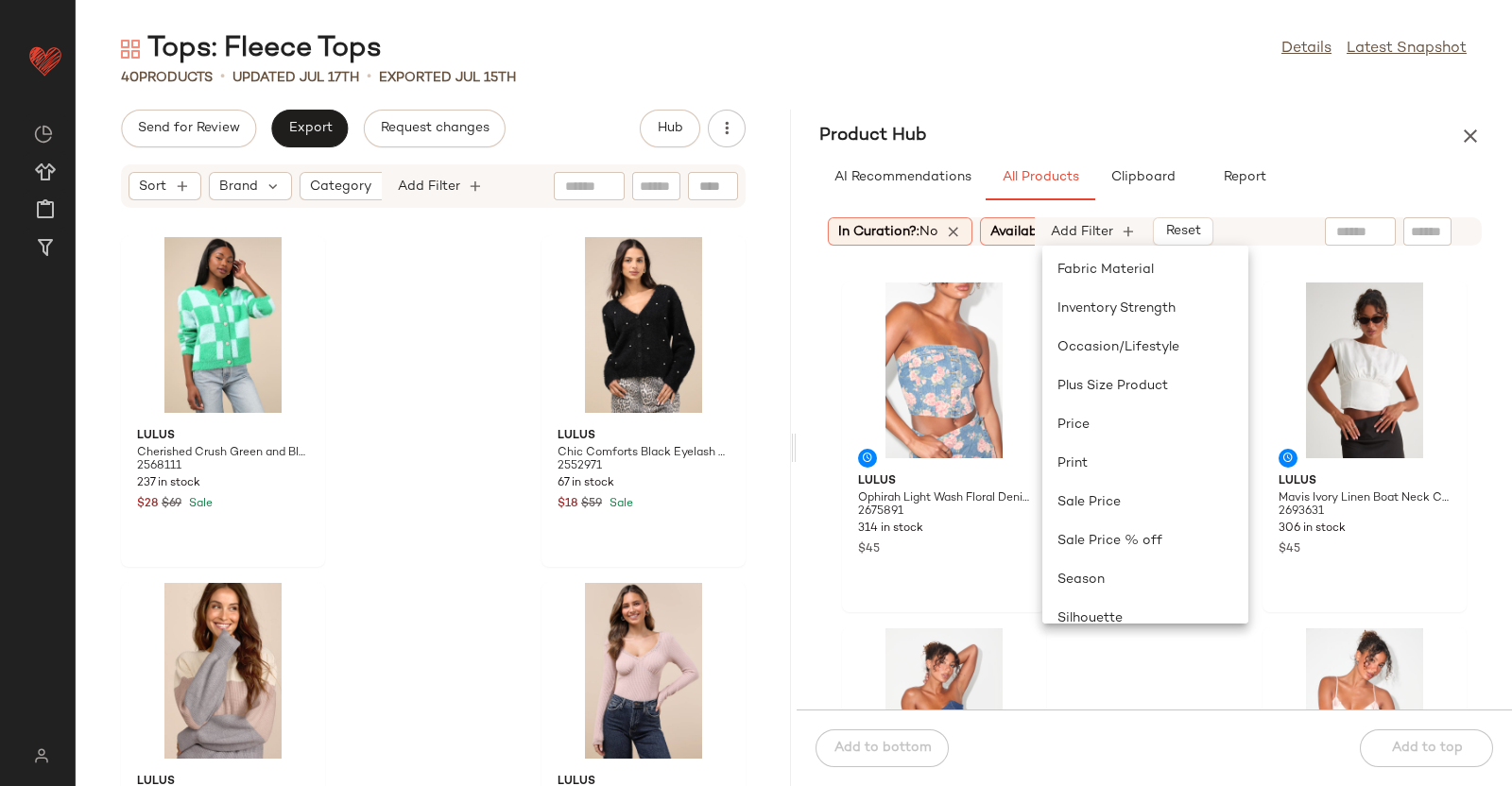 scroll, scrollTop: 0, scrollLeft: 637, axis: horizontal 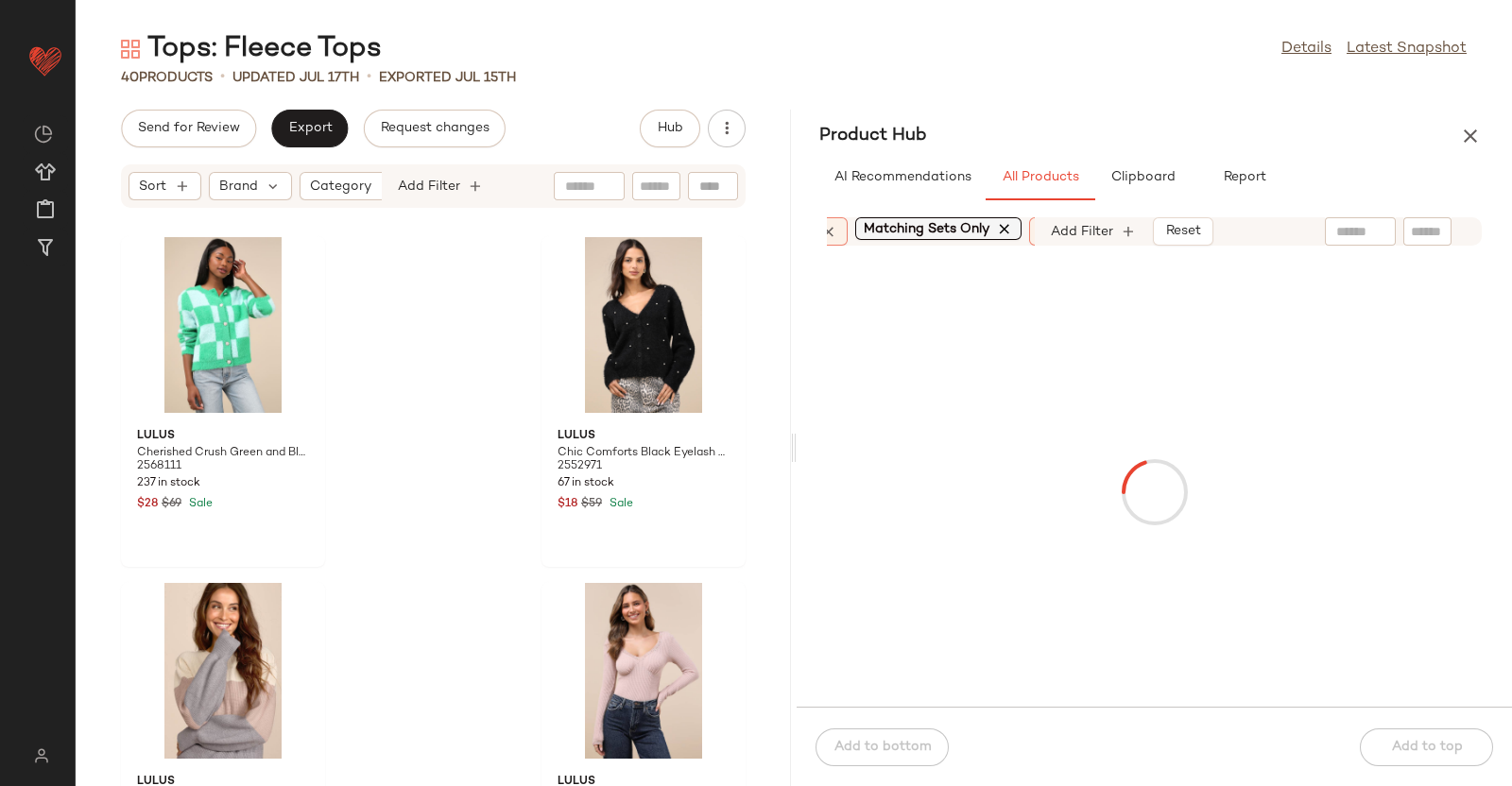 click at bounding box center [1005, 229] 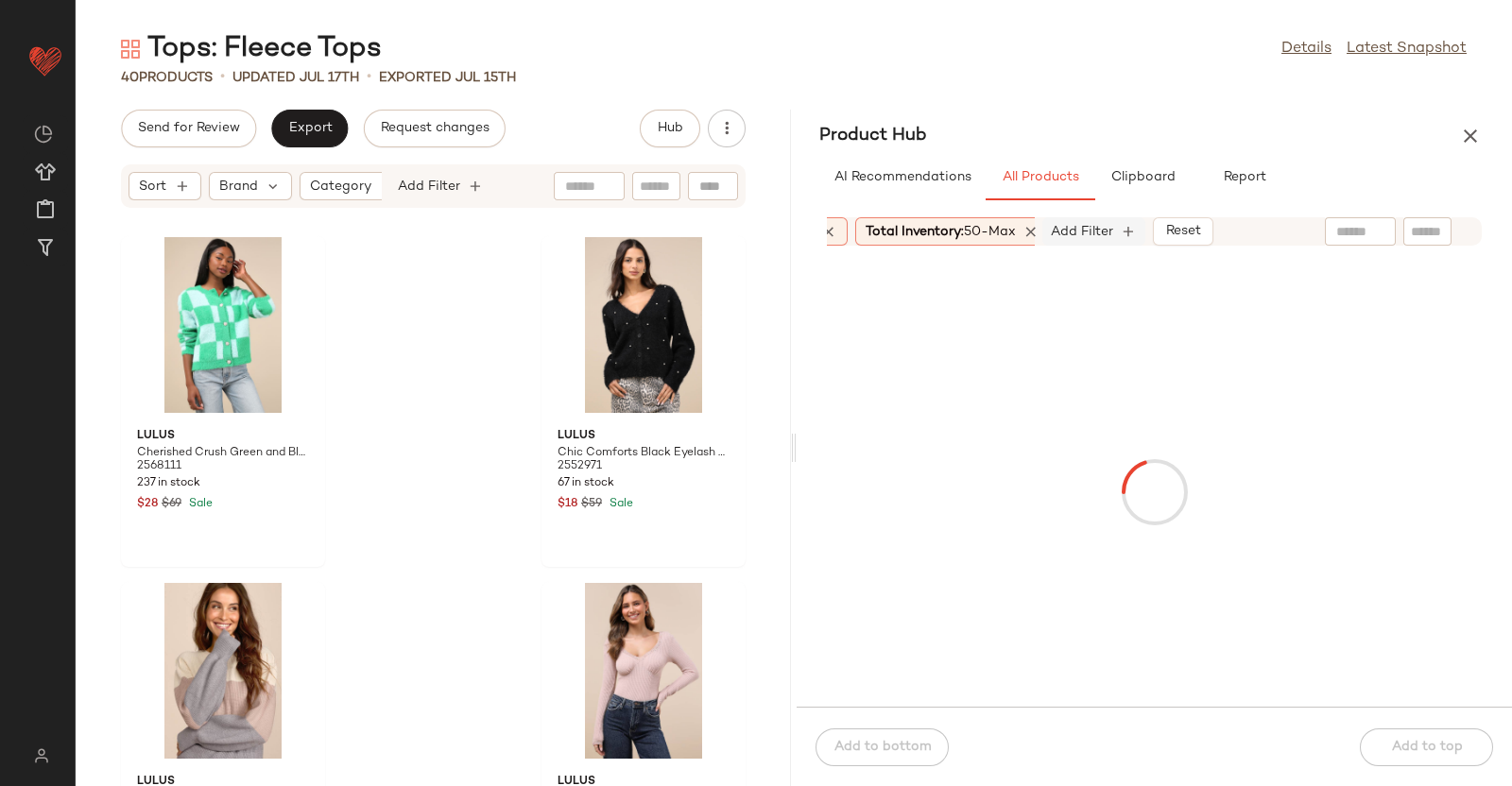 click on "Add Filter" at bounding box center (1082, 231) 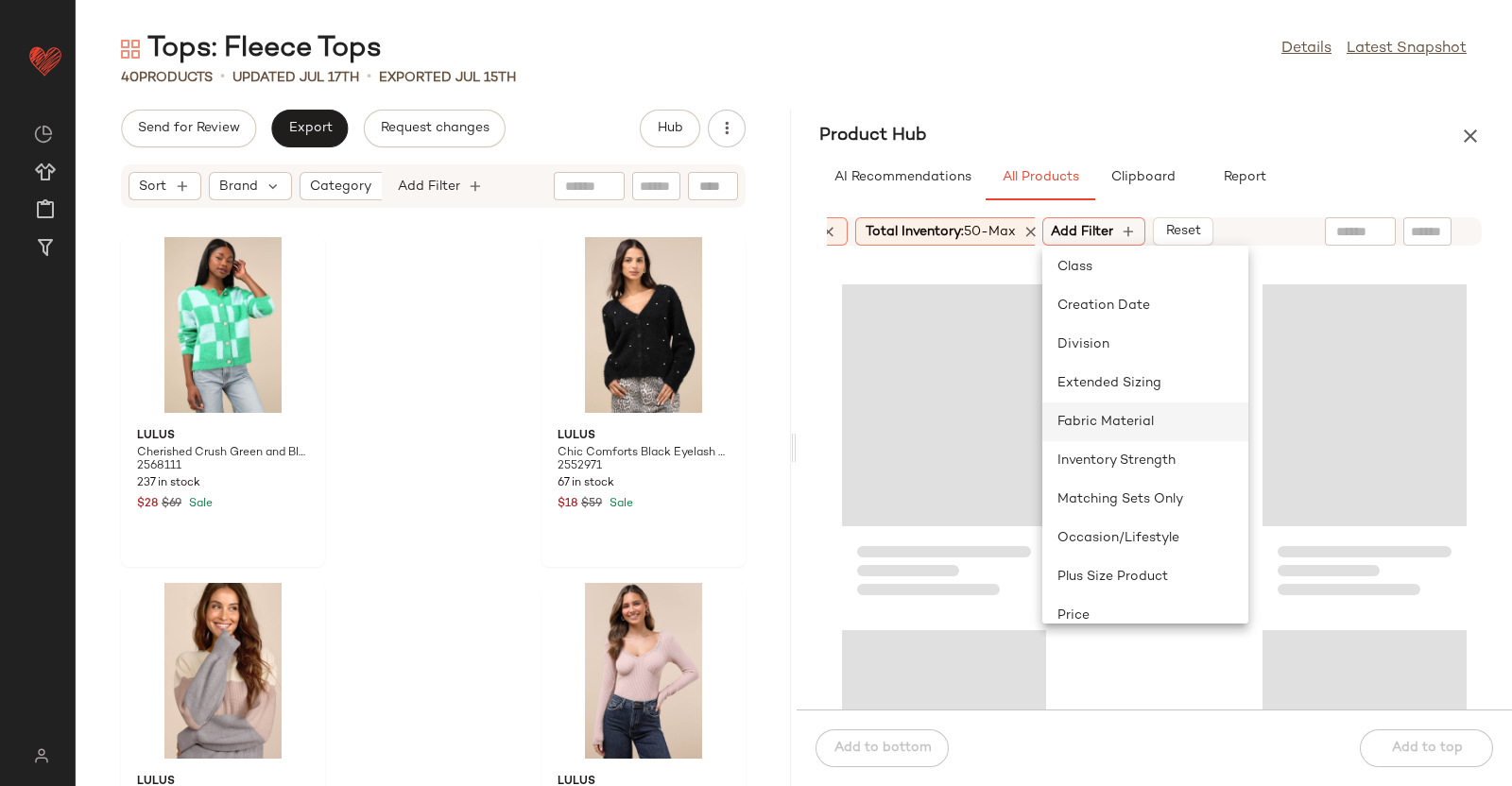 scroll, scrollTop: 117, scrollLeft: 0, axis: vertical 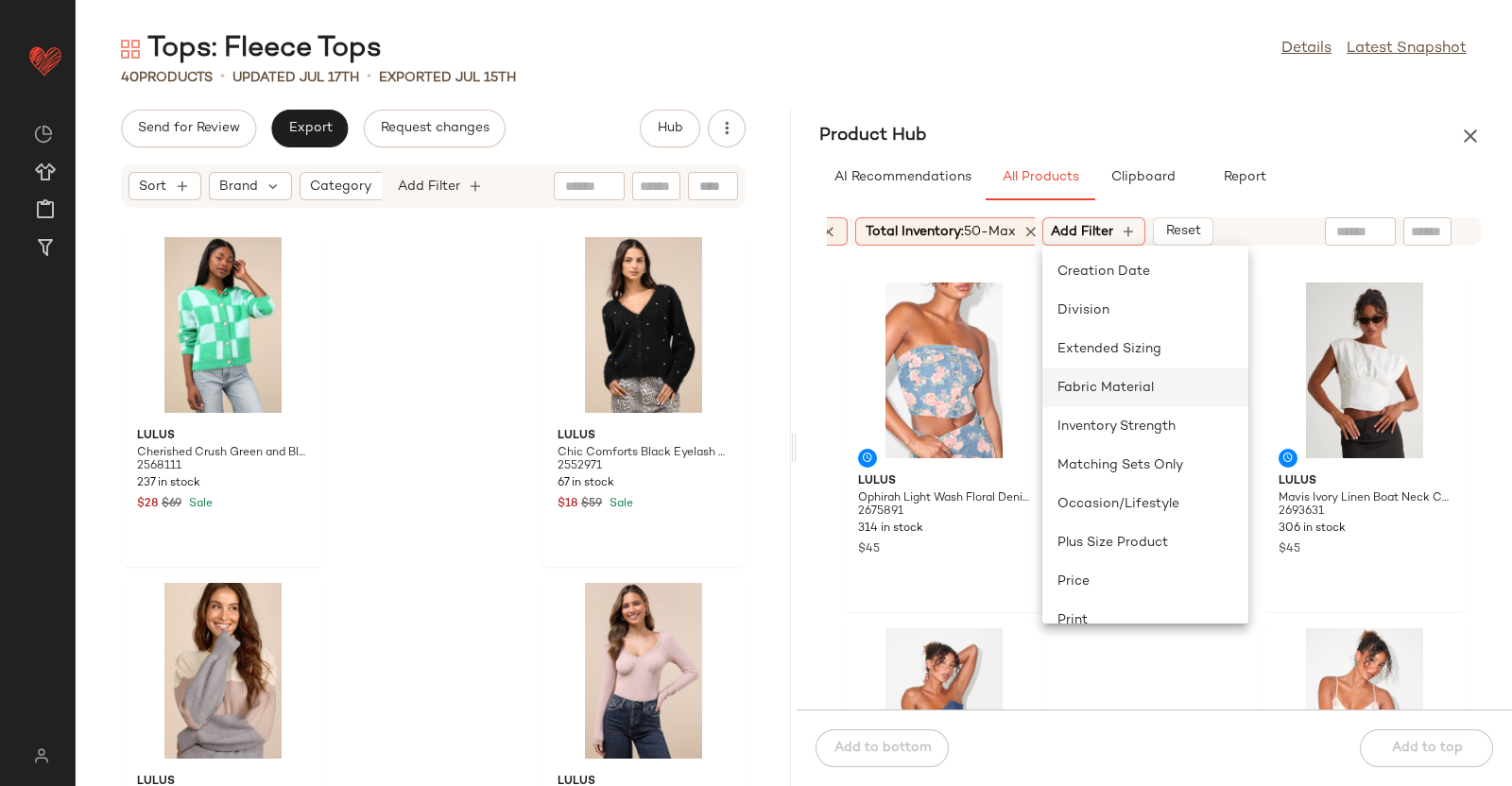 click on "Fabric Material" 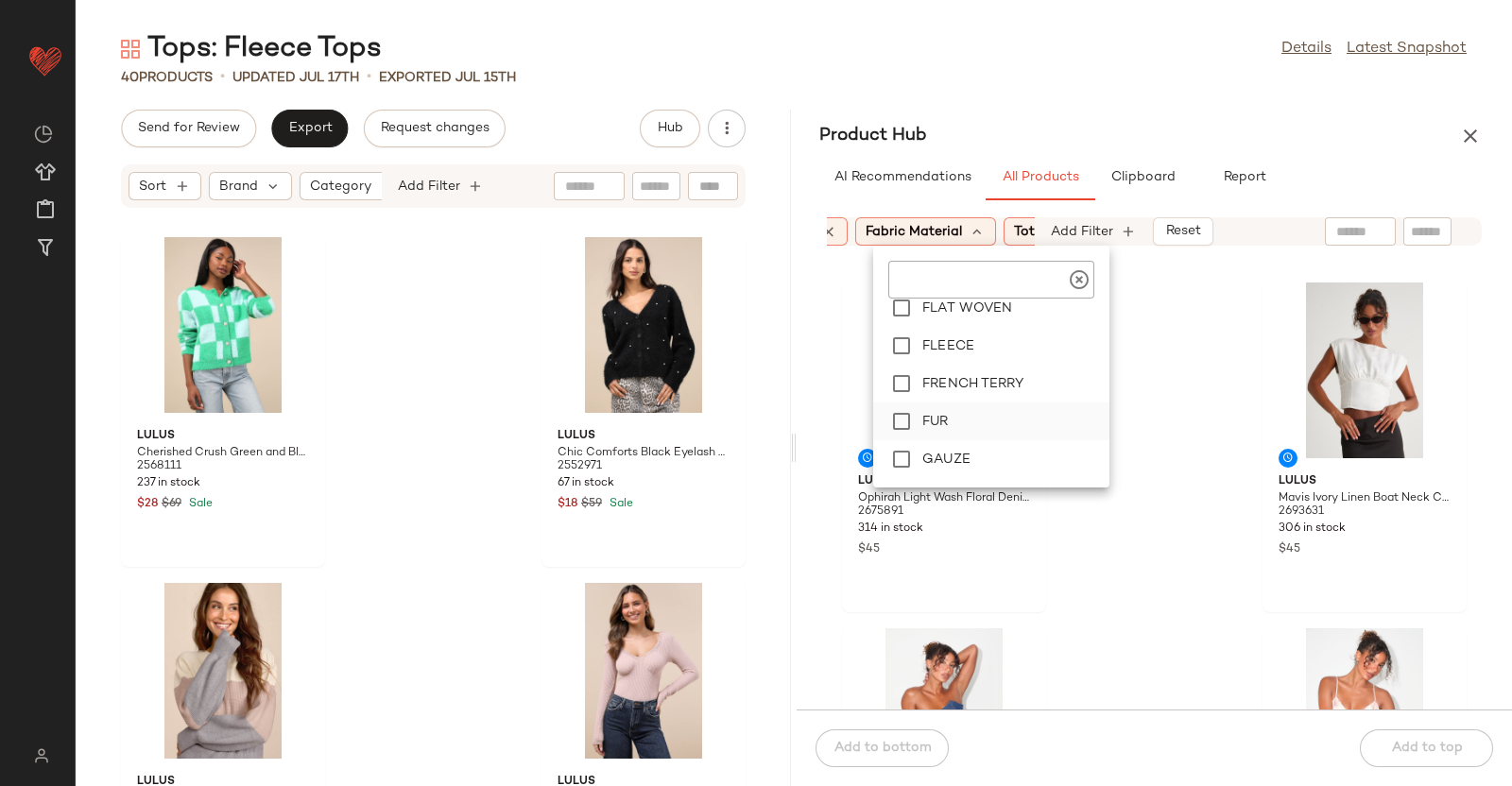 scroll, scrollTop: 944, scrollLeft: 0, axis: vertical 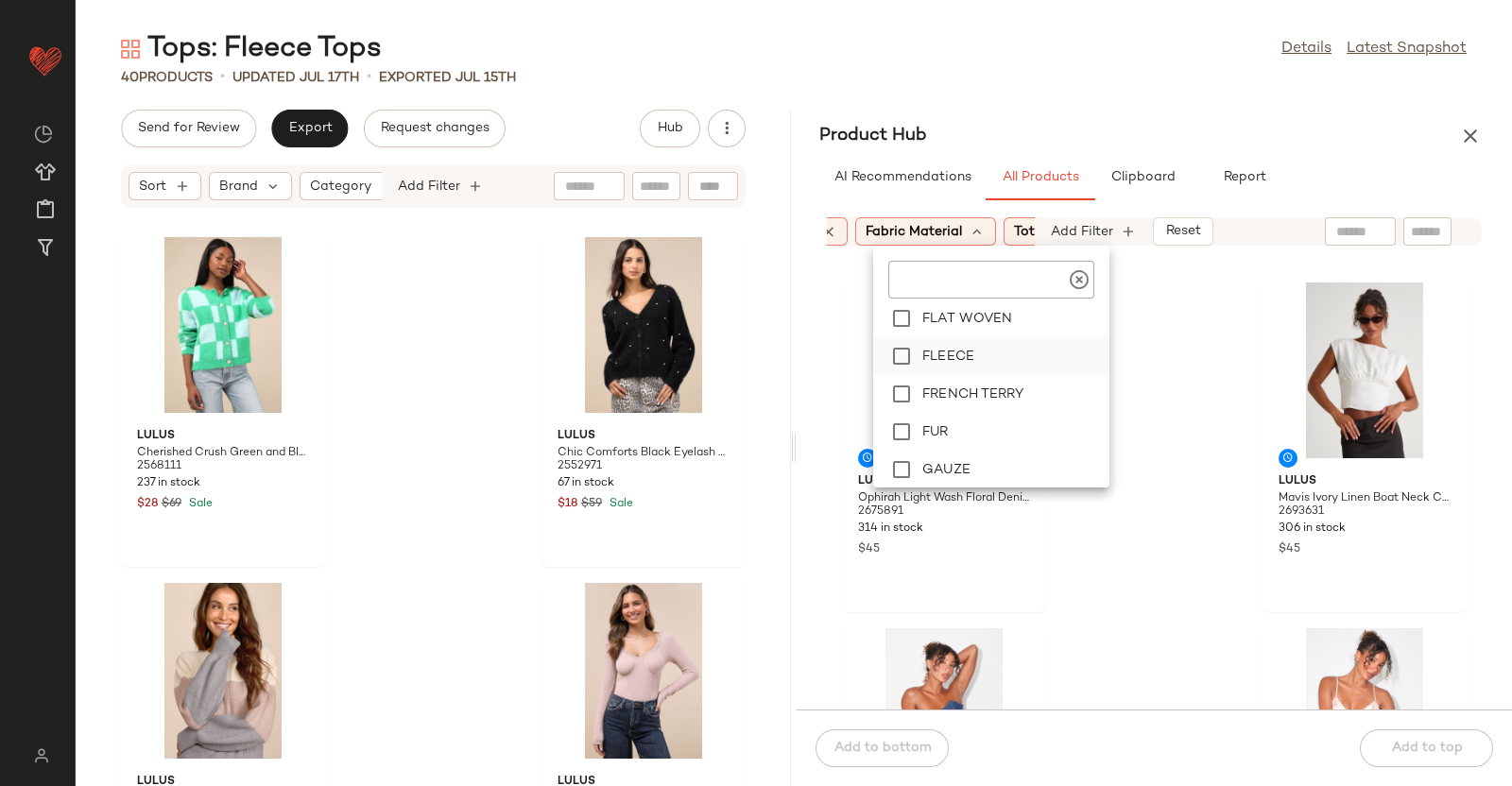 click on "FLEECE" 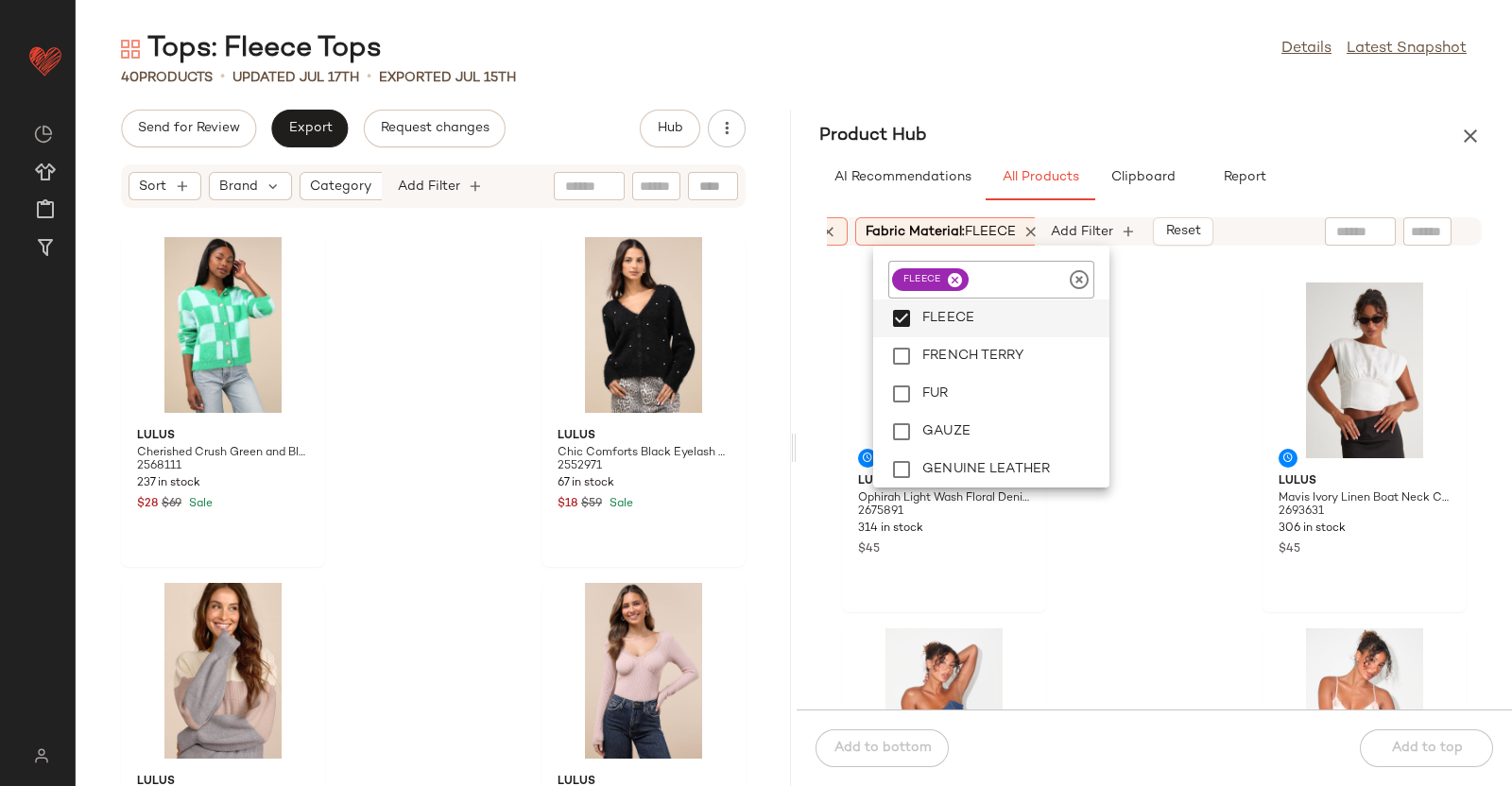 drag, startPoint x: 1229, startPoint y: 78, endPoint x: 1290, endPoint y: 274, distance: 205.27299 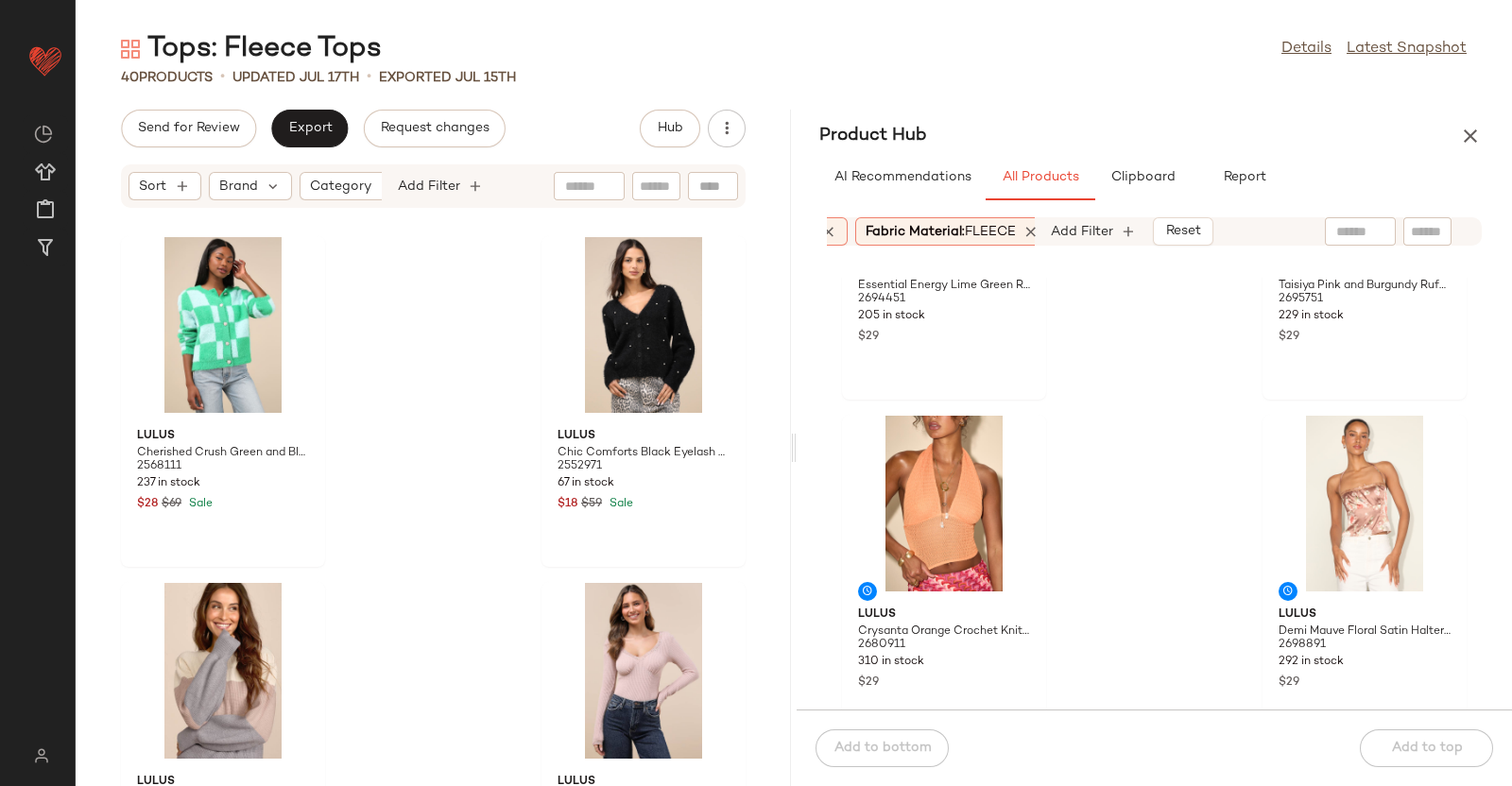scroll, scrollTop: 1077, scrollLeft: 0, axis: vertical 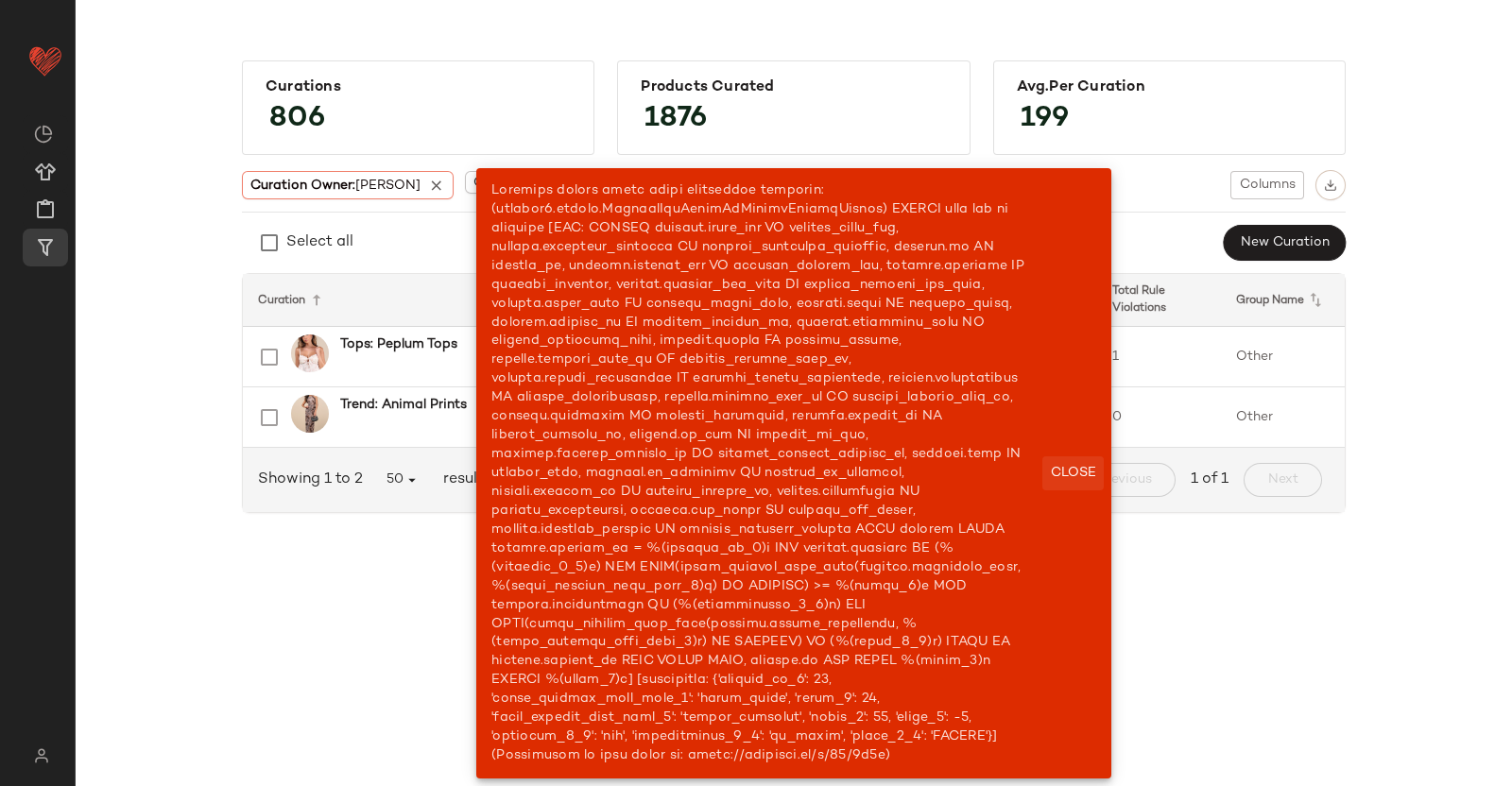 click on "Close" 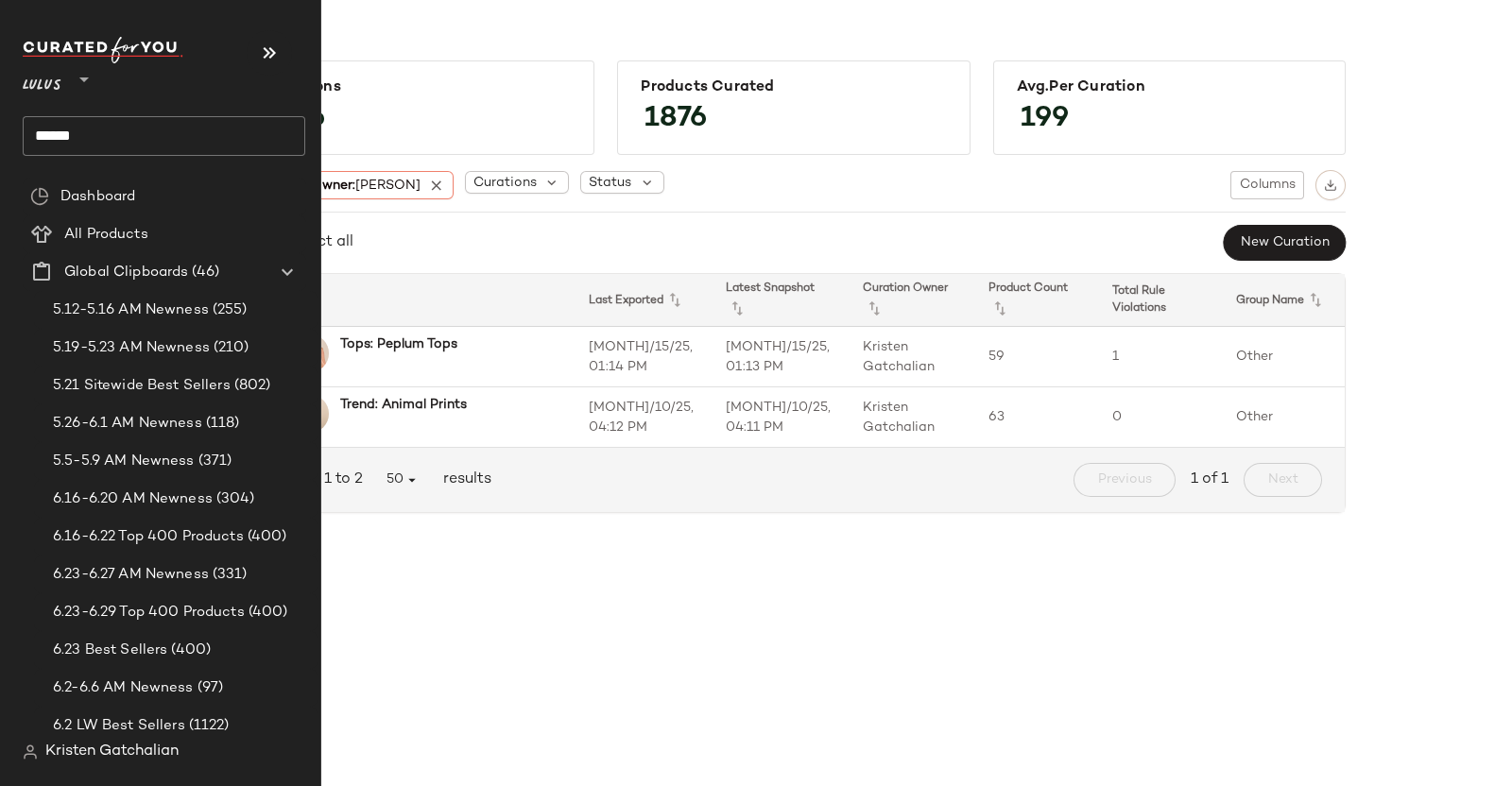 click on "******" 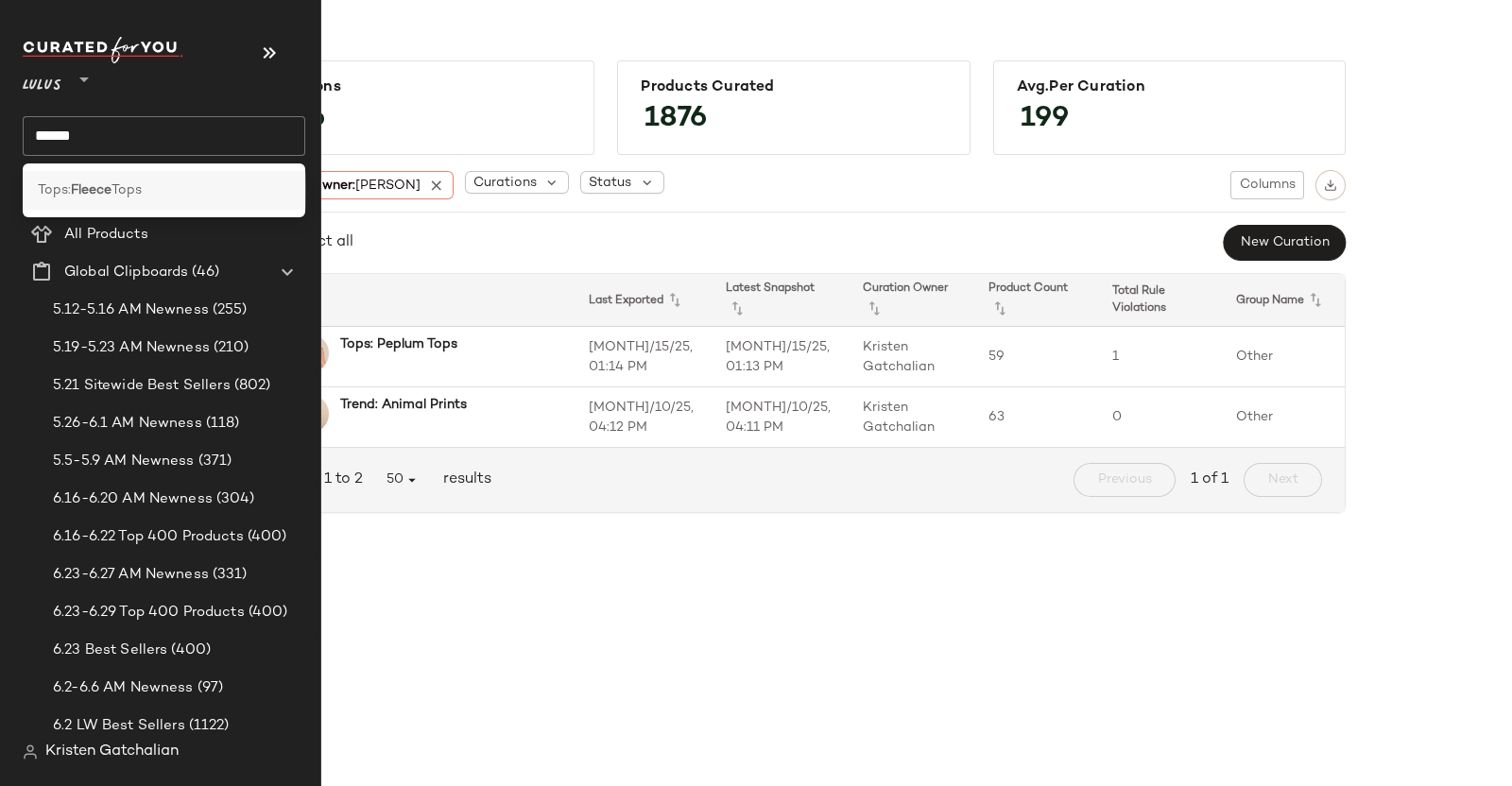 click on "Tops:  Fleece  Tops" 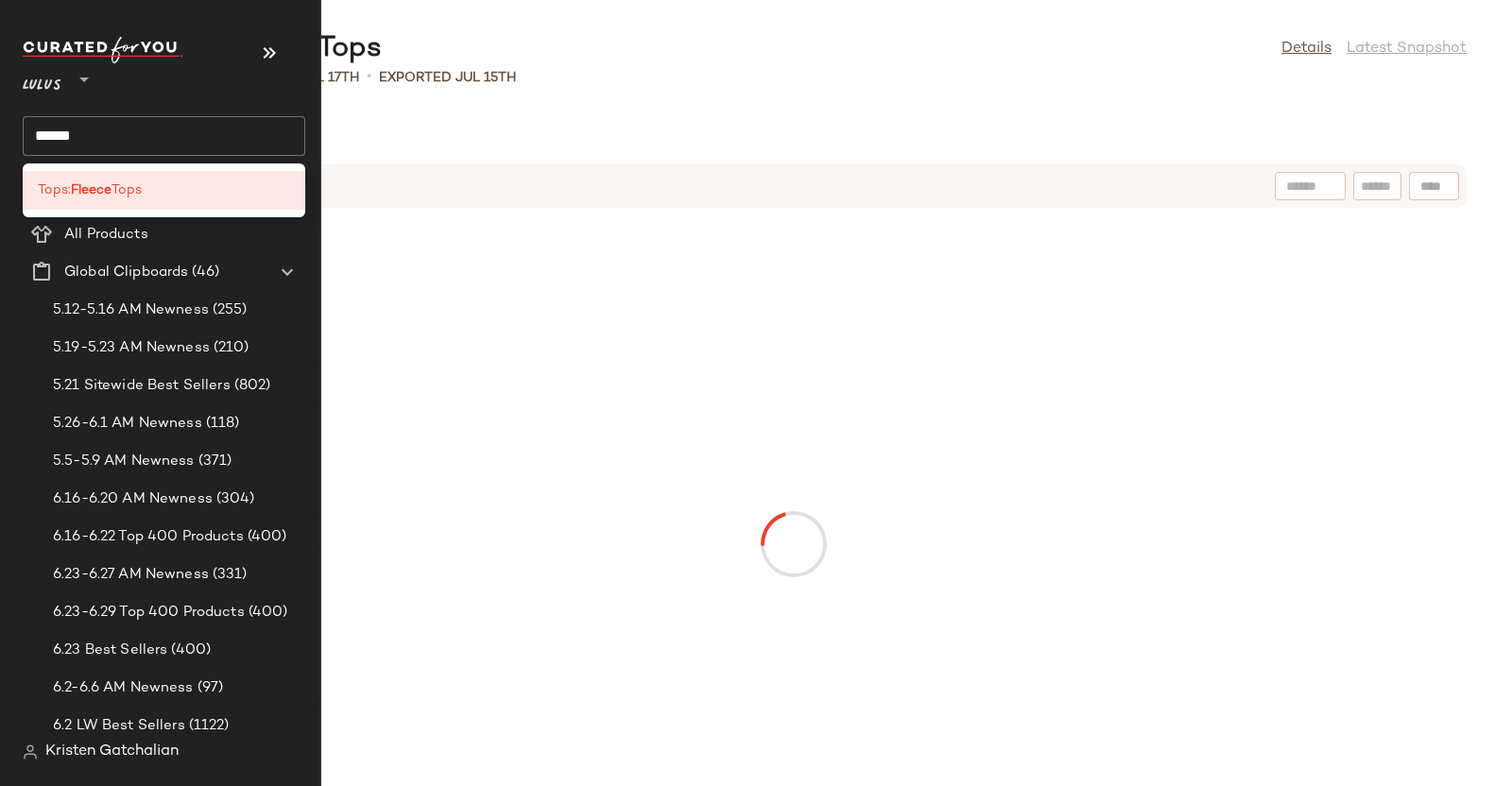 click on "Dashboard" 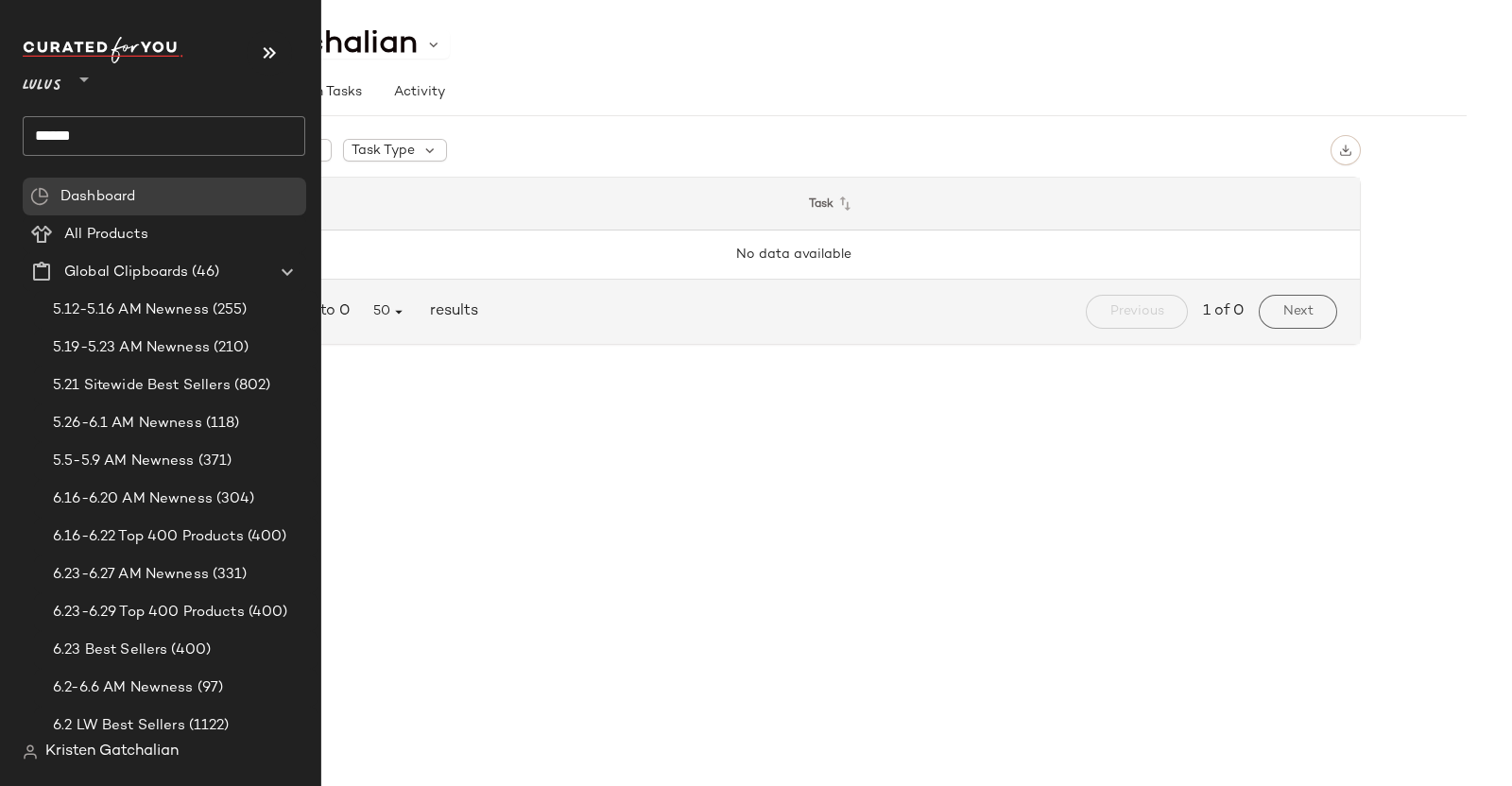 click on "******" 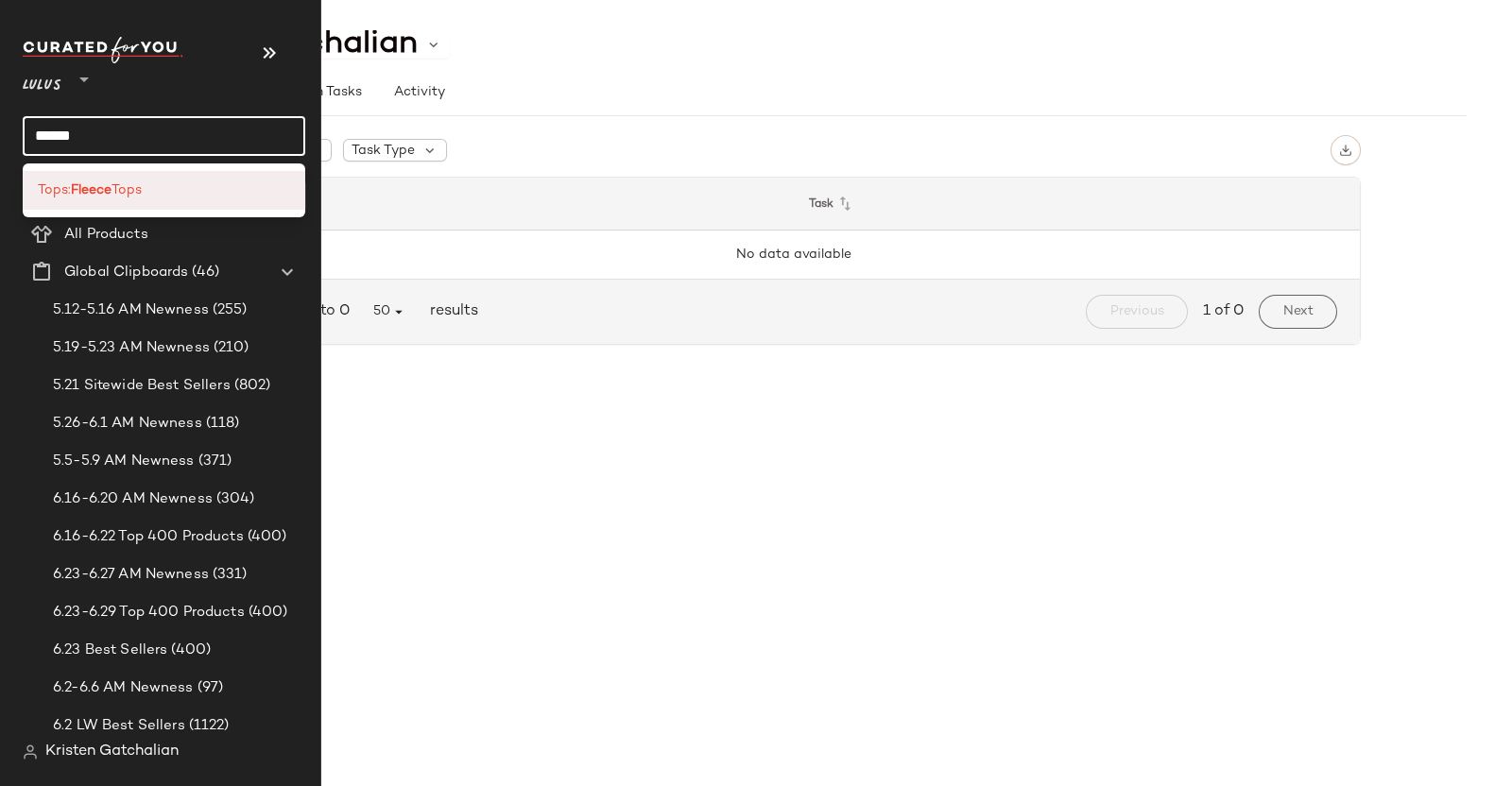 click on "Fleece" at bounding box center (91, 190) 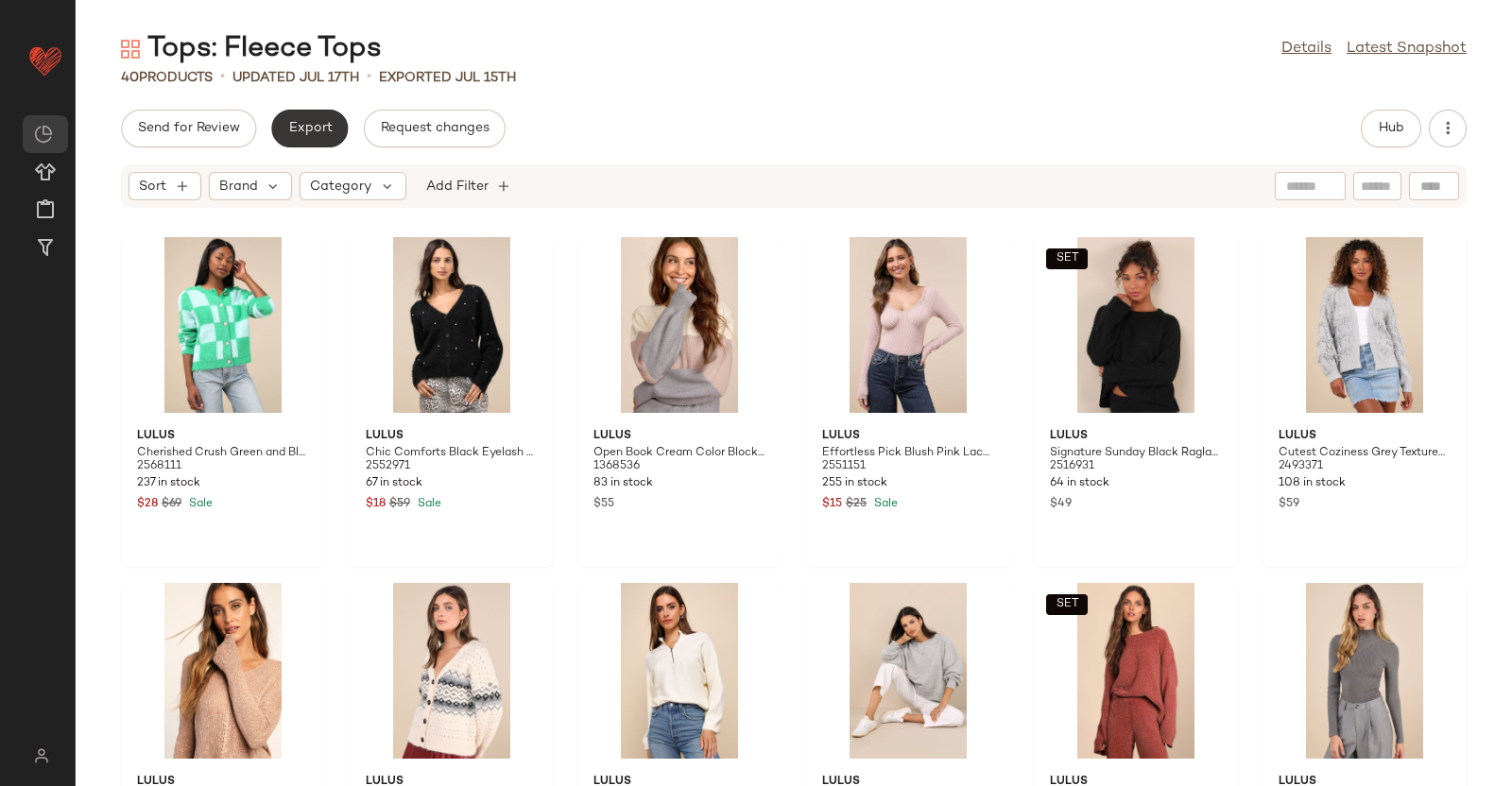 click on "Export" 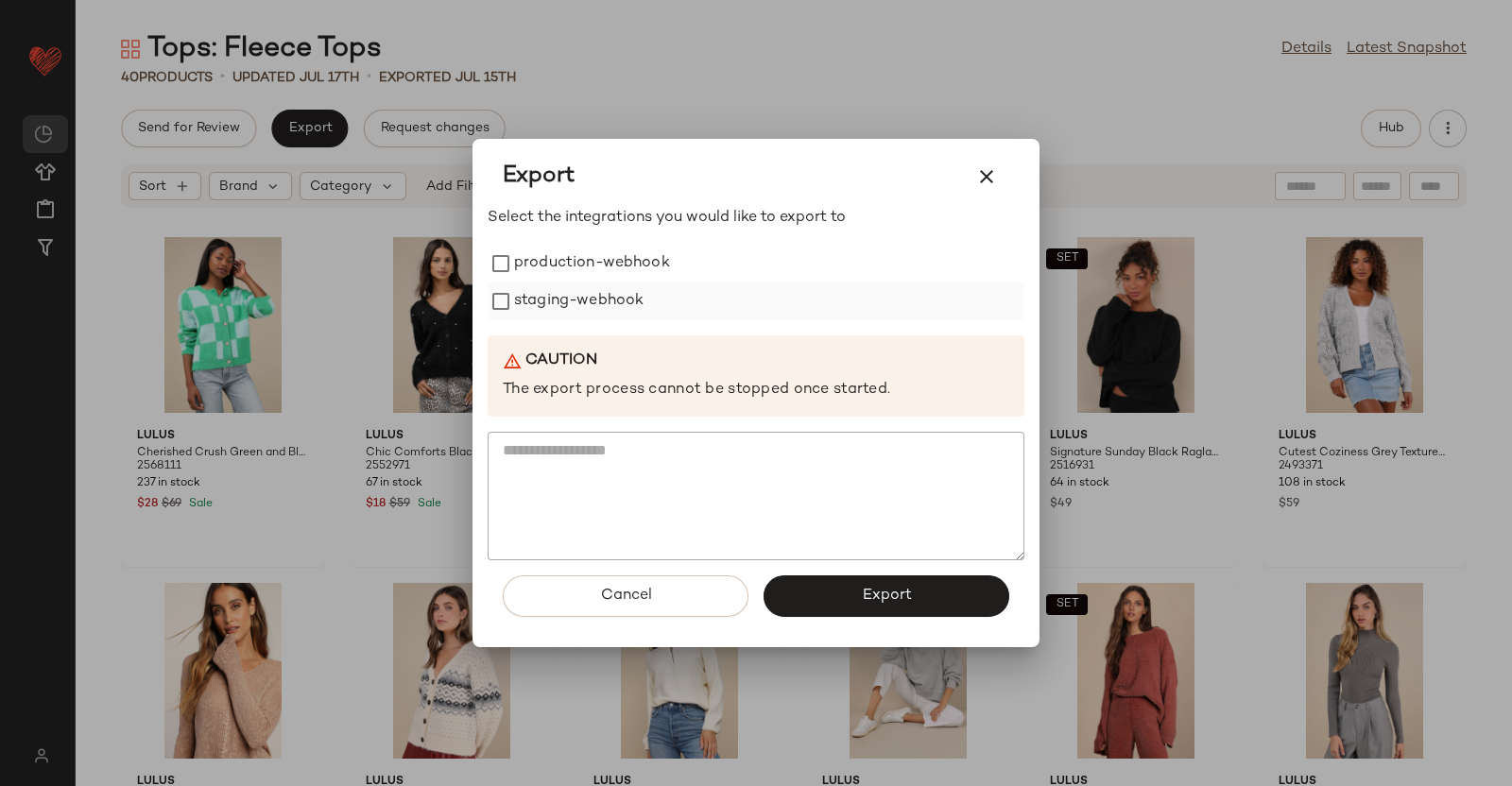 drag, startPoint x: 572, startPoint y: 281, endPoint x: 581, endPoint y: 314, distance: 34.20526 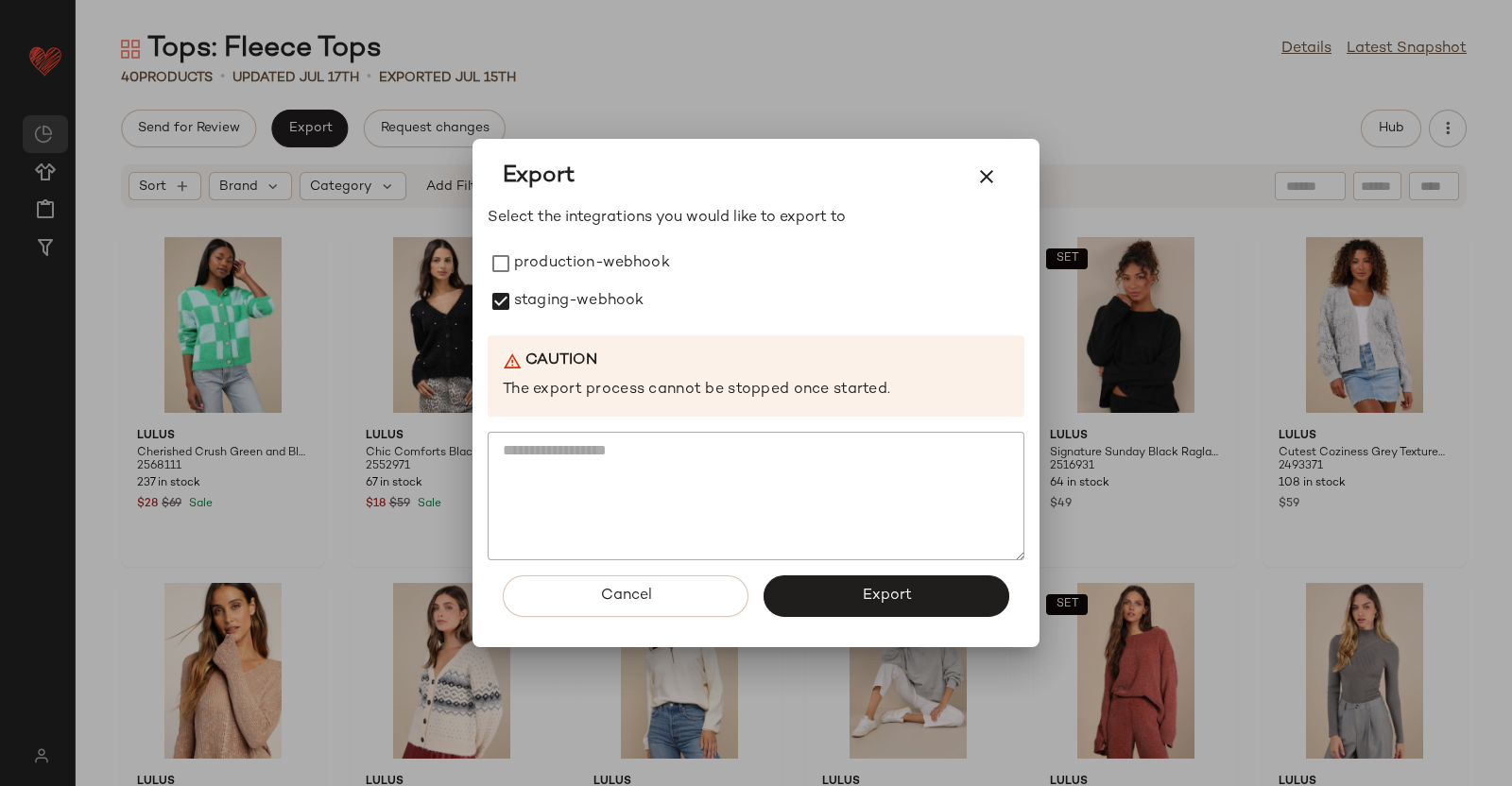 drag, startPoint x: 576, startPoint y: 262, endPoint x: 816, endPoint y: 449, distance: 304.2515 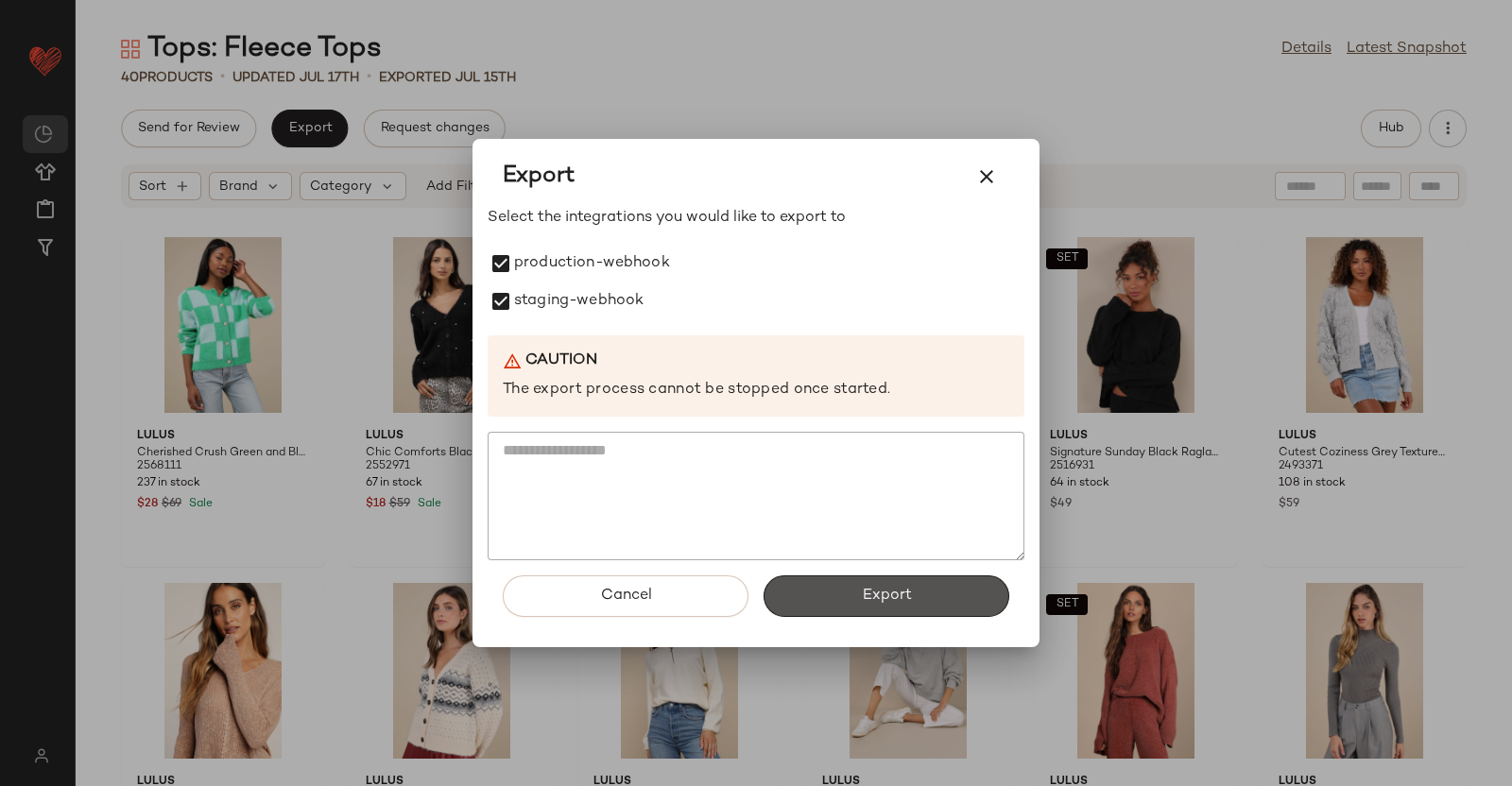 click on "Export" at bounding box center (886, 596) 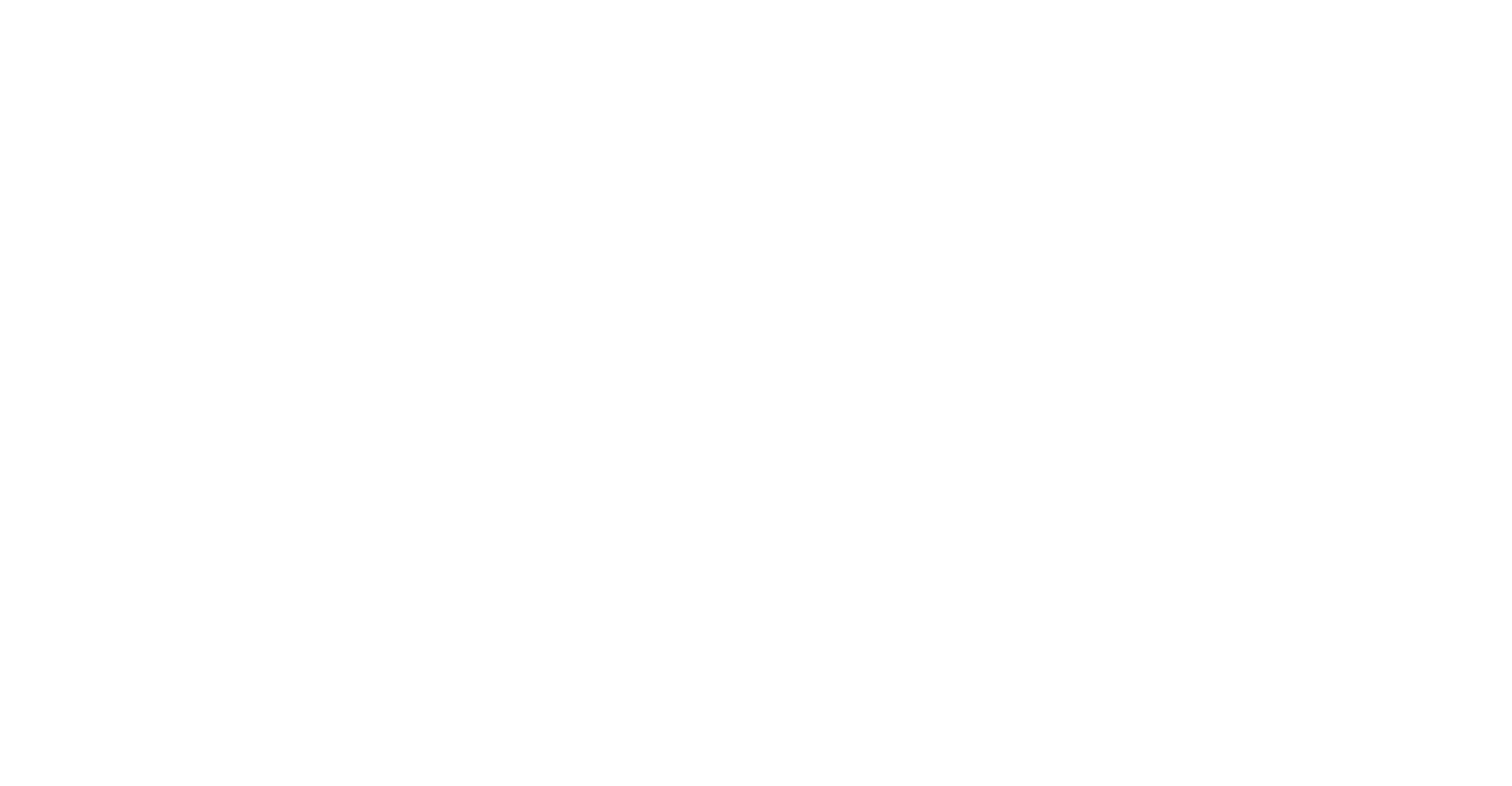 scroll, scrollTop: 0, scrollLeft: 0, axis: both 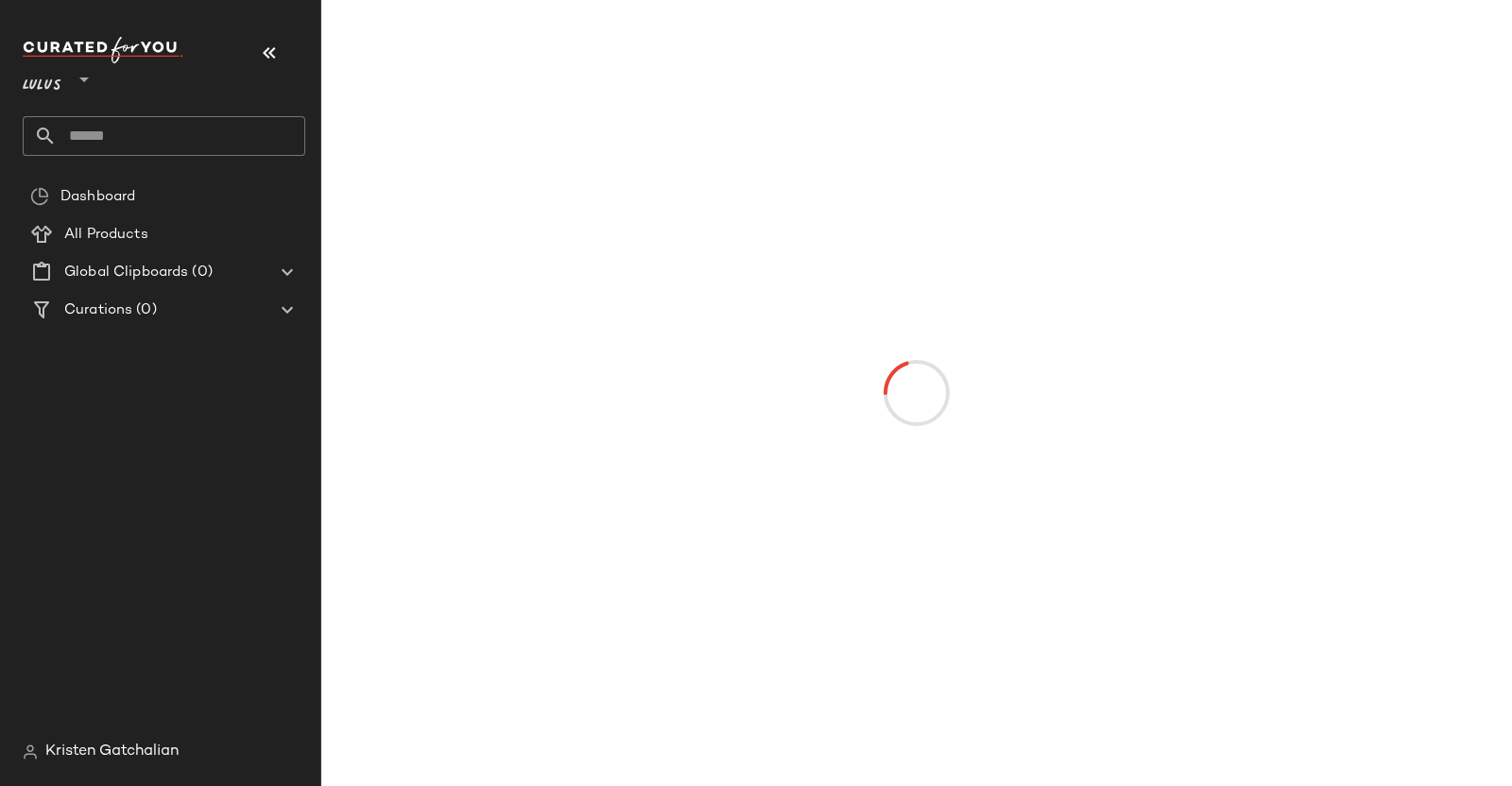 click at bounding box center [269, 53] 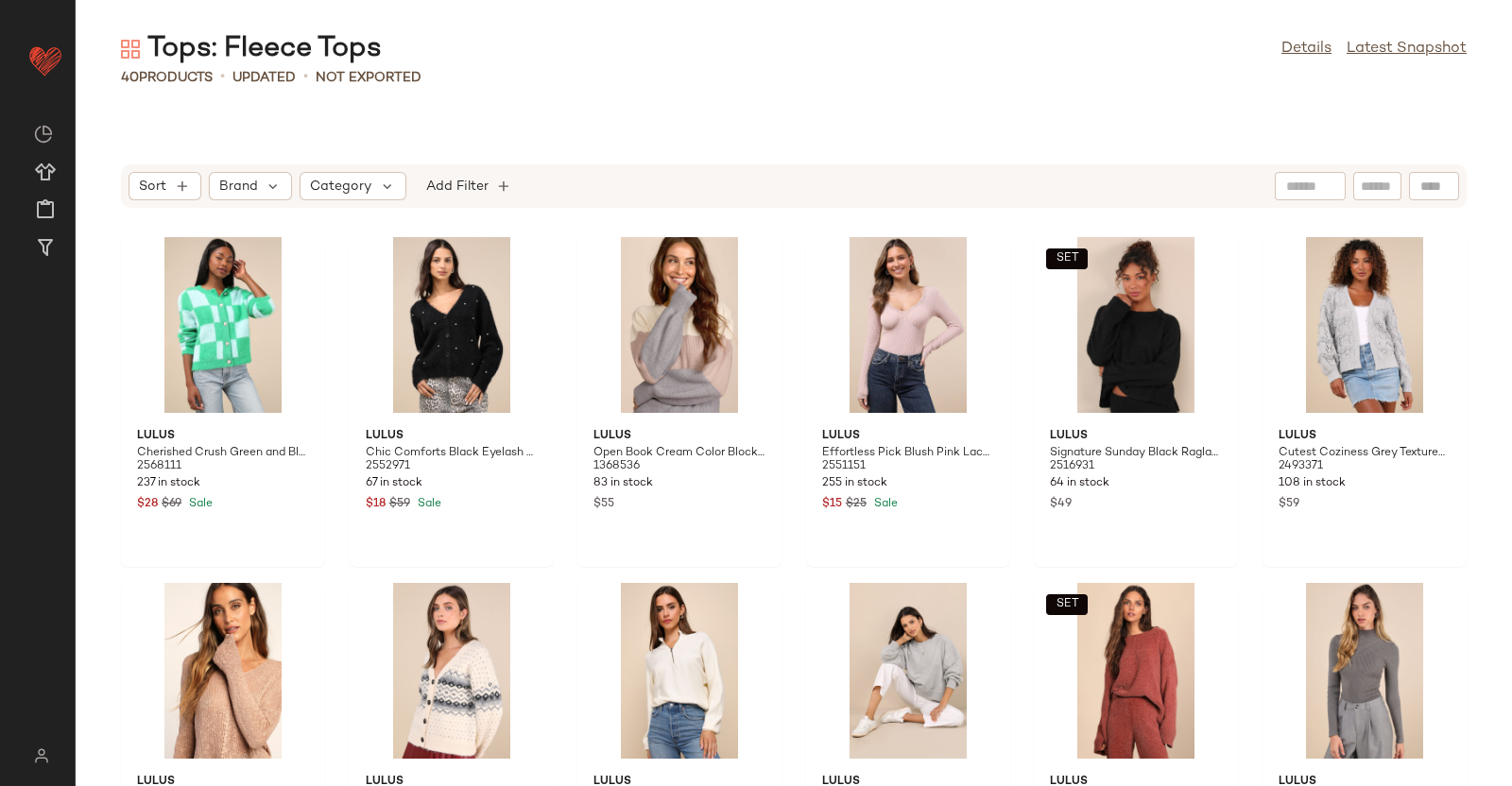 click on "Sort  Brand  Category  Add Filter" at bounding box center (671, 186) 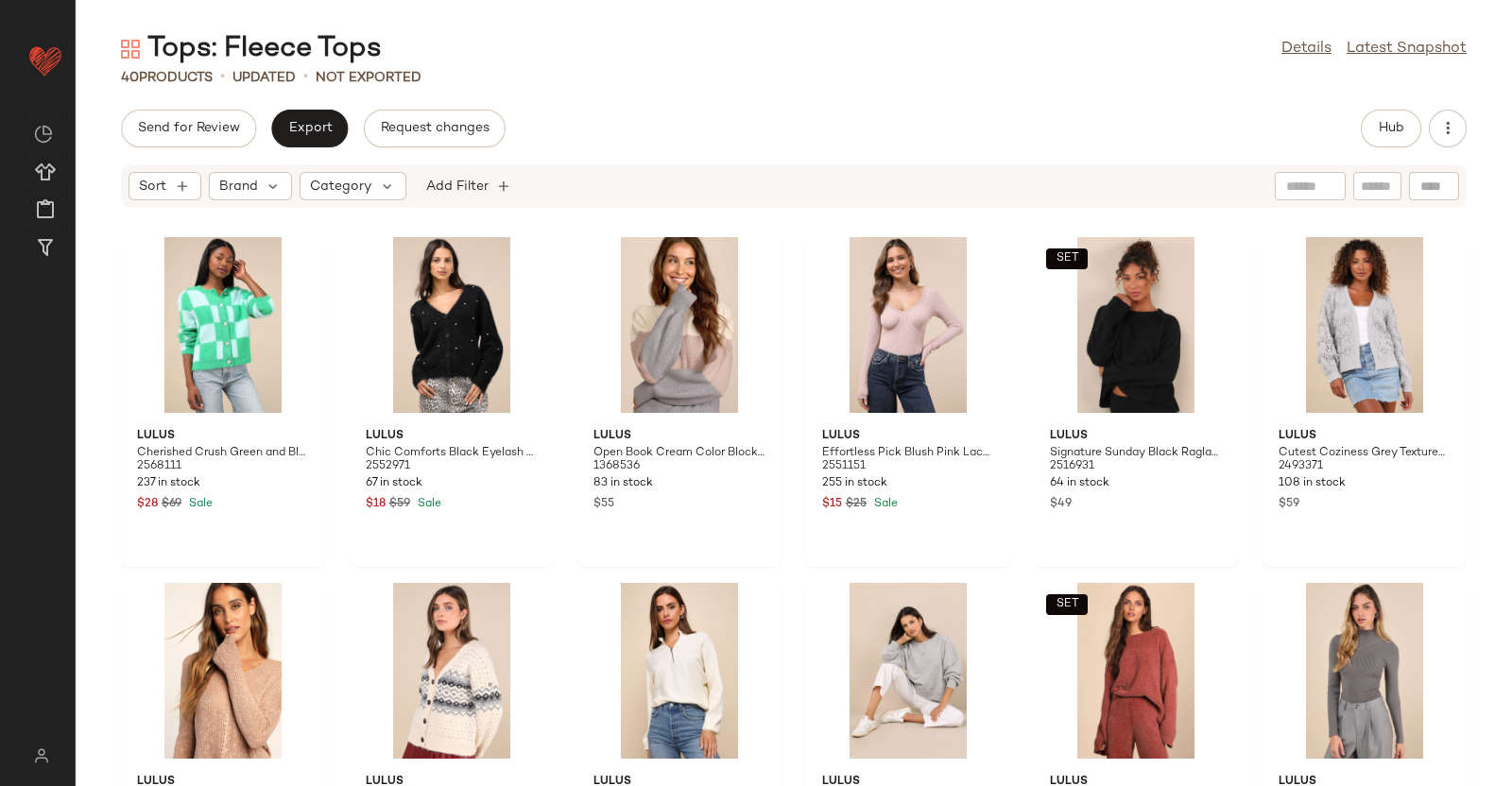 drag, startPoint x: 1250, startPoint y: 128, endPoint x: 1131, endPoint y: 91, distance: 124.61942 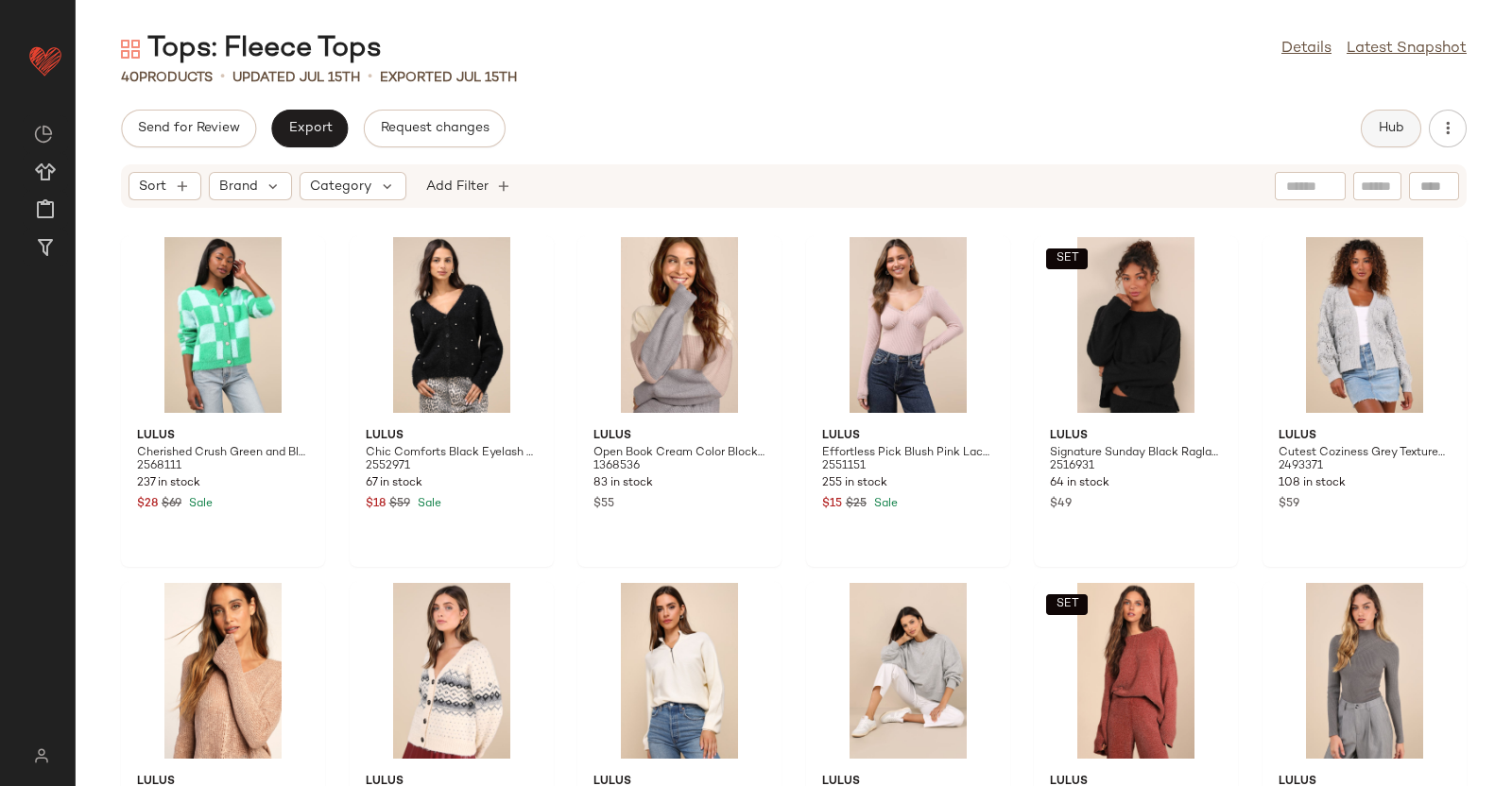 click on "Hub" at bounding box center (1391, 128) 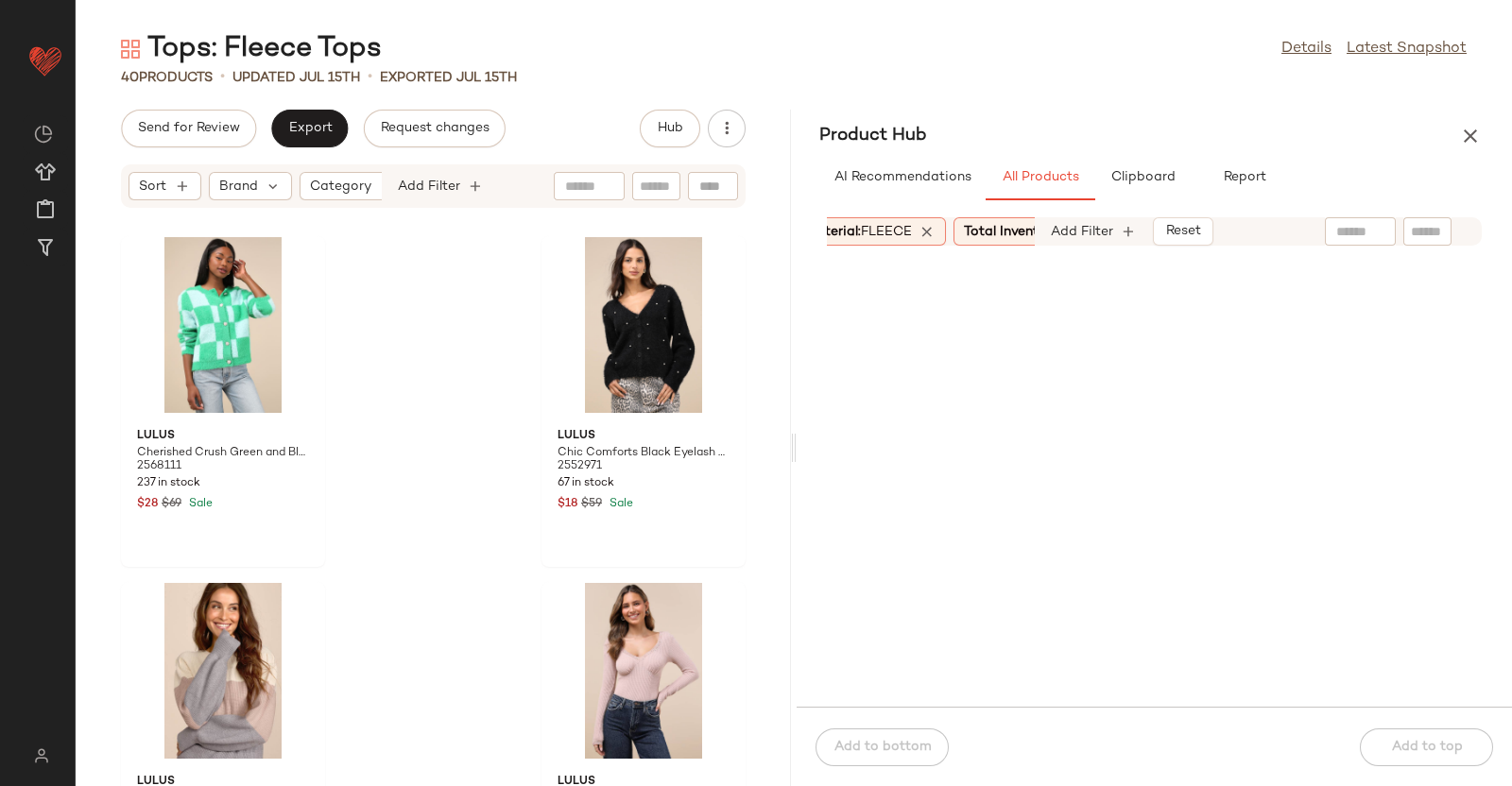 scroll, scrollTop: 0, scrollLeft: 642, axis: horizontal 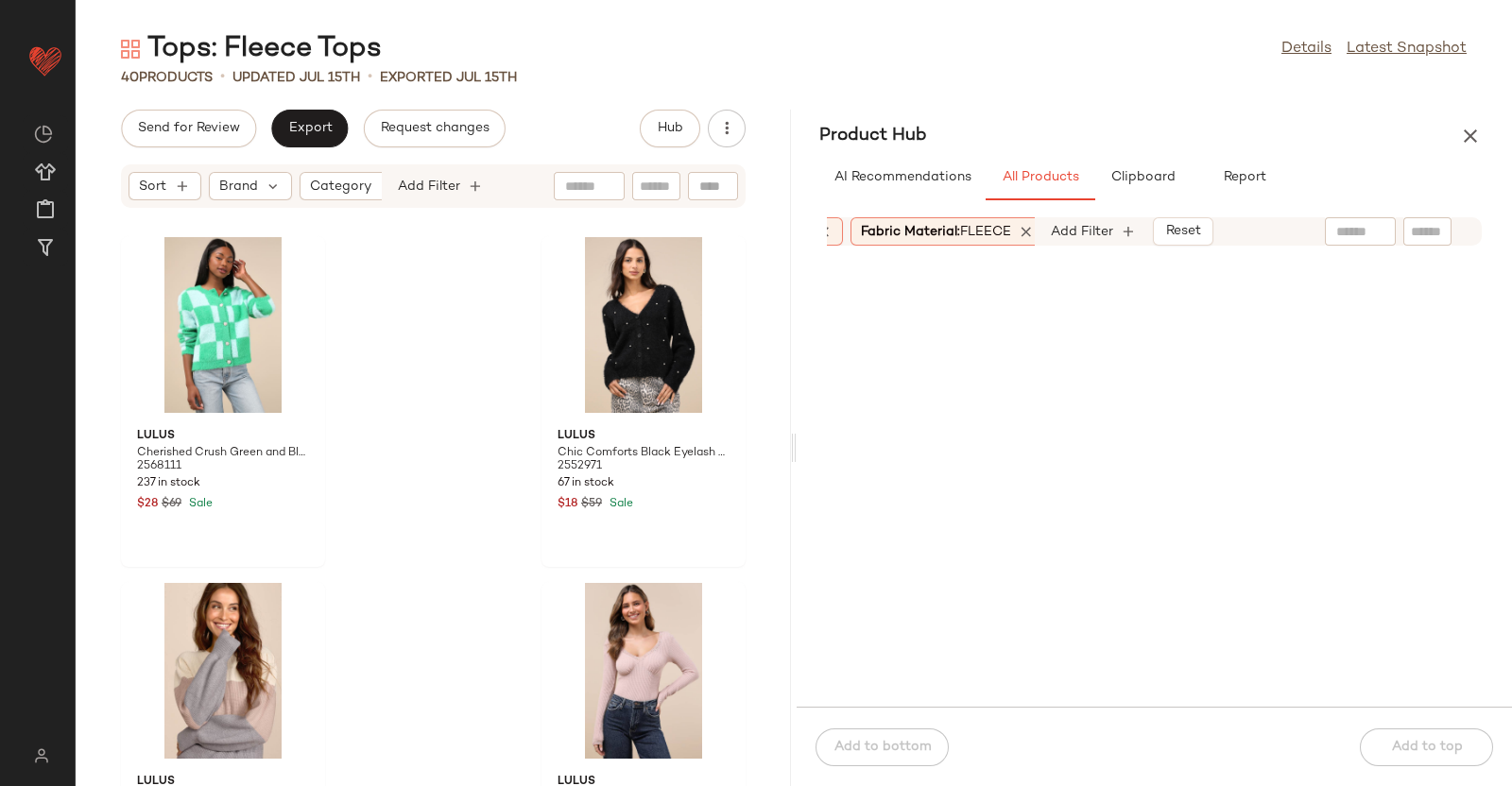 click on "FLEECE" at bounding box center [986, 231] 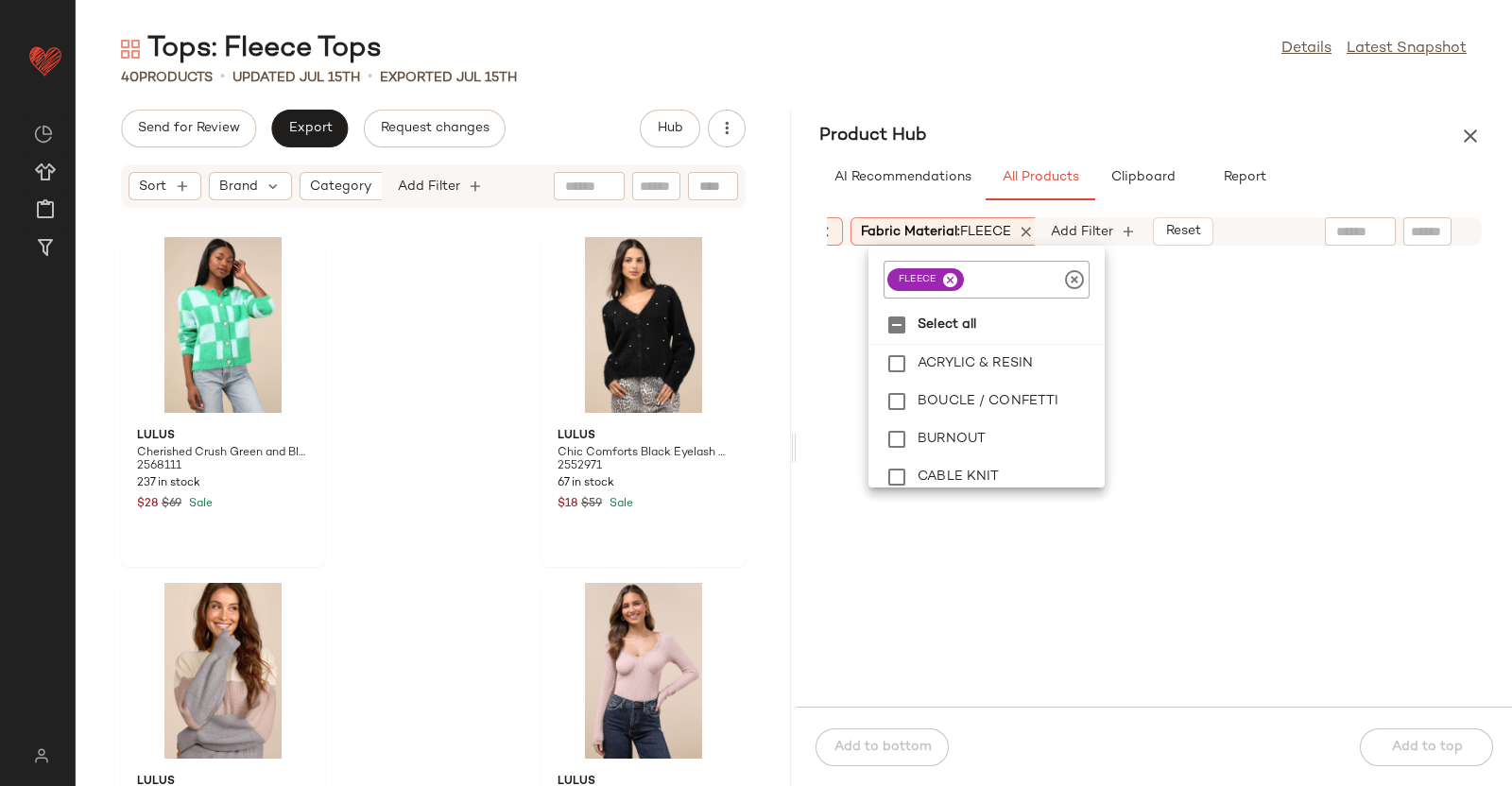 click at bounding box center [950, 280] 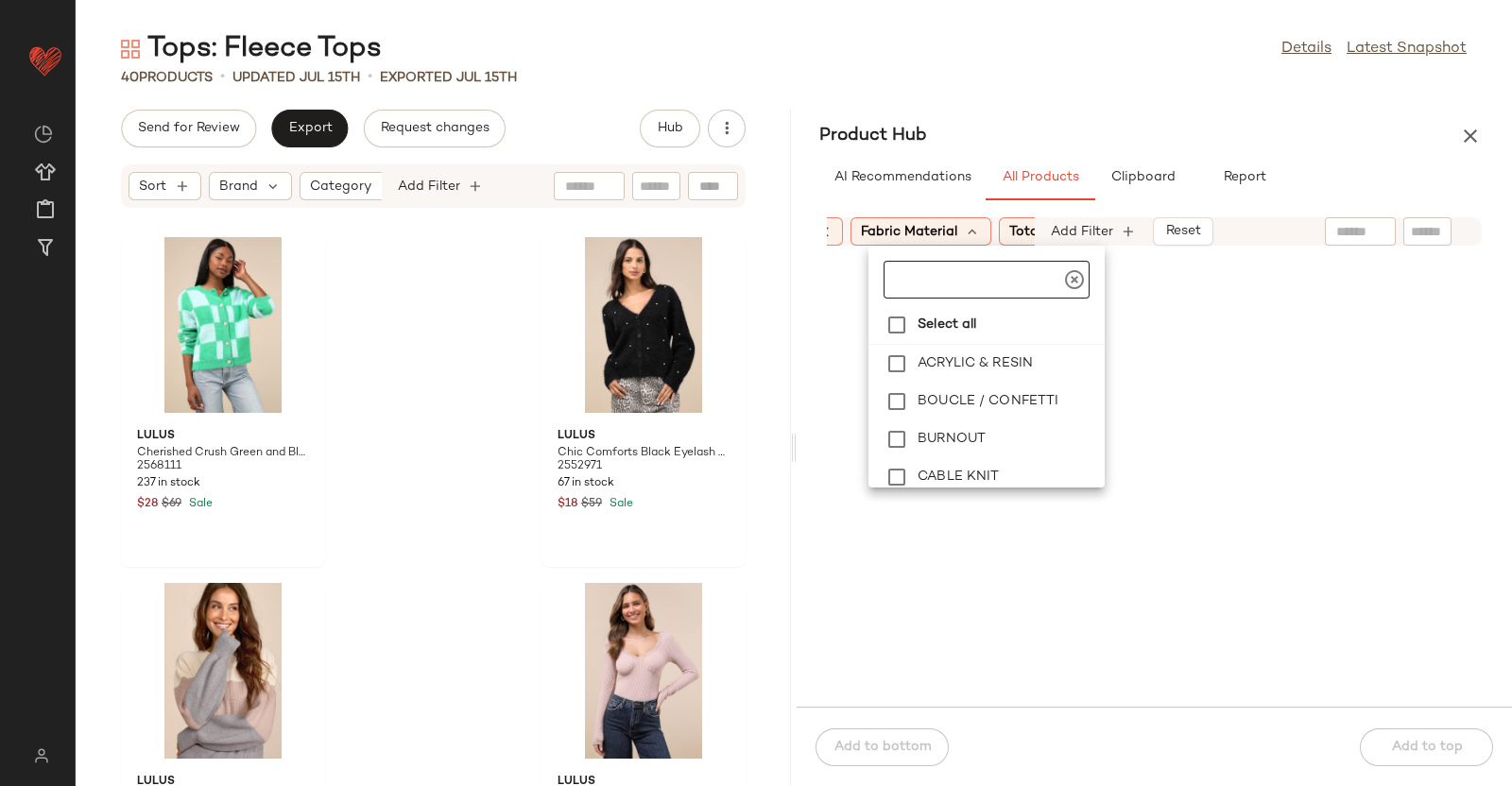 click 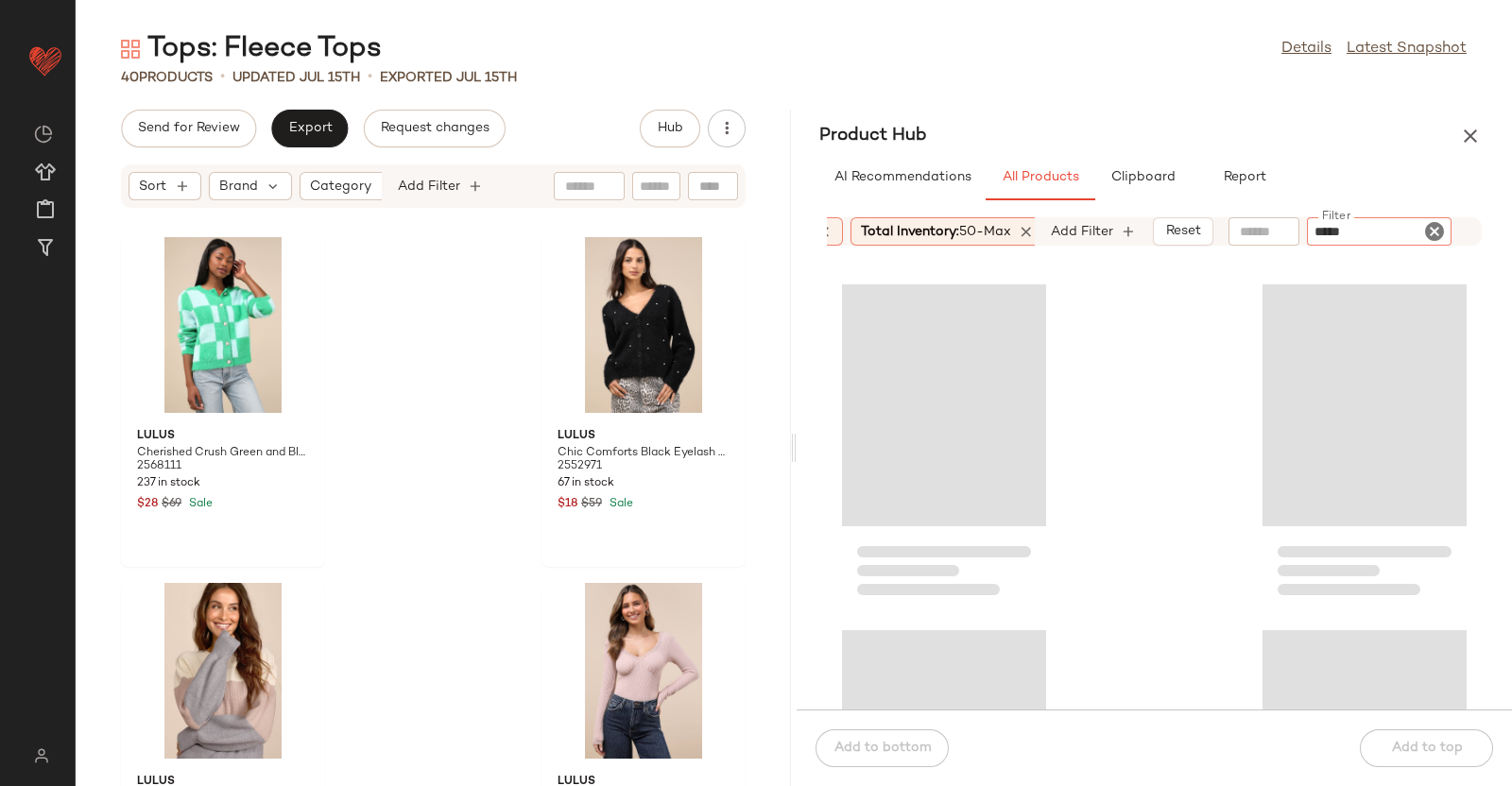 type on "******" 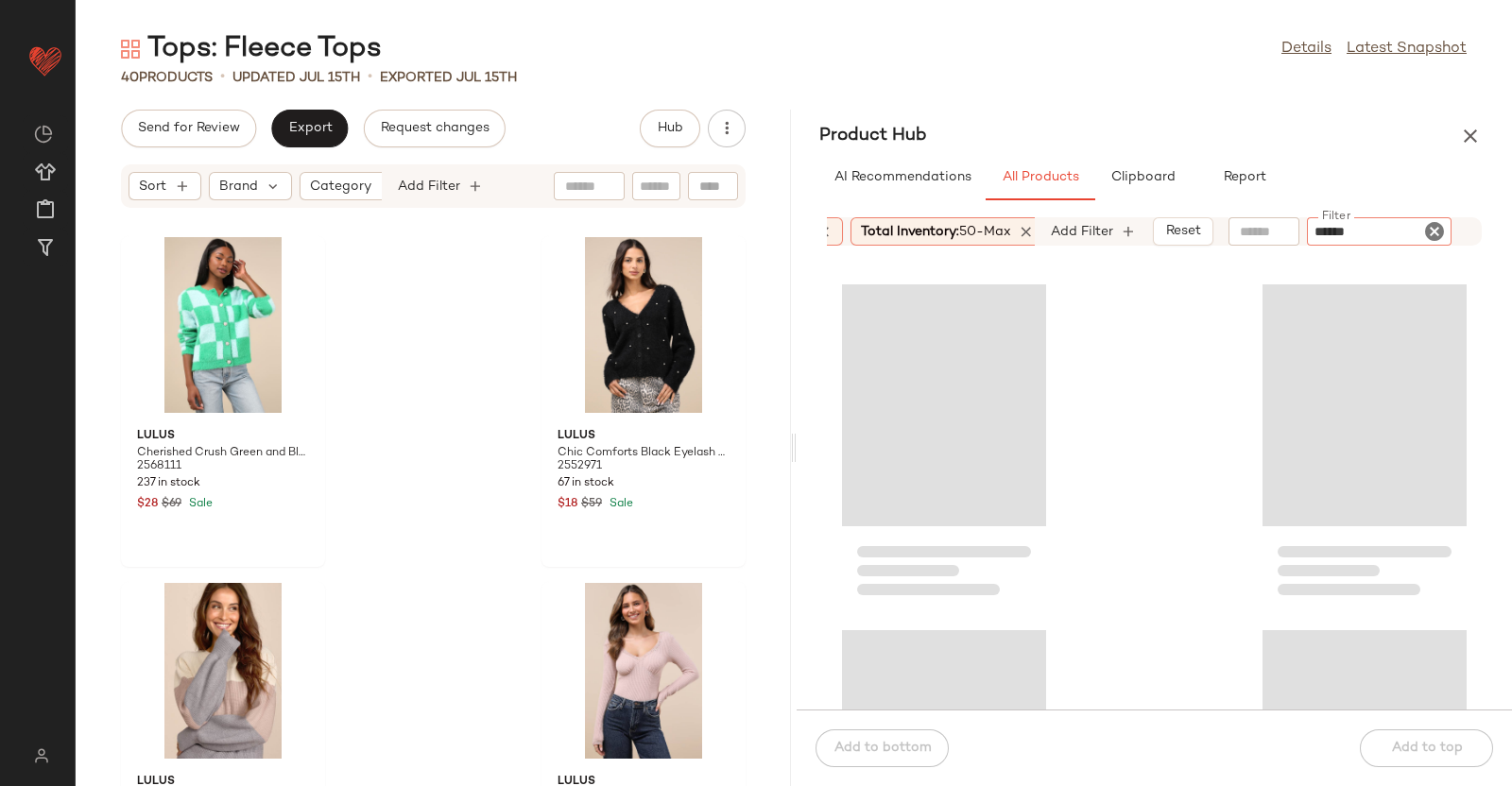 type 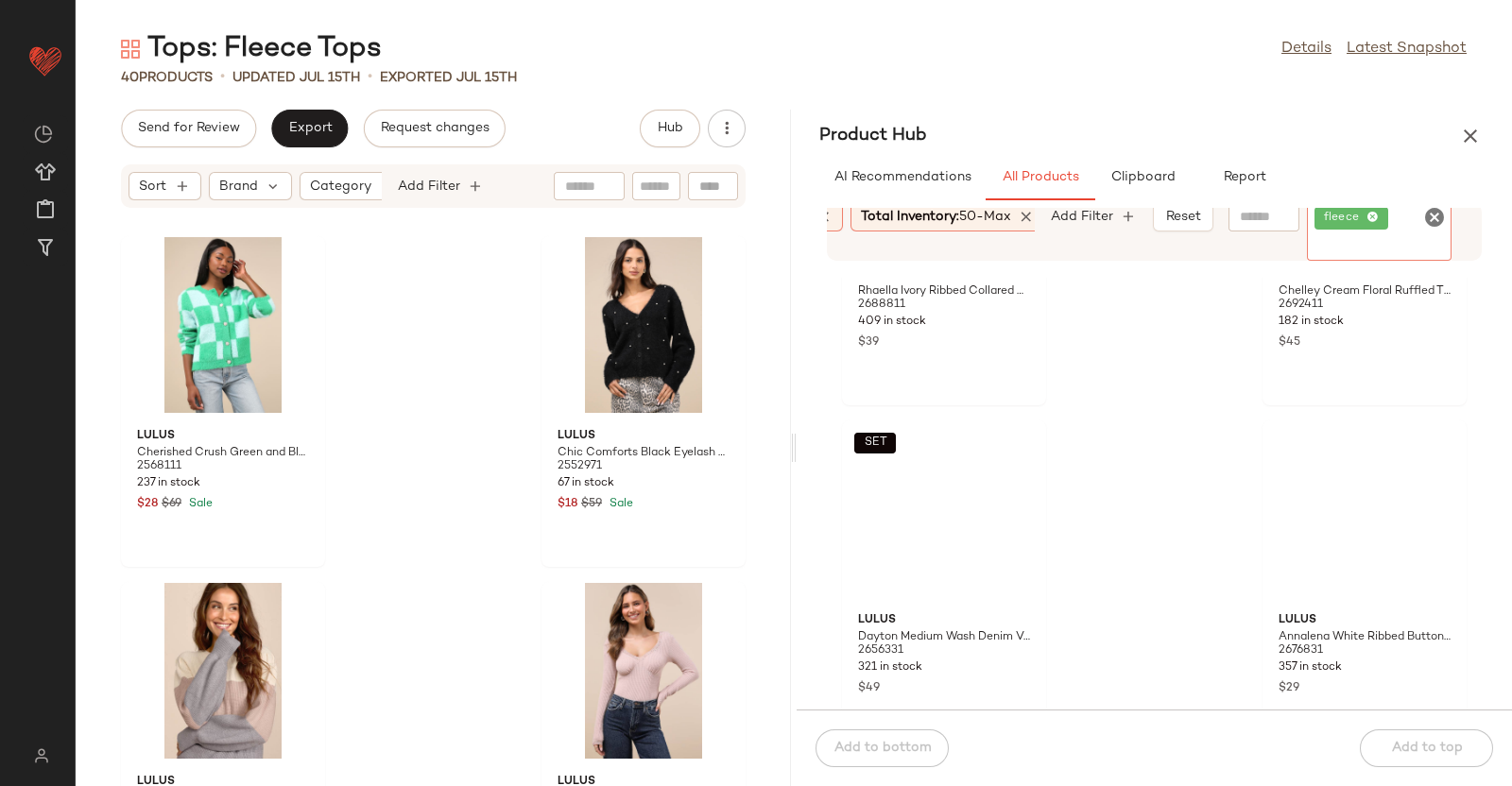 scroll, scrollTop: 1904, scrollLeft: 0, axis: vertical 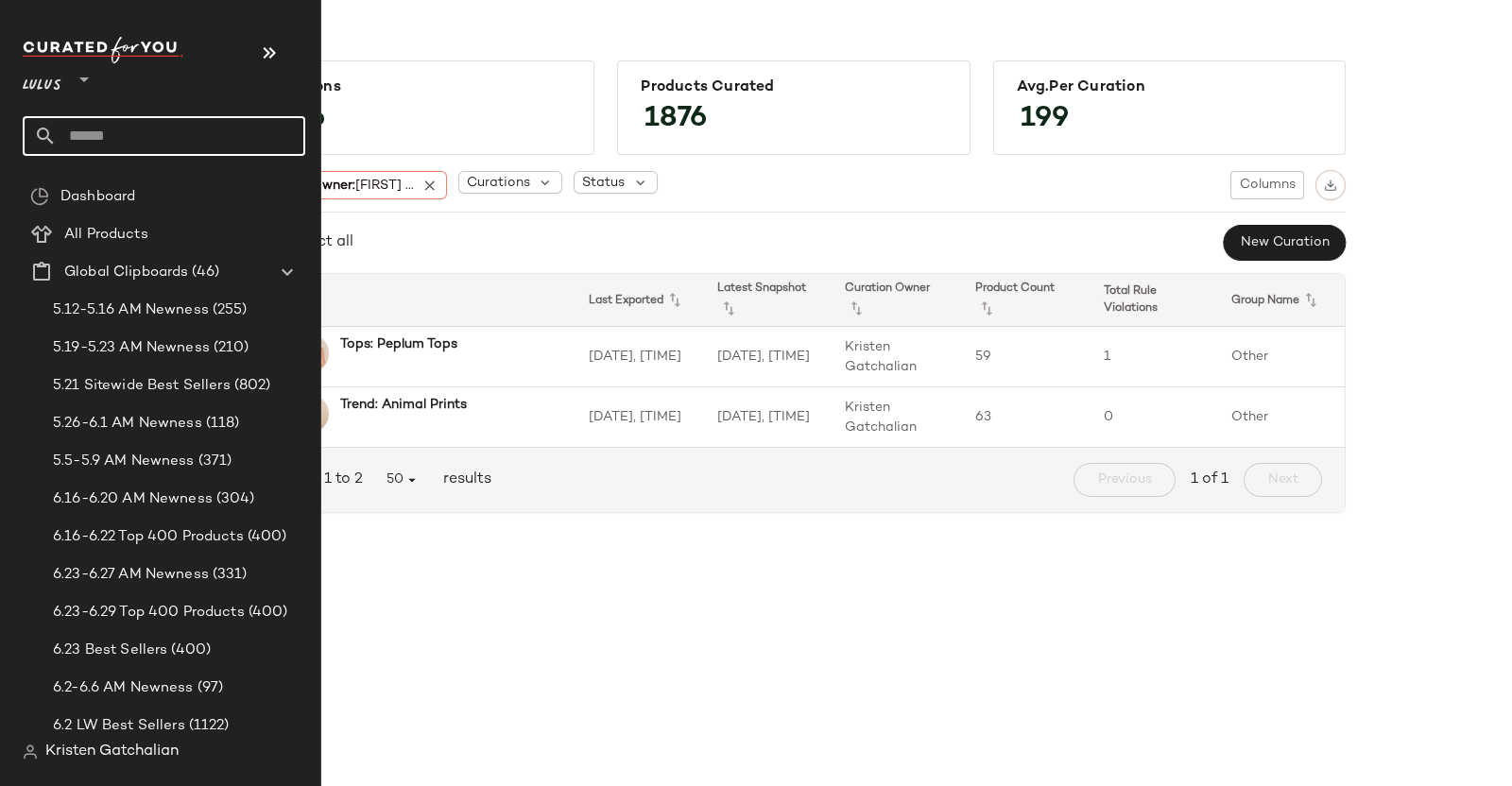 click 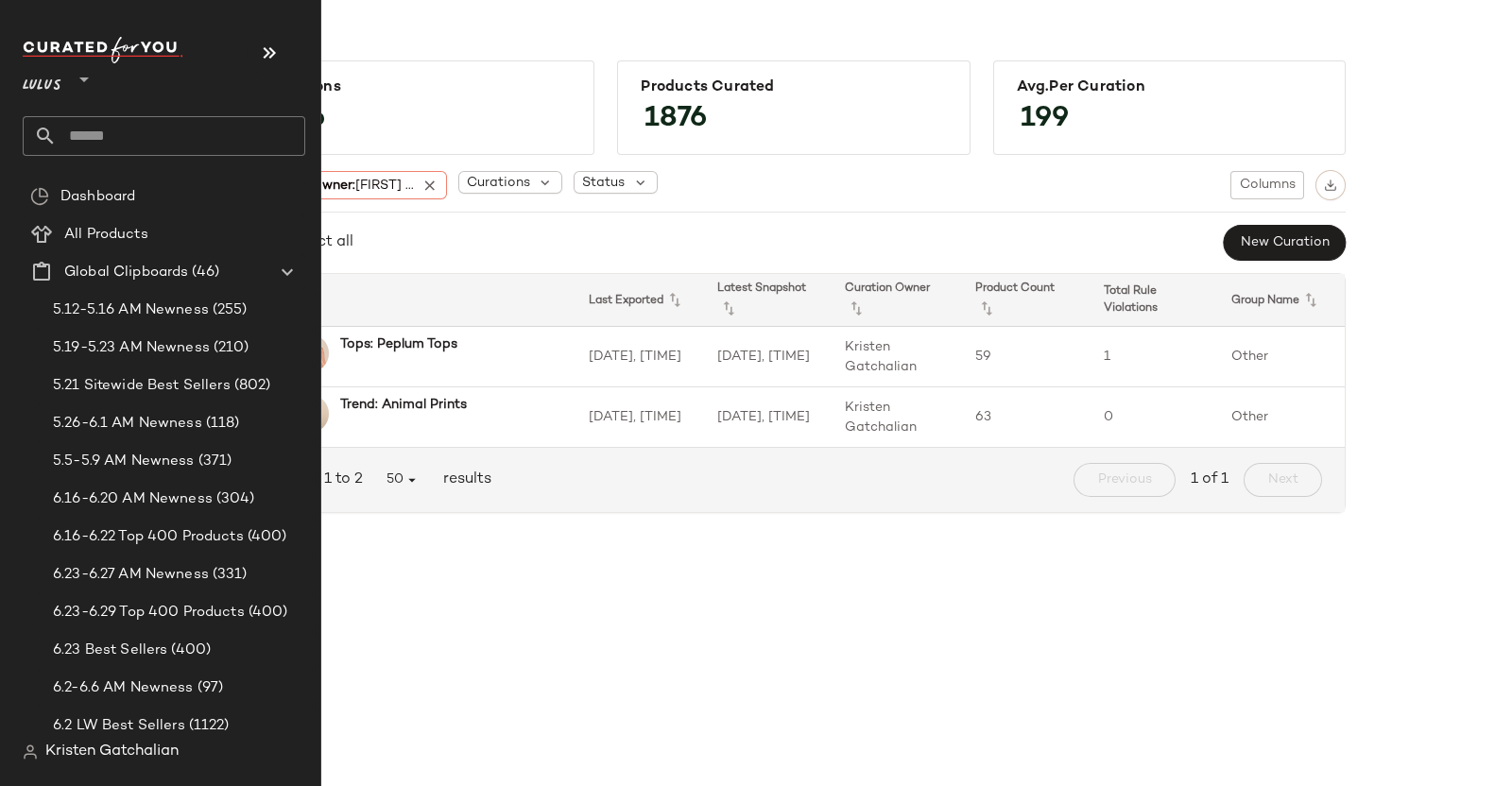 drag, startPoint x: 123, startPoint y: 121, endPoint x: 113, endPoint y: 122, distance: 10.049876 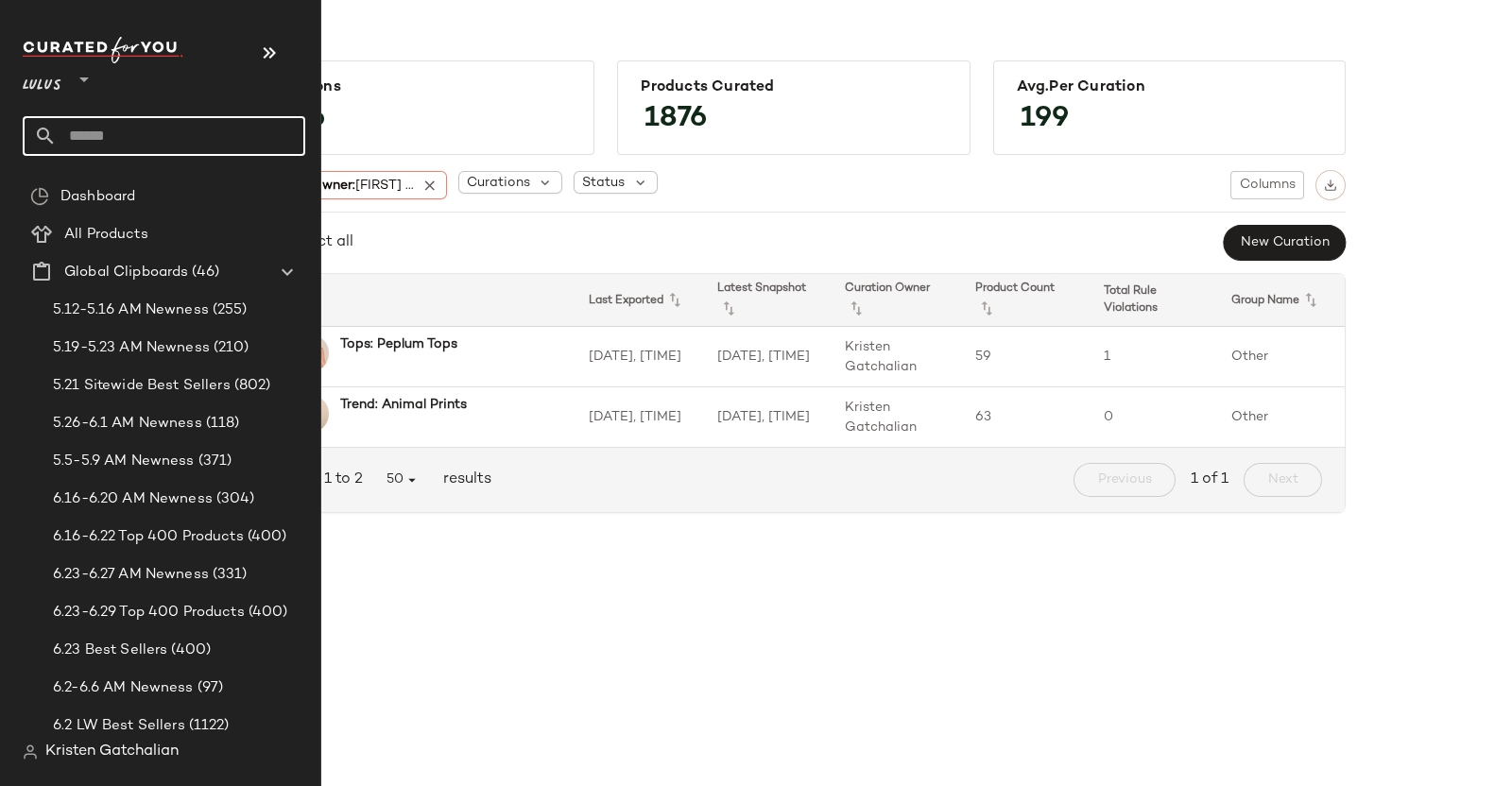 type on "*" 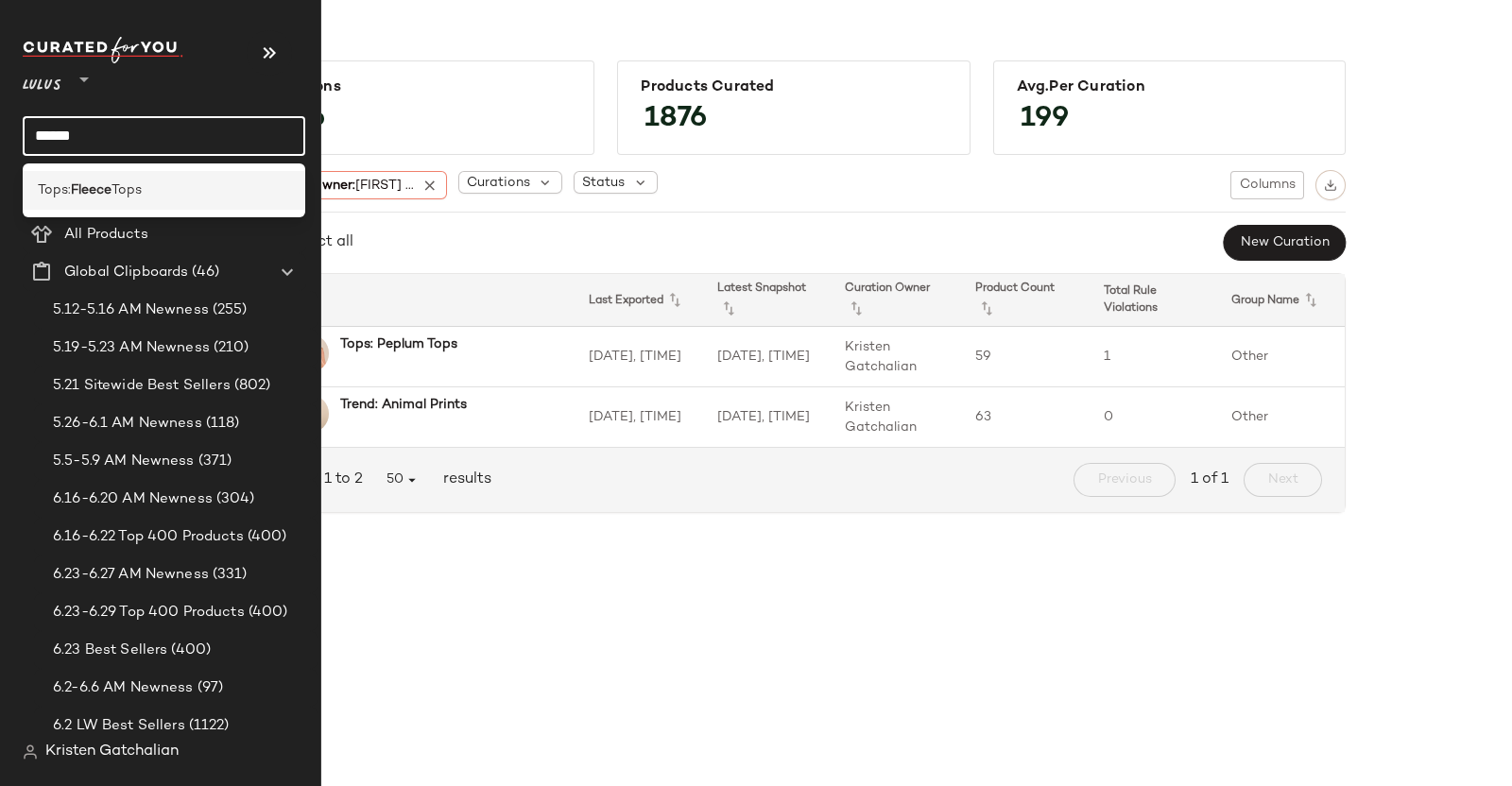 type on "******" 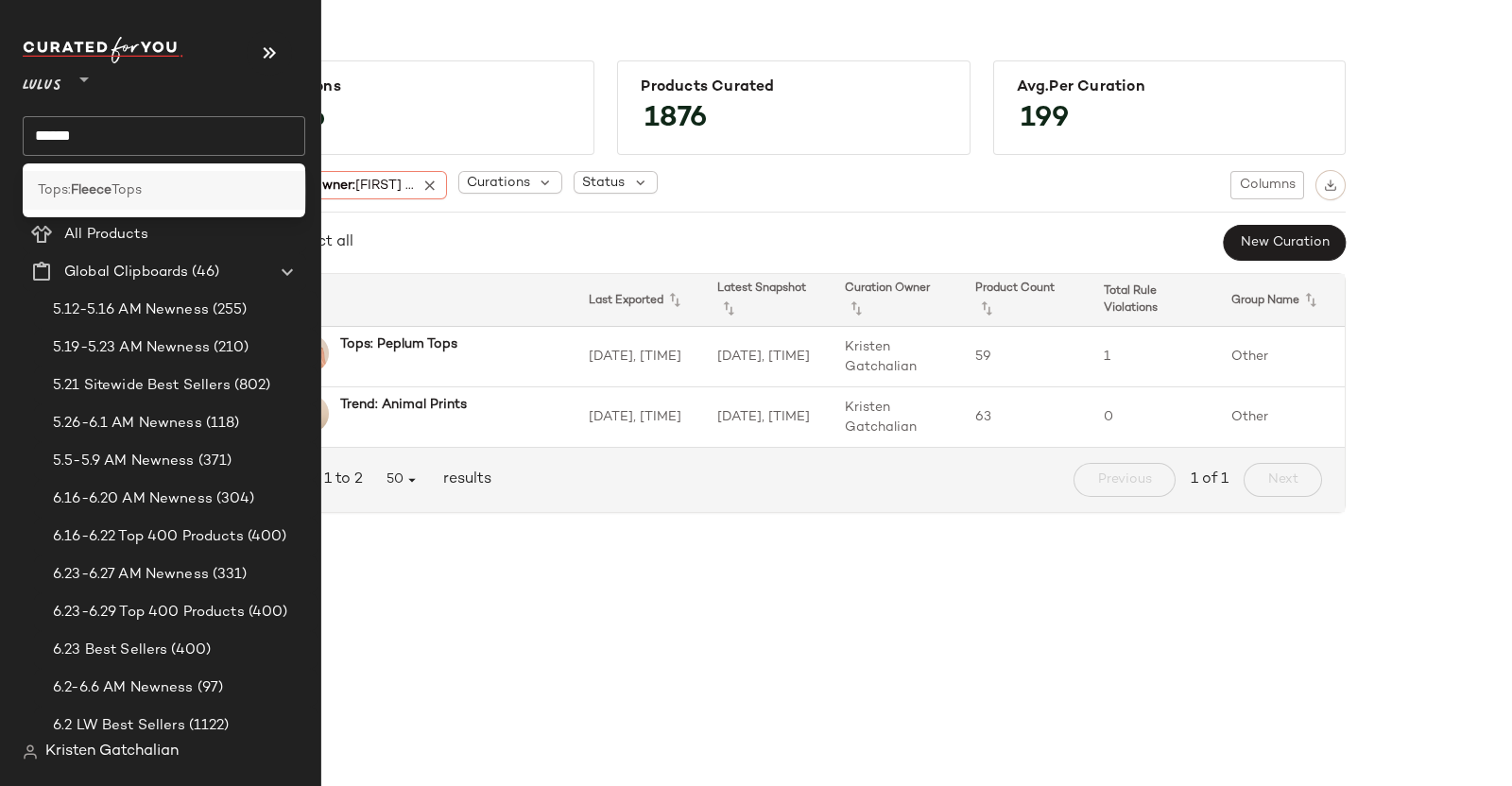 click on "Tops:  Fleece  Tops" 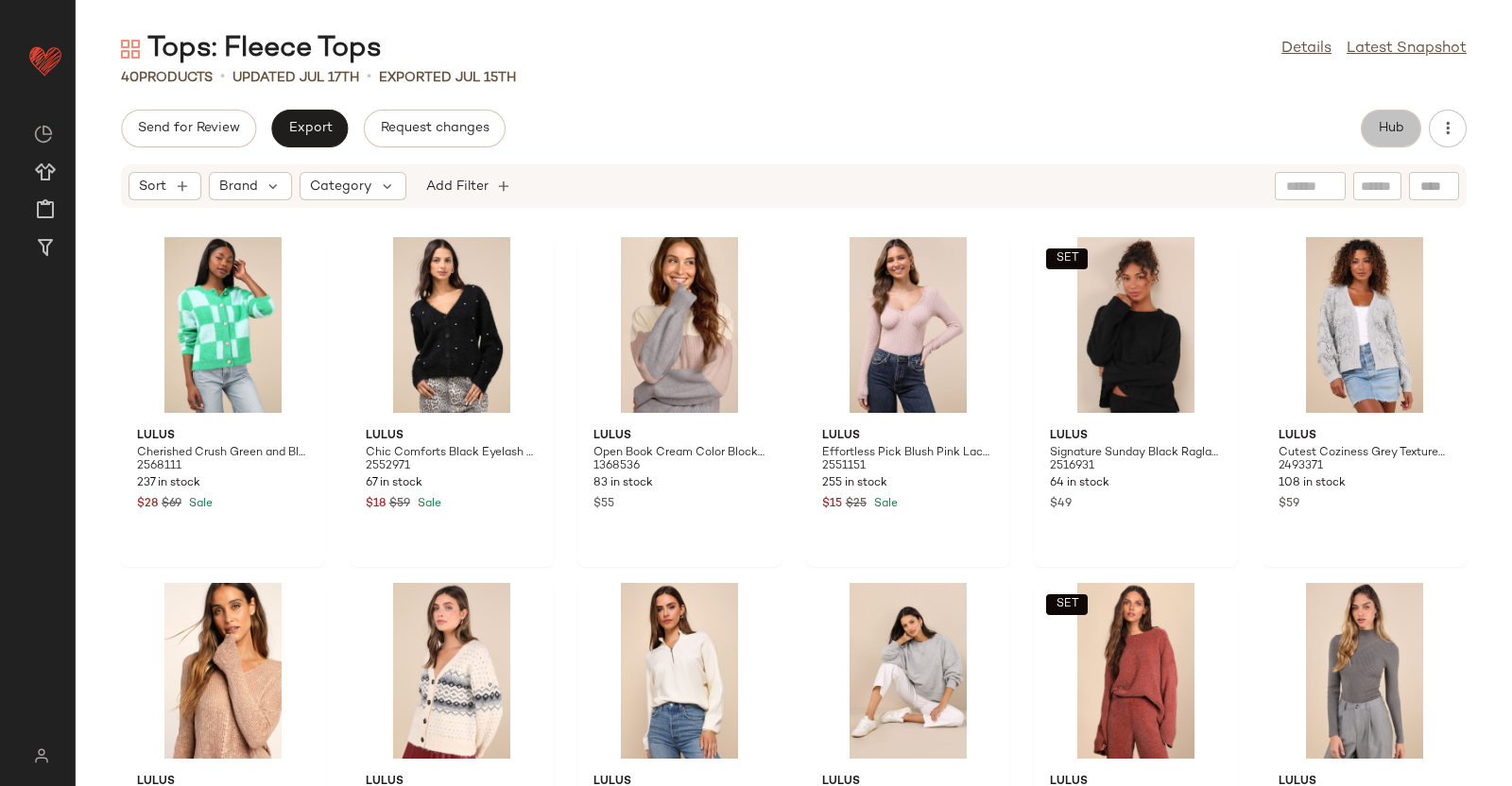 click on "Hub" at bounding box center [1391, 128] 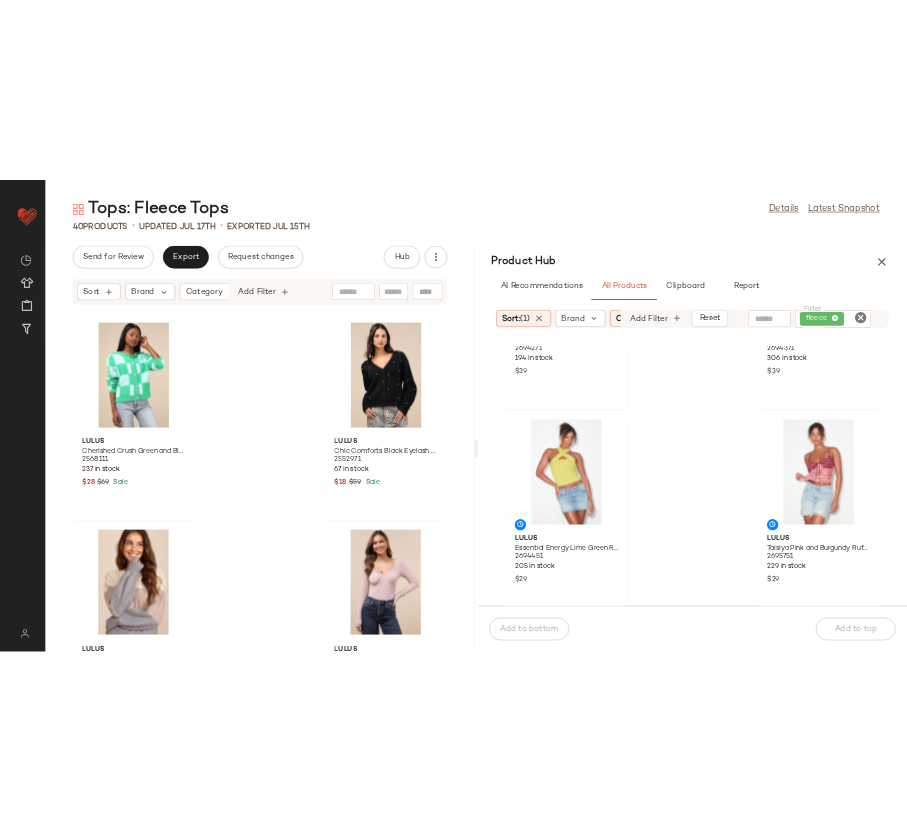 scroll, scrollTop: 640, scrollLeft: 0, axis: vertical 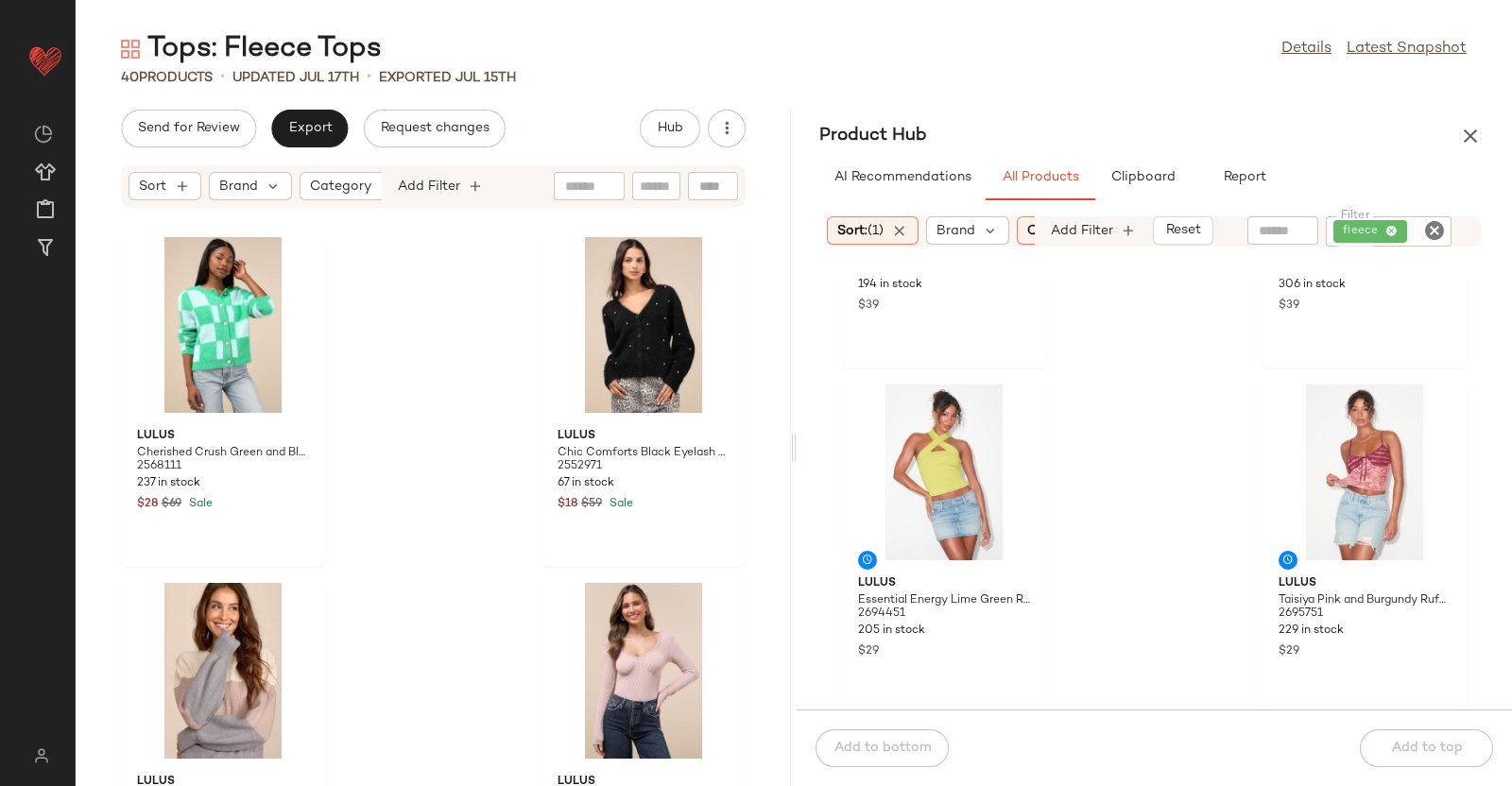click on "fleece" 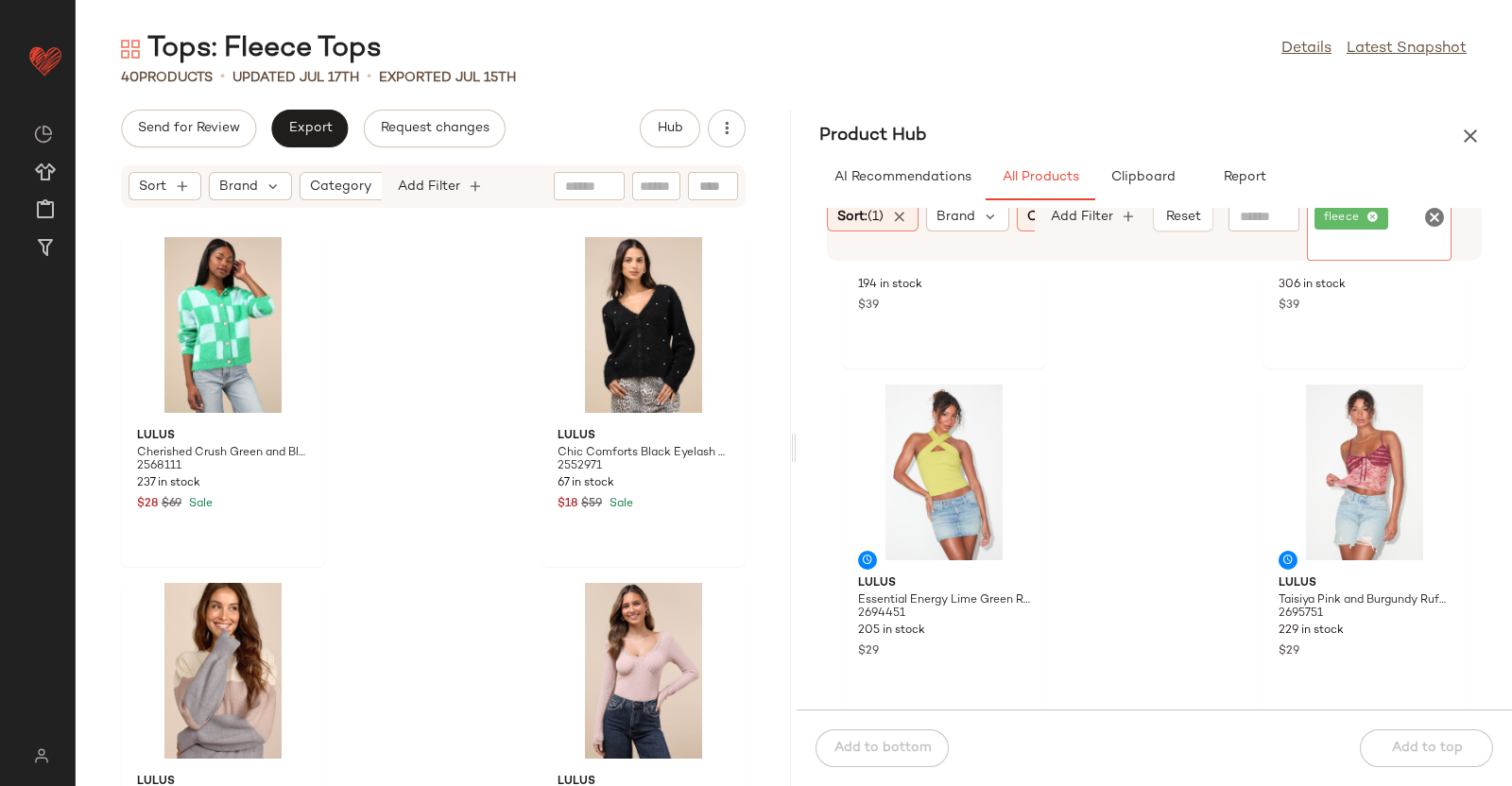 click 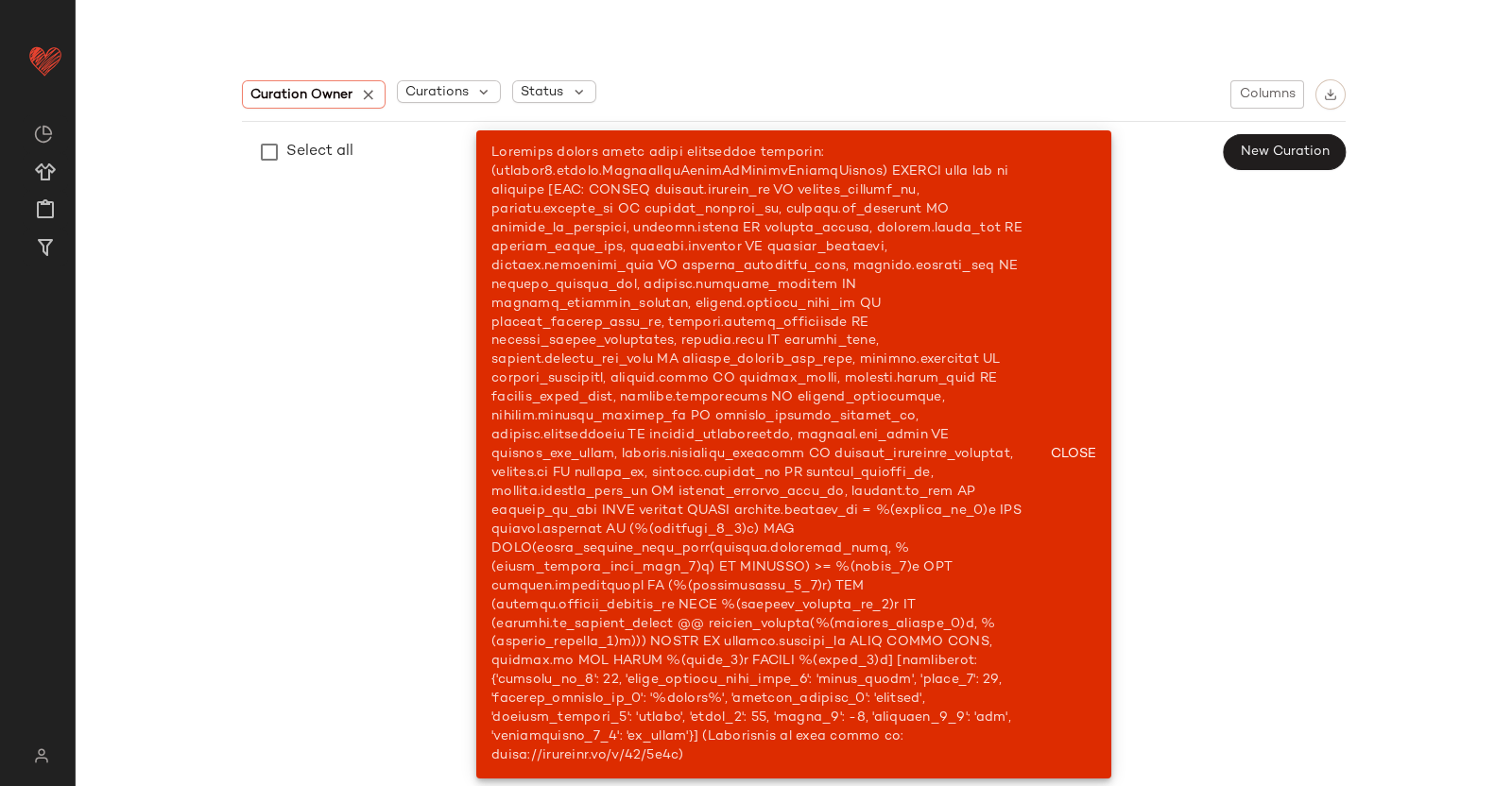 click on "Close" at bounding box center [794, 454] 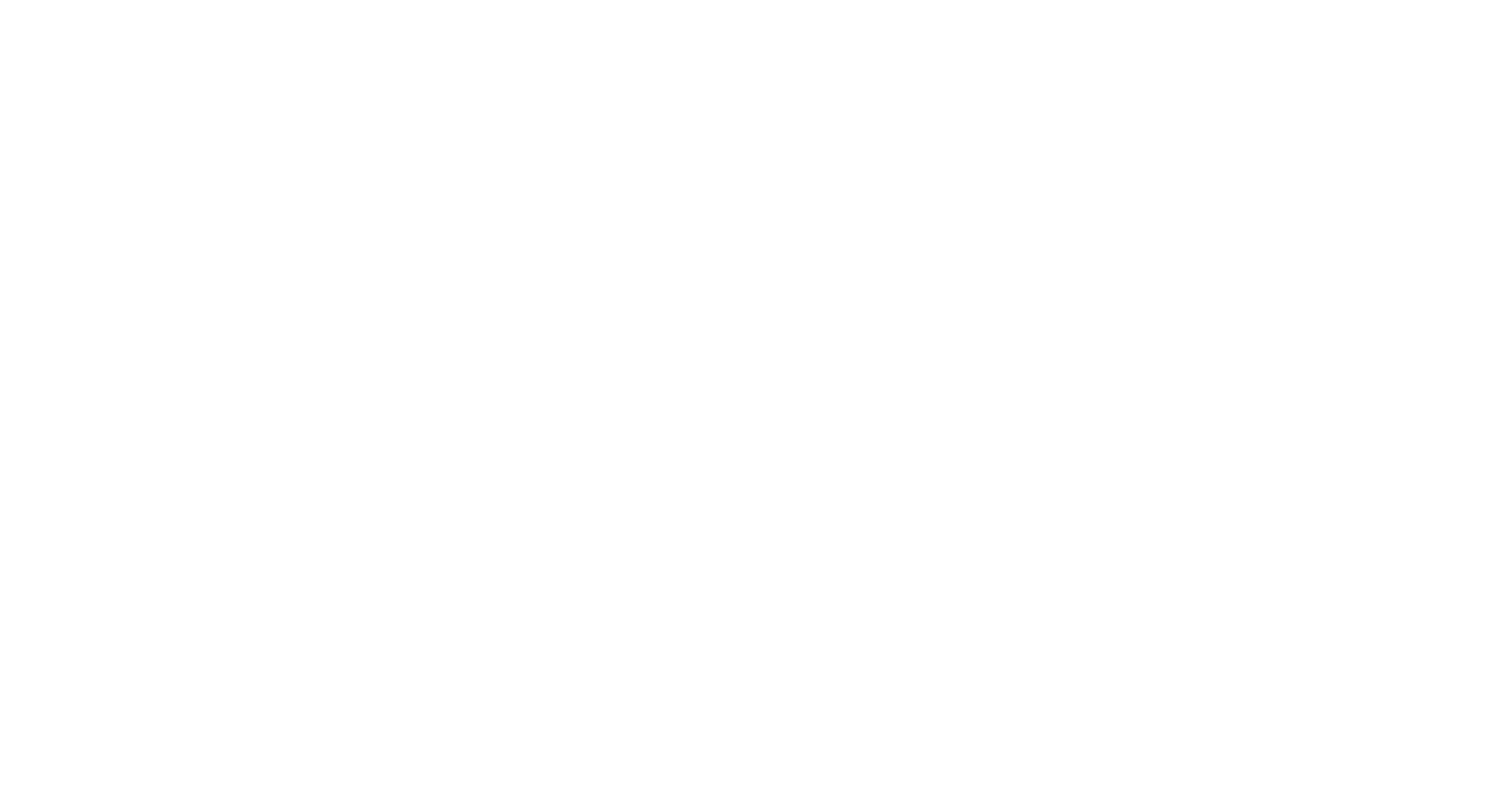 scroll, scrollTop: 0, scrollLeft: 0, axis: both 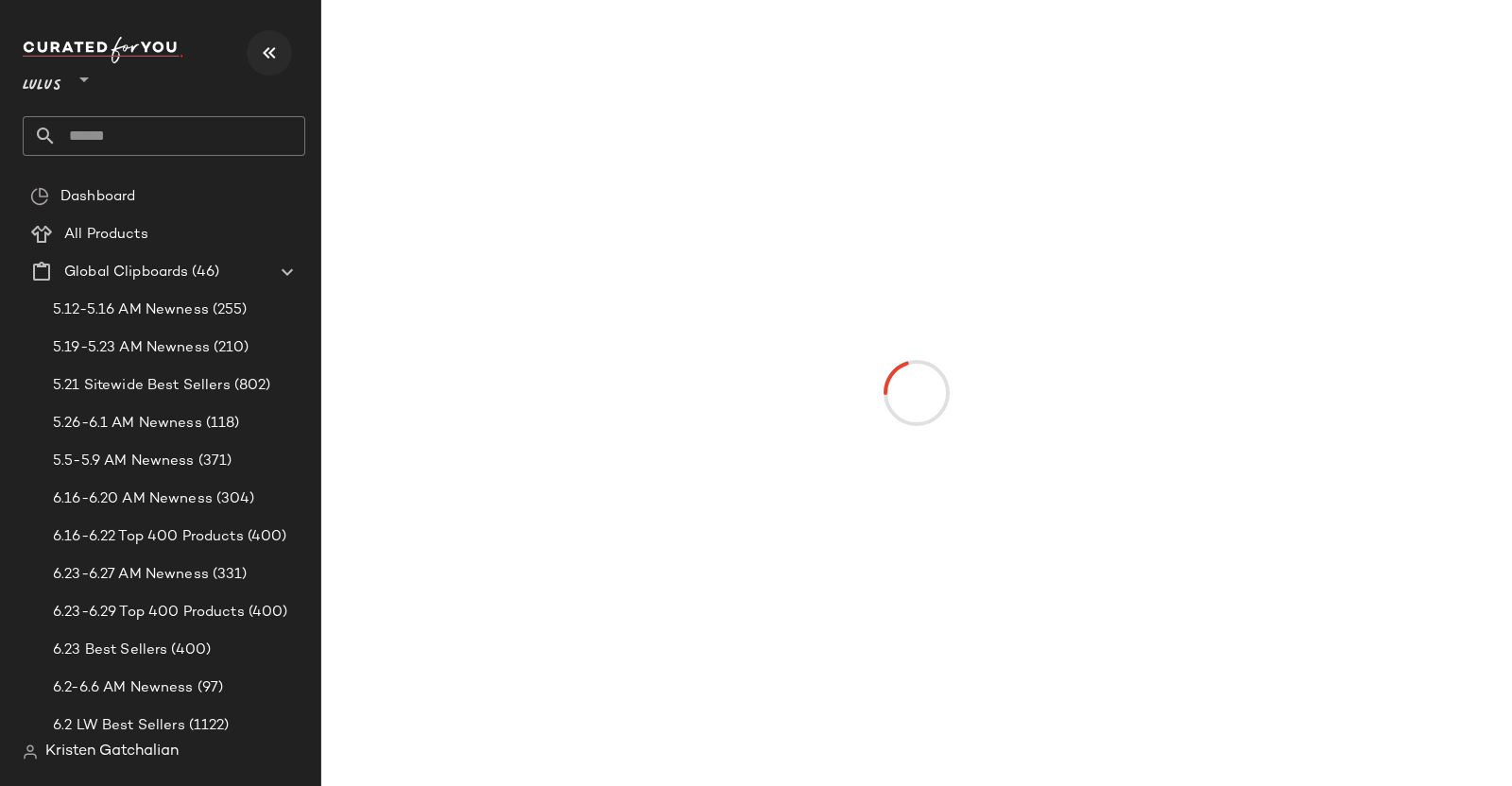 click at bounding box center (269, 53) 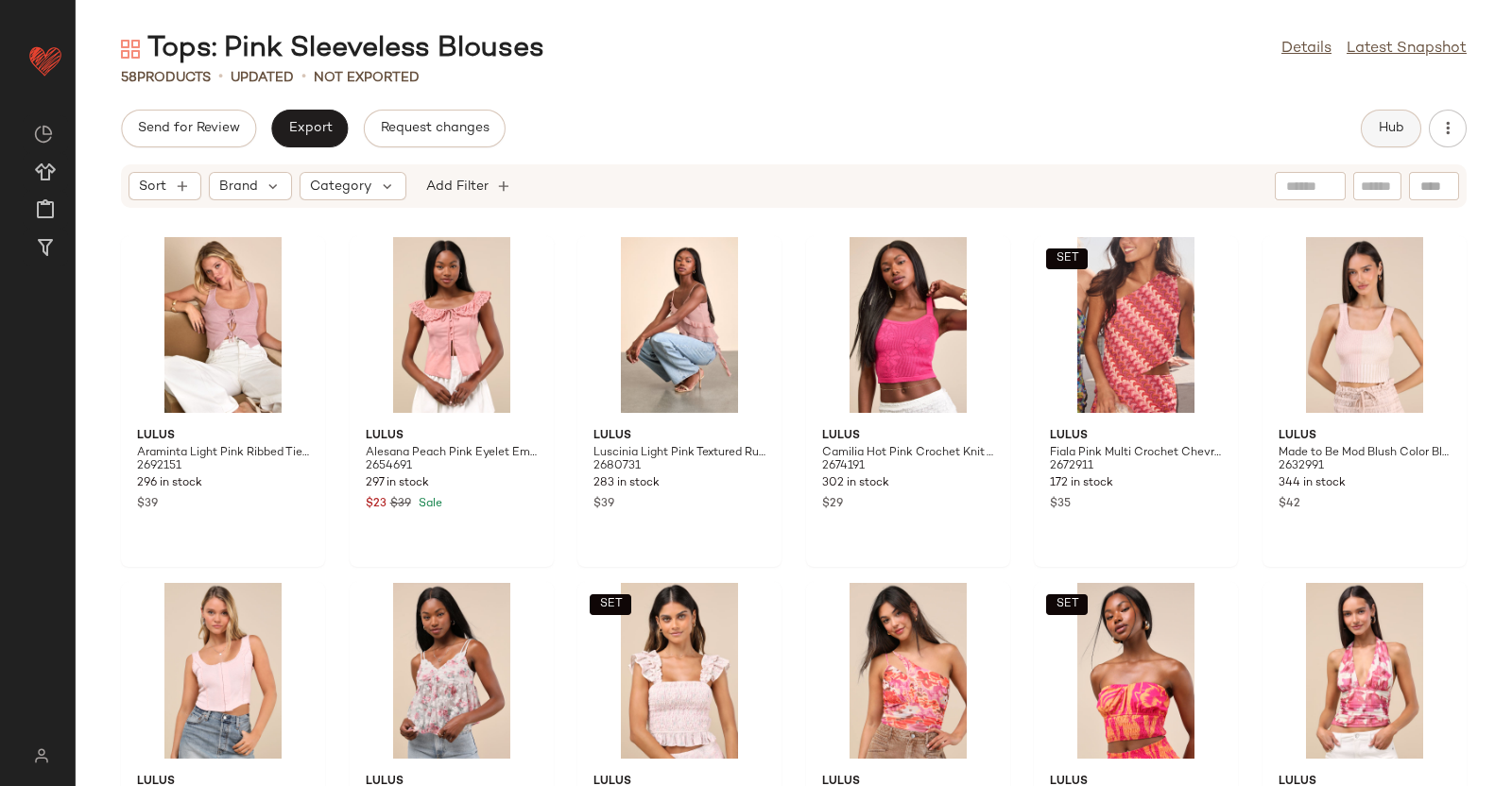 click on "Hub" 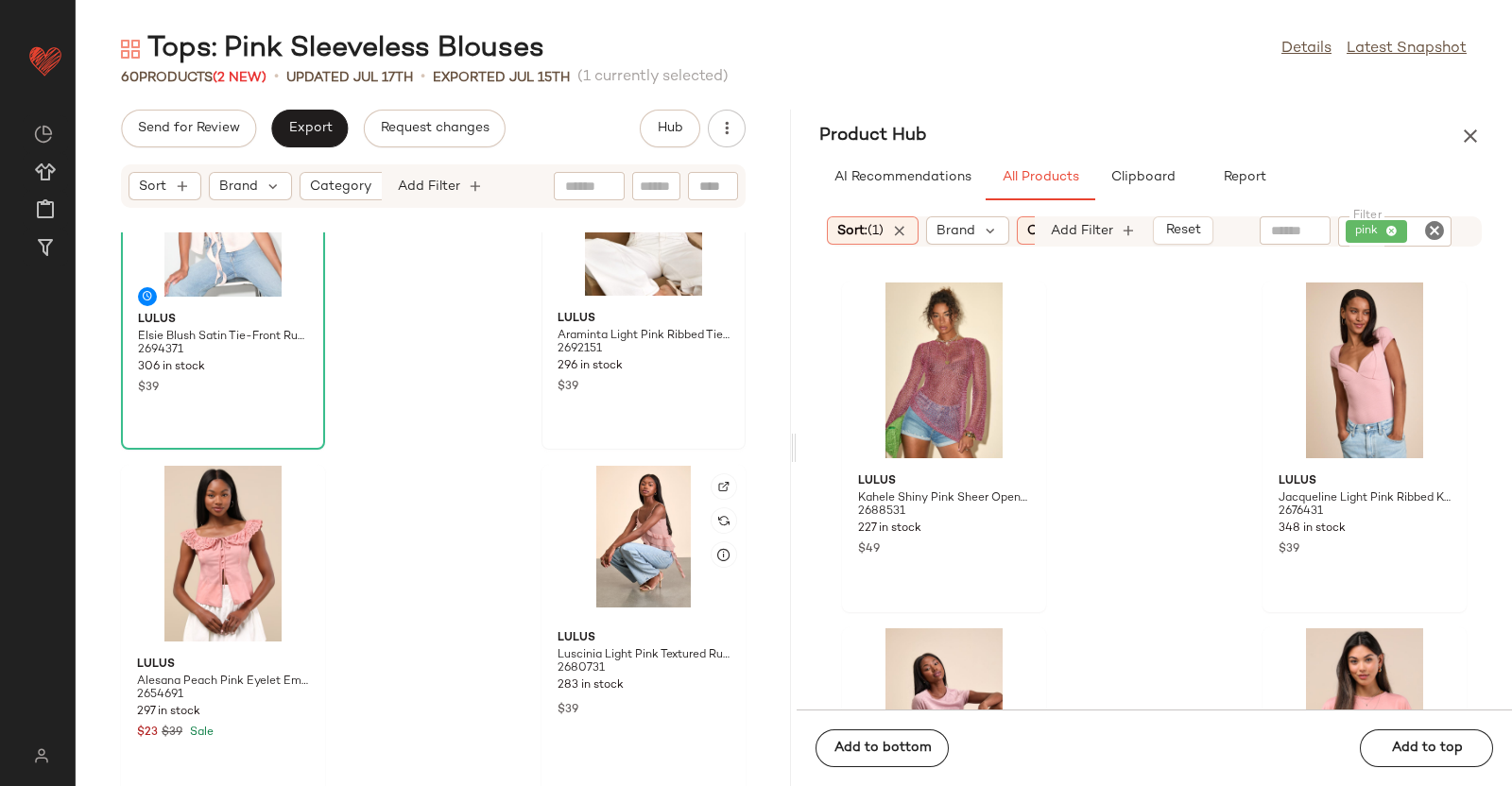 scroll, scrollTop: 0, scrollLeft: 0, axis: both 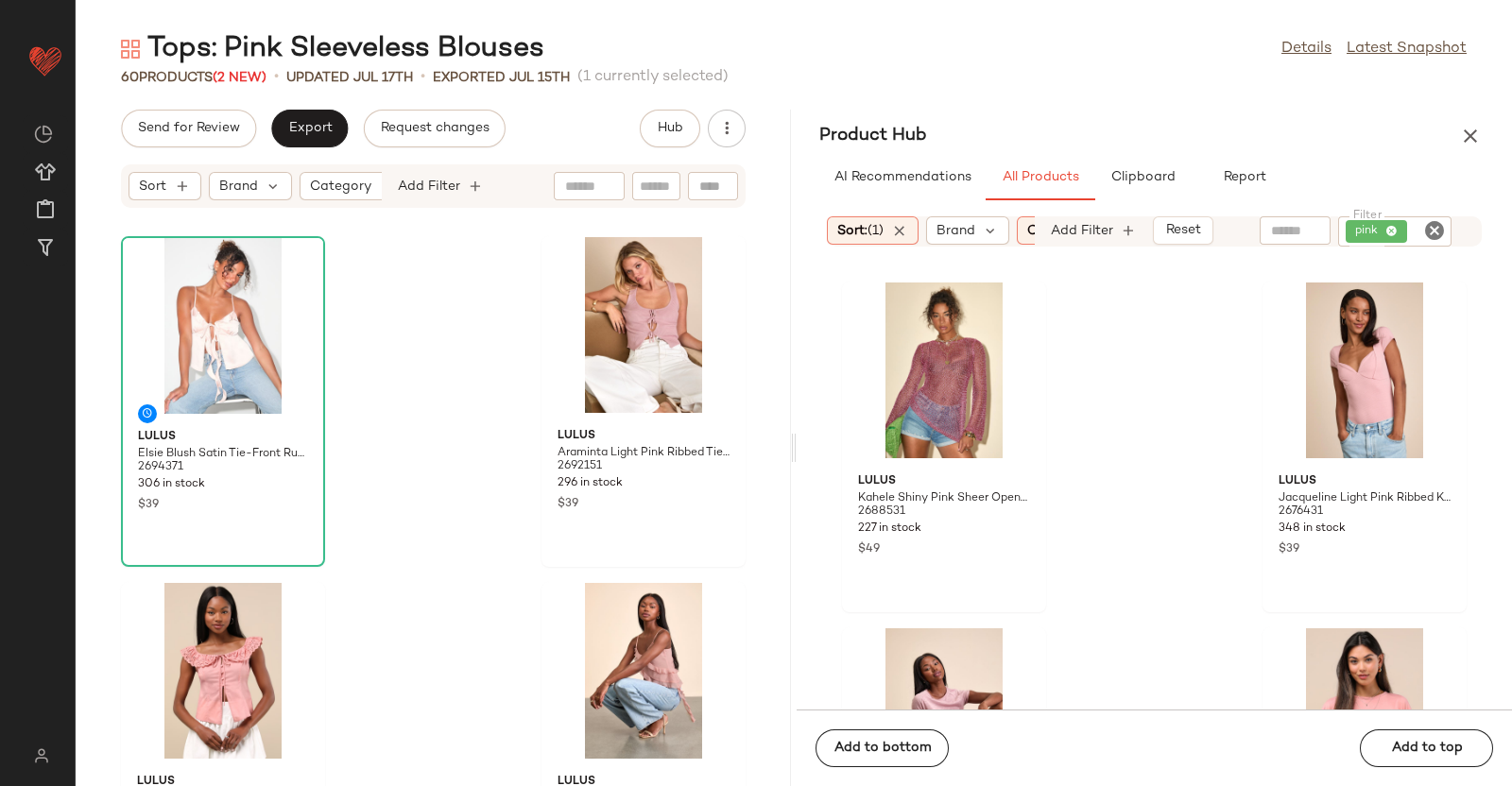 click at bounding box center [1470, 136] 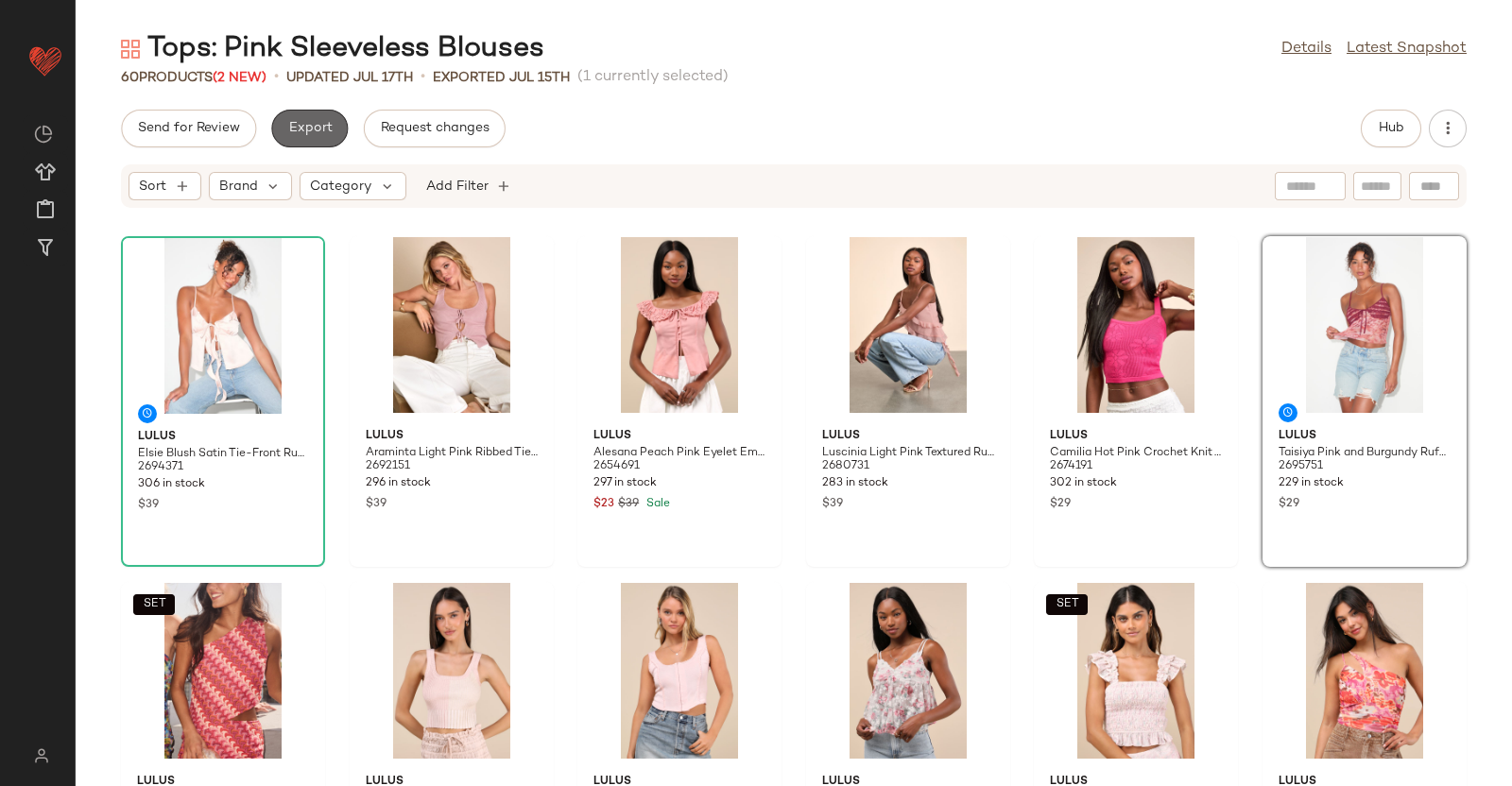 click on "Export" 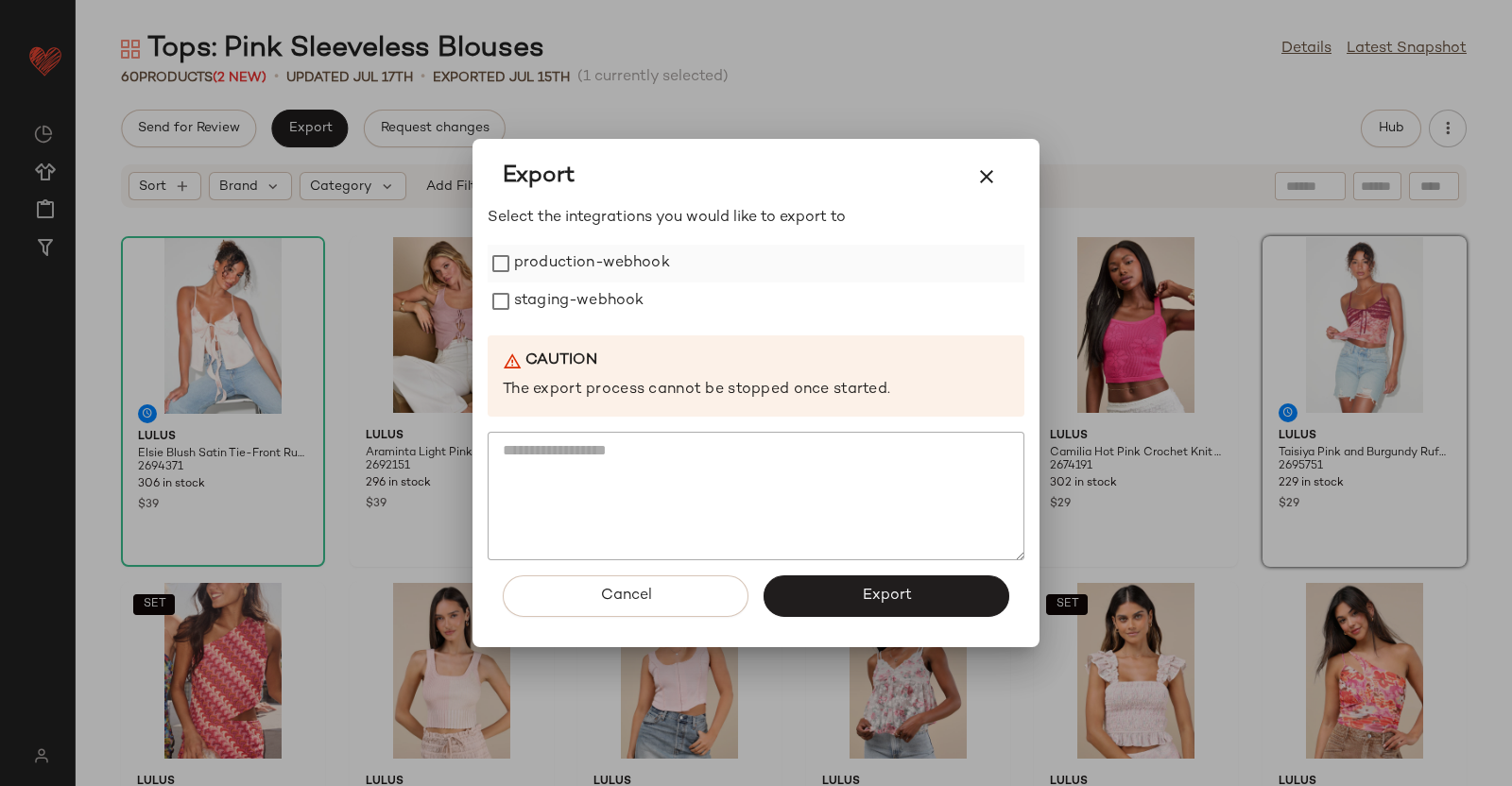 click on "production-webhook" at bounding box center (592, 264) 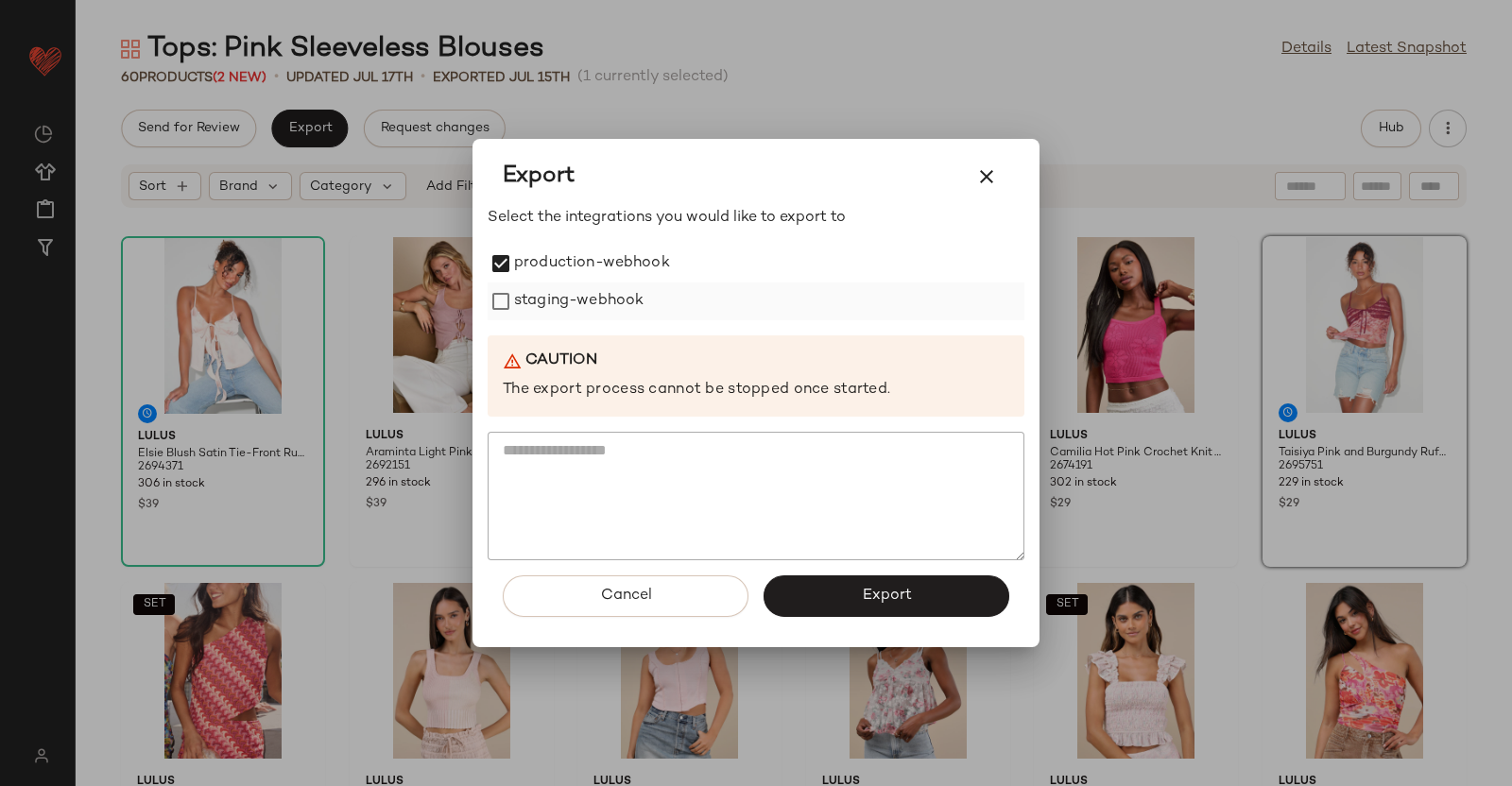 click on "staging-webhook" at bounding box center [578, 301] 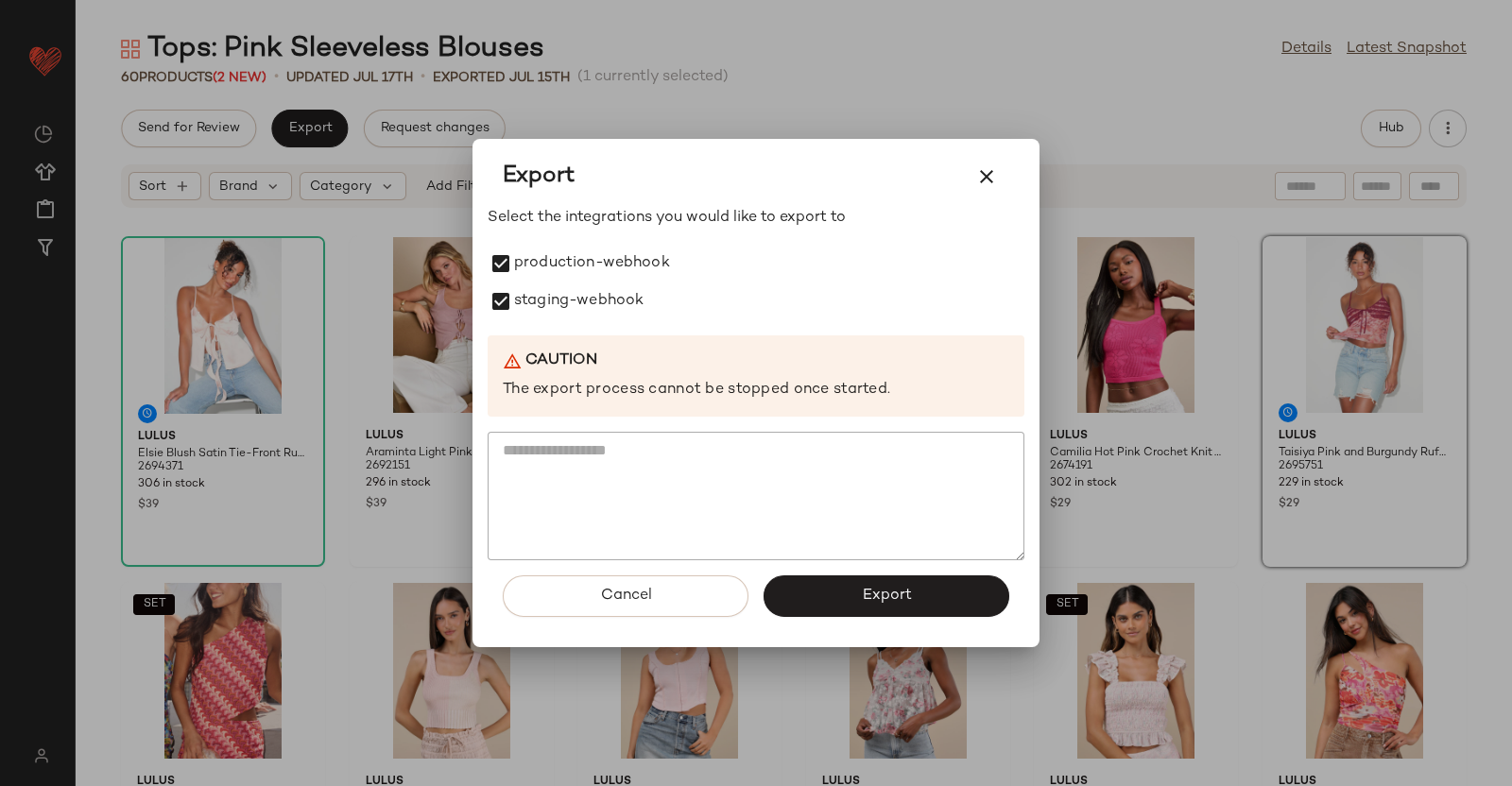 click on "Export" 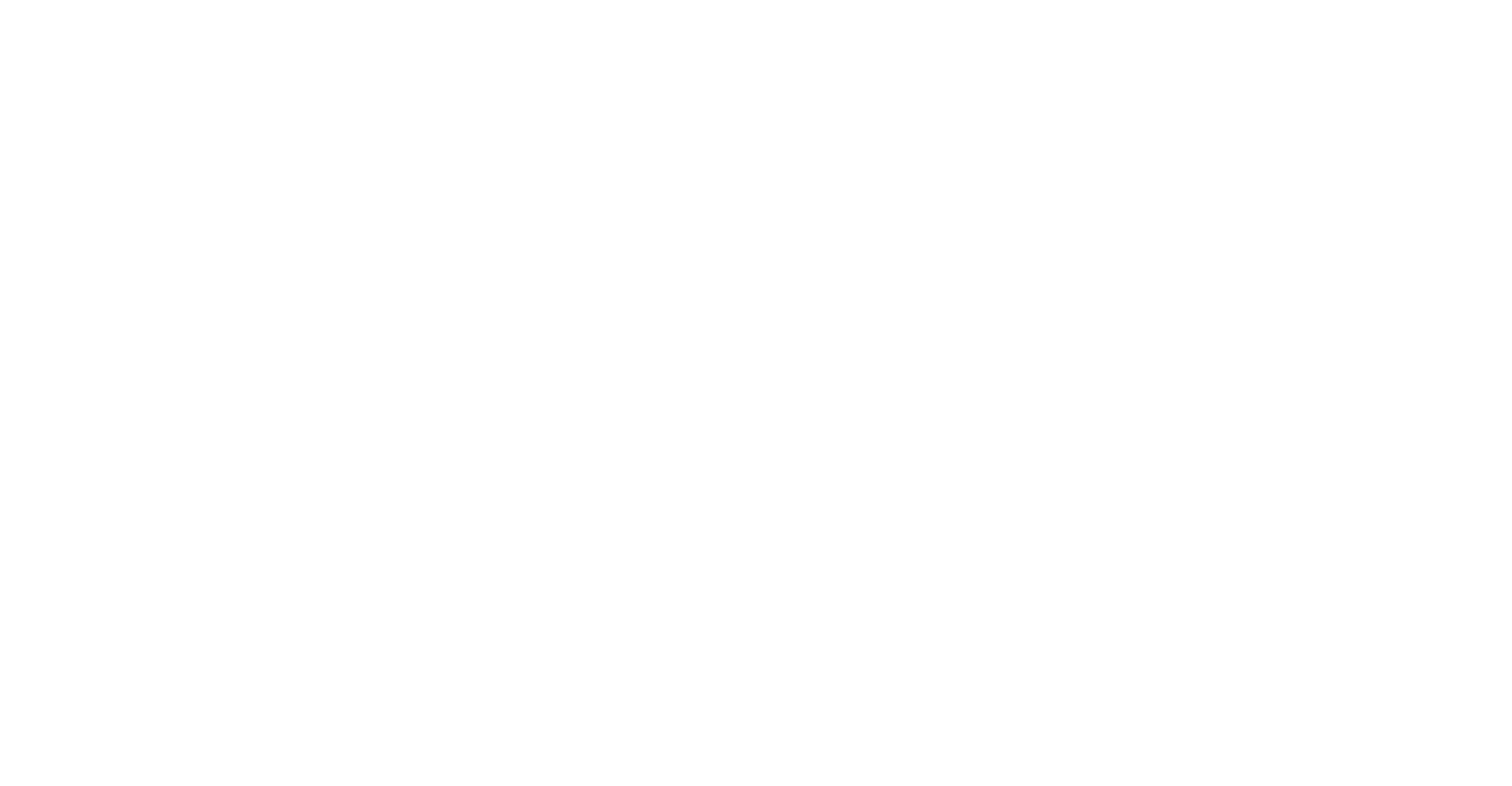 scroll, scrollTop: 0, scrollLeft: 0, axis: both 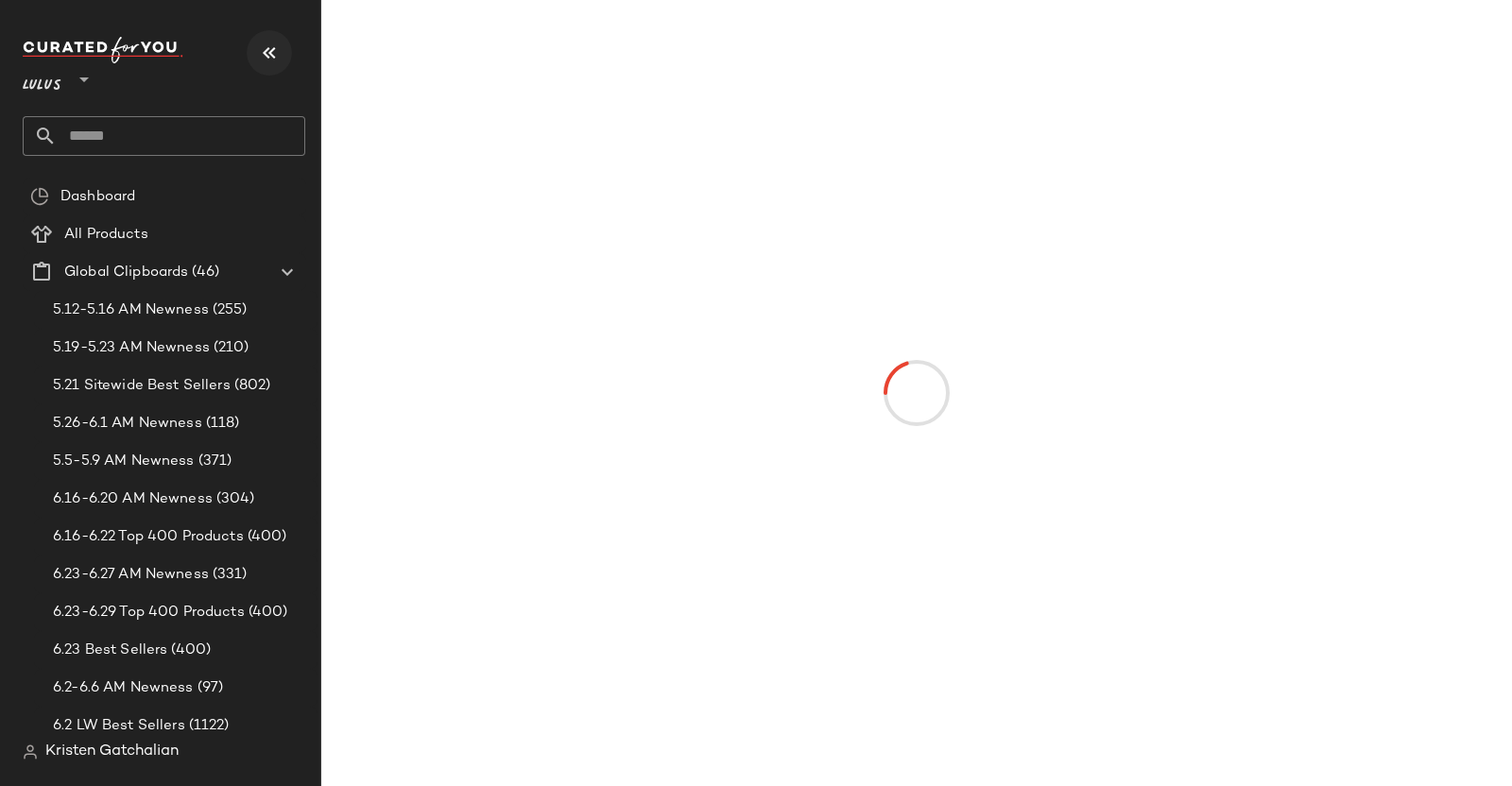 click at bounding box center (269, 53) 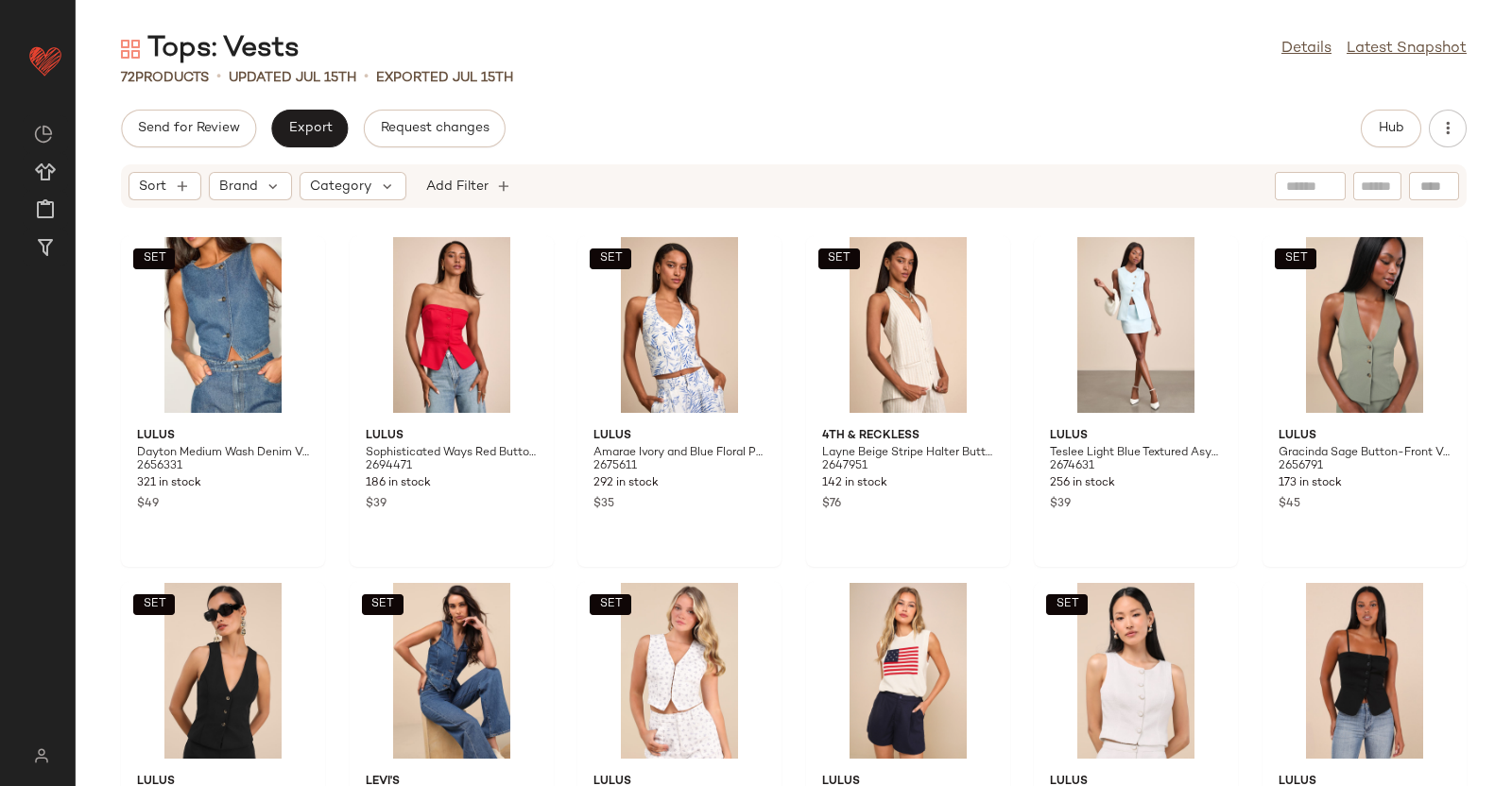 click on "Hub" 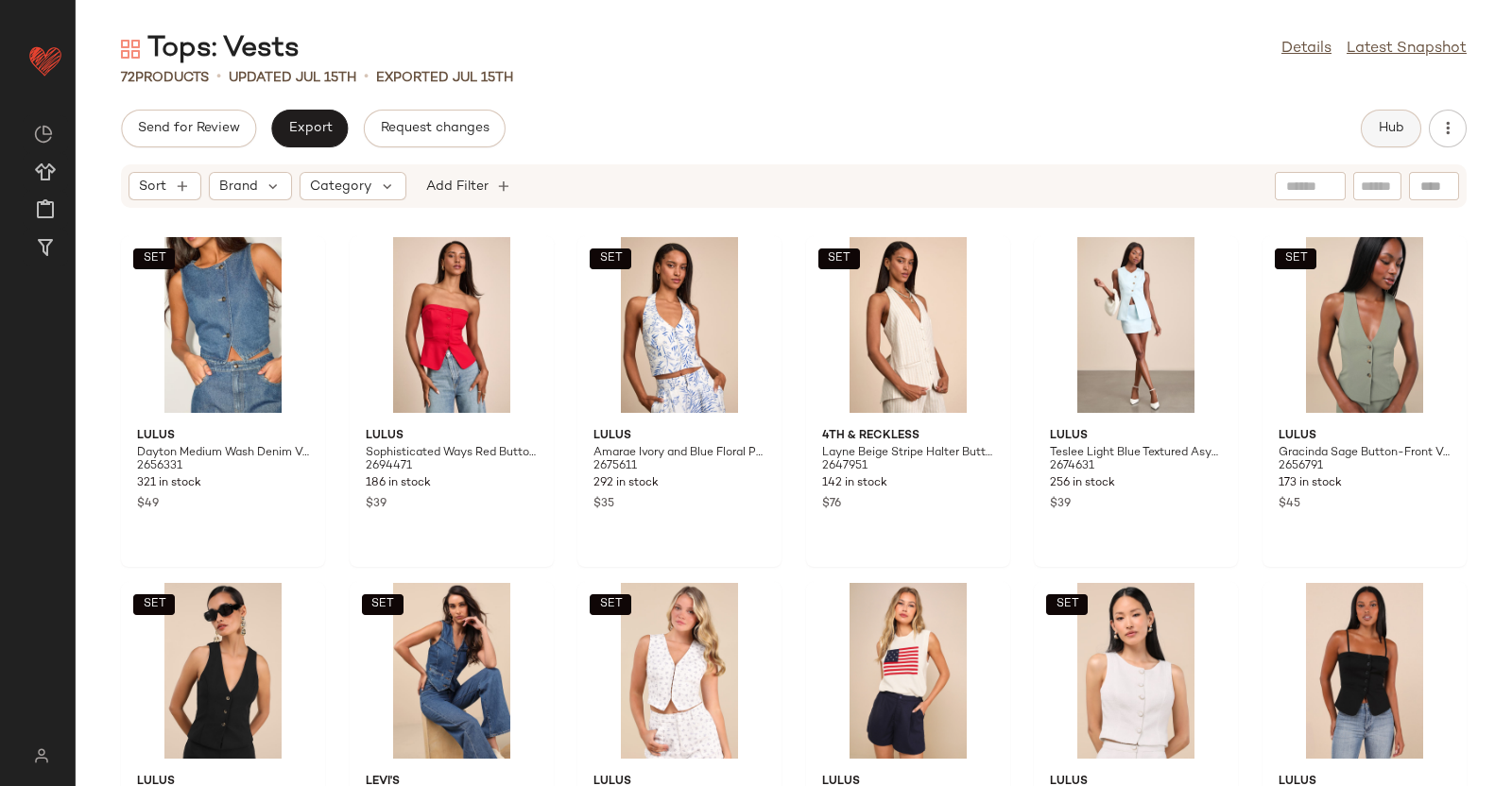 click on "Hub" at bounding box center [1391, 128] 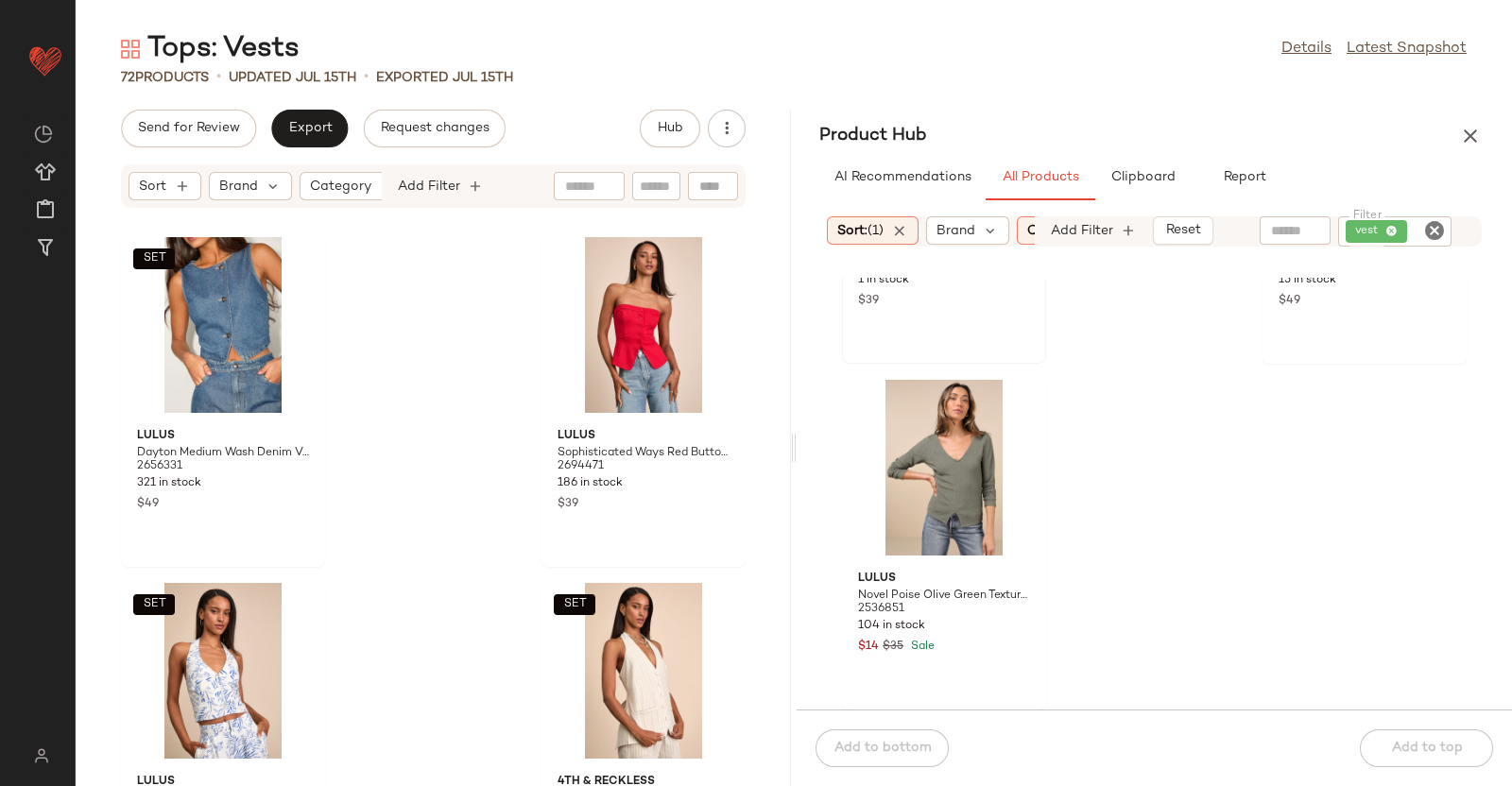 scroll, scrollTop: 0, scrollLeft: 0, axis: both 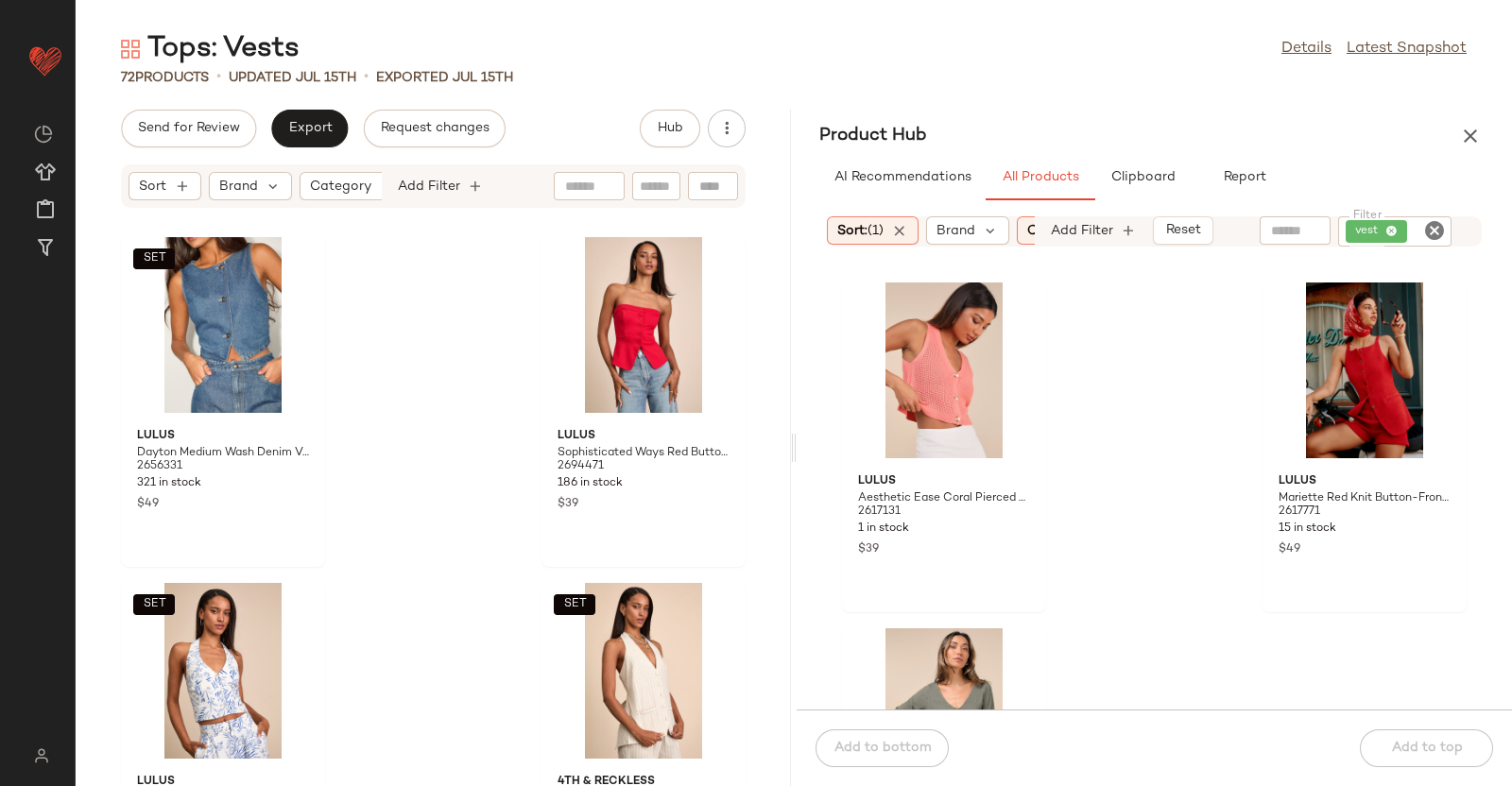 drag, startPoint x: 1471, startPoint y: 142, endPoint x: 1241, endPoint y: 166, distance: 231.24878 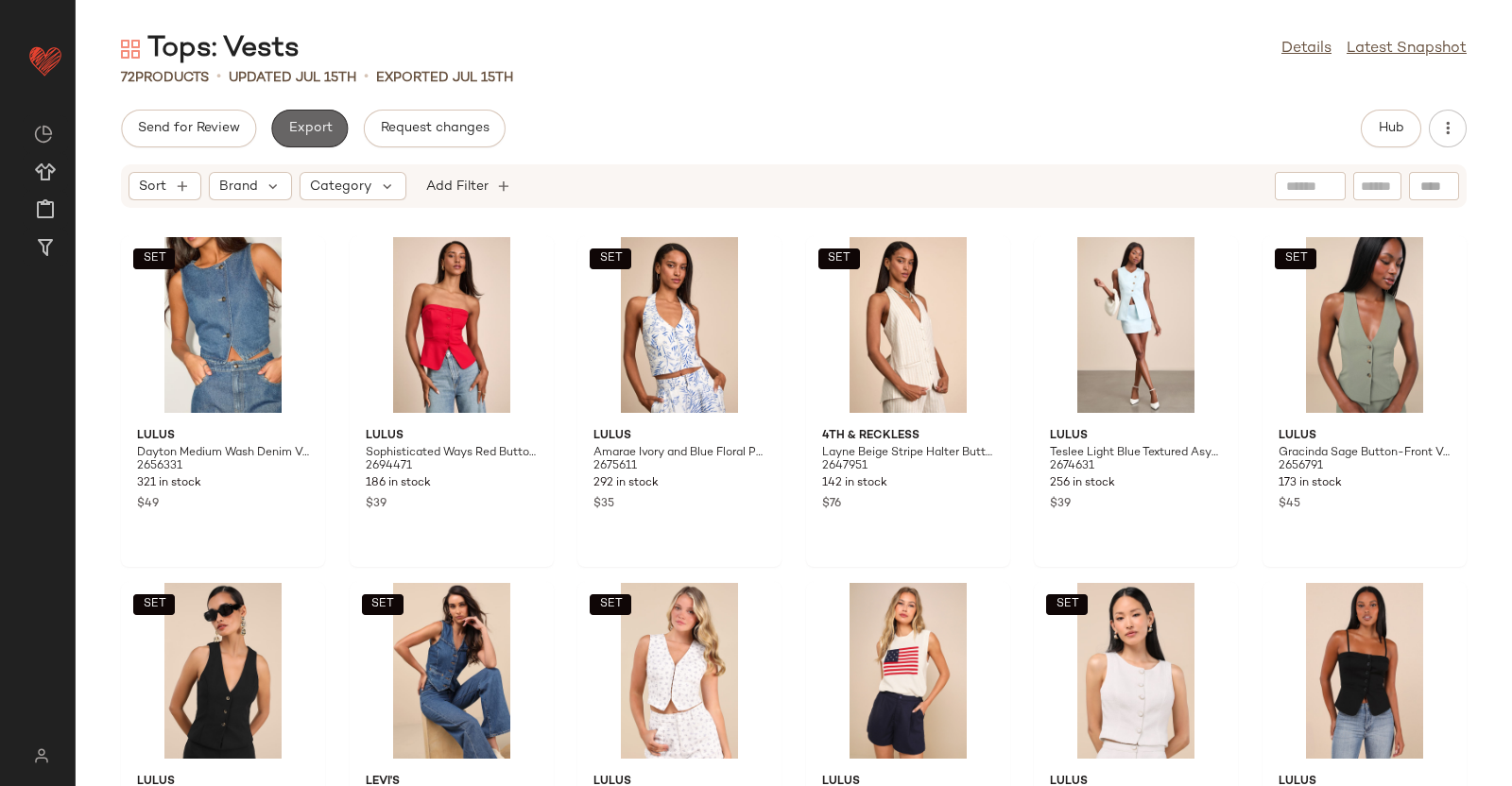 click on "Export" at bounding box center (309, 128) 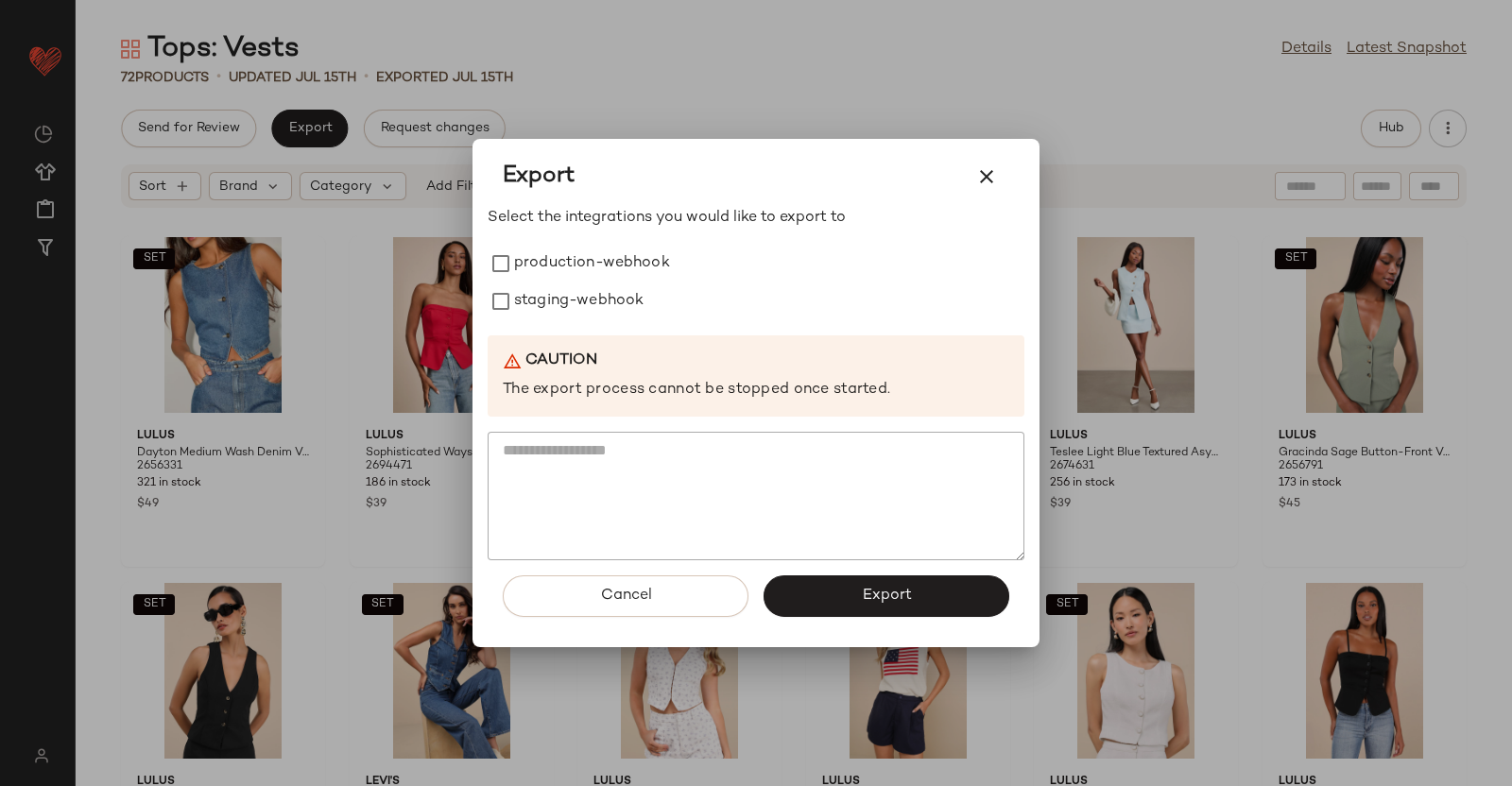 drag, startPoint x: 452, startPoint y: 253, endPoint x: 466, endPoint y: 269, distance: 21.260292 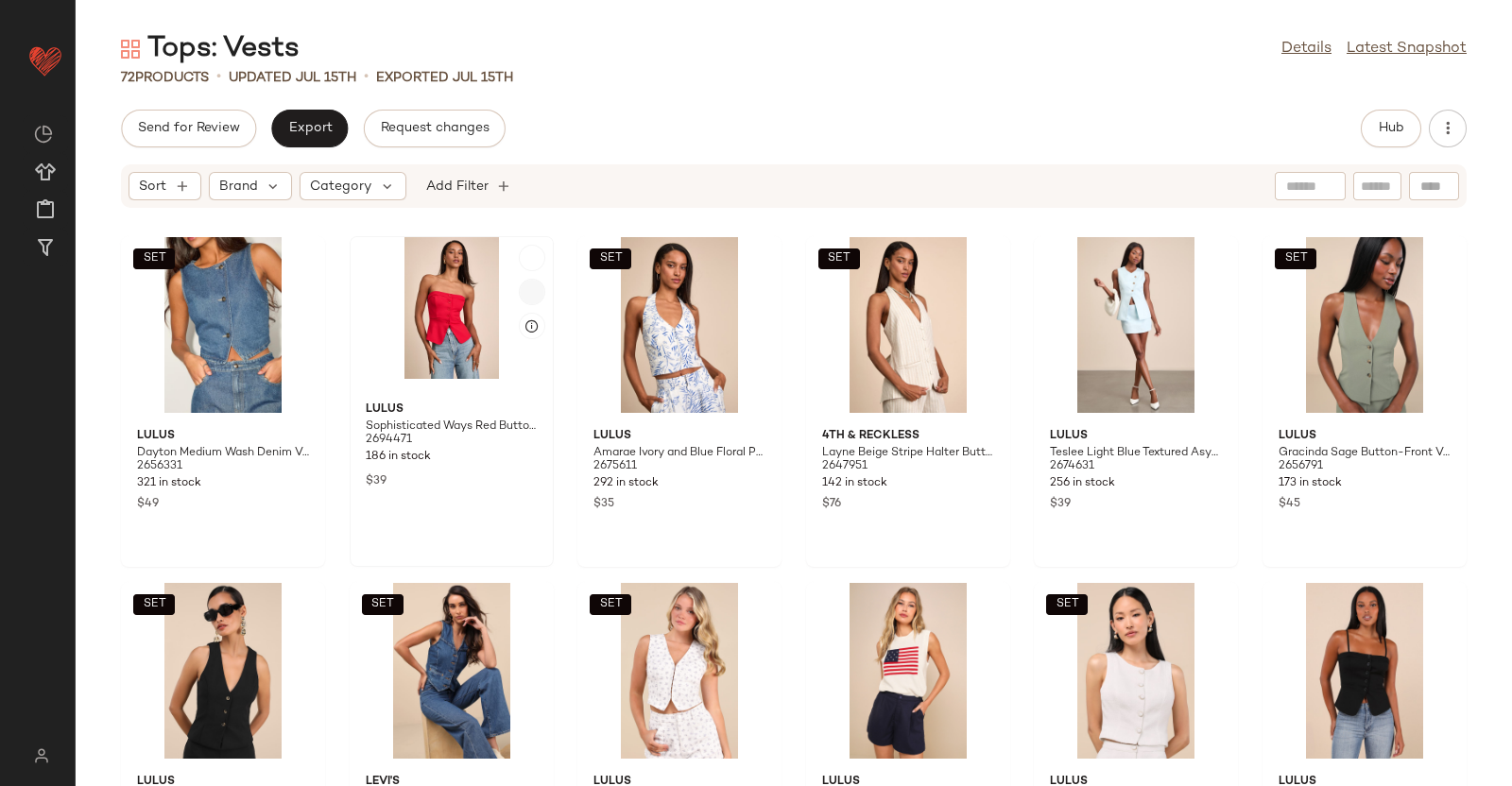 click 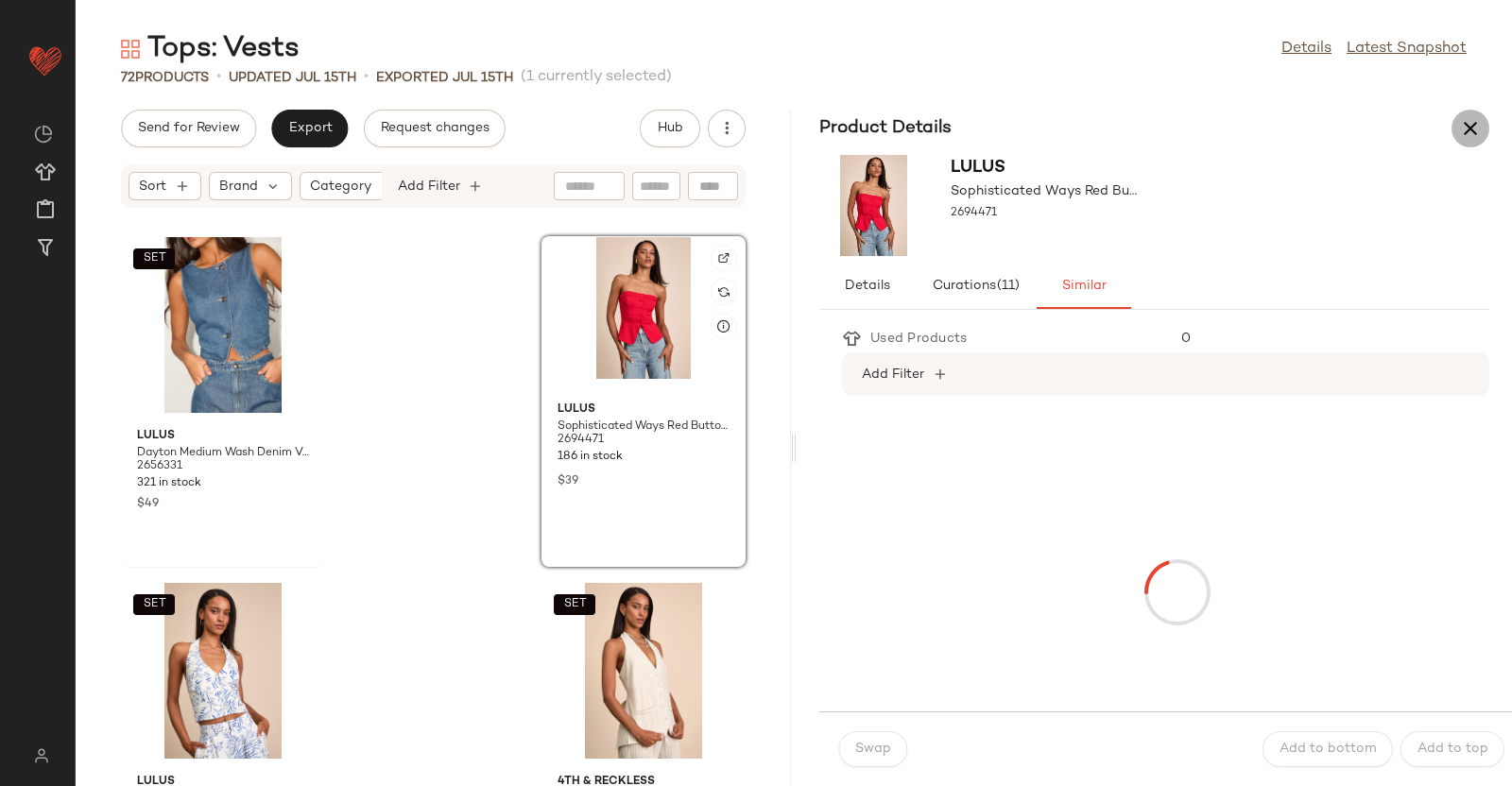 click at bounding box center (1470, 128) 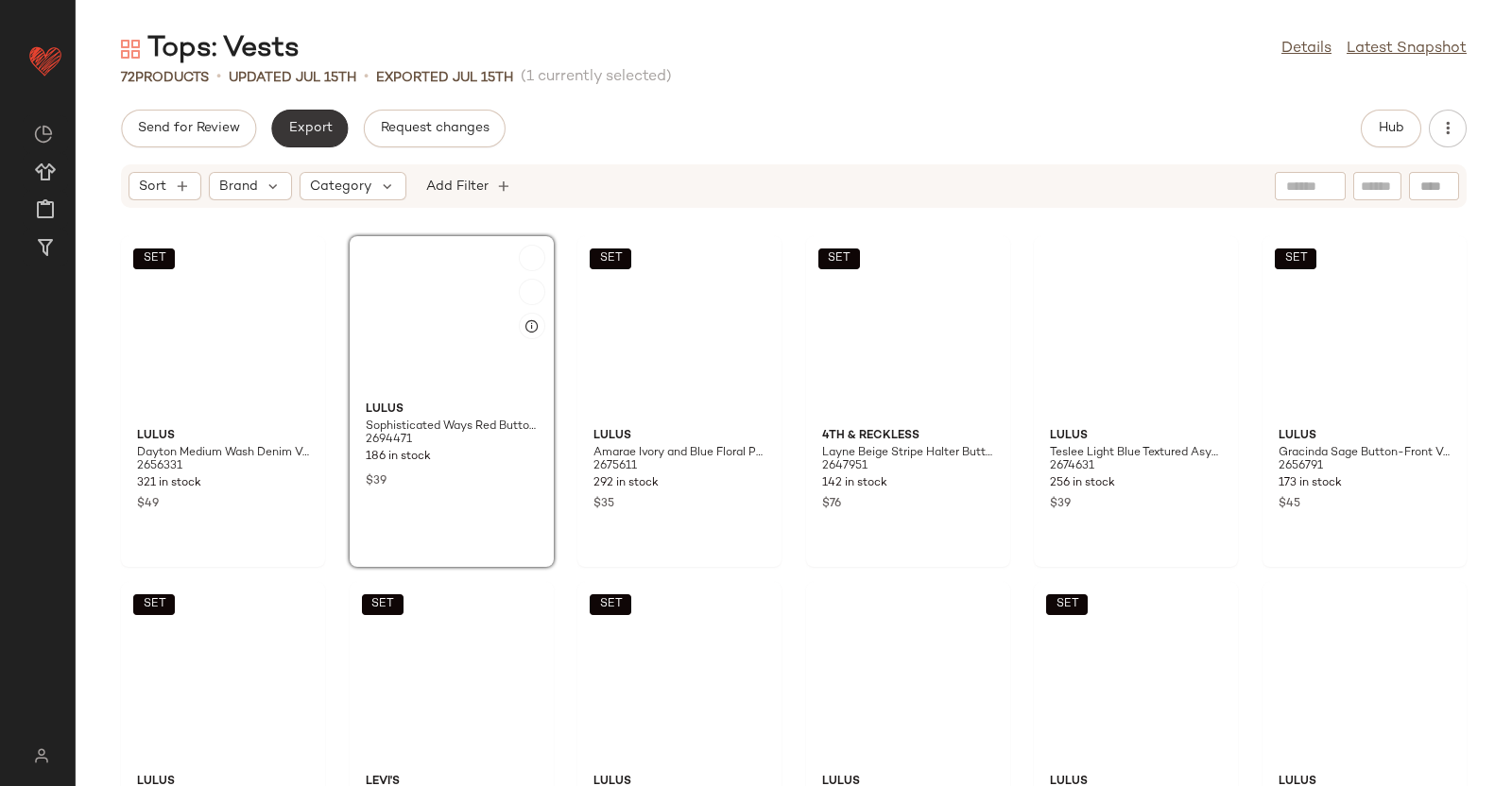 click on "Export" at bounding box center (309, 128) 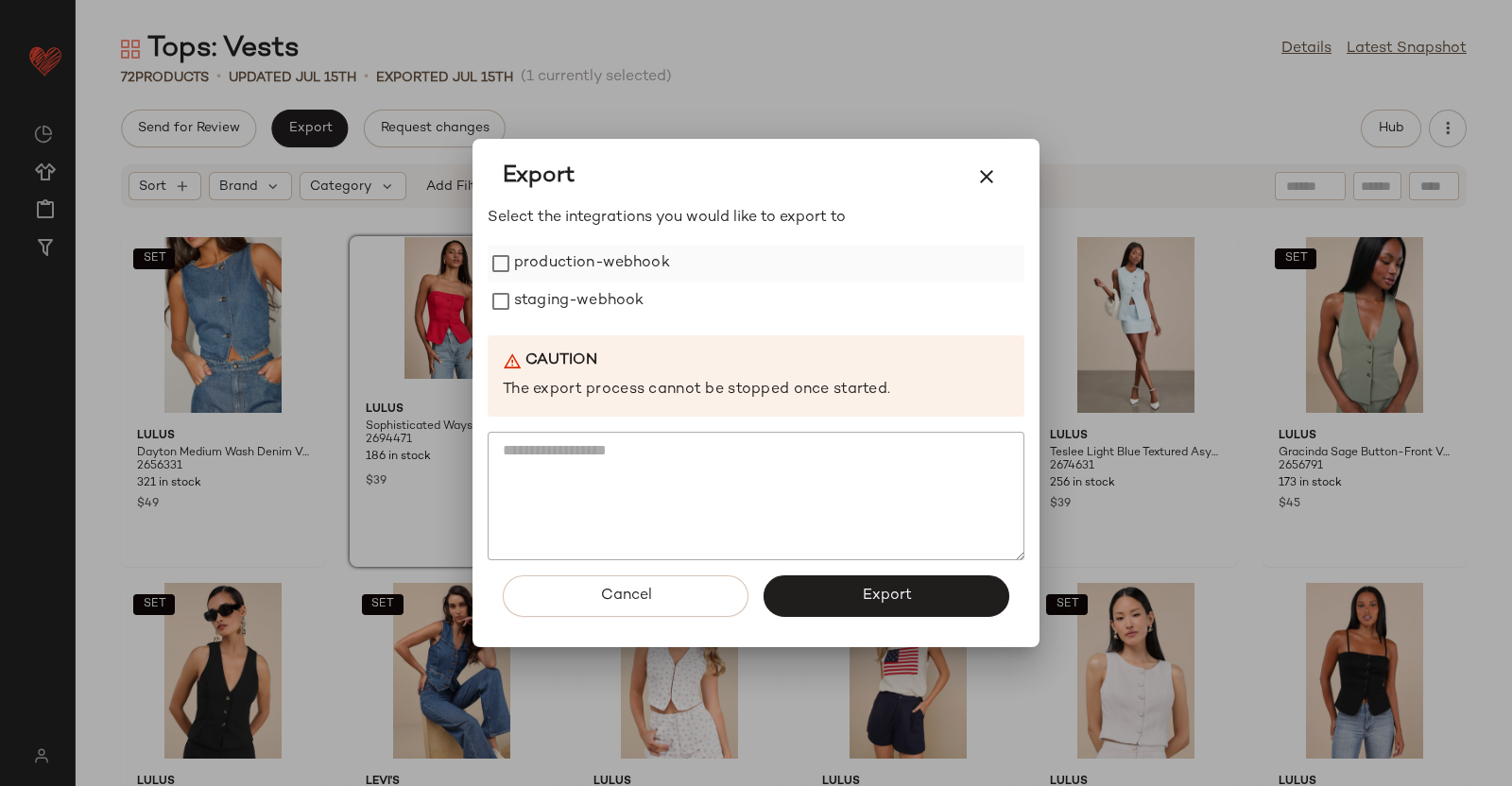 click on "production-webhook" at bounding box center [592, 264] 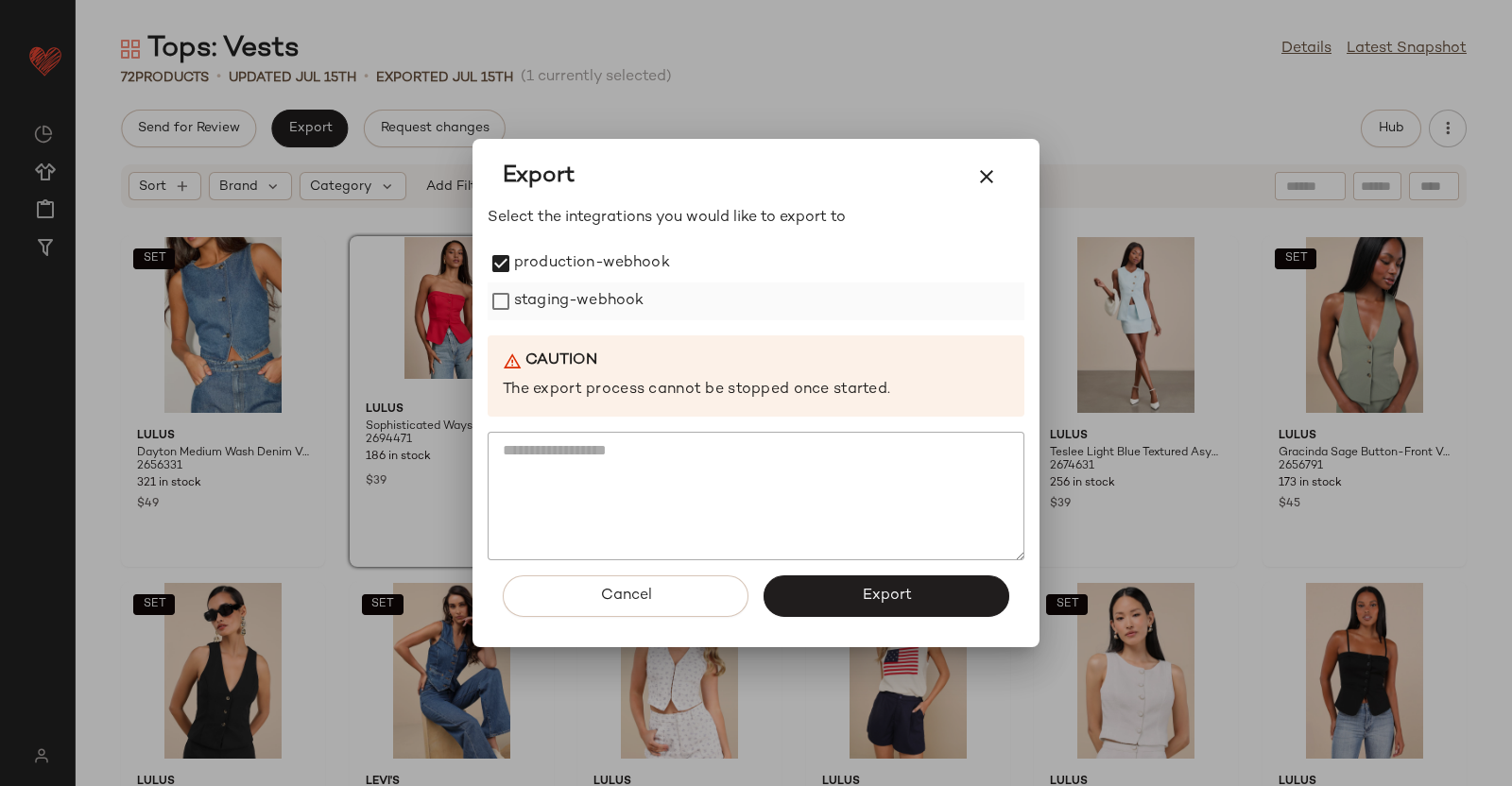 click on "staging-webhook" at bounding box center (578, 301) 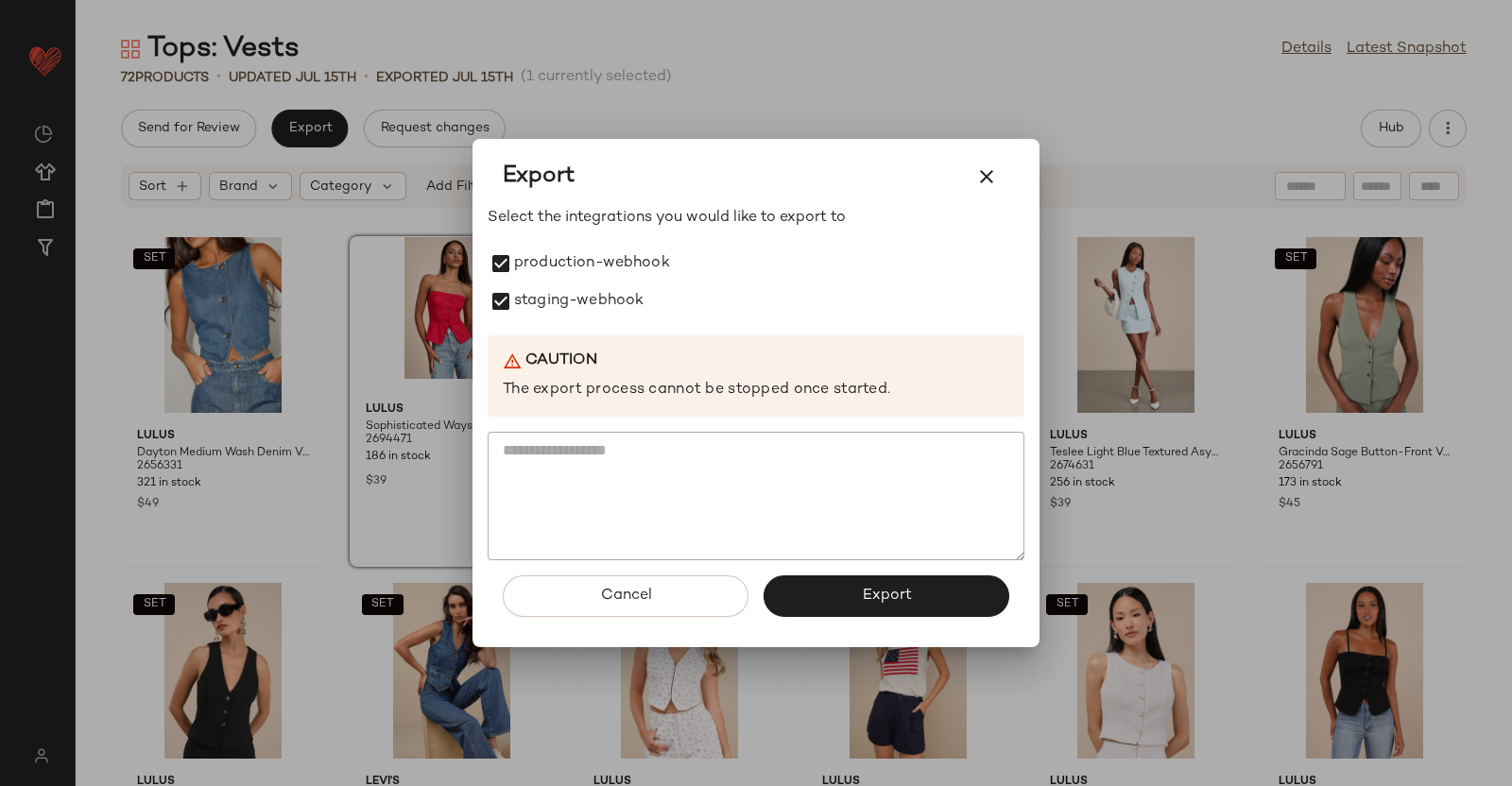 click on "Export" at bounding box center (886, 596) 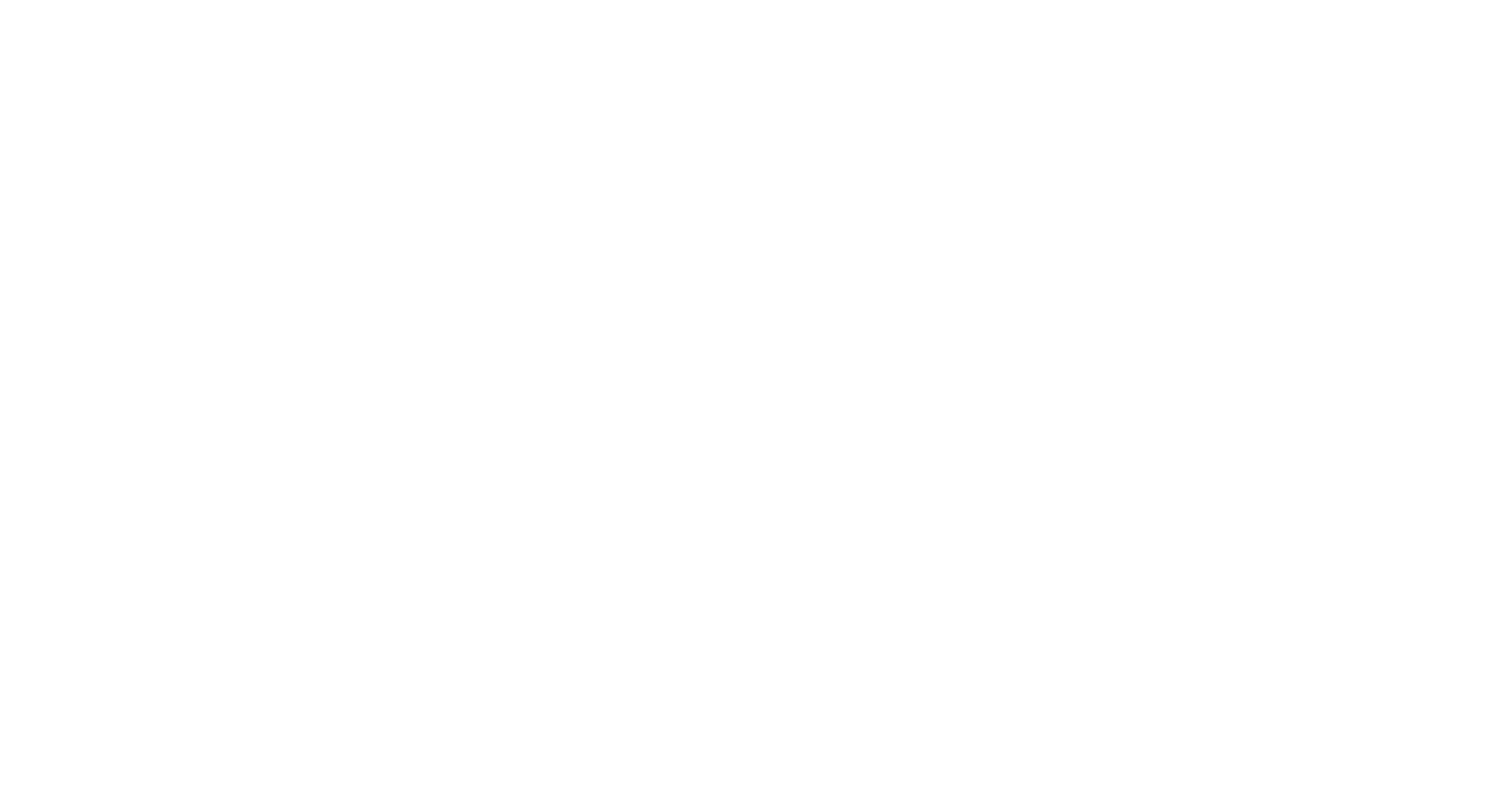 scroll, scrollTop: 0, scrollLeft: 0, axis: both 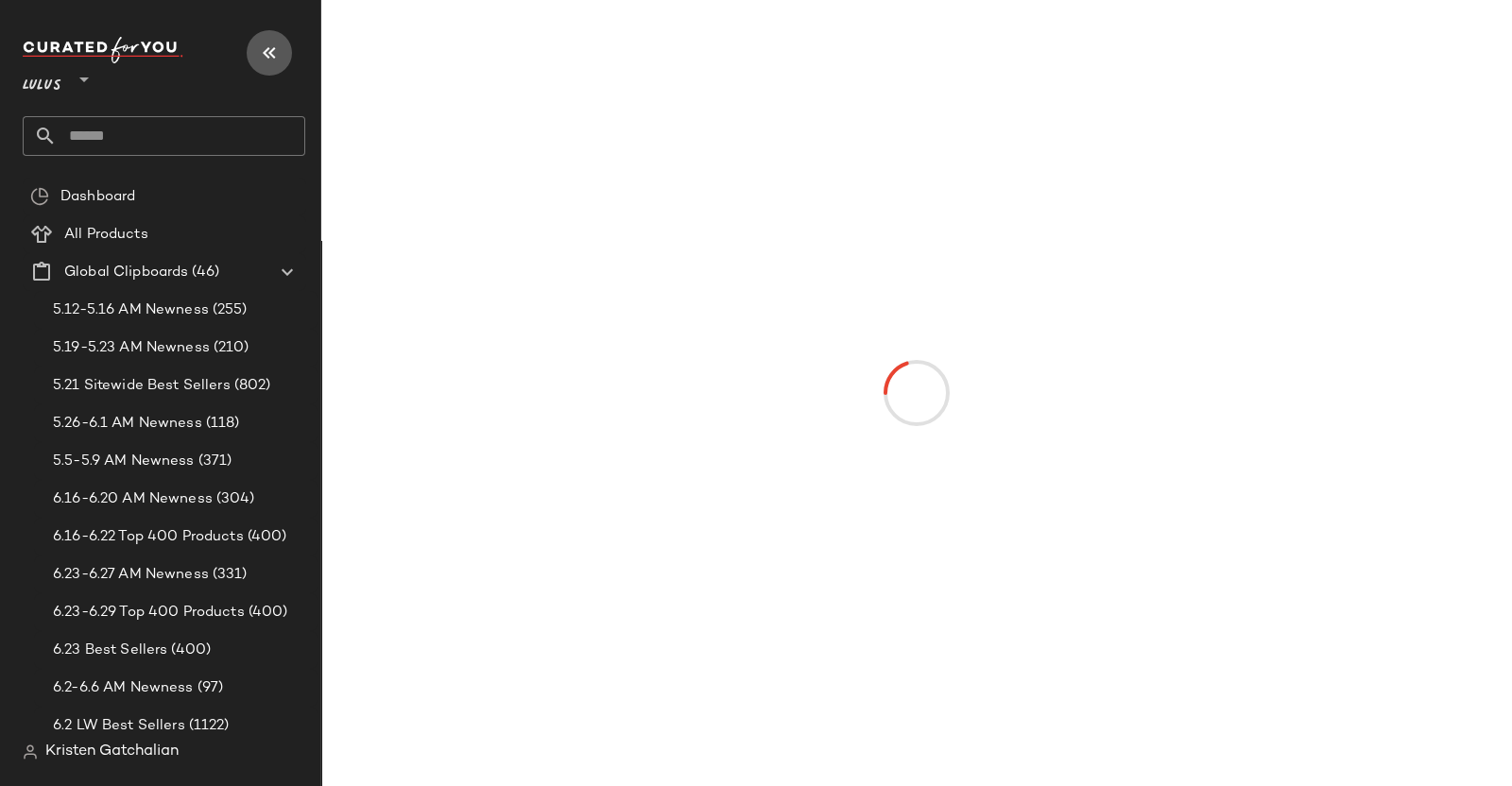 click at bounding box center [269, 53] 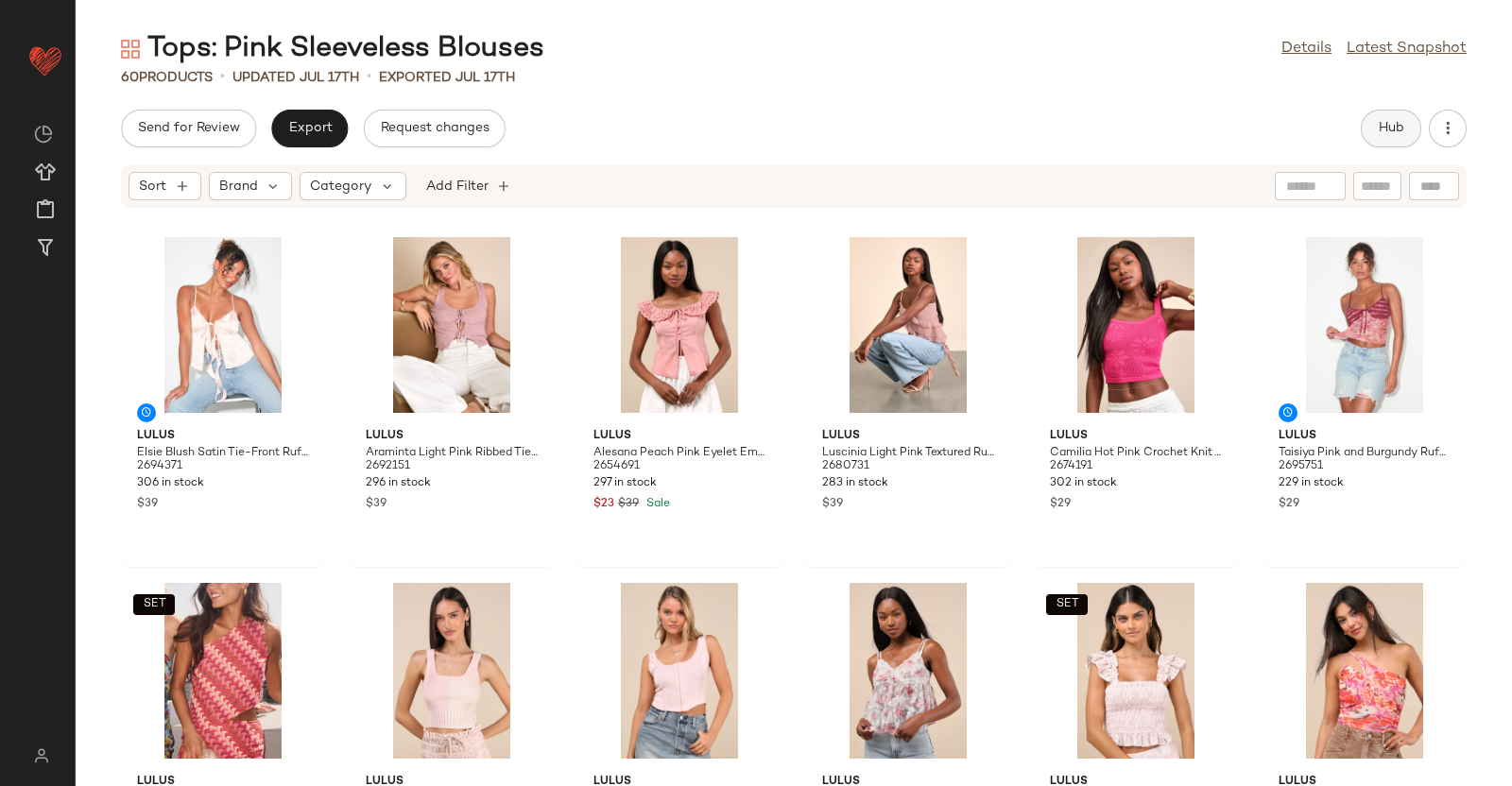 click on "Hub" at bounding box center (1391, 128) 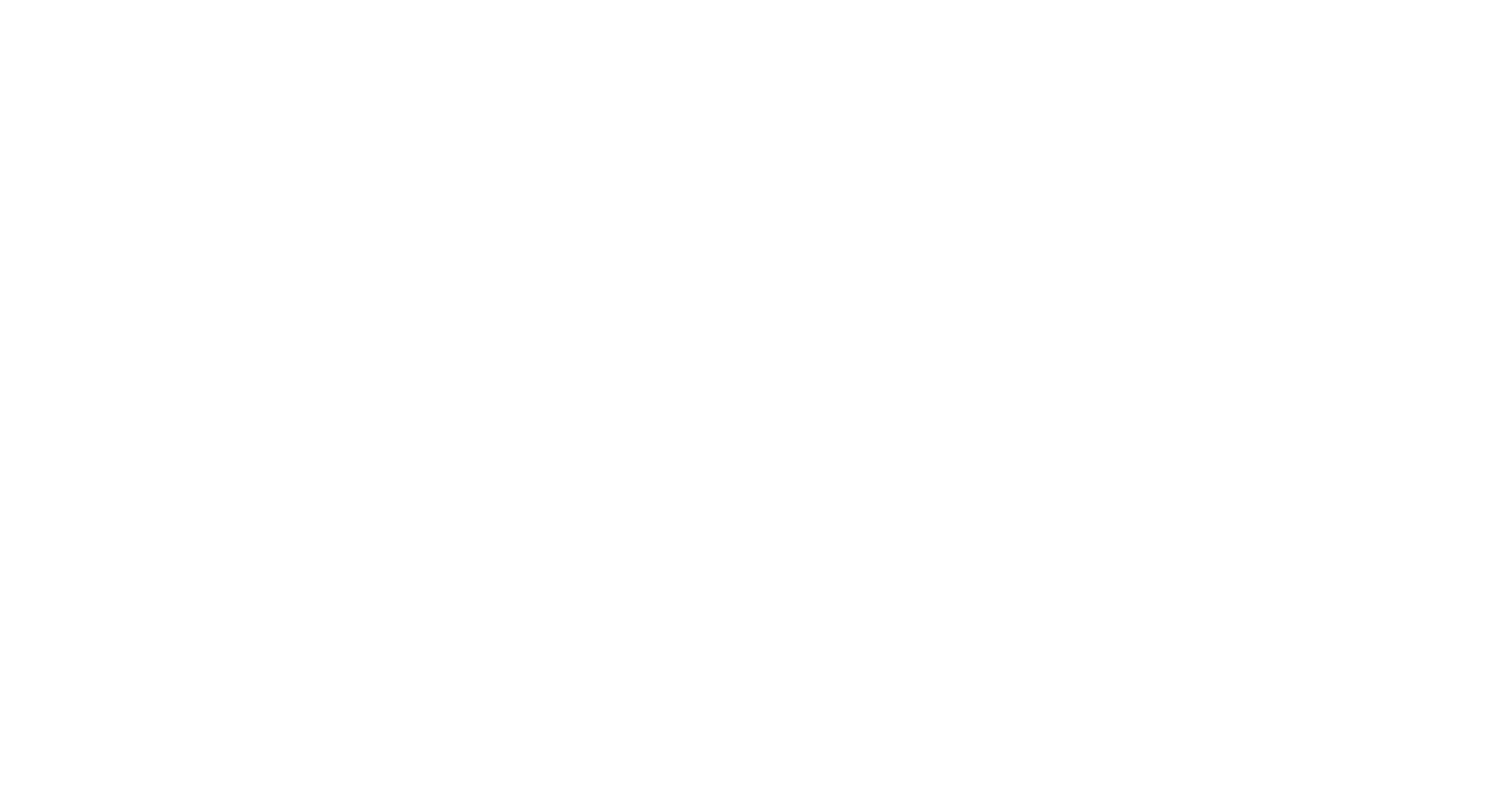 scroll, scrollTop: 0, scrollLeft: 0, axis: both 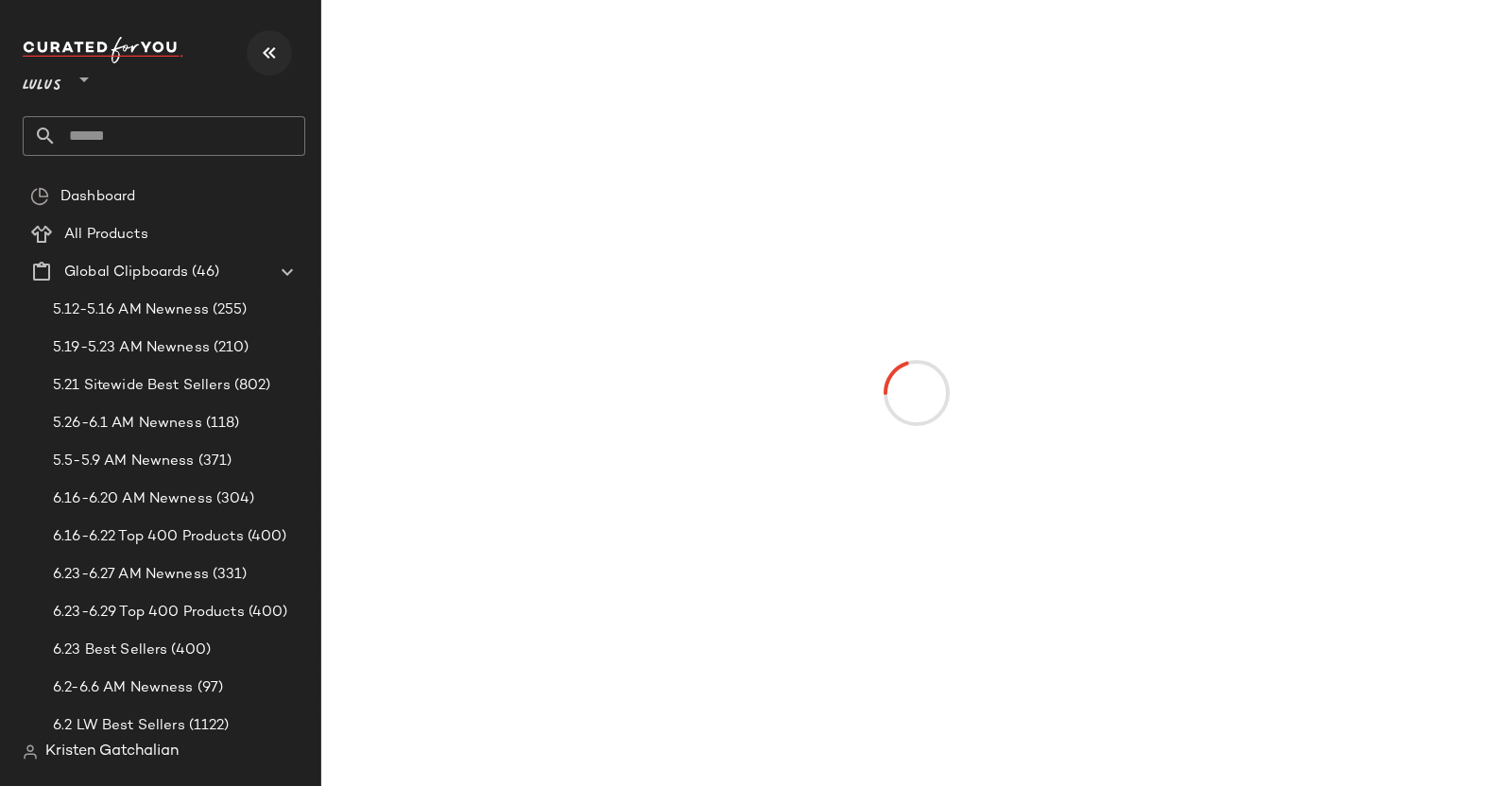 click at bounding box center (269, 53) 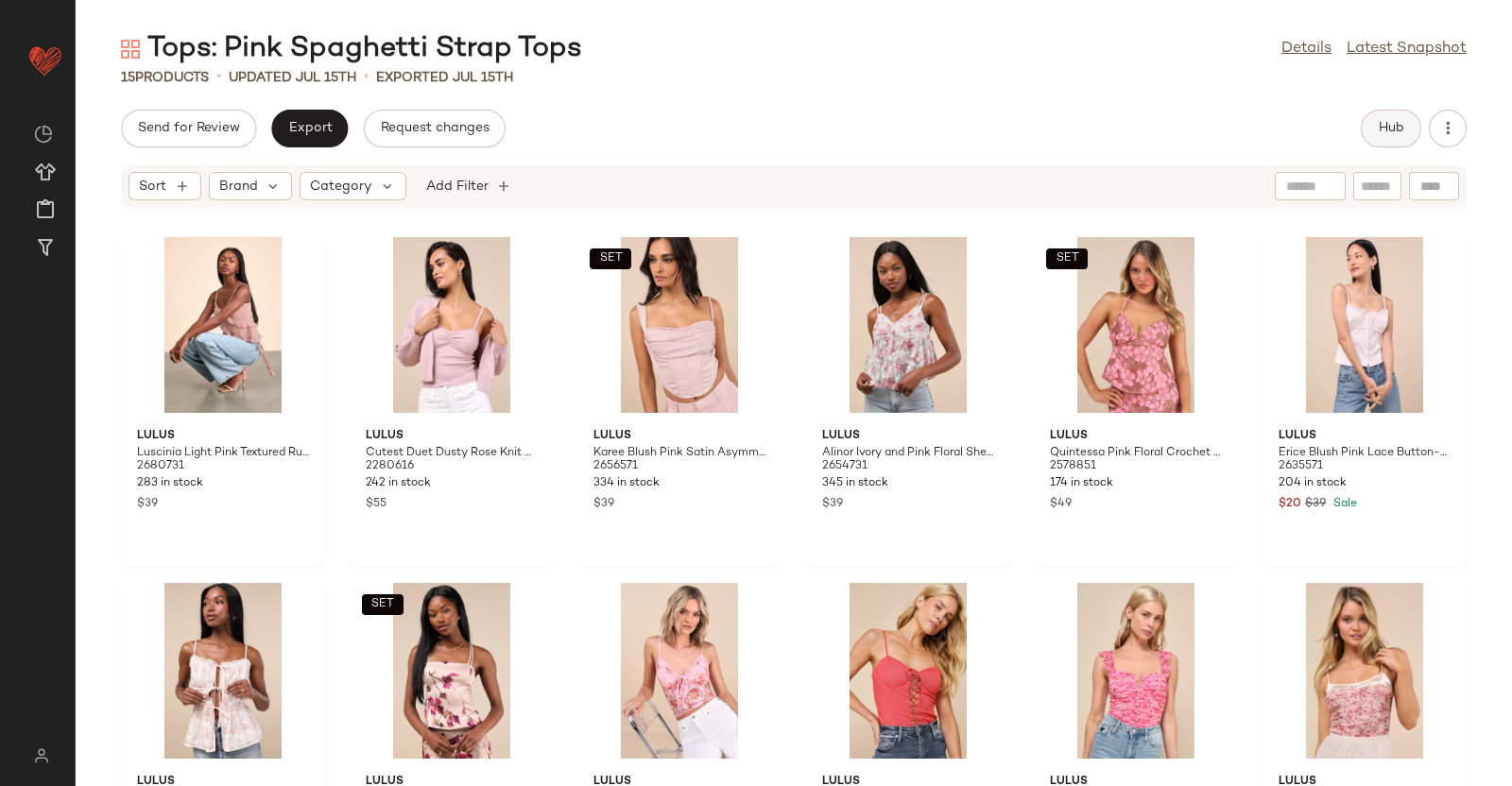 click on "Hub" at bounding box center (1391, 128) 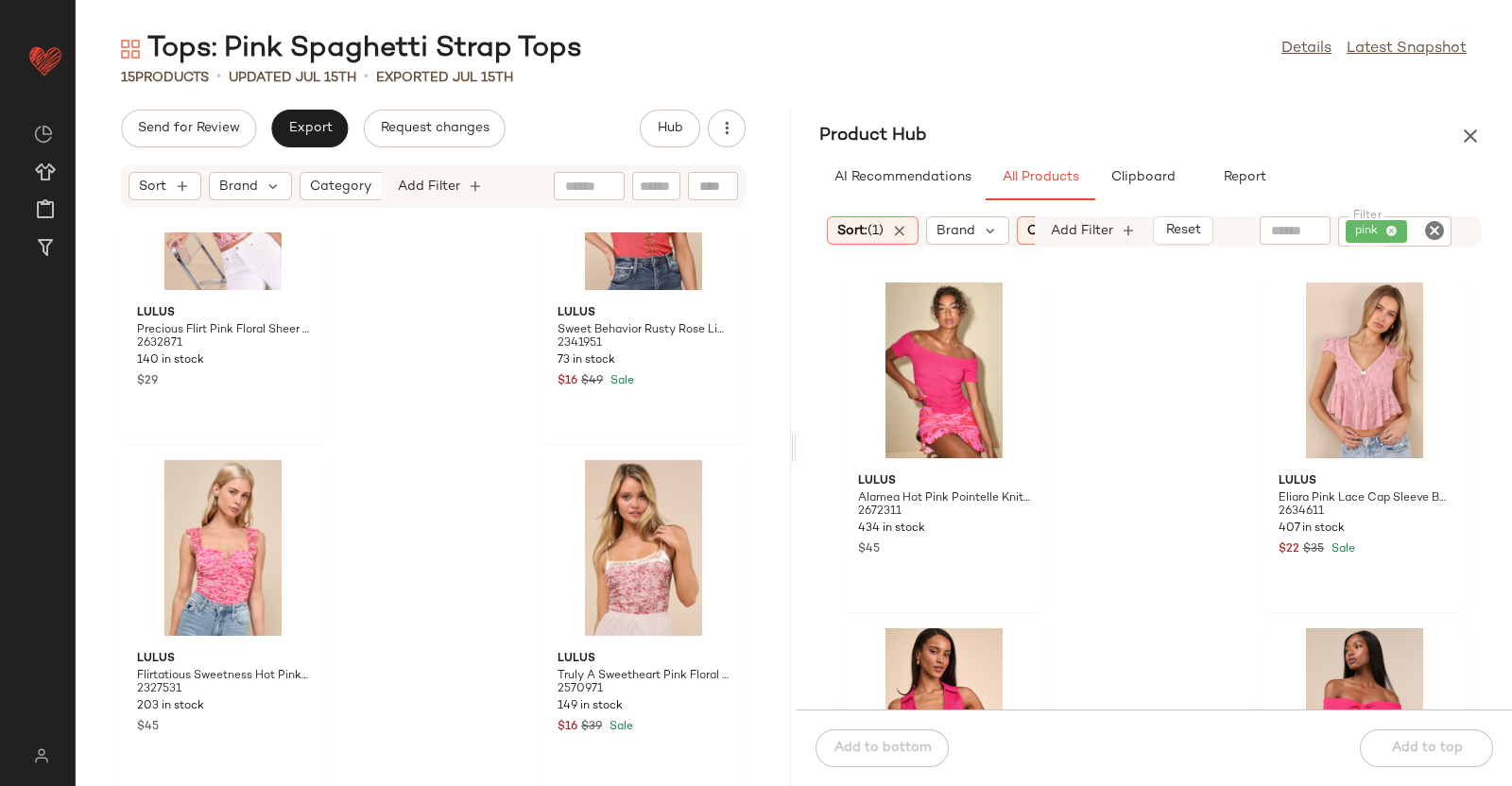 scroll, scrollTop: 1786, scrollLeft: 0, axis: vertical 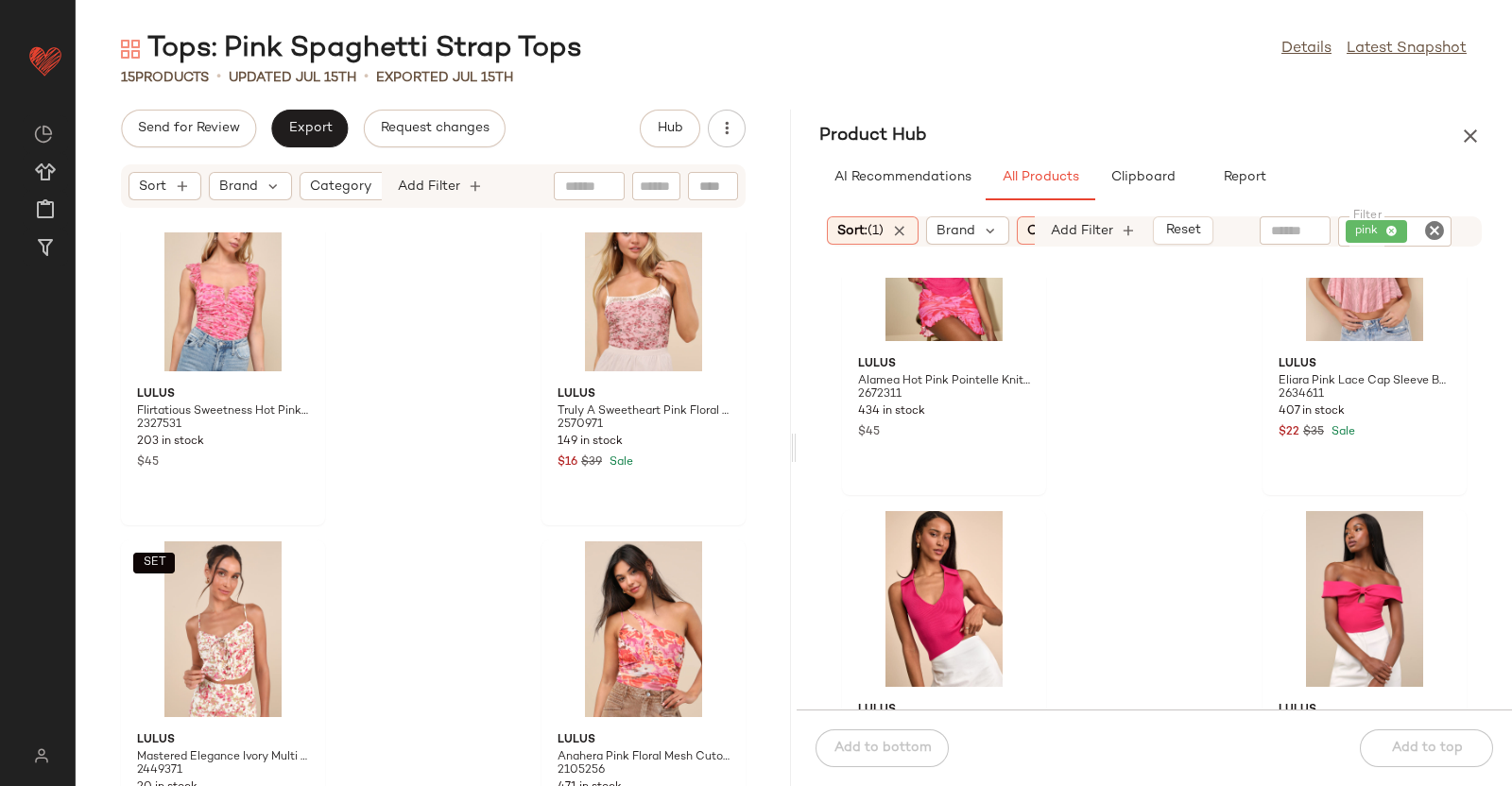 click on "pink" 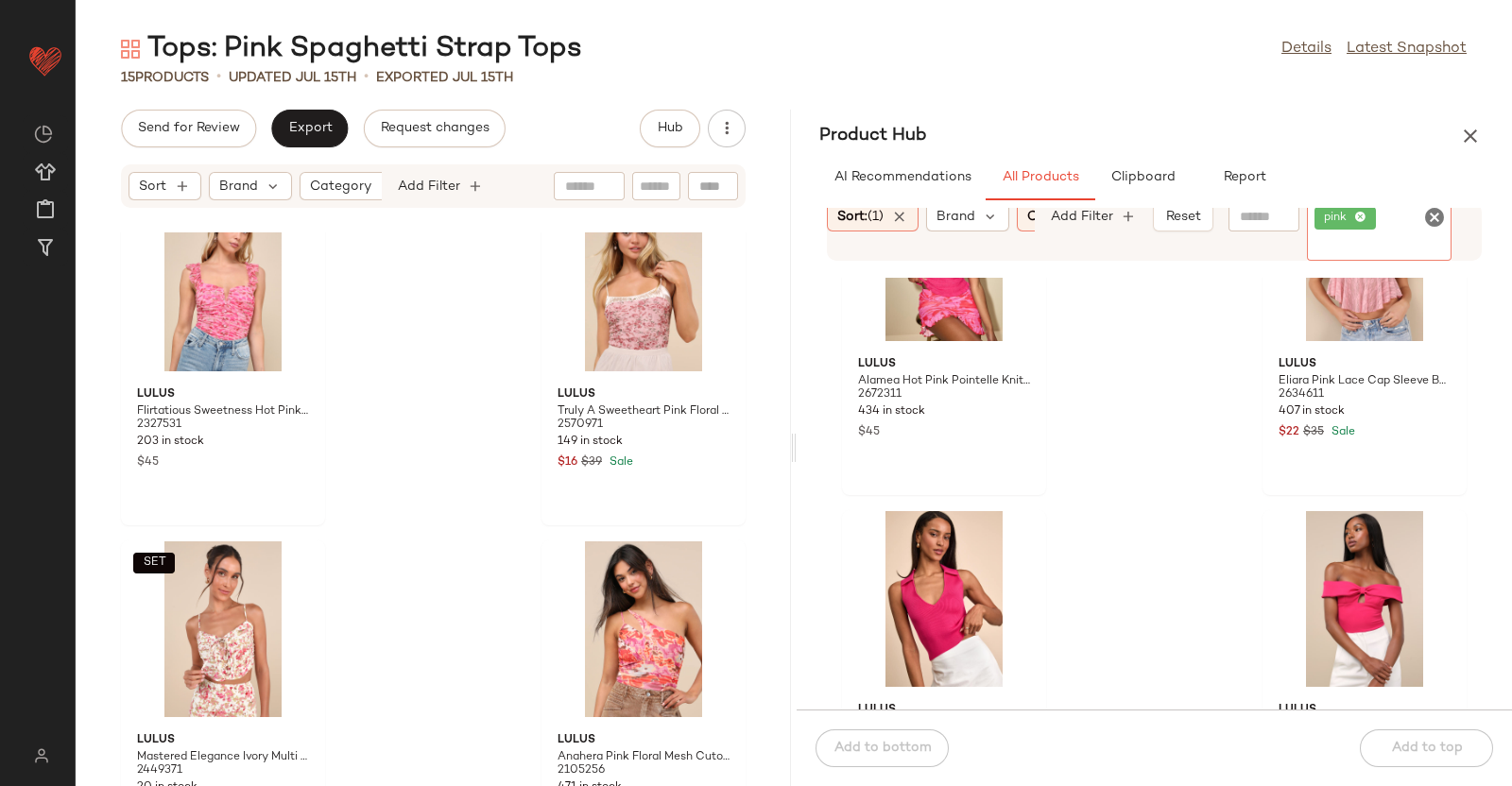 click 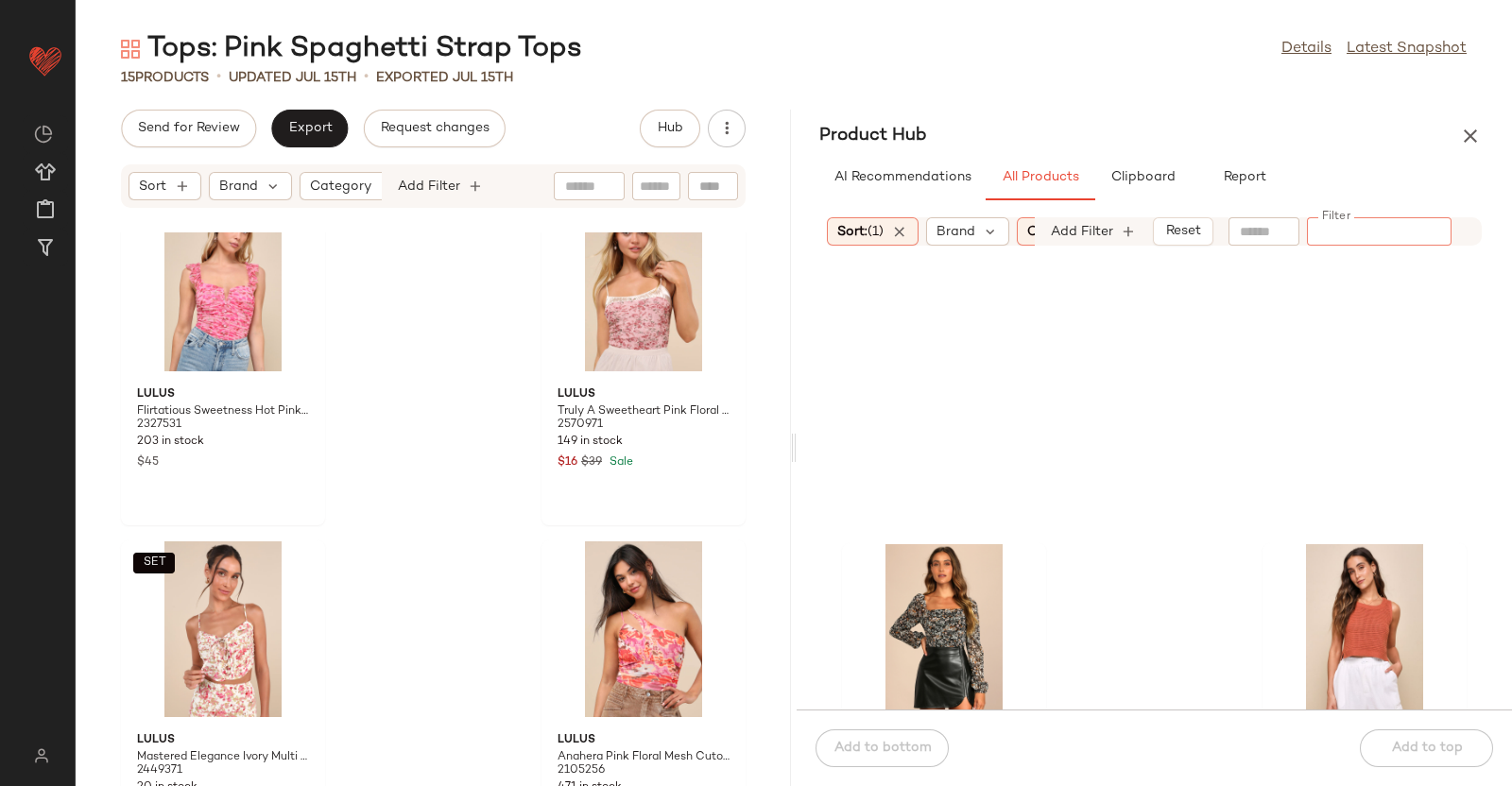 scroll, scrollTop: 0, scrollLeft: 0, axis: both 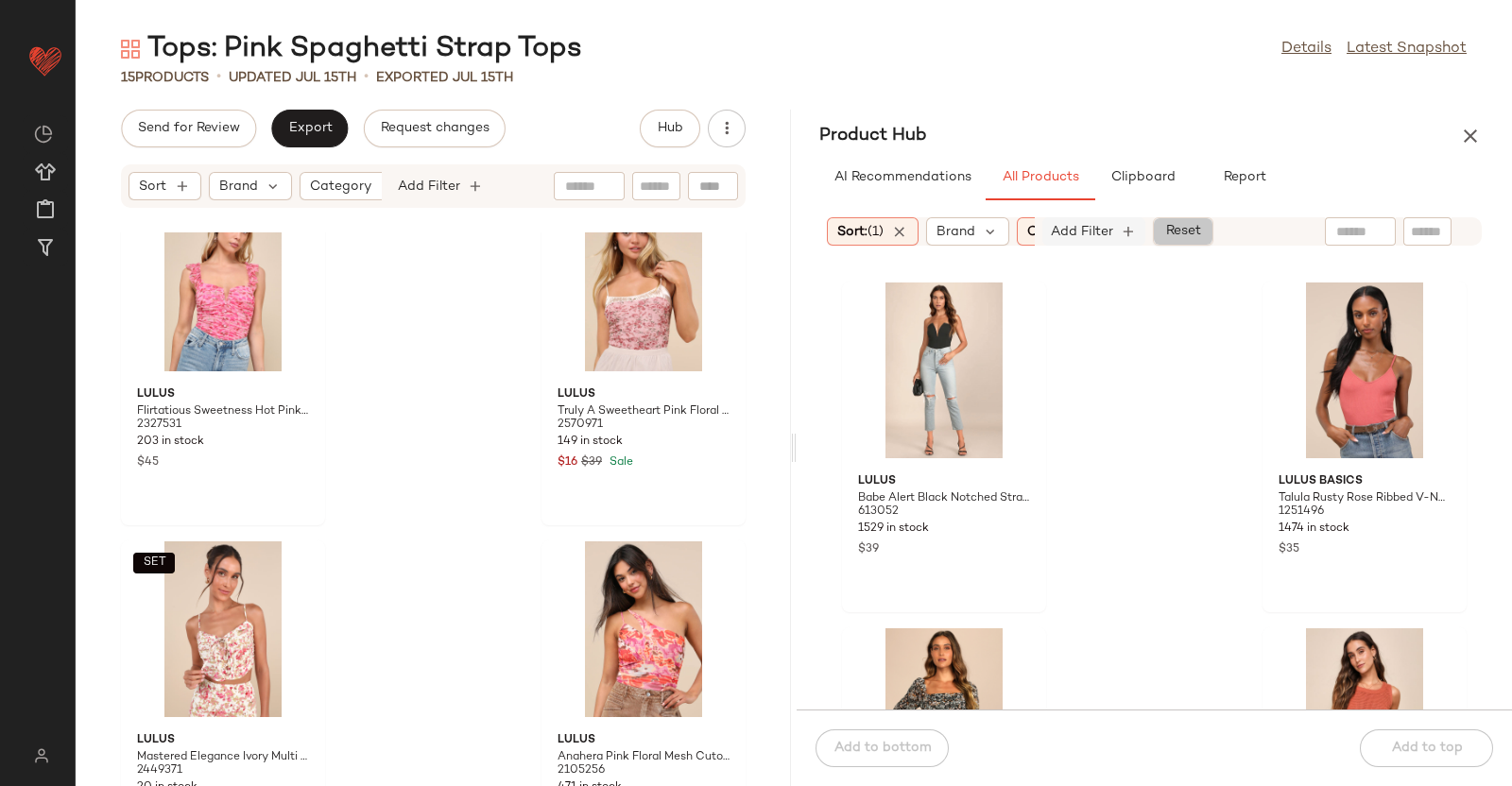 click on "Reset" 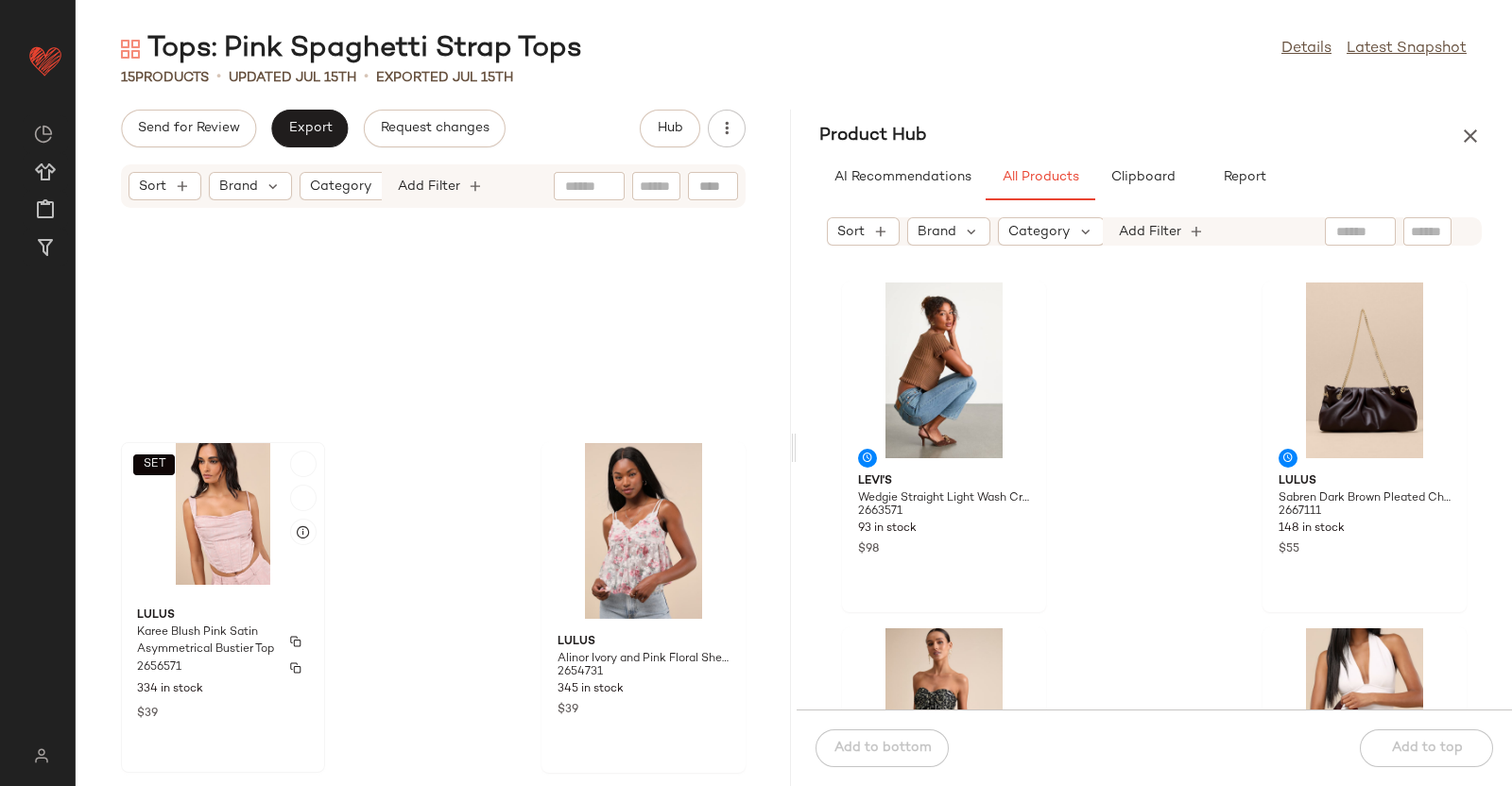 scroll, scrollTop: 0, scrollLeft: 0, axis: both 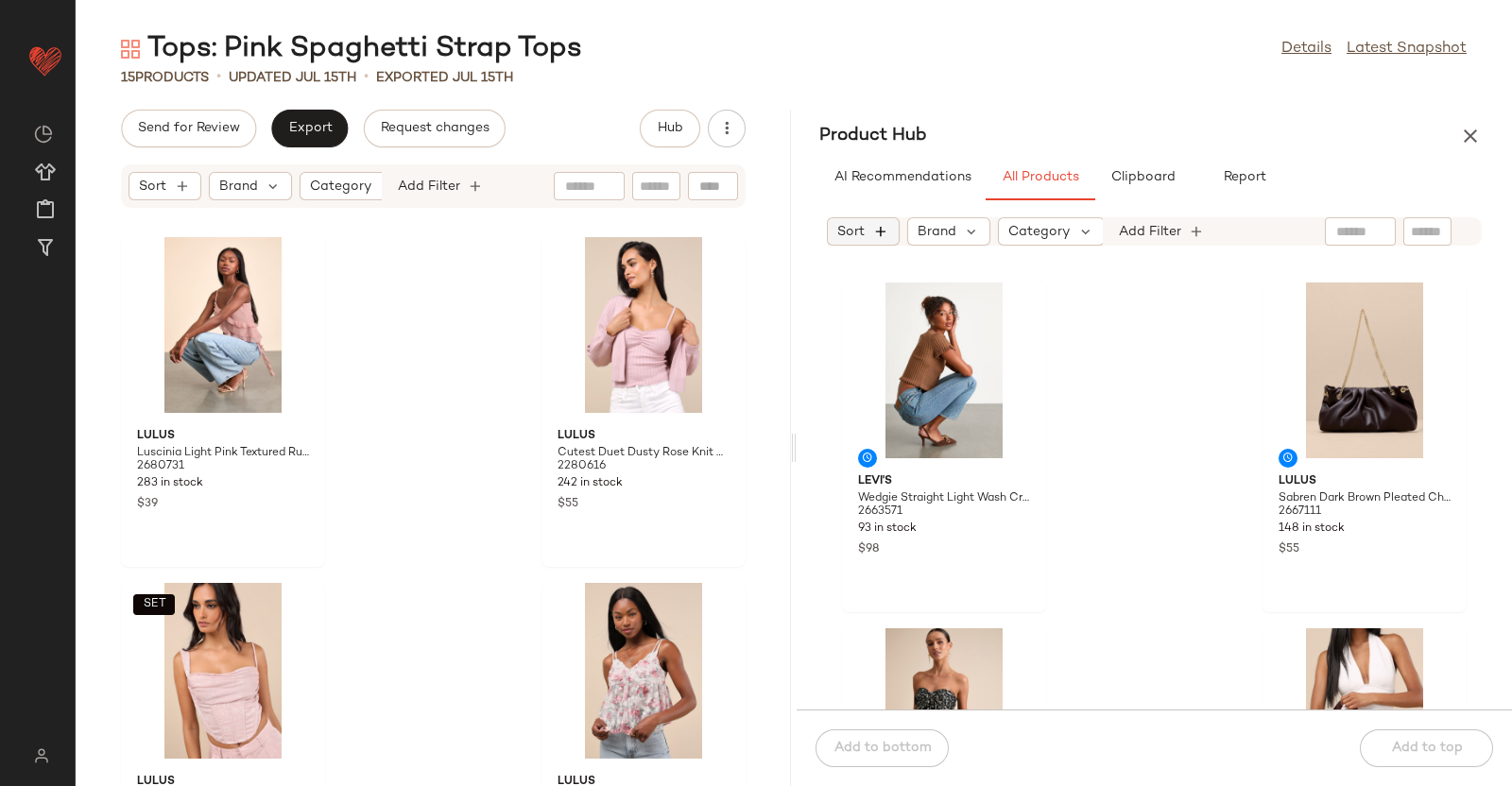 click at bounding box center [881, 231] 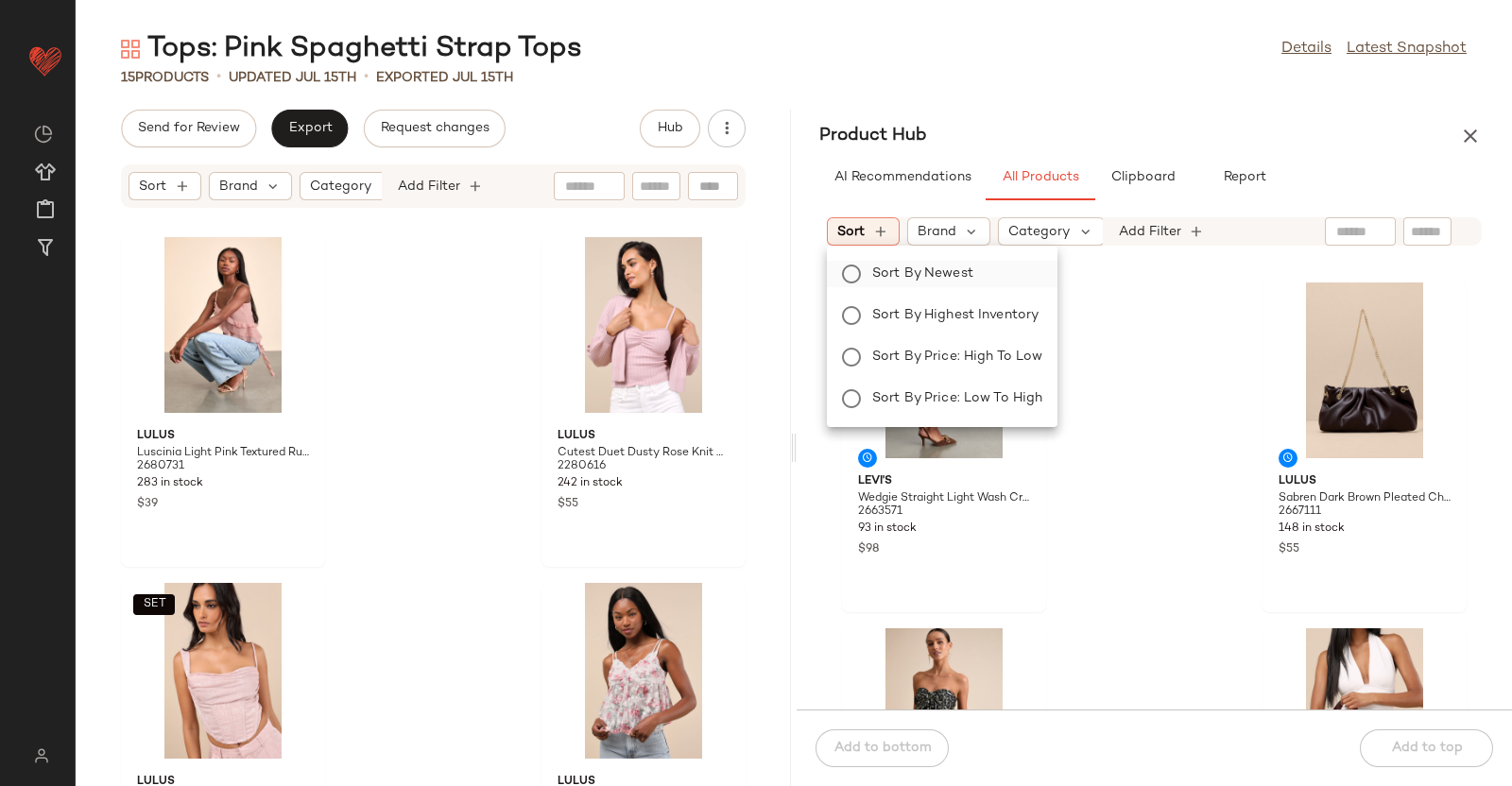 drag, startPoint x: 901, startPoint y: 268, endPoint x: 888, endPoint y: 269, distance: 13.038405 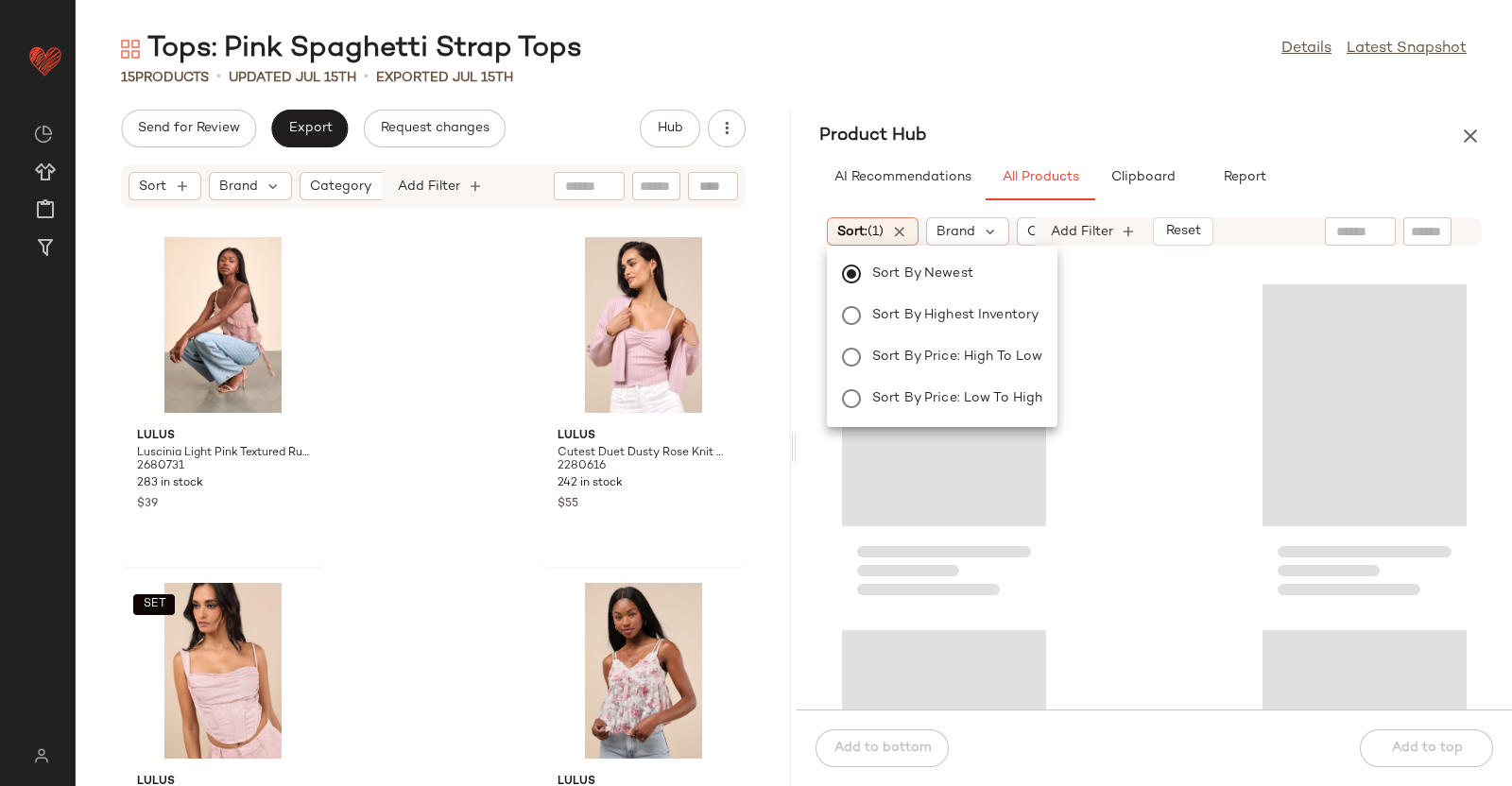 click on "Tops: Pink Spaghetti Strap Tops  Details   Latest Snapshot  15   Products   •   updated Jul 15th  •  Exported Jul 15th  Send for Review   Export   Request changes   Hub  Sort  Brand  Category  Add Filter  Lulus Luscinia Light Pink Textured Ruffled Cami Top 2680731 283 in stock $39 Lulus Cutest Duet Dusty Rose Knit Cami Top and Cardigan Sweater Set 2280616 242 in stock $55  SET  Lulus Karee Blush Pink Satin Asymmetrical Bustier Top 2656571 334 in stock $39 Lulus Alinor Ivory and Pink Floral Sheer Babydoll Tank Top 2654731 345 in stock $39  SET  Lulus Quintessa Pink Floral Crochet Lace Backless Halter Top 2578851 174 in stock $49 Lulus Erice Blush Pink Lace Button-Front Cami Top 2635571 204 in stock $20 $39 Sale Lulus Mariasole Light Pink Floral Lace Tie-Front Cami Top 2636031 330 in stock $23 $45 Sale  SET  Lulus Captivating Element Mauve Pink Floral Print Satin Tank Top 2521551 92 in stock $15 $39 Sale Product Hub  AI Recommendations   All Products   Clipboard   Report  Sort:   (1) Brand  Category" at bounding box center (794, 408) 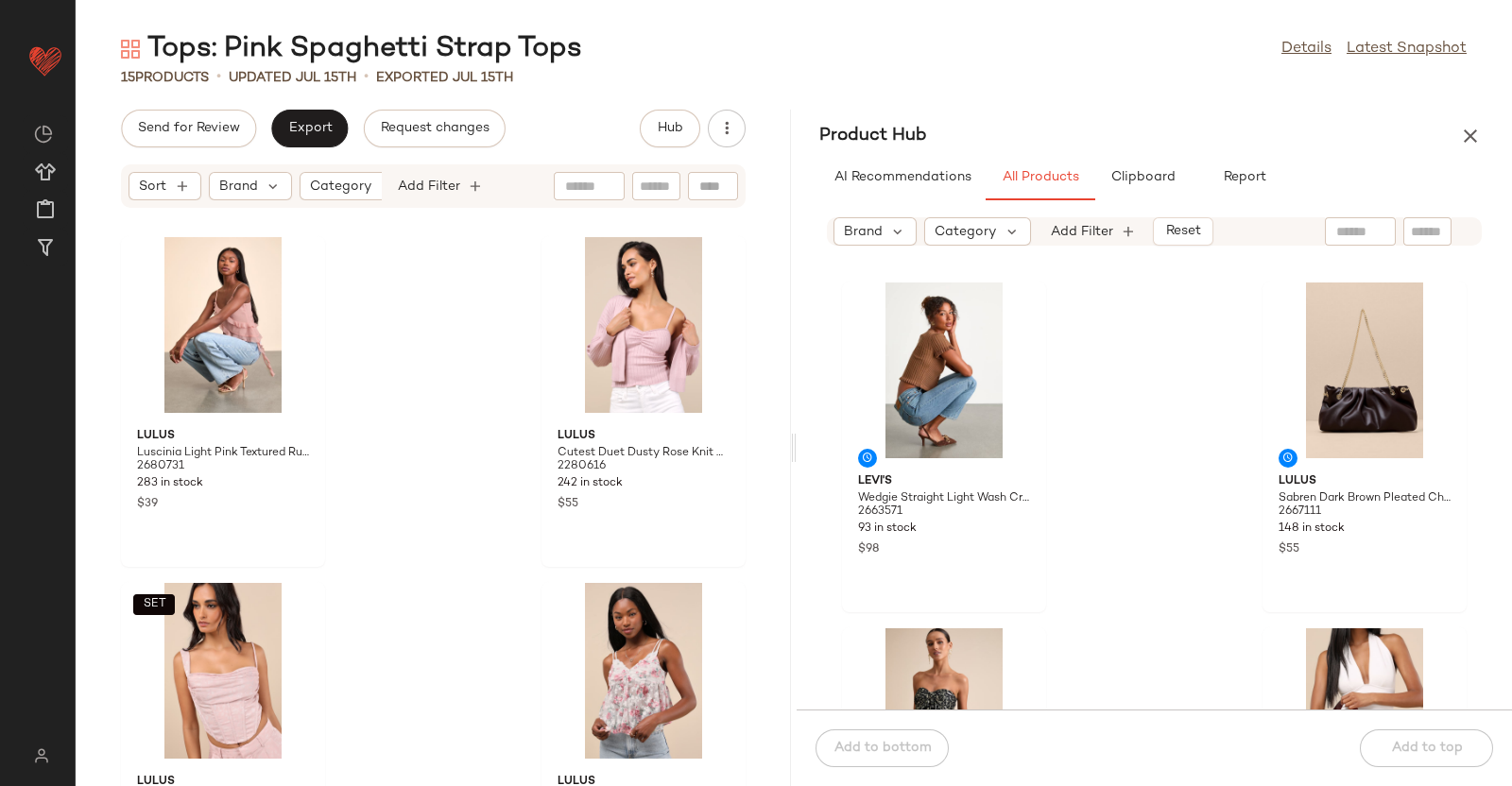scroll, scrollTop: 0, scrollLeft: 122, axis: horizontal 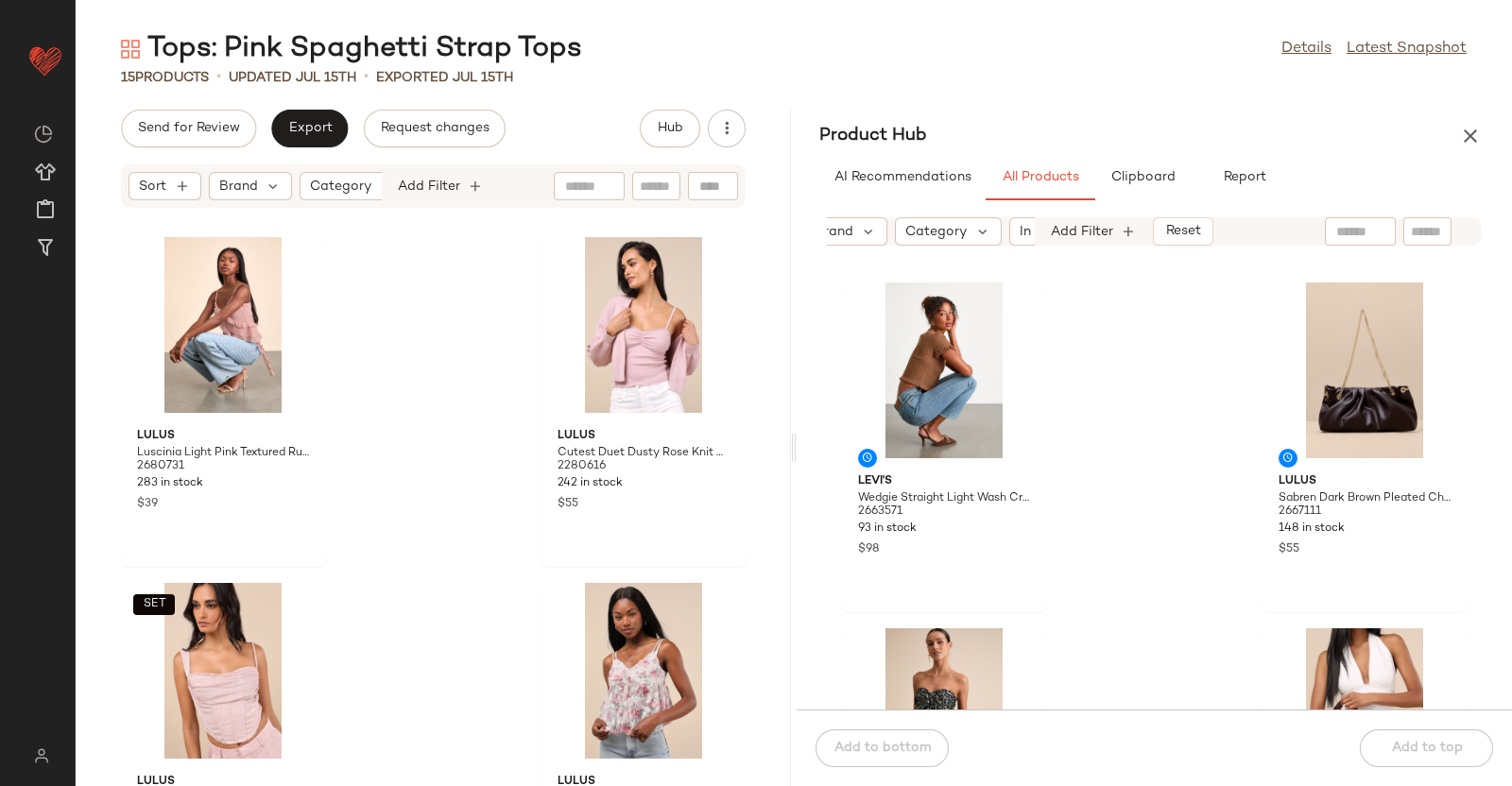 drag, startPoint x: 950, startPoint y: 224, endPoint x: 948, endPoint y: 262, distance: 38.0526 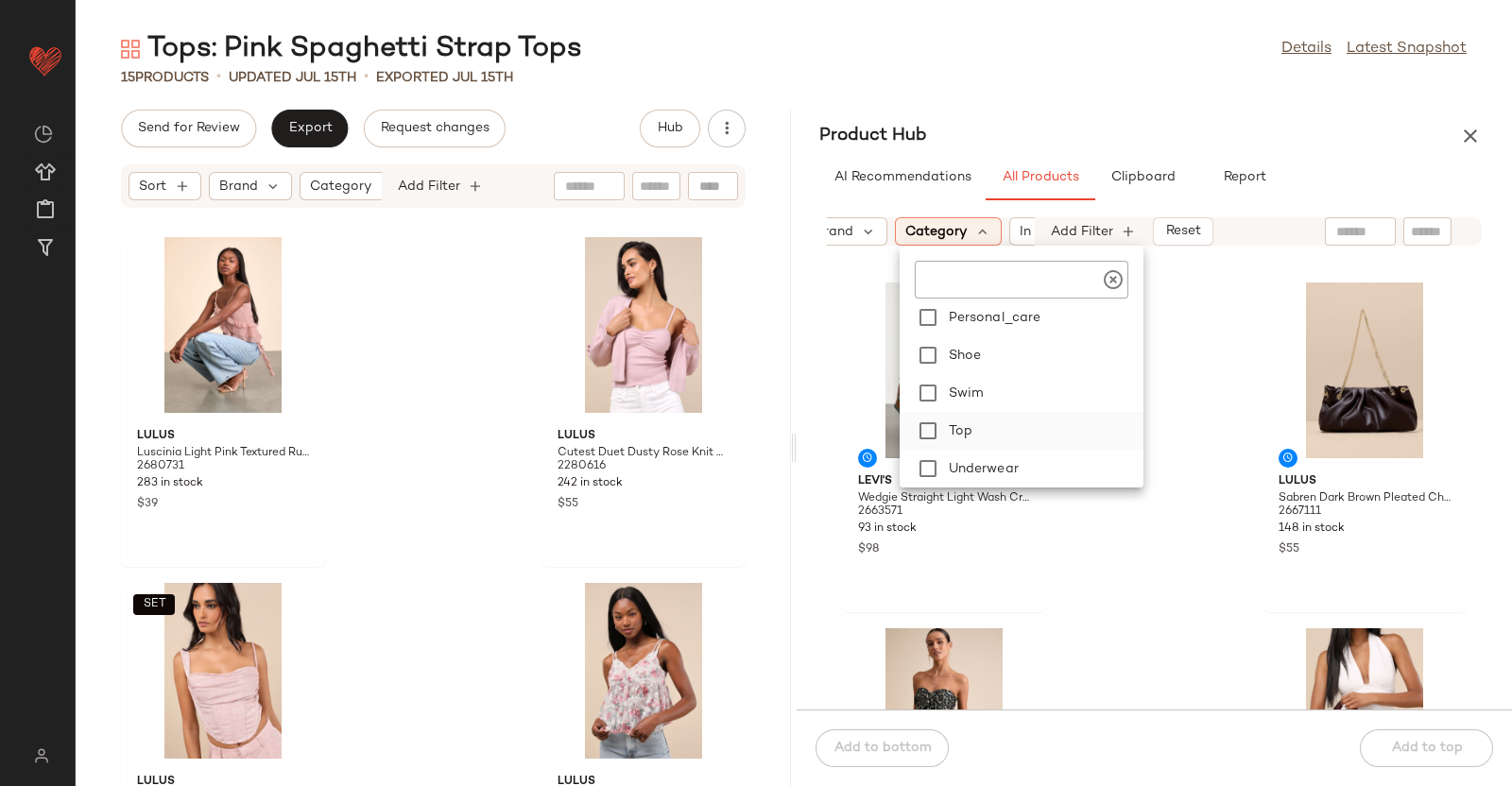 click on "Top" 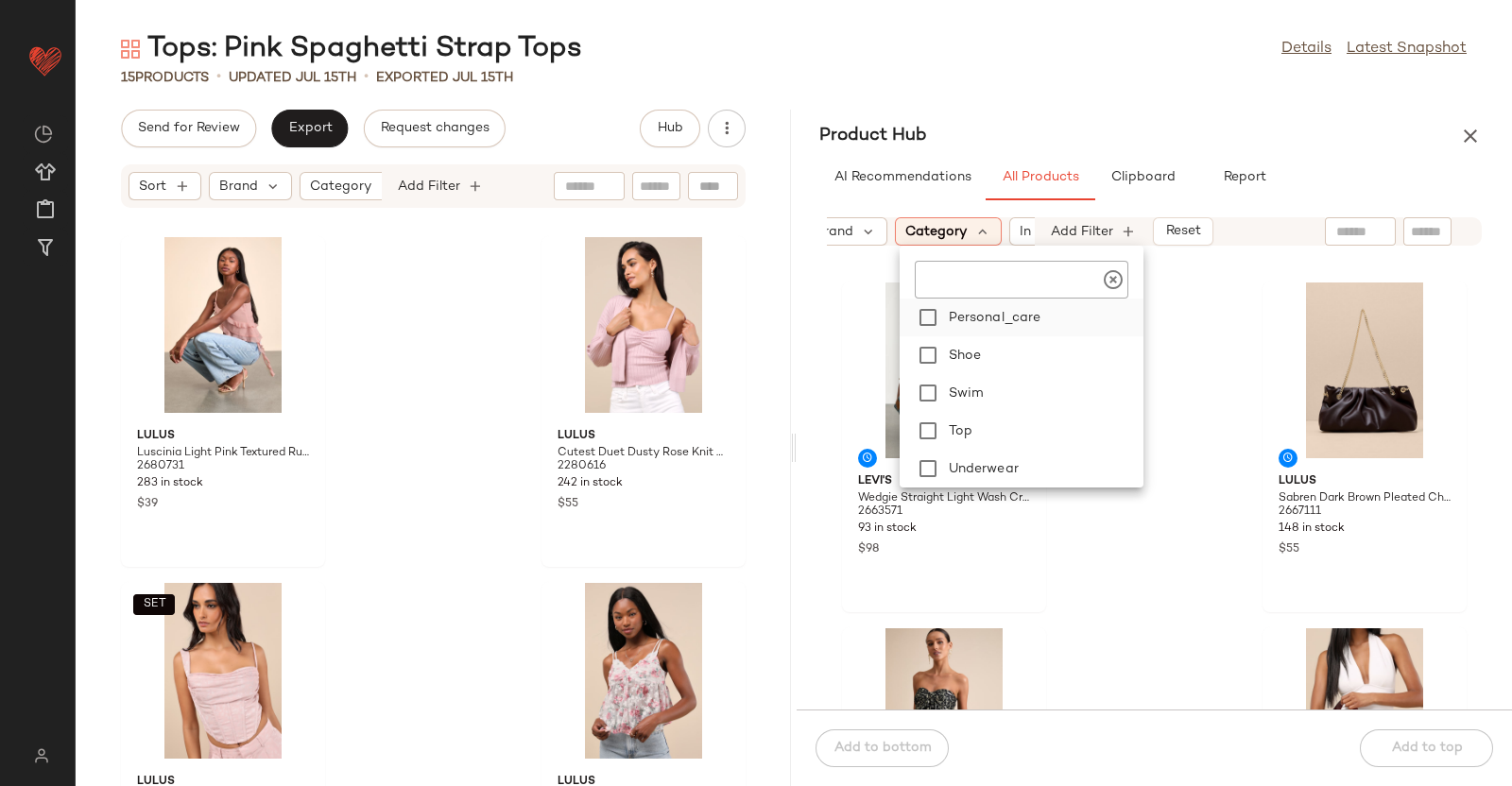 scroll, scrollTop: 453, scrollLeft: 0, axis: vertical 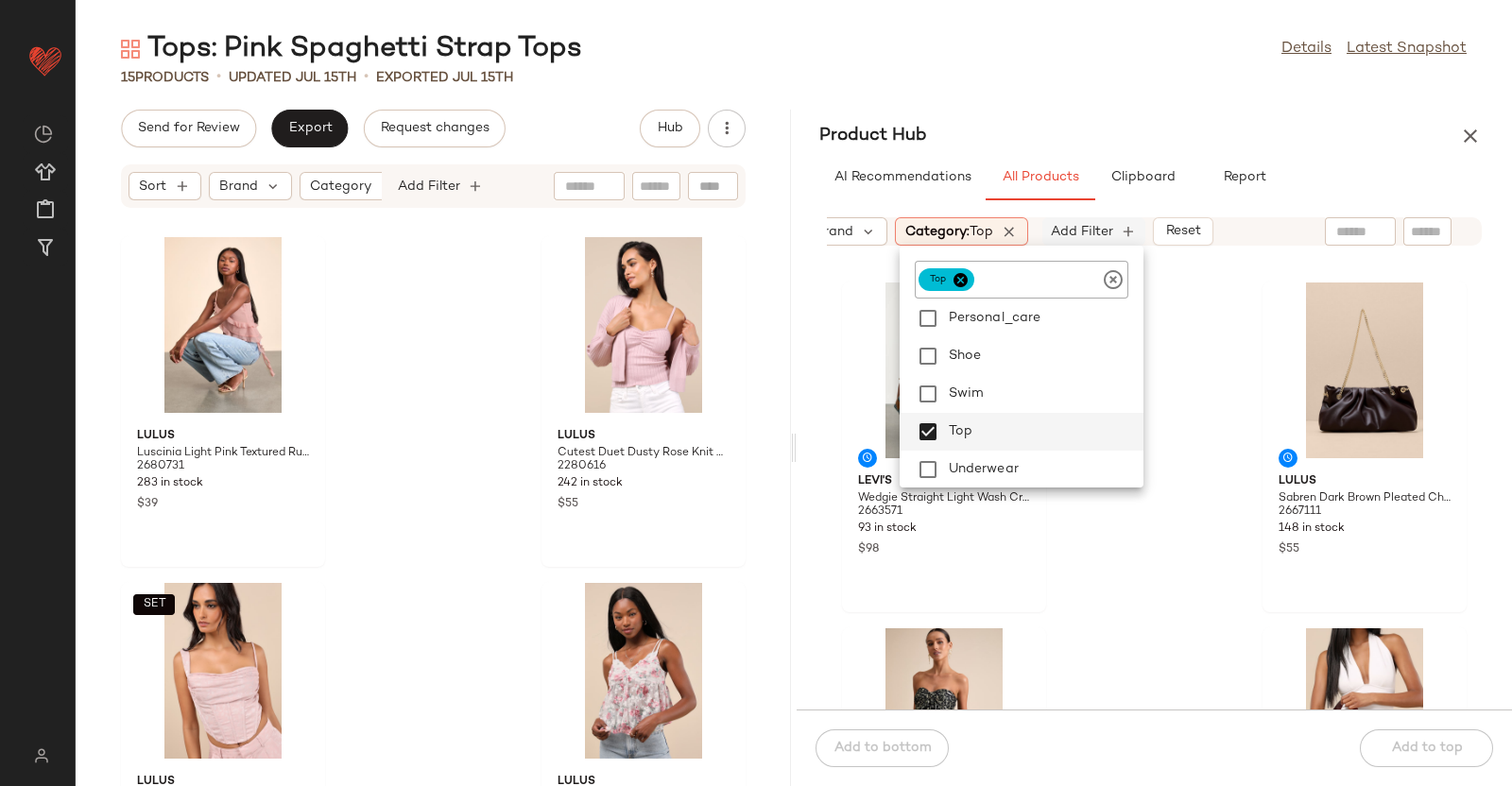 click on "Add Filter" at bounding box center [1082, 231] 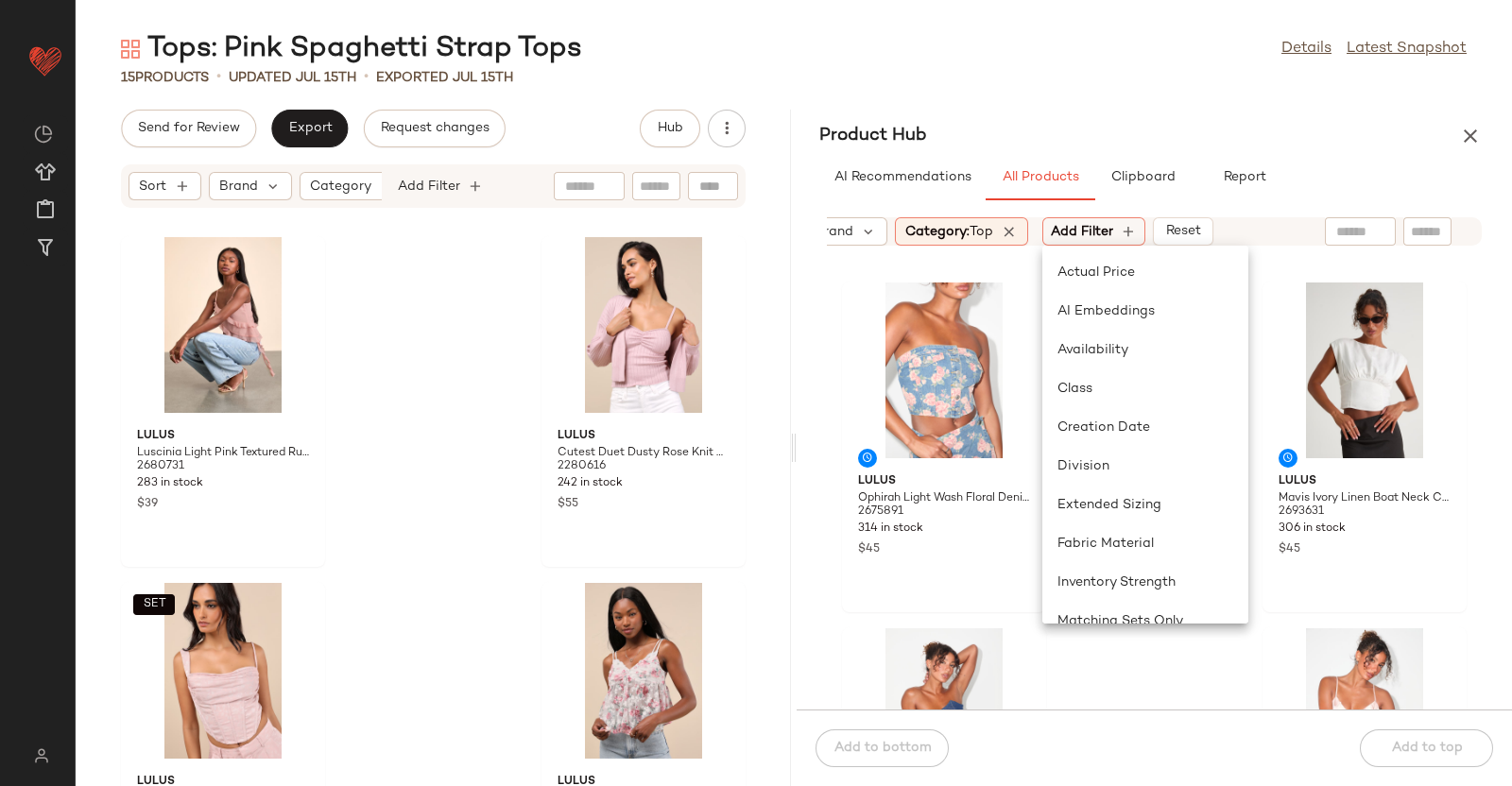 click on "Lulus Ophirah Light Wash Floral Denim Strapless Crop Top 2675891 314 in stock $45 Lulus Mavis Ivory Linen Boat Neck Cap Sleeve Top 2693631 306 in stock $45 Lulus Kessie Dark Wash Denim Bustier Peplum Top 2694271 194 in stock $39 Lulus Elsie Blush Satin Tie-Front Ruffled Cami Top 2694371 306 in stock $39 Lulus Essential Energy Lime Green Ribbed Sleeveless Cross-Front Top 2694451 205 in stock $29 Lulus Taisiya Pink and Burgundy Ruffled Mesh Cami Top 2695751 229 in stock $29 Lulus Crysanta Orange Crochet Knit Tie-Back Halter Top 2680911 310 in stock $29 Lulus Demi Mauve Floral Satin Halter Cami Top 2698891 292 in stock $29" 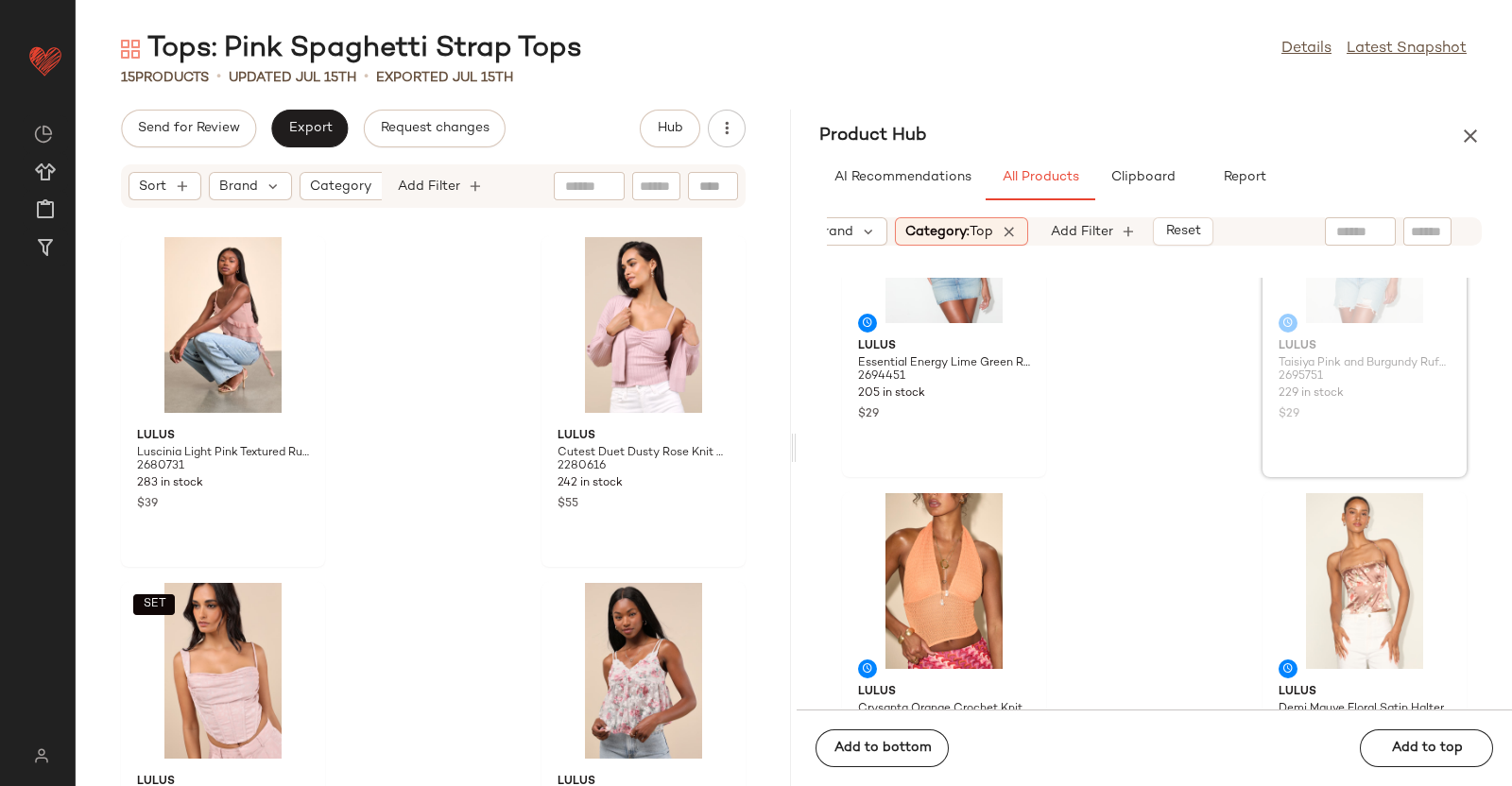 scroll, scrollTop: 841, scrollLeft: 0, axis: vertical 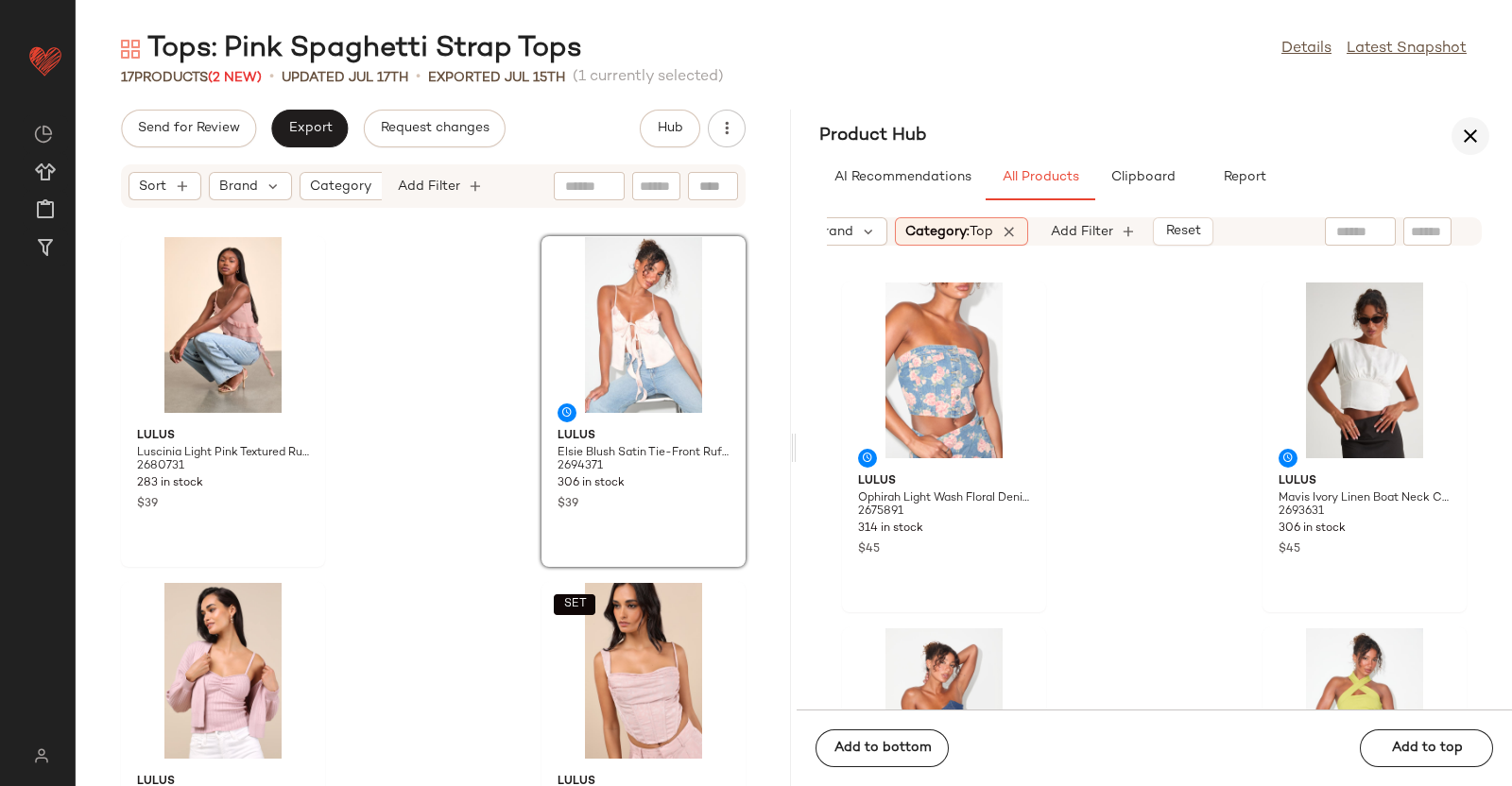 click at bounding box center (1470, 136) 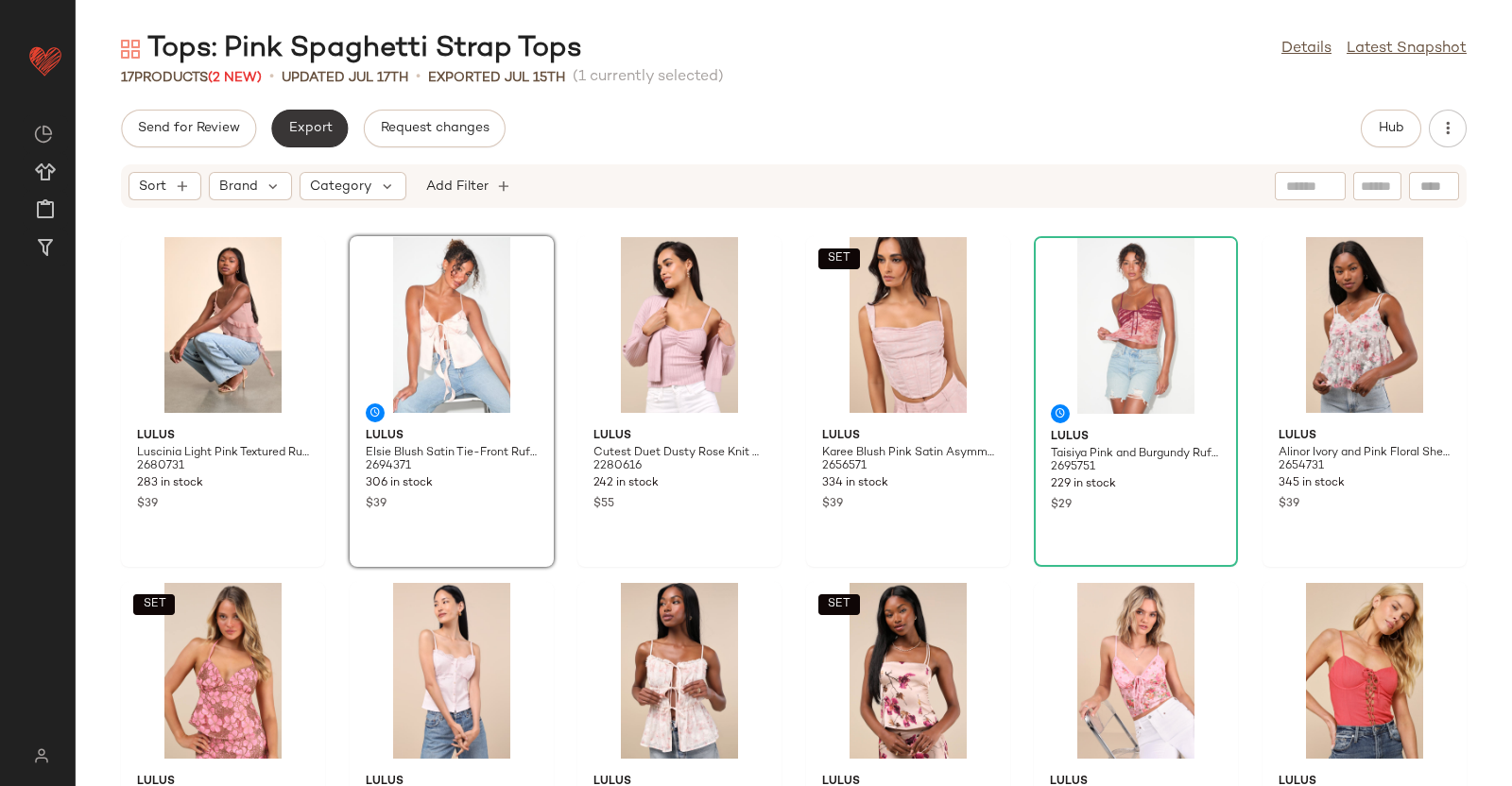 click on "Export" 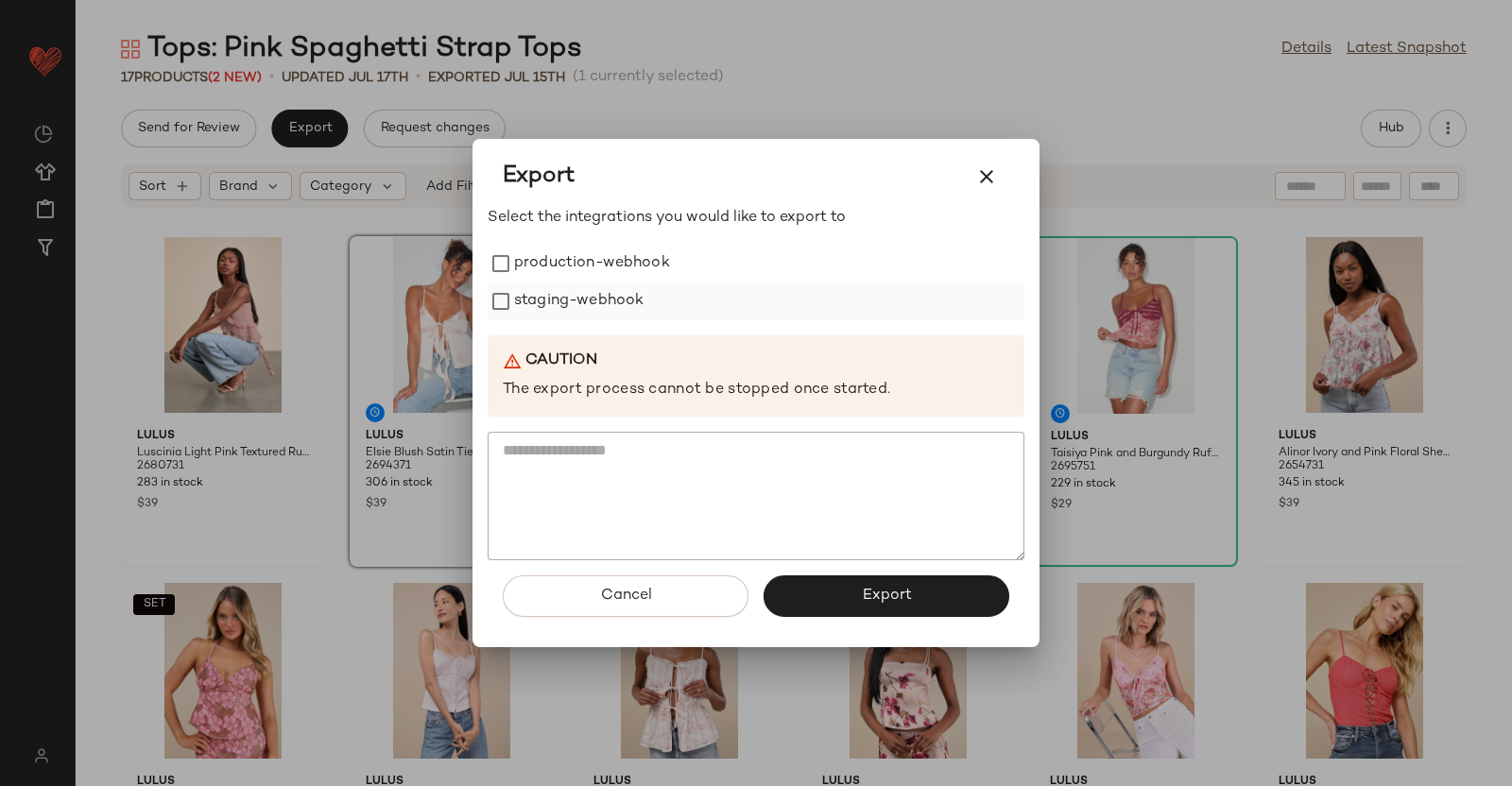drag, startPoint x: 553, startPoint y: 277, endPoint x: 547, endPoint y: 314, distance: 37.48333 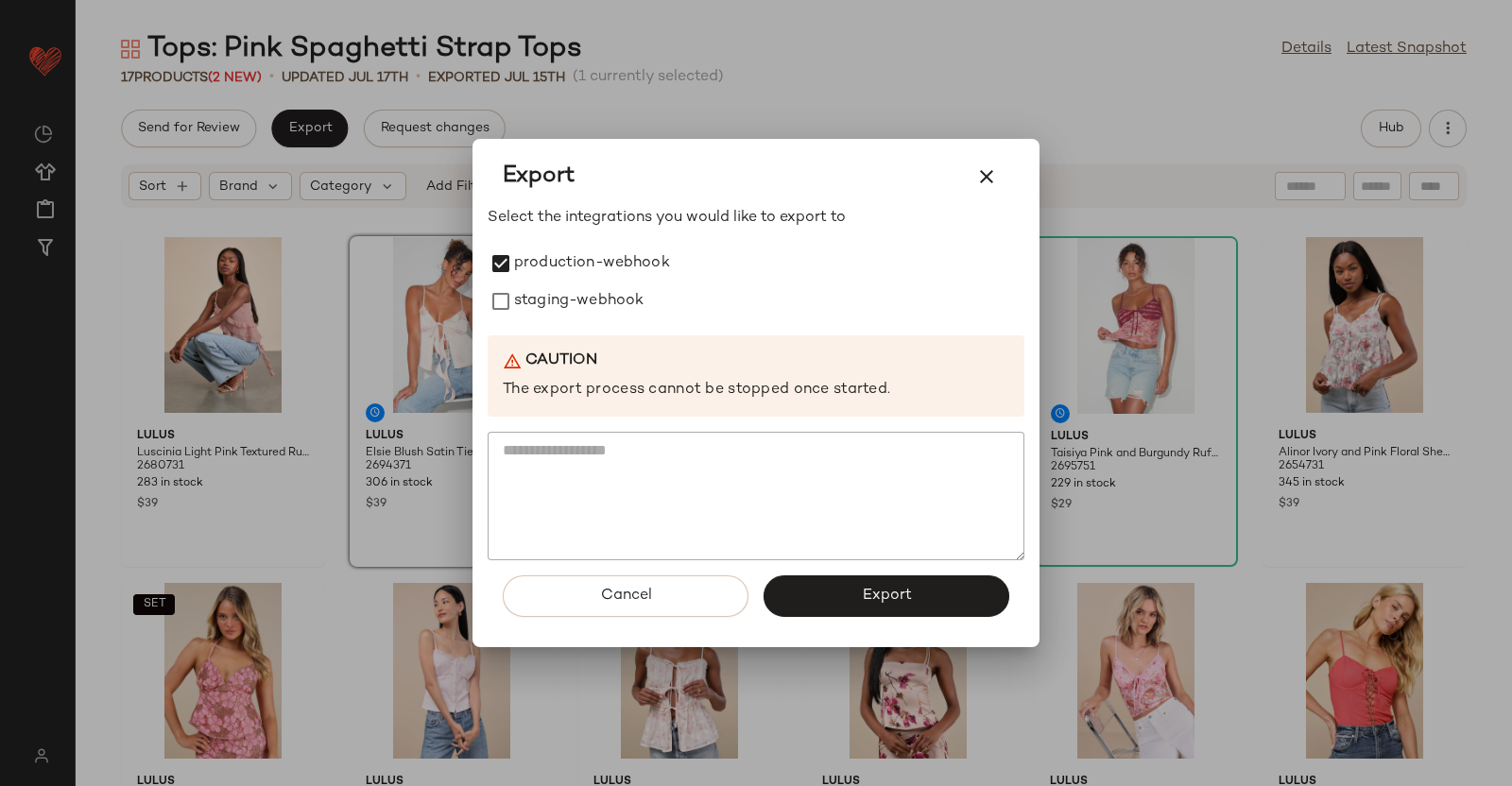 click on "Select the integrations you would like to export to production-webhook staging-webhook Caution The export process cannot be stopped once started." at bounding box center (756, 384) 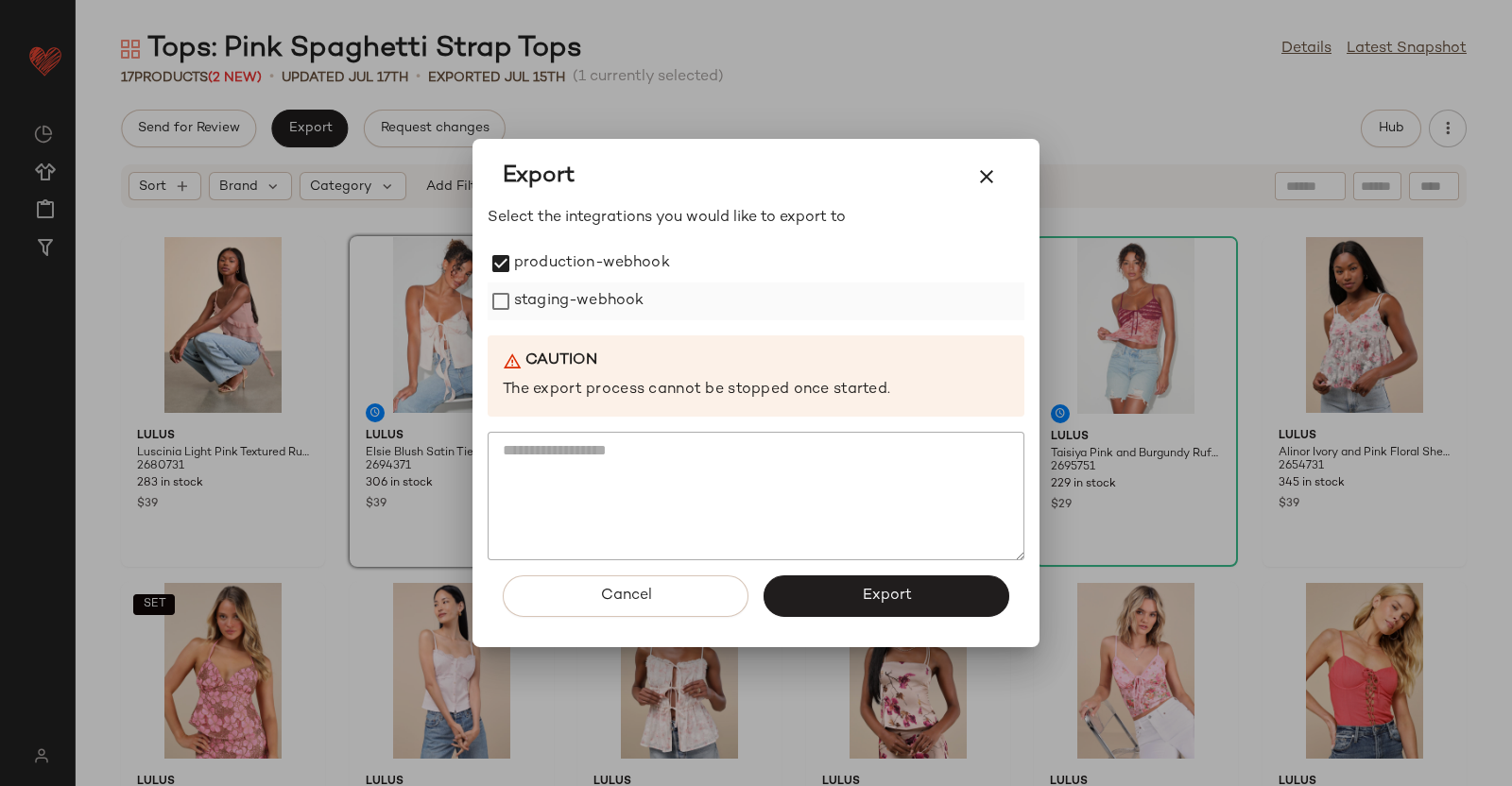 click on "staging-webhook" at bounding box center [578, 301] 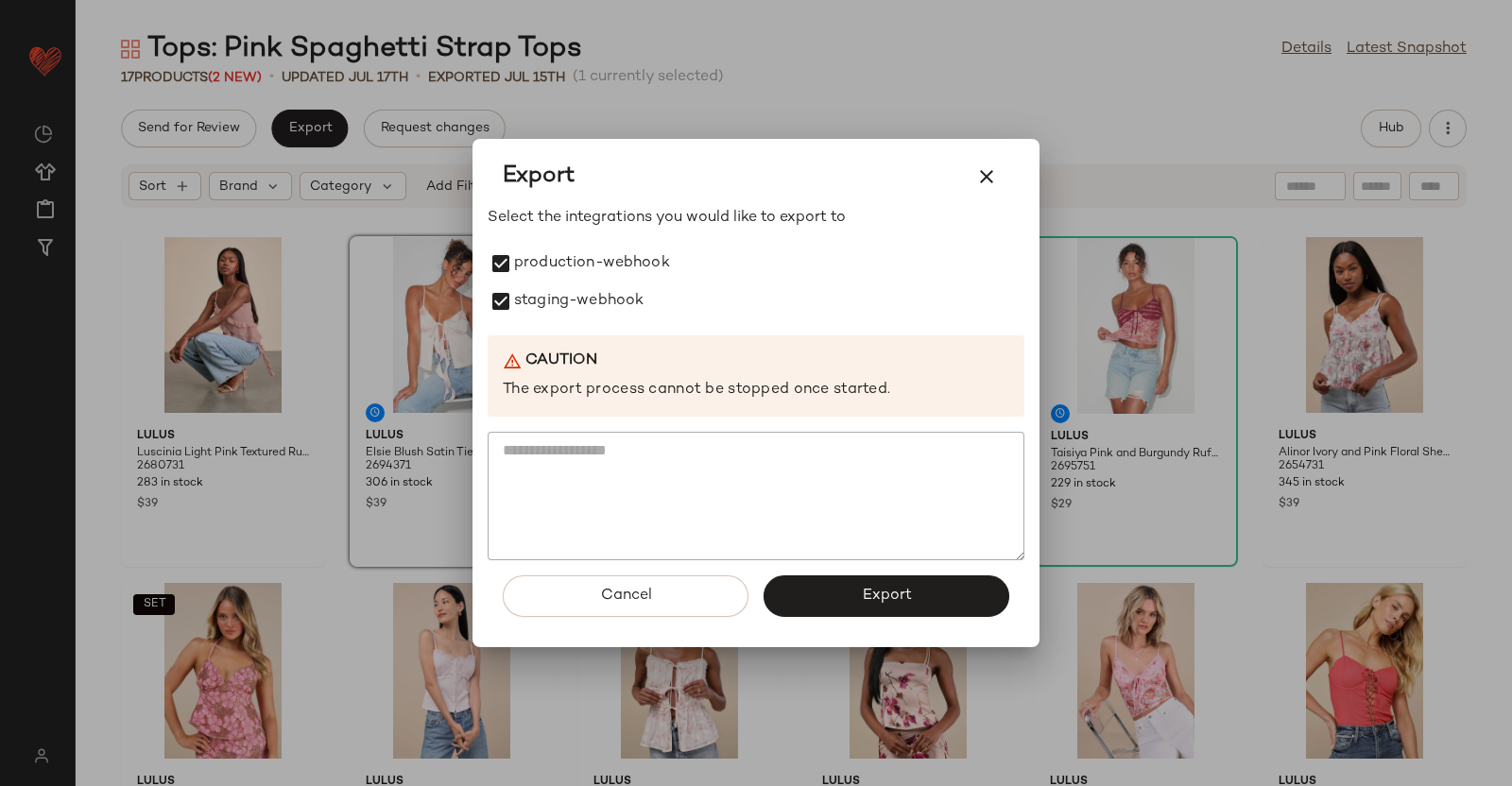 click on "Export" at bounding box center [886, 596] 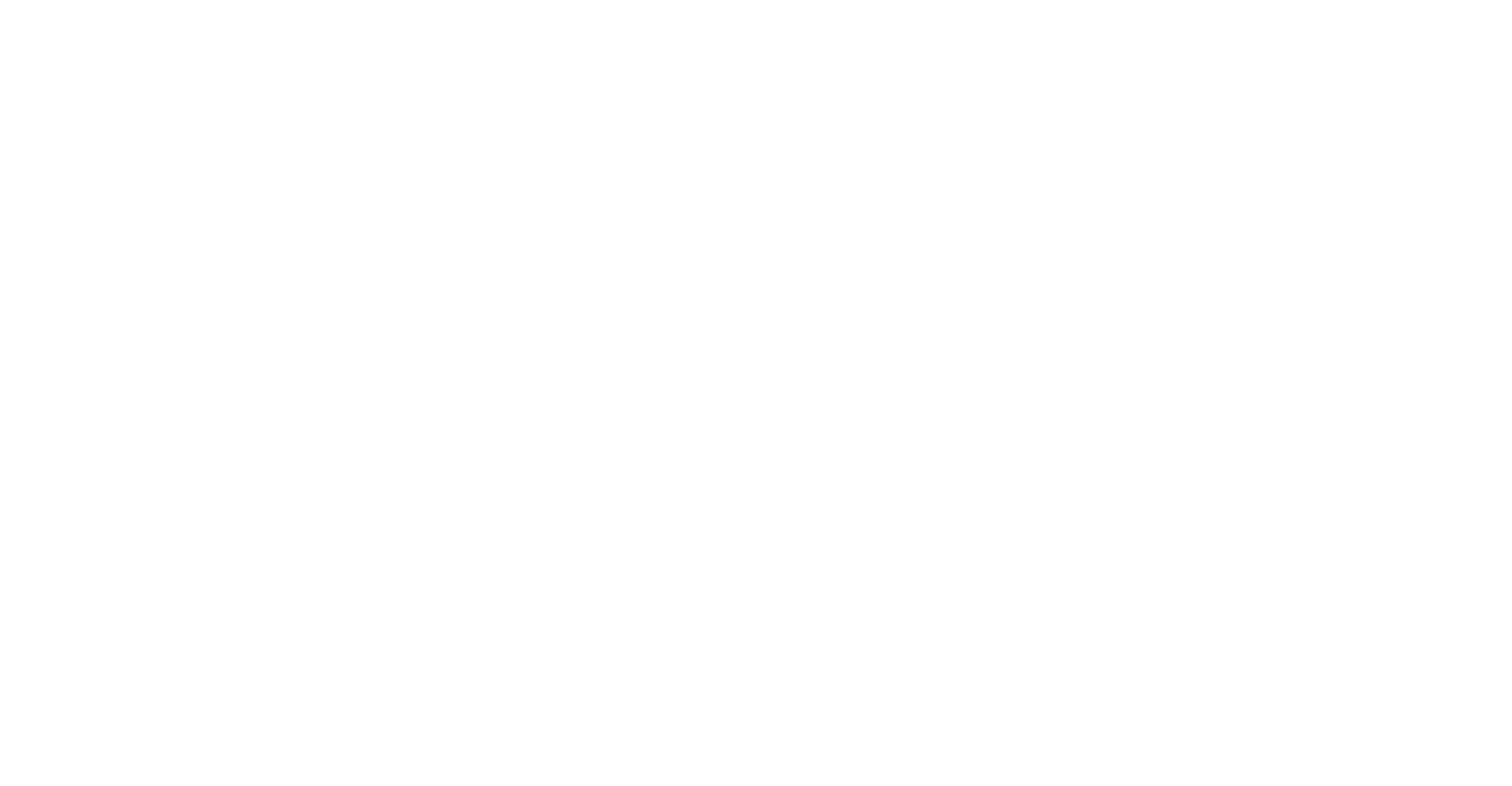 scroll, scrollTop: 0, scrollLeft: 0, axis: both 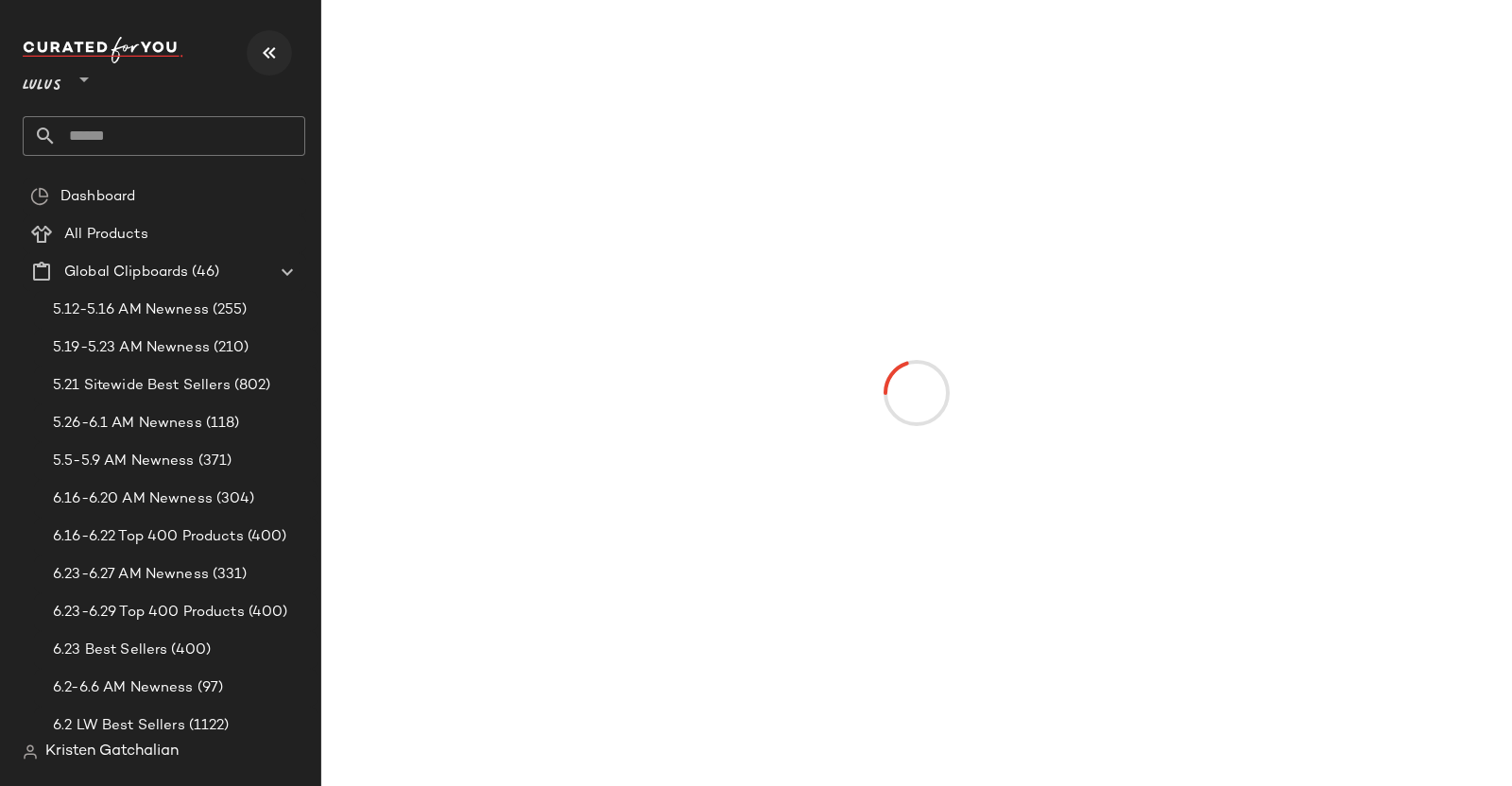 click at bounding box center [269, 53] 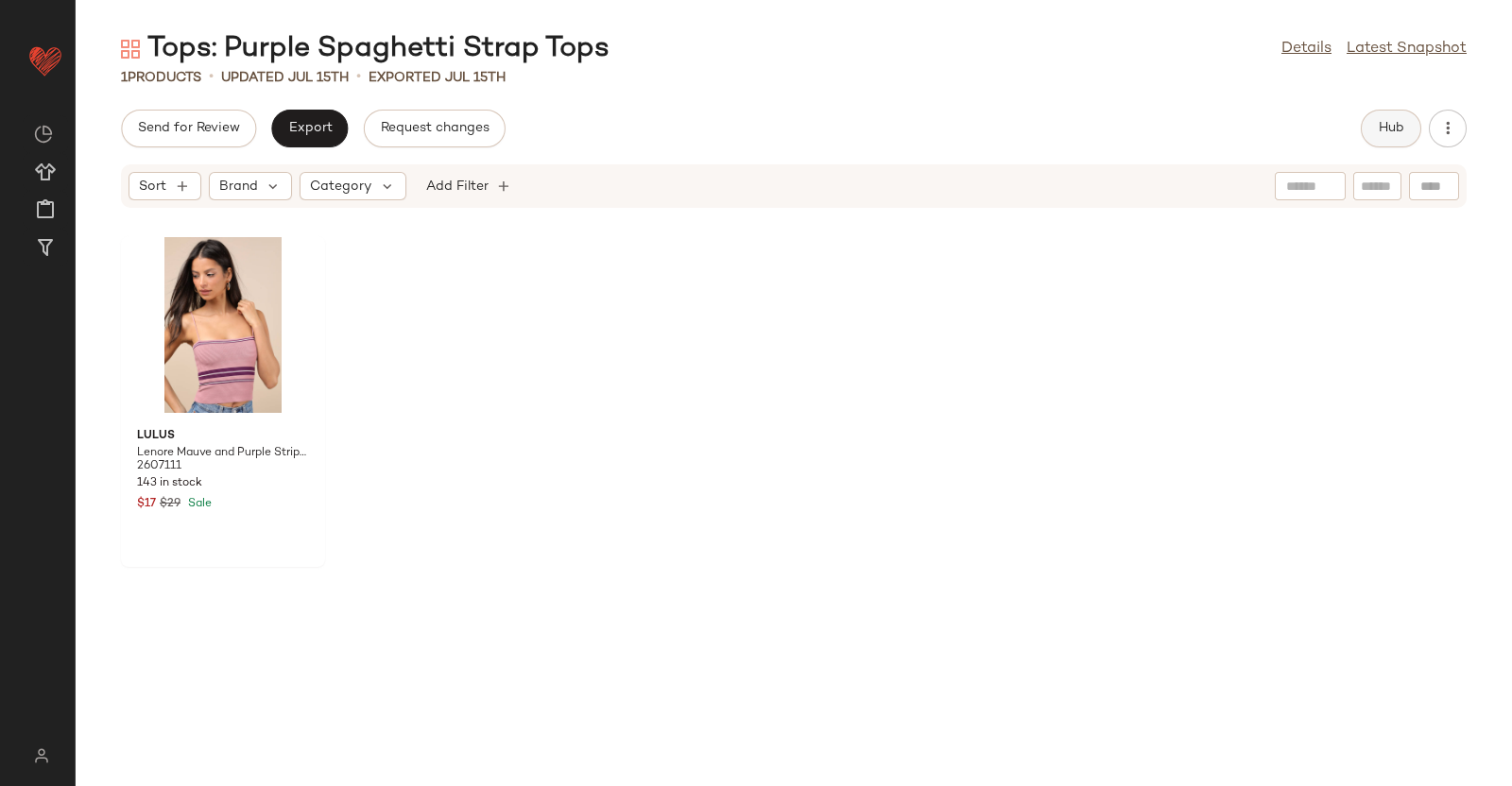 click on "Hub" at bounding box center (1391, 128) 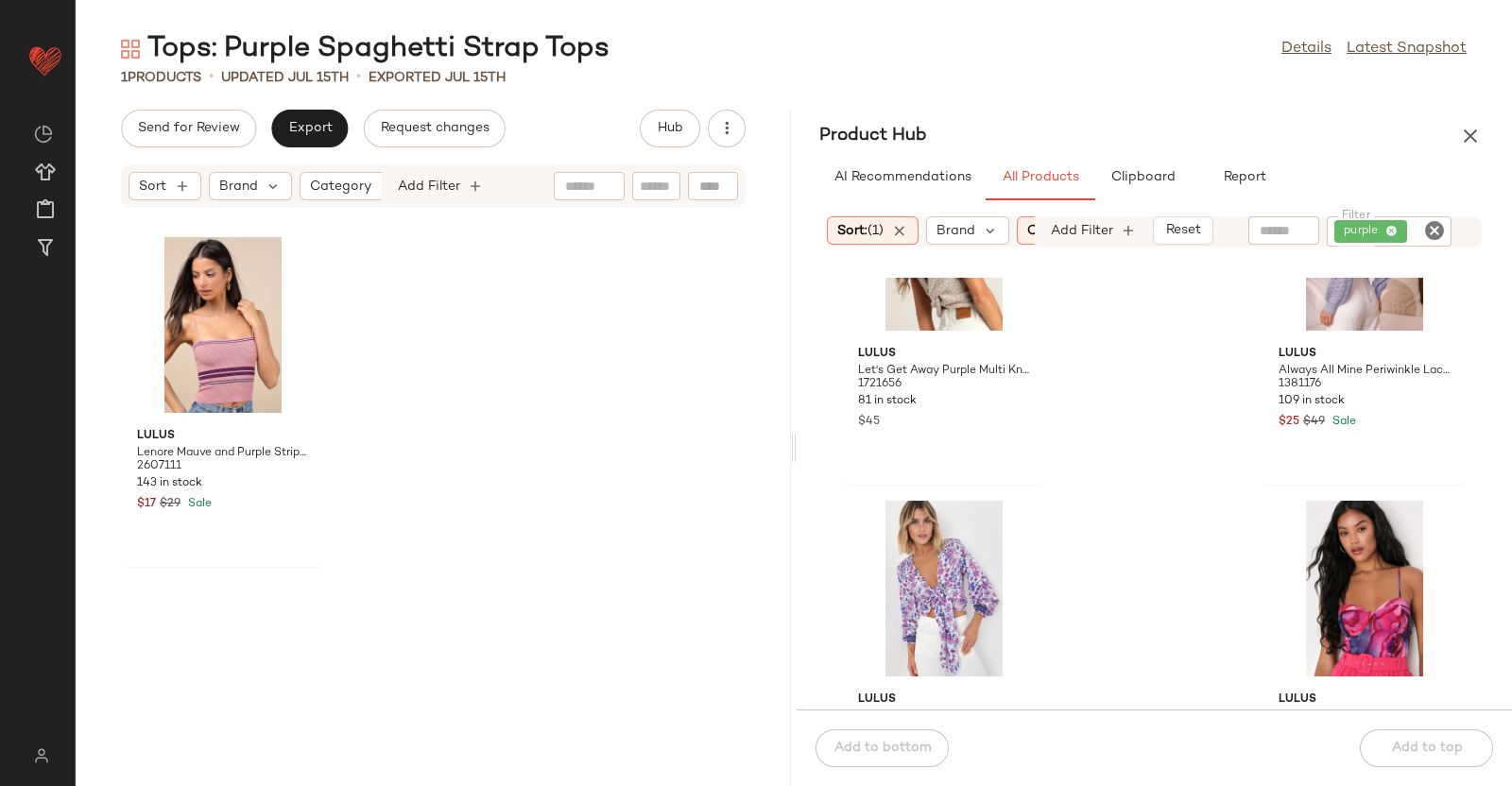 scroll, scrollTop: 1992, scrollLeft: 0, axis: vertical 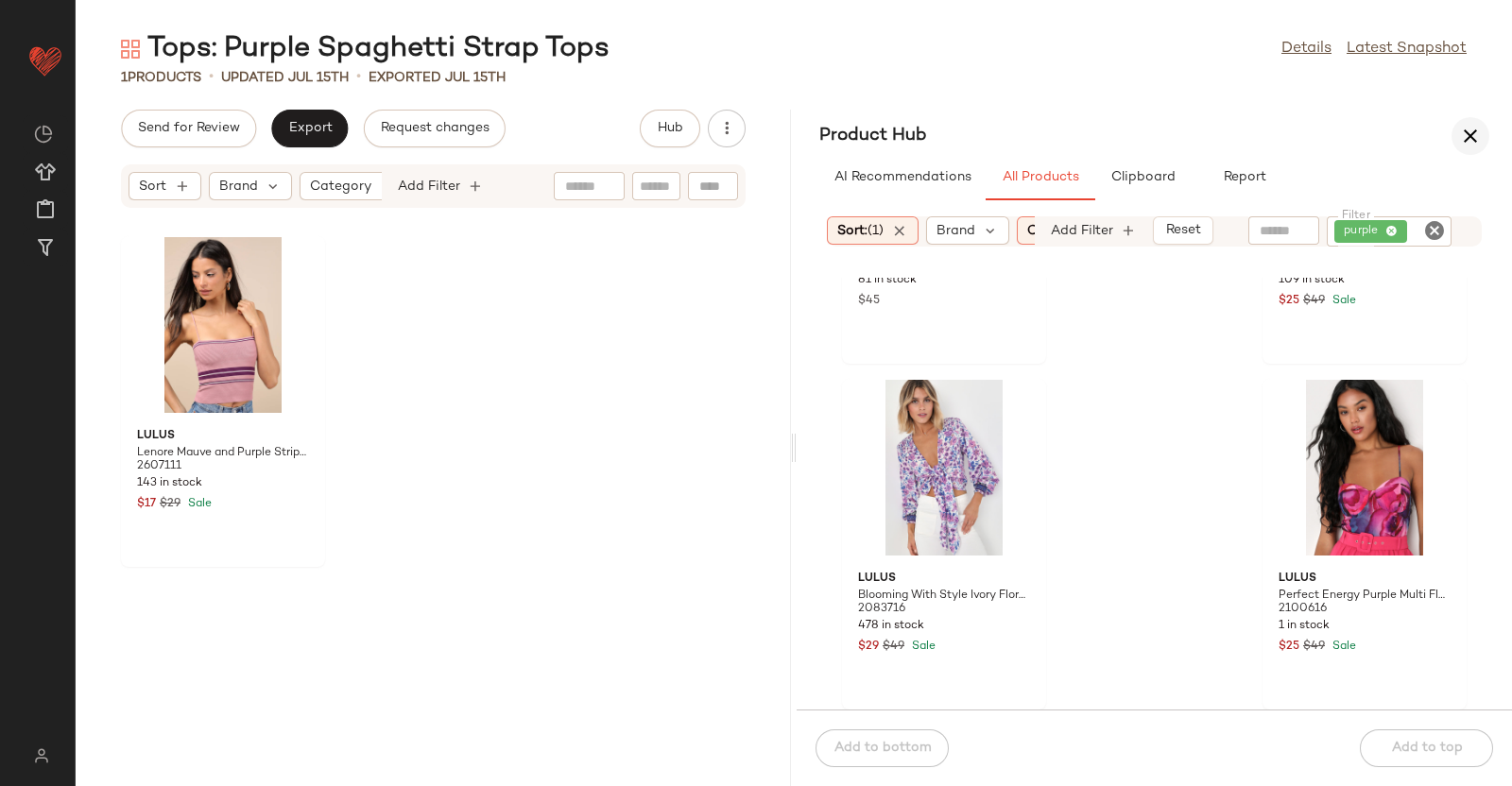 click at bounding box center [1470, 136] 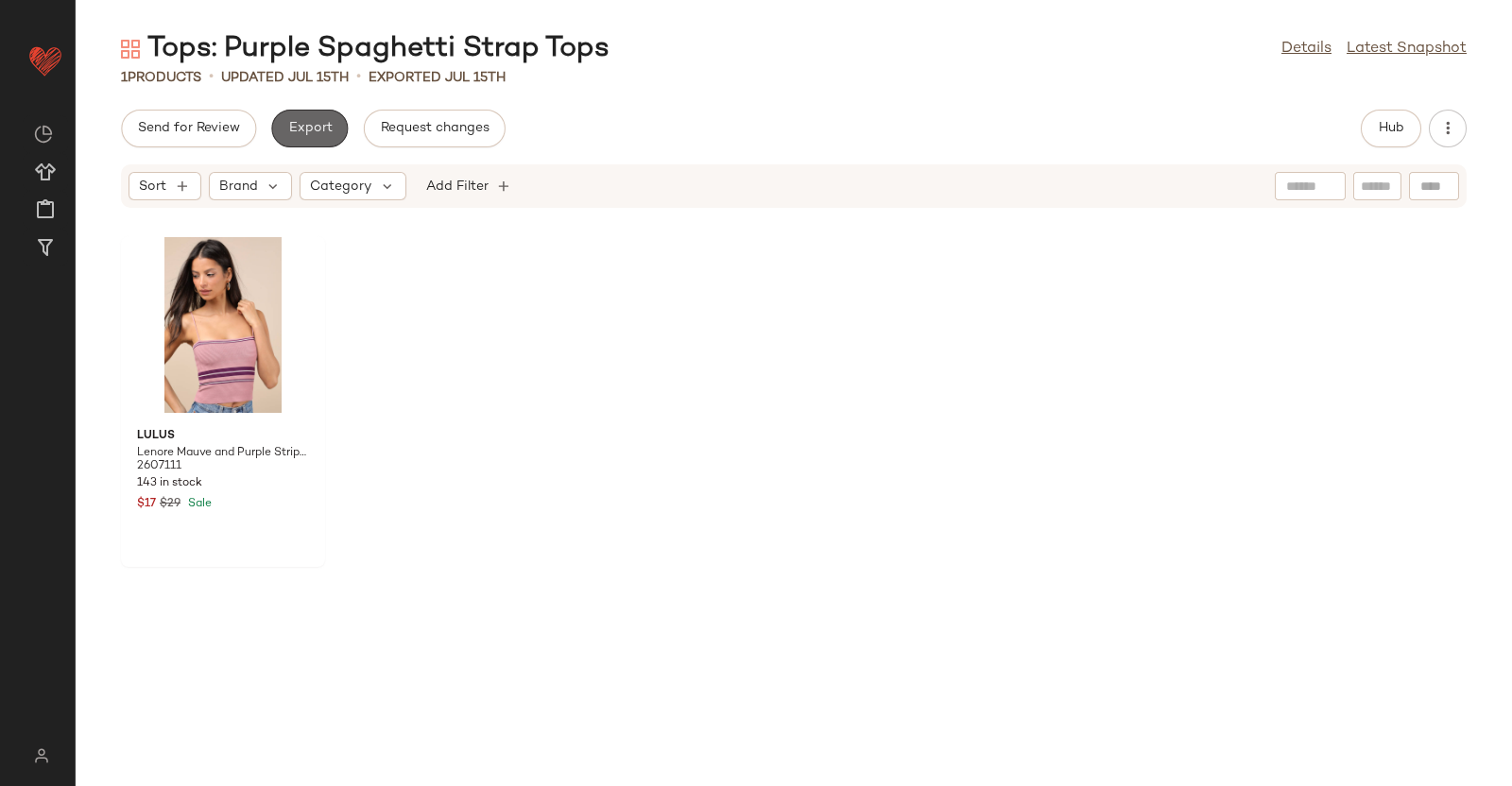 click on "Export" at bounding box center (309, 128) 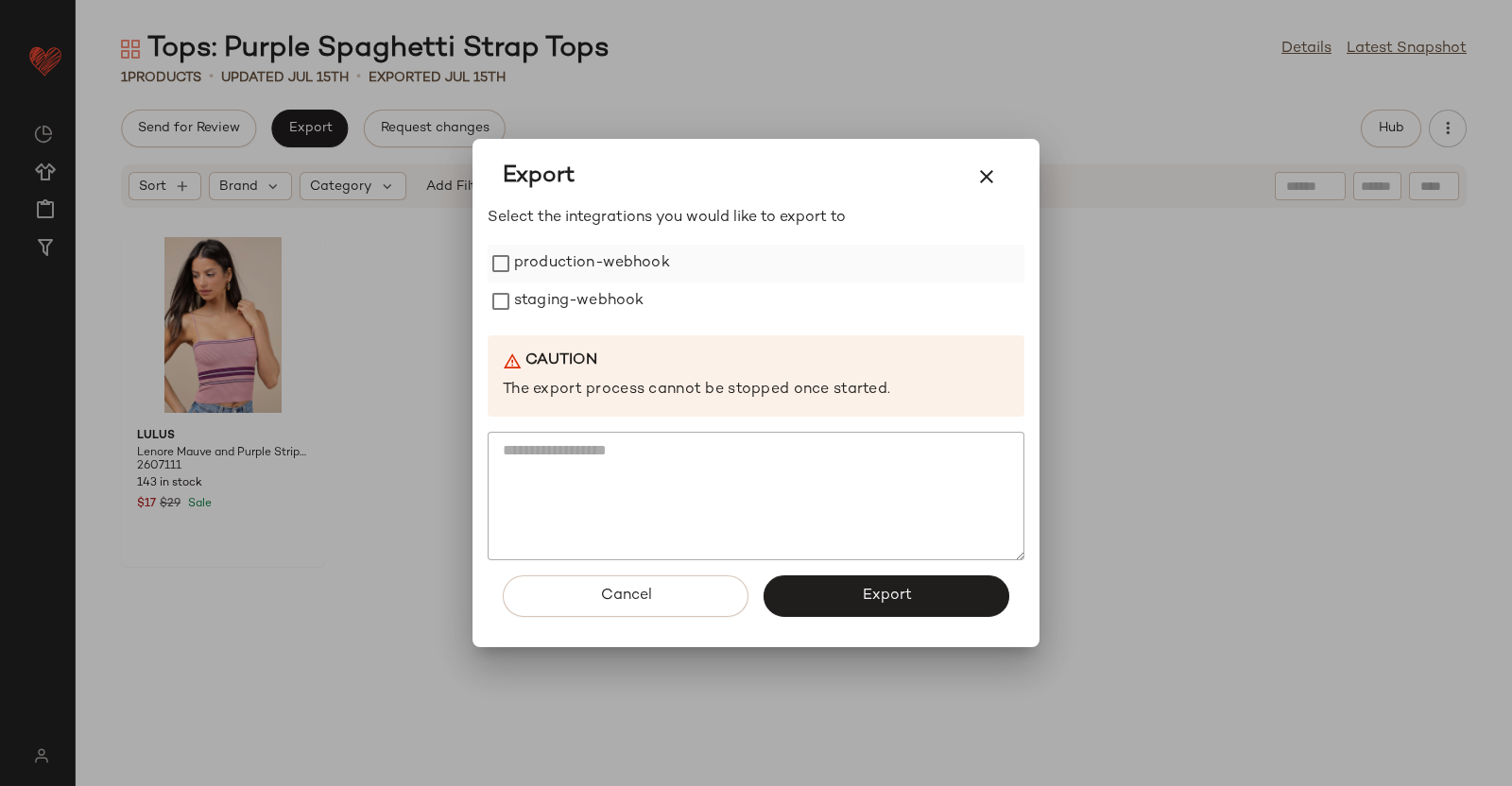 drag, startPoint x: 543, startPoint y: 252, endPoint x: 549, endPoint y: 265, distance: 14.317821 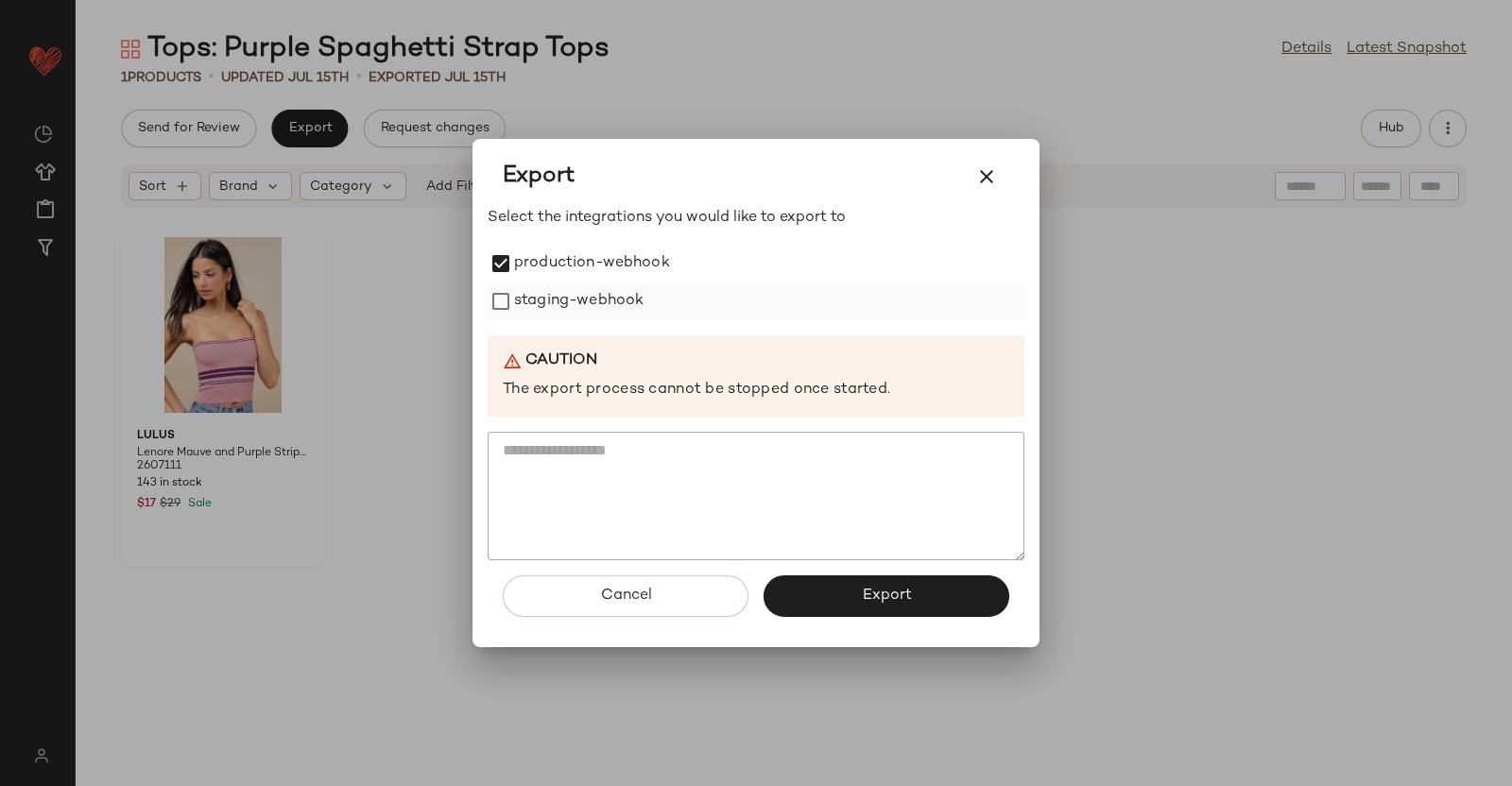 click on "staging-webhook" at bounding box center [578, 301] 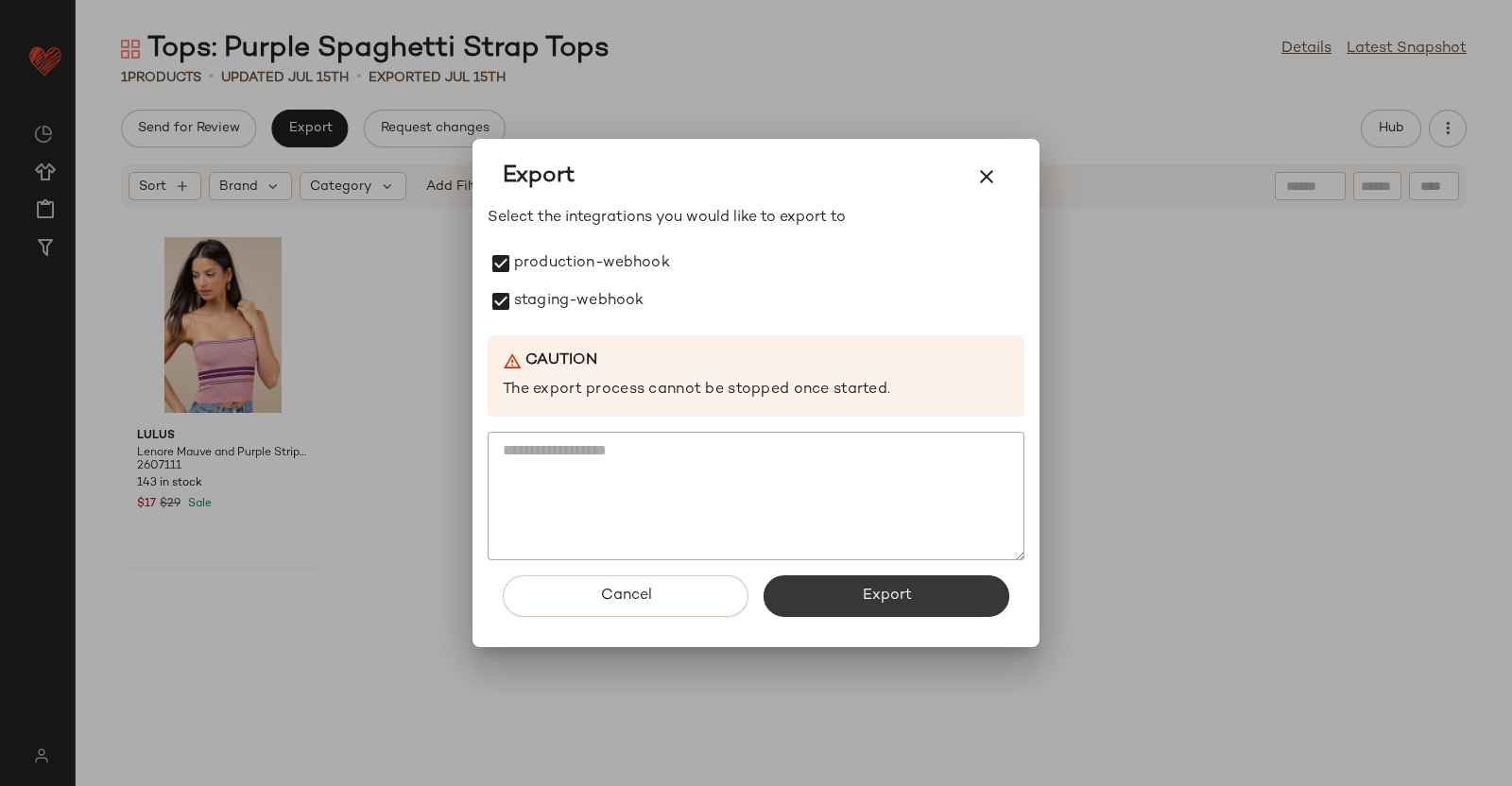 click on "Export" at bounding box center [886, 596] 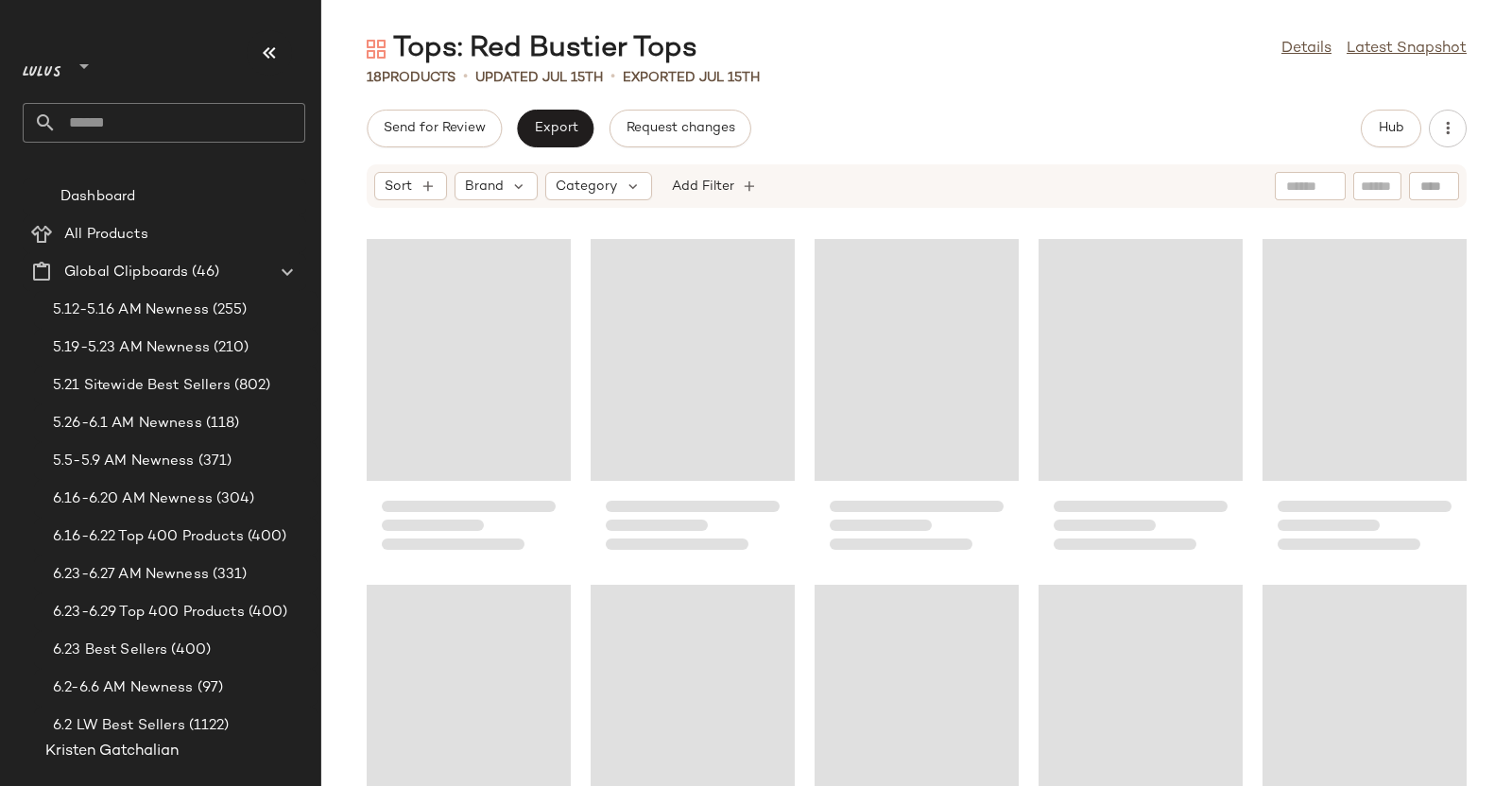 scroll, scrollTop: 0, scrollLeft: 0, axis: both 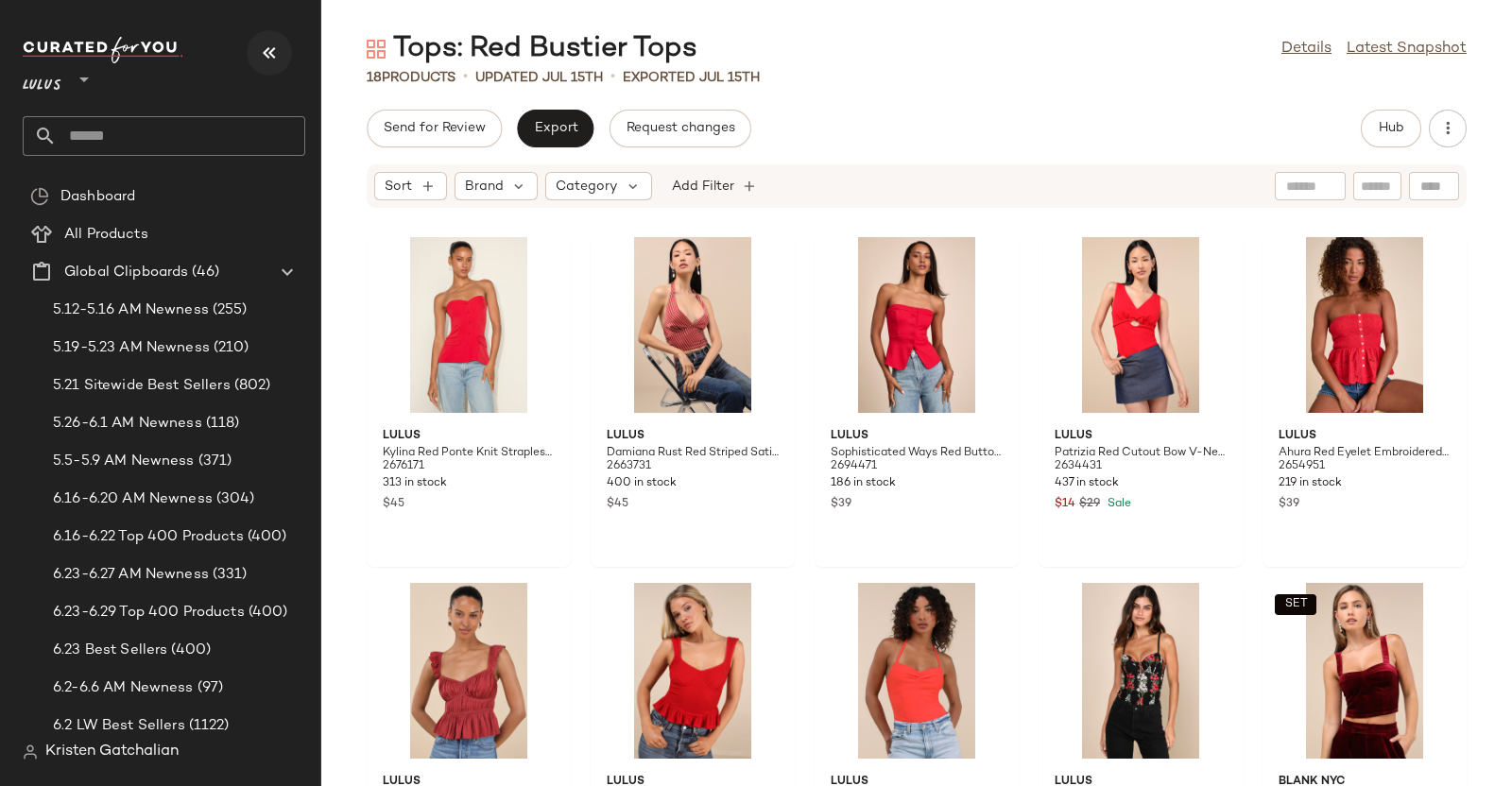 click at bounding box center (269, 53) 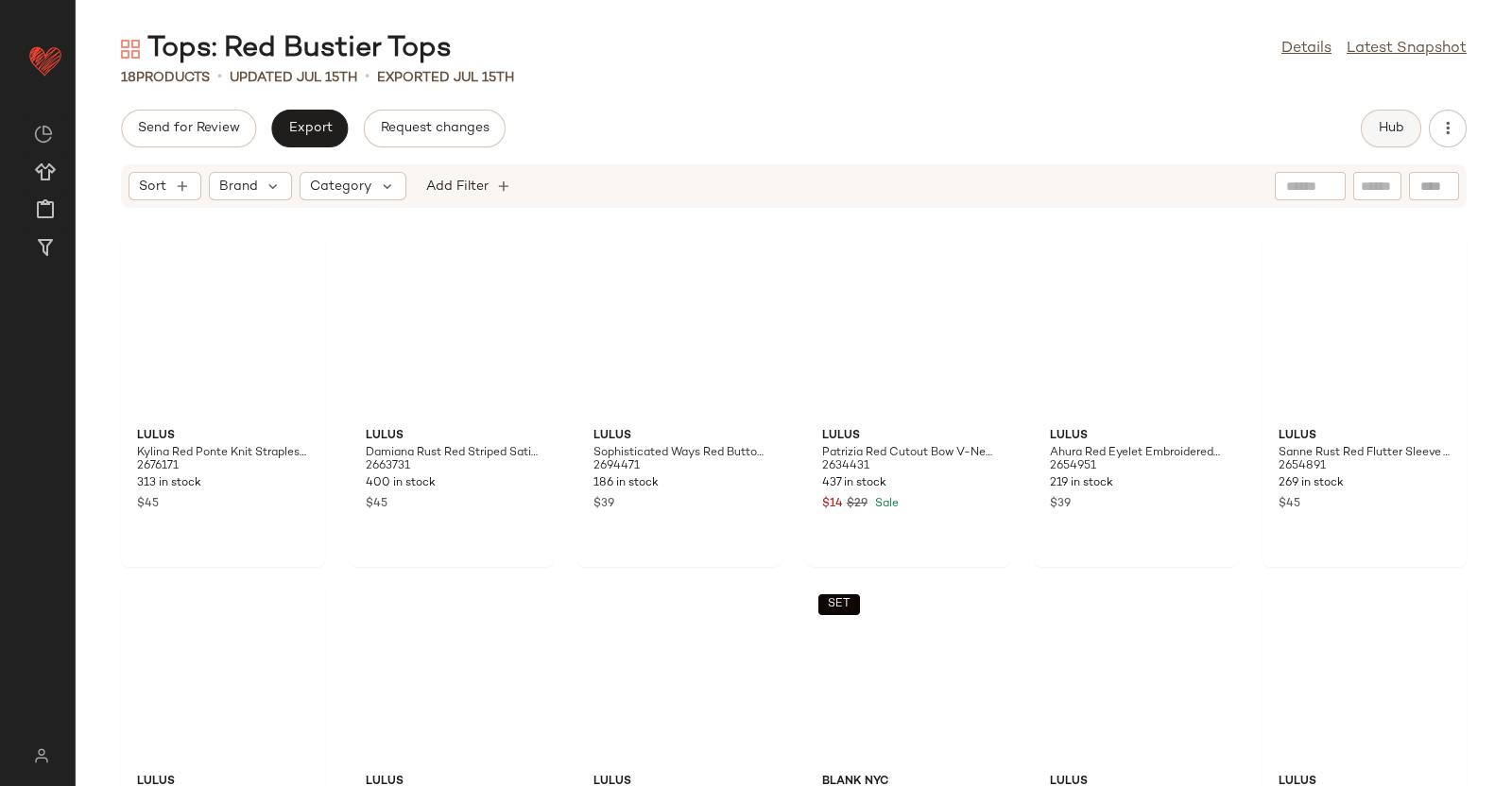 click on "Hub" 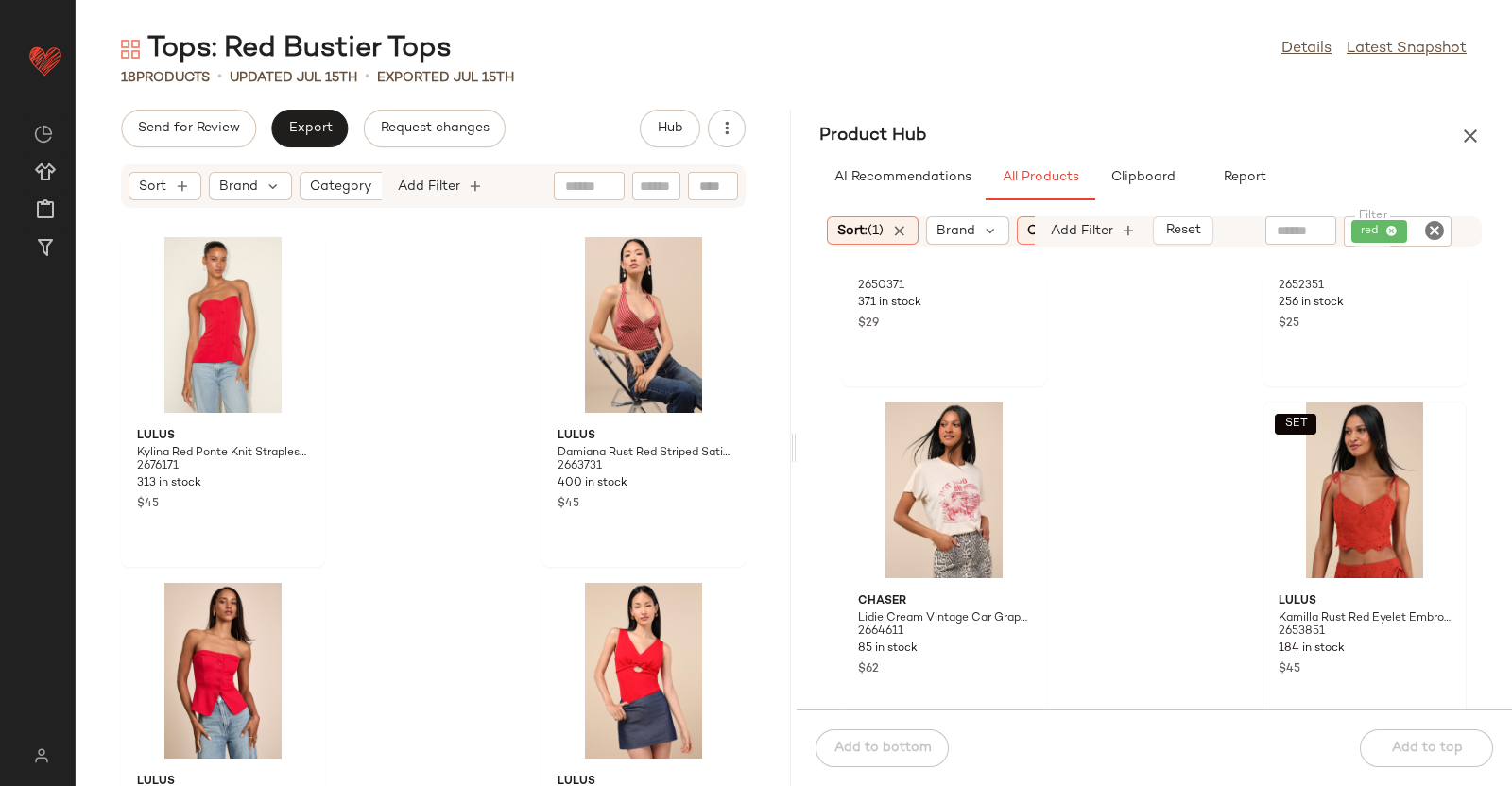 scroll, scrollTop: 1786, scrollLeft: 0, axis: vertical 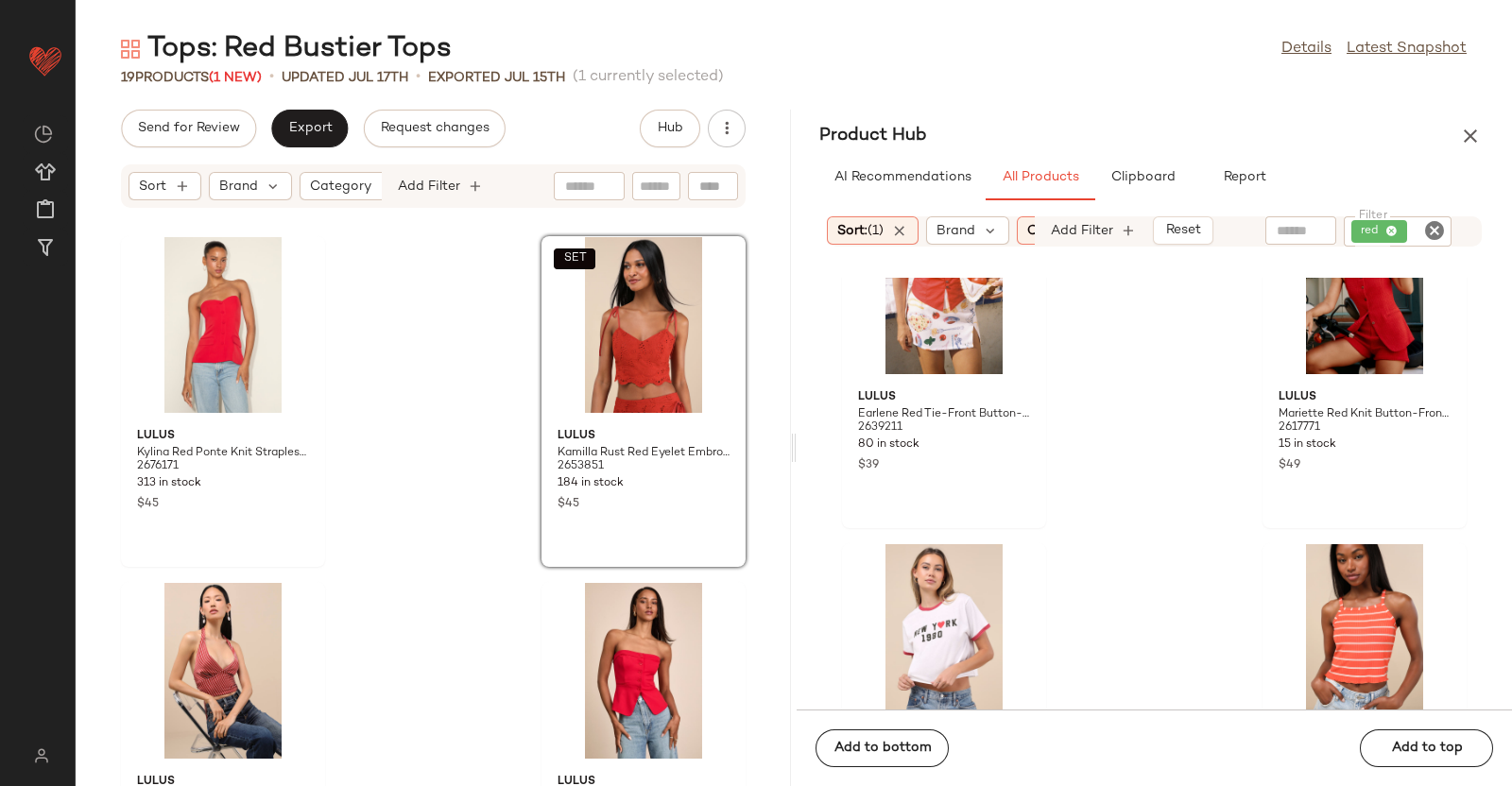 drag, startPoint x: 1467, startPoint y: 143, endPoint x: 1309, endPoint y: 167, distance: 159.81239 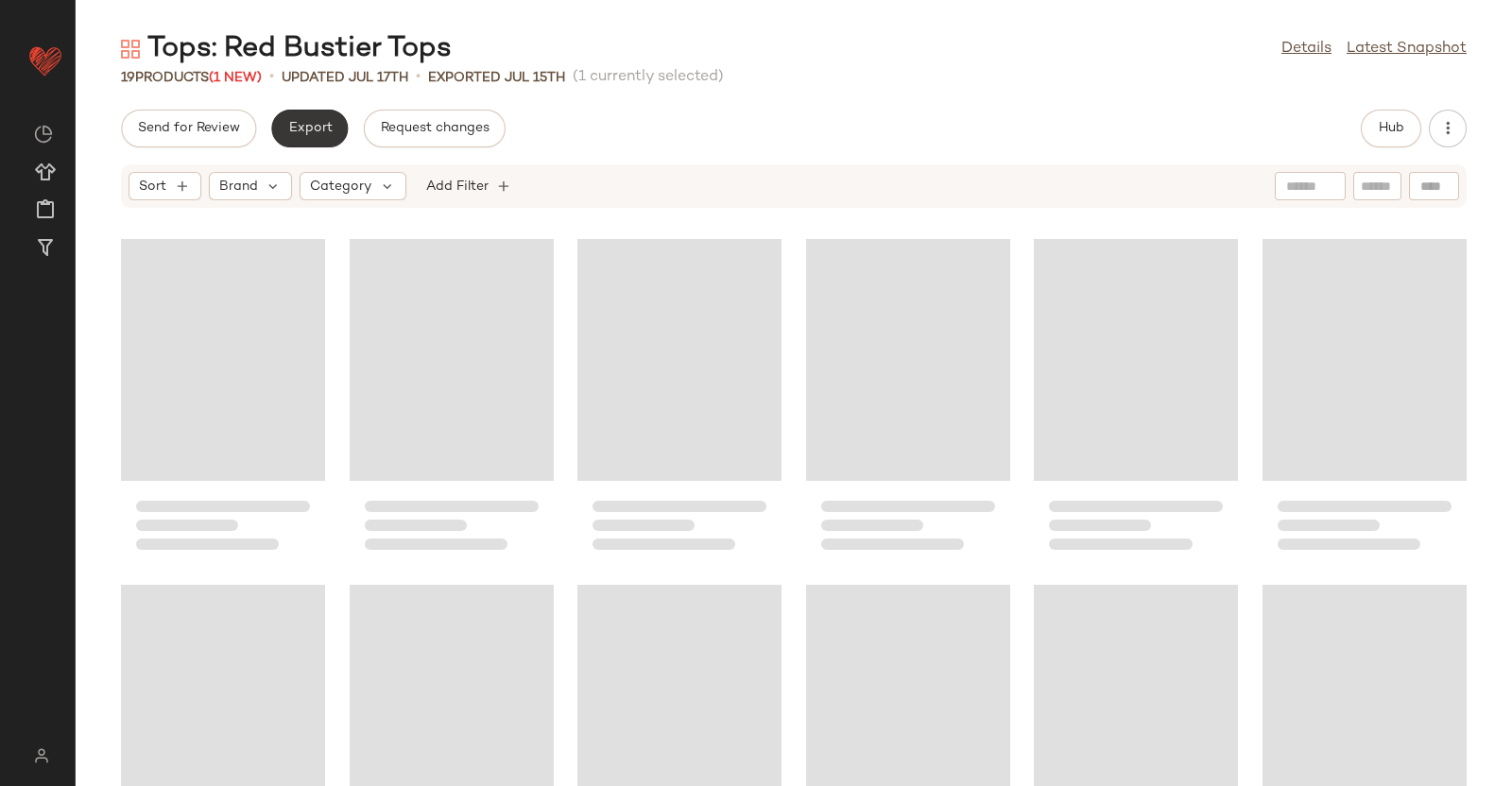 click on "Export" 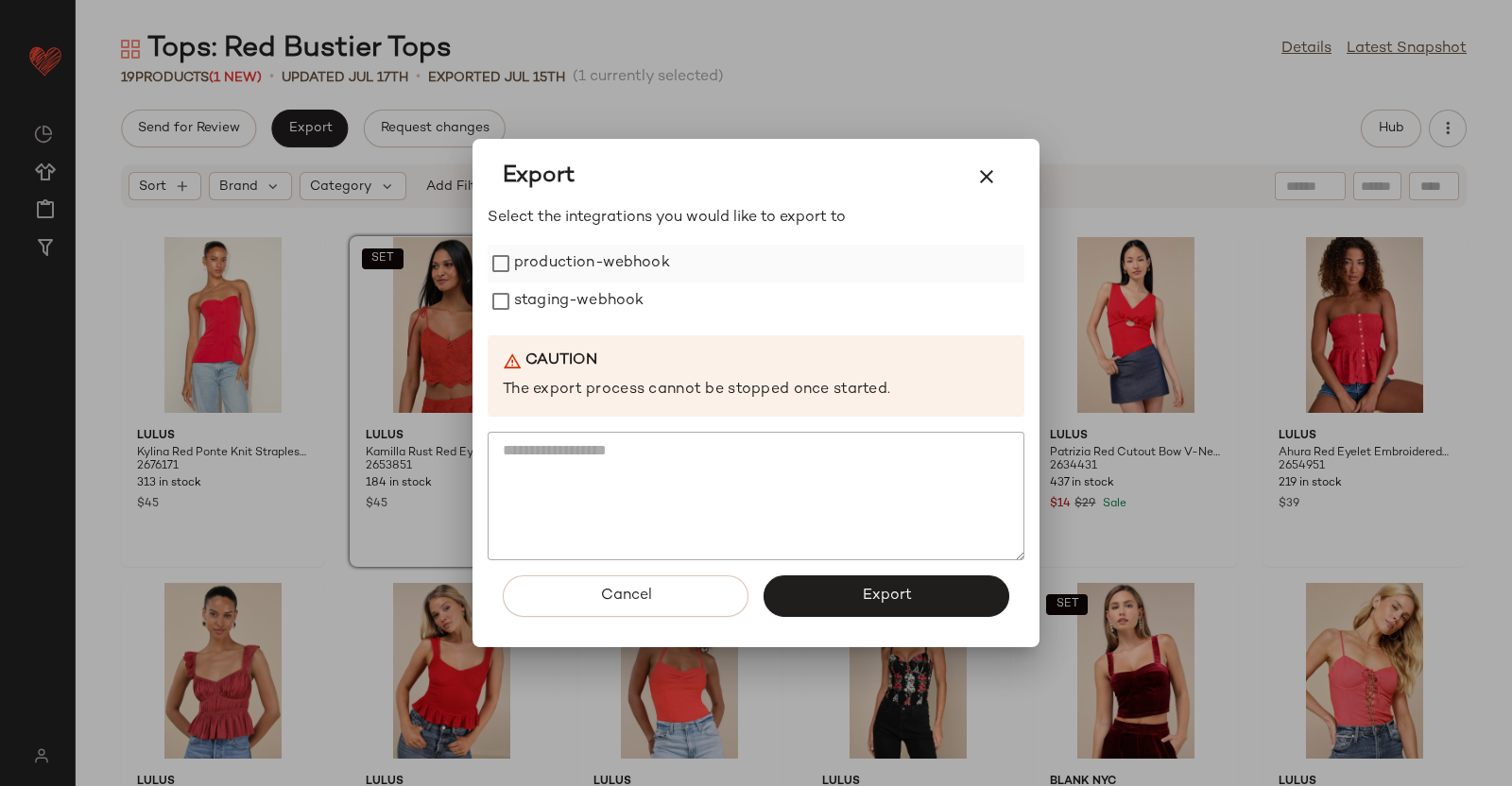 drag, startPoint x: 537, startPoint y: 252, endPoint x: 531, endPoint y: 279, distance: 27.658633 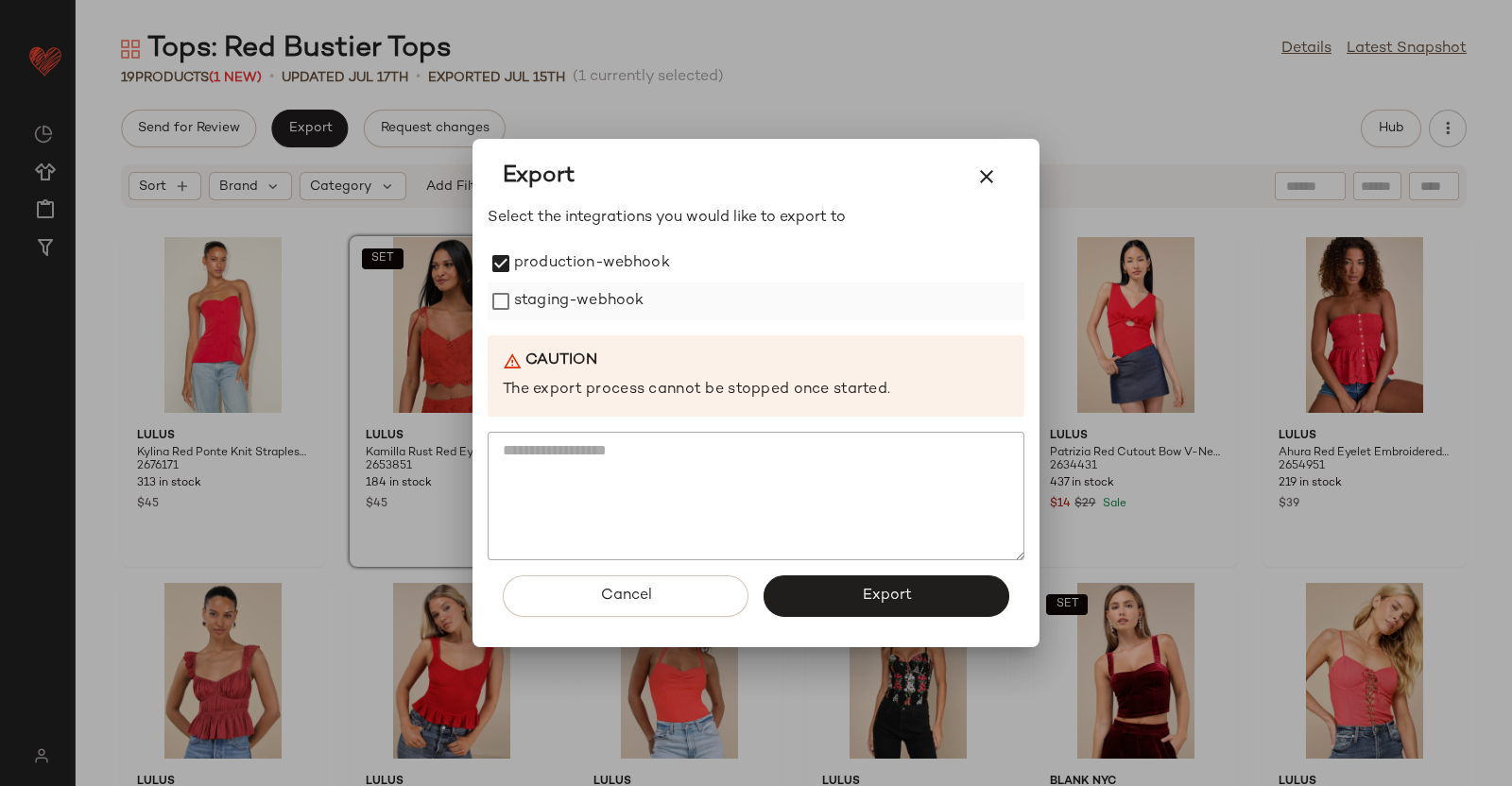 click on "staging-webhook" at bounding box center [578, 301] 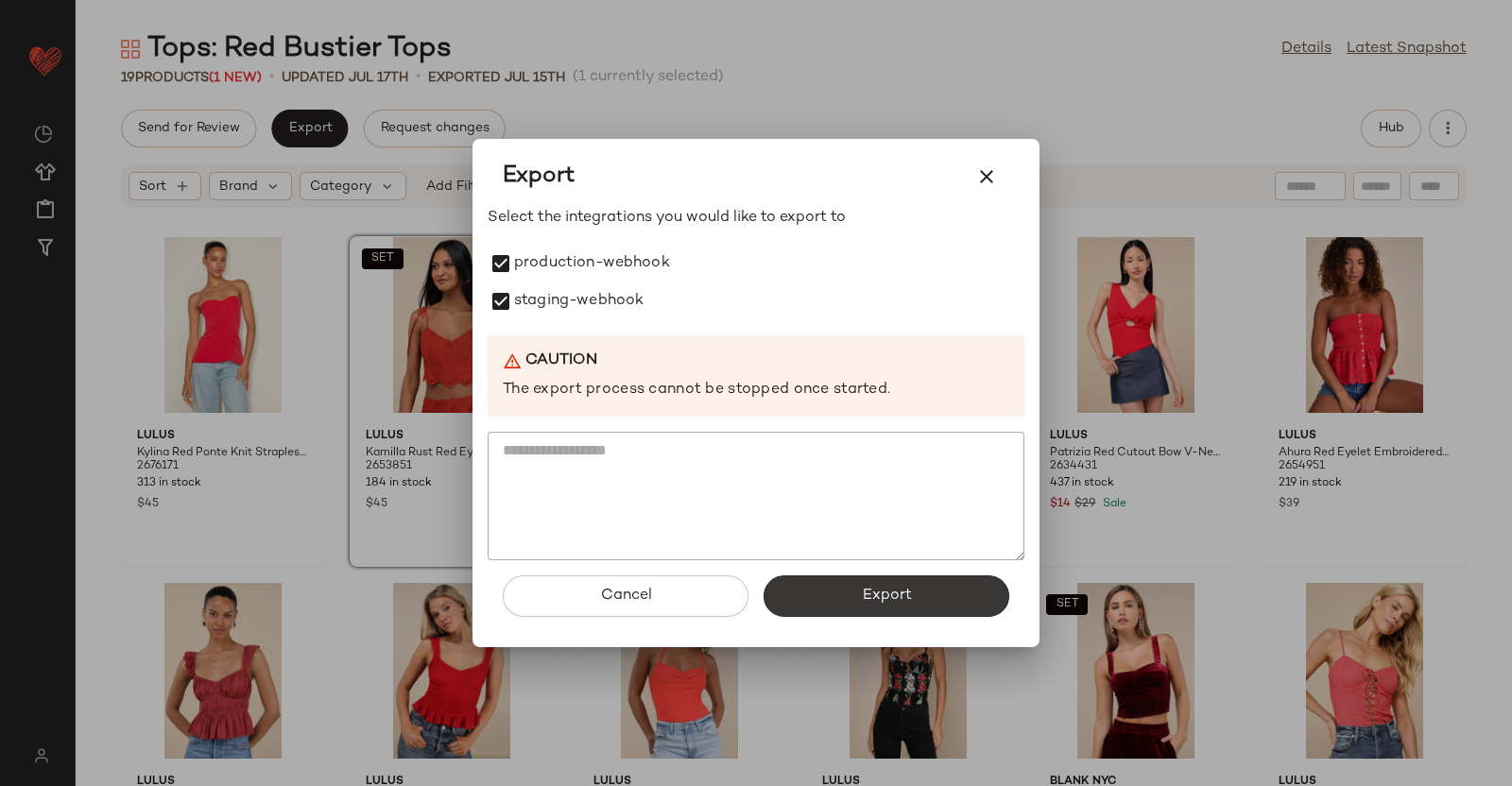 click on "Export" at bounding box center (886, 596) 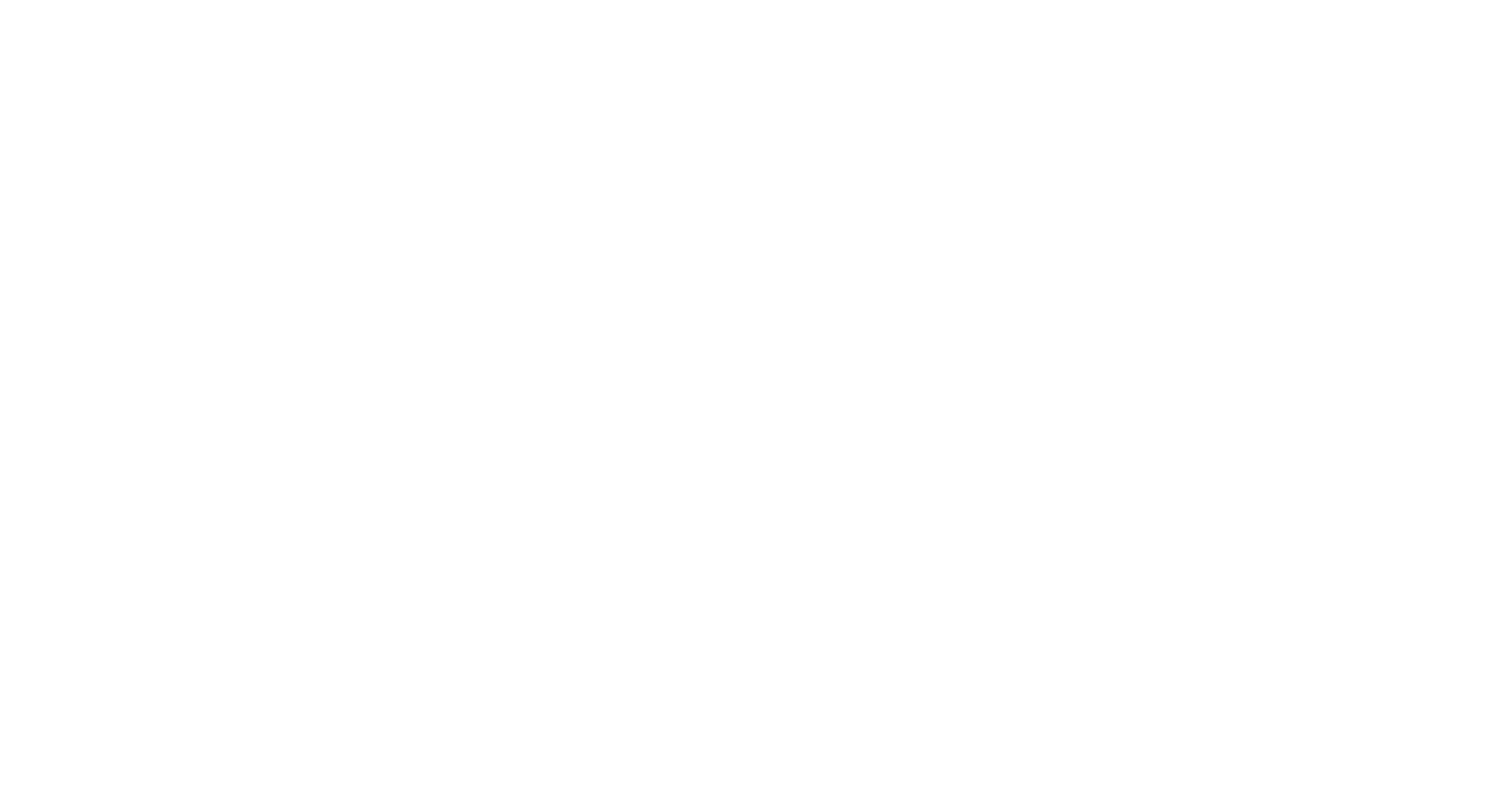scroll, scrollTop: 0, scrollLeft: 0, axis: both 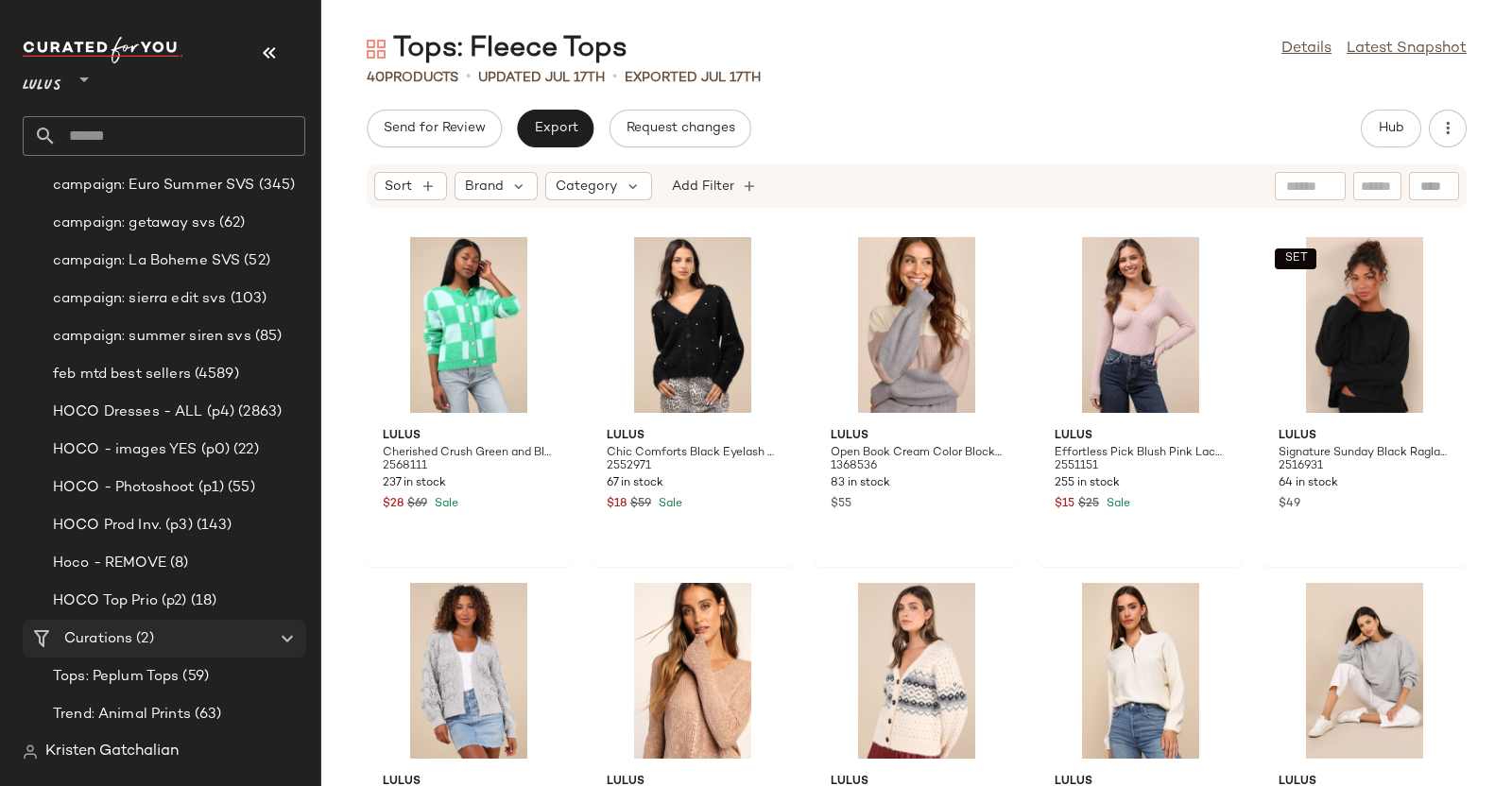 click on "(2)" at bounding box center (143, 639) 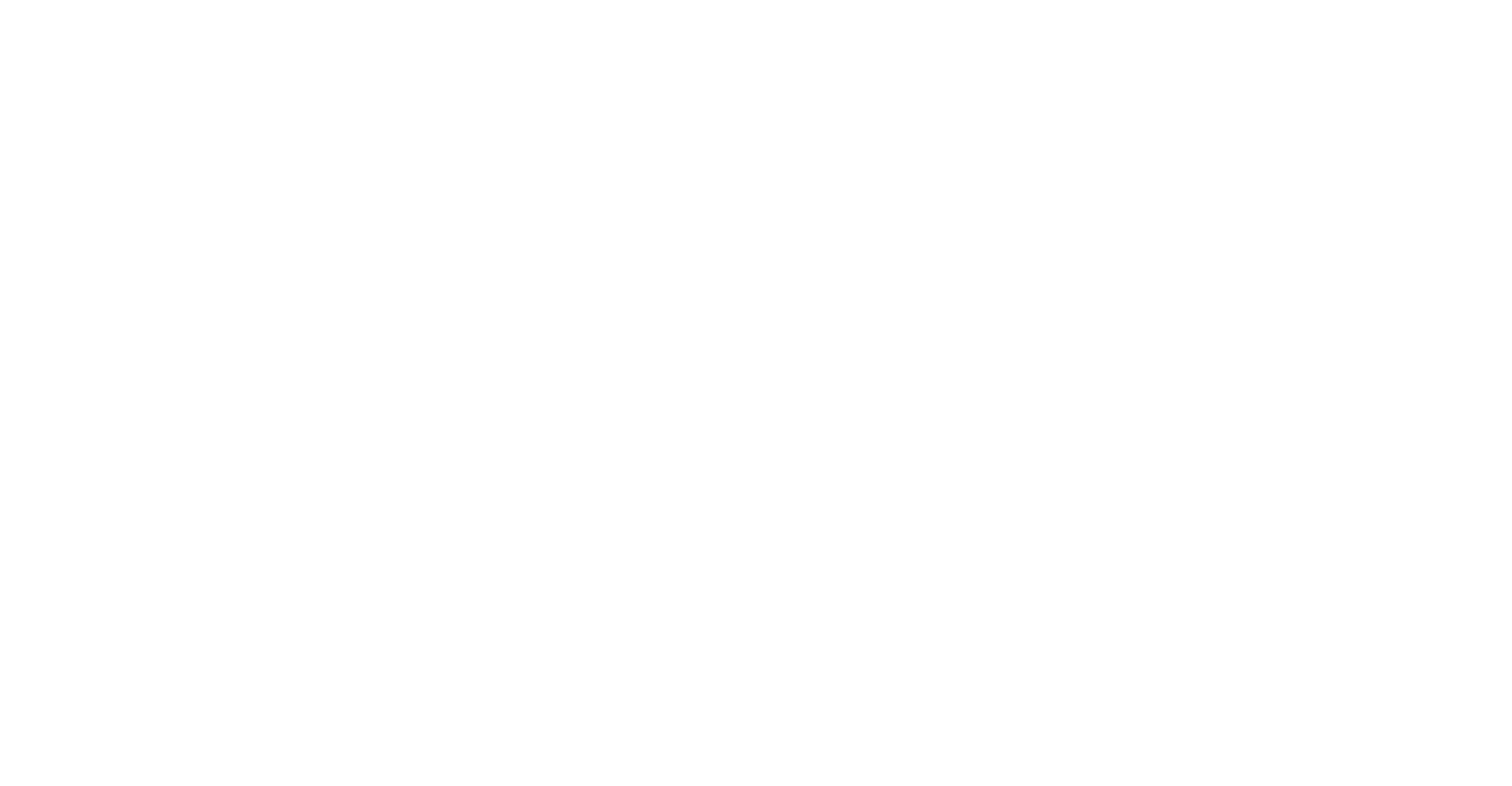 scroll, scrollTop: 0, scrollLeft: 0, axis: both 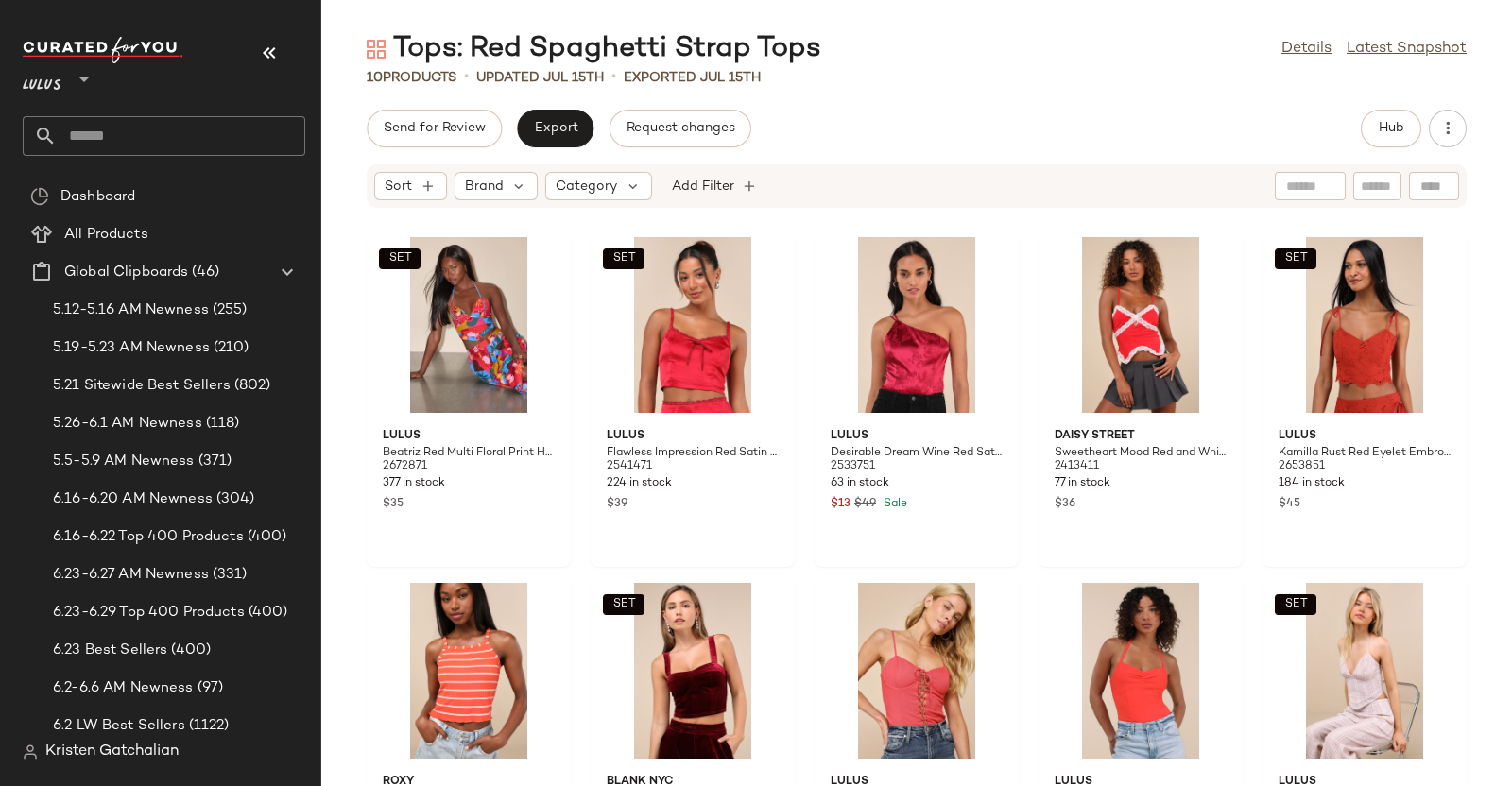 click on "Lulus **" at bounding box center [163, 75] 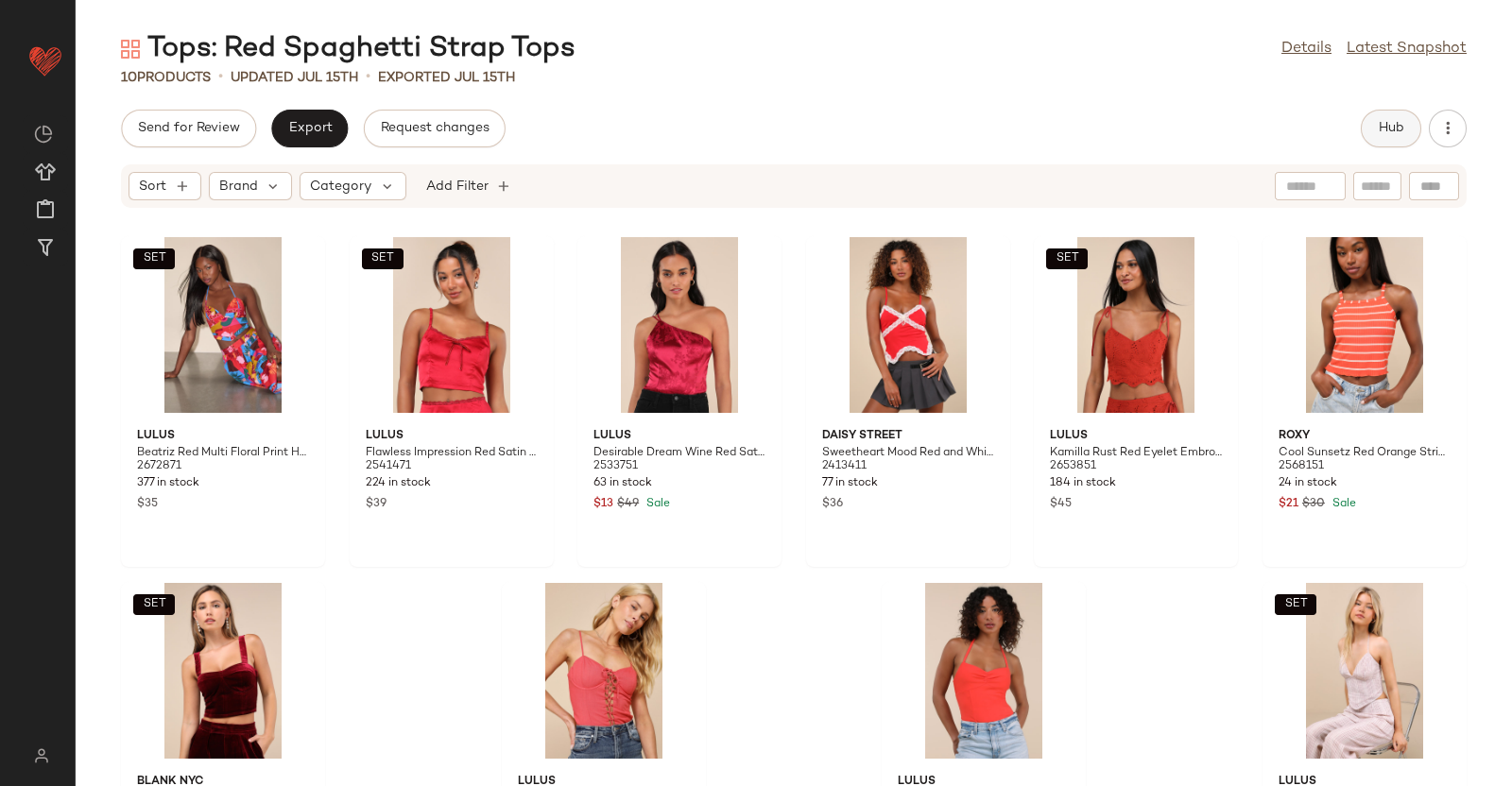 click on "Hub" at bounding box center [1391, 128] 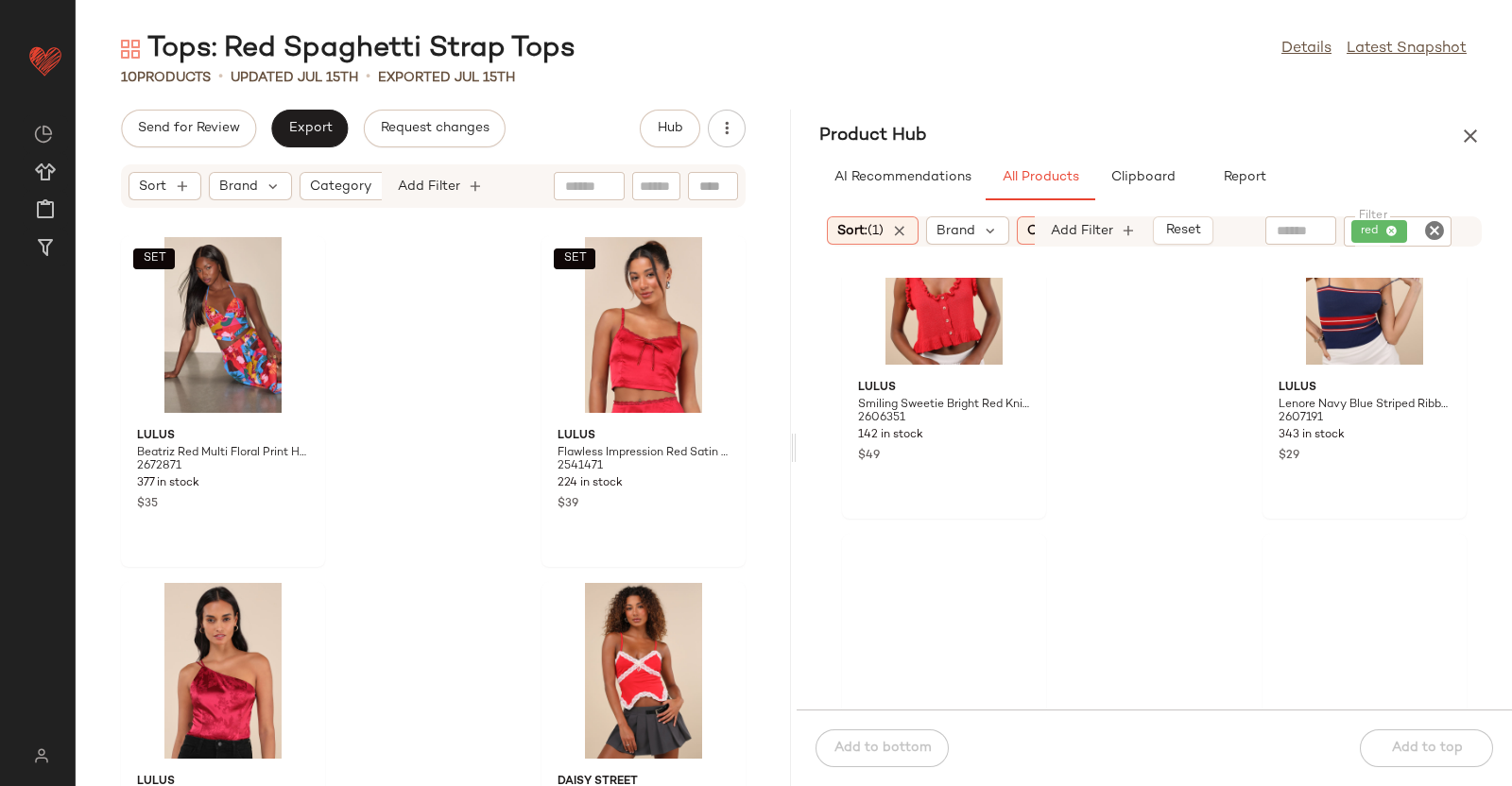 scroll, scrollTop: 3793, scrollLeft: 0, axis: vertical 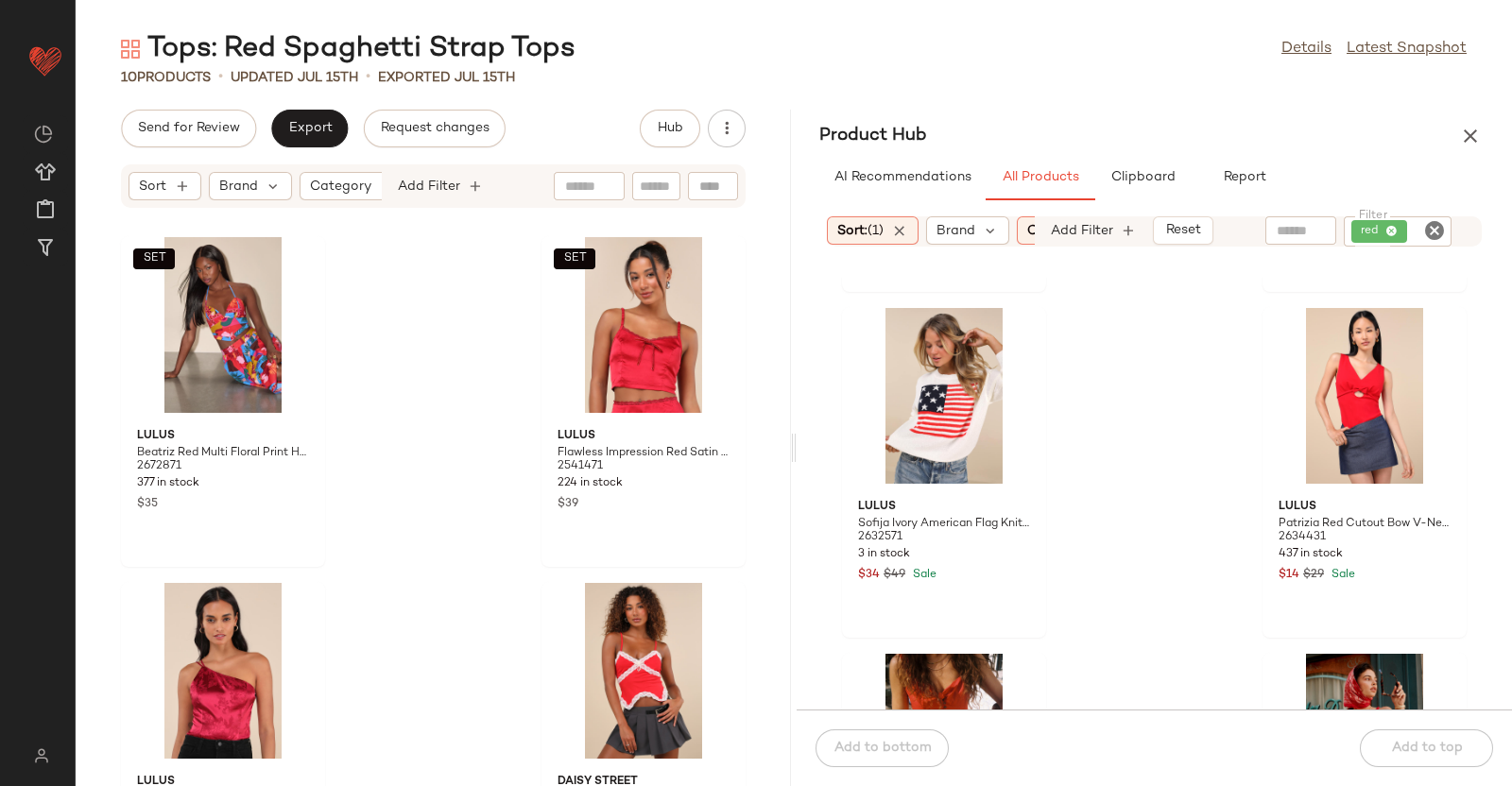 drag, startPoint x: 1458, startPoint y: 133, endPoint x: 1485, endPoint y: 145, distance: 29.546573 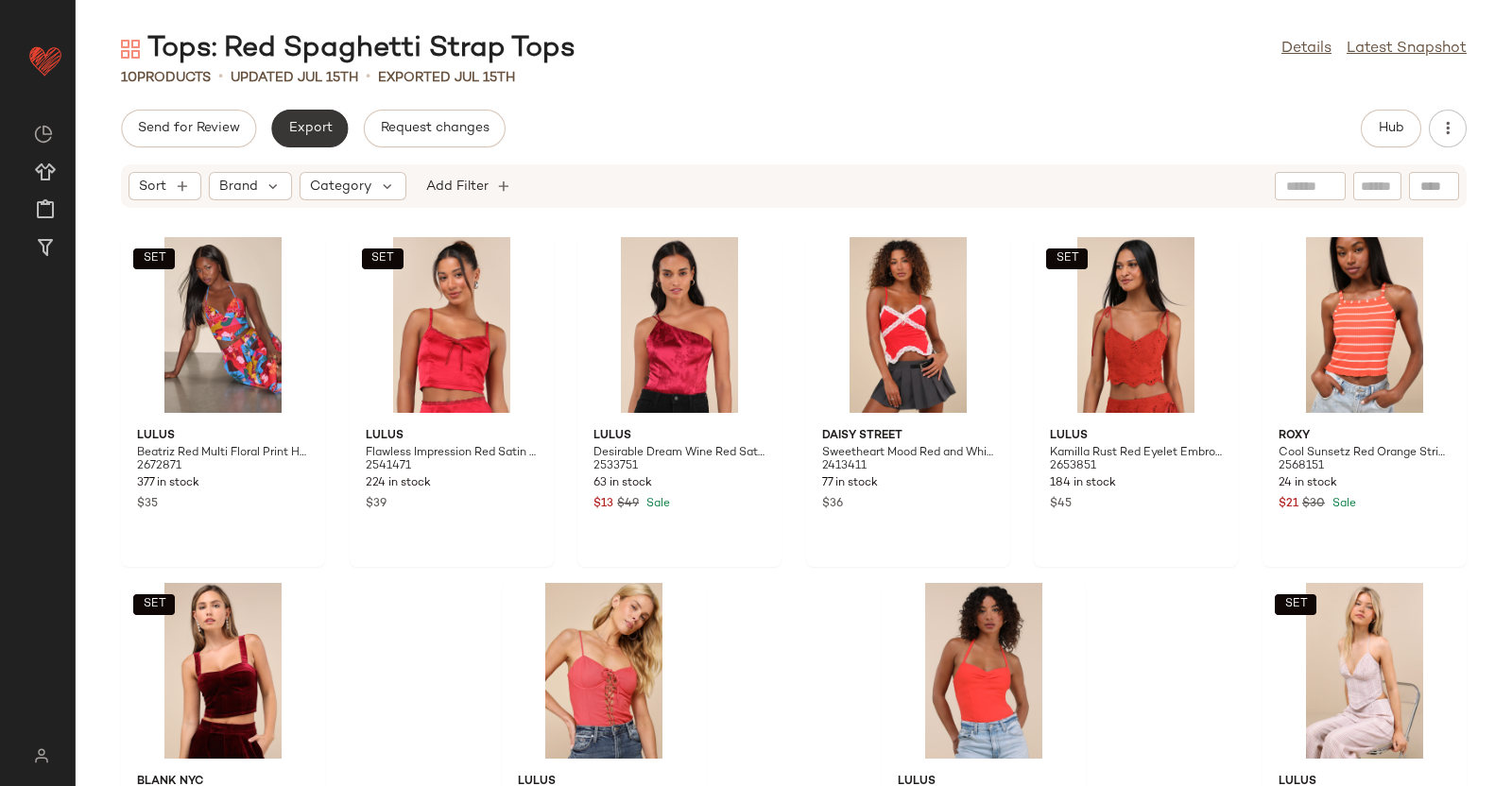 click on "Export" 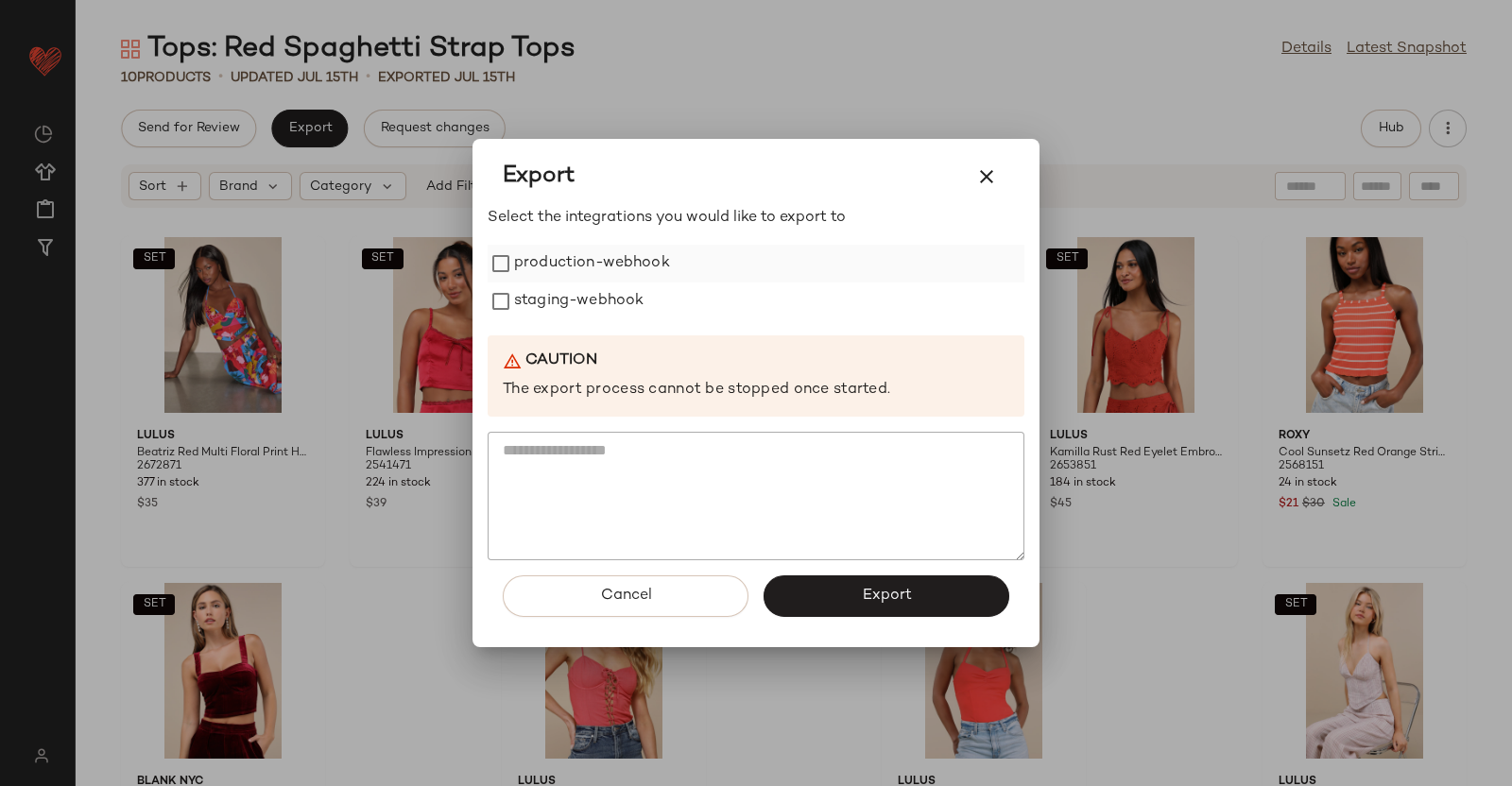 click on "production-webhook" at bounding box center [592, 264] 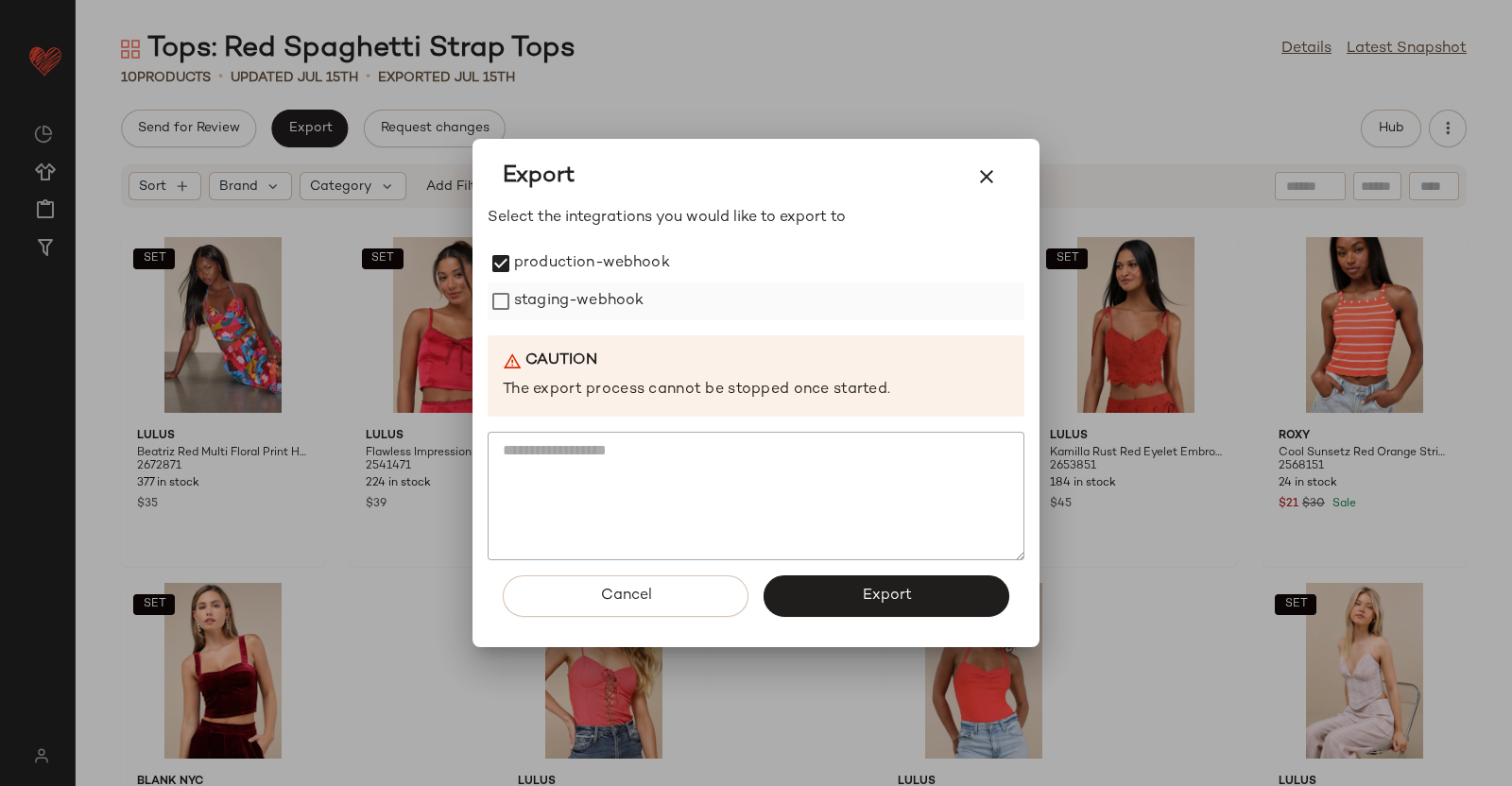 click on "staging-webhook" at bounding box center (578, 301) 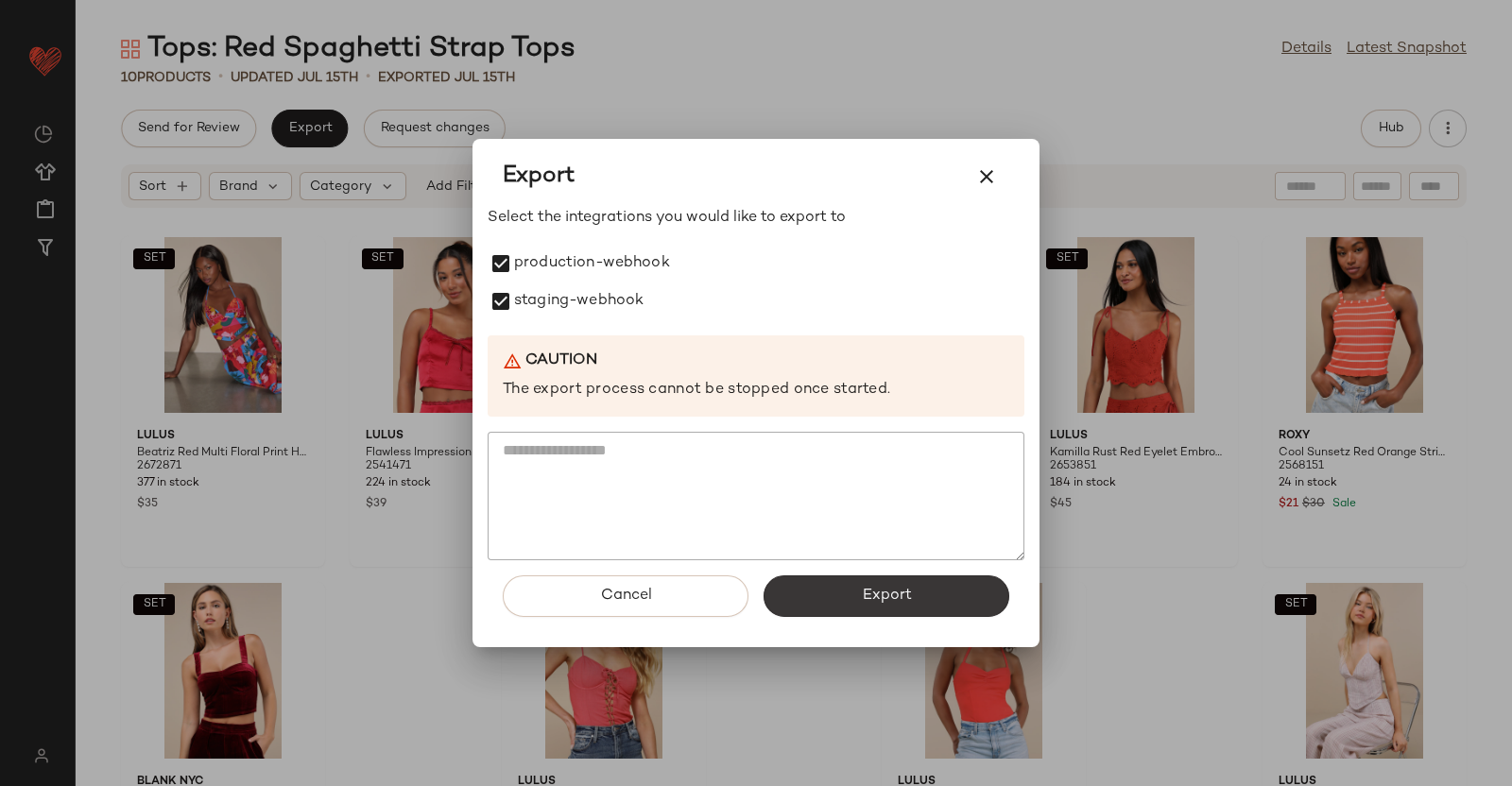 click on "Export" 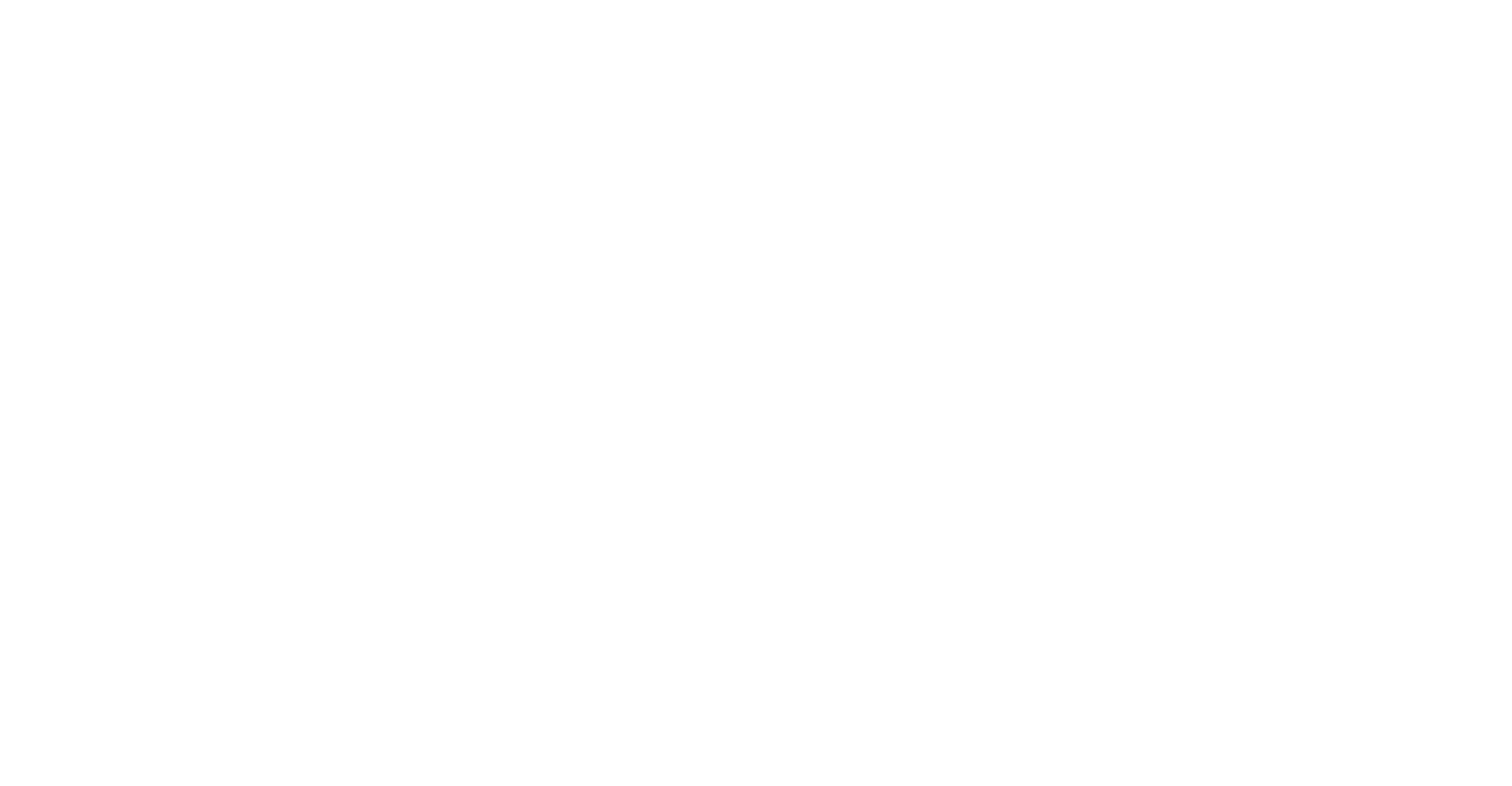 scroll, scrollTop: 0, scrollLeft: 0, axis: both 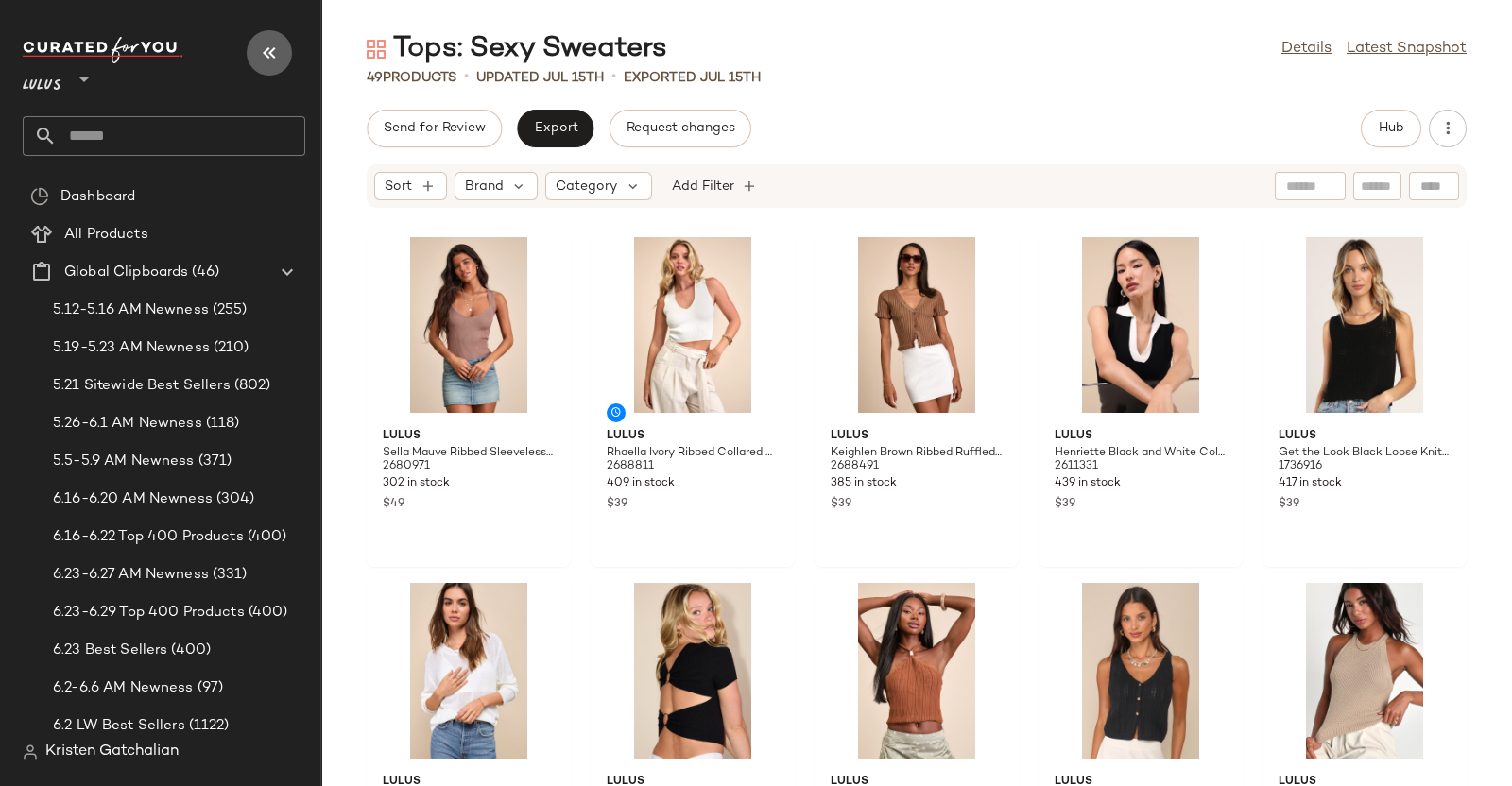 click at bounding box center [269, 53] 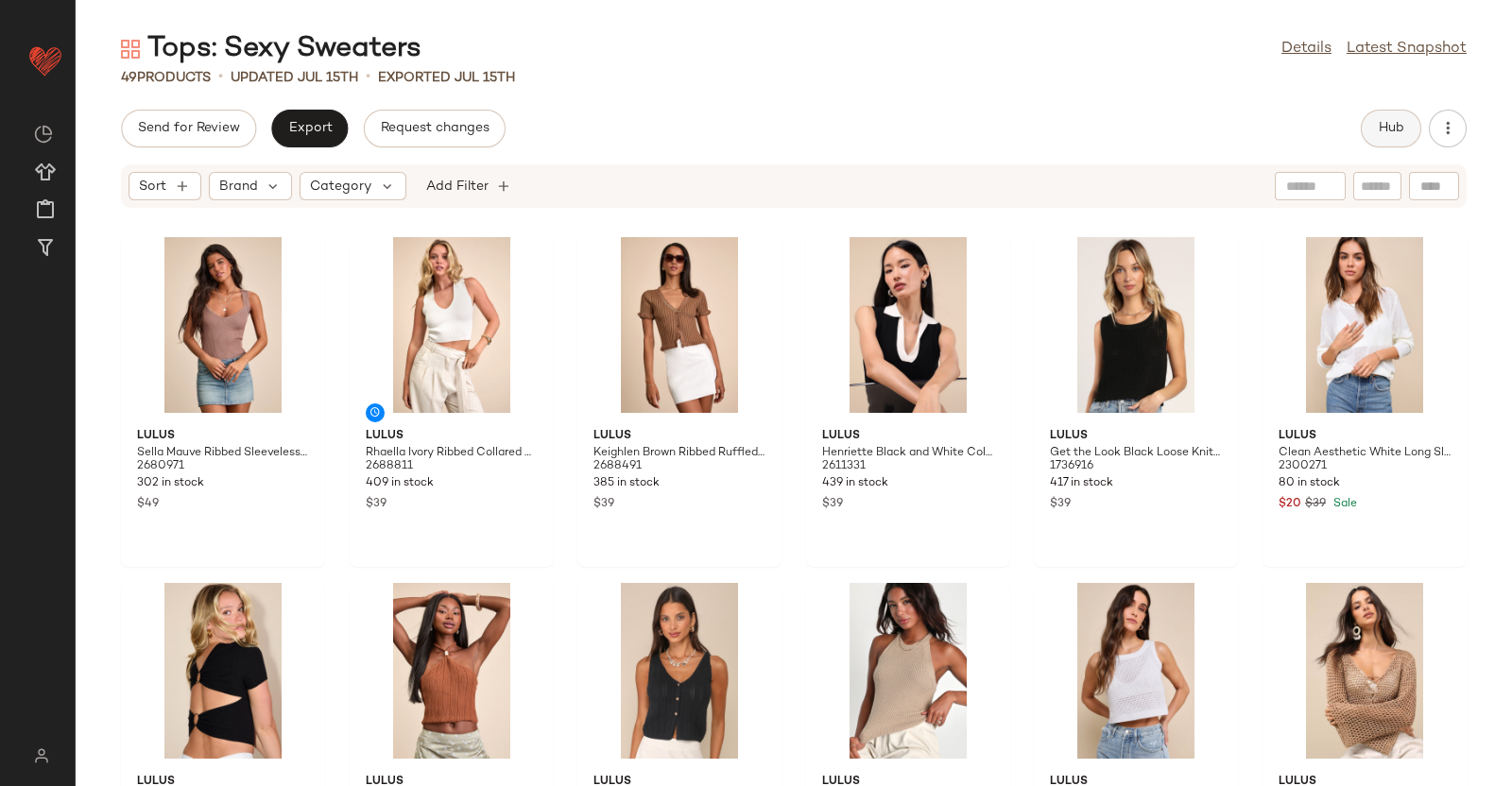 click on "Hub" at bounding box center (1391, 128) 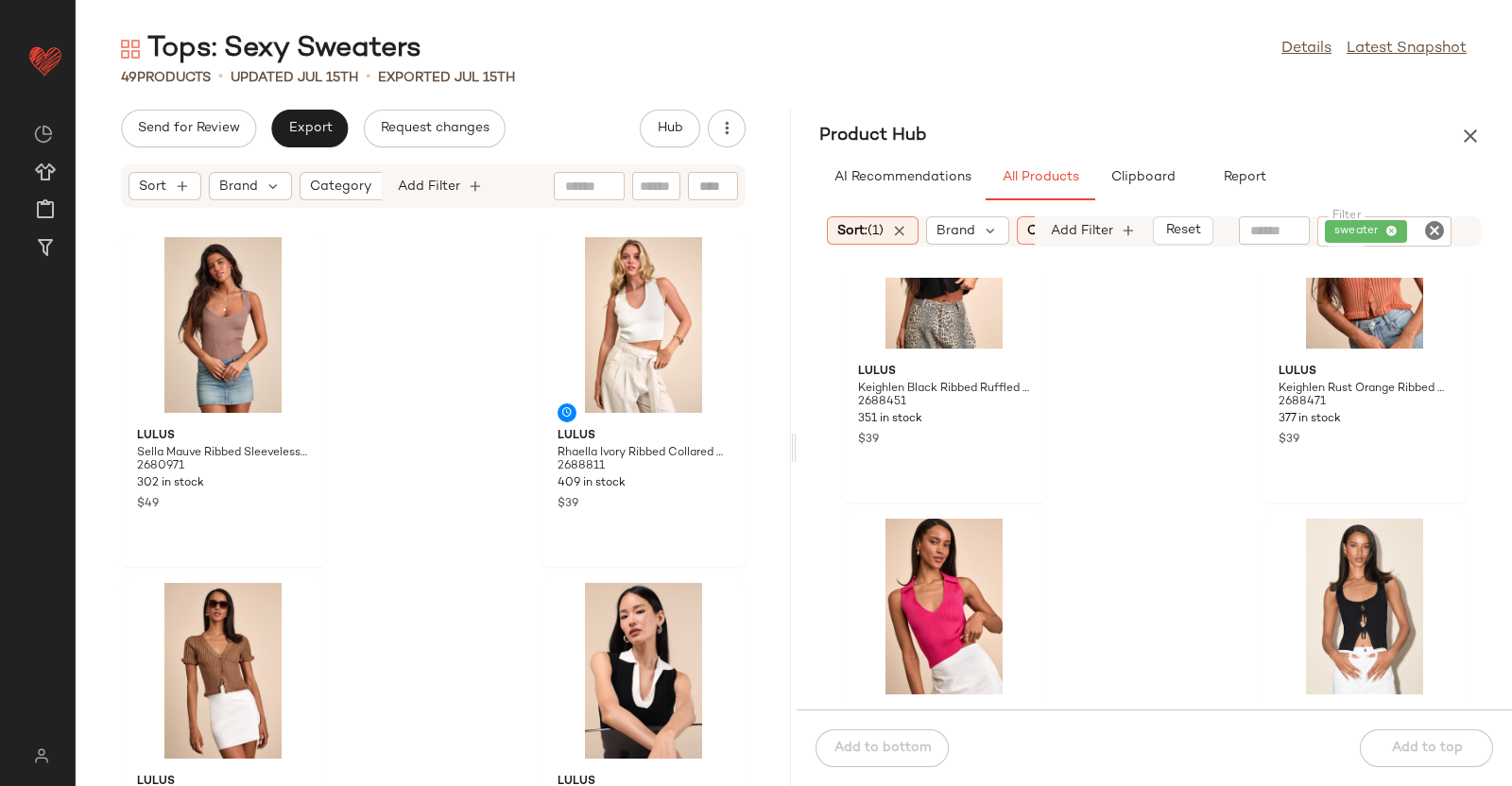 scroll, scrollTop: 841, scrollLeft: 0, axis: vertical 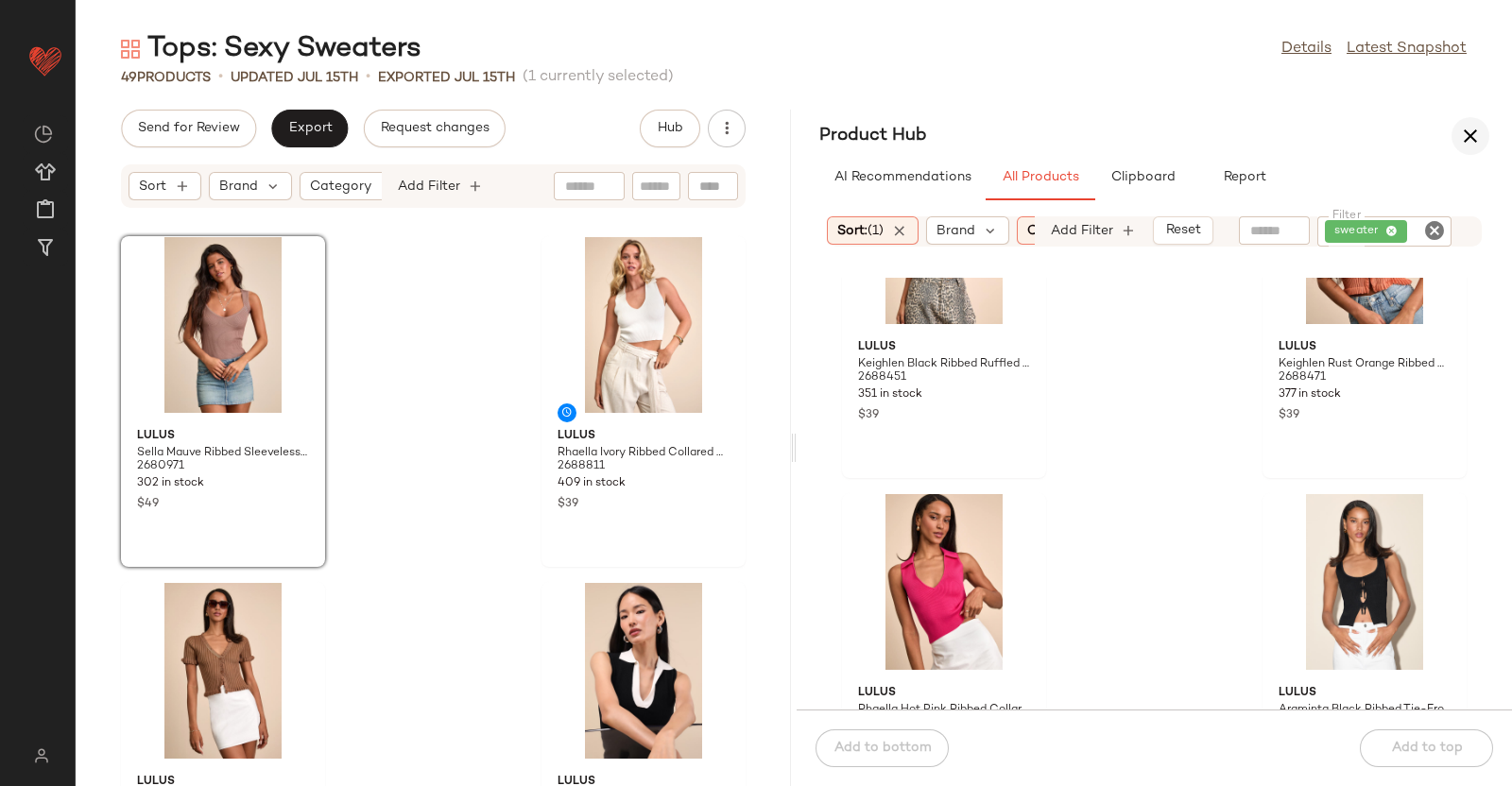 click at bounding box center (1470, 136) 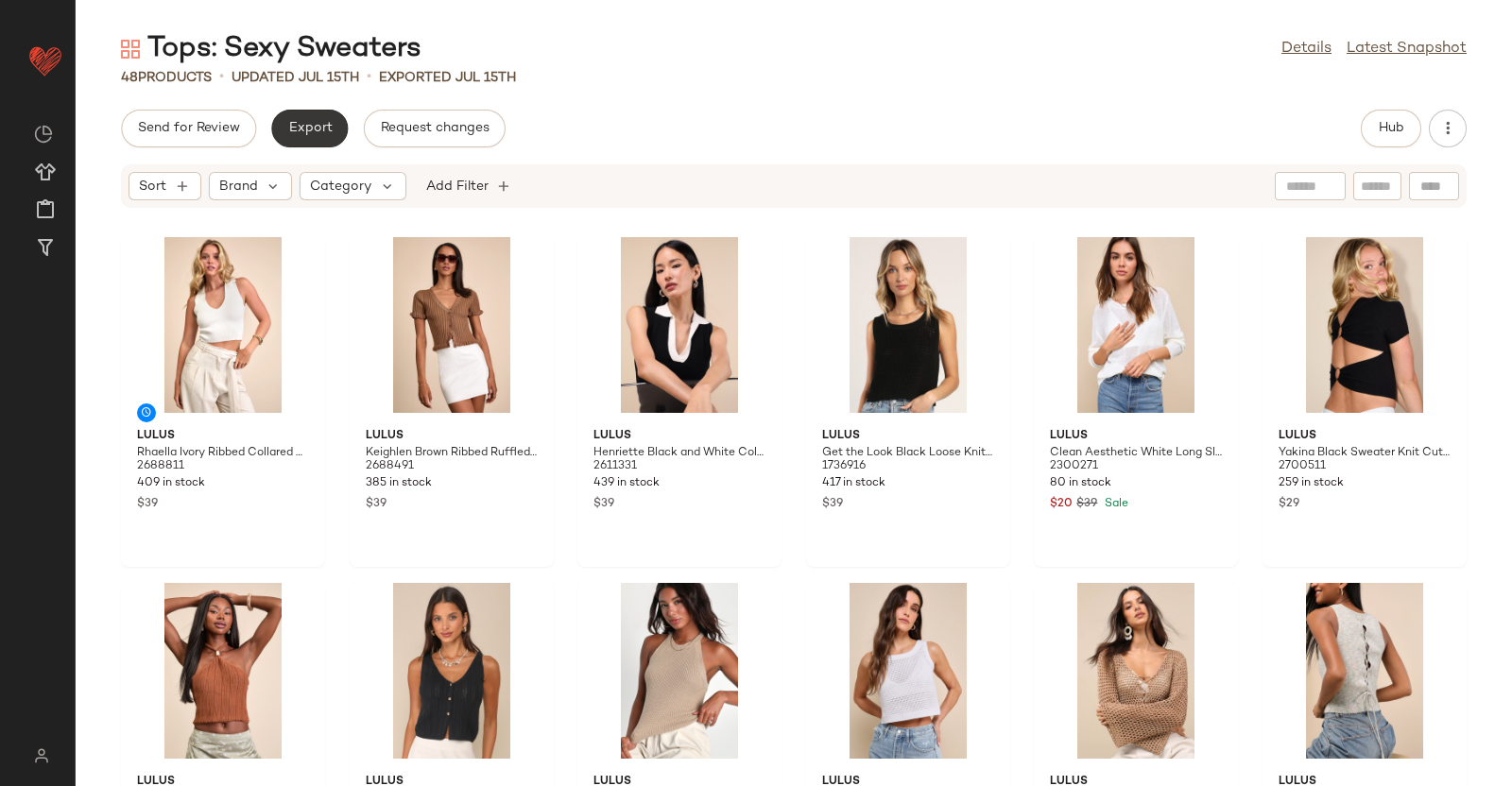 click on "Export" 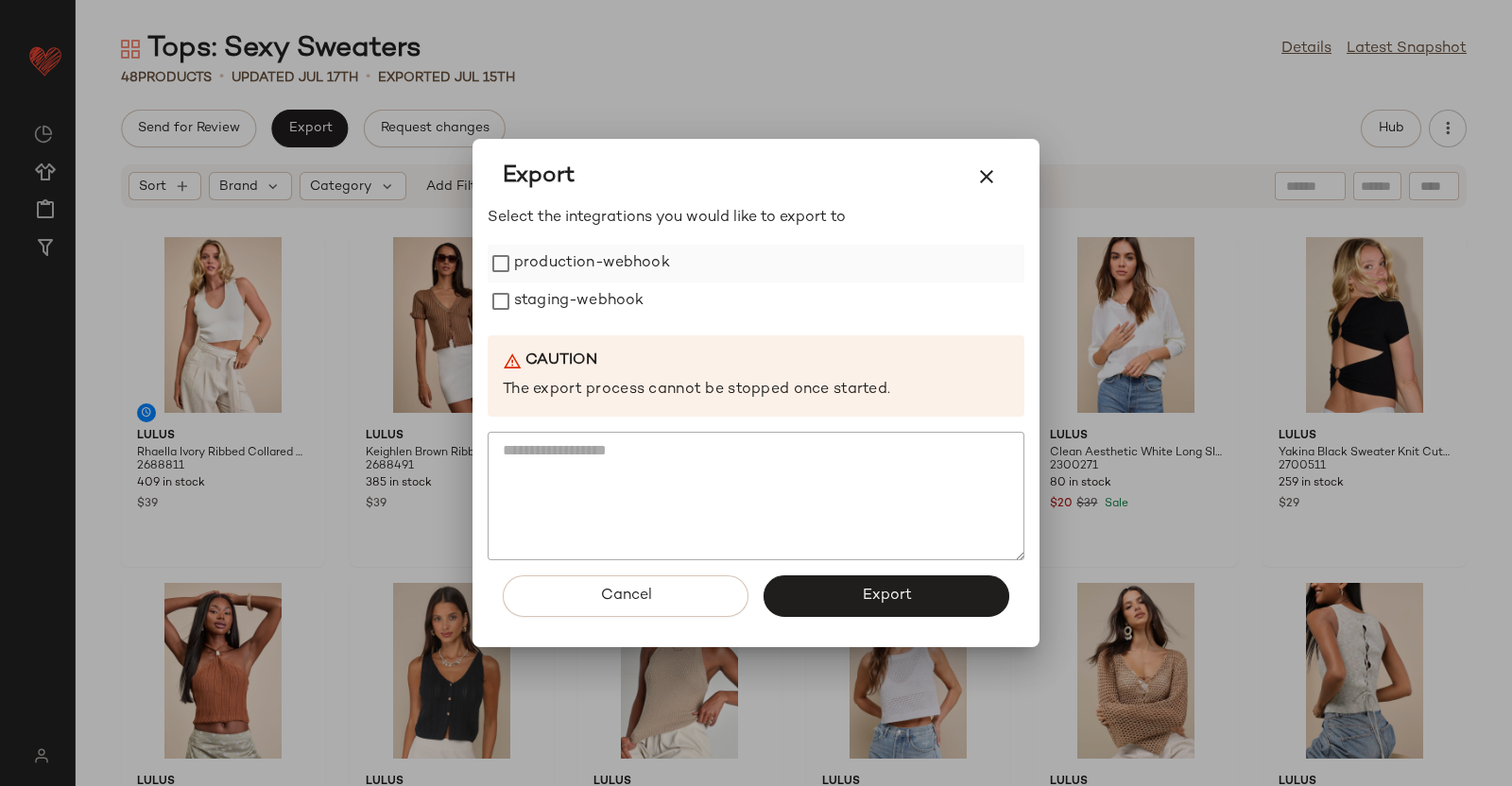 click on "production-webhook" 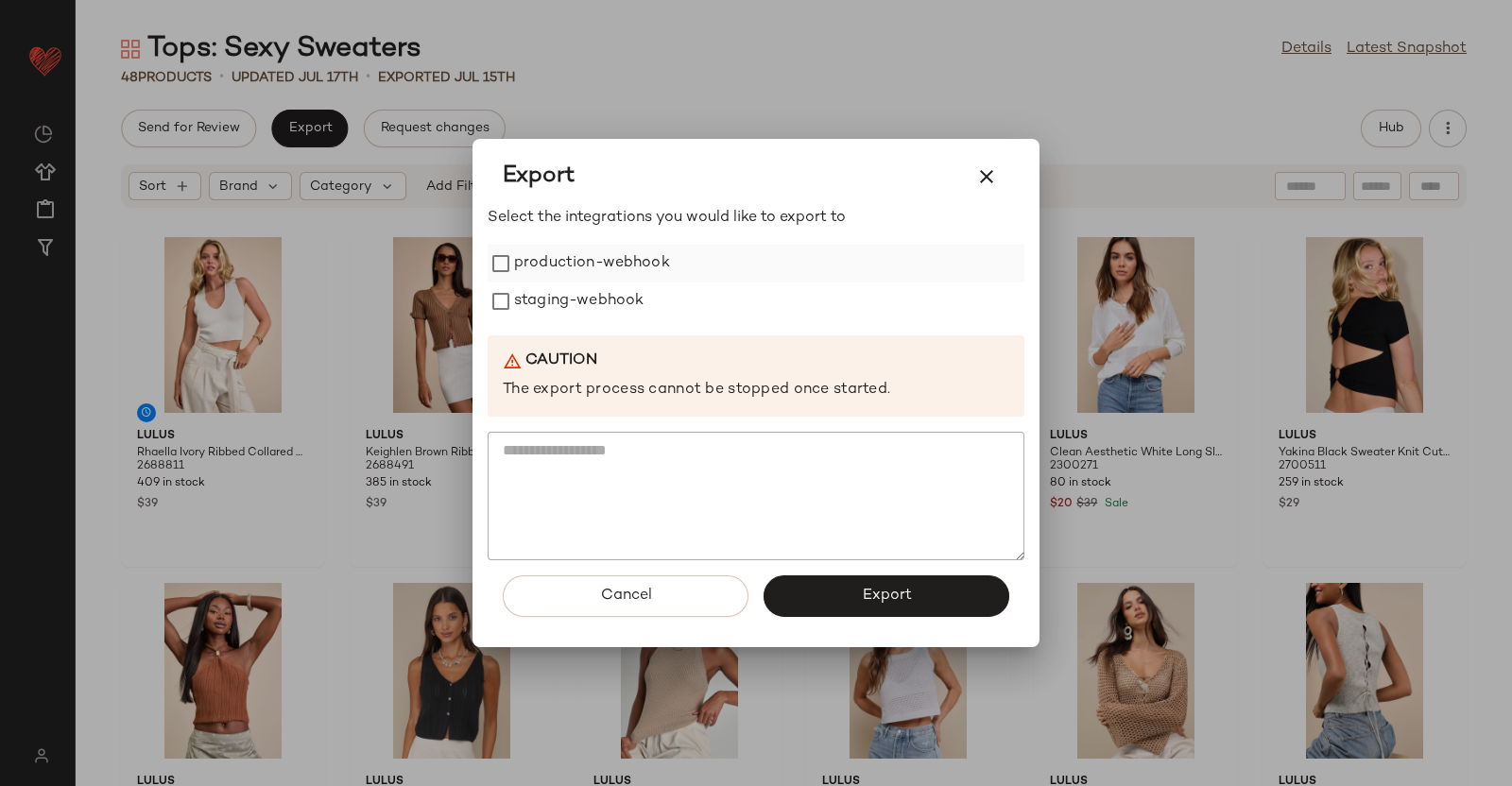 drag, startPoint x: 524, startPoint y: 304, endPoint x: 540, endPoint y: 262, distance: 44.94441 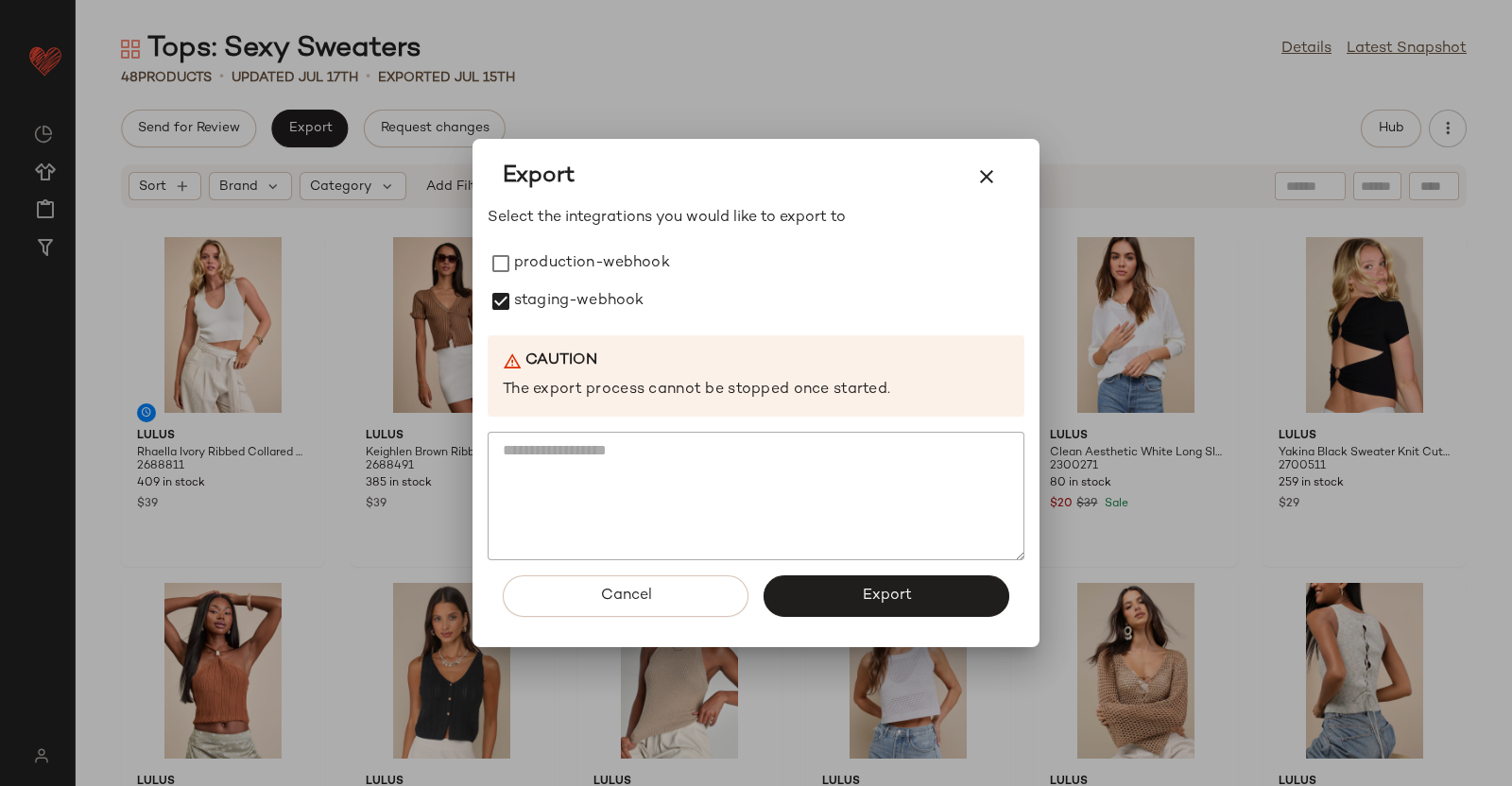 drag, startPoint x: 542, startPoint y: 260, endPoint x: 849, endPoint y: 567, distance: 434.16356 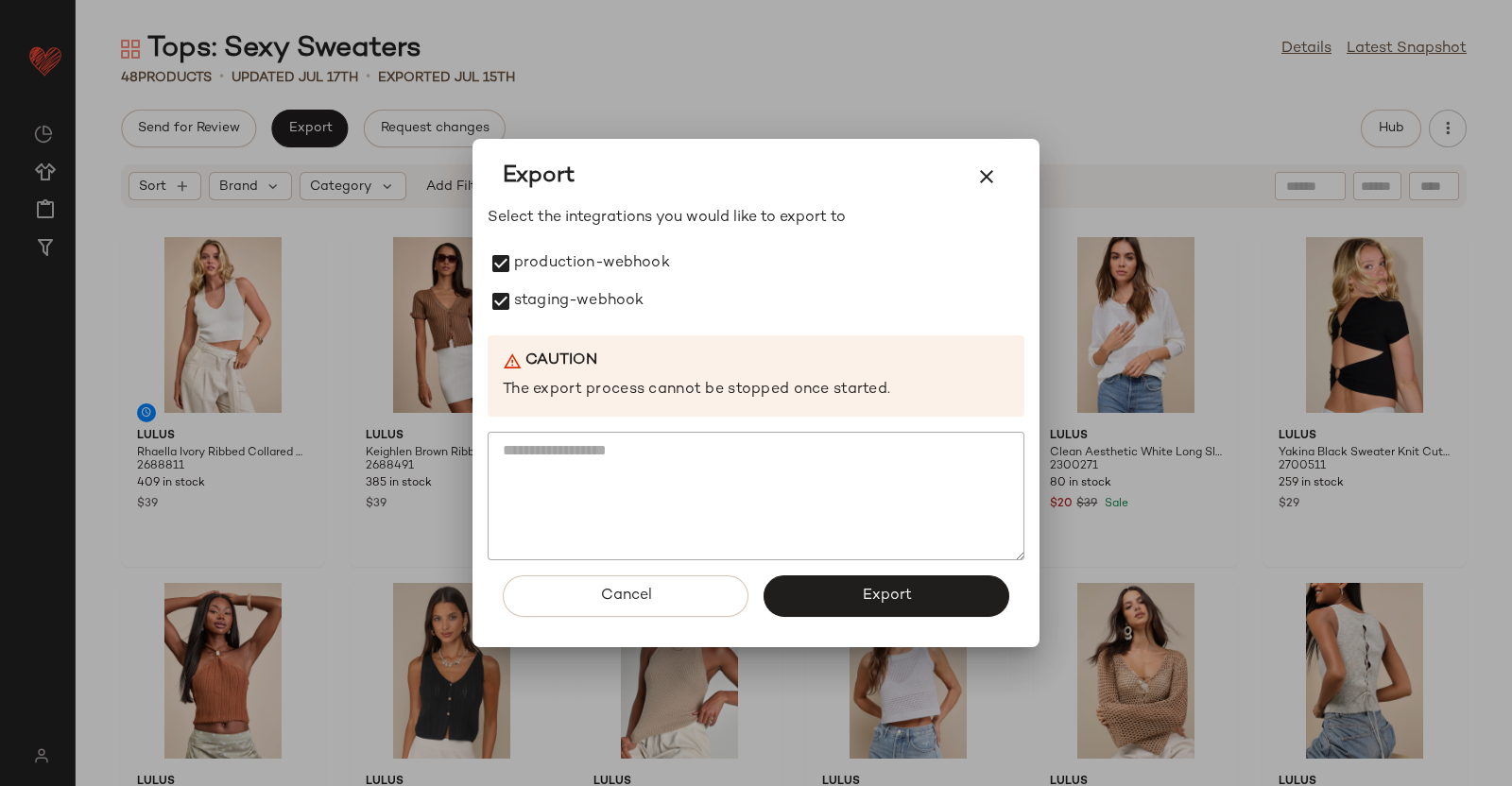 drag, startPoint x: 869, startPoint y: 597, endPoint x: 826, endPoint y: 376, distance: 225.1444 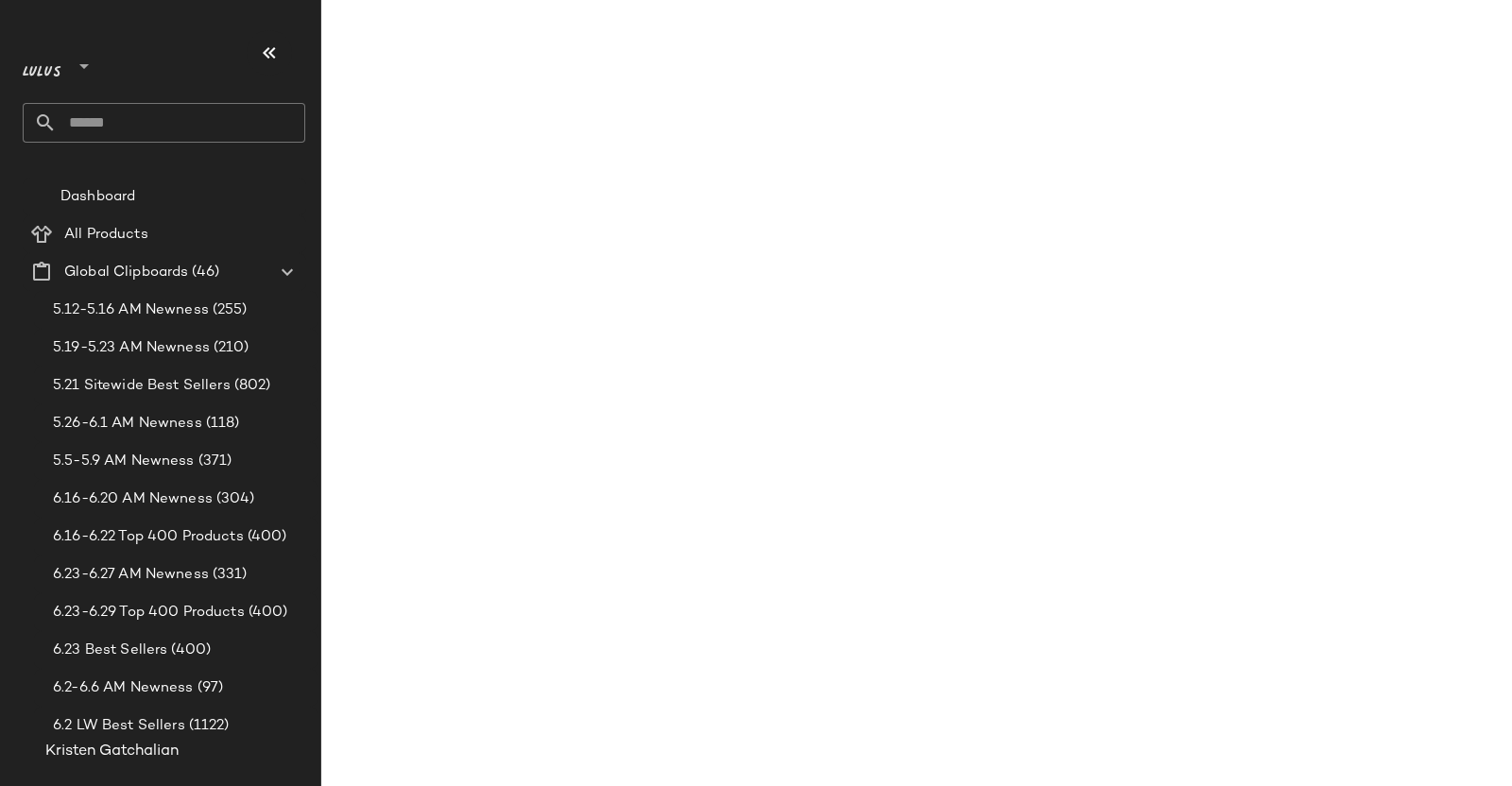 scroll, scrollTop: 0, scrollLeft: 0, axis: both 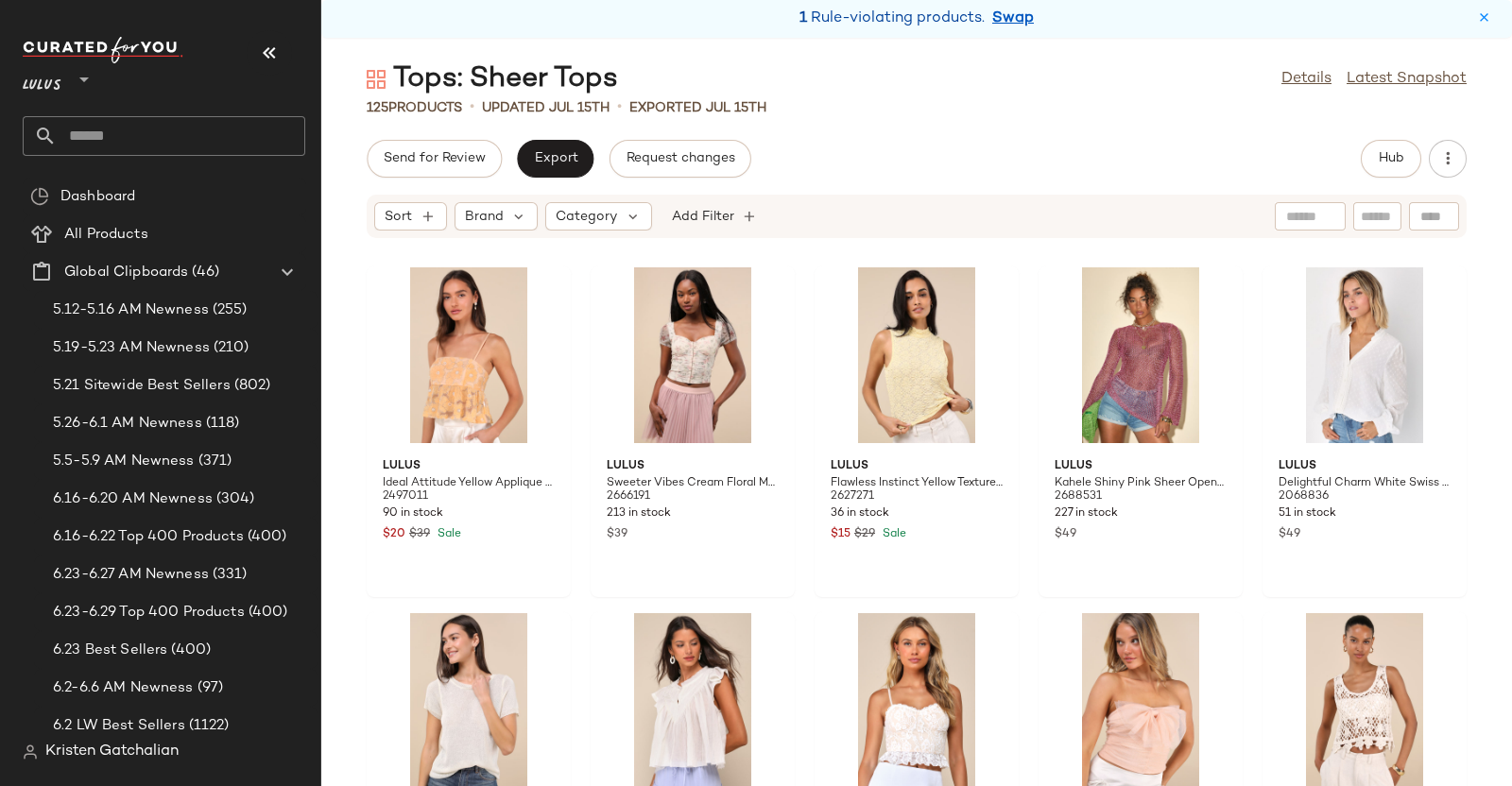 click at bounding box center [269, 53] 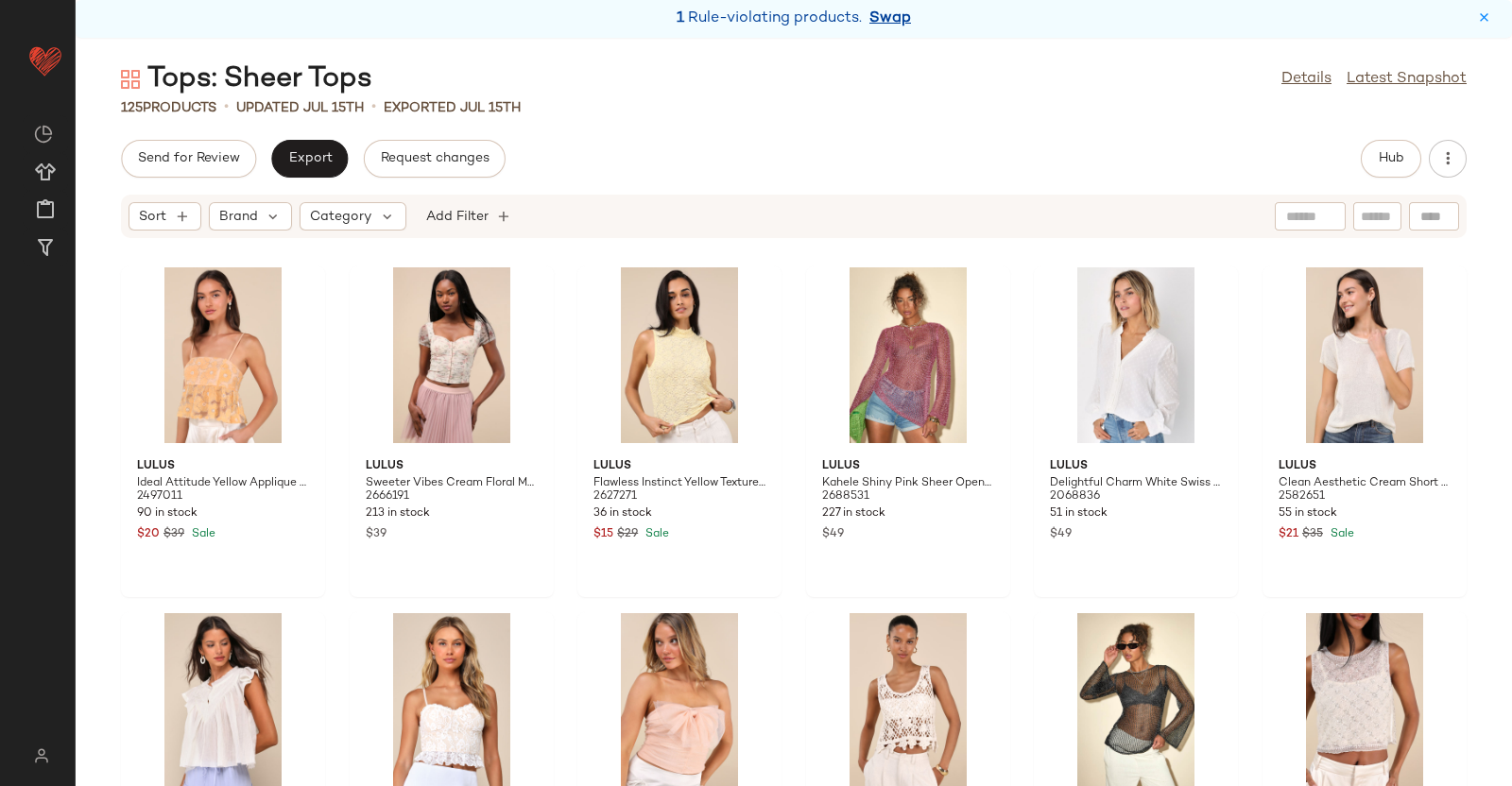 click on "Swap" at bounding box center (890, 19) 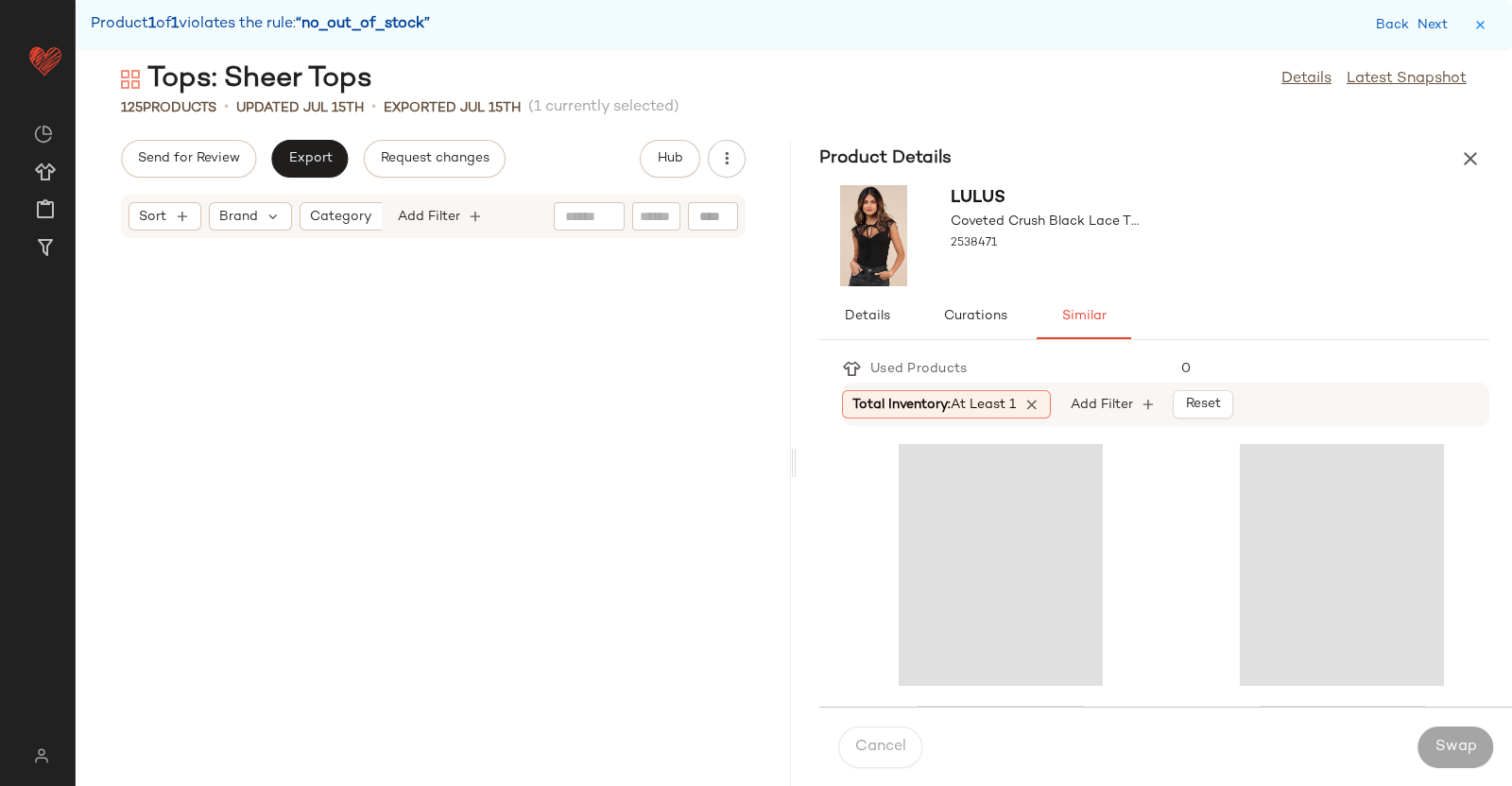 scroll, scrollTop: 20400, scrollLeft: 0, axis: vertical 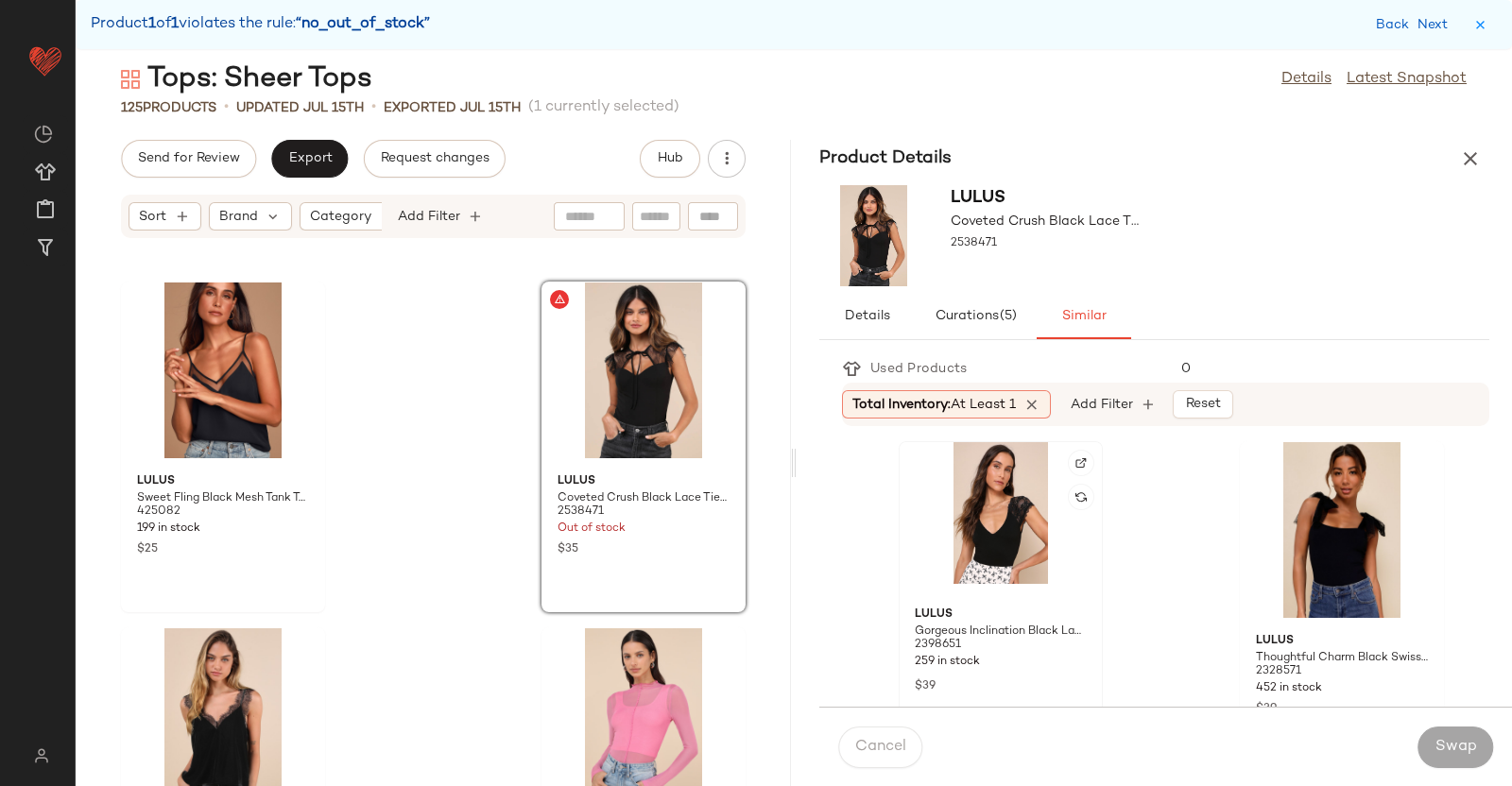 click 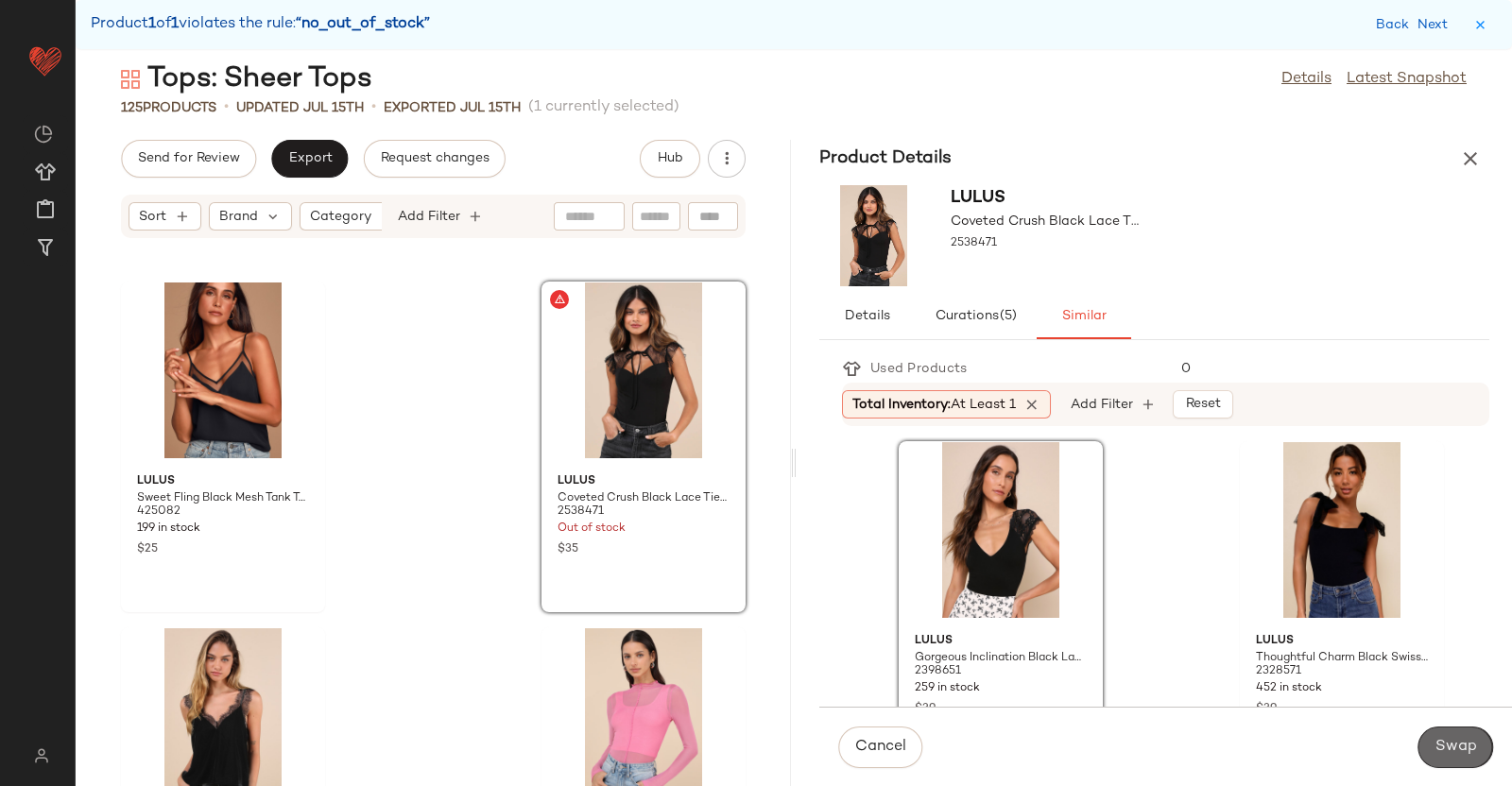 drag, startPoint x: 1442, startPoint y: 747, endPoint x: 1430, endPoint y: 750, distance: 12.369317 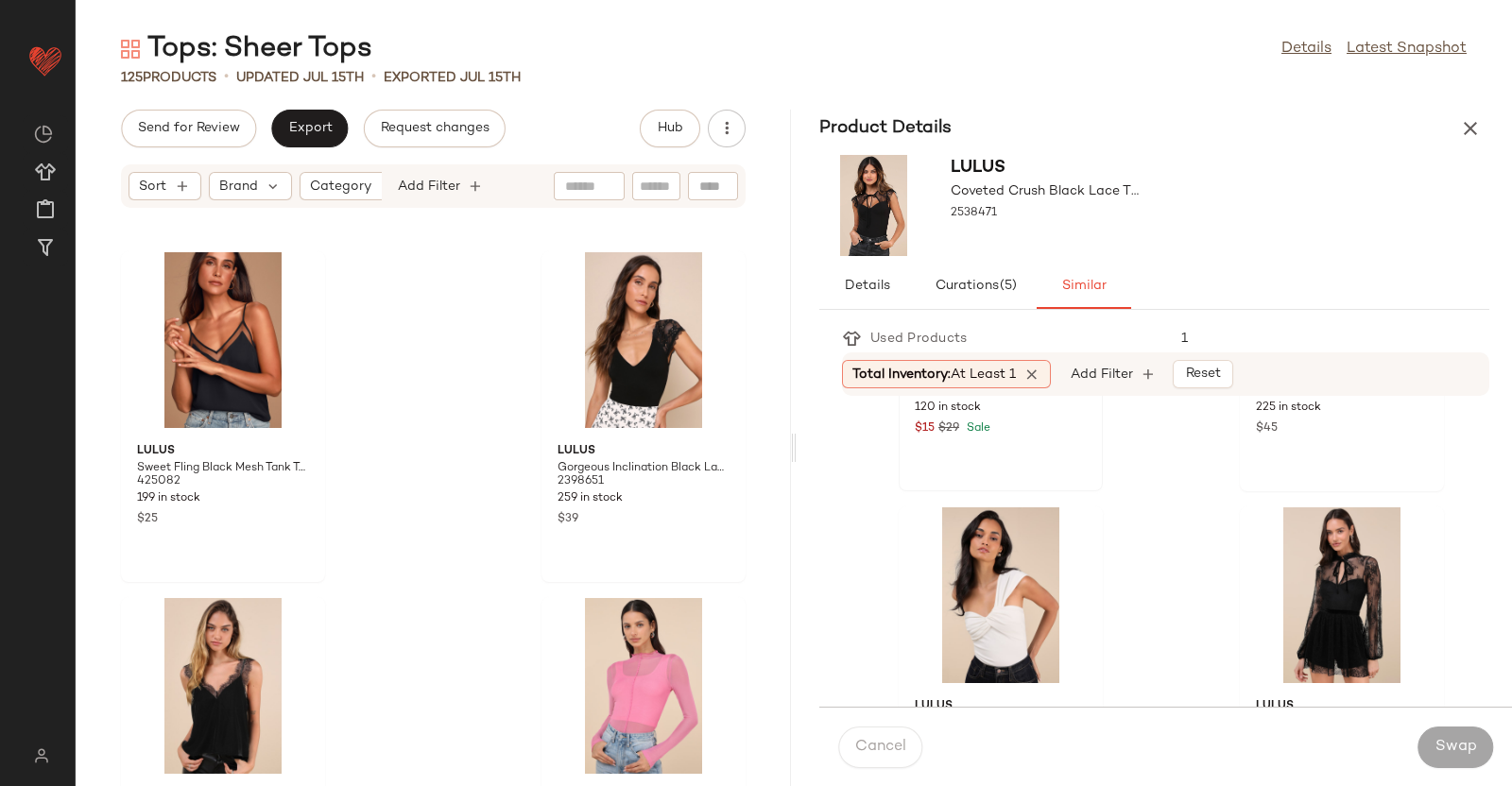 scroll, scrollTop: 1770, scrollLeft: 0, axis: vertical 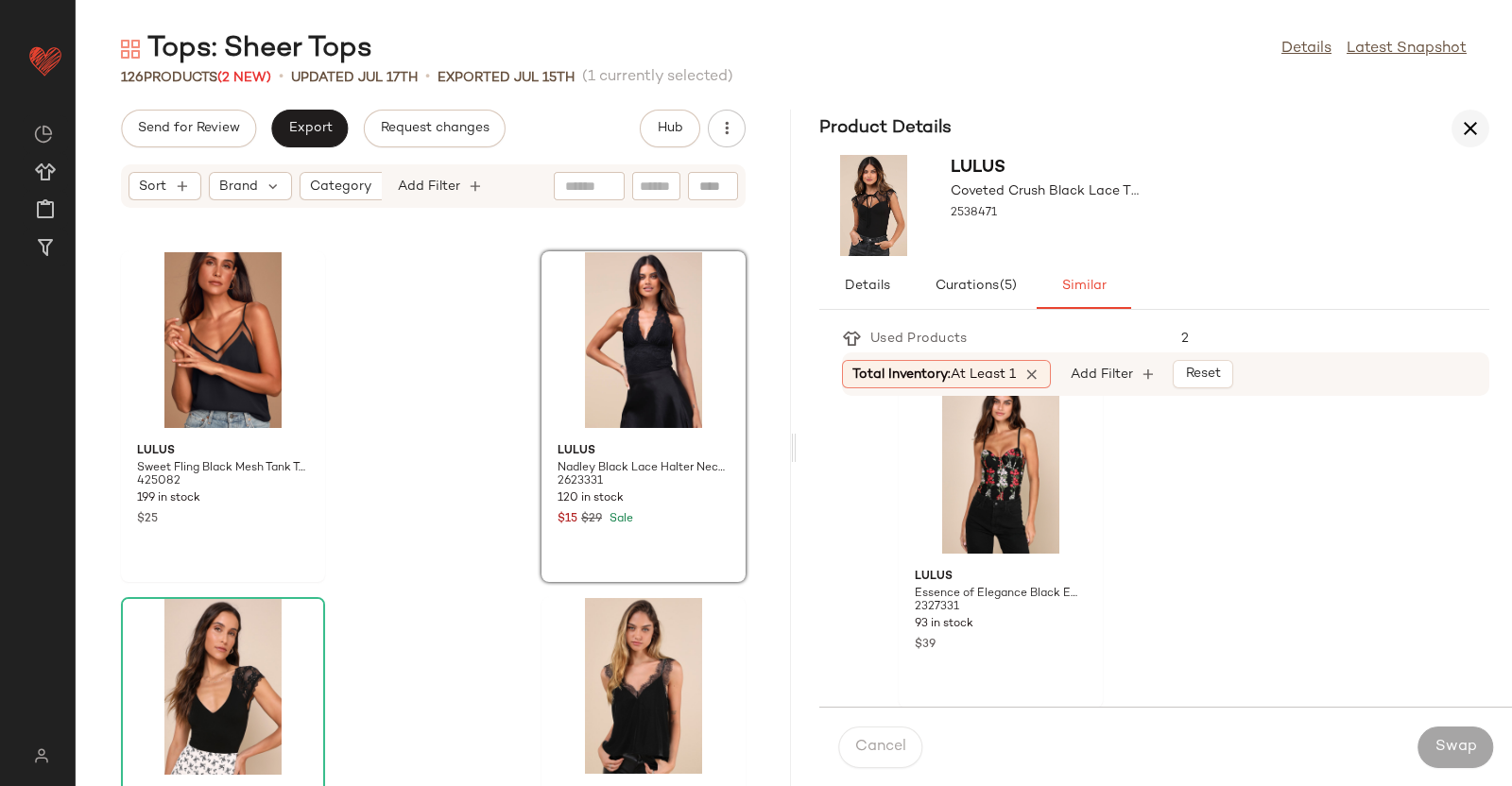click at bounding box center (1470, 128) 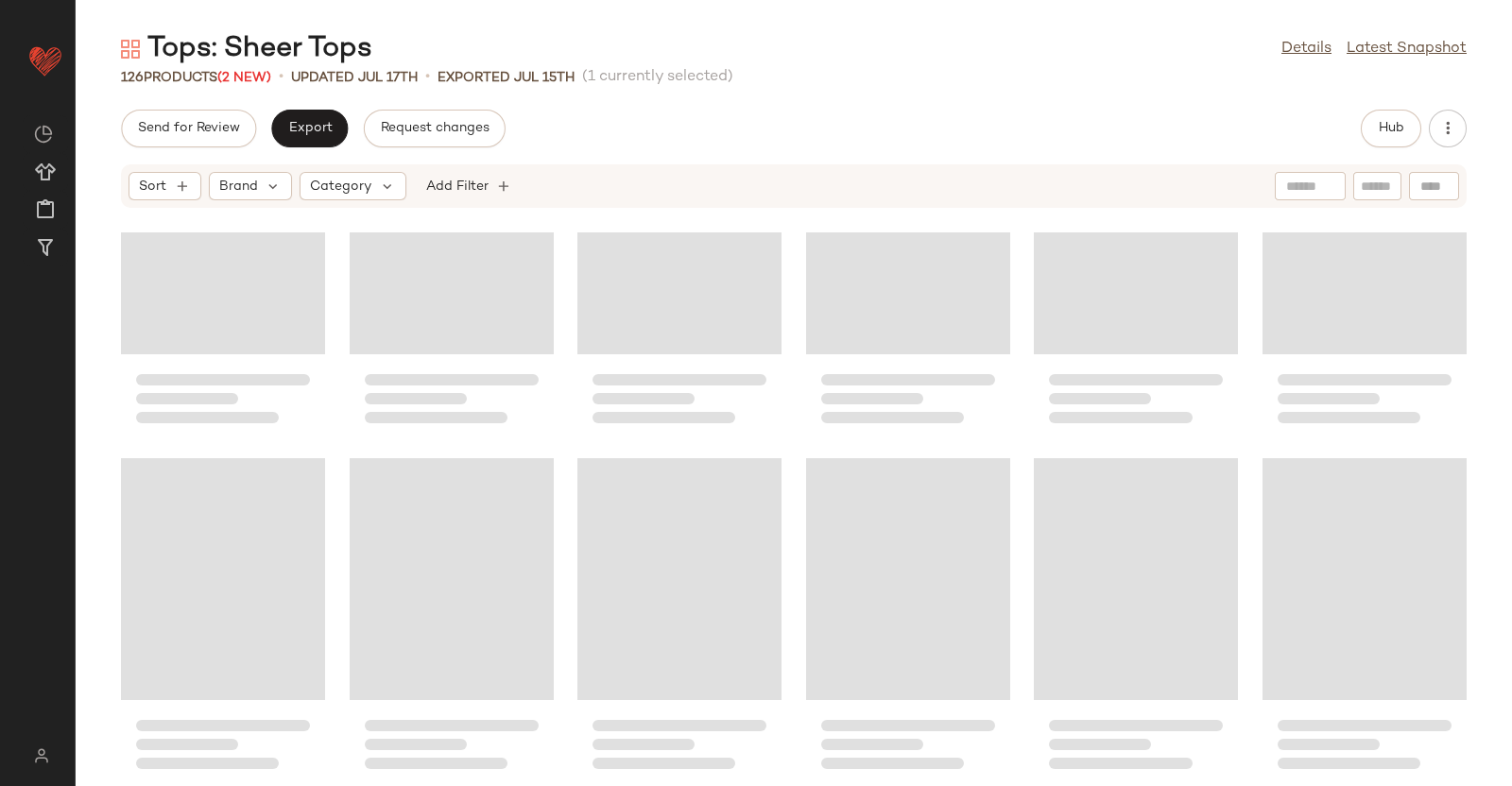 scroll, scrollTop: 6711, scrollLeft: 0, axis: vertical 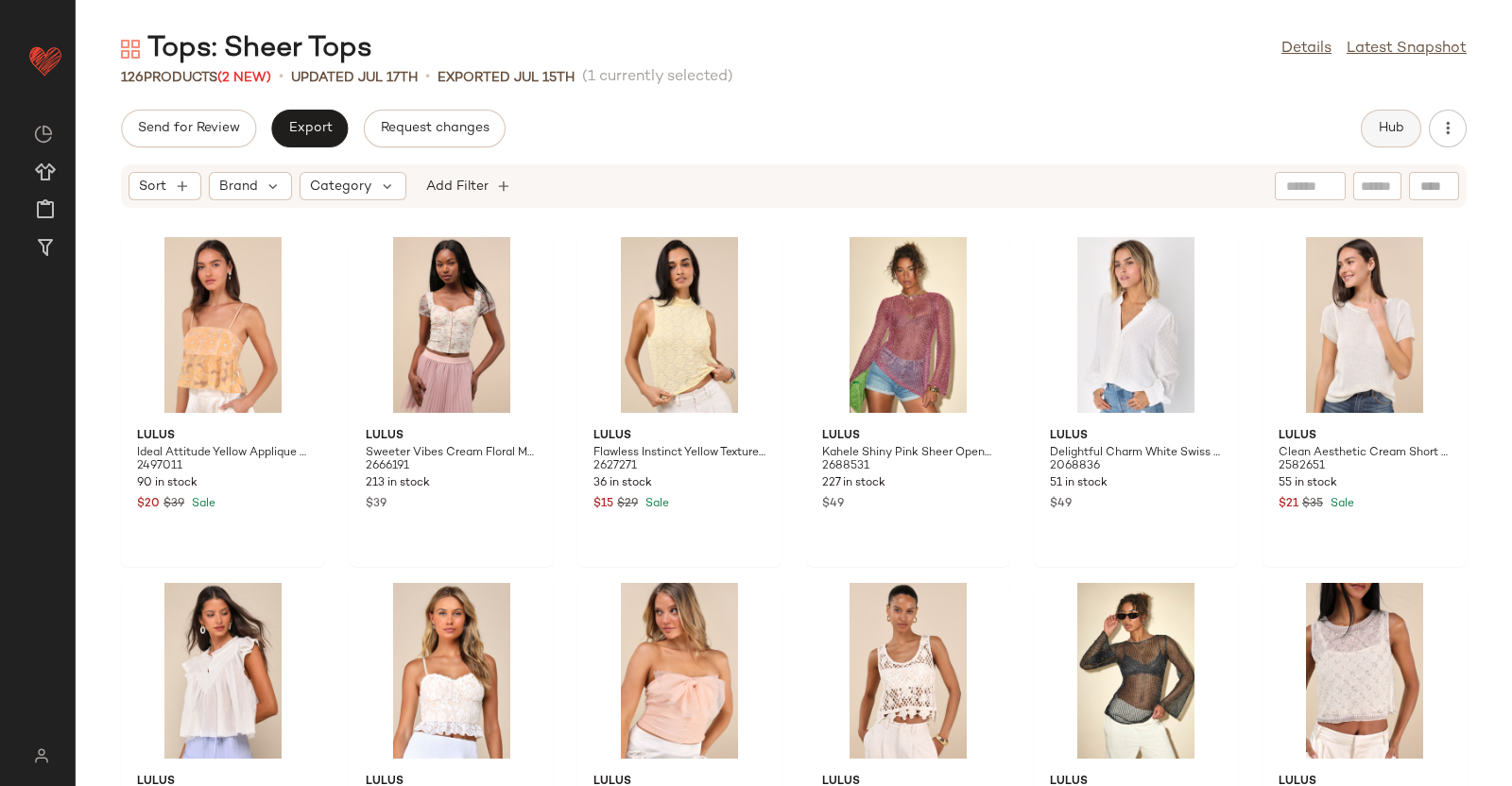 click on "Hub" at bounding box center [1391, 128] 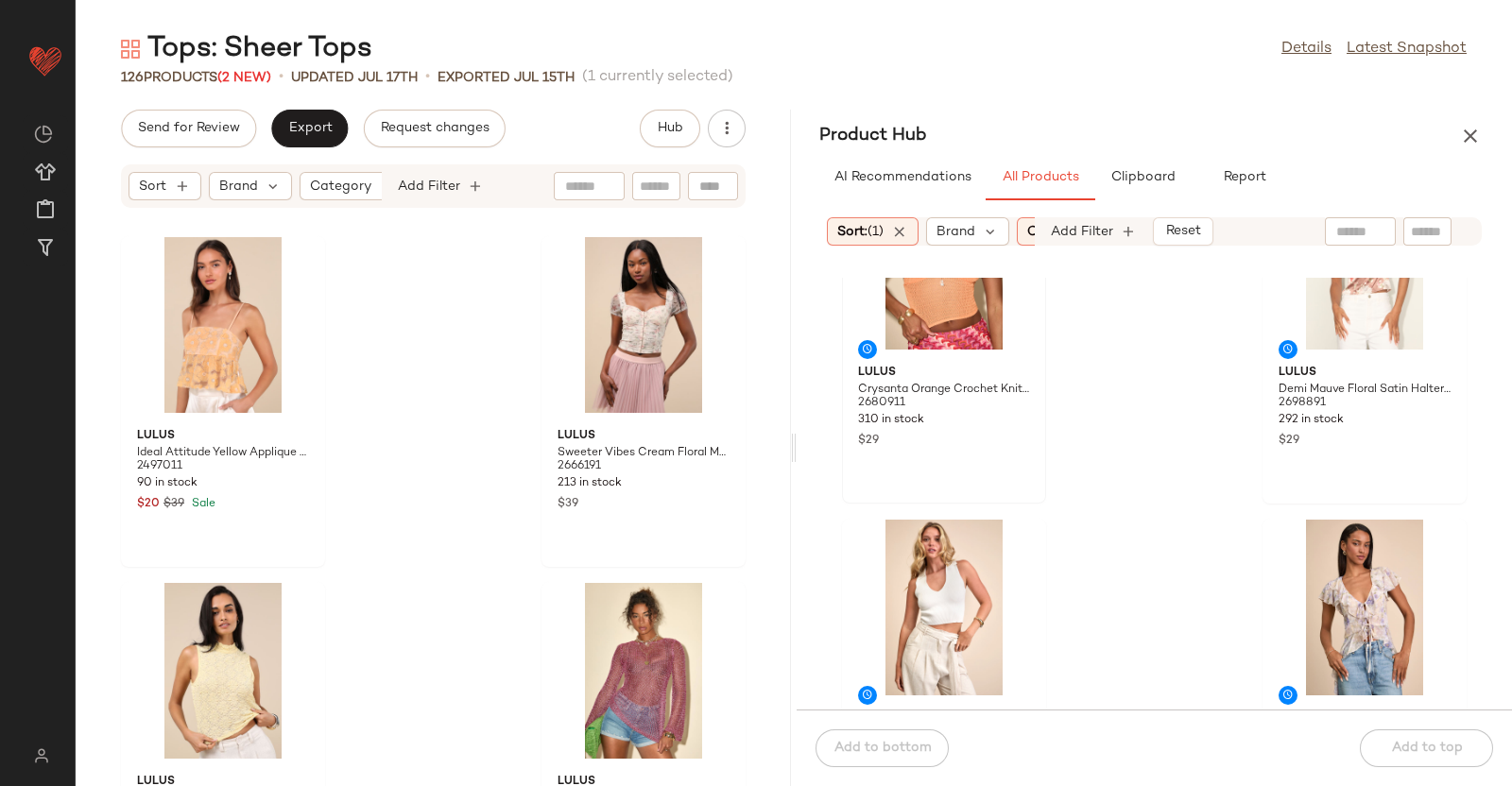 scroll, scrollTop: 1077, scrollLeft: 0, axis: vertical 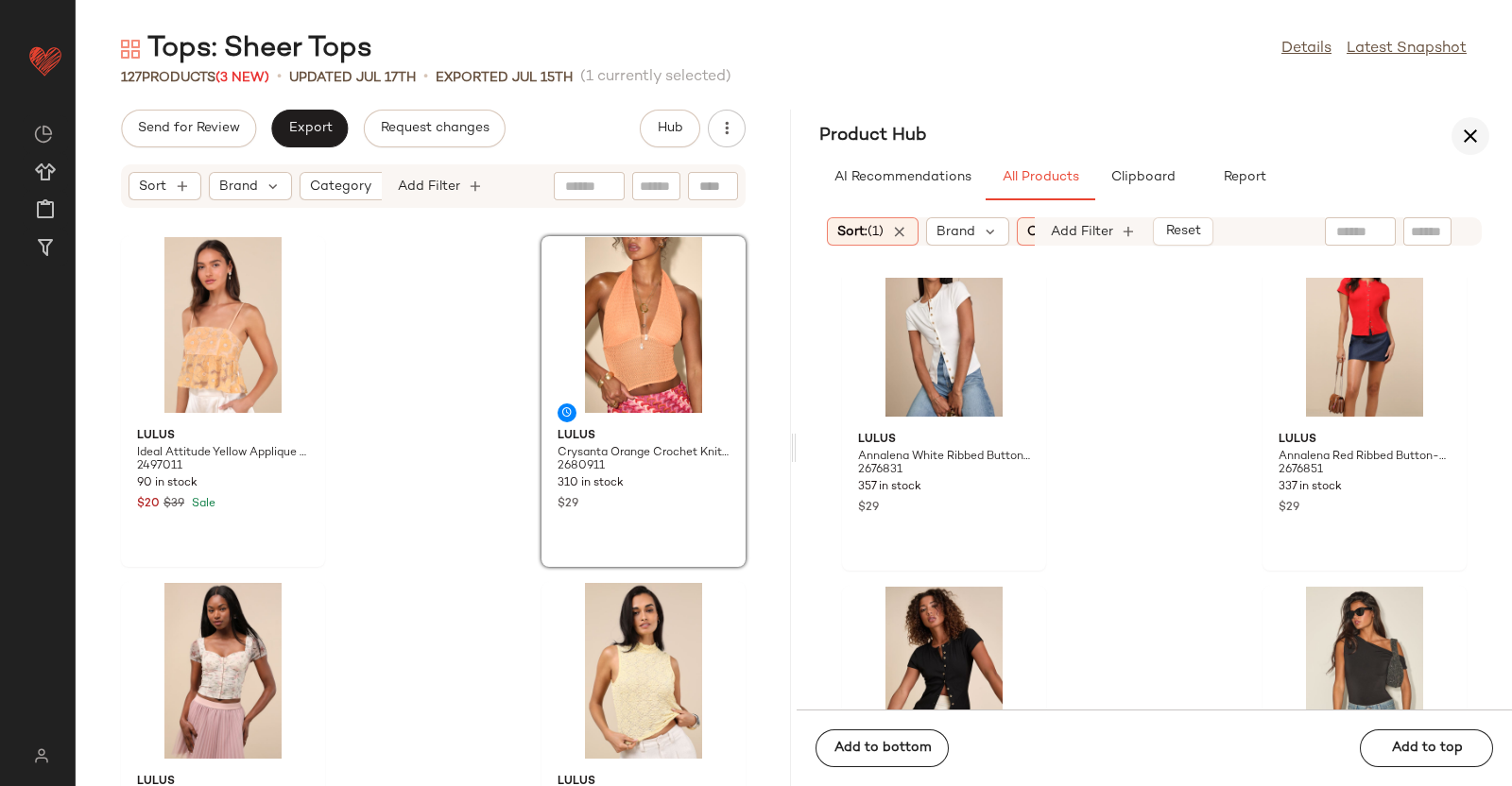 click at bounding box center (1470, 136) 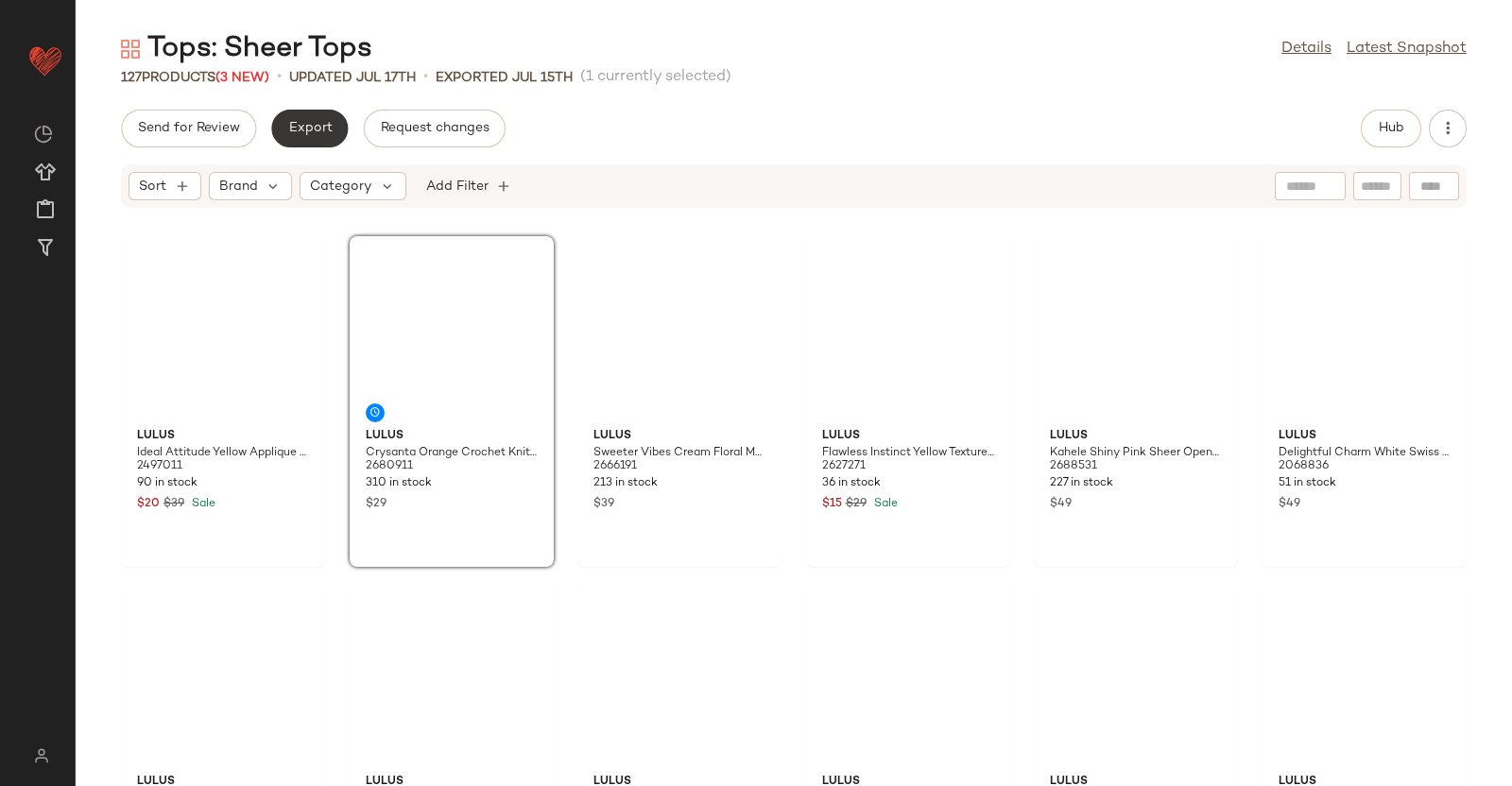 click on "Export" at bounding box center (309, 128) 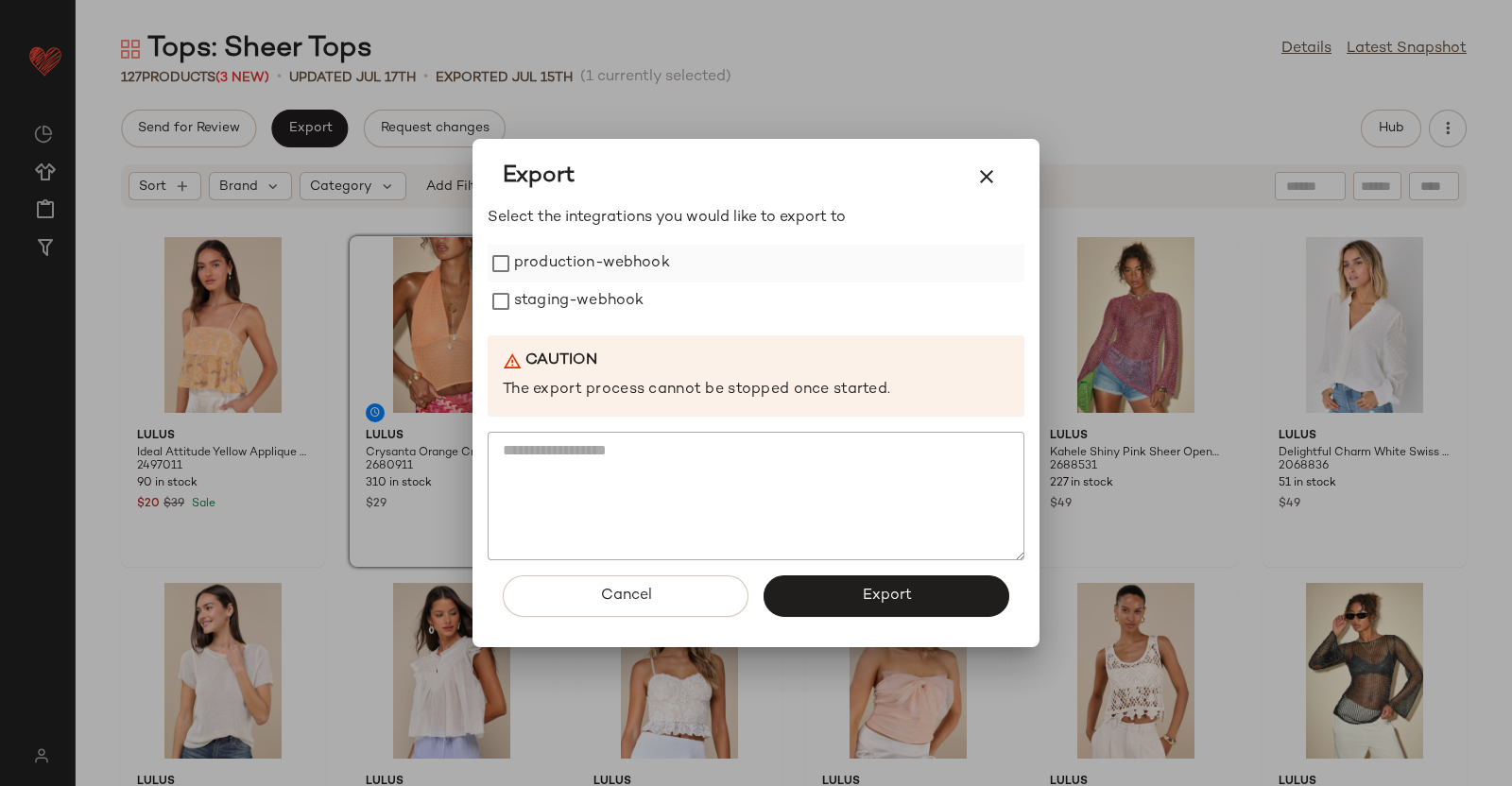 click on "production-webhook" at bounding box center (592, 264) 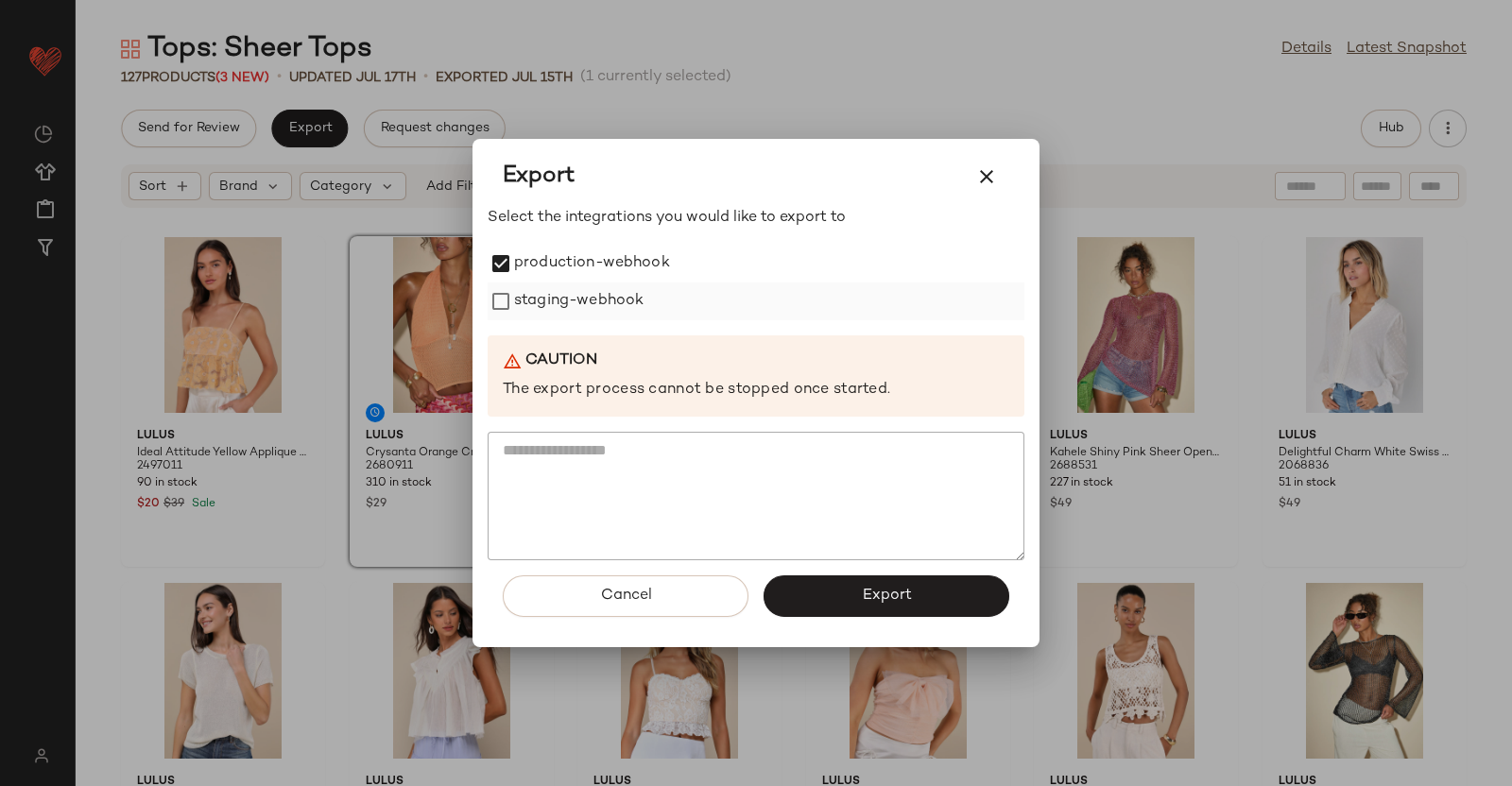 click on "staging-webhook" at bounding box center (578, 301) 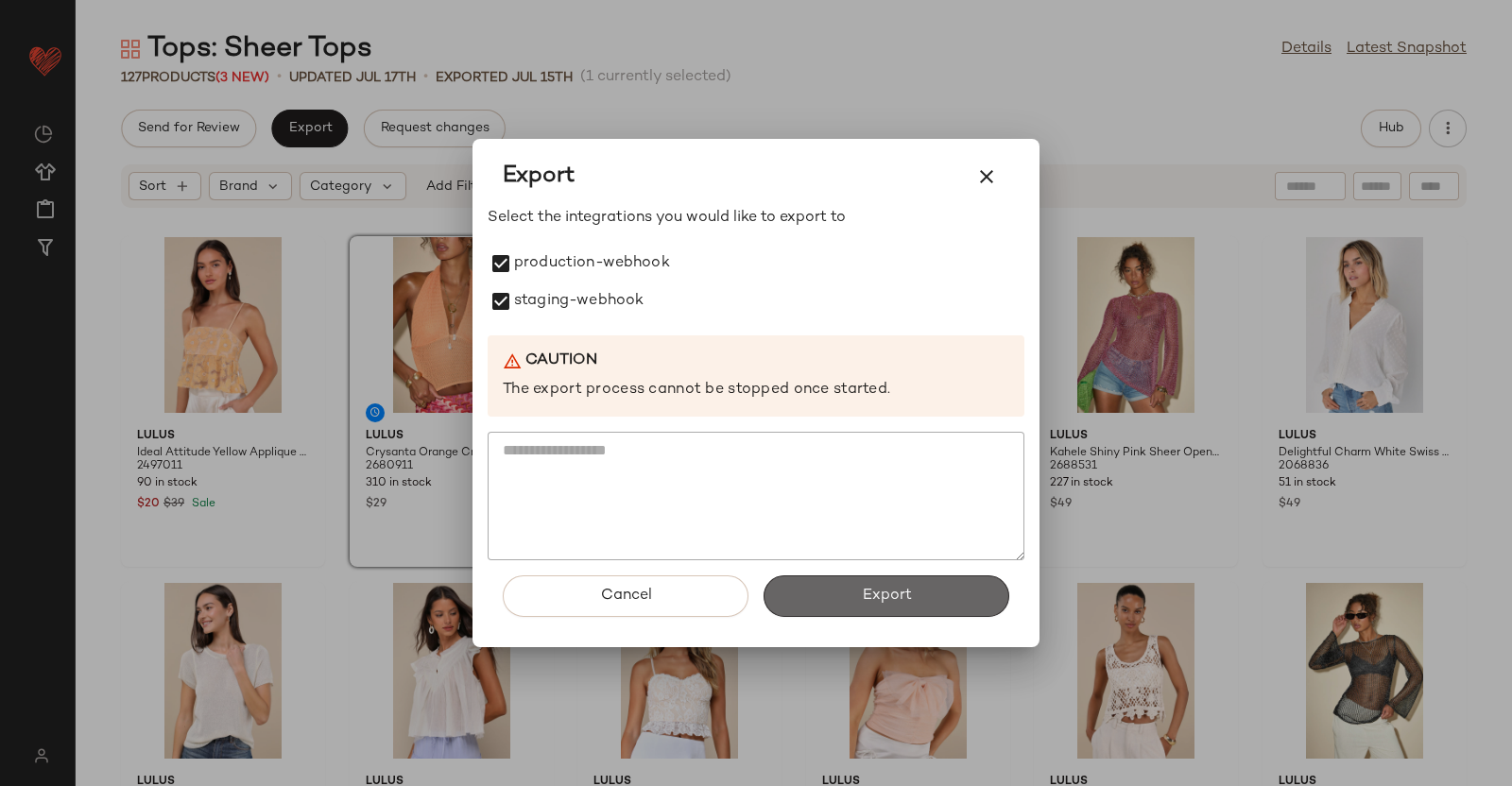 click on "Export" at bounding box center (886, 596) 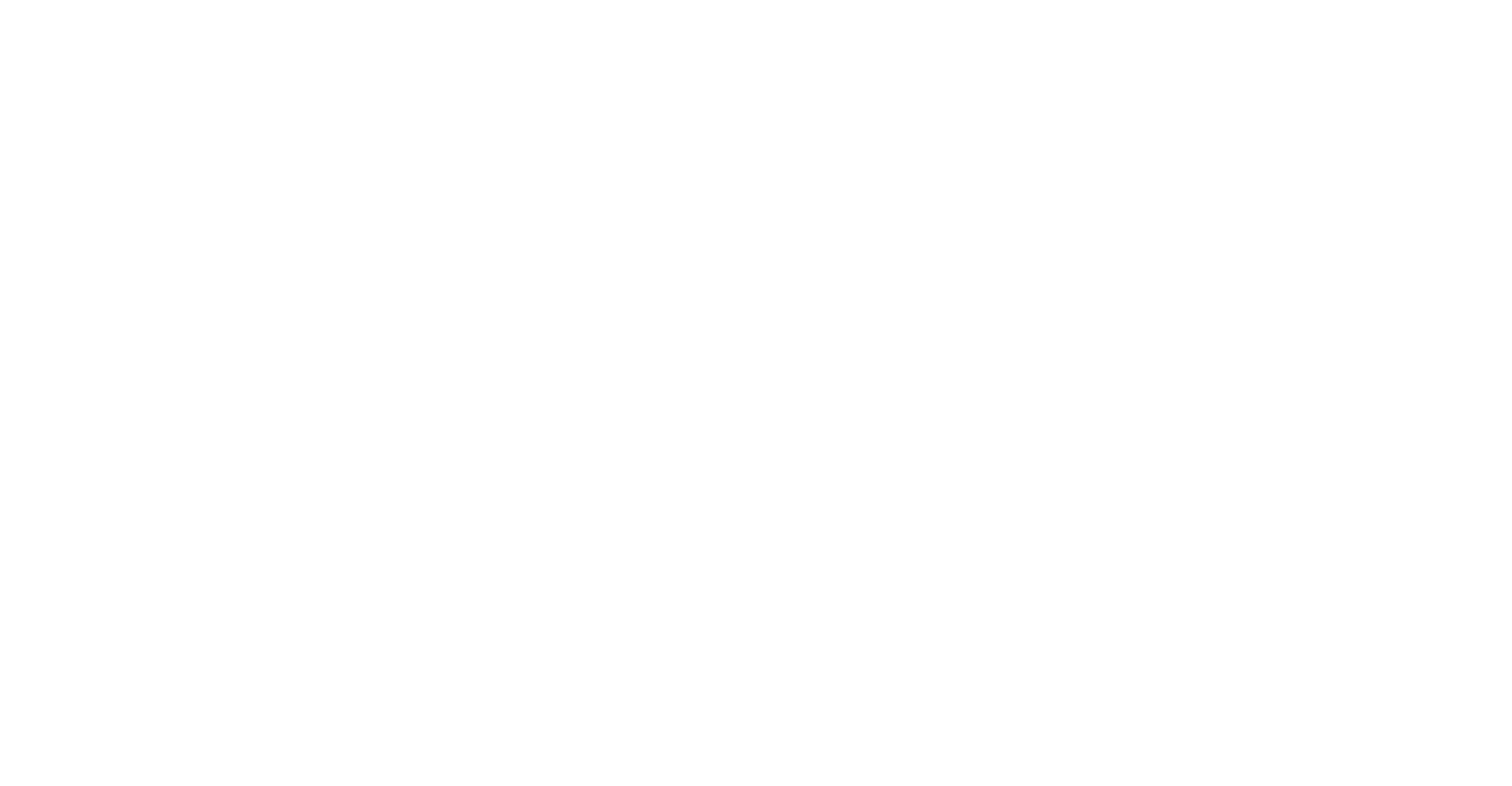 scroll, scrollTop: 0, scrollLeft: 0, axis: both 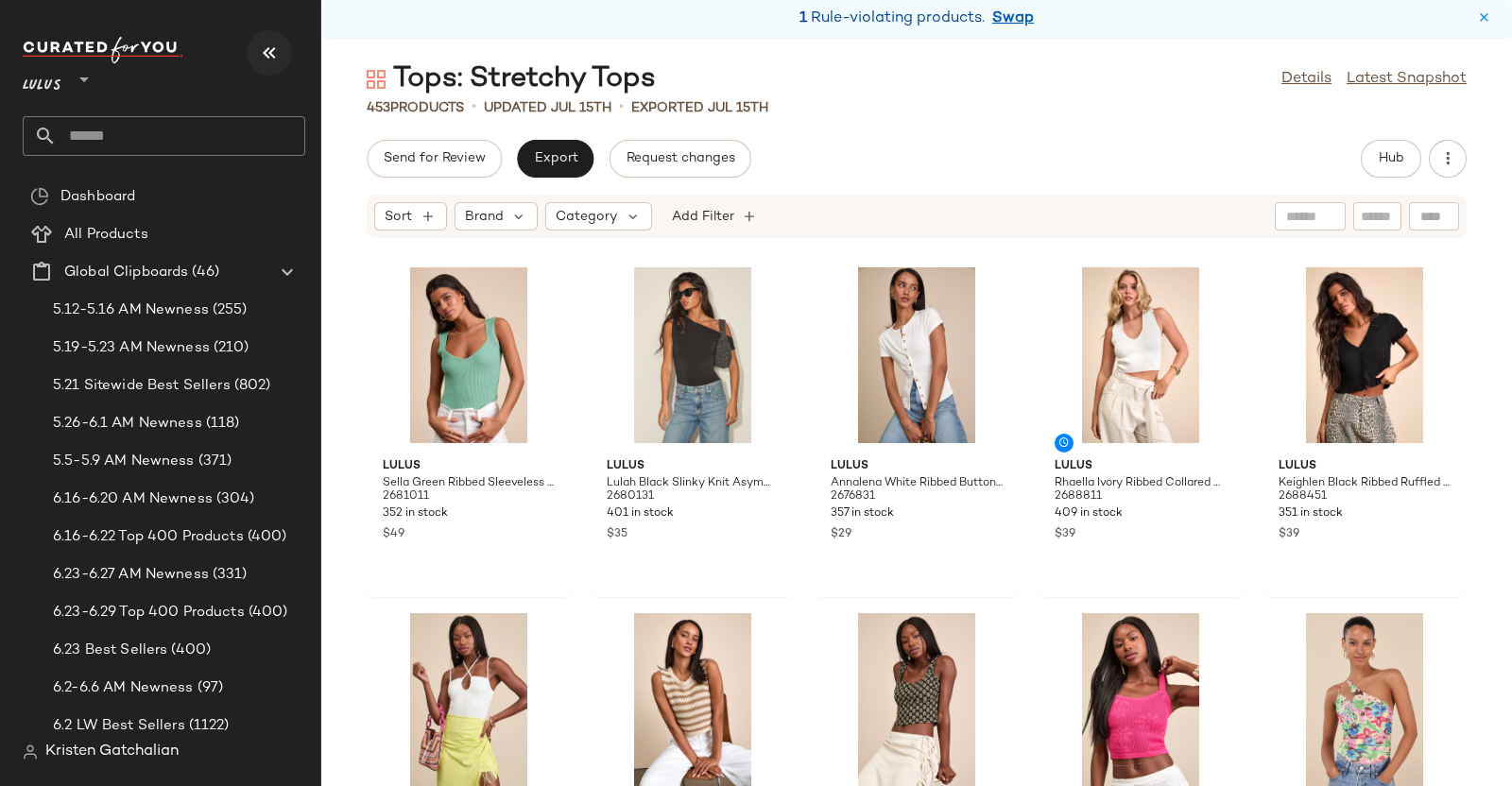 click at bounding box center (269, 53) 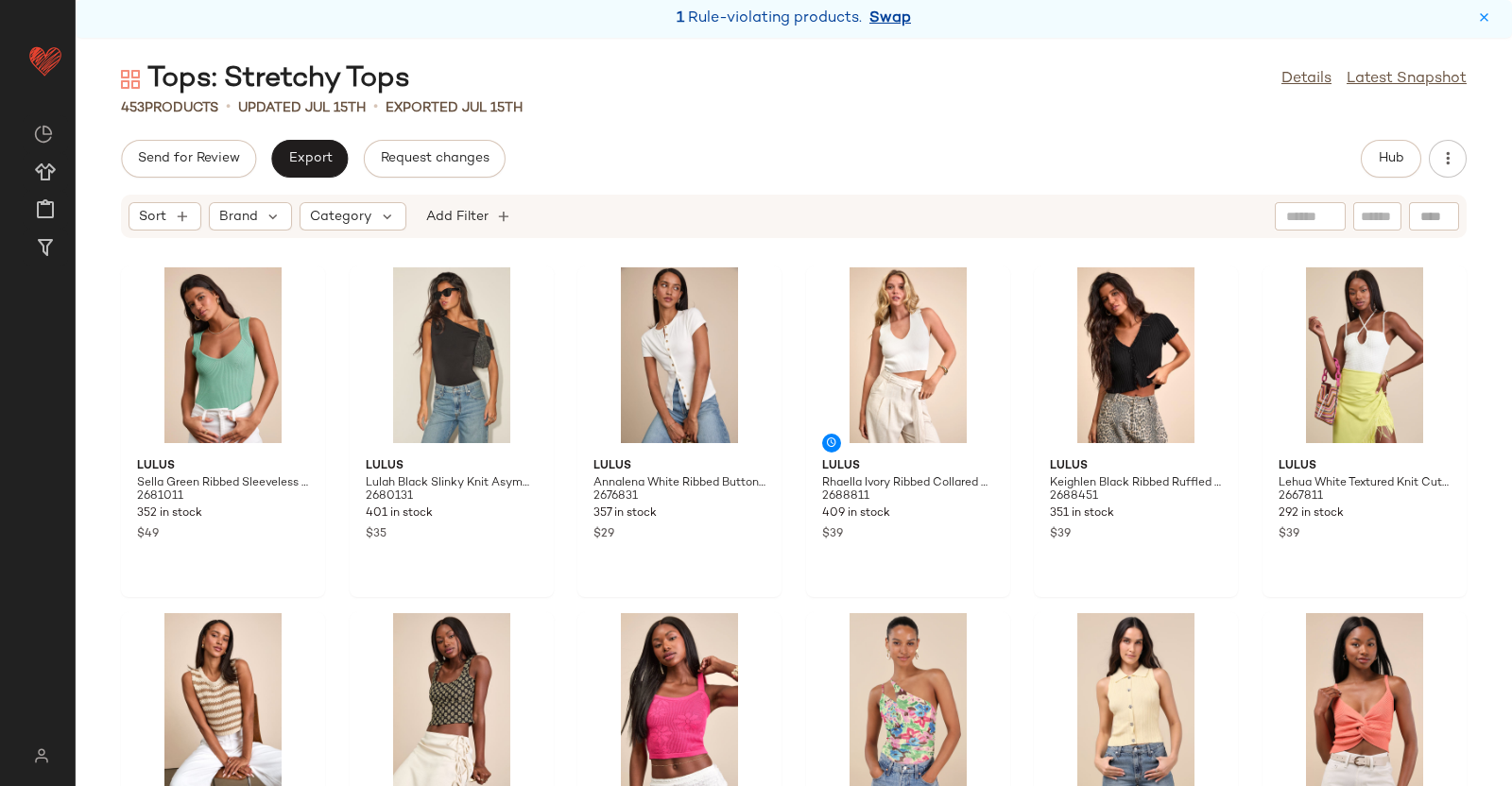 click on "Swap" at bounding box center (890, 19) 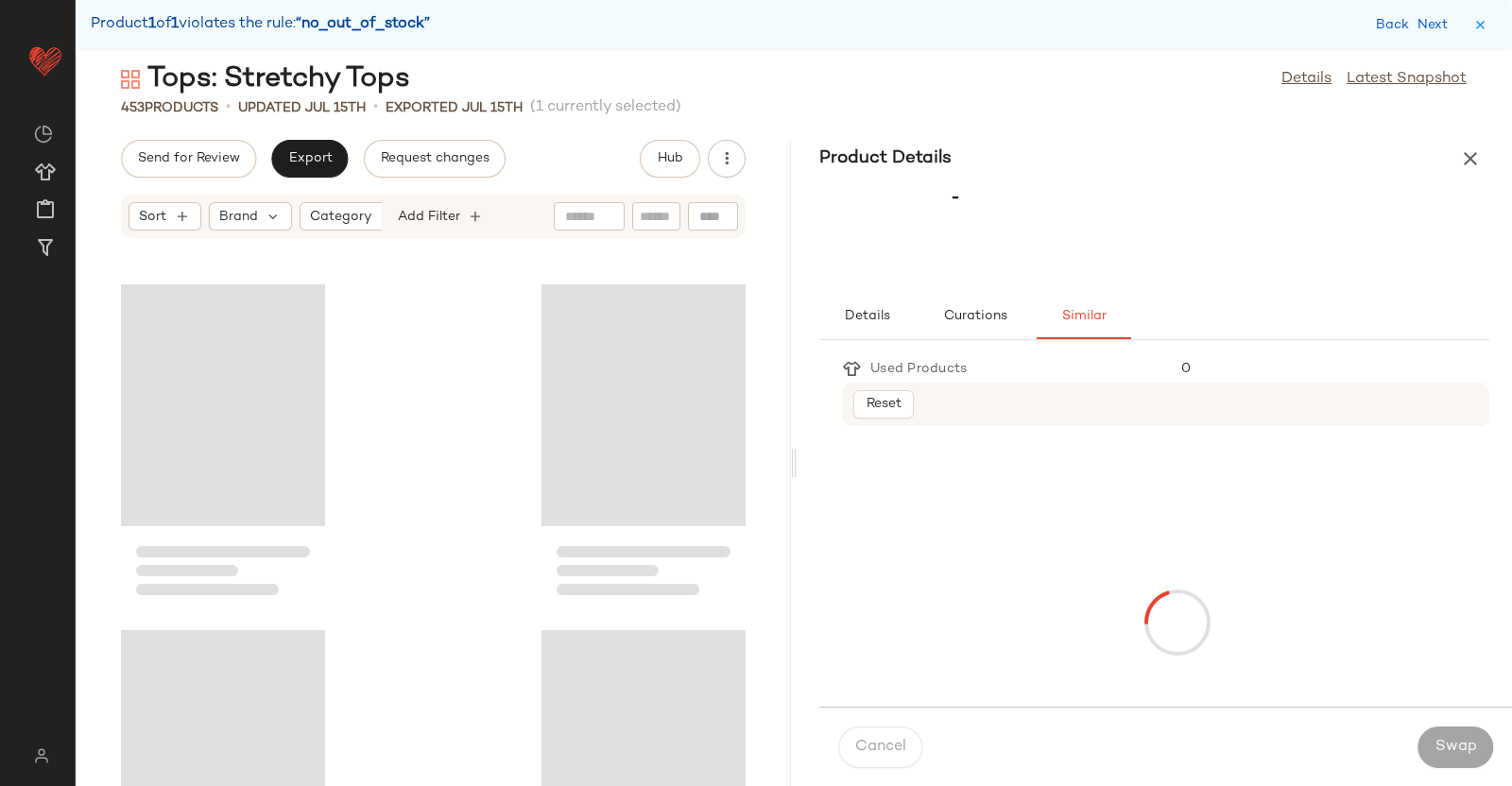 scroll, scrollTop: 20054, scrollLeft: 0, axis: vertical 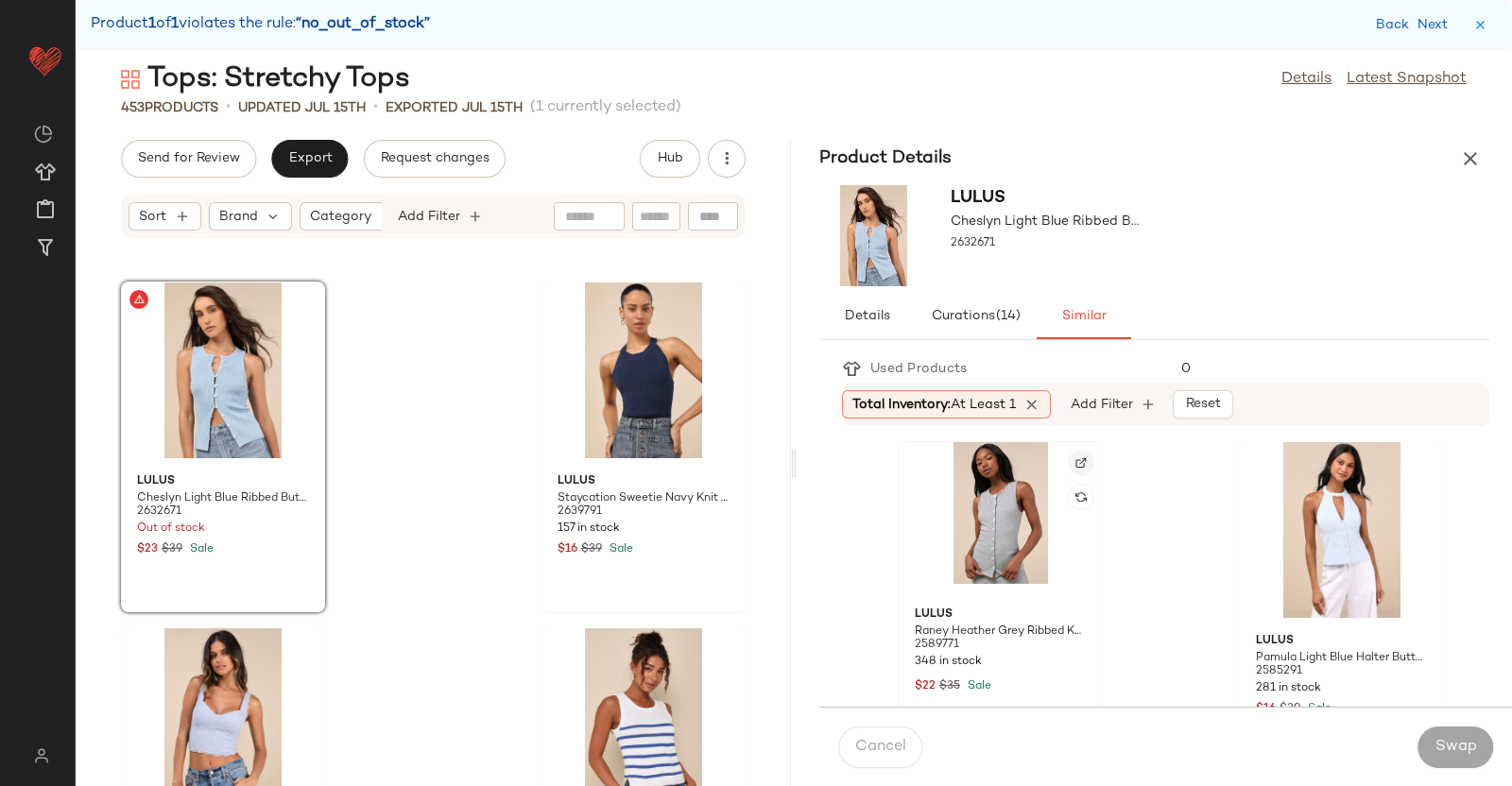 click 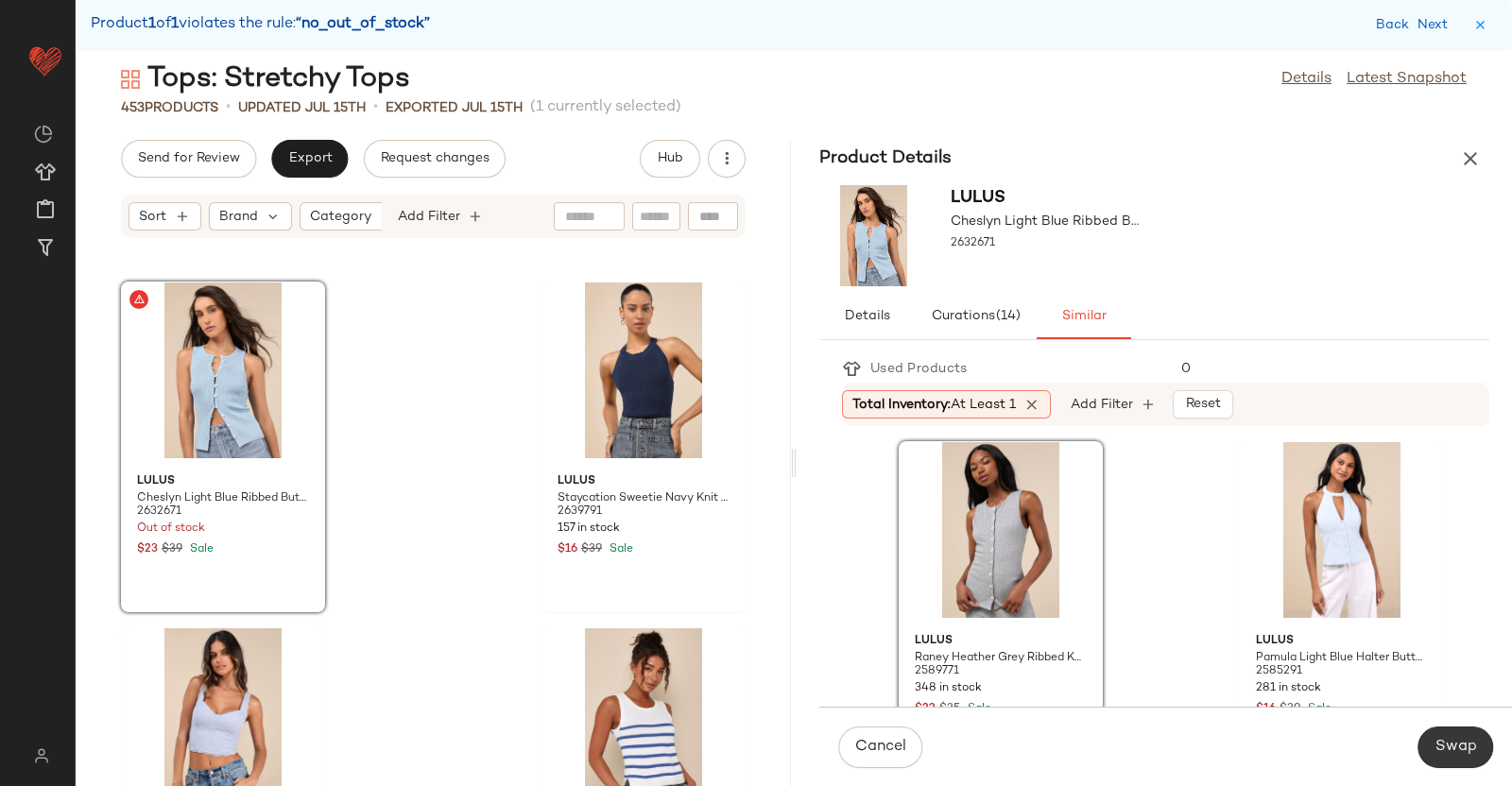 click on "Swap" 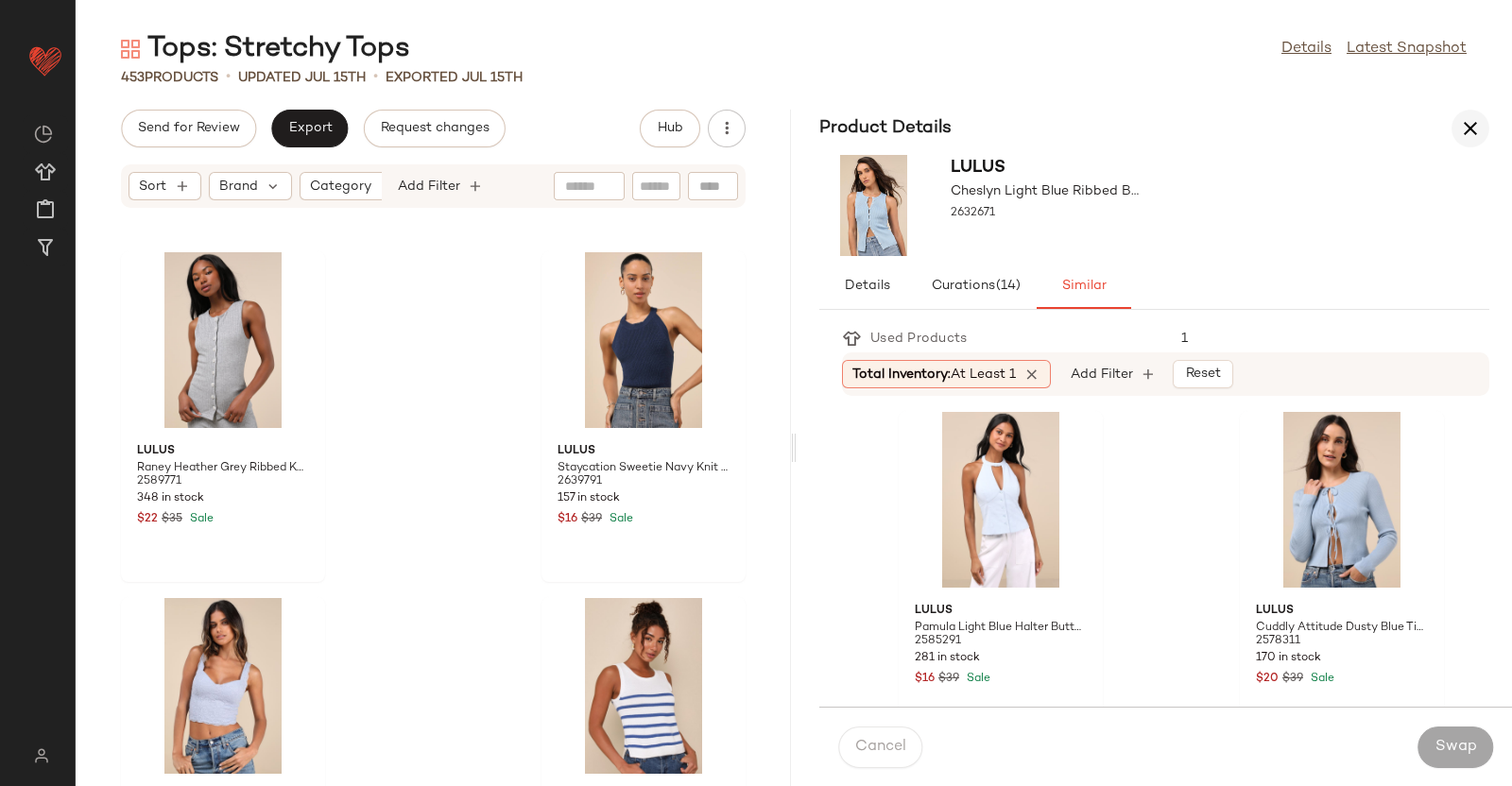 click at bounding box center [1470, 128] 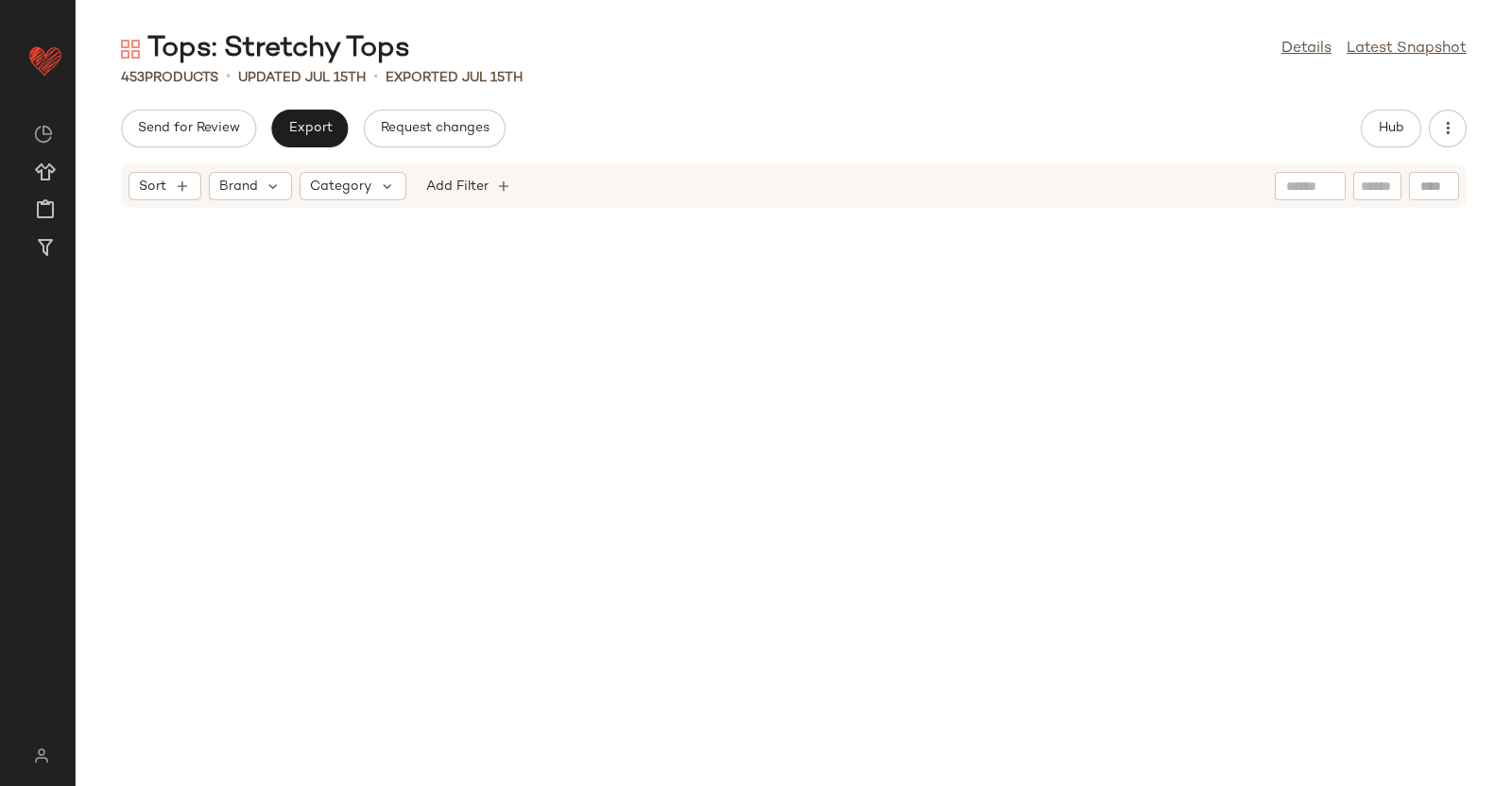 scroll, scrollTop: 0, scrollLeft: 0, axis: both 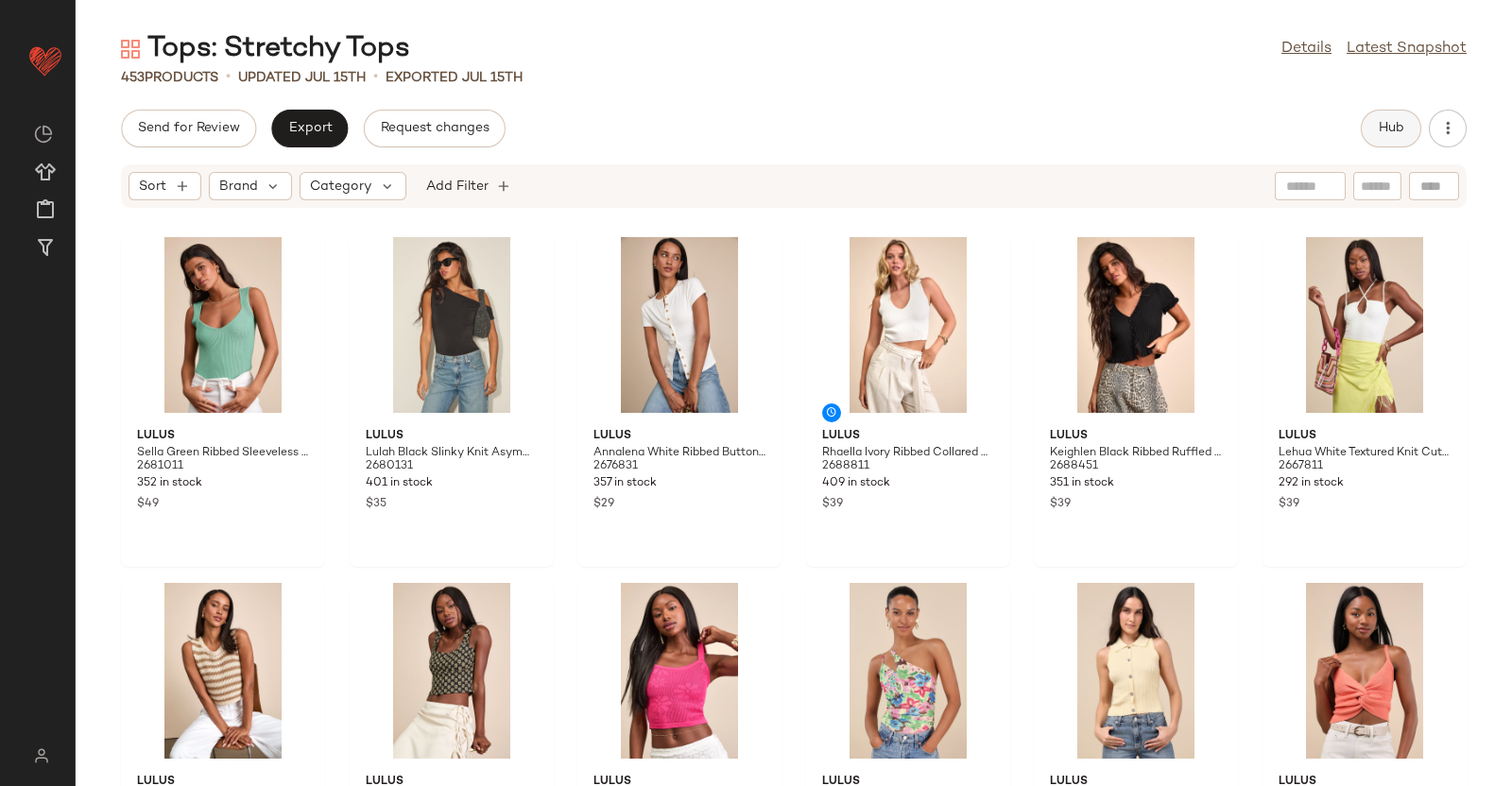 click on "Hub" at bounding box center [1391, 128] 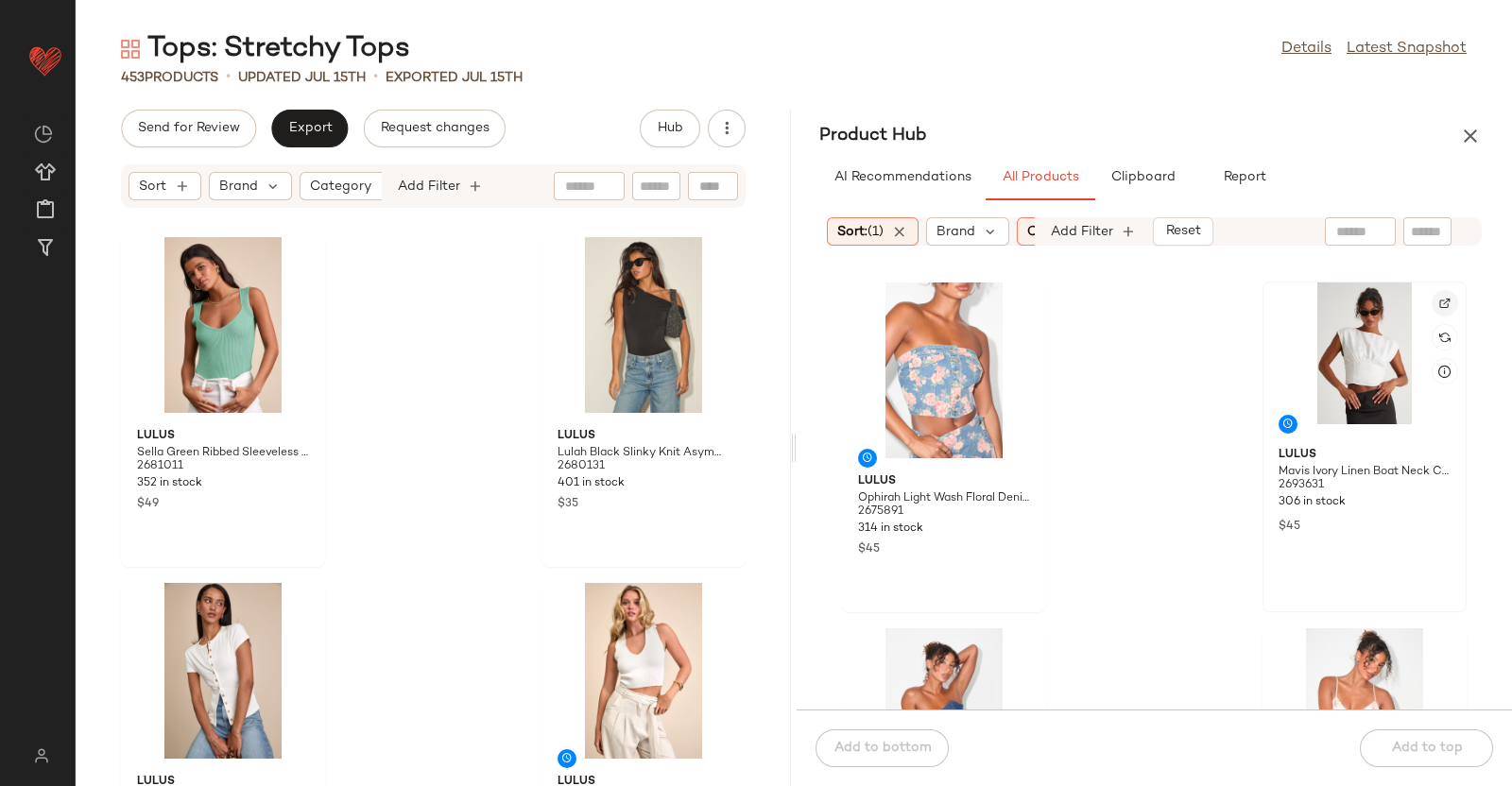 click 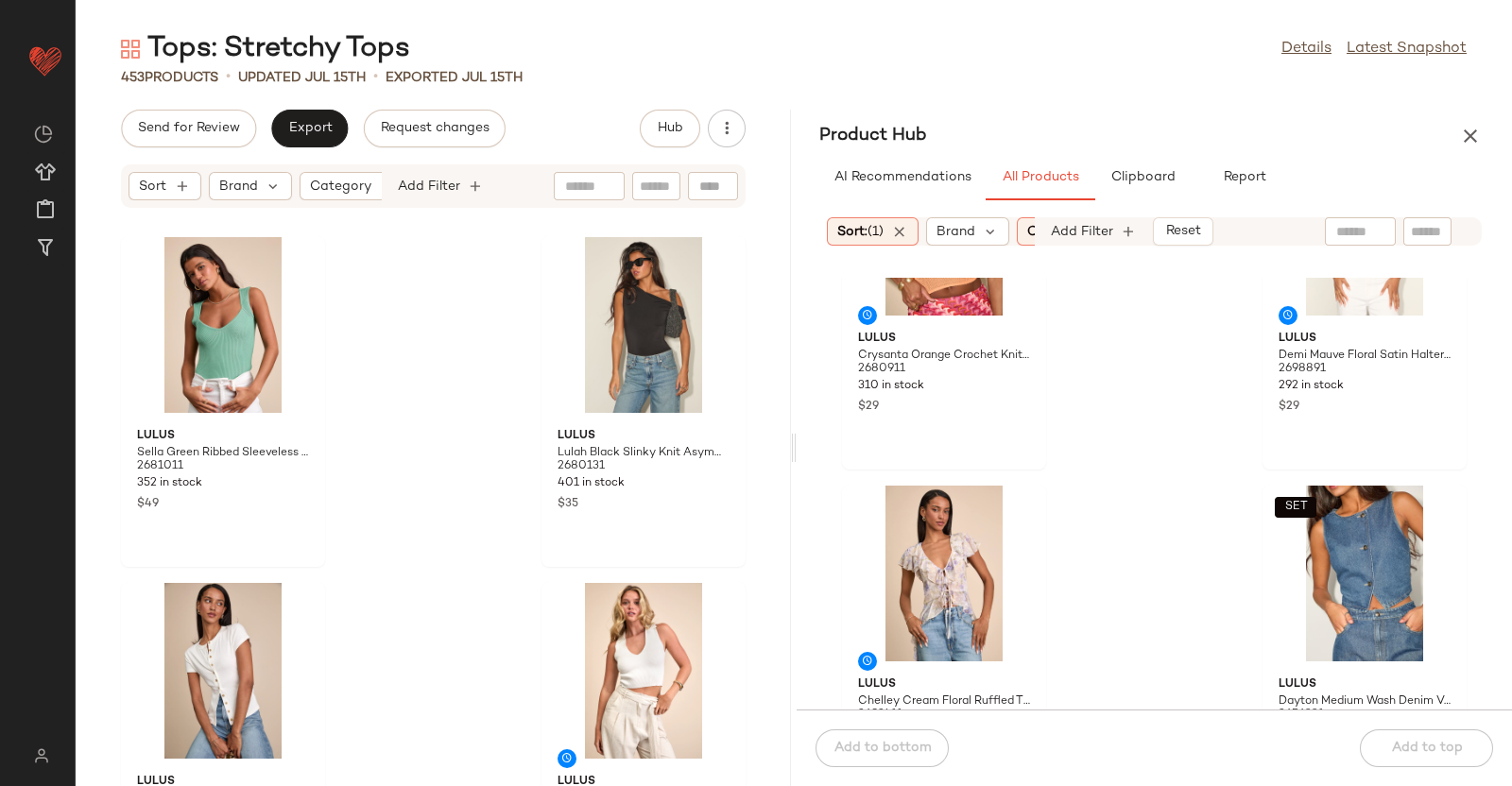 scroll, scrollTop: 1549, scrollLeft: 0, axis: vertical 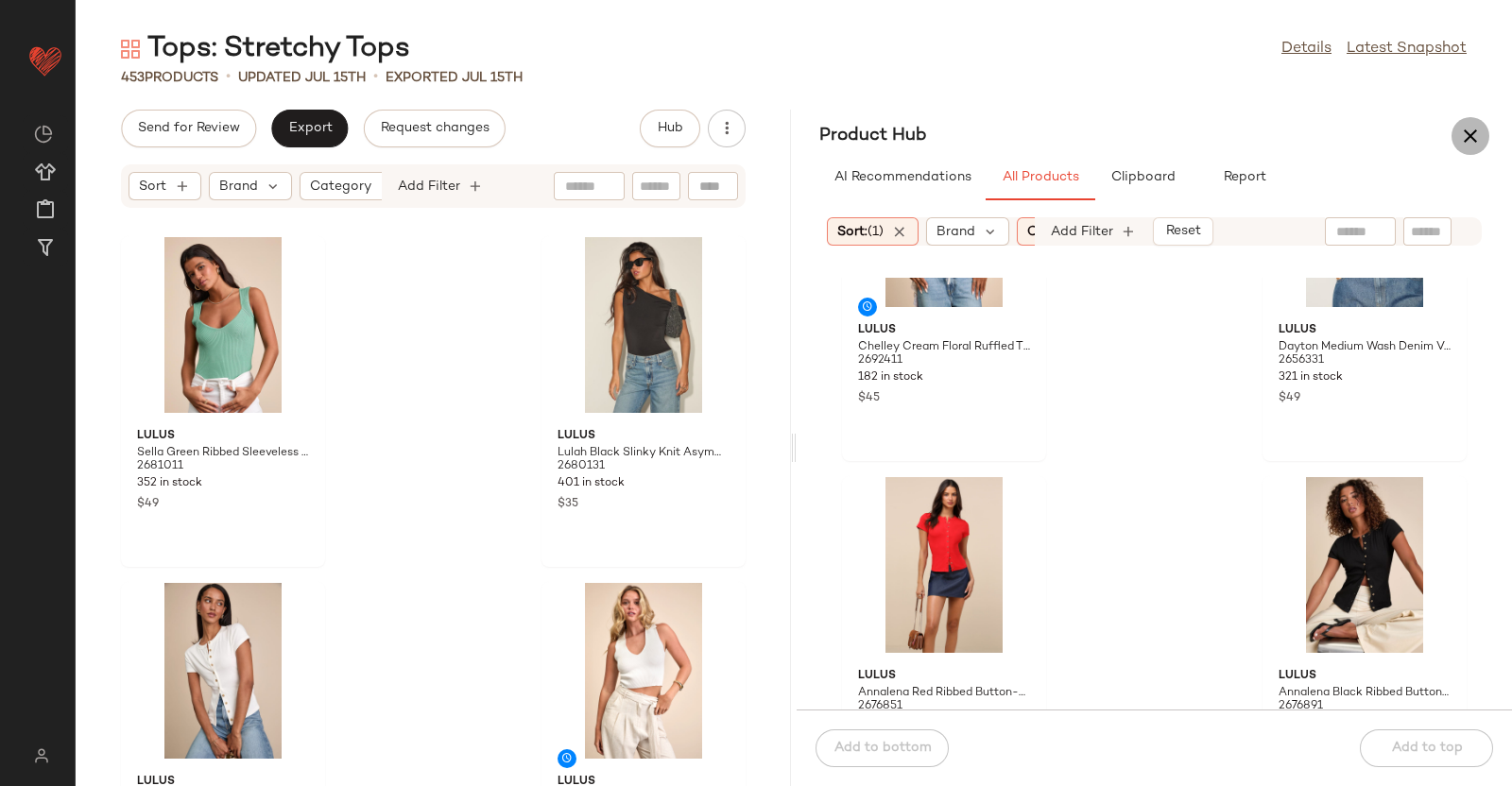 click at bounding box center [1470, 136] 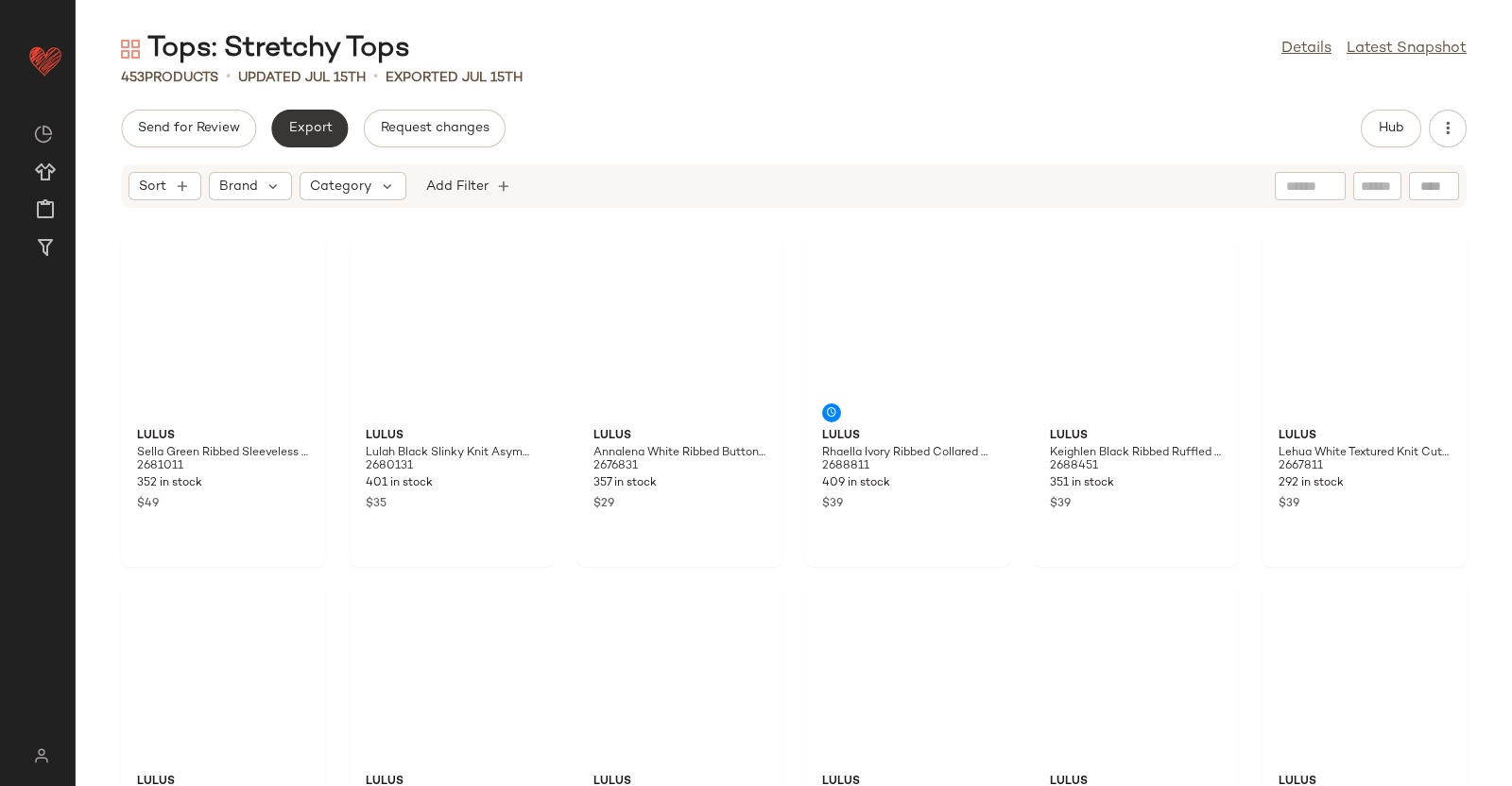 click on "Export" 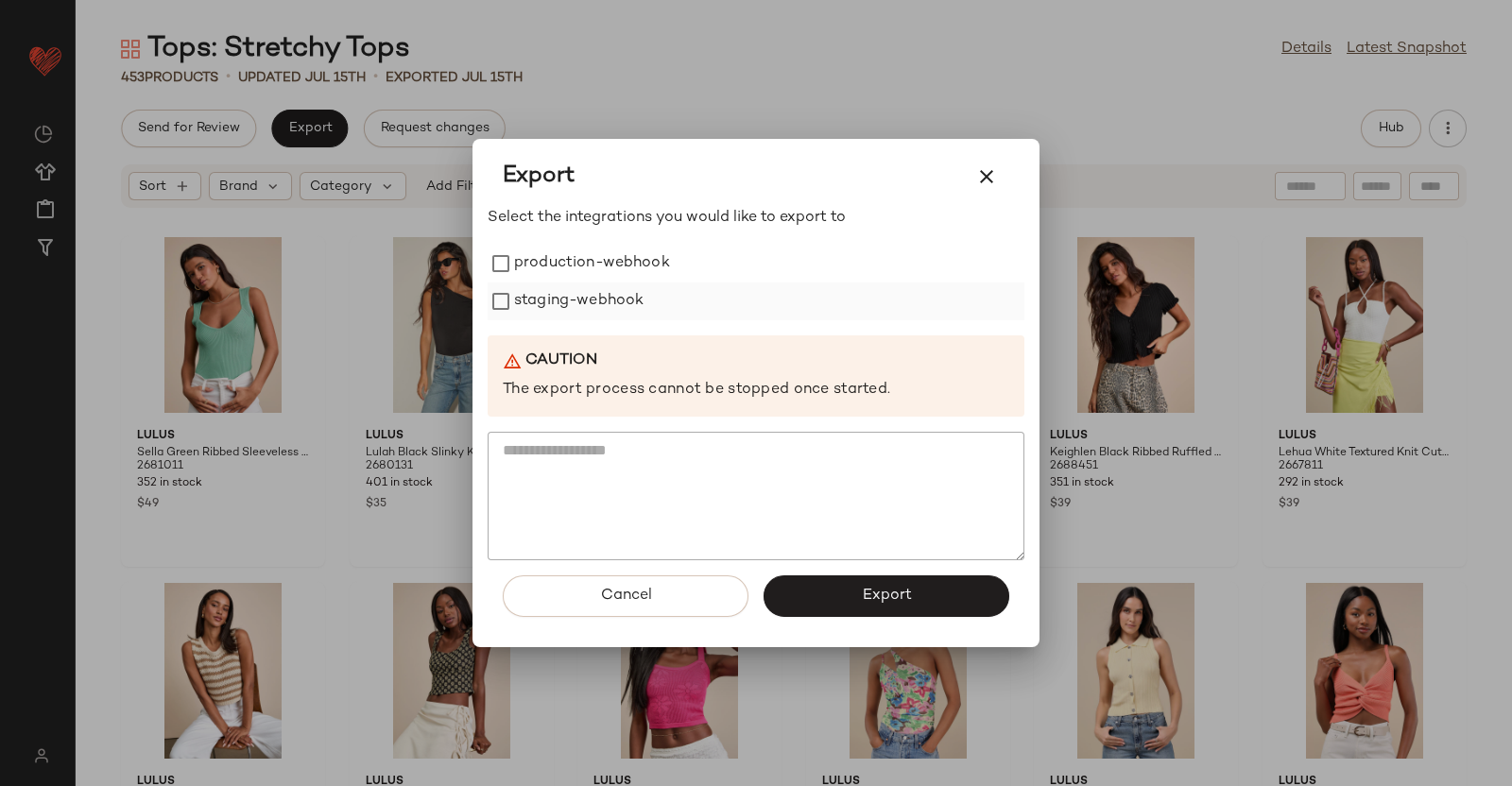 click on "staging-webhook" at bounding box center (578, 301) 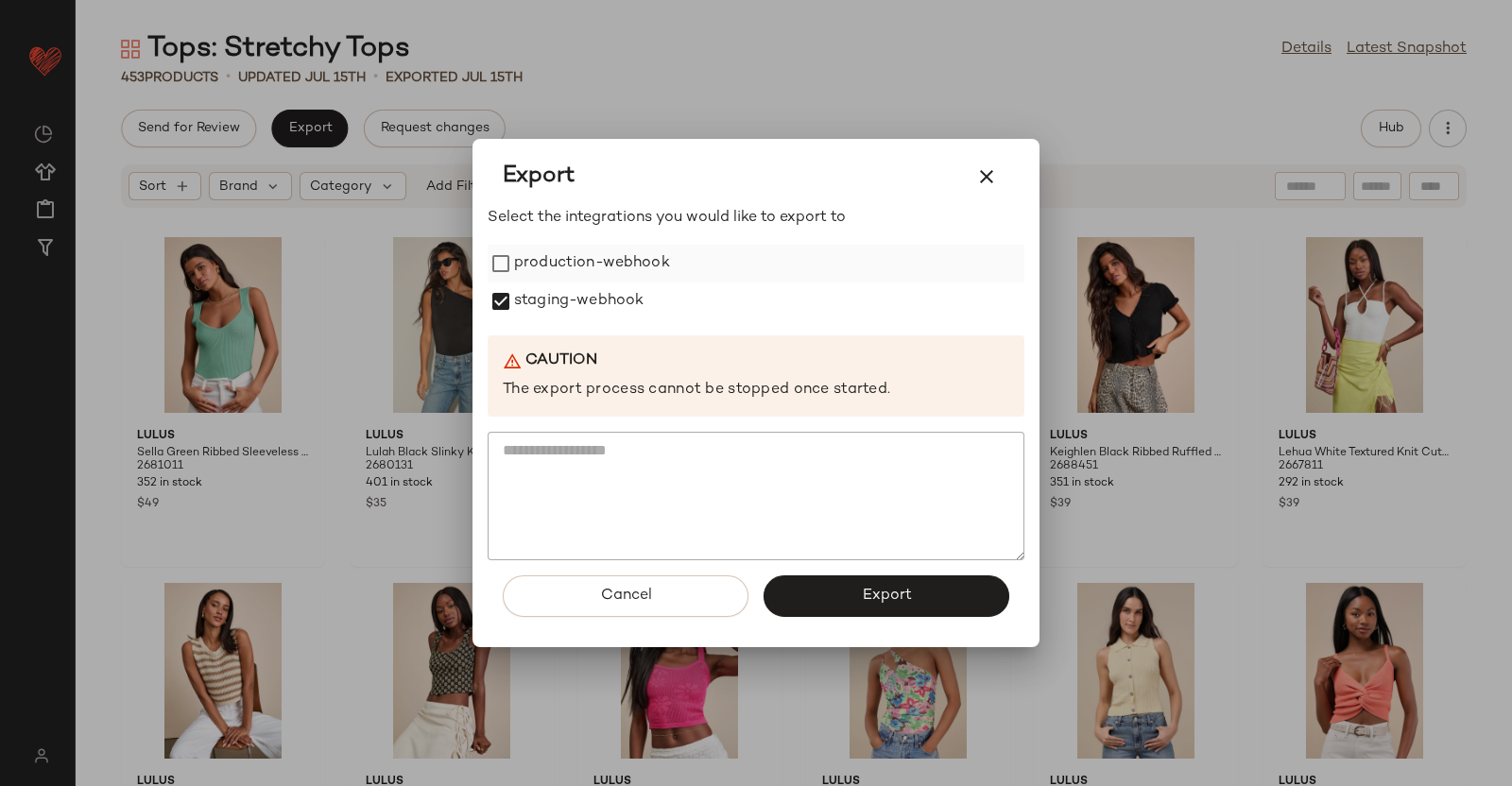 click on "production-webhook" at bounding box center [592, 264] 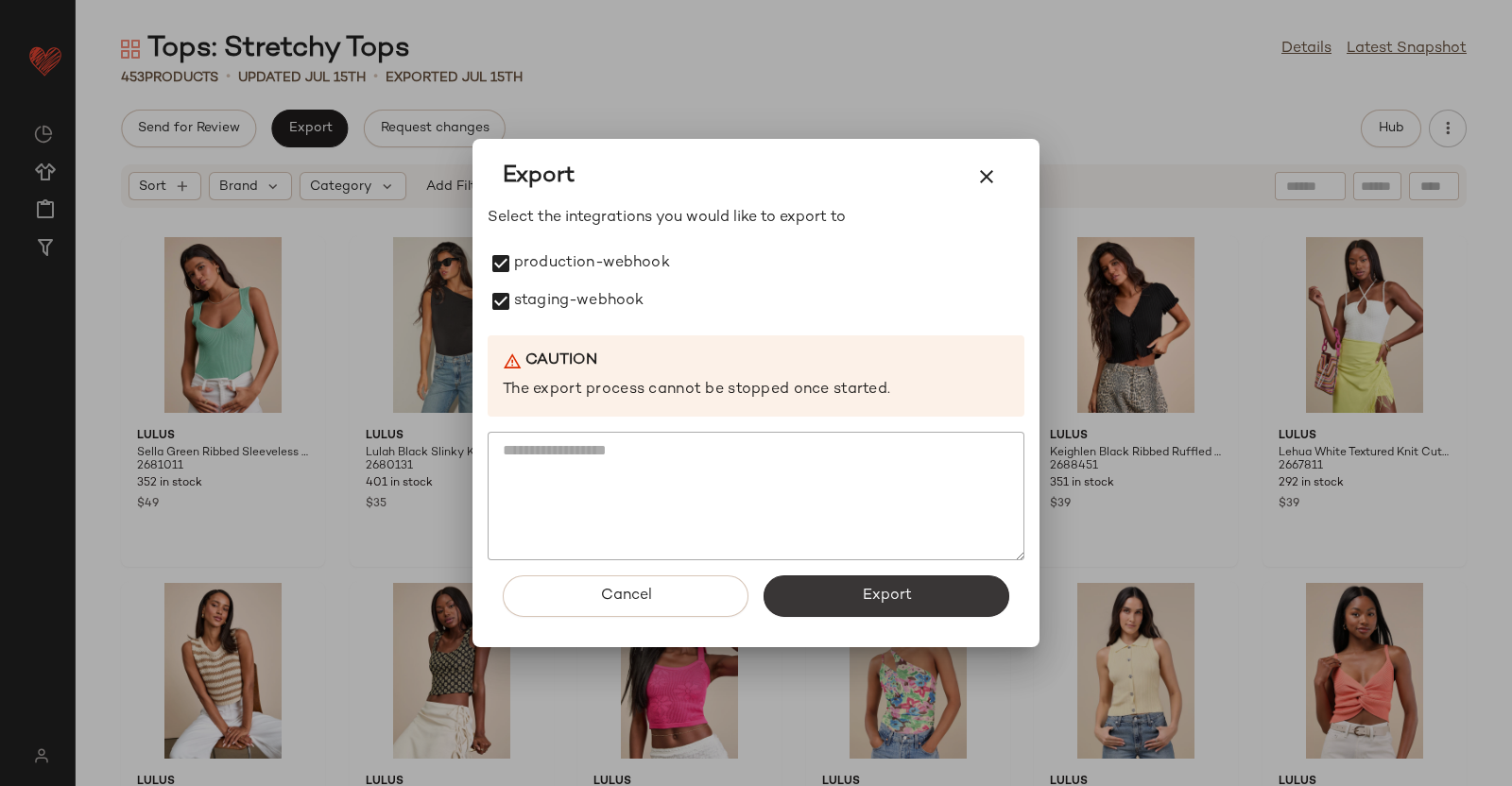 click on "Export" at bounding box center (886, 596) 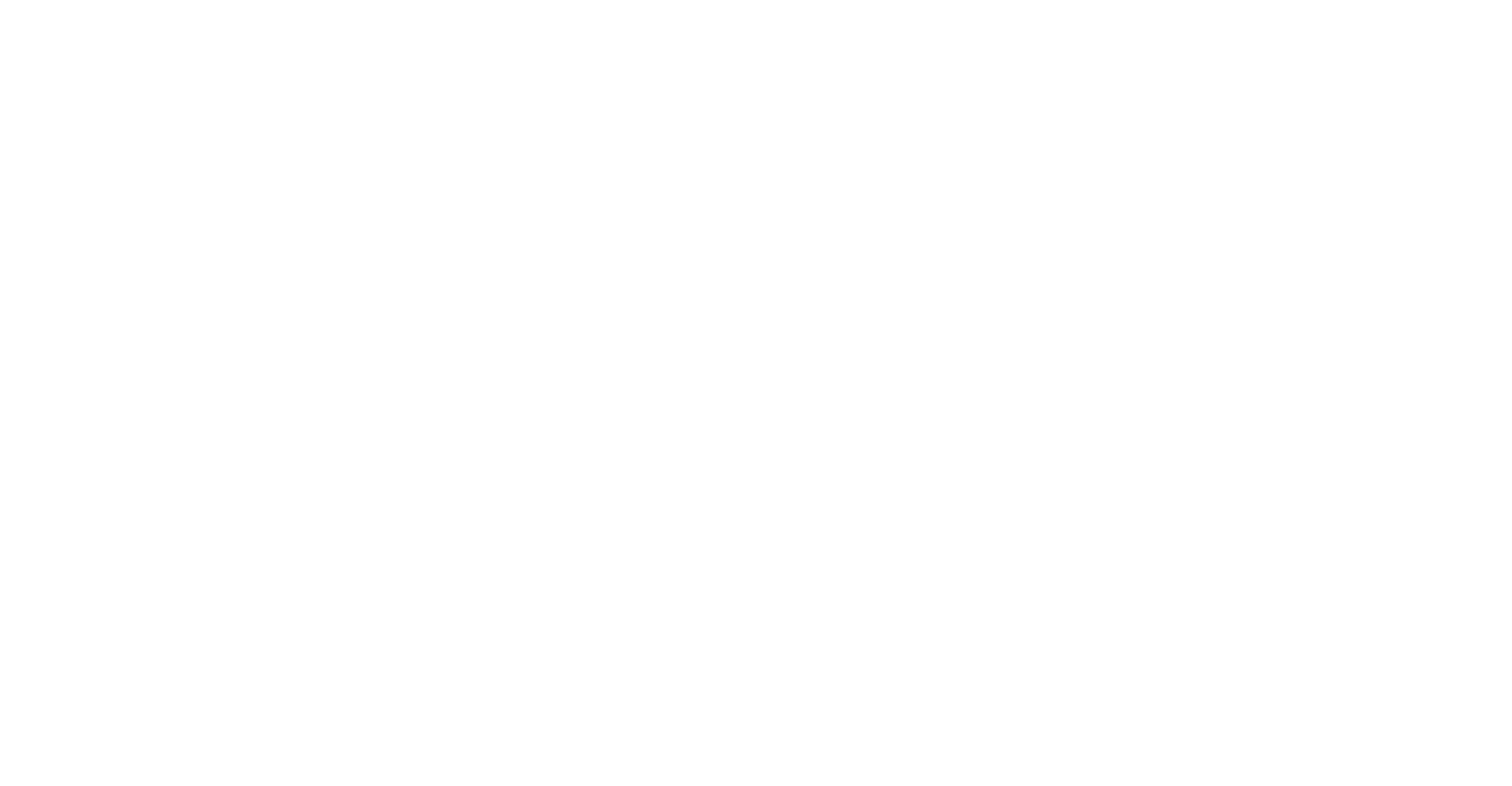 scroll, scrollTop: 0, scrollLeft: 0, axis: both 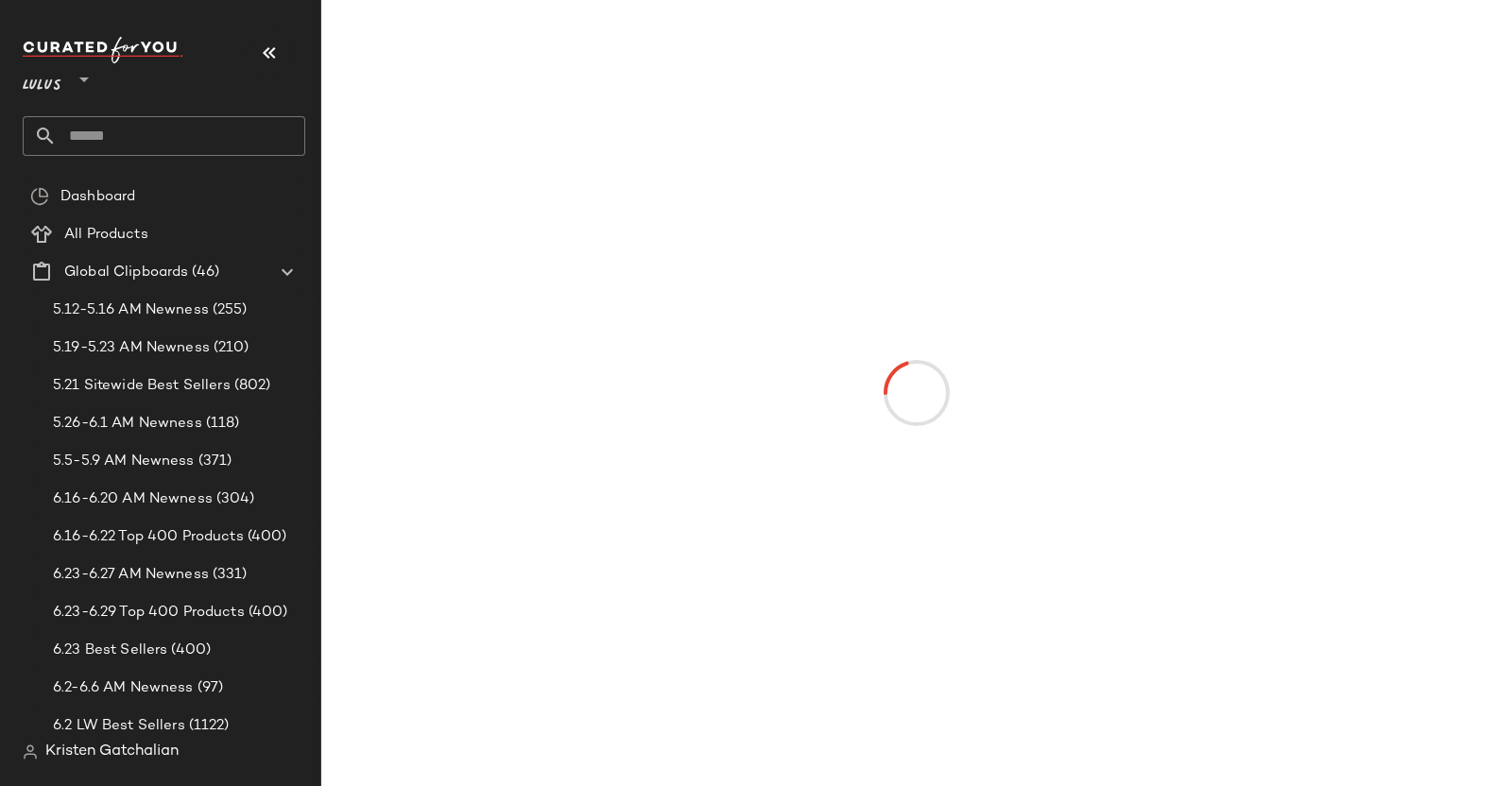 click at bounding box center [269, 53] 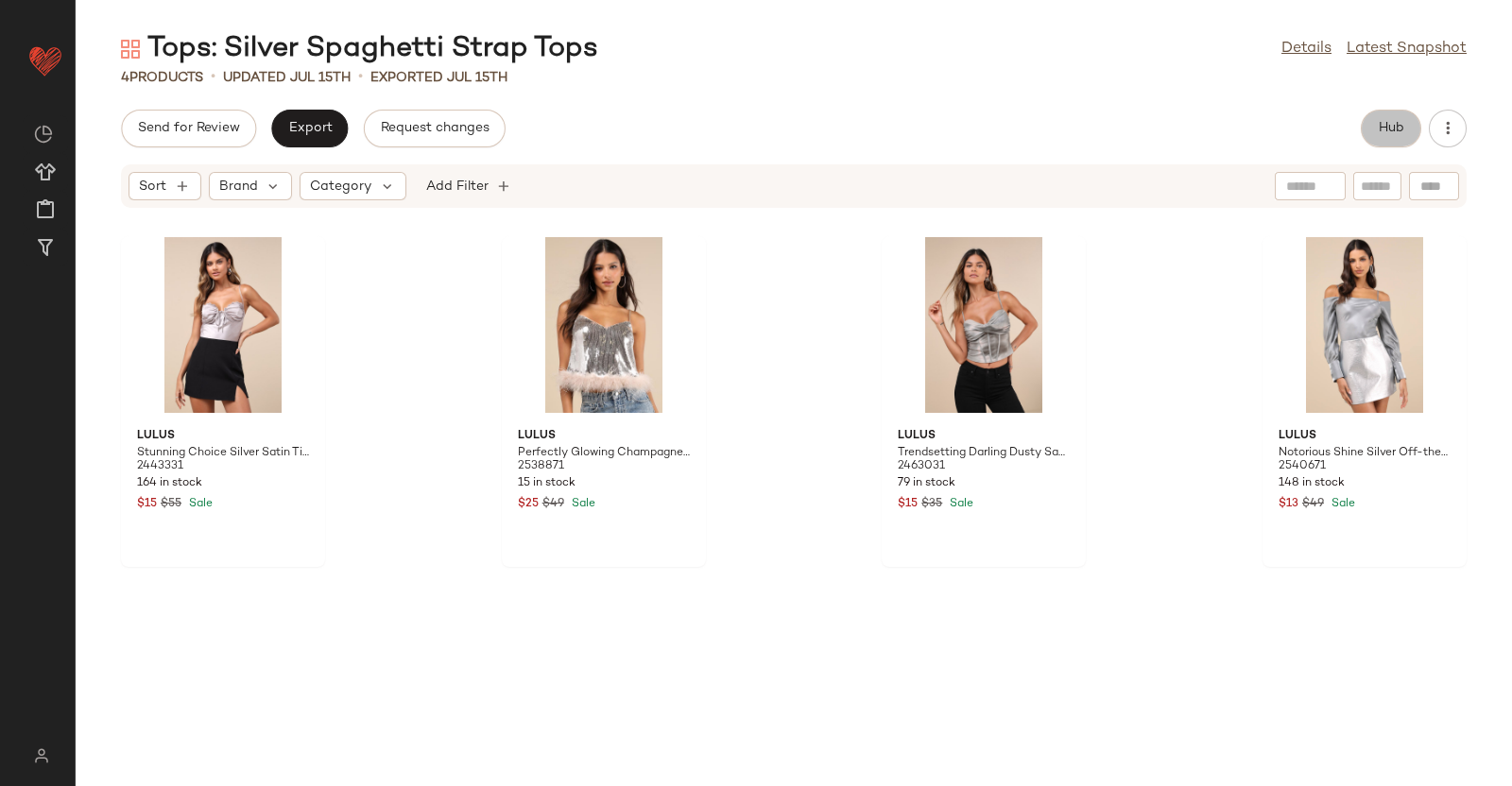 click on "Hub" 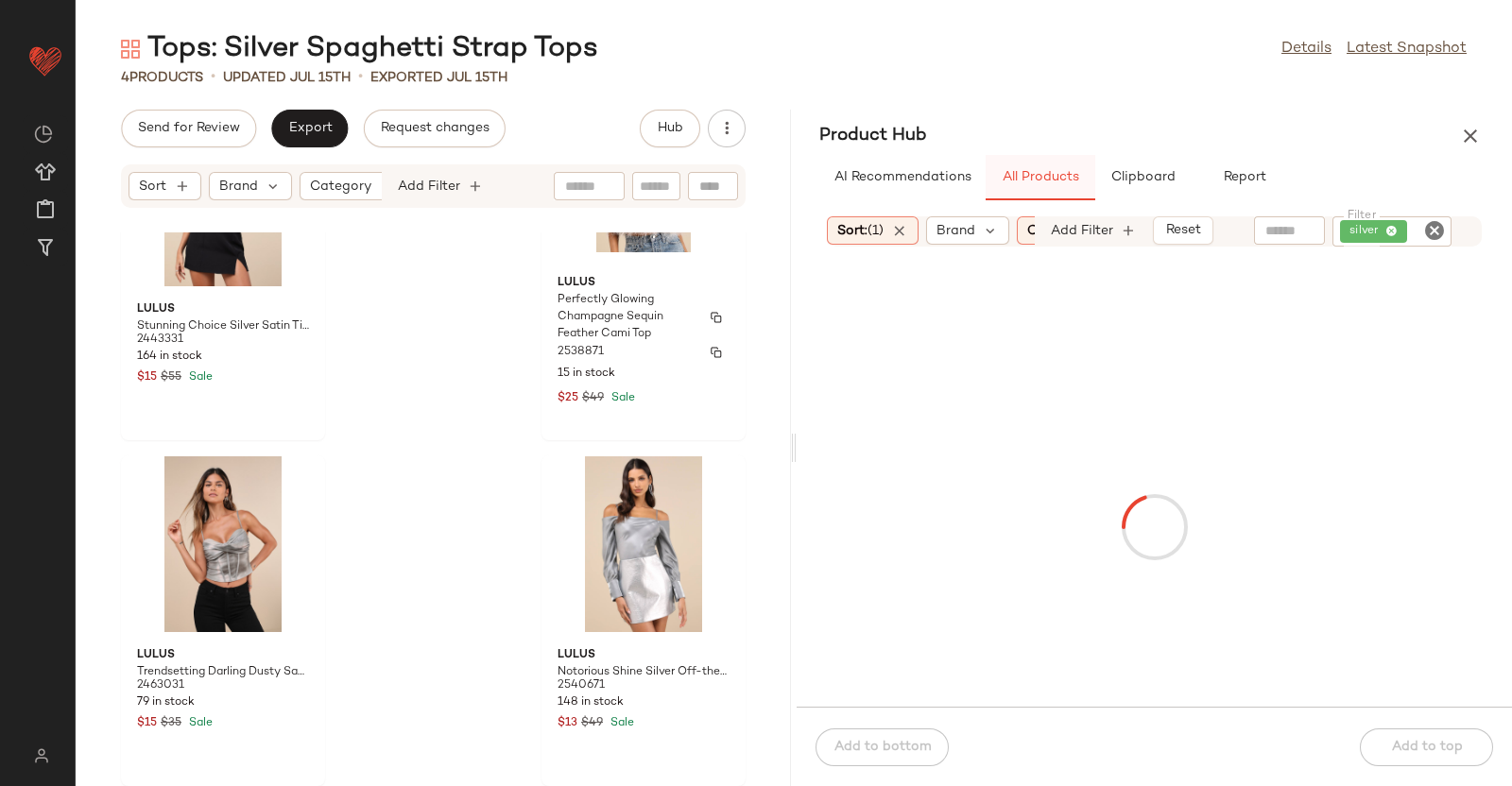 scroll, scrollTop: 0, scrollLeft: 0, axis: both 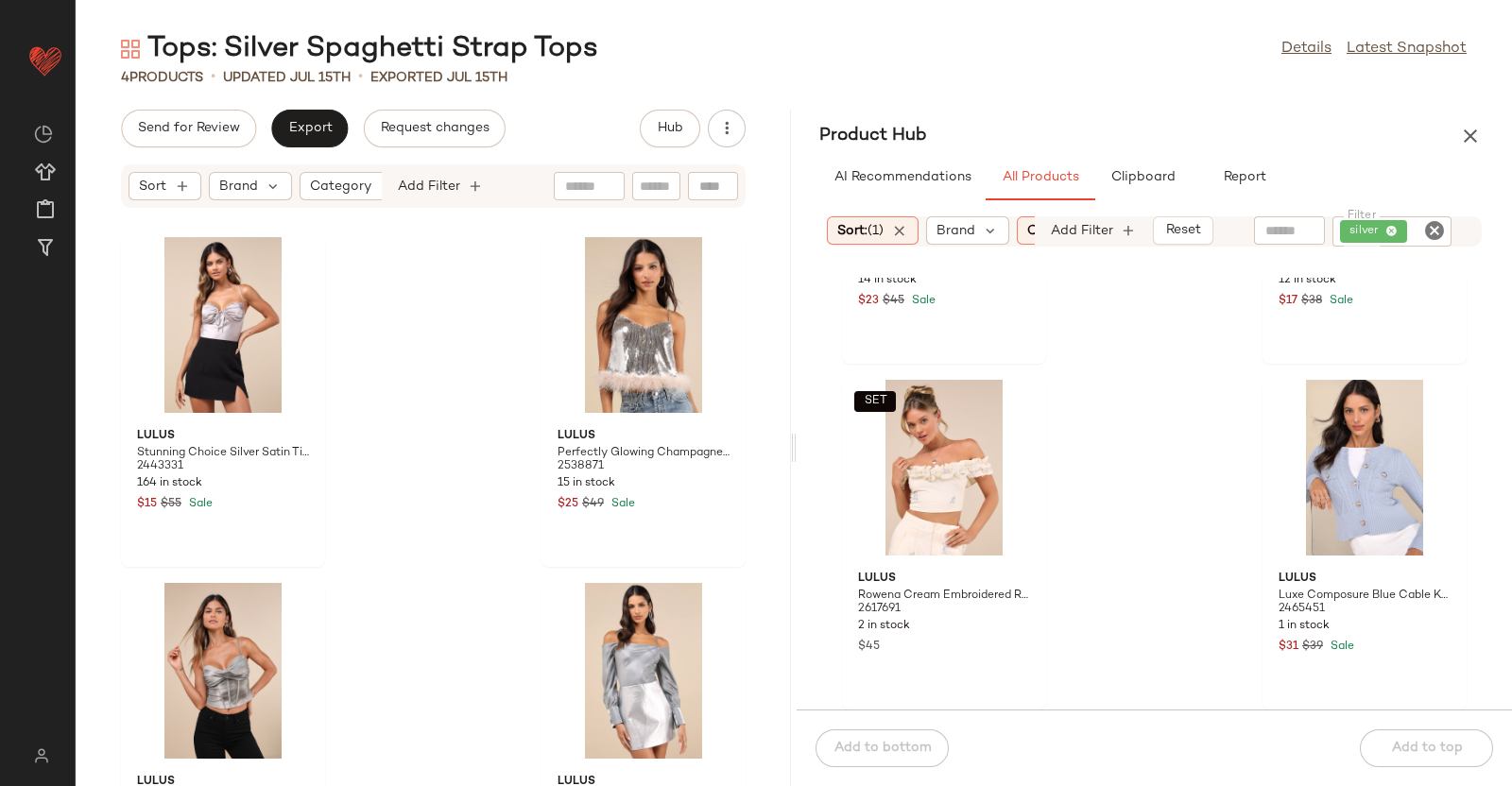 drag, startPoint x: 1469, startPoint y: 138, endPoint x: 964, endPoint y: 227, distance: 512.7826 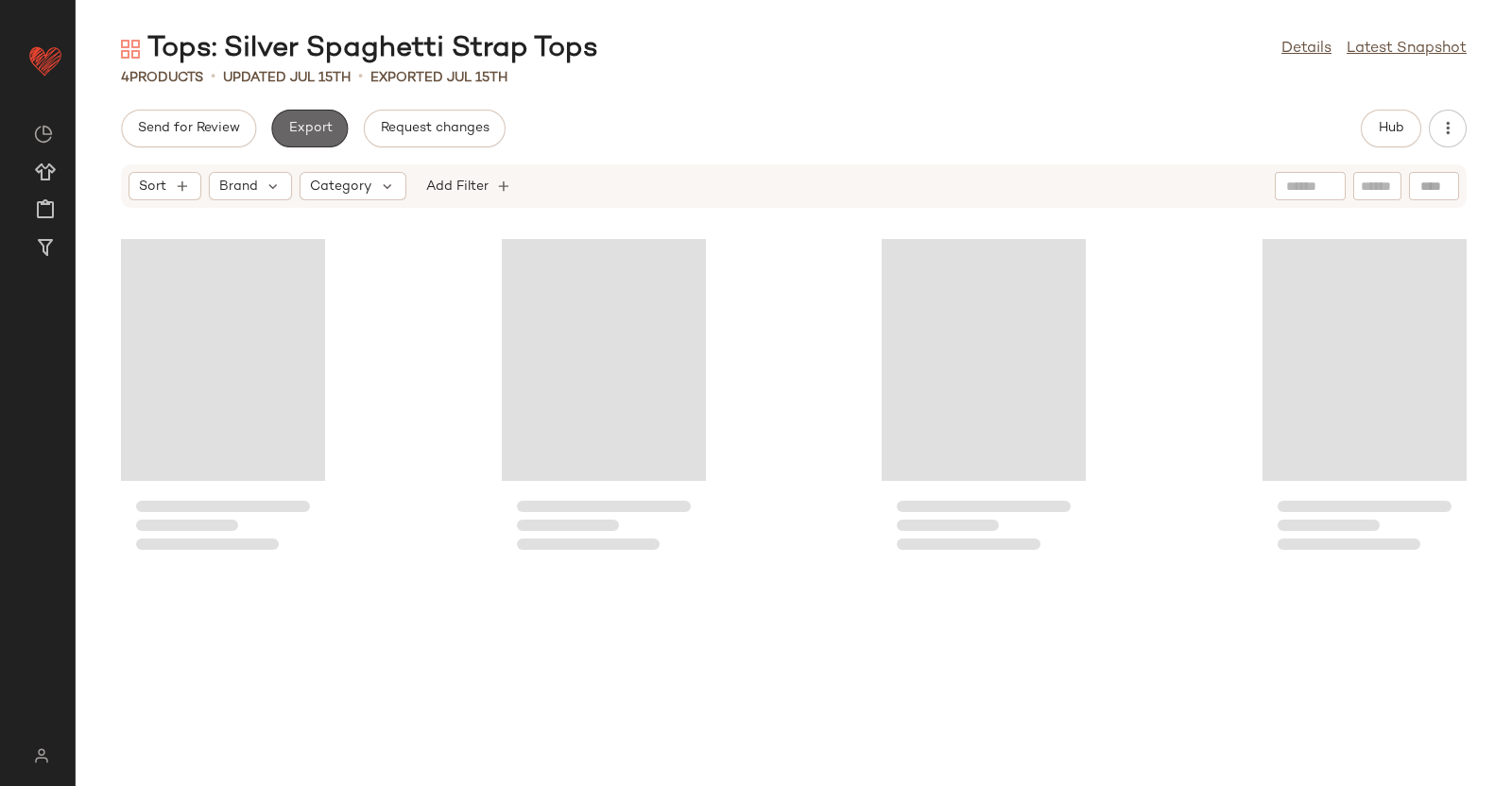 click on "Export" 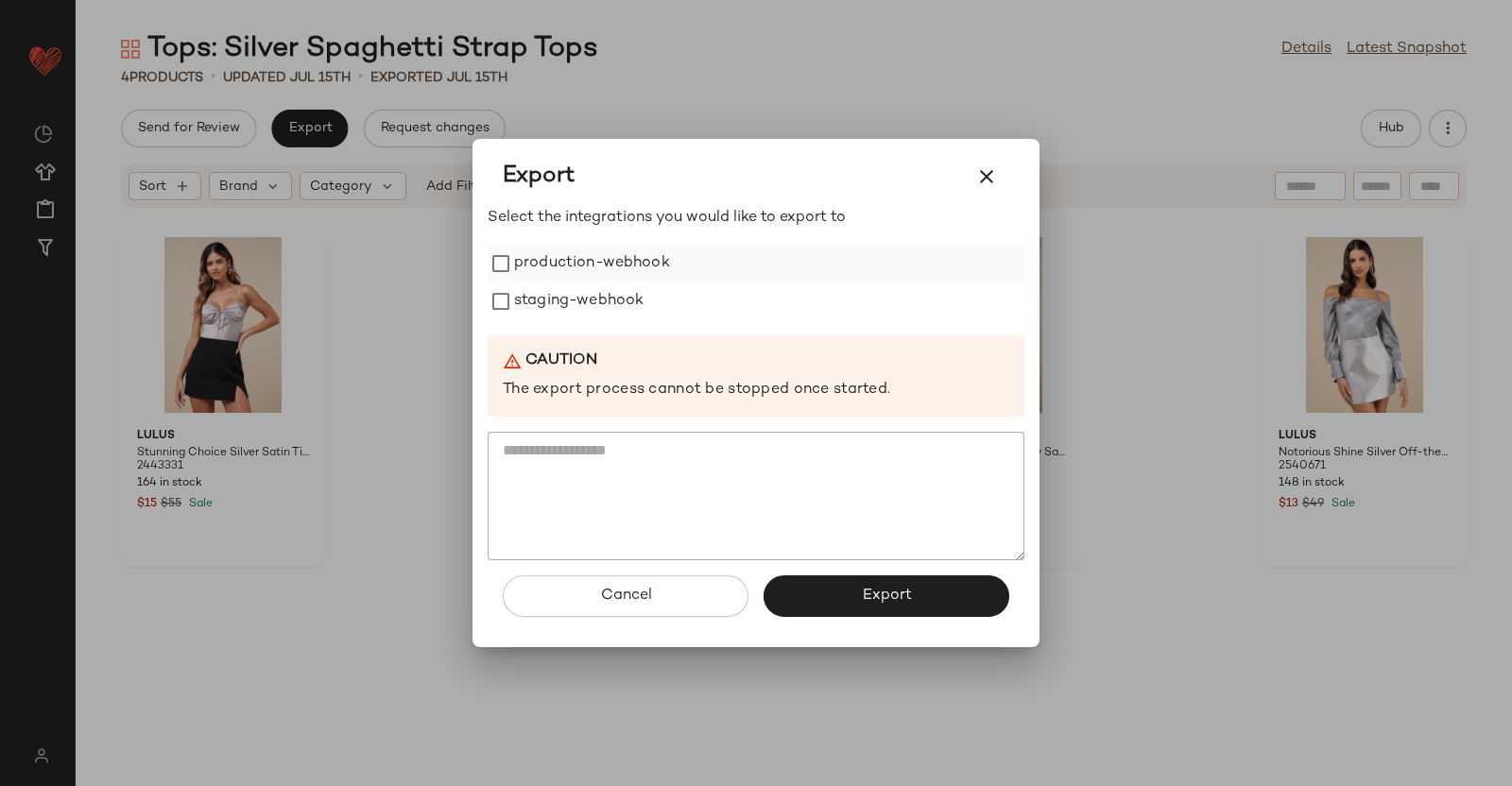 drag, startPoint x: 548, startPoint y: 251, endPoint x: 551, endPoint y: 269, distance: 18.248288 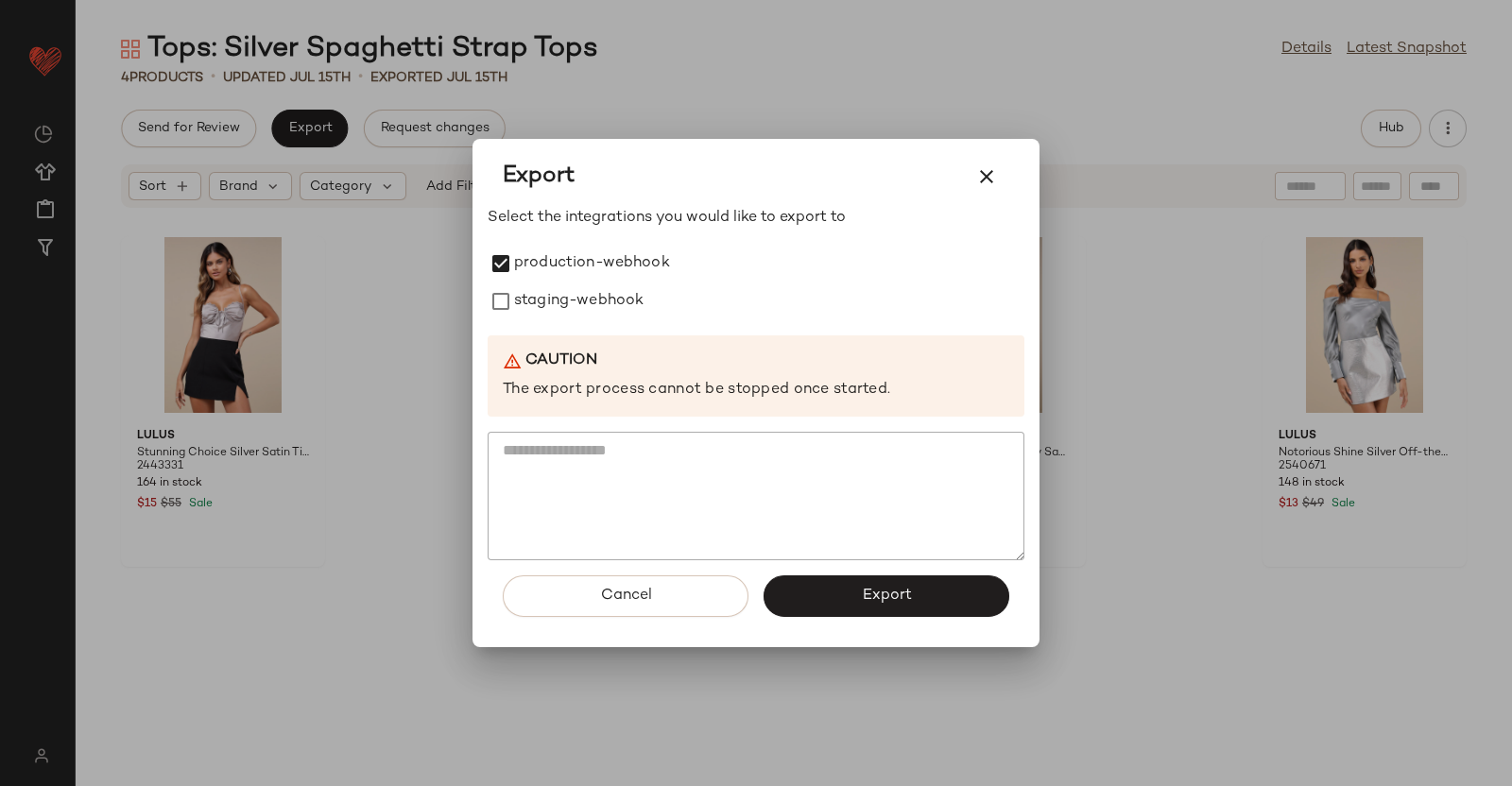 drag, startPoint x: 549, startPoint y: 291, endPoint x: 746, endPoint y: 443, distance: 248.82323 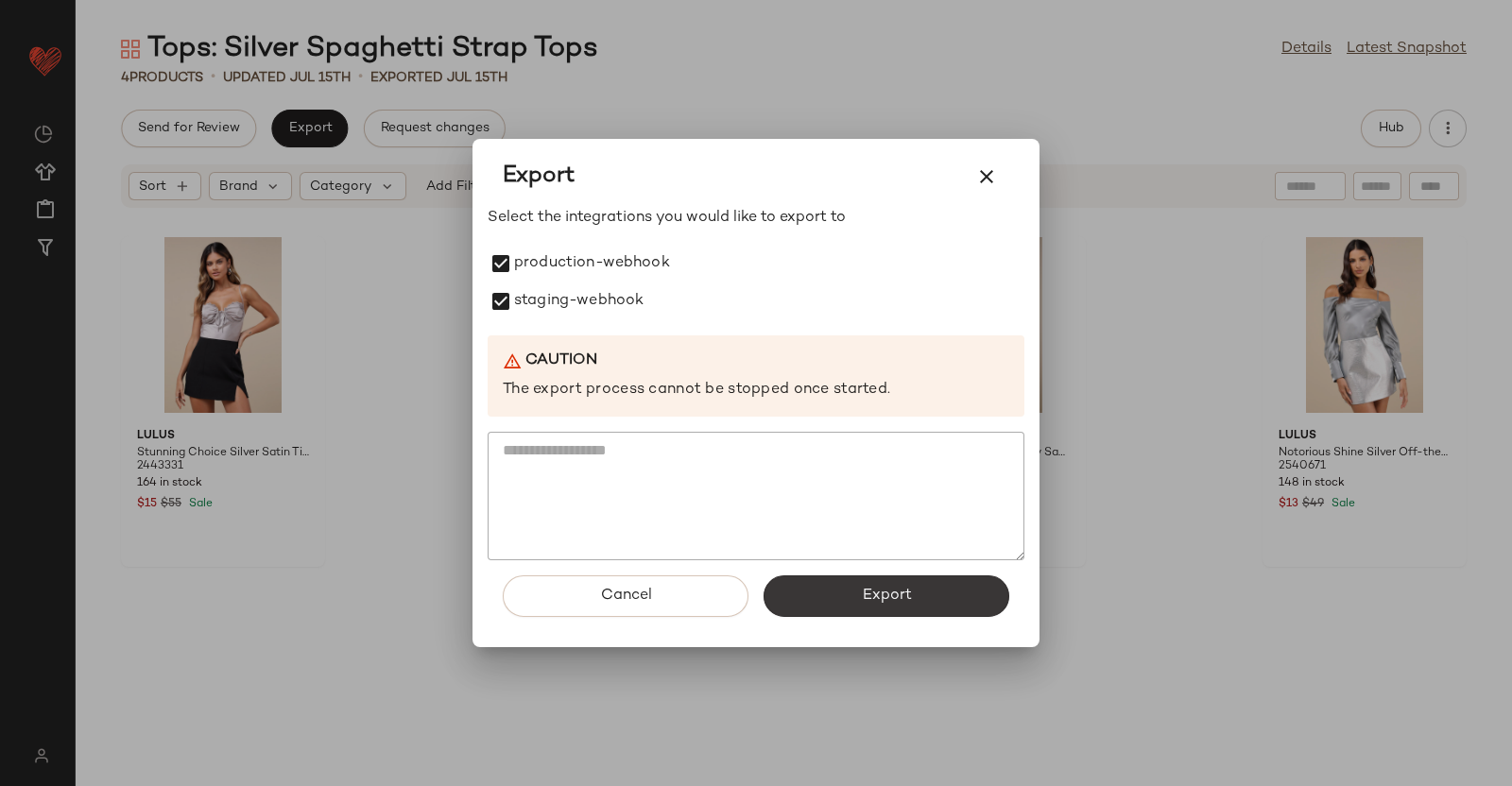 click on "Export" 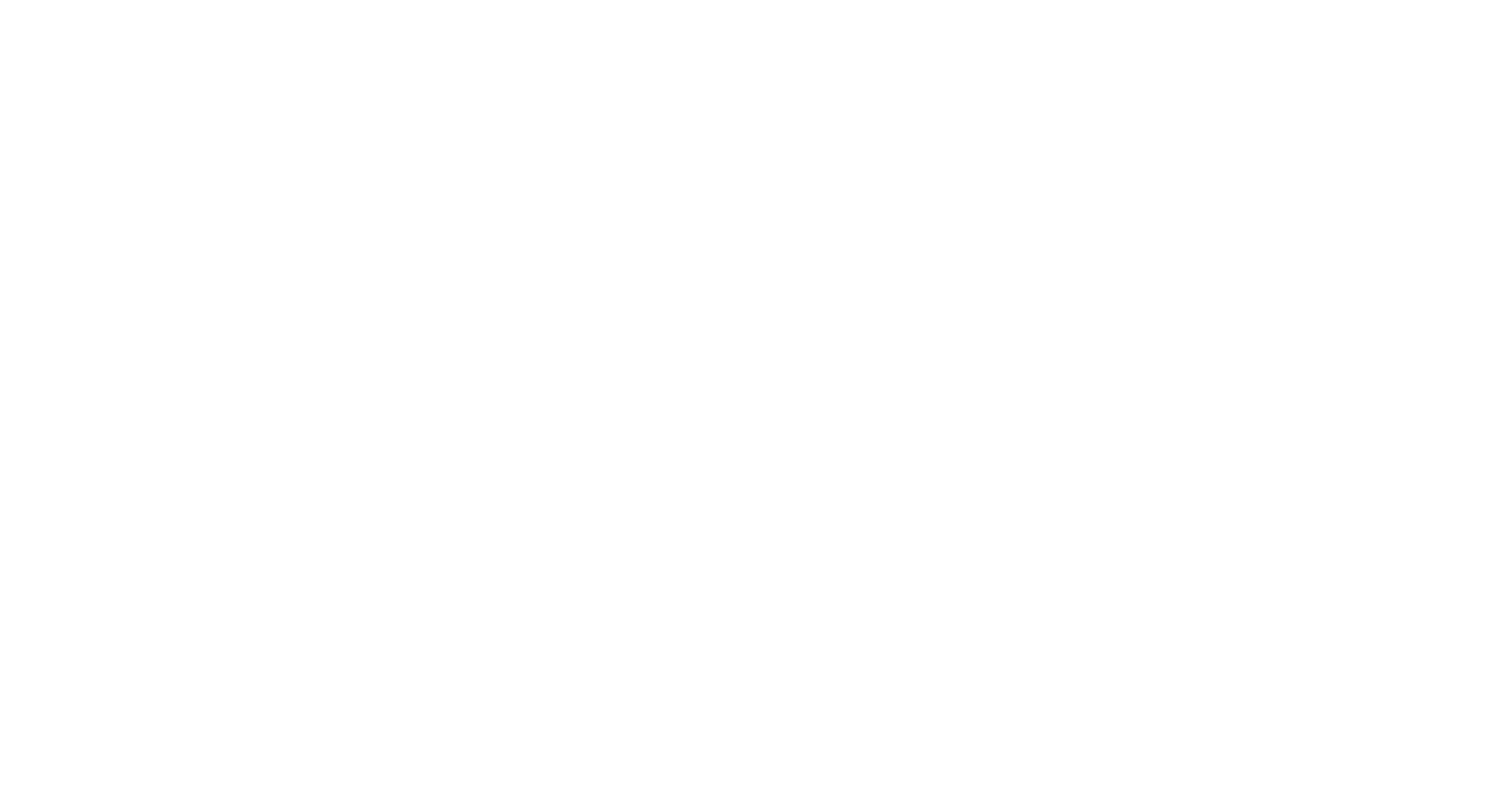 scroll, scrollTop: 0, scrollLeft: 0, axis: both 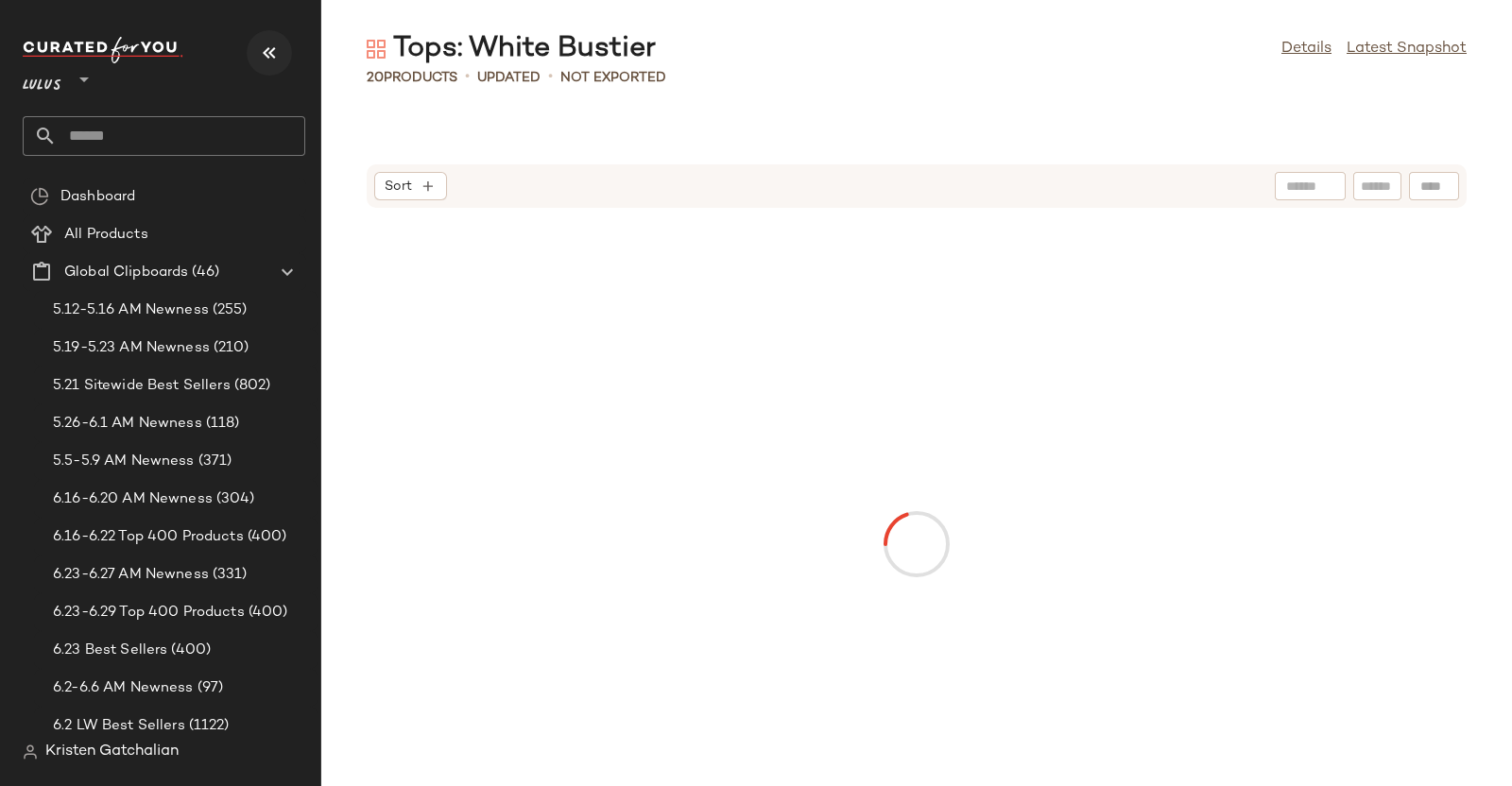 click at bounding box center [269, 53] 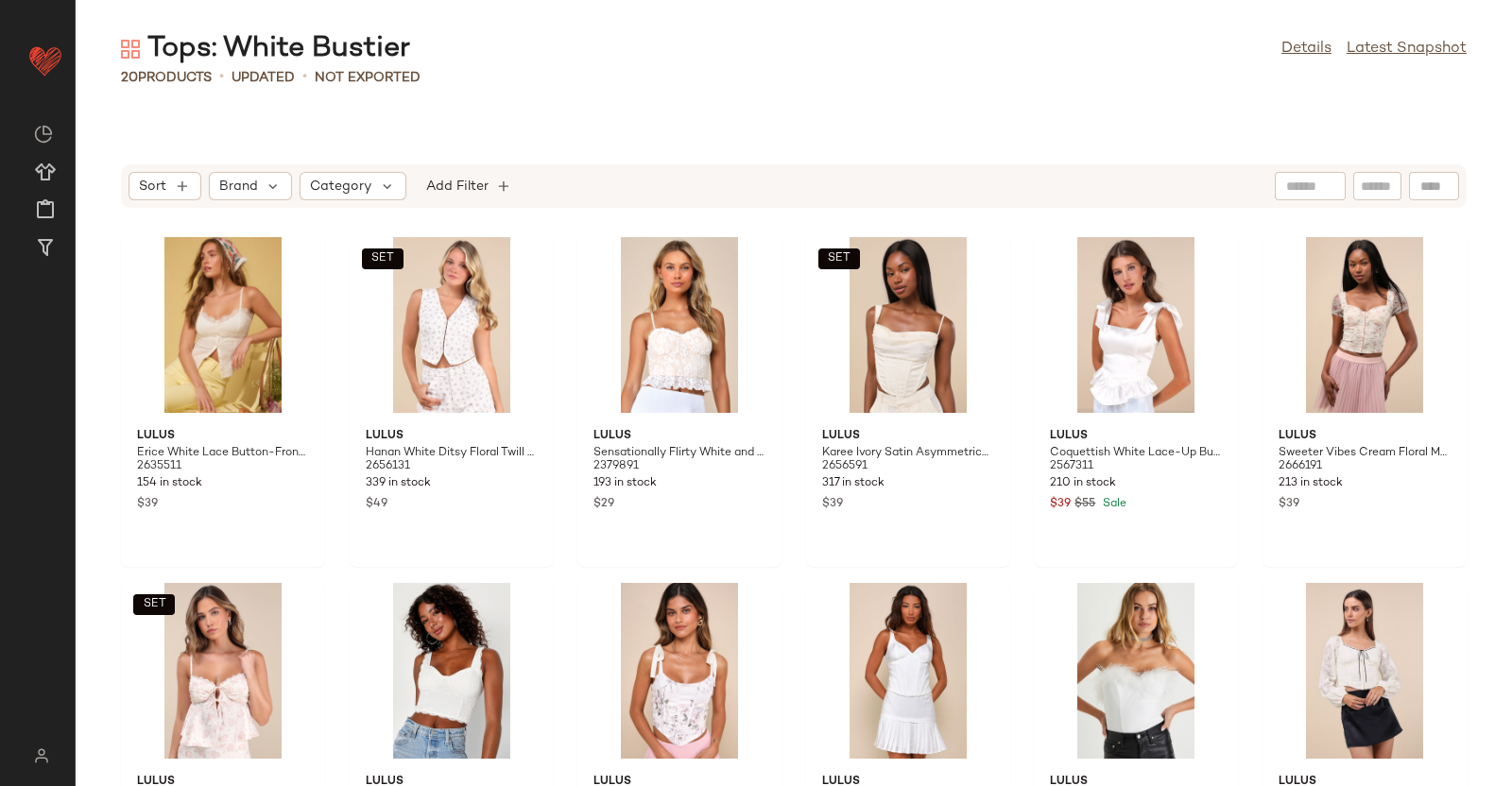 click on "Tops: White Bustier" at bounding box center (266, 49) 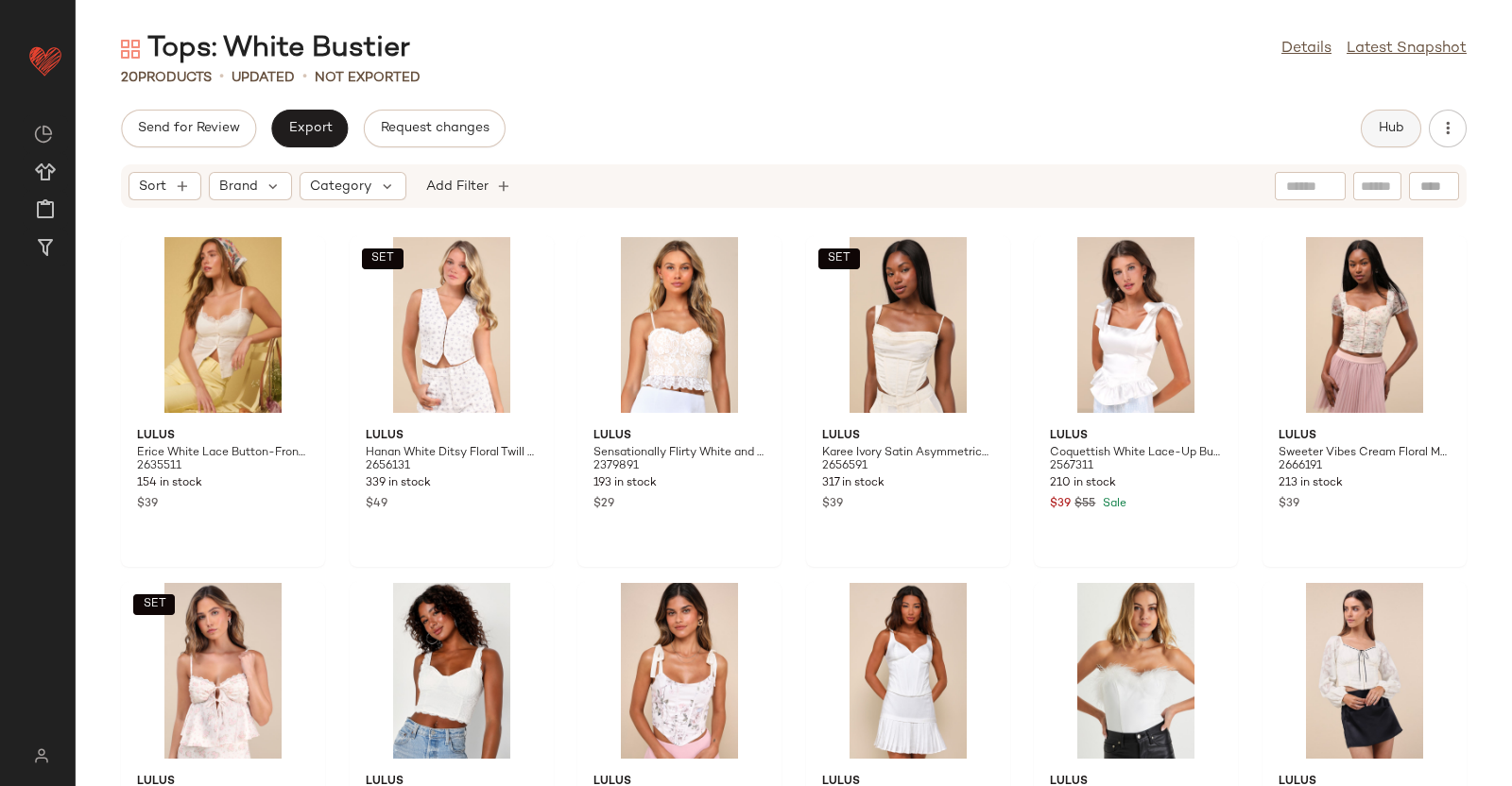 click on "Hub" at bounding box center [1391, 128] 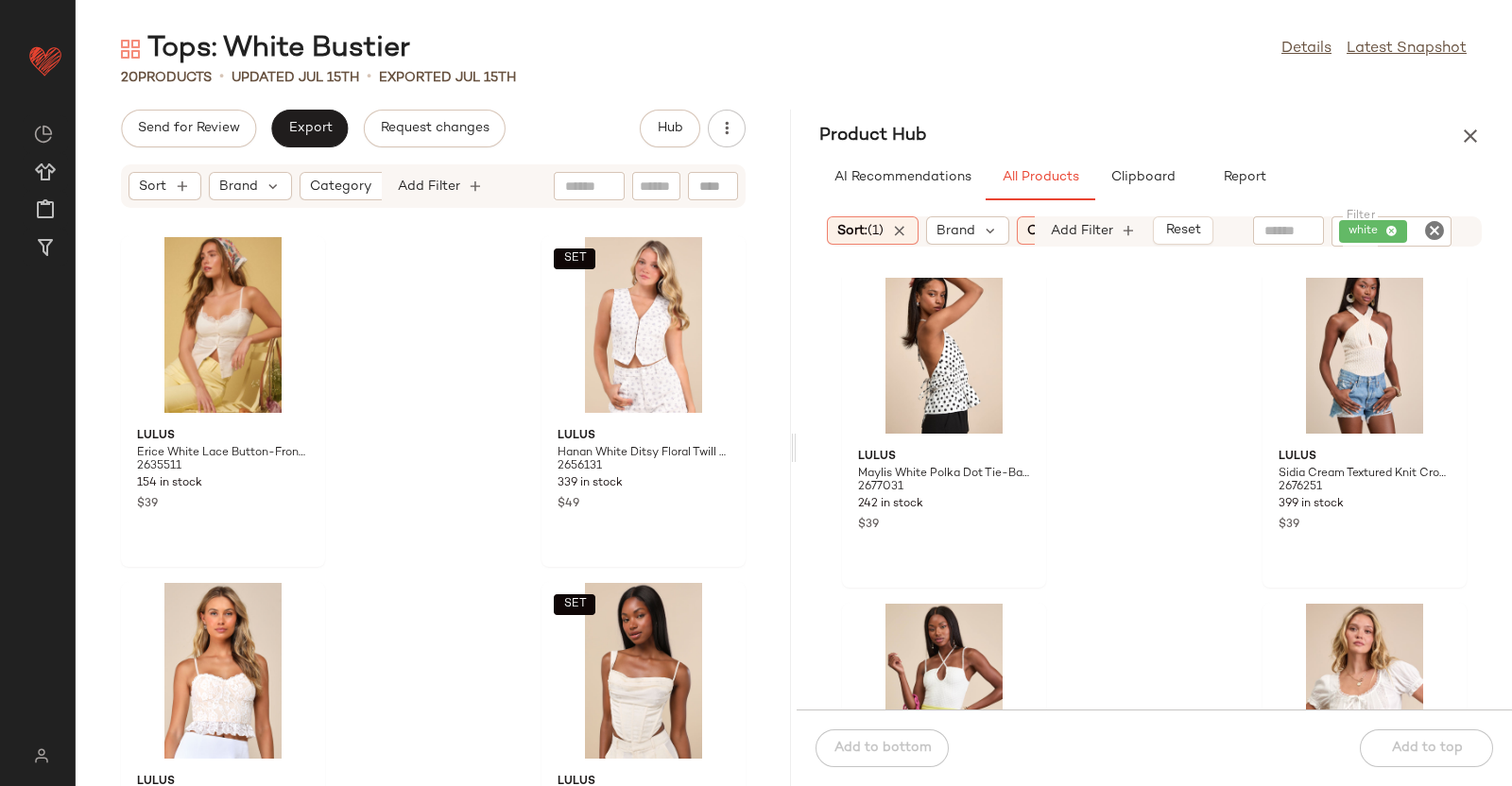 scroll, scrollTop: 250, scrollLeft: 0, axis: vertical 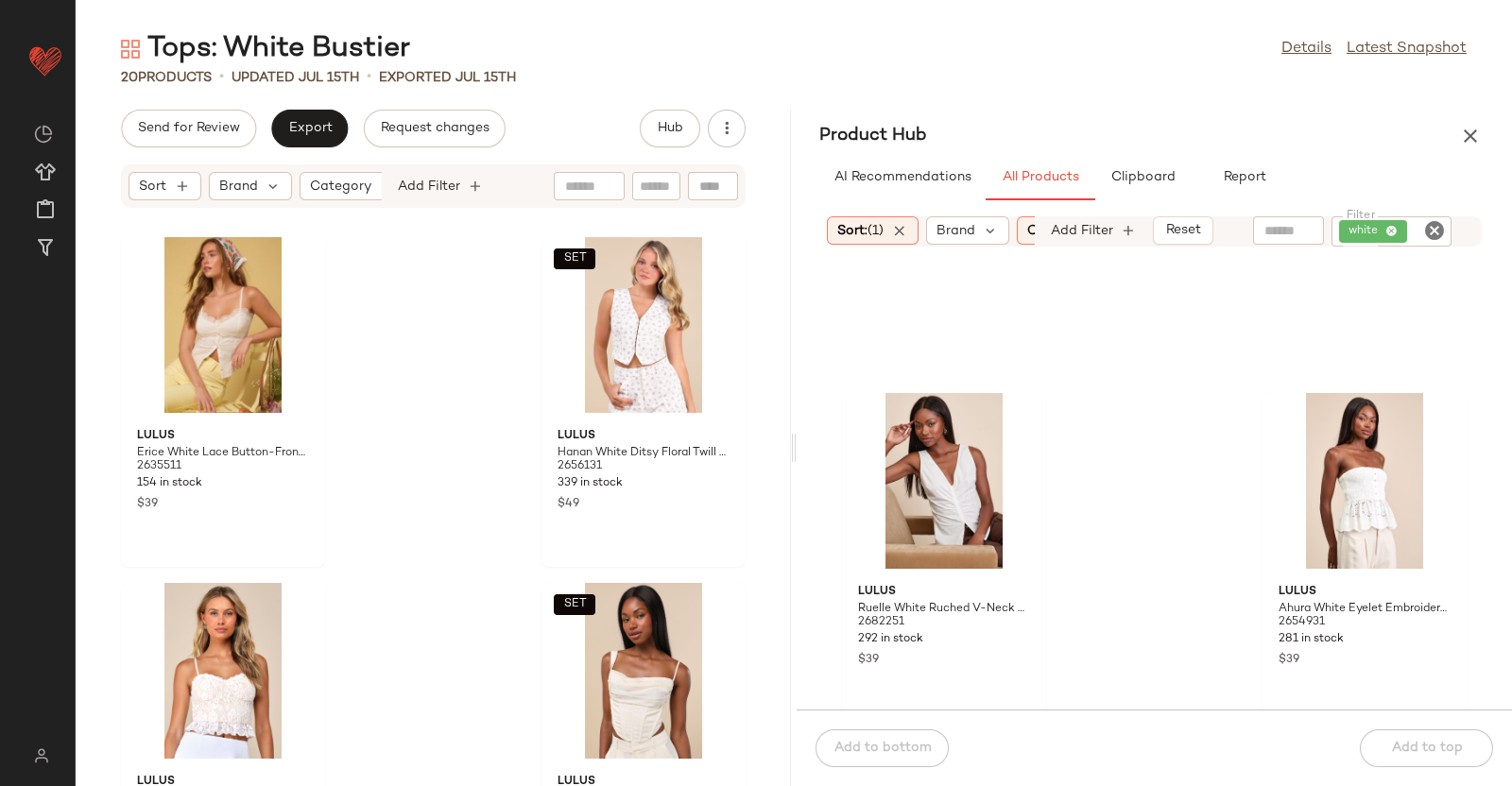 click at bounding box center [1470, 136] 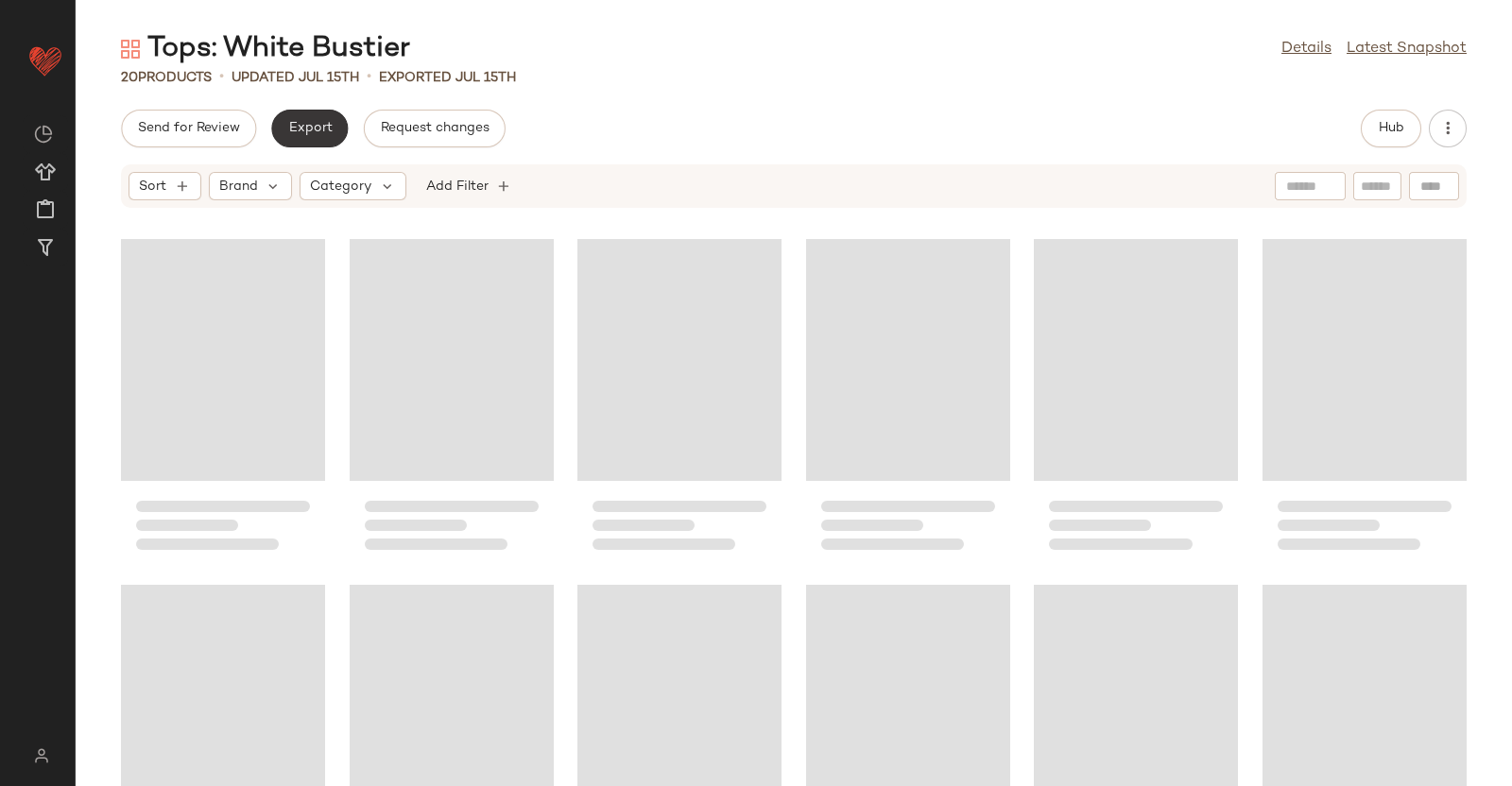 click on "Export" 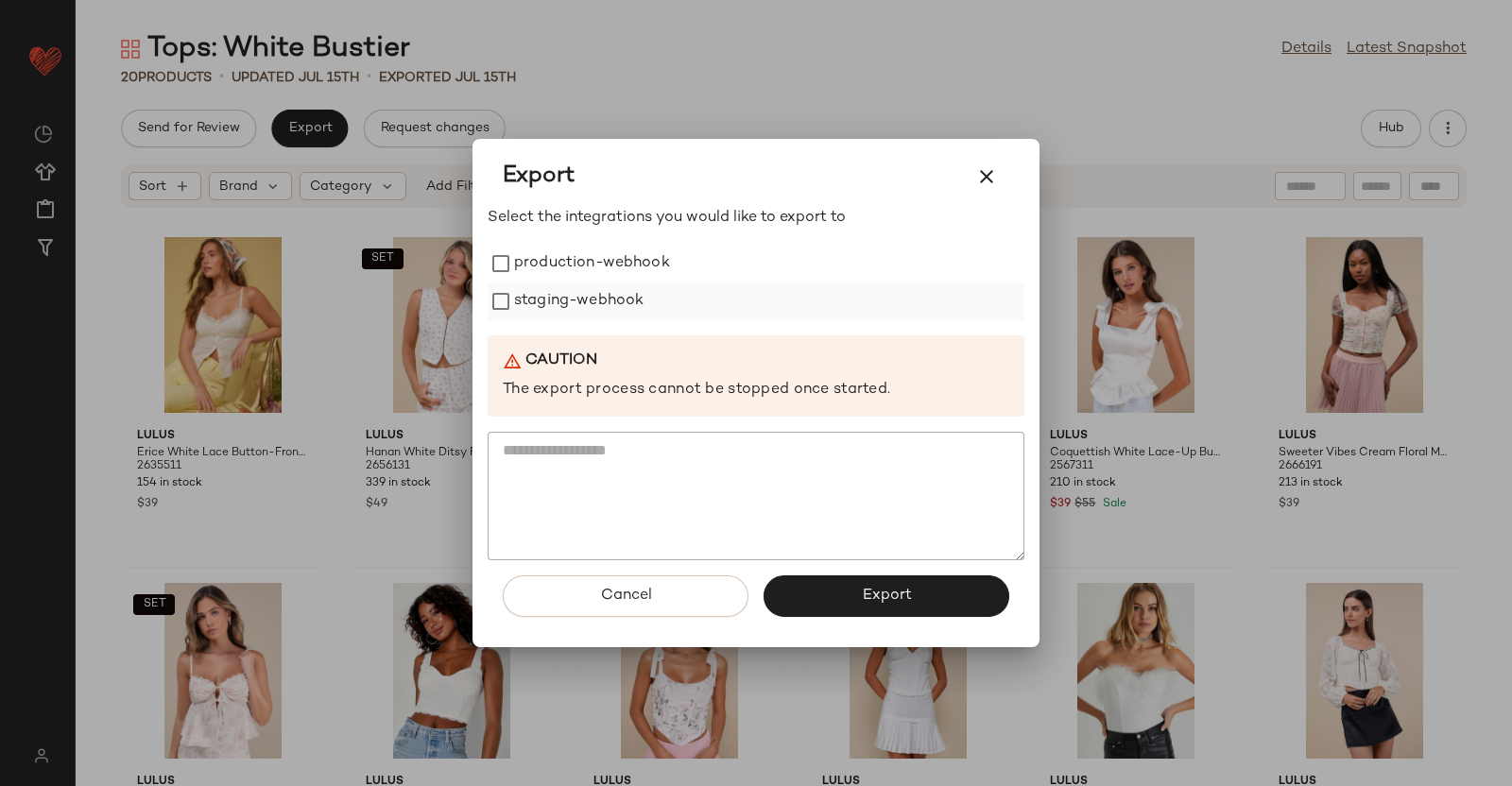 drag, startPoint x: 541, startPoint y: 265, endPoint x: 546, endPoint y: 305, distance: 40.311289 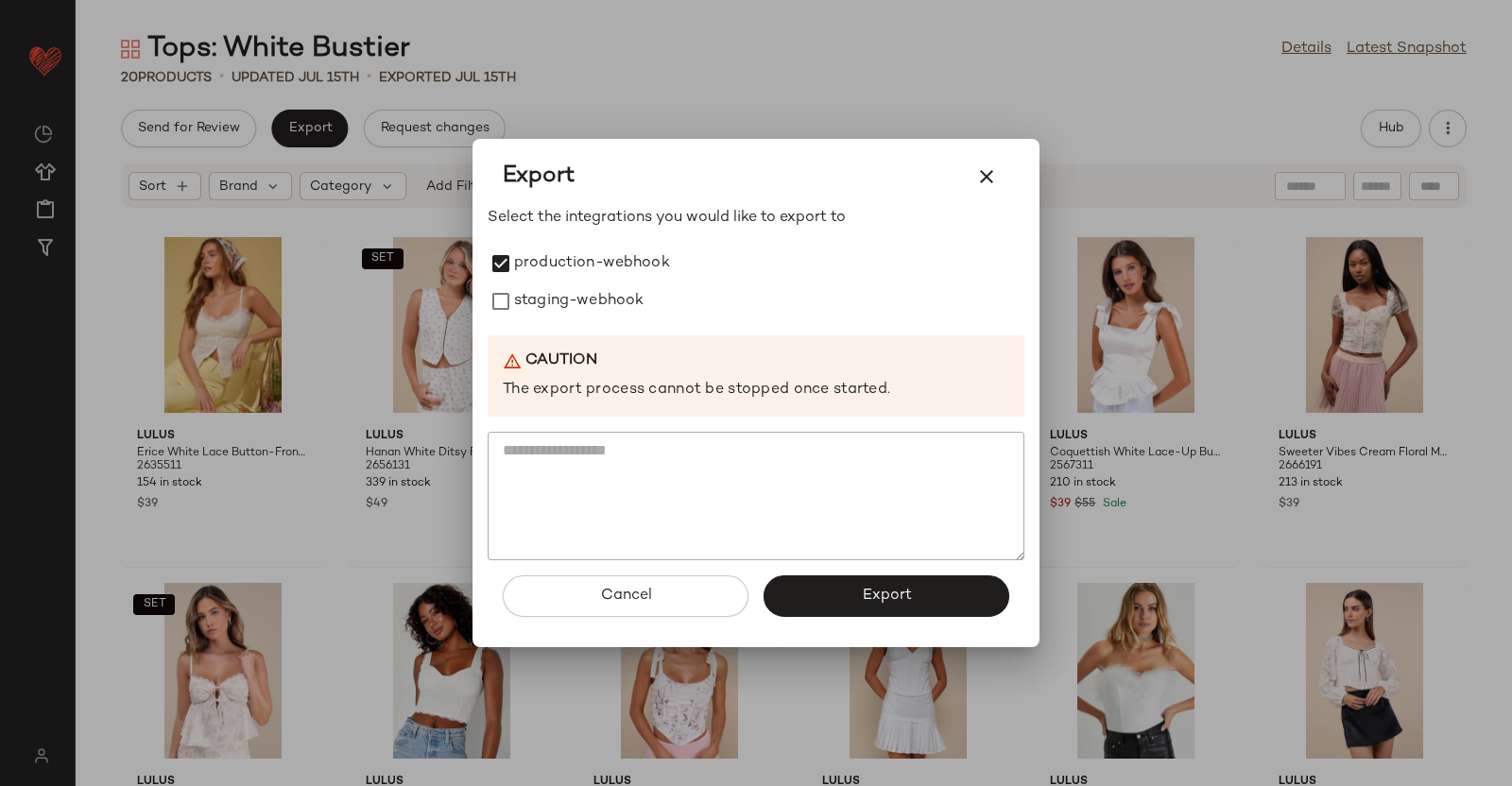 drag, startPoint x: 546, startPoint y: 305, endPoint x: 721, endPoint y: 432, distance: 216.22673 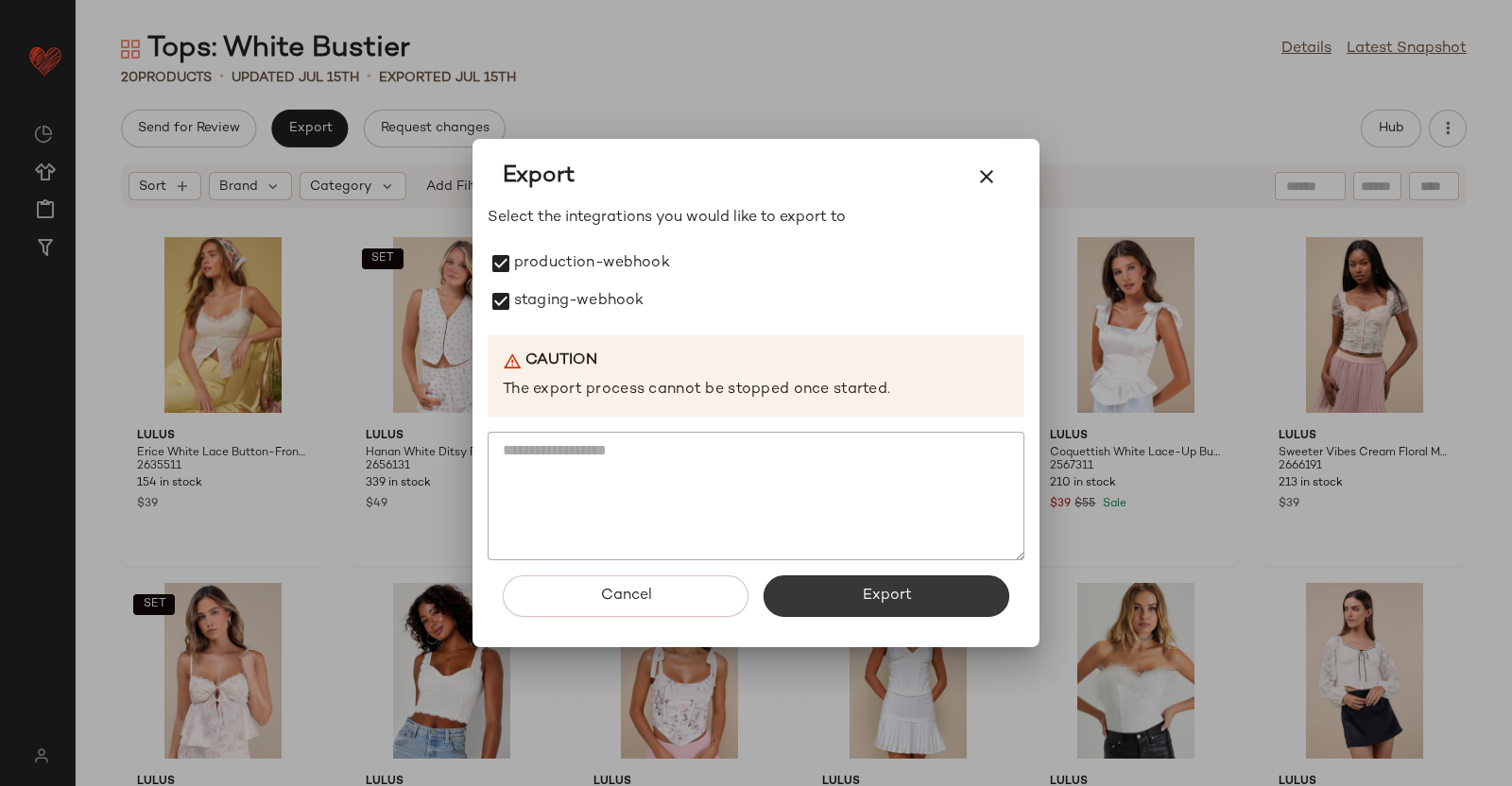 click on "Export" 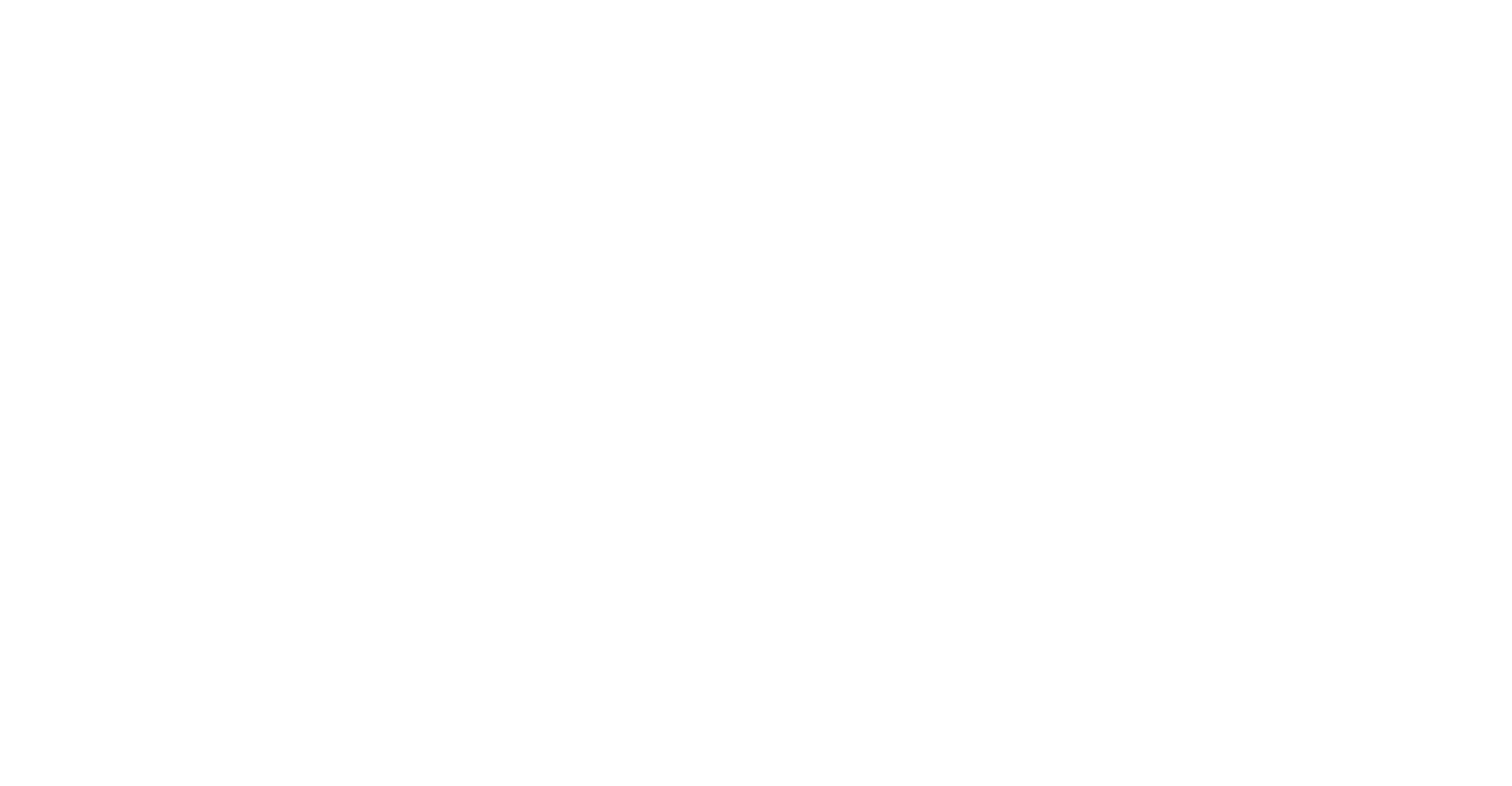 scroll, scrollTop: 0, scrollLeft: 0, axis: both 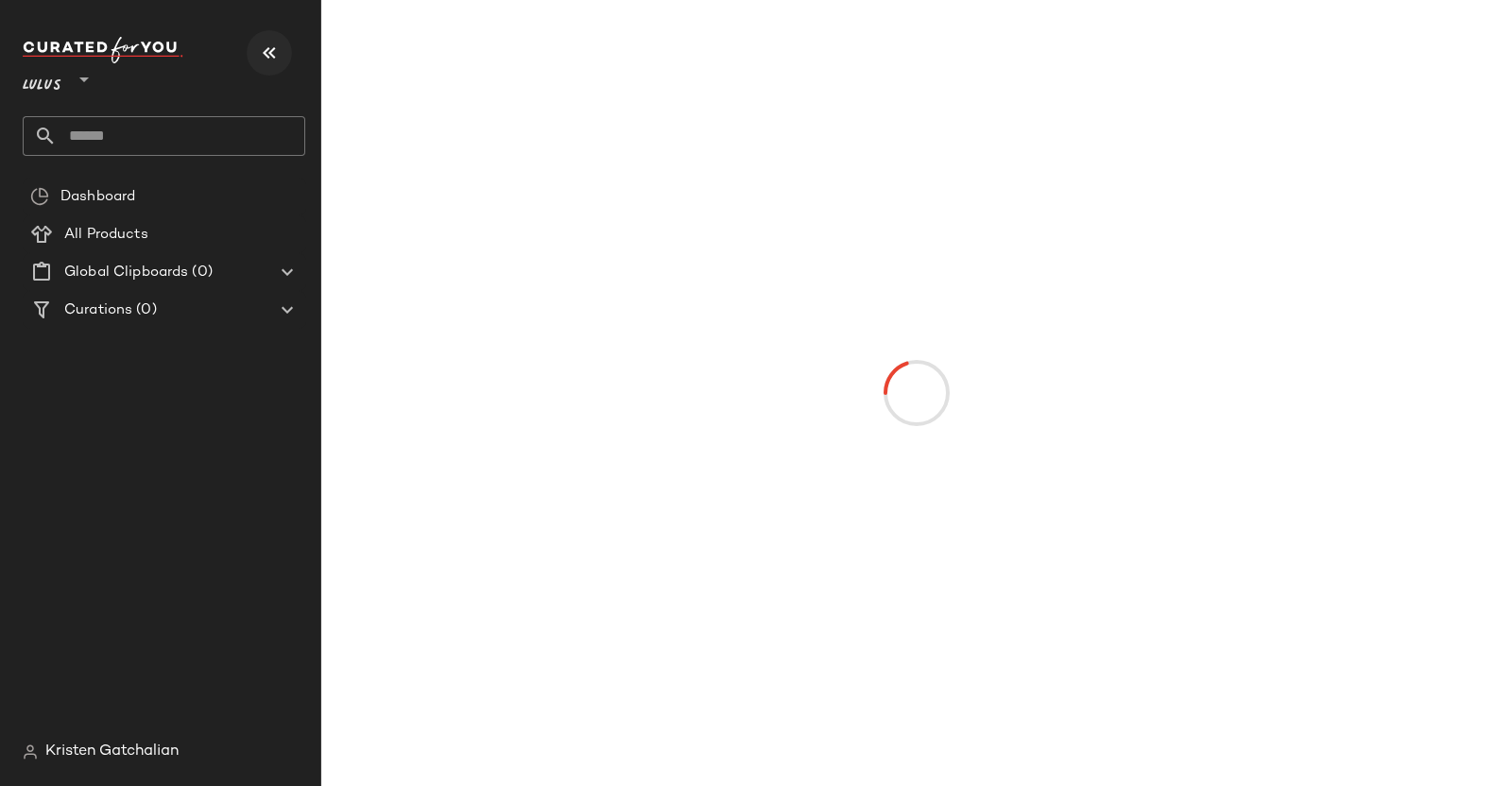 click at bounding box center [269, 53] 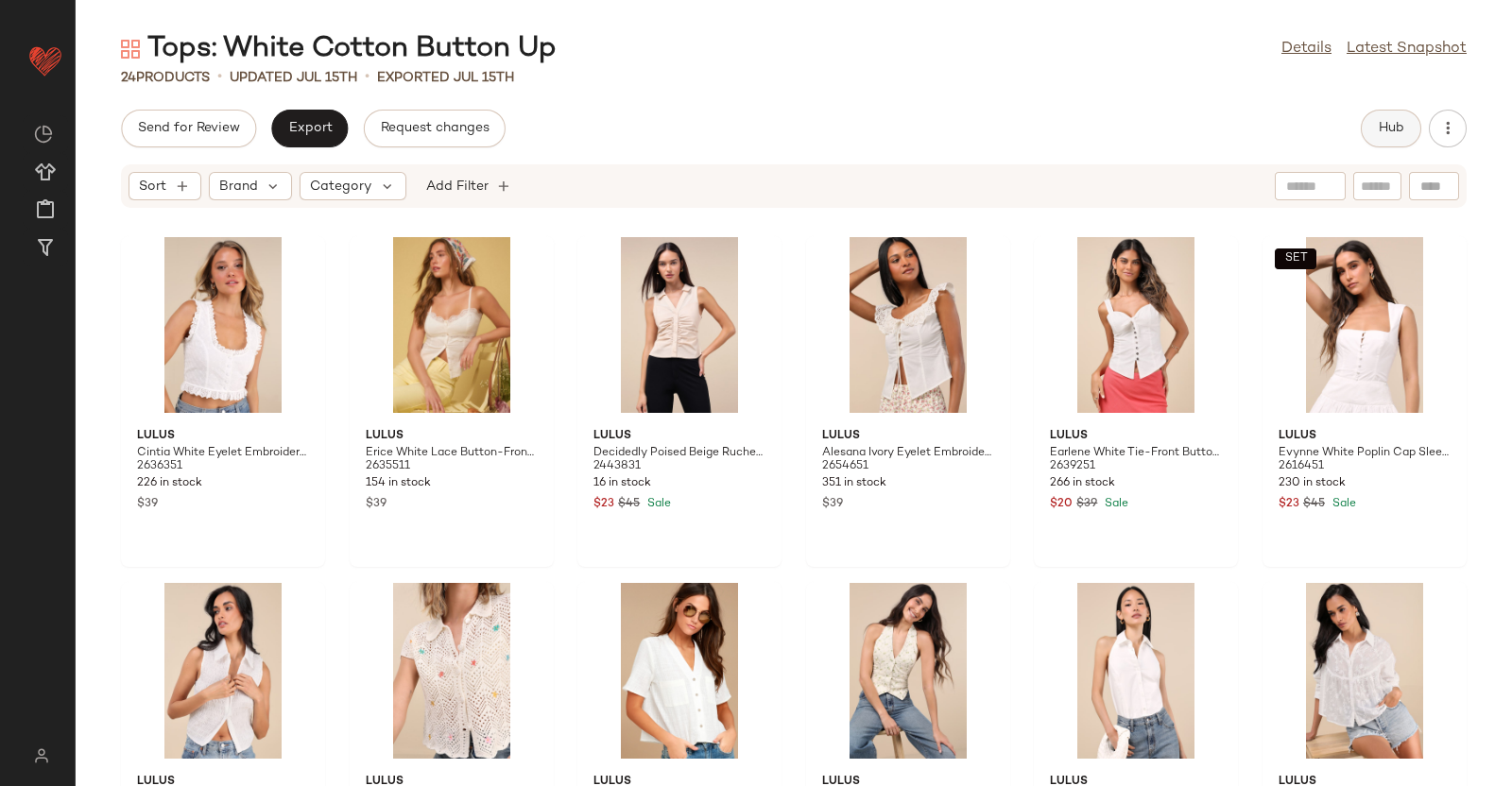 click on "Hub" at bounding box center (1391, 128) 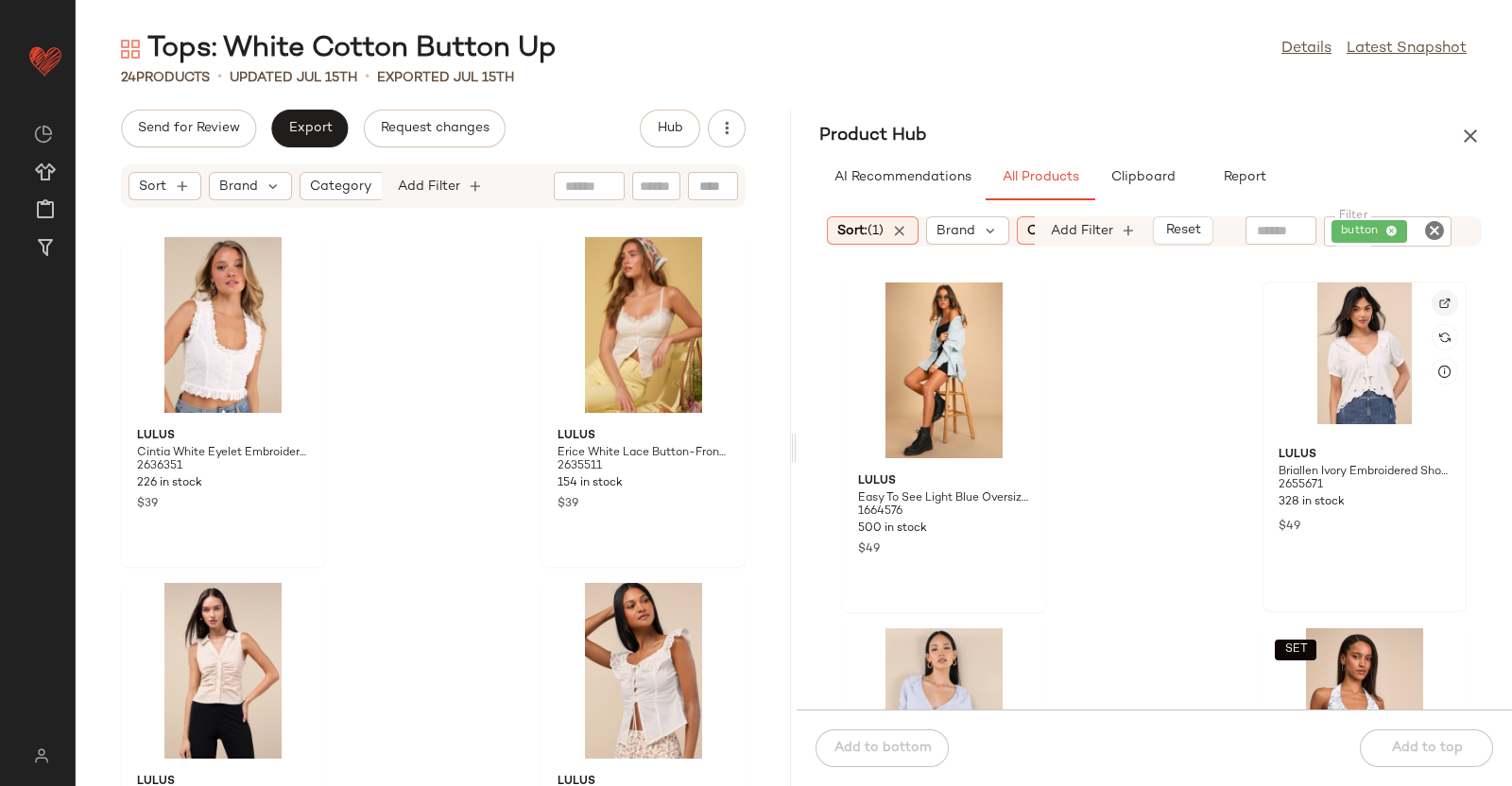 click 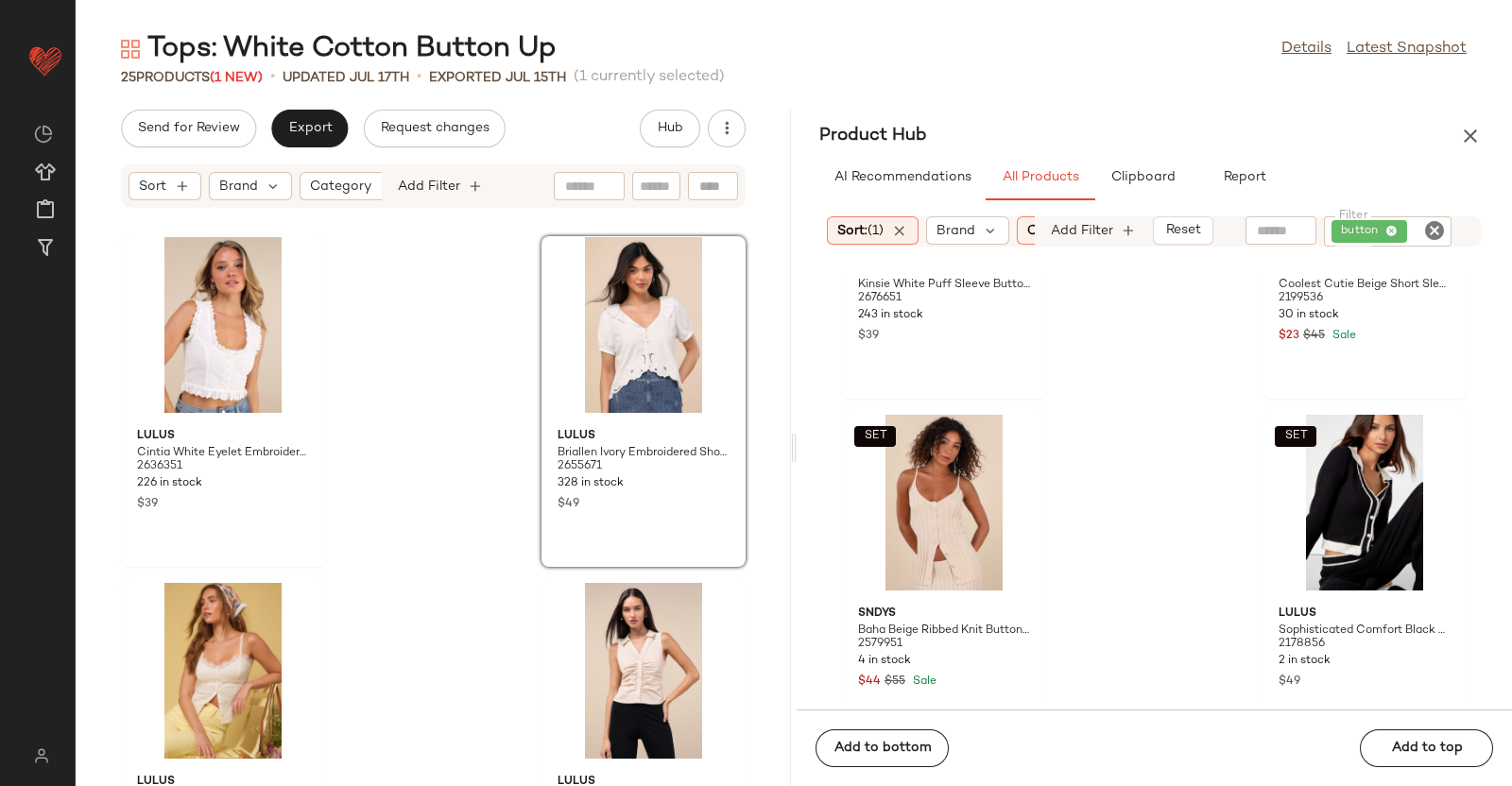 scroll, scrollTop: 1301, scrollLeft: 0, axis: vertical 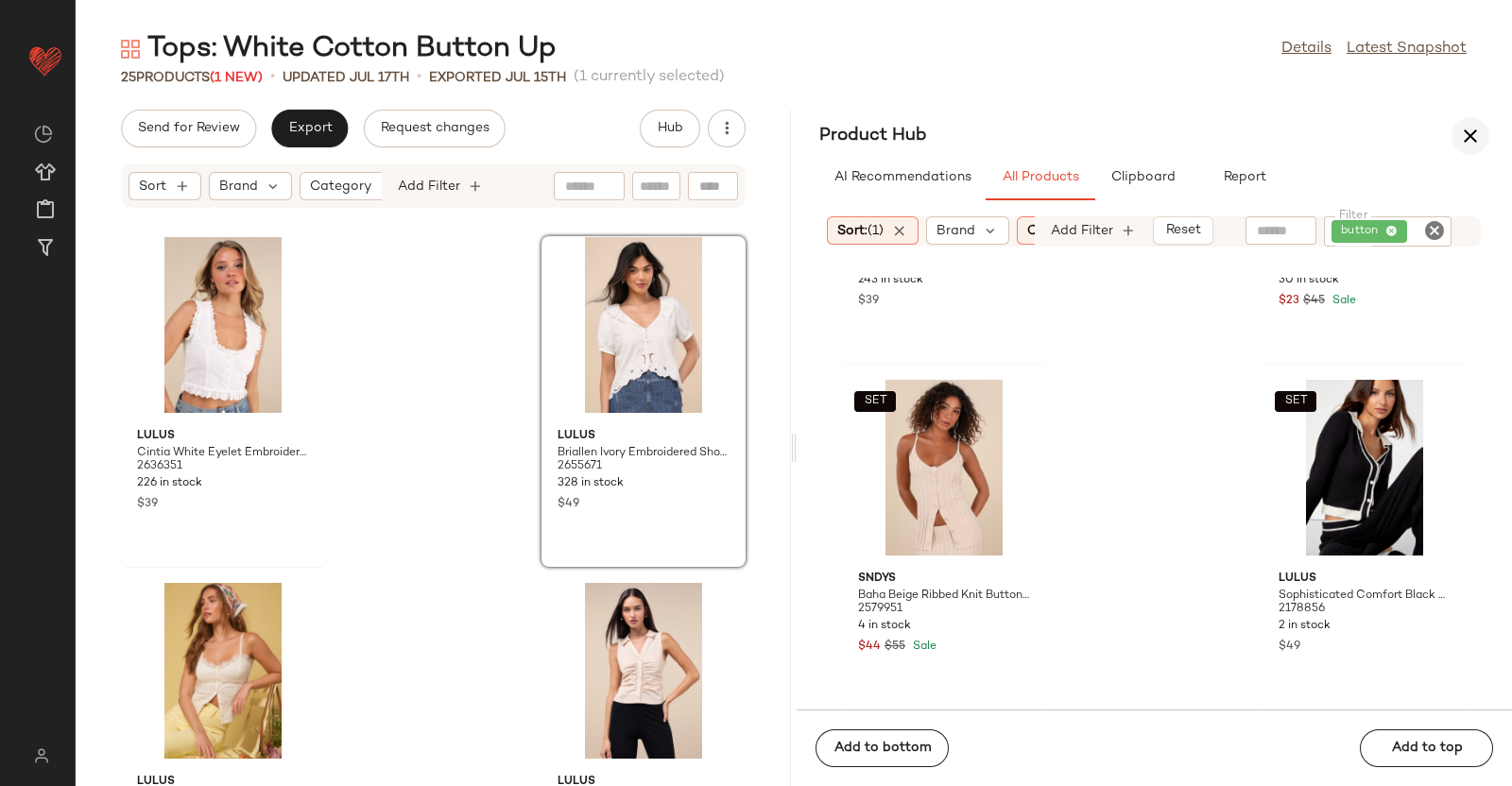click at bounding box center (1470, 136) 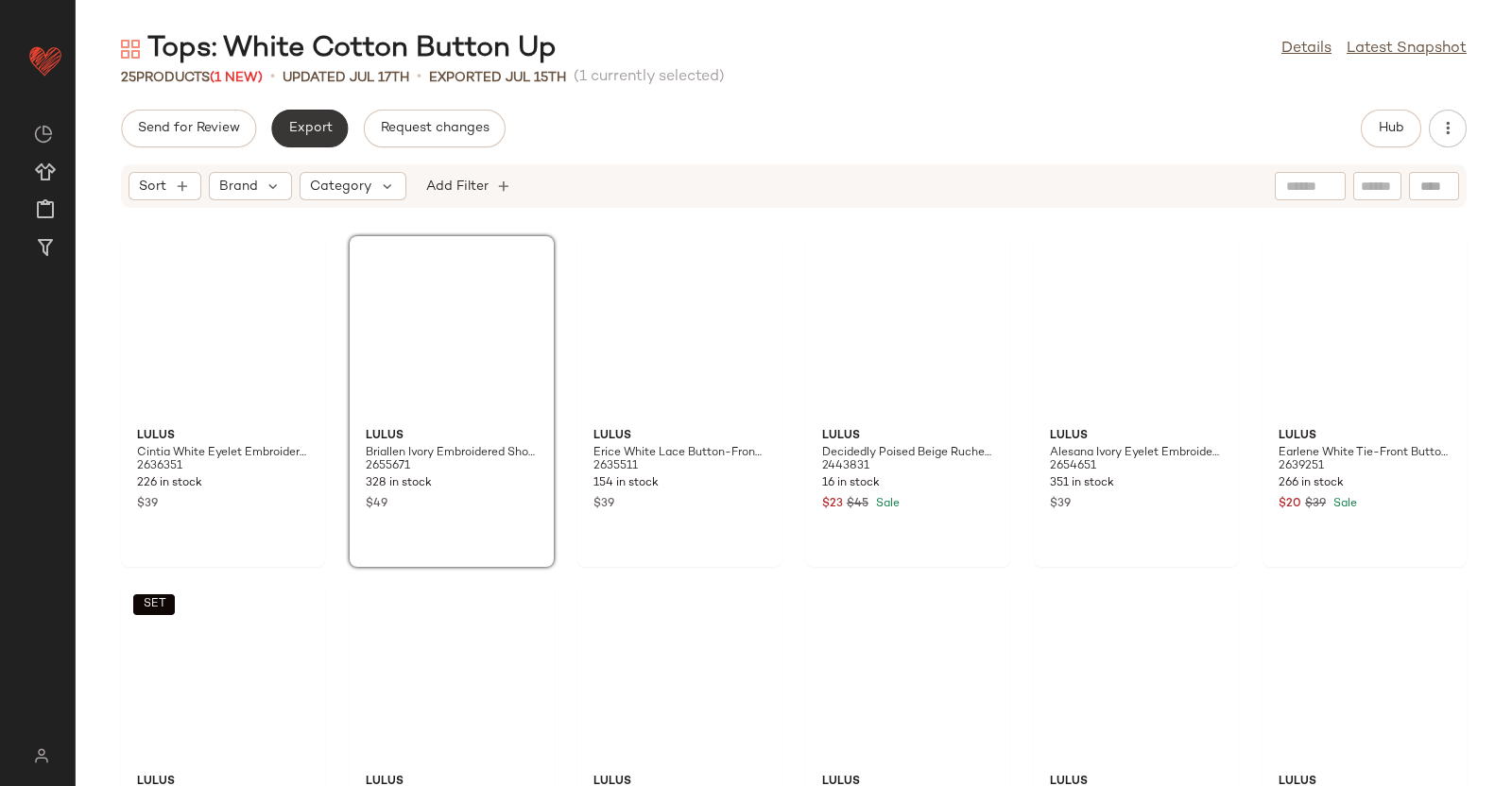 click on "Export" 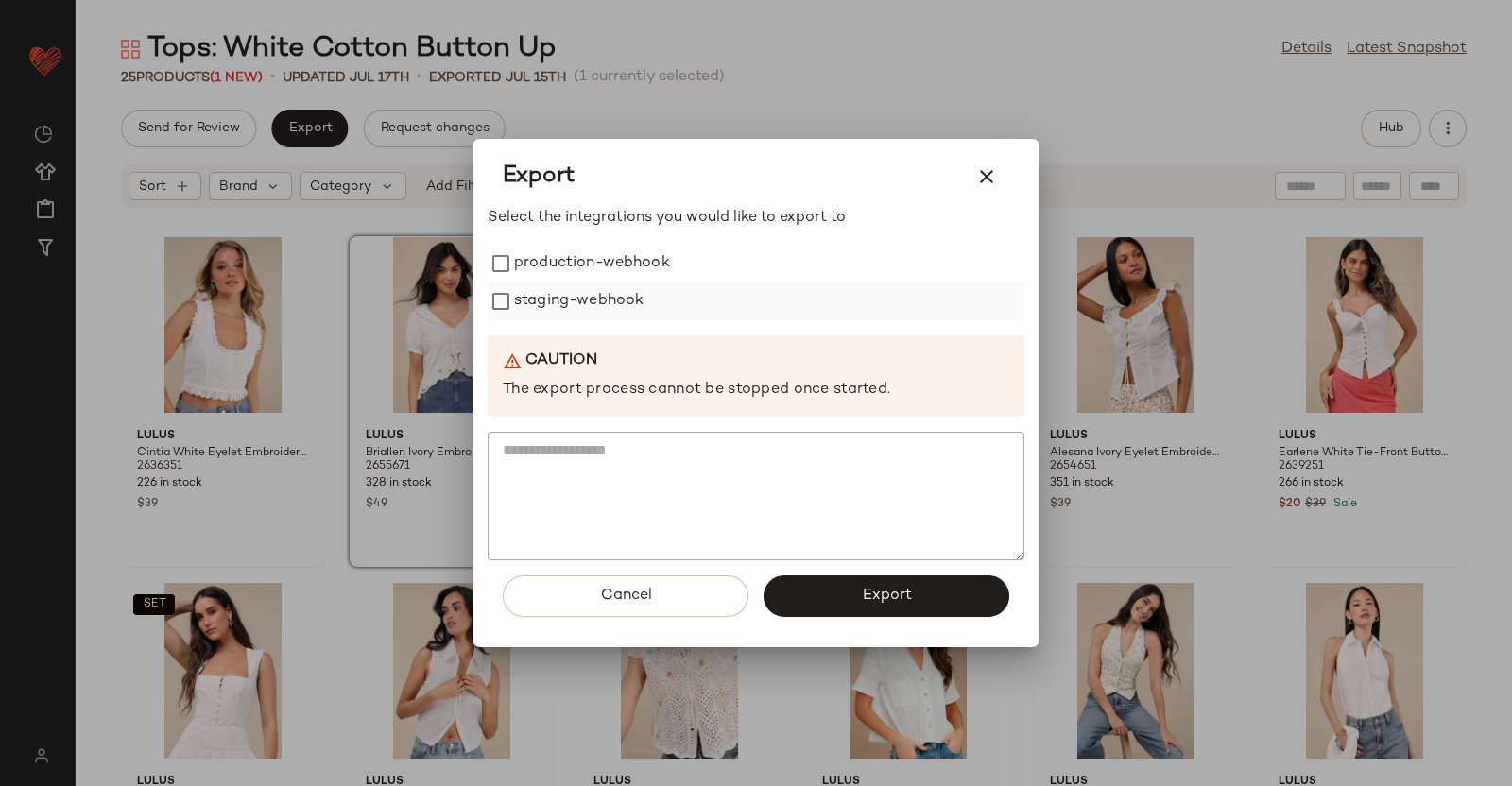 click on "staging-webhook" at bounding box center [578, 301] 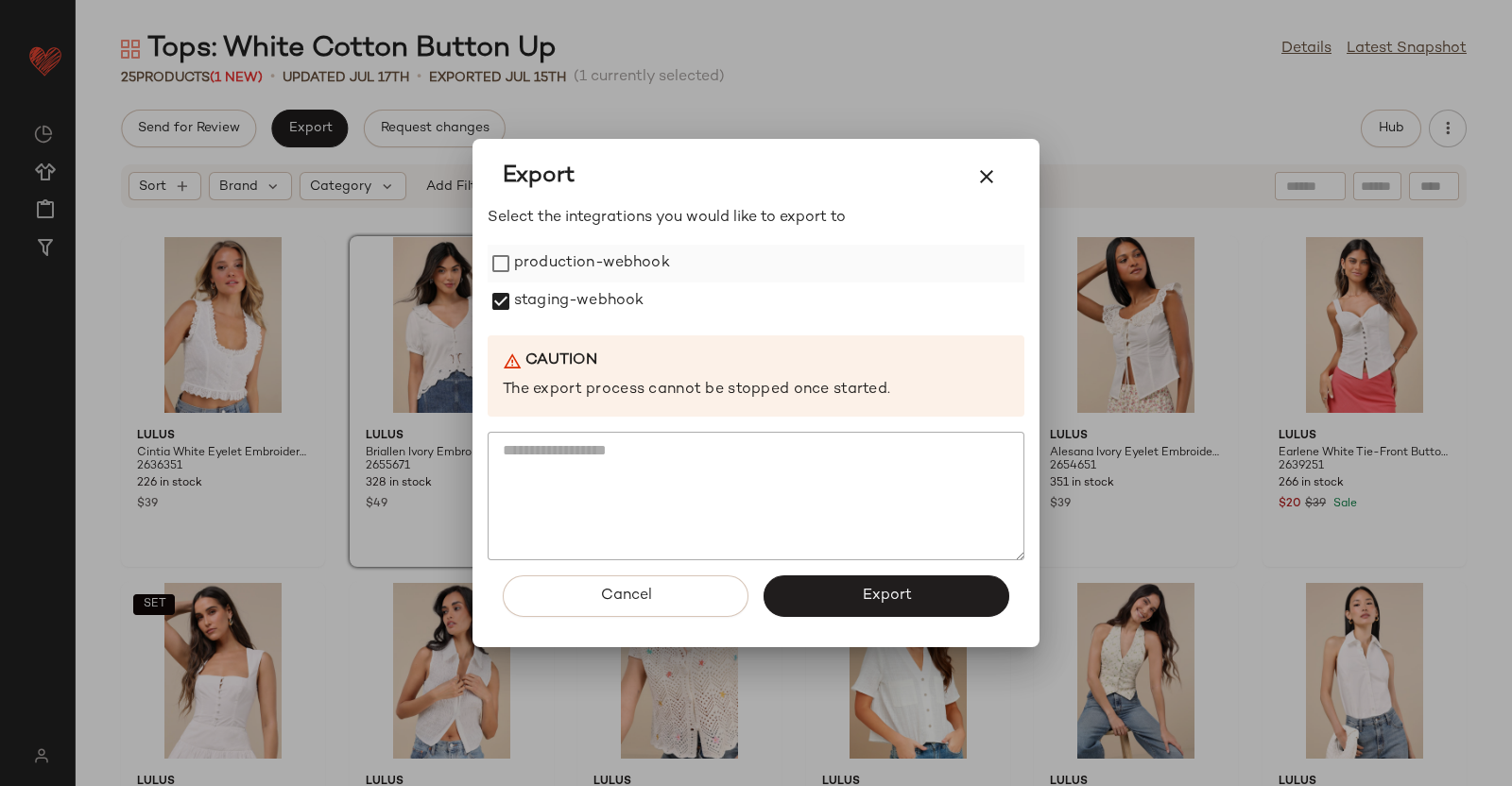 click on "production-webhook" at bounding box center [592, 264] 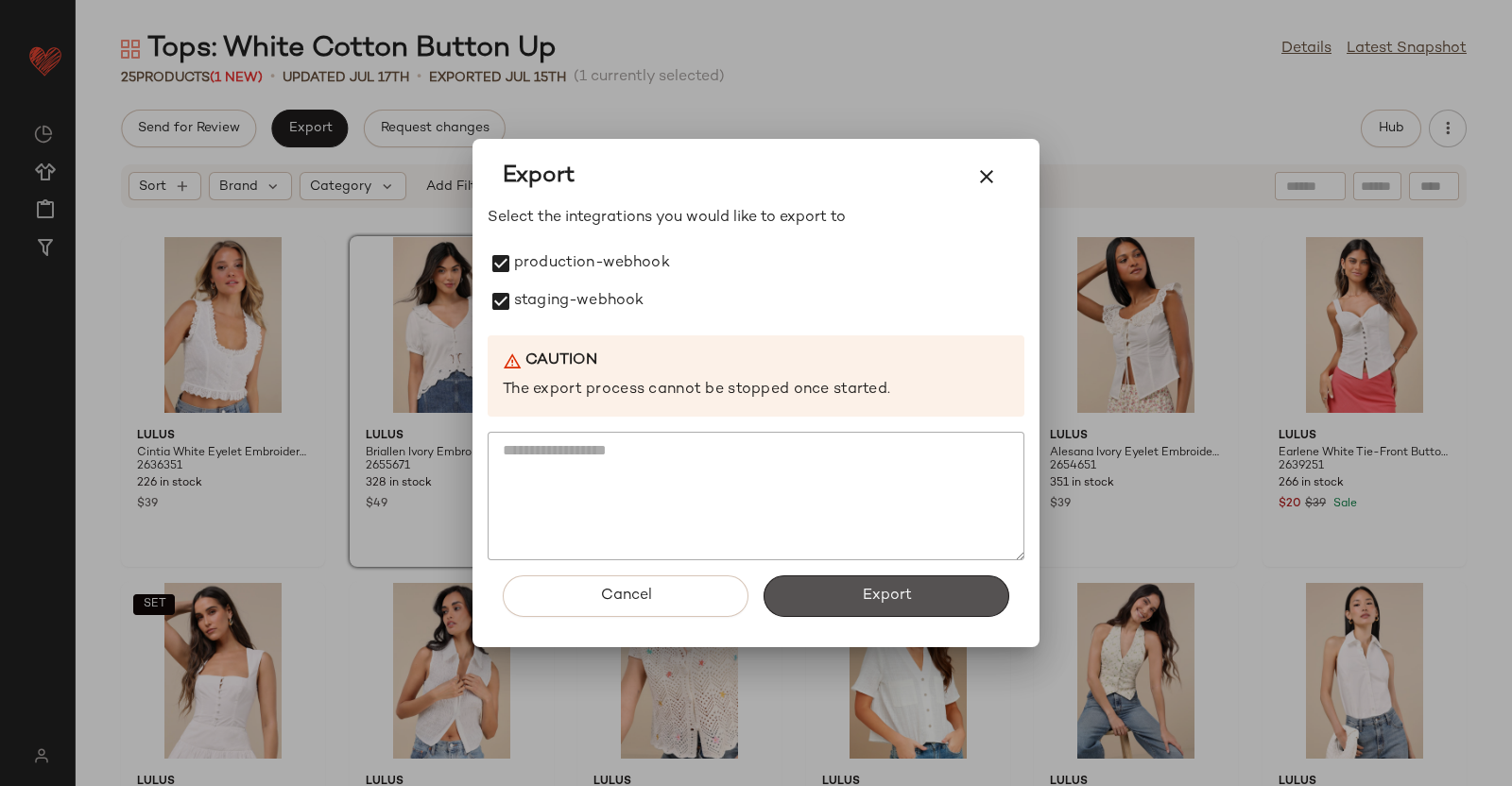 click on "Export" at bounding box center [886, 596] 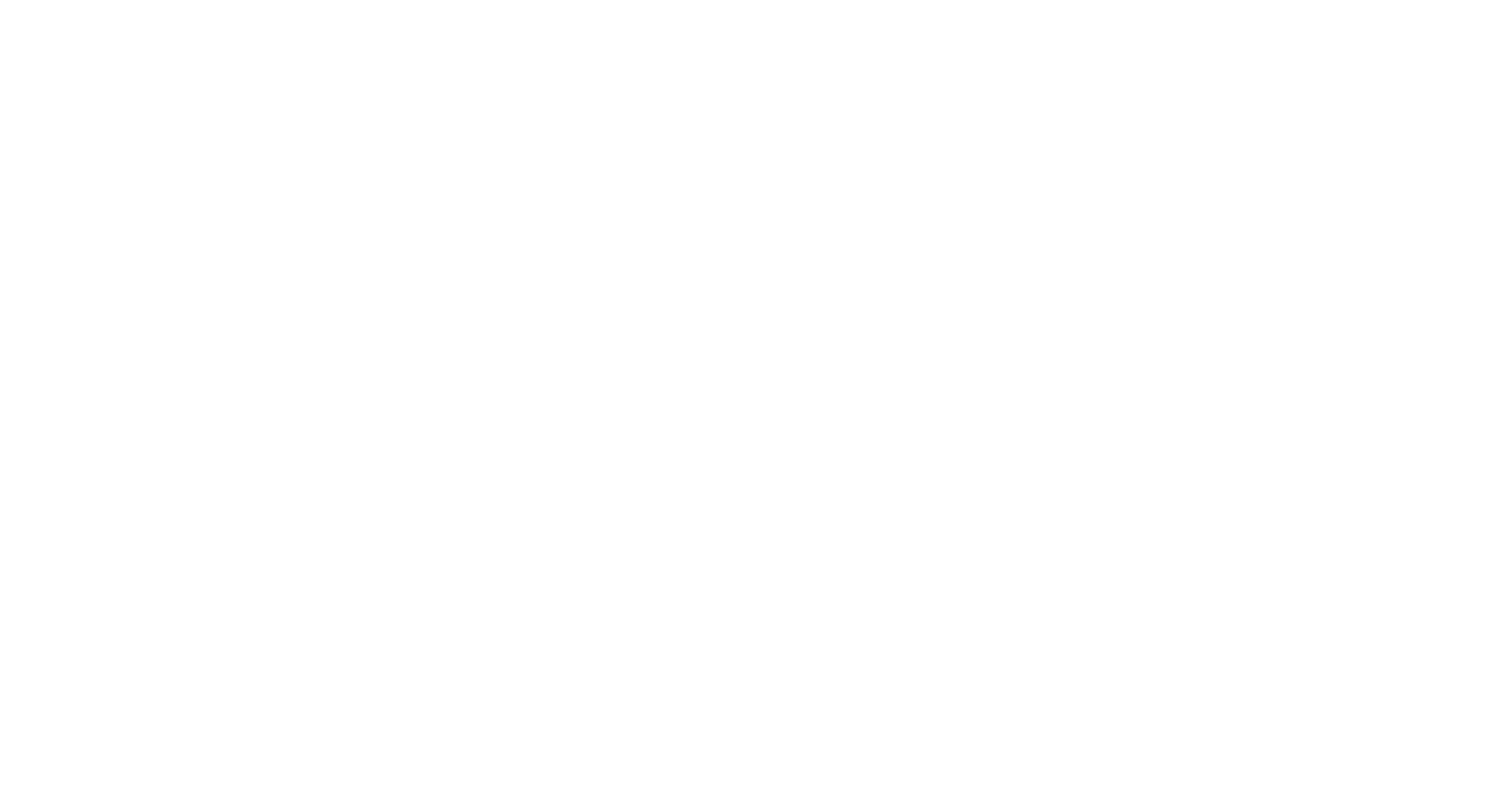 scroll, scrollTop: 0, scrollLeft: 0, axis: both 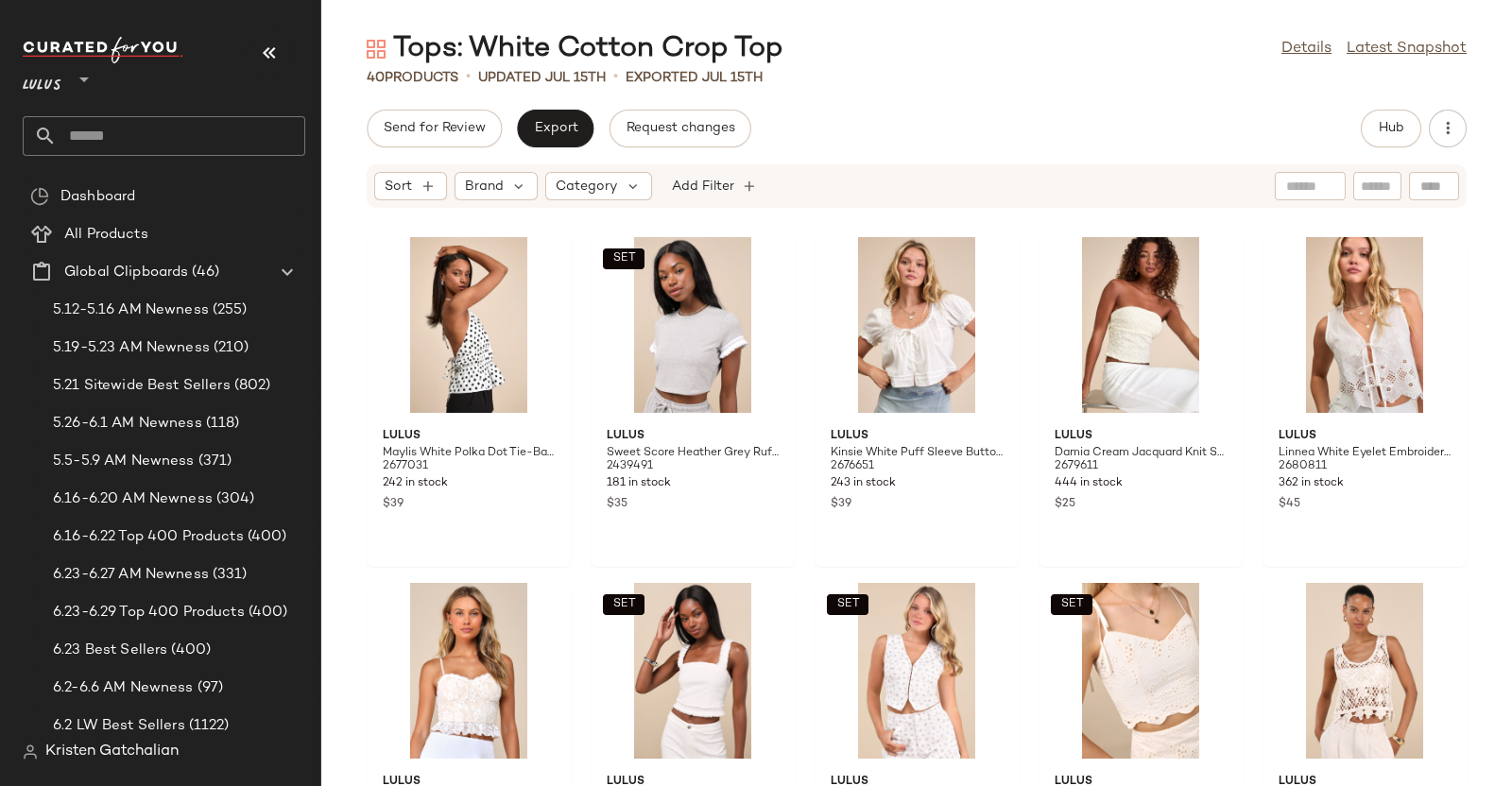 click at bounding box center (269, 53) 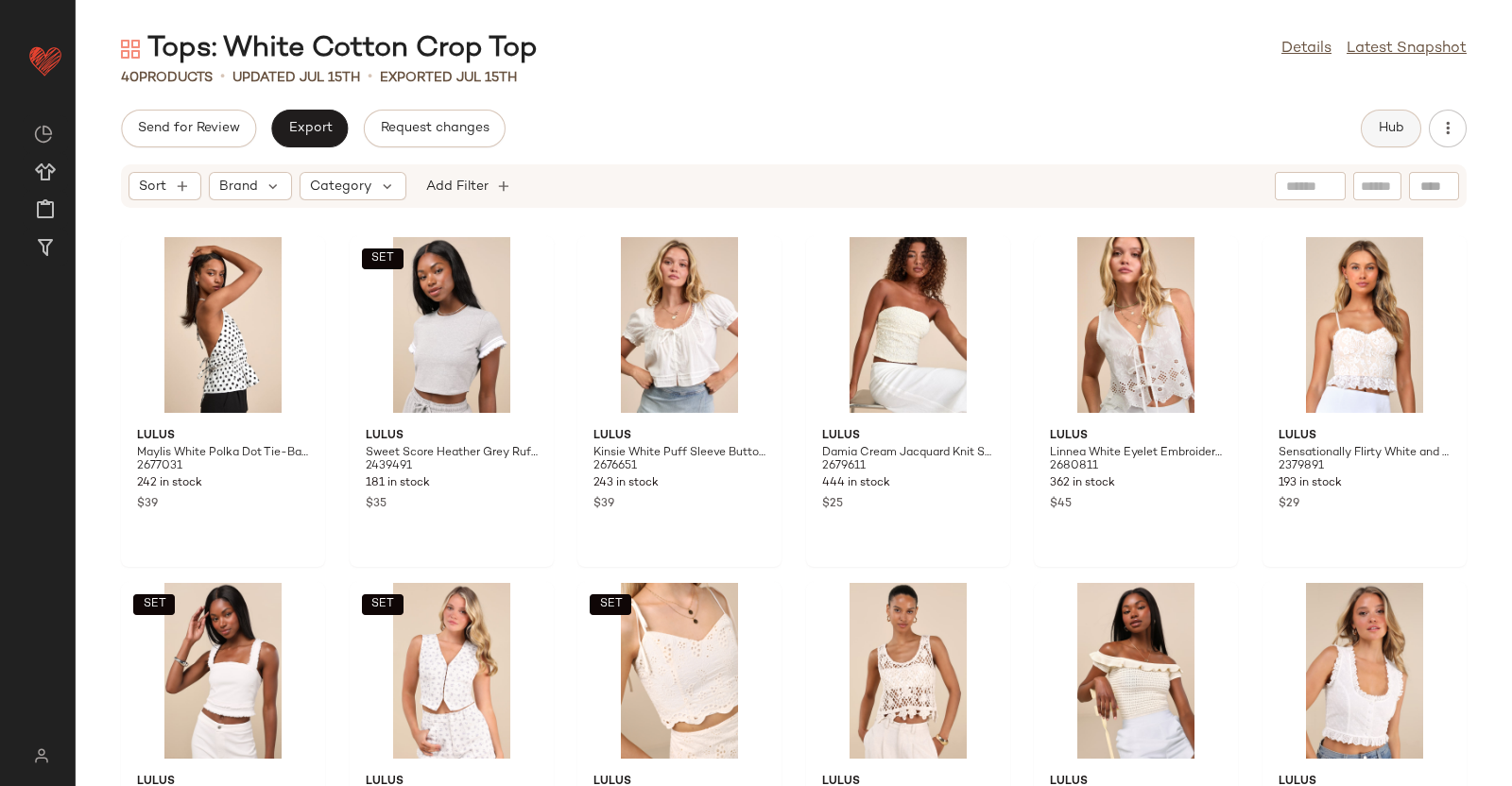 click on "Hub" at bounding box center (1391, 128) 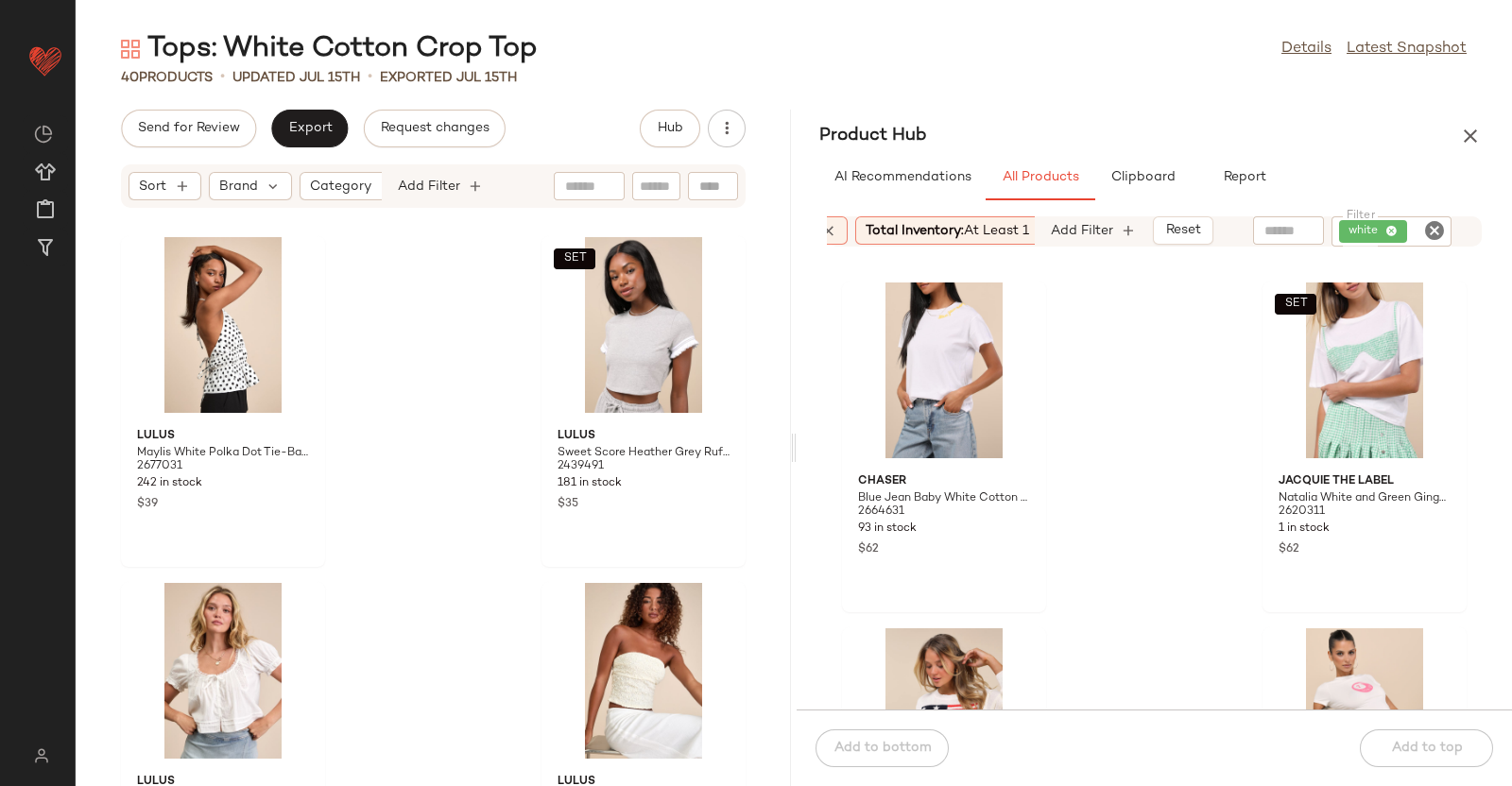 scroll, scrollTop: 0, scrollLeft: 678, axis: horizontal 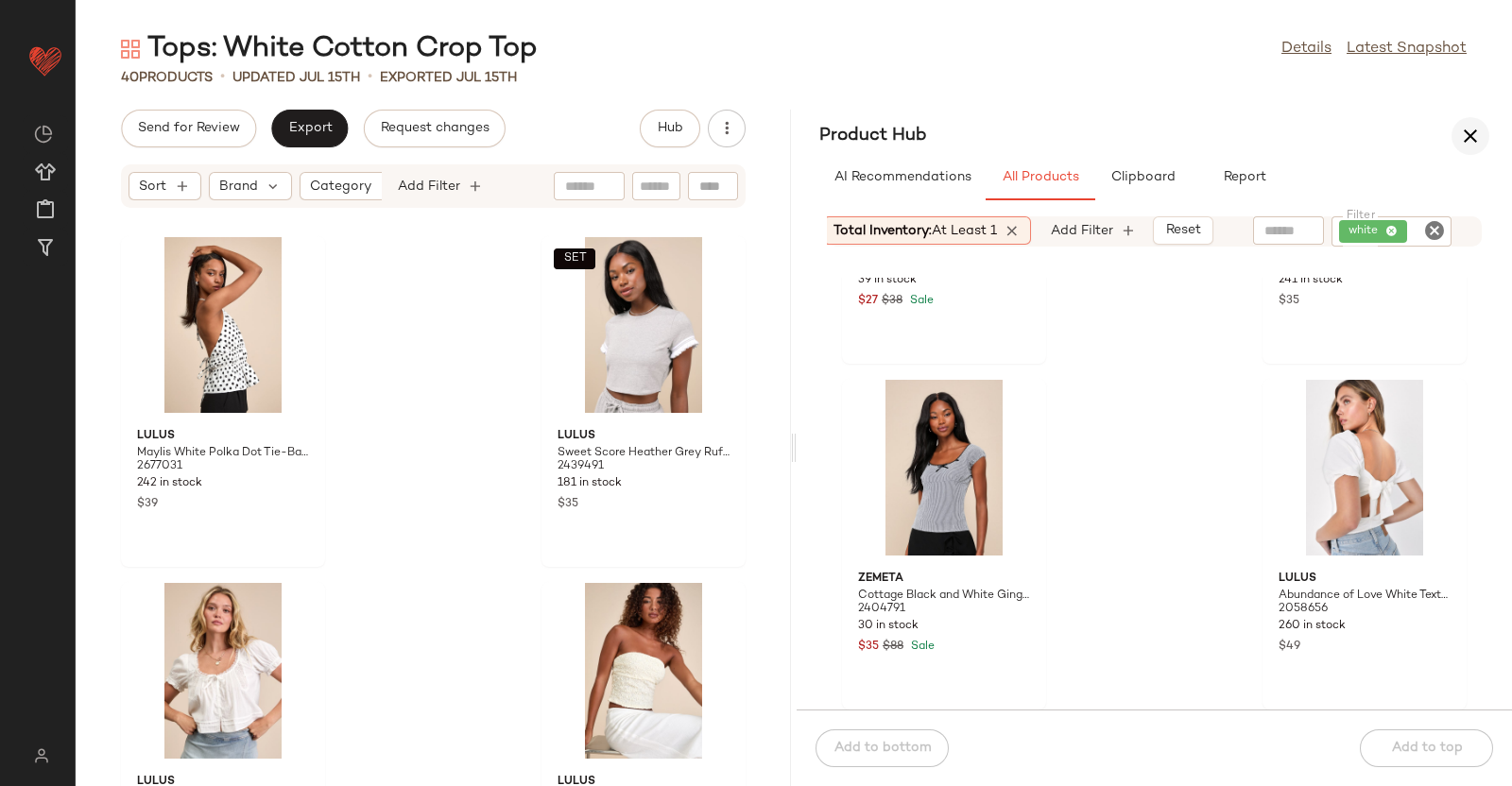 click at bounding box center (1470, 136) 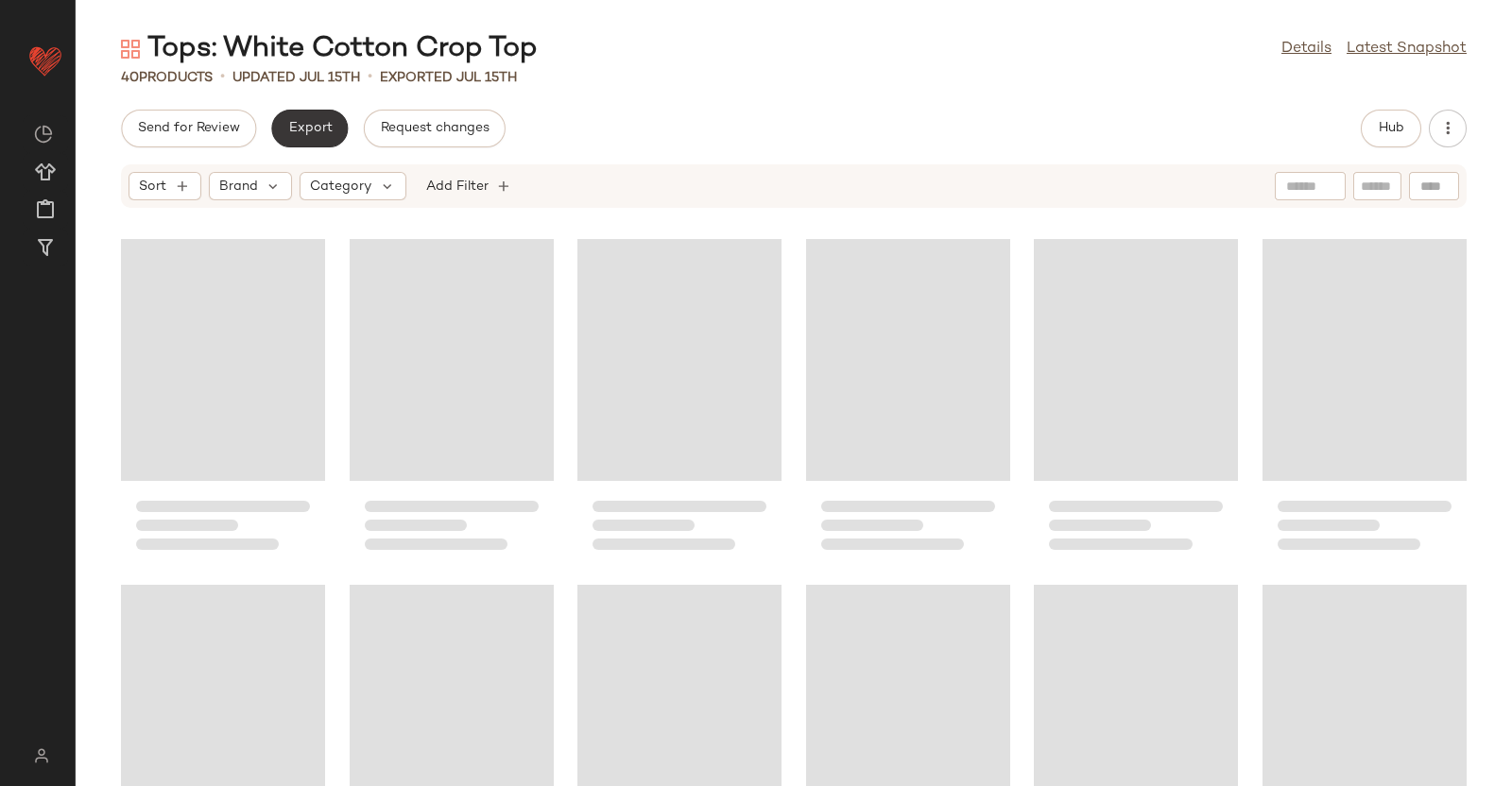click on "Export" 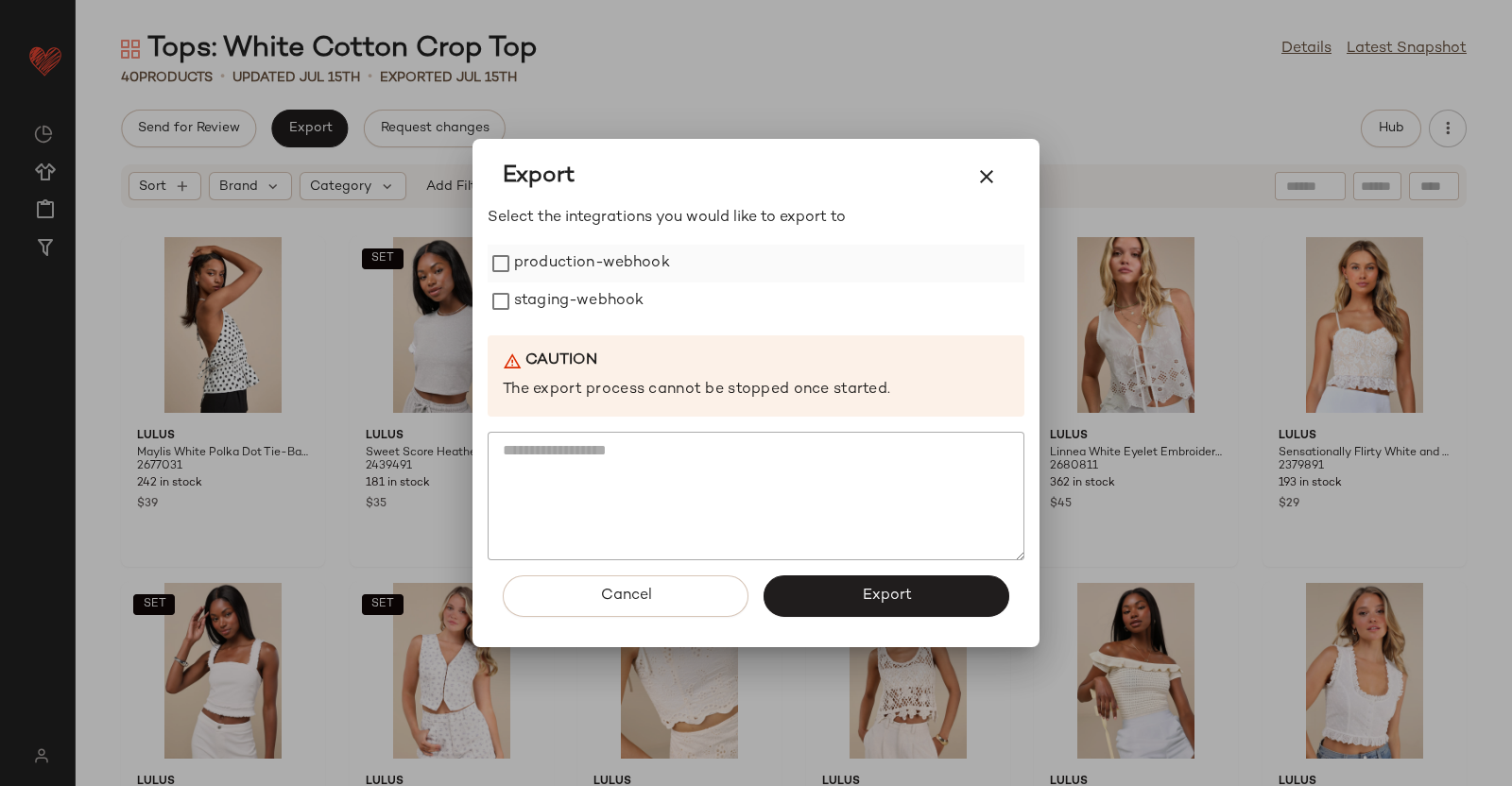 click on "production-webhook" at bounding box center (592, 264) 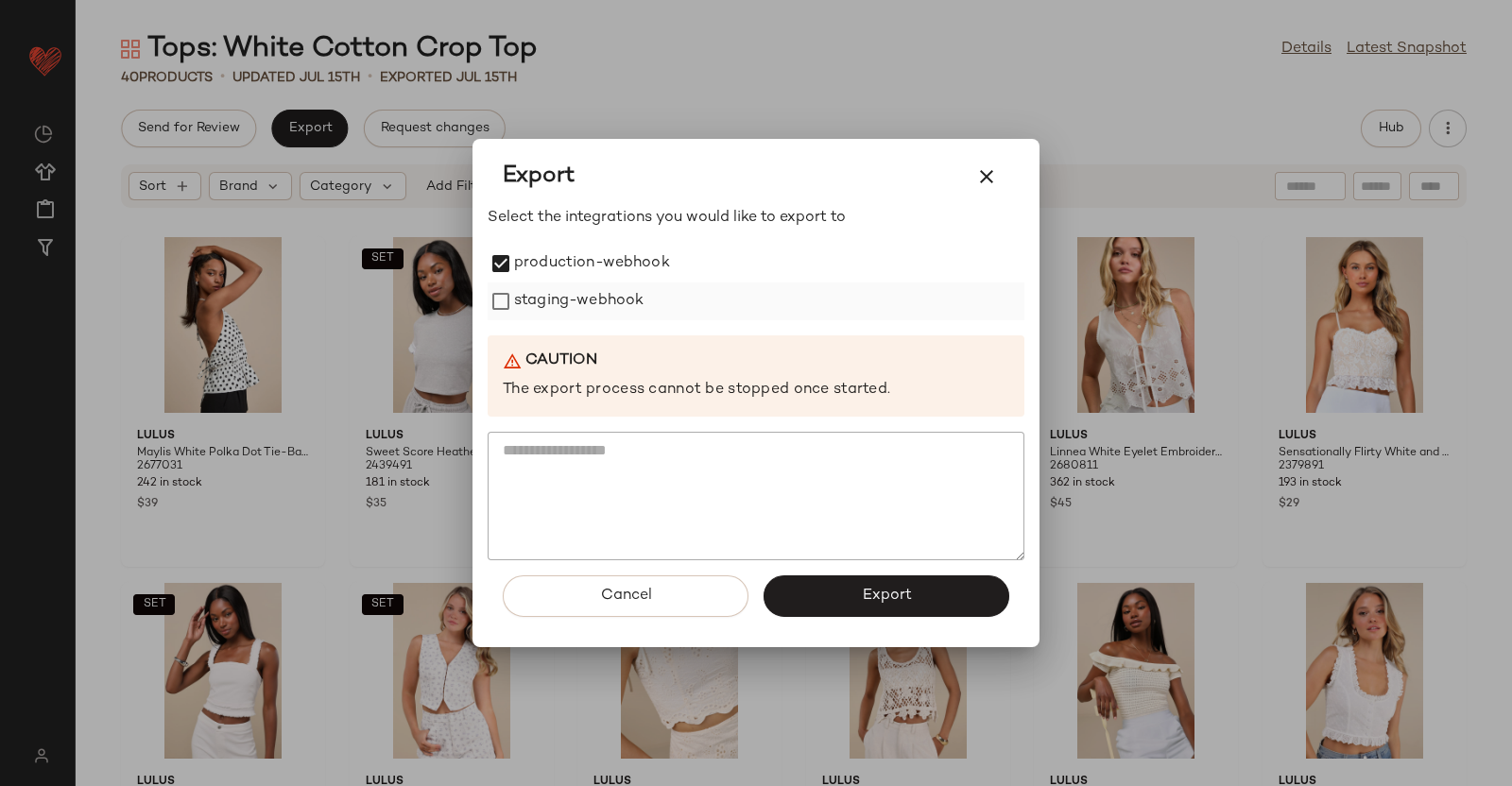 click on "staging-webhook" at bounding box center (578, 301) 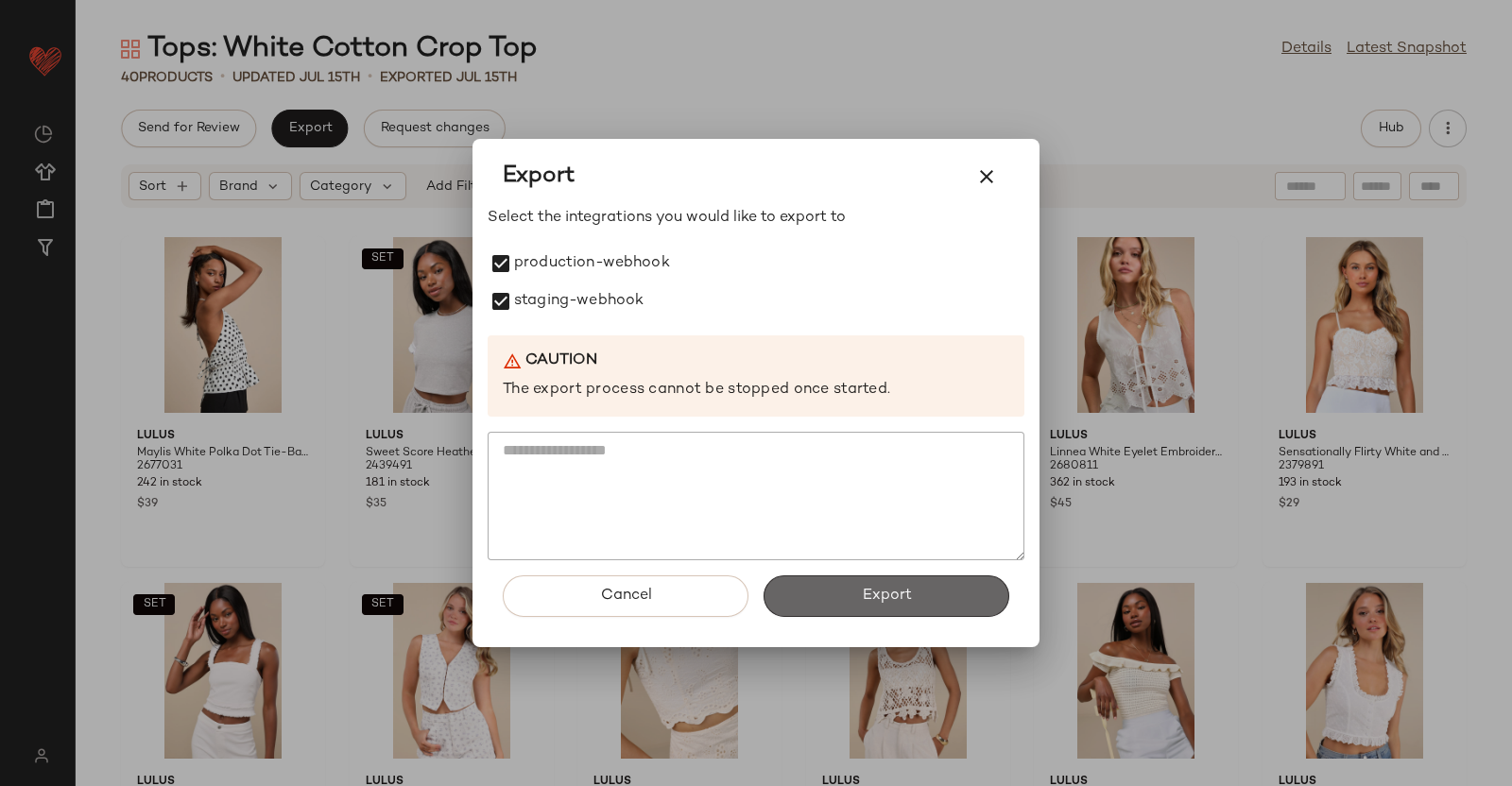 click on "Export" at bounding box center [886, 596] 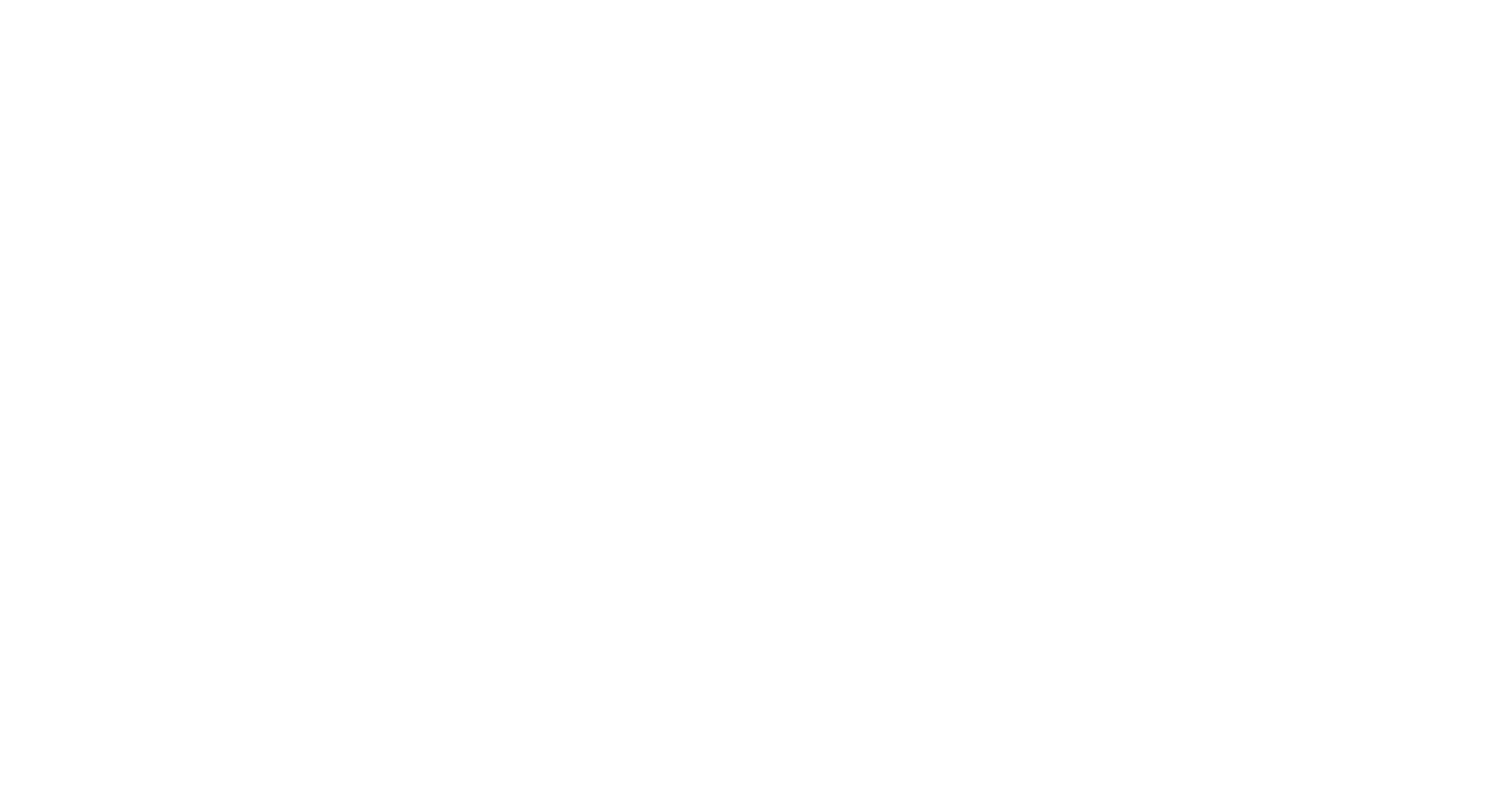 scroll, scrollTop: 0, scrollLeft: 0, axis: both 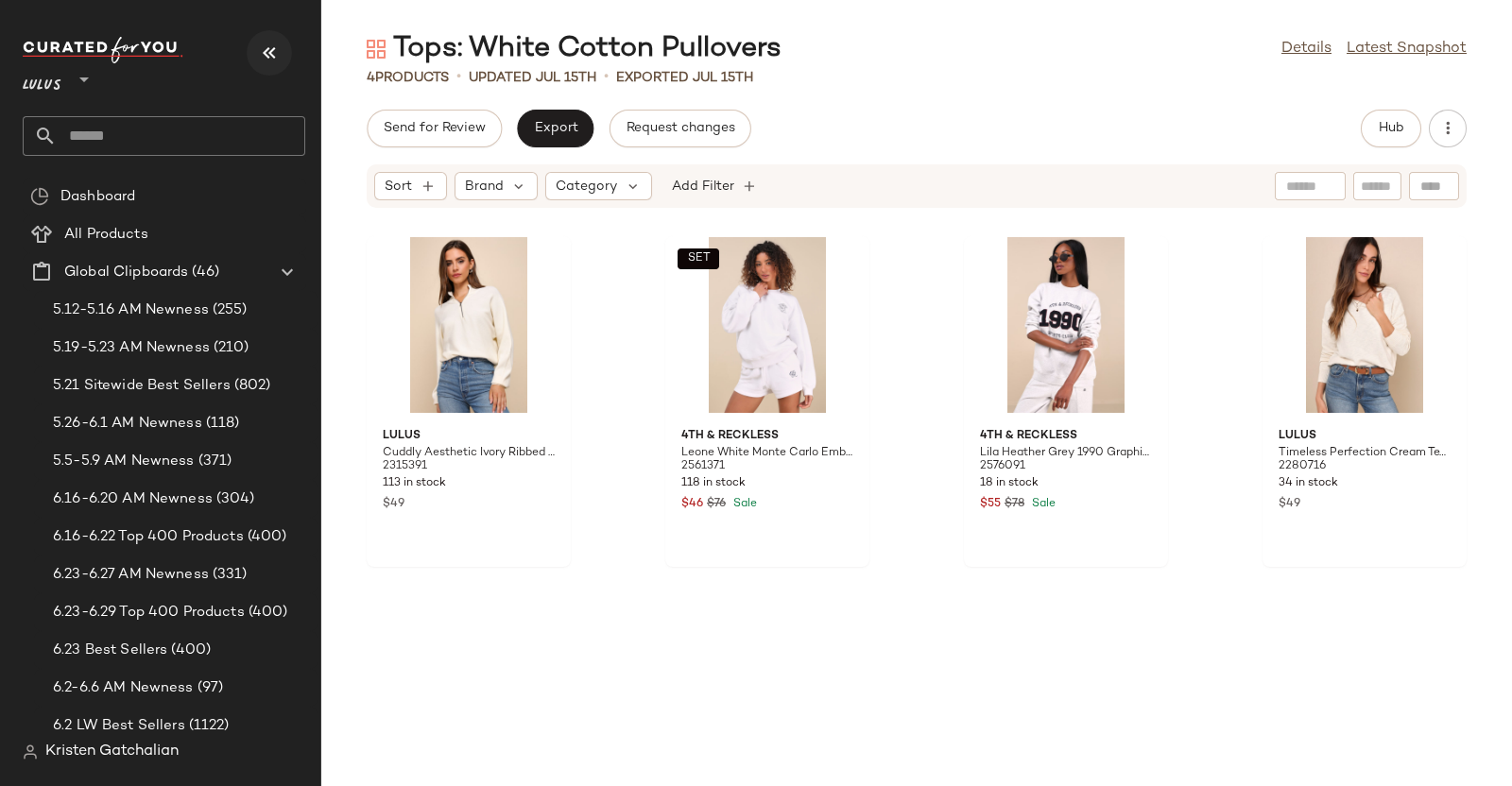 click at bounding box center [269, 53] 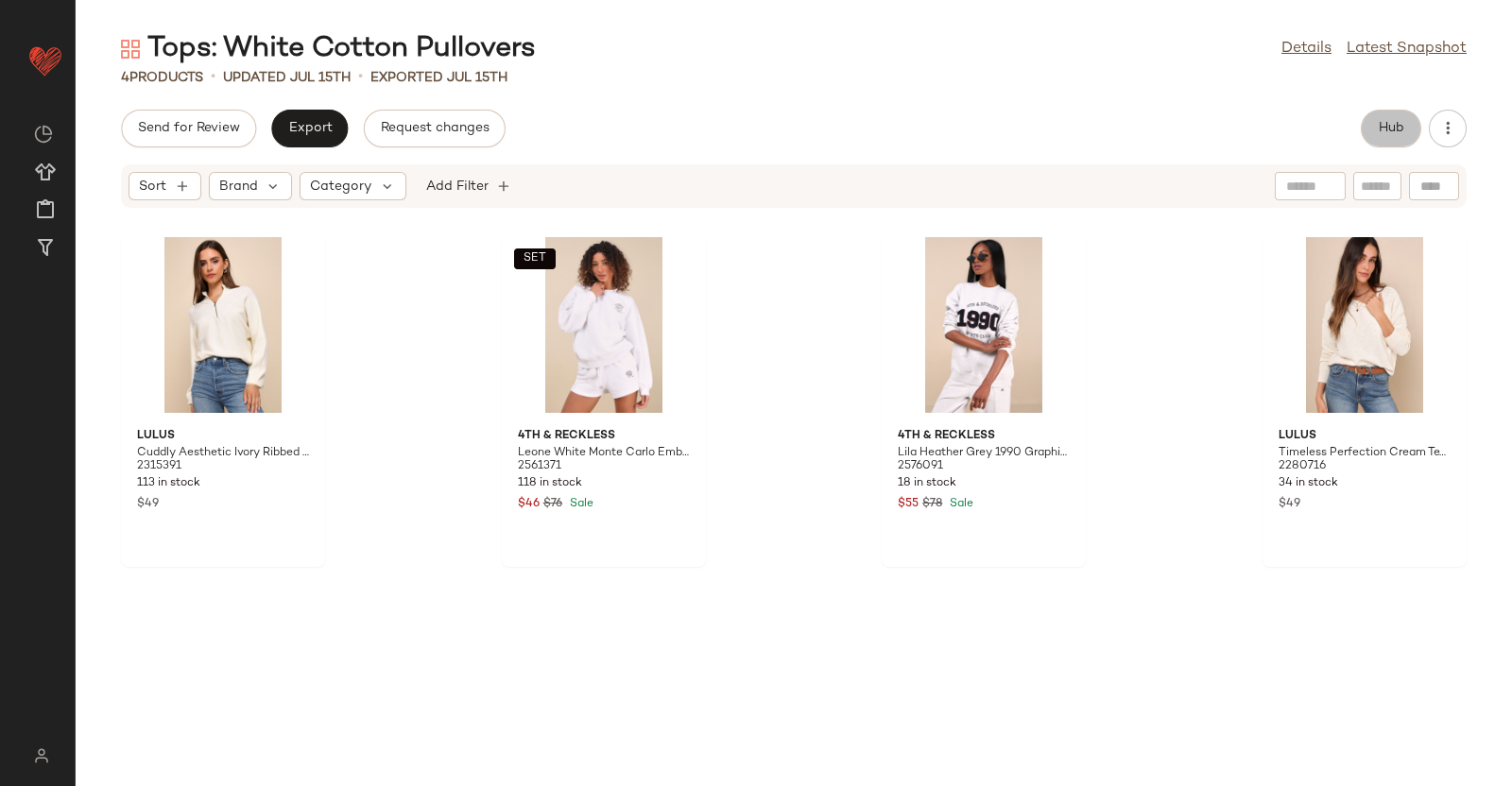 click on "Hub" at bounding box center [1391, 128] 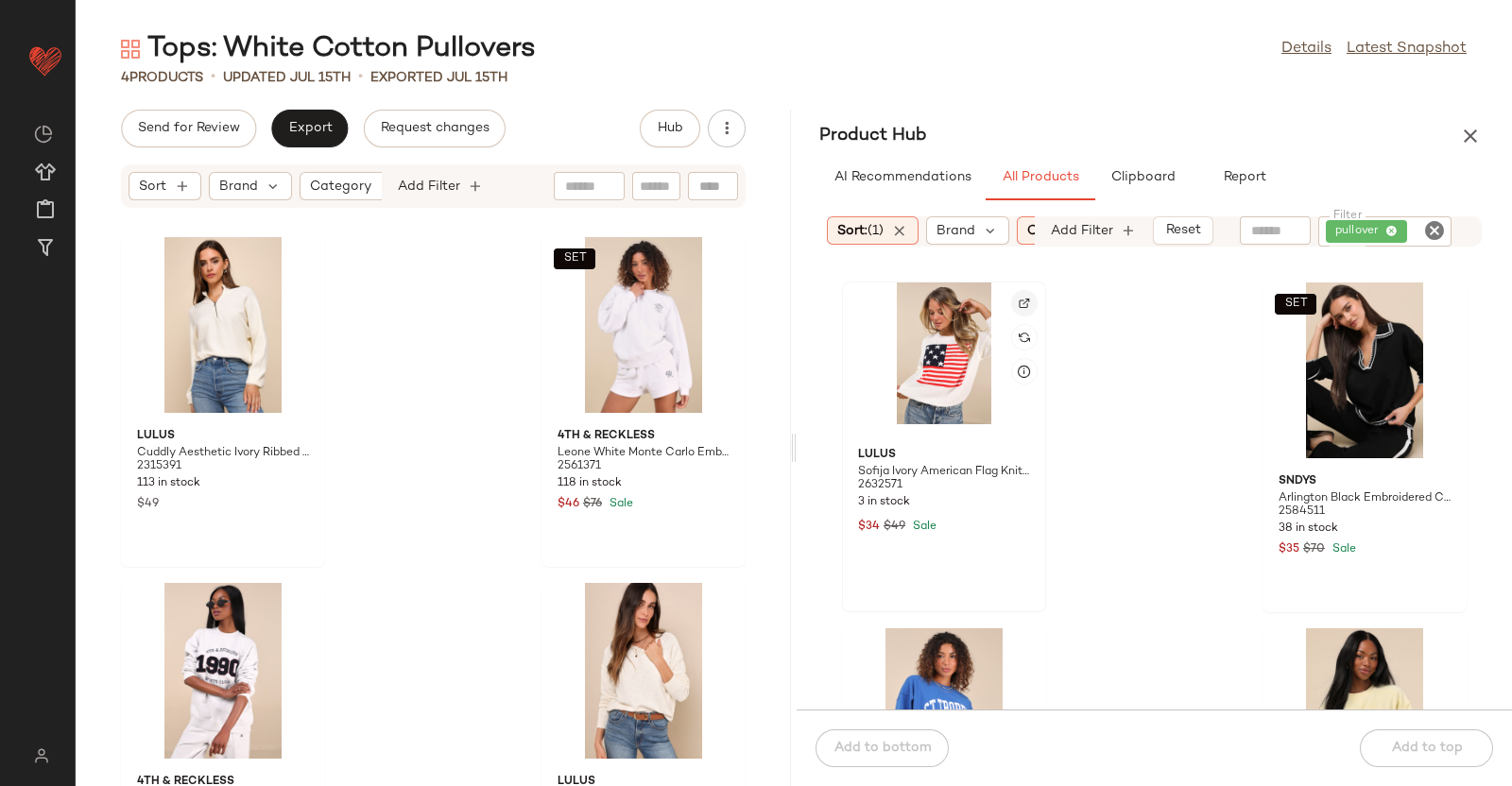 click 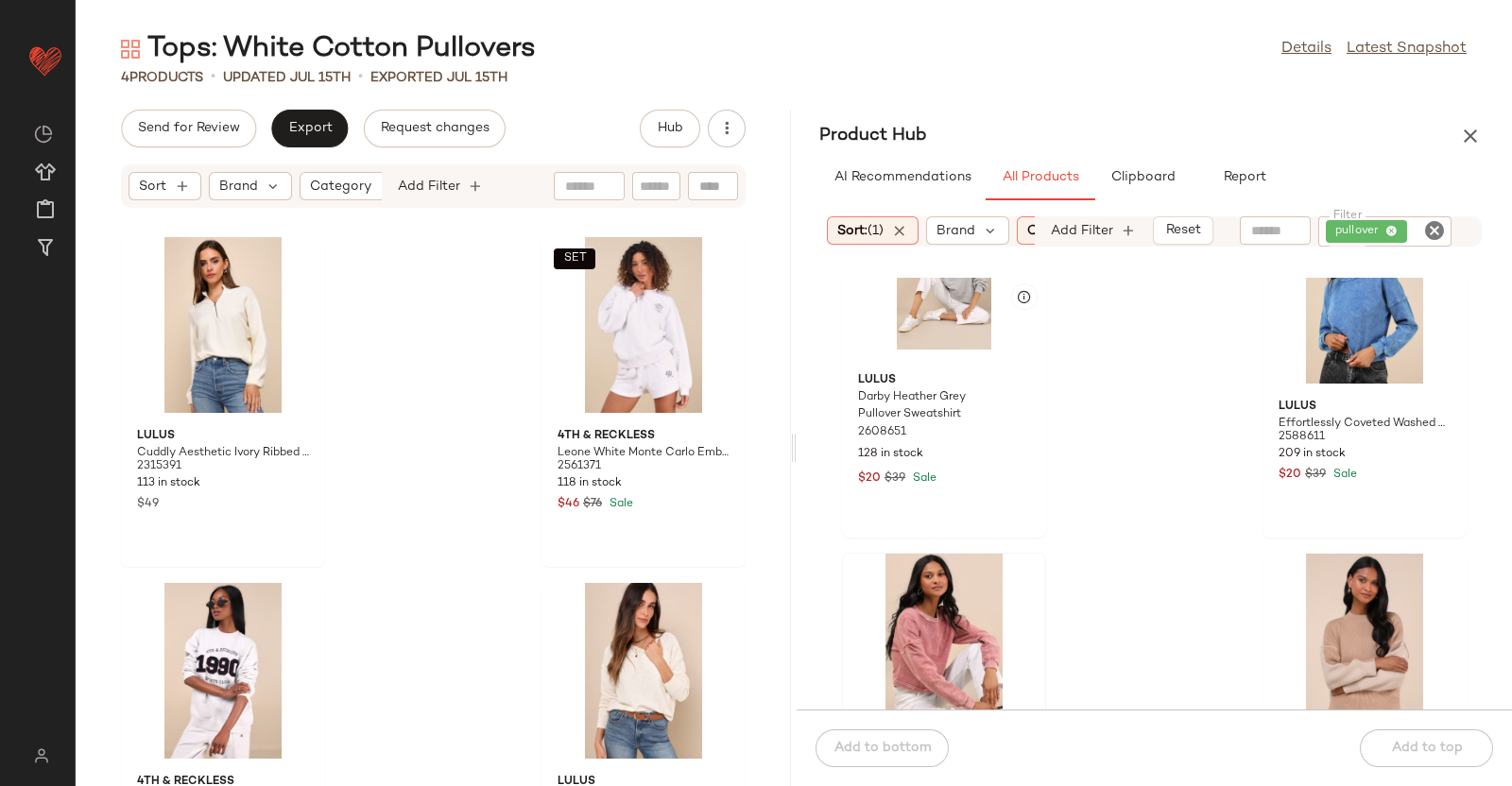 scroll, scrollTop: 954, scrollLeft: 0, axis: vertical 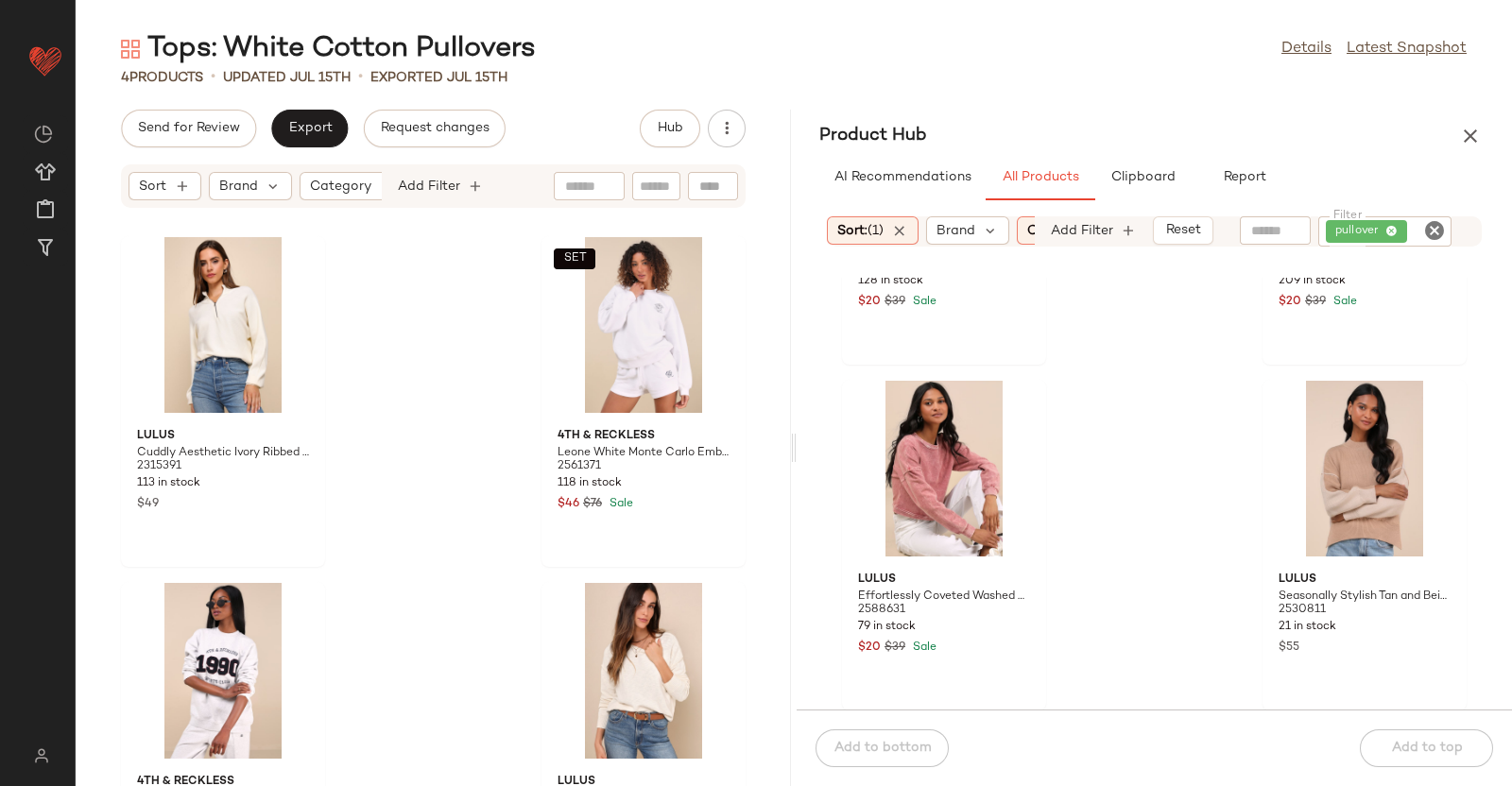click at bounding box center (1470, 136) 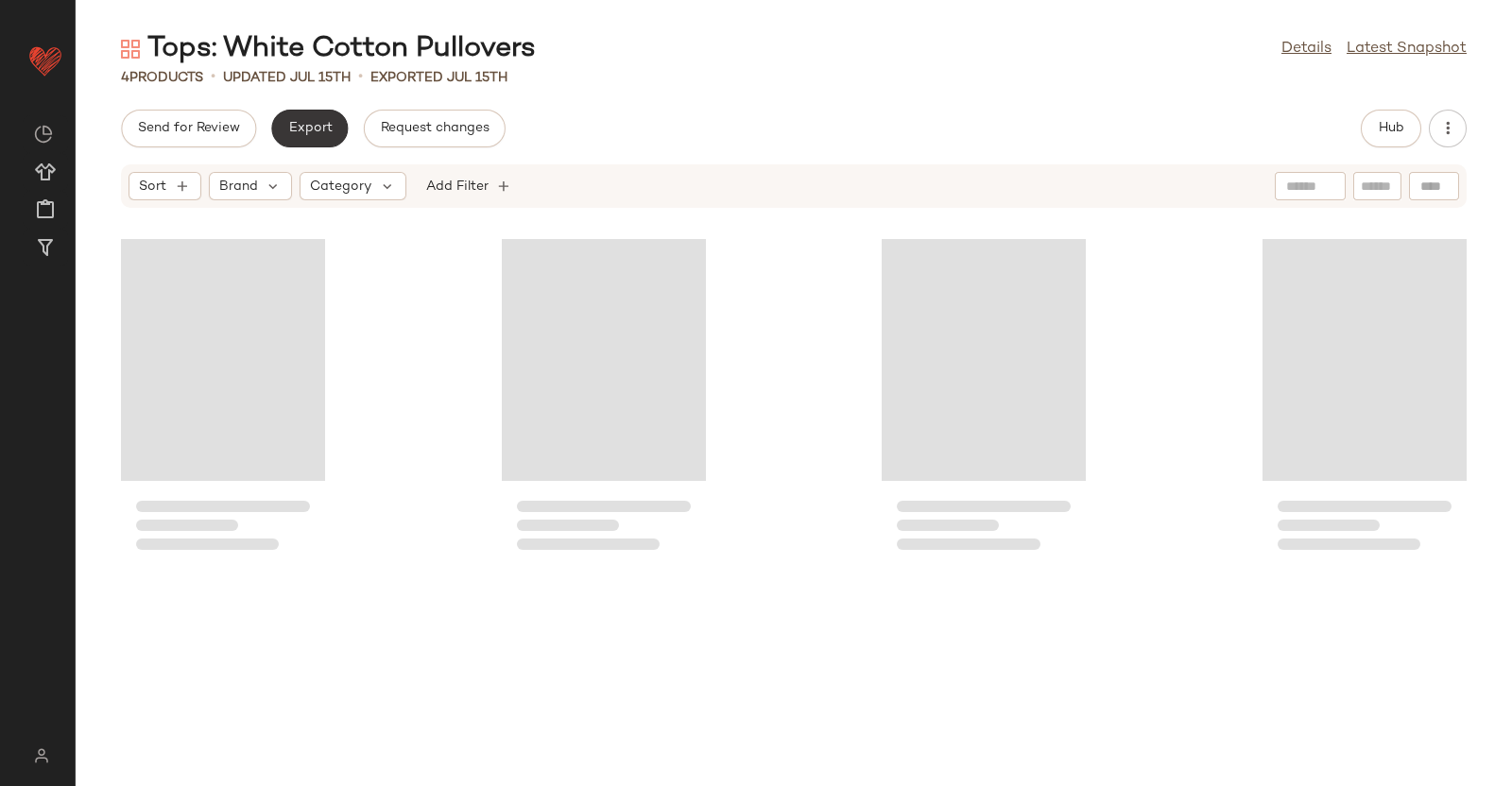 click on "Export" 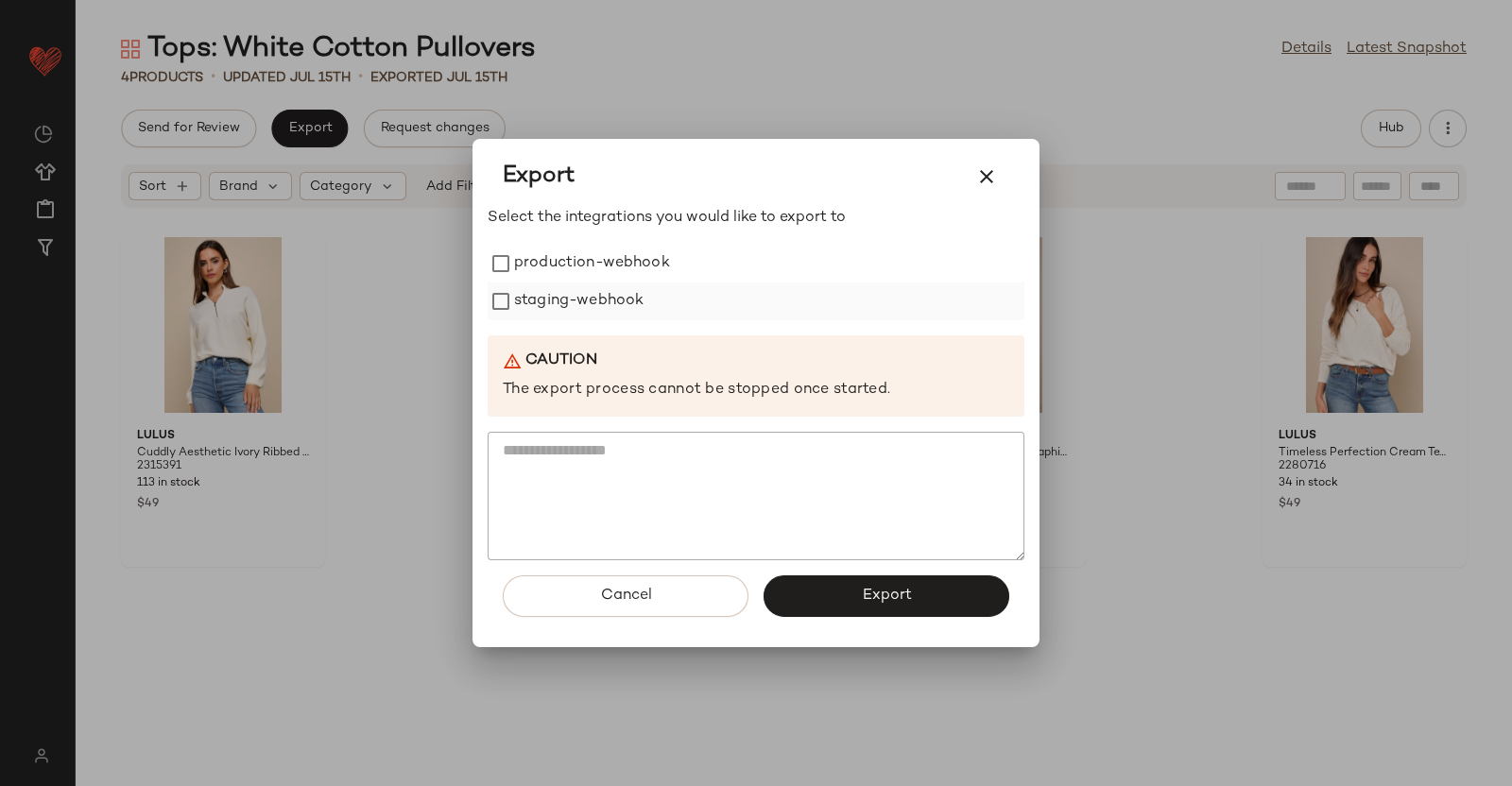 click on "production-webhook staging-webhook" at bounding box center (756, 282) 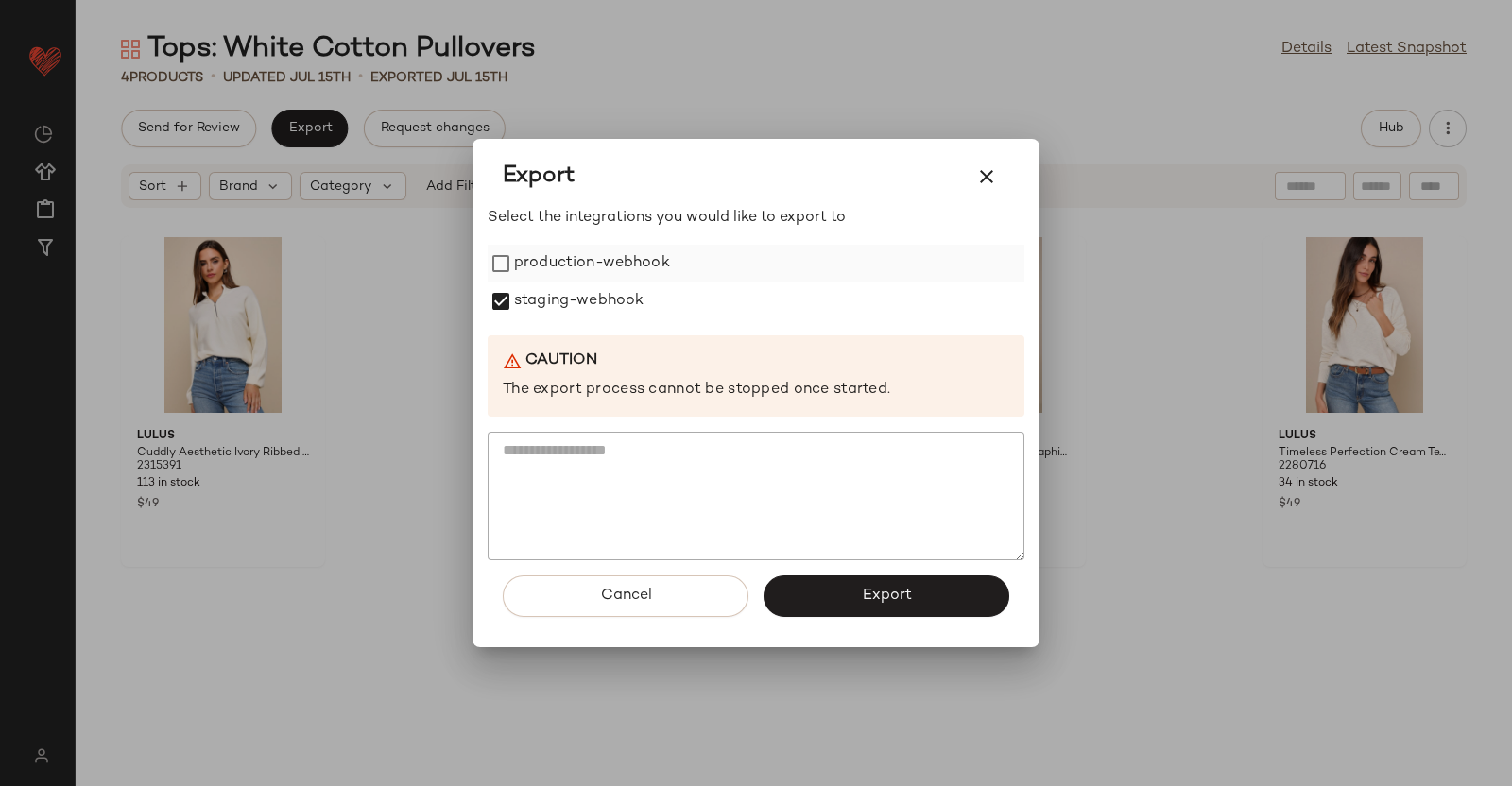 drag, startPoint x: 560, startPoint y: 296, endPoint x: 562, endPoint y: 276, distance: 20.099751 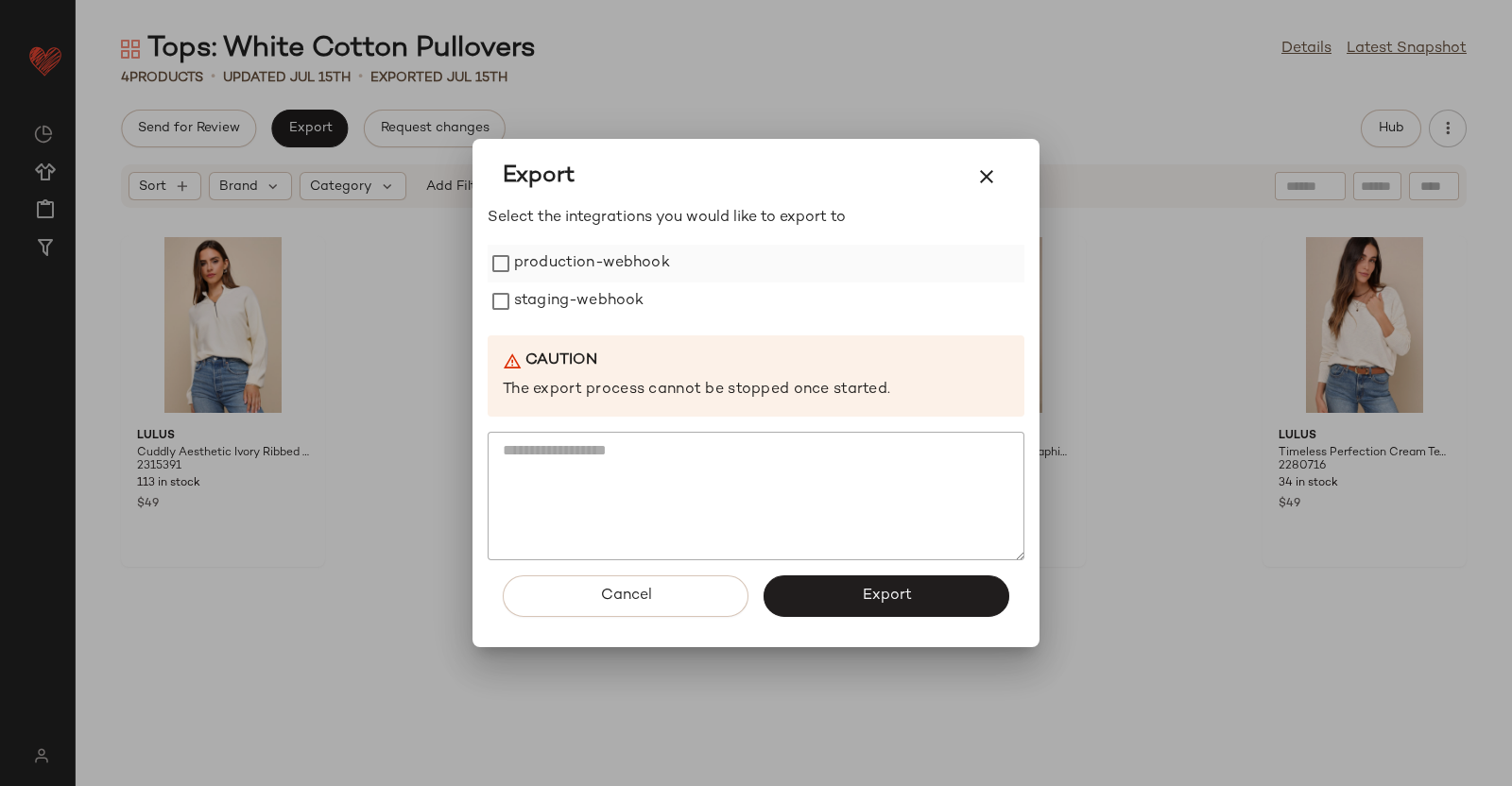 click on "production-webhook" at bounding box center (592, 264) 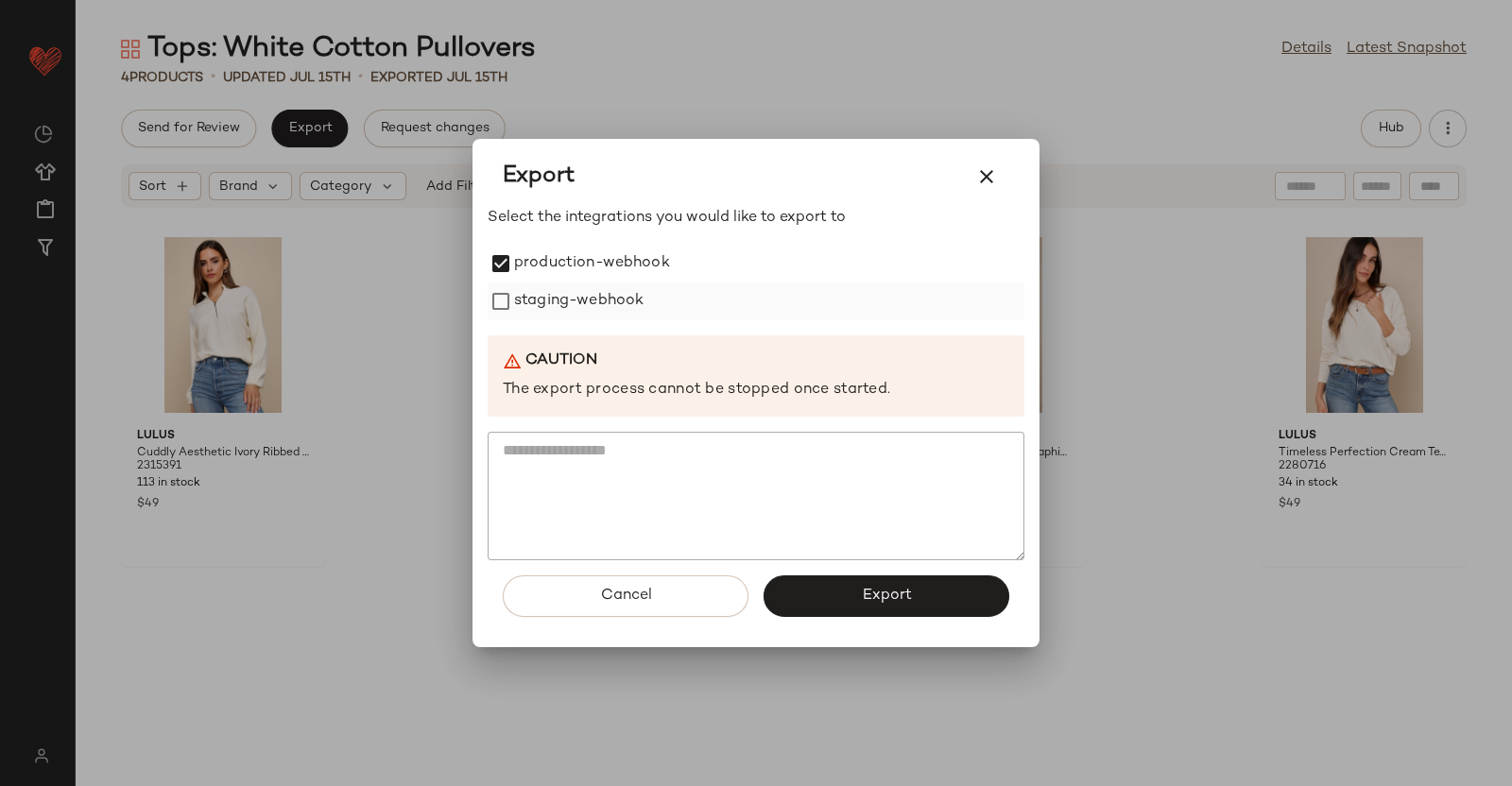 click on "staging-webhook" at bounding box center [578, 301] 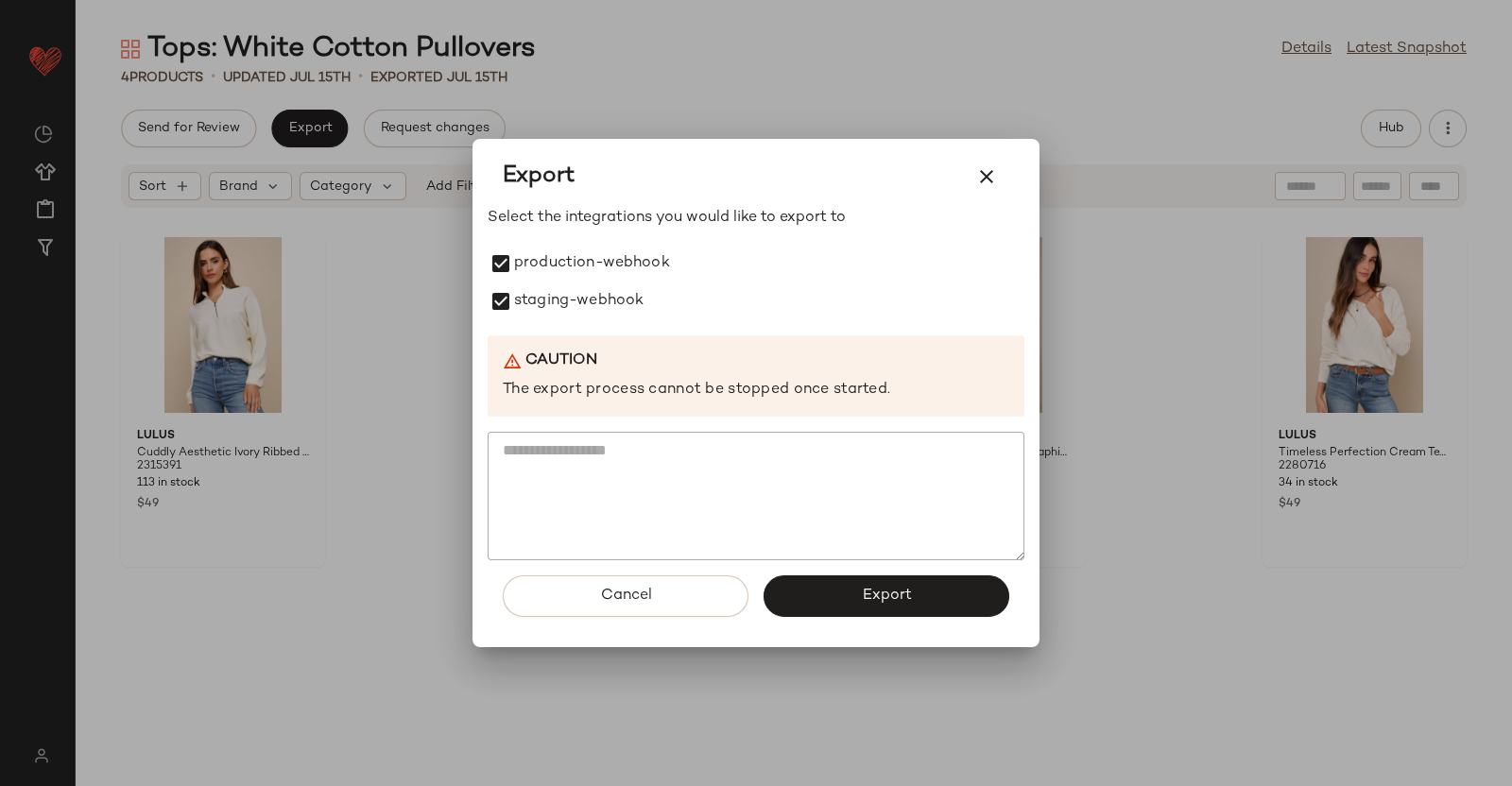 click on "Export" 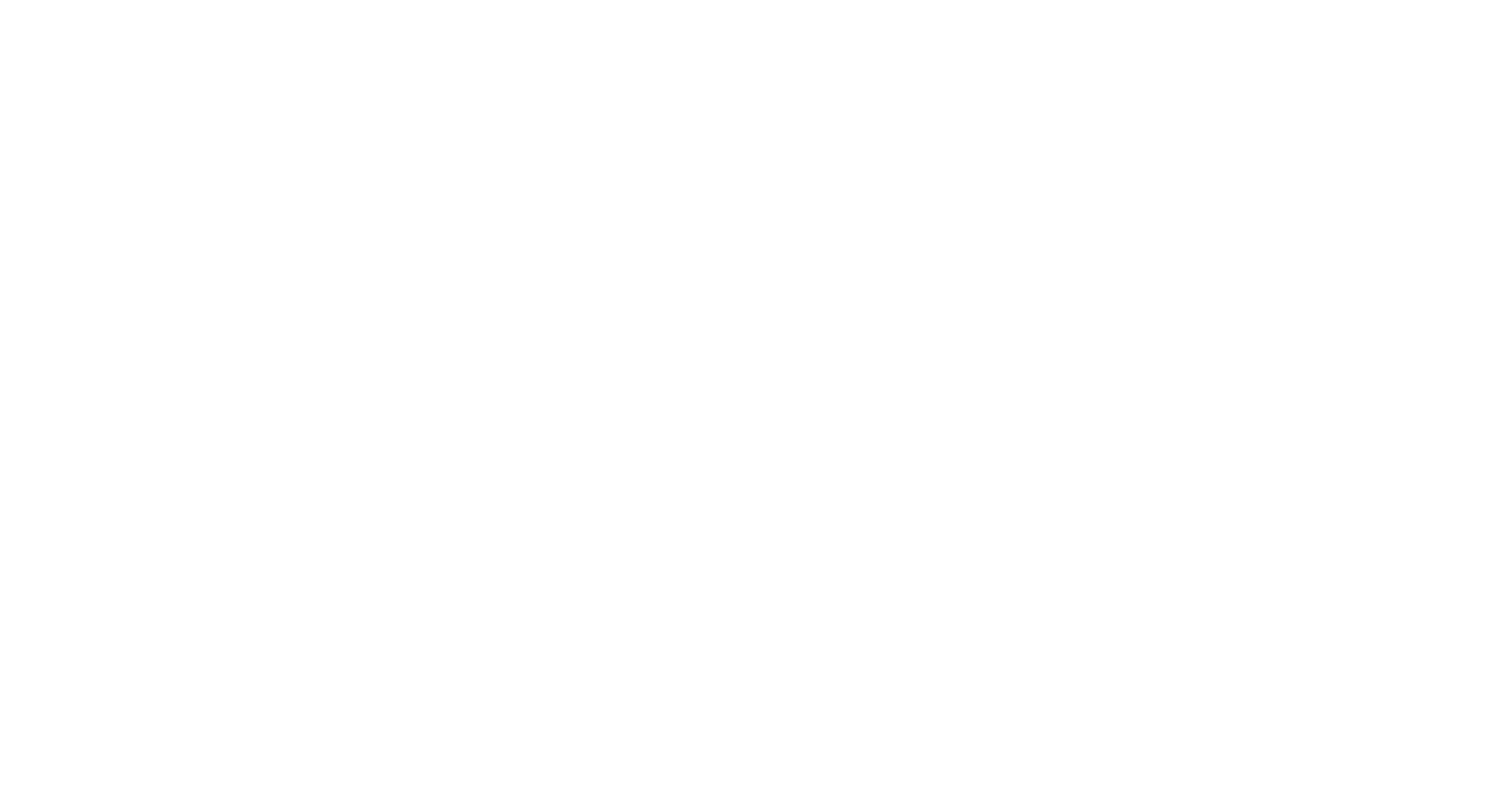 scroll, scrollTop: 0, scrollLeft: 0, axis: both 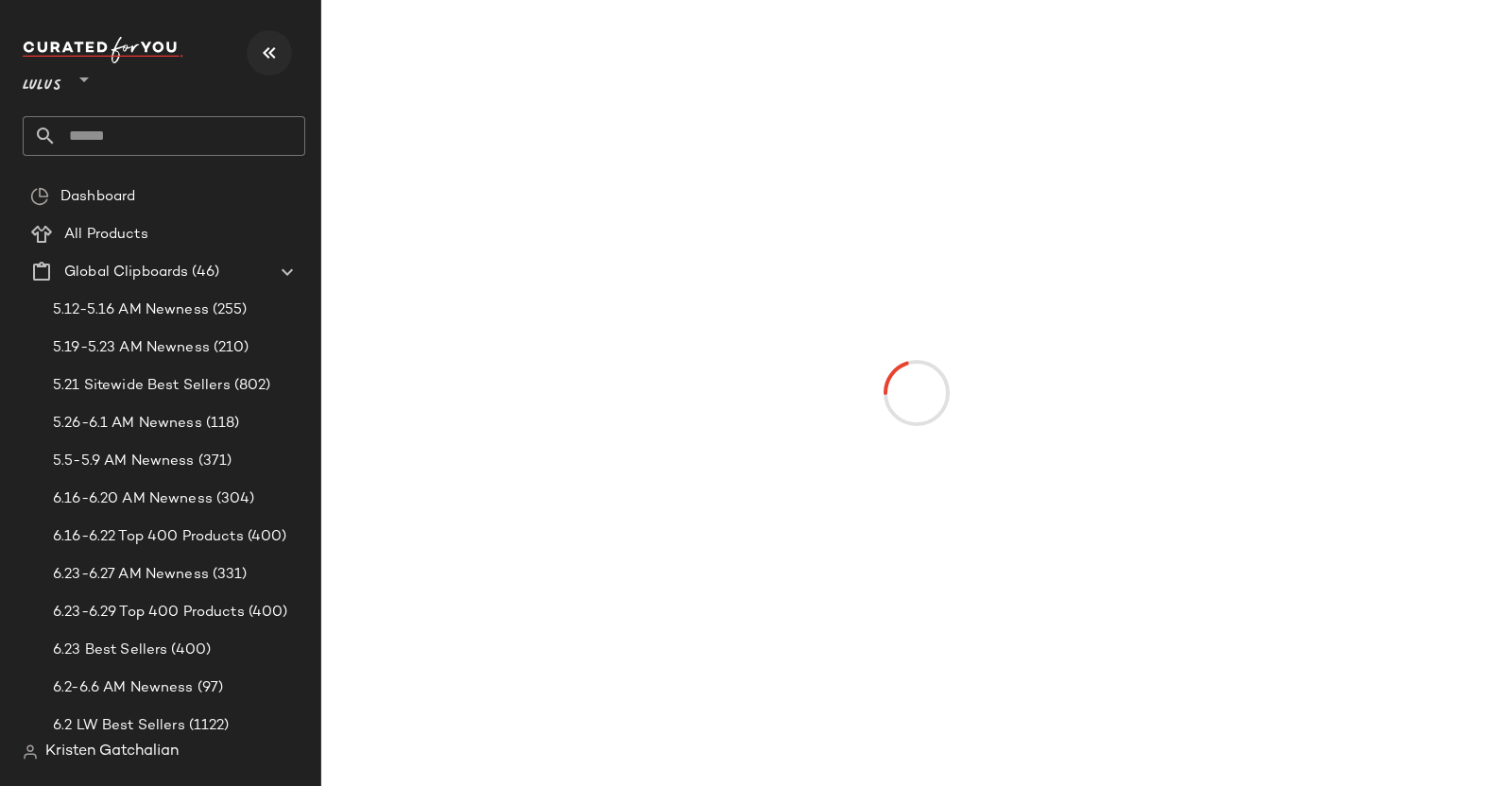 click at bounding box center (269, 53) 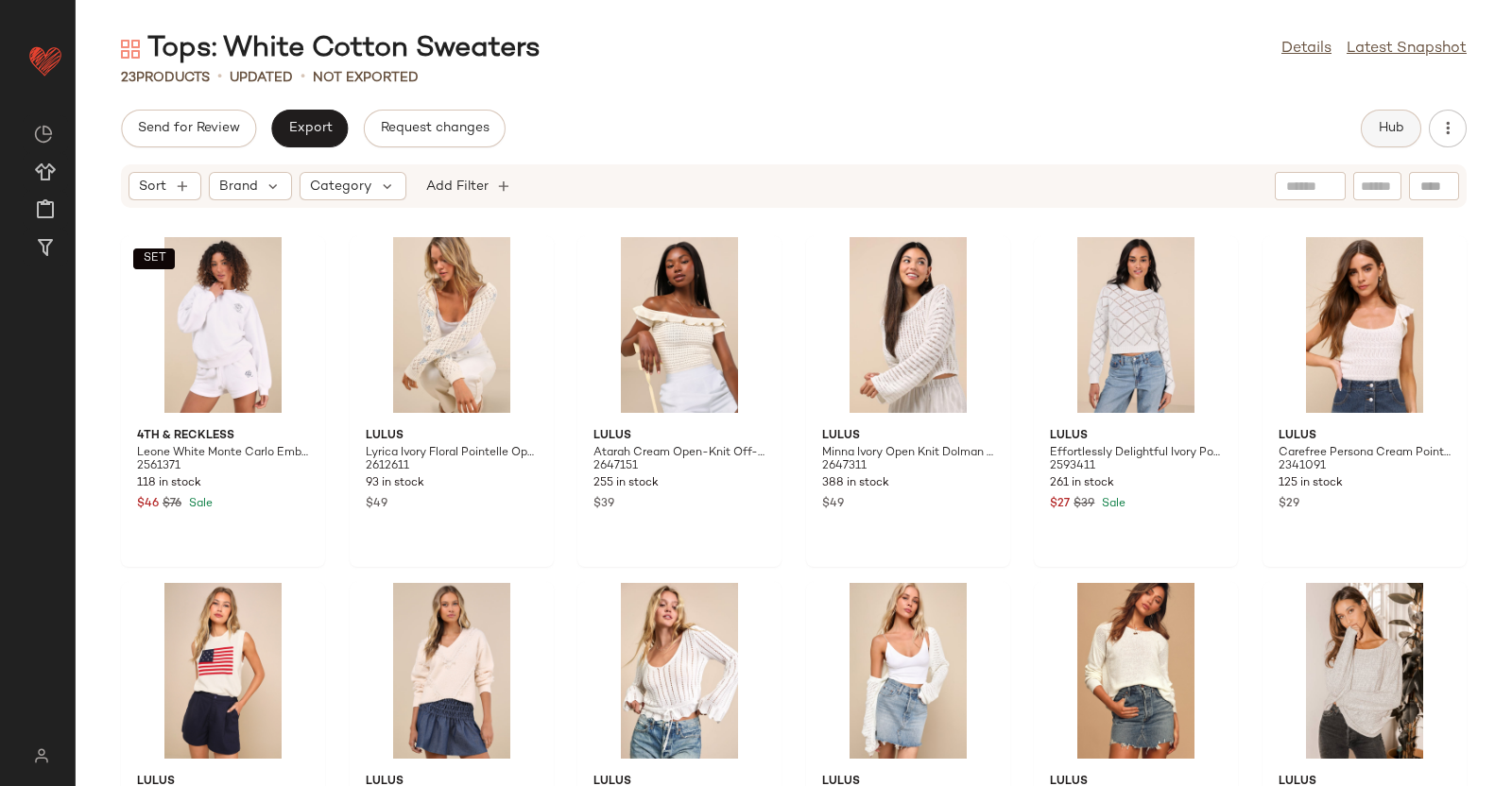 click on "Hub" at bounding box center [1391, 128] 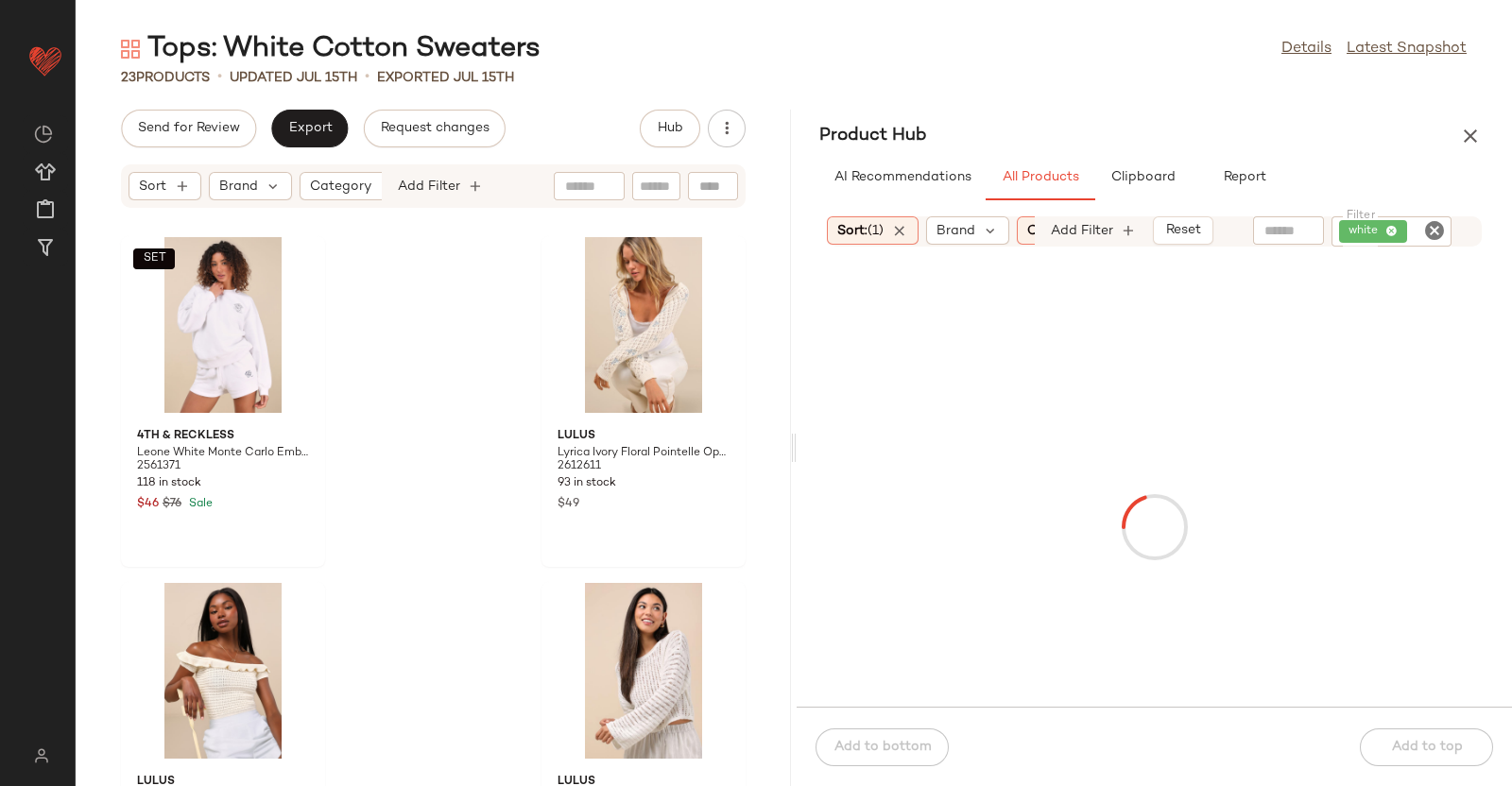 click on "white" 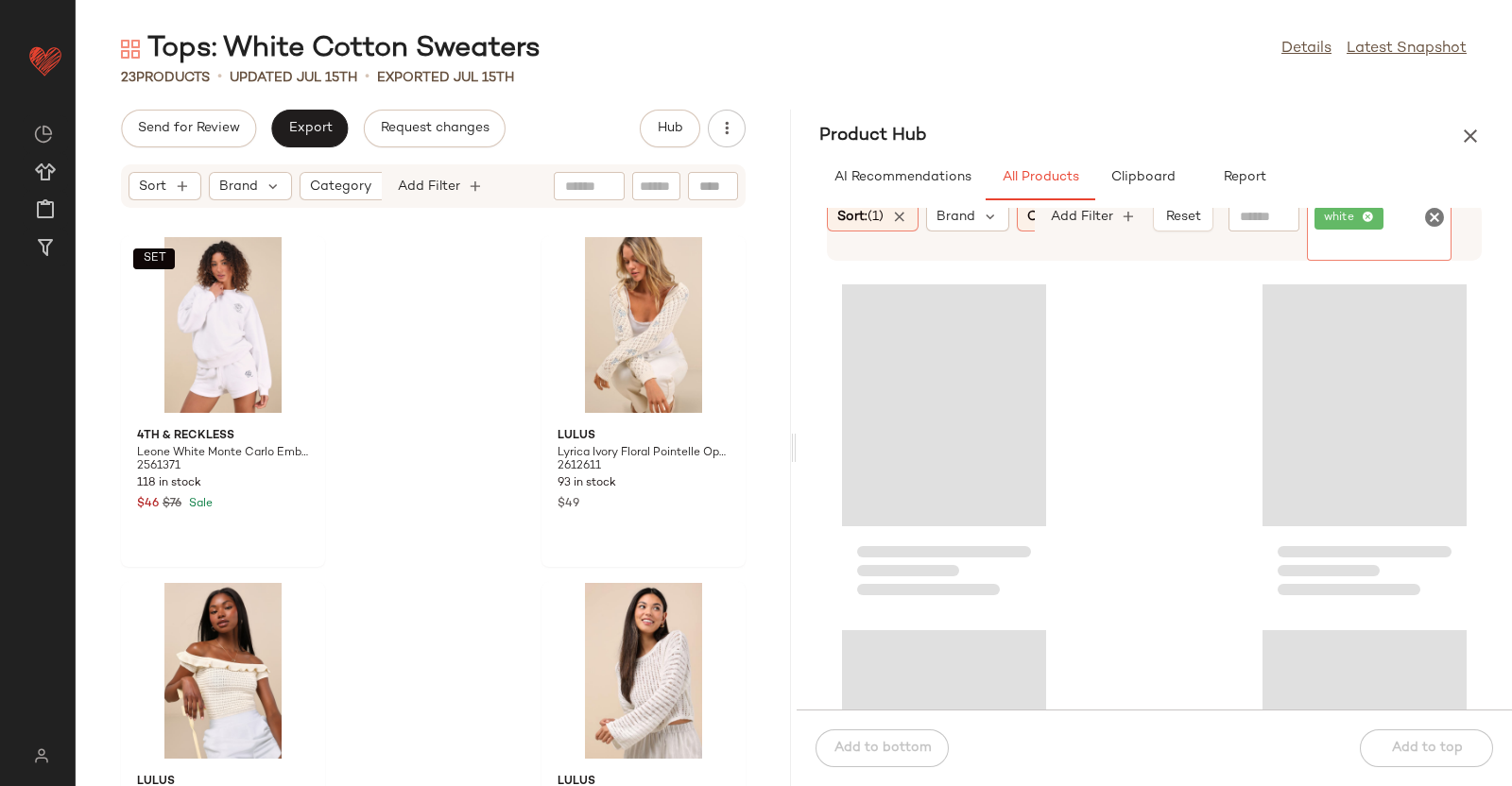 click 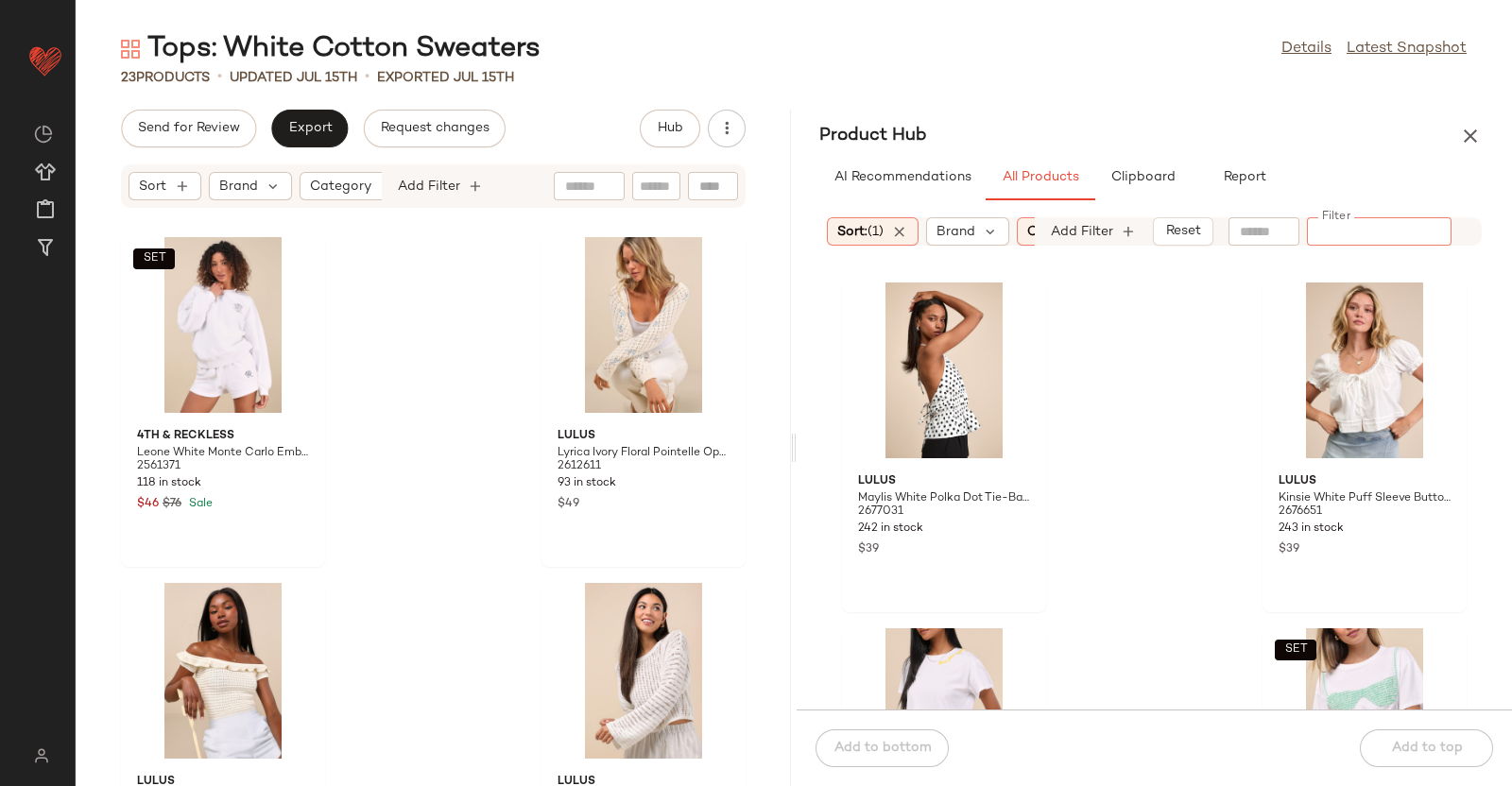 click 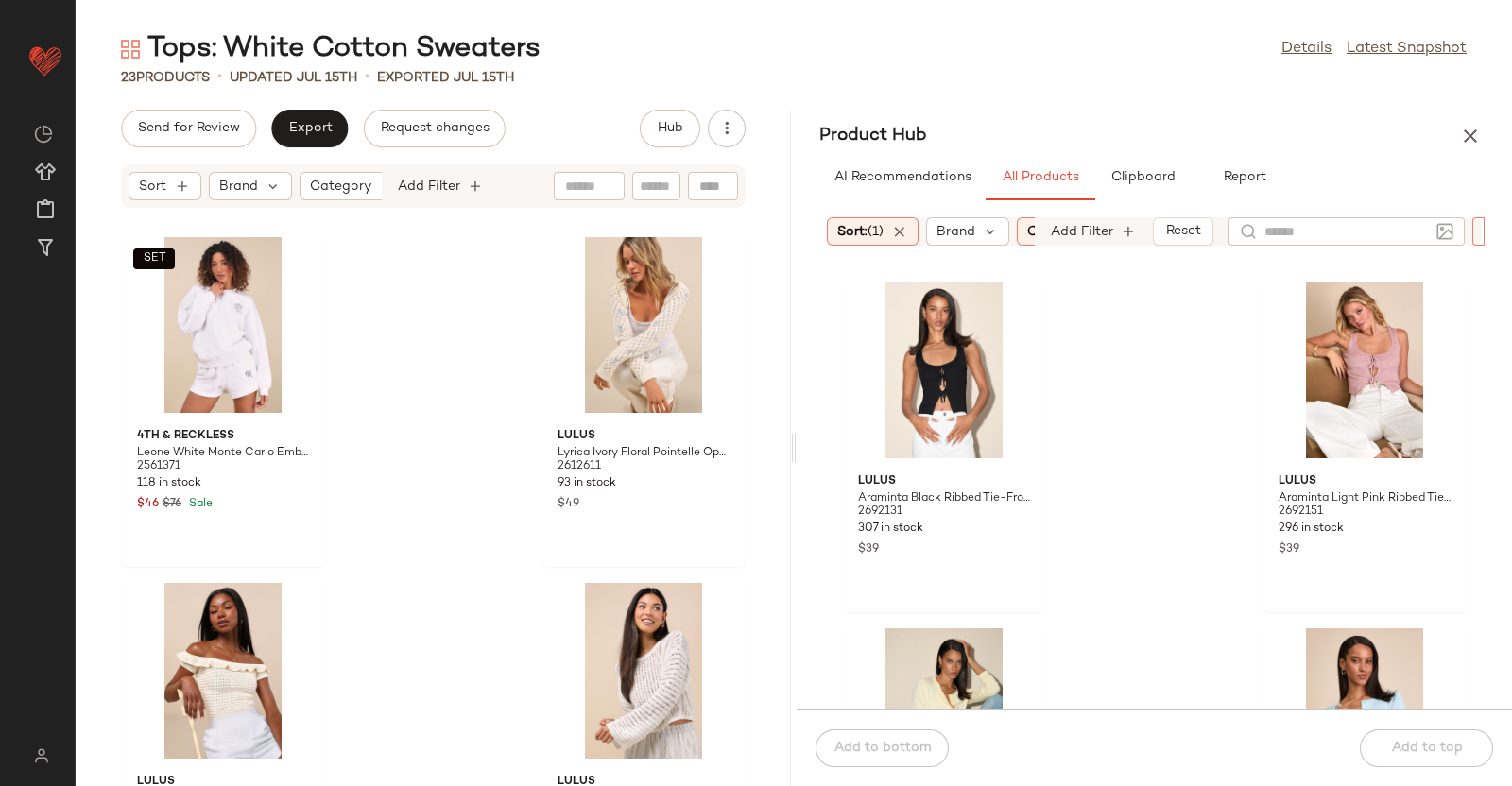 click on "Sort:   (1) Brand  Category:   top In Curation?:   No Availability:   in_stock Fabric Material:   (2) Total Inventory:   At least 1 Add Filter   Reset  Filter Filter" at bounding box center (1154, 231) 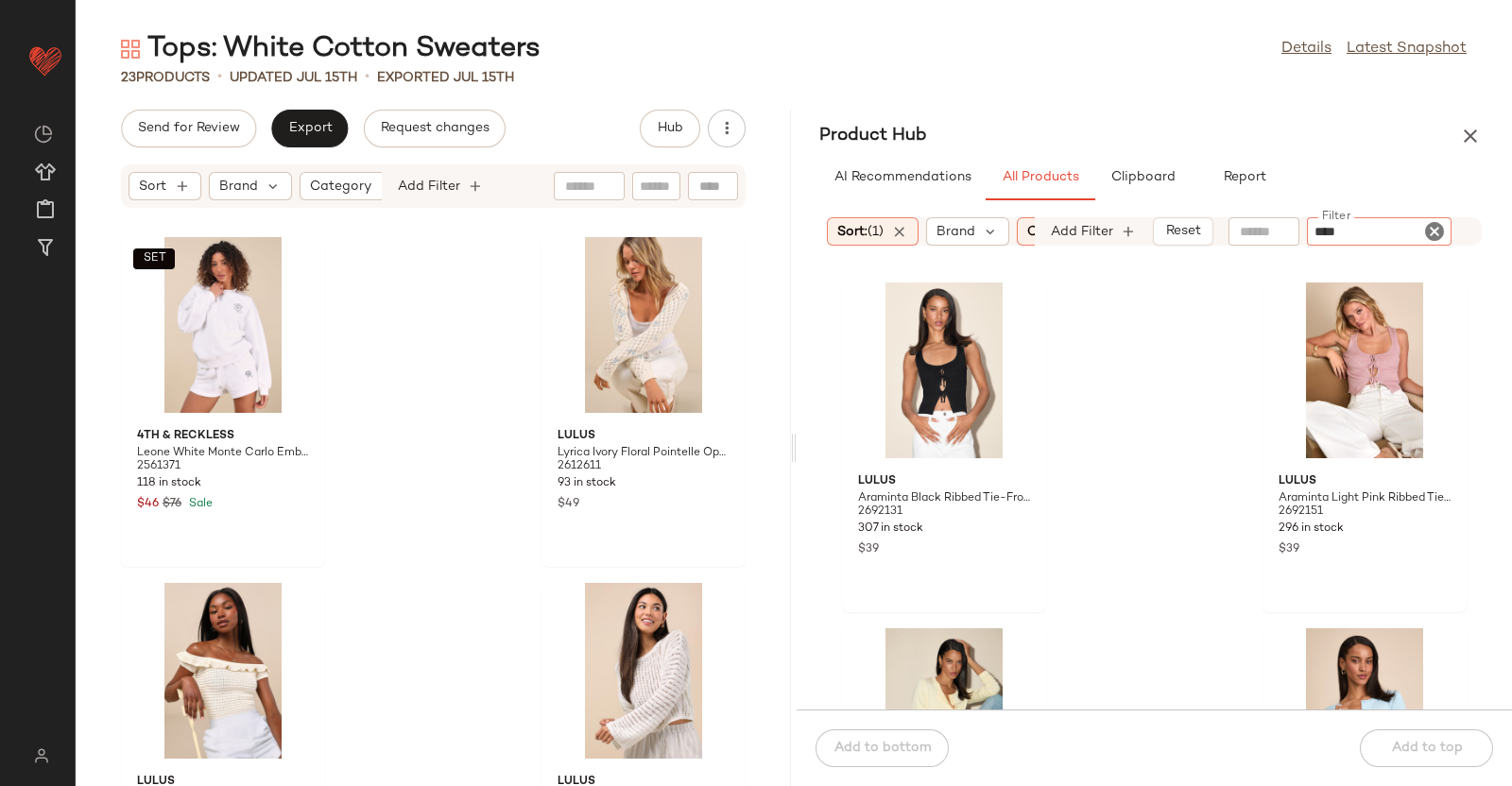 type on "*****" 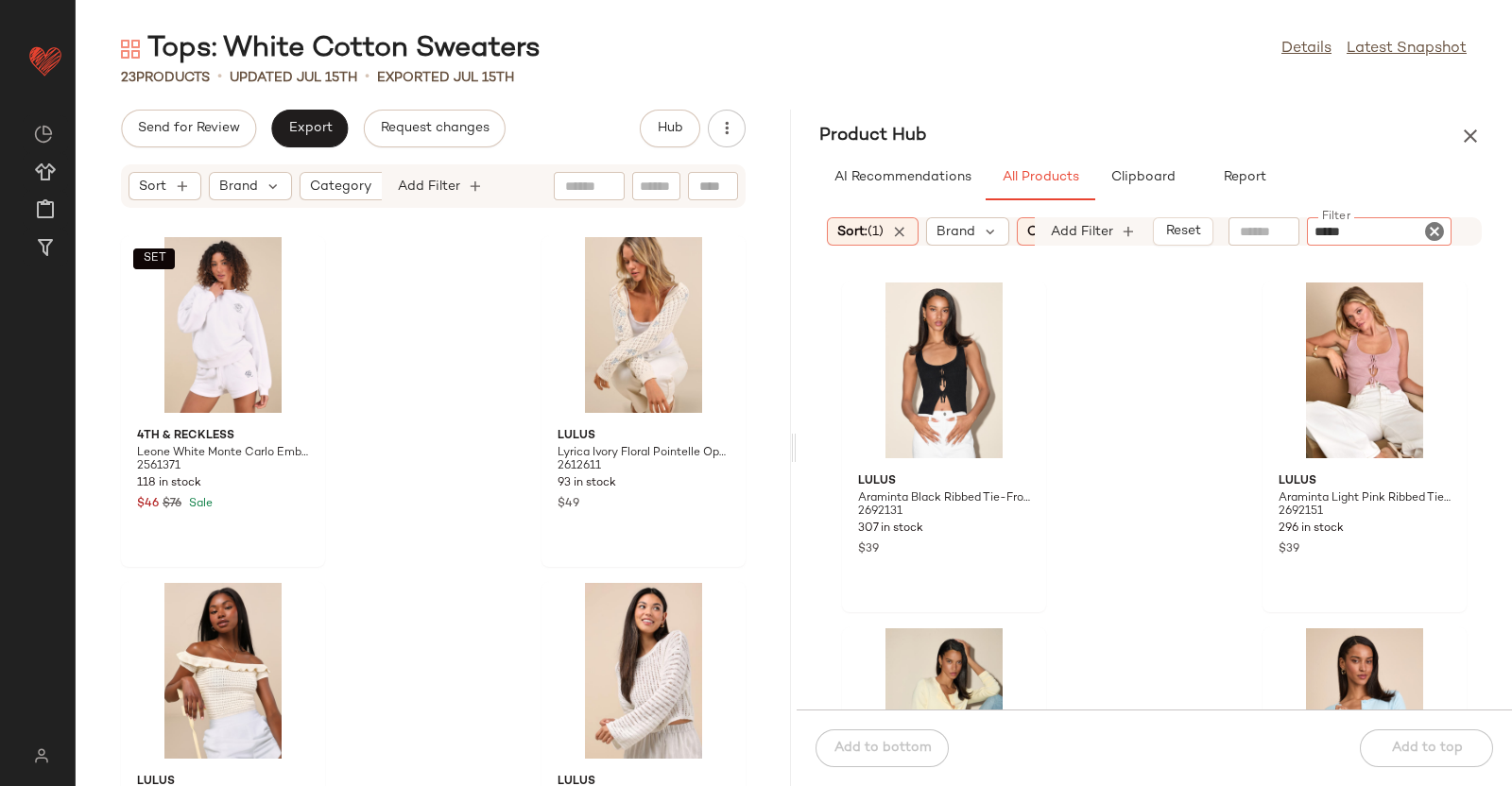 type 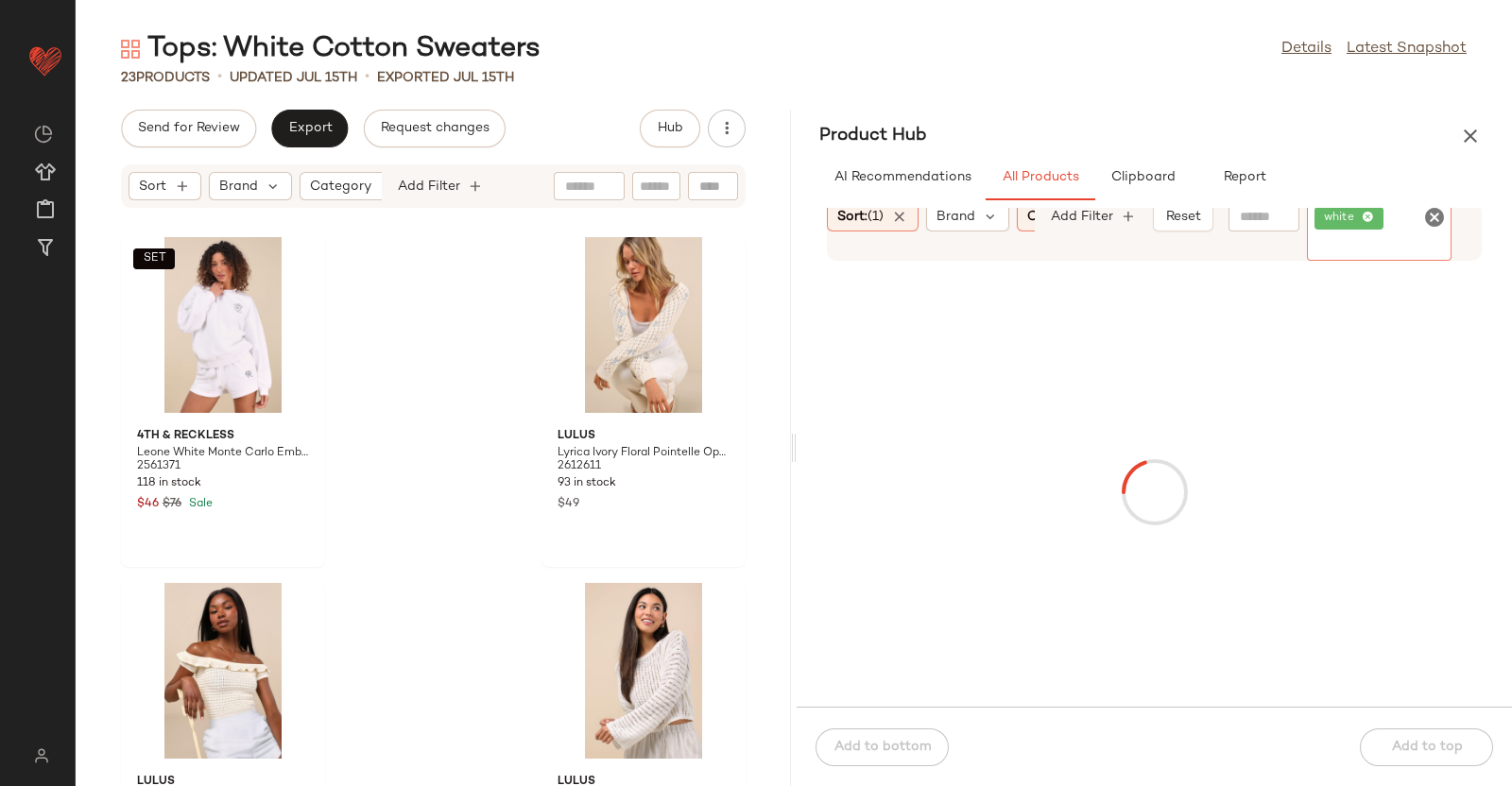 click 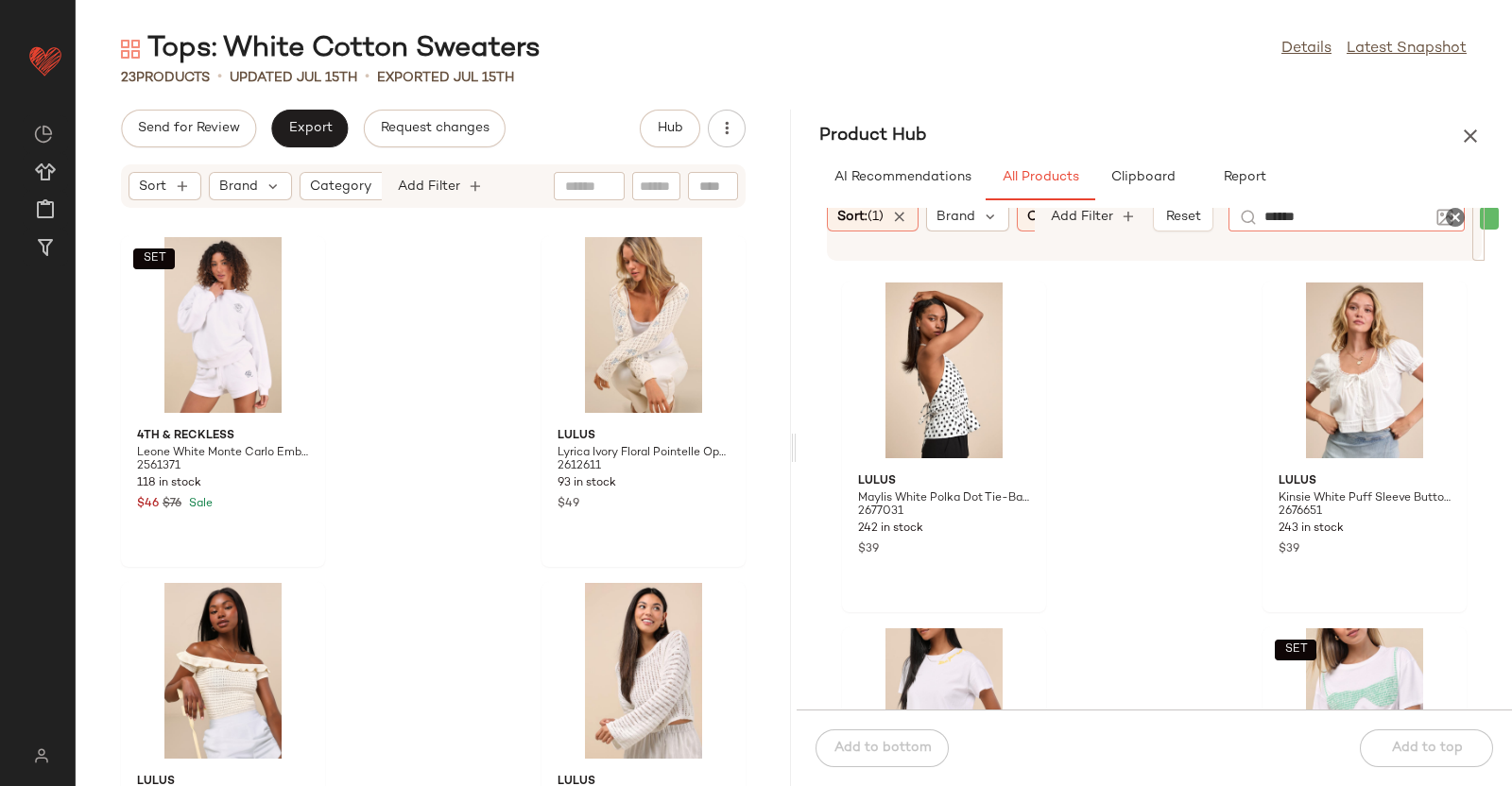 type on "*******" 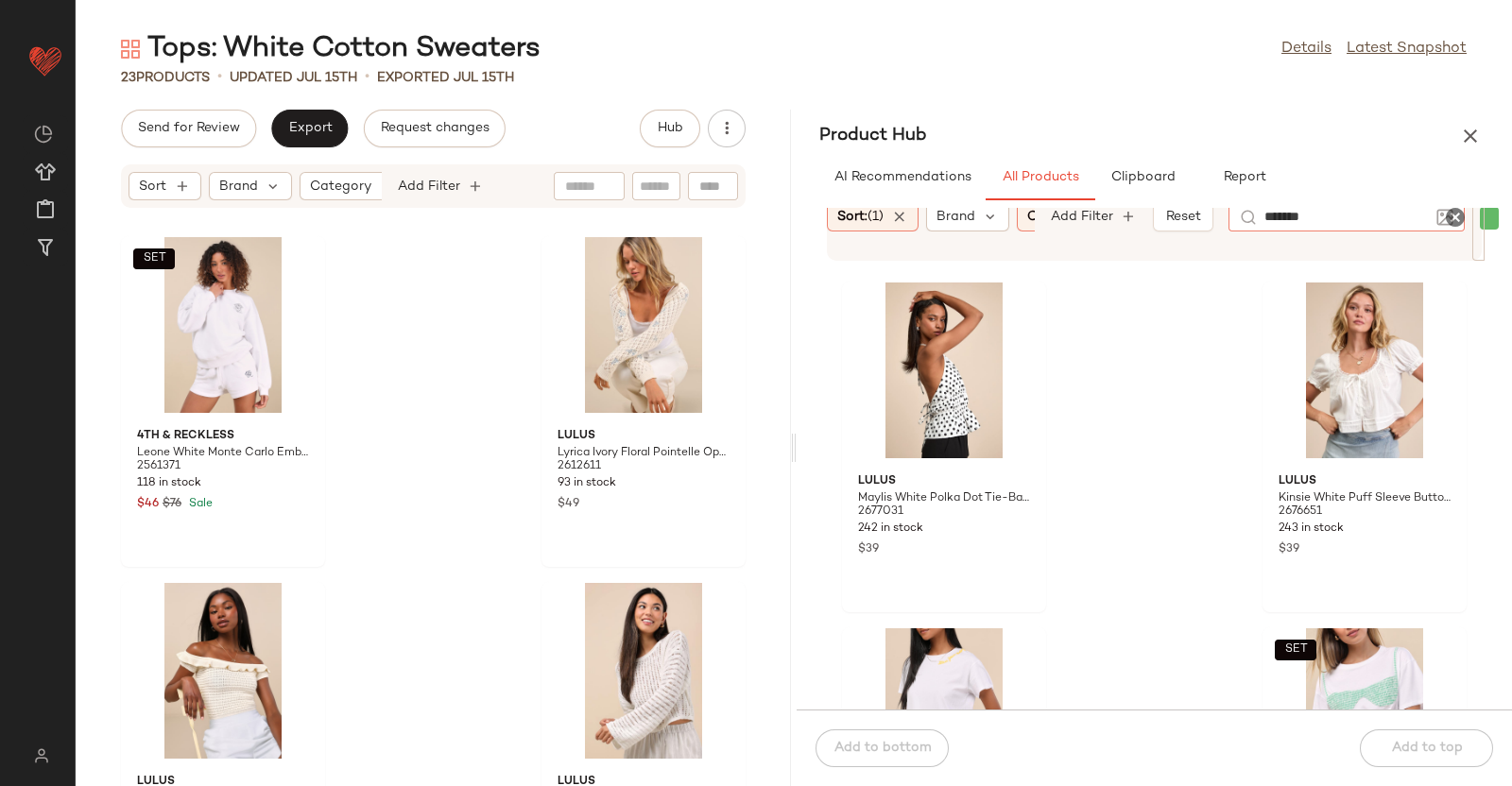 type 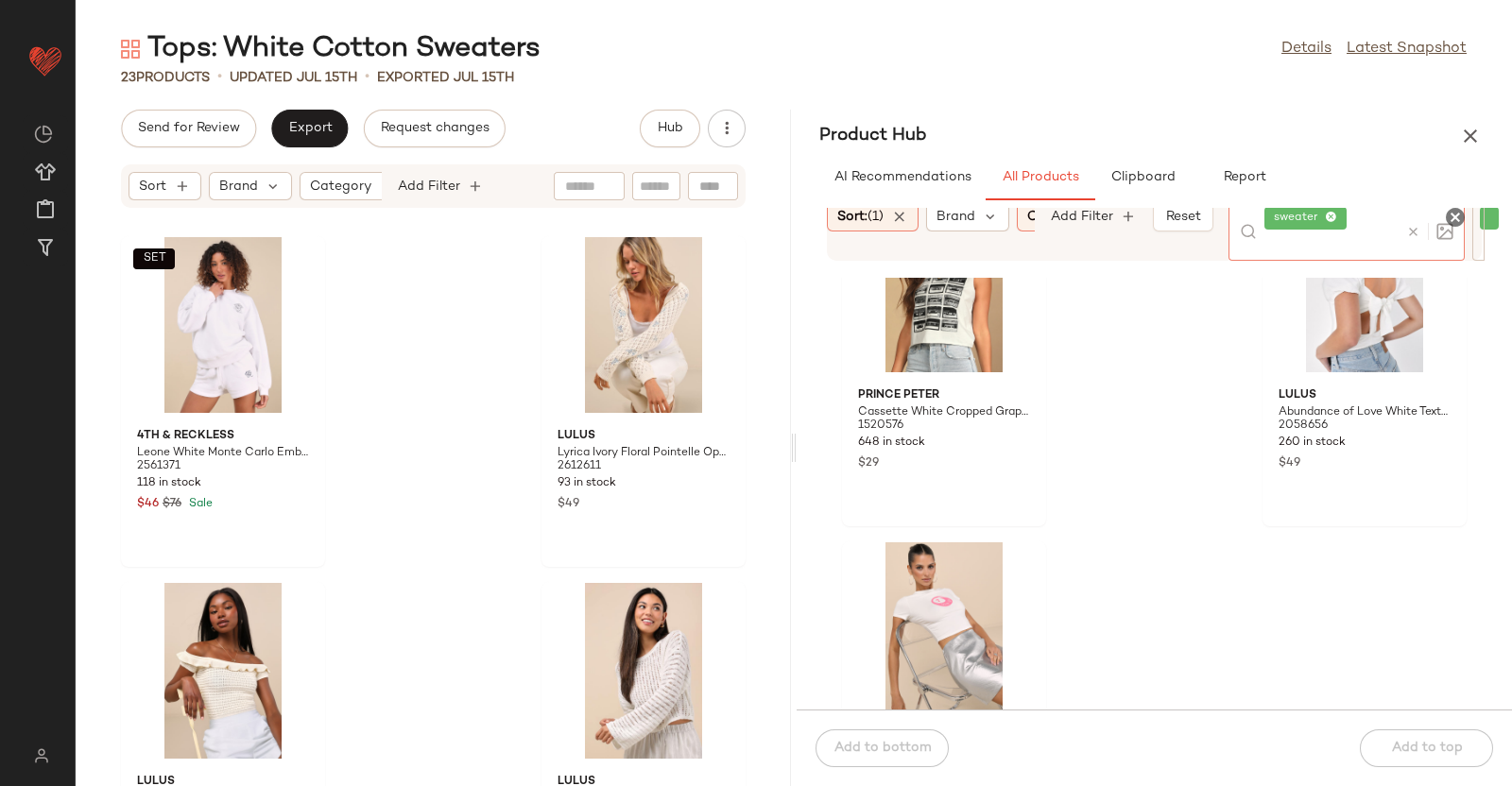 scroll, scrollTop: 2966, scrollLeft: 0, axis: vertical 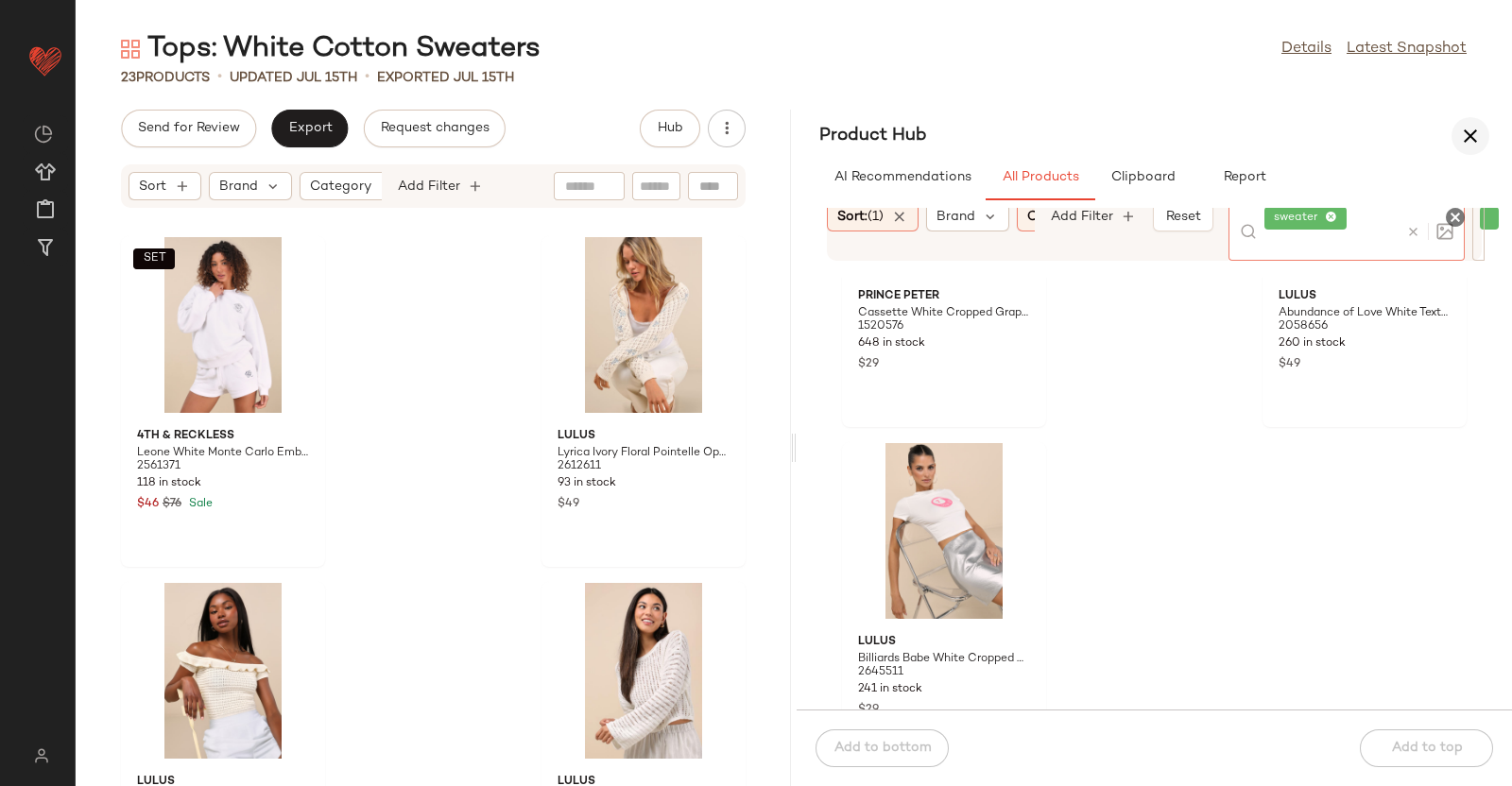click at bounding box center [1470, 136] 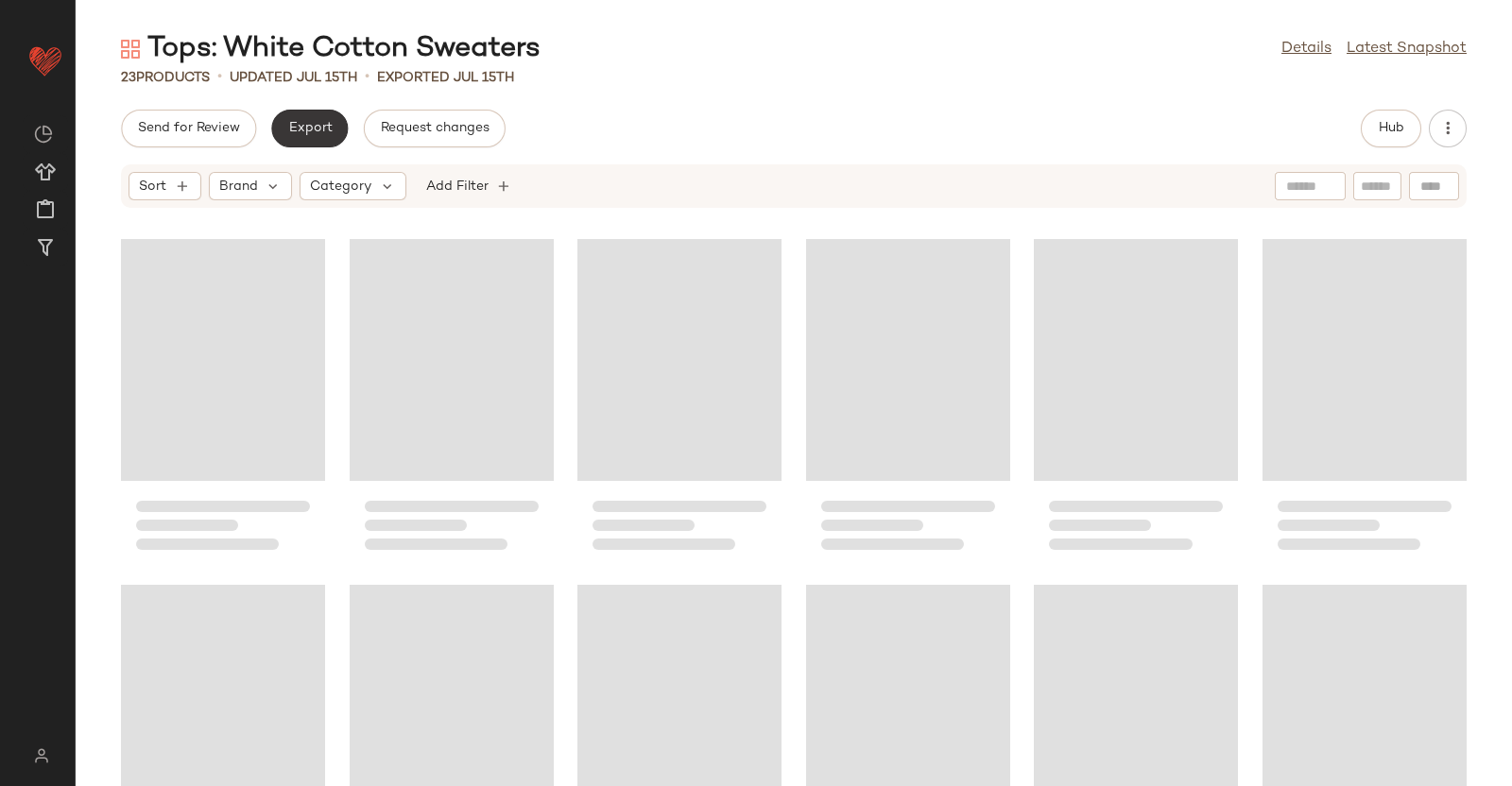 click on "Export" 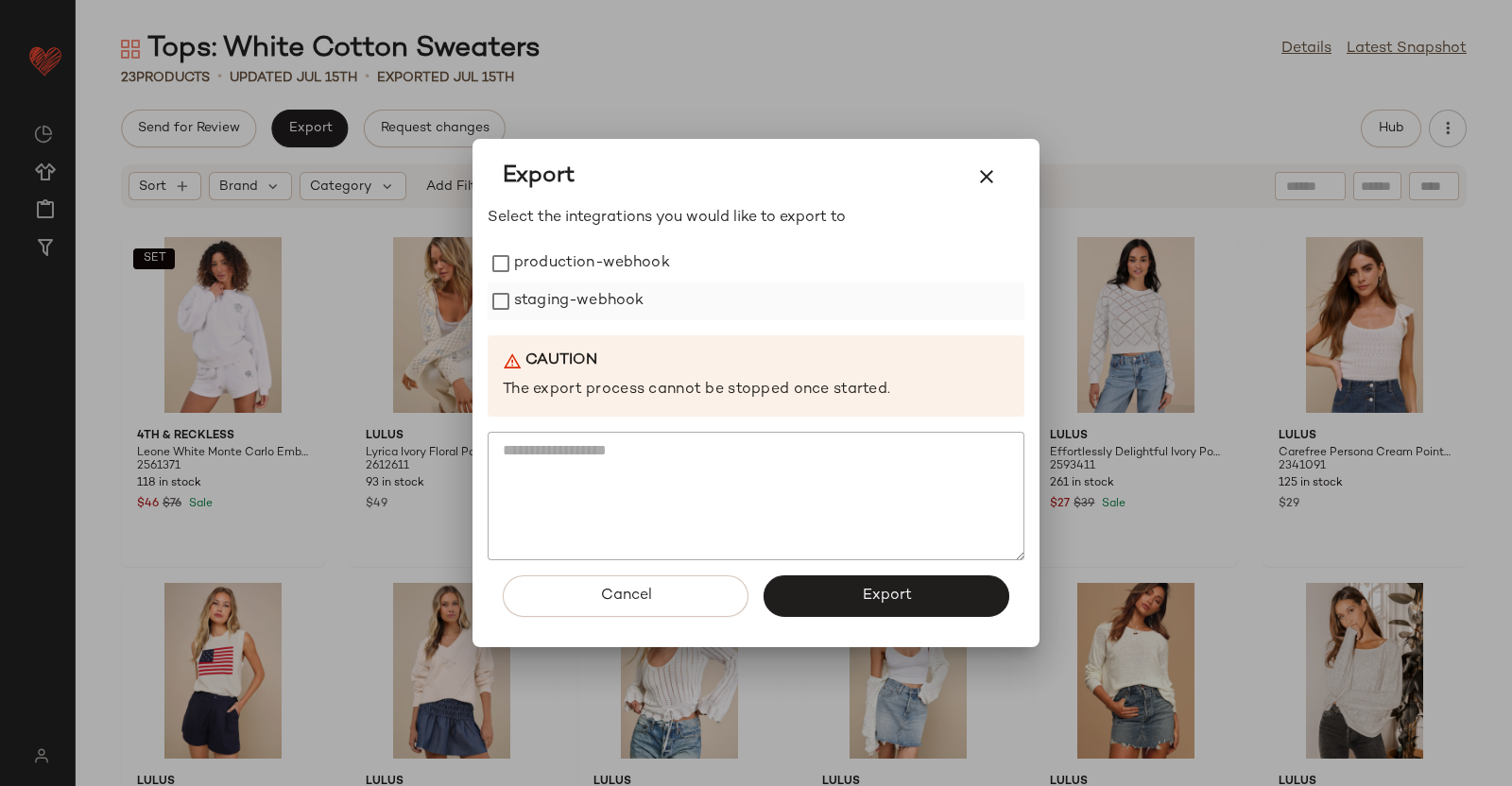 drag, startPoint x: 590, startPoint y: 282, endPoint x: 581, endPoint y: 288, distance: 10.816654 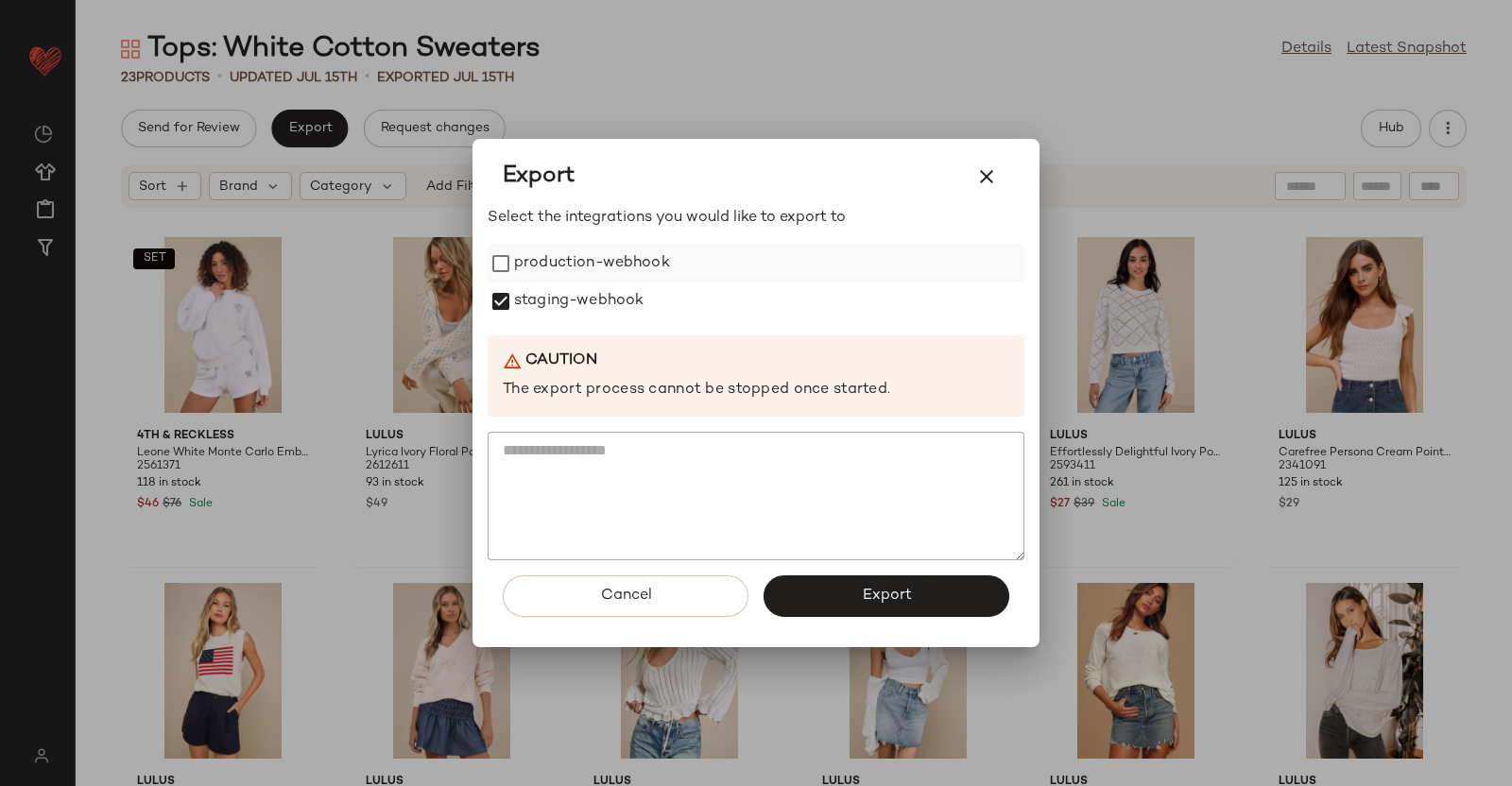 click on "production-webhook" at bounding box center (592, 264) 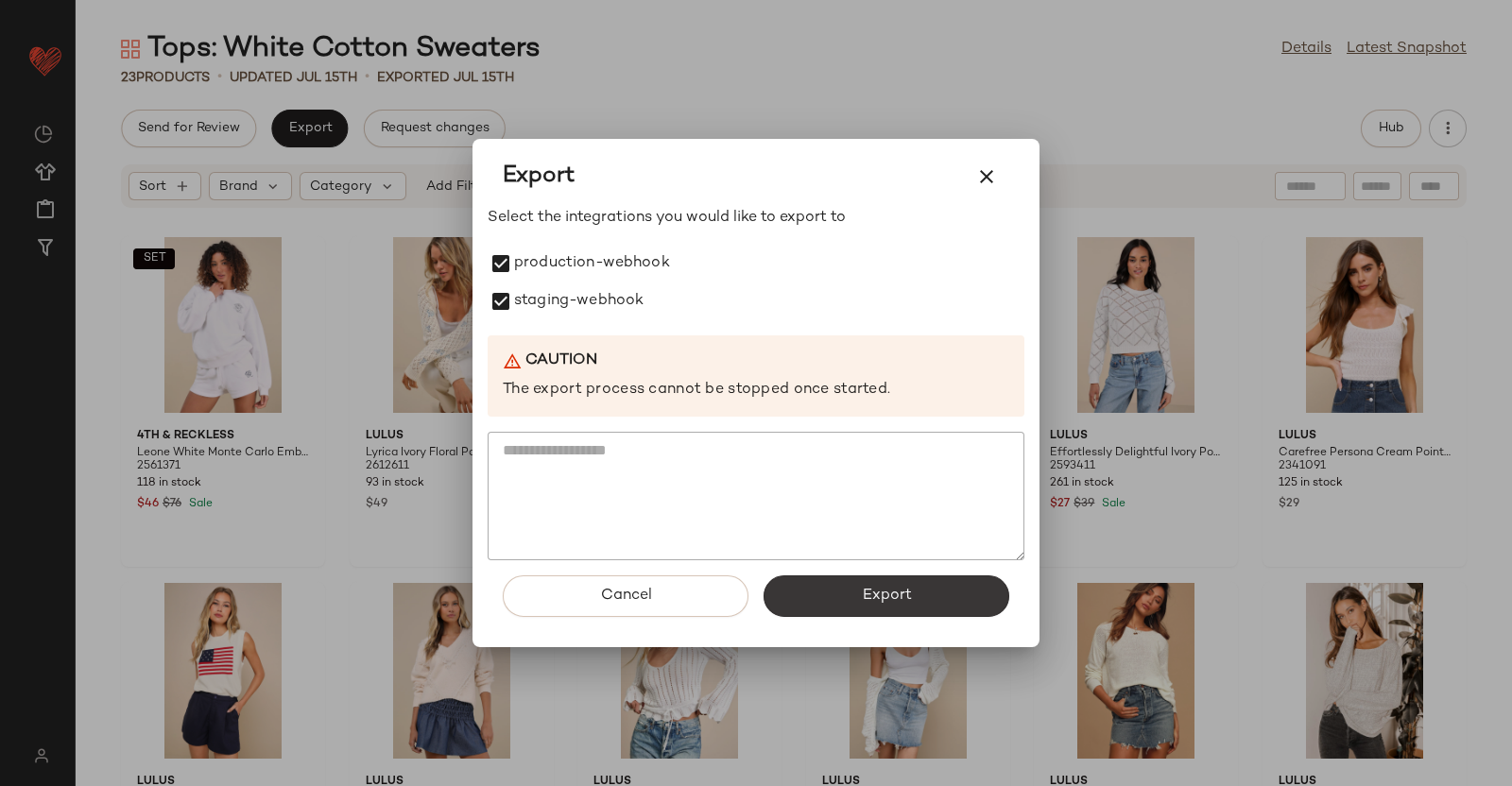 click on "Export" 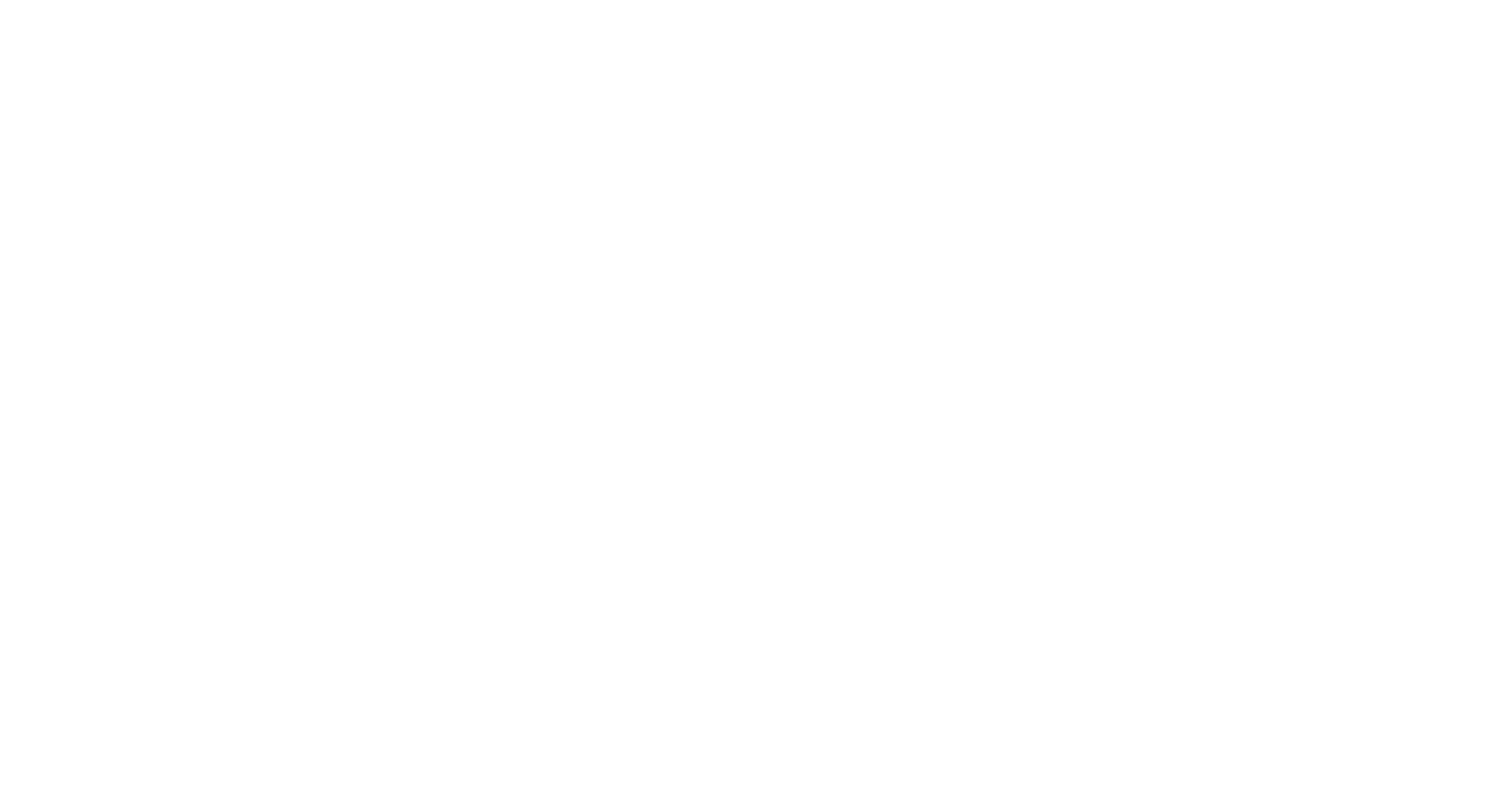 scroll, scrollTop: 0, scrollLeft: 0, axis: both 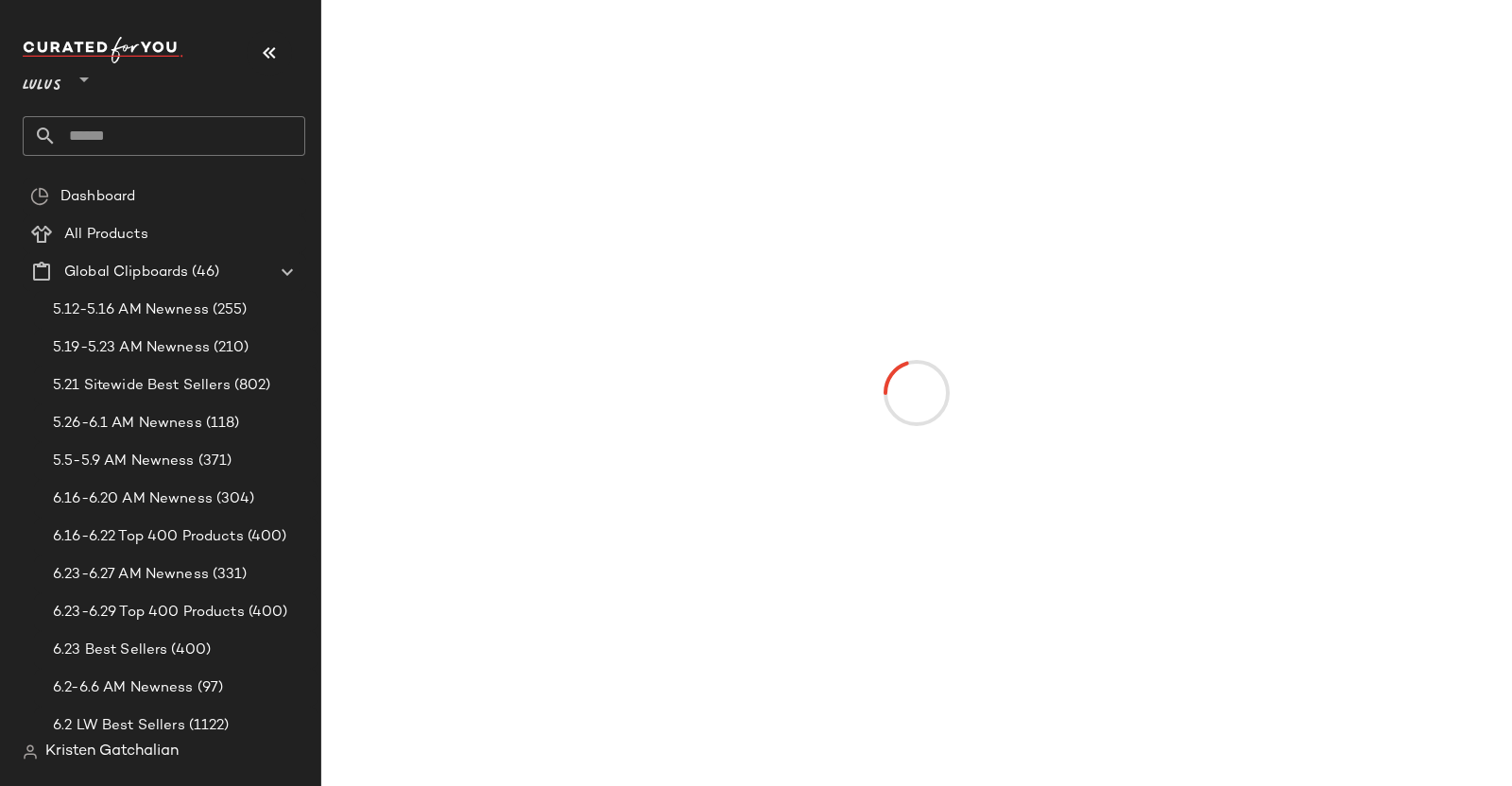 drag, startPoint x: 265, startPoint y: 49, endPoint x: 264, endPoint y: 60, distance: 11.045361 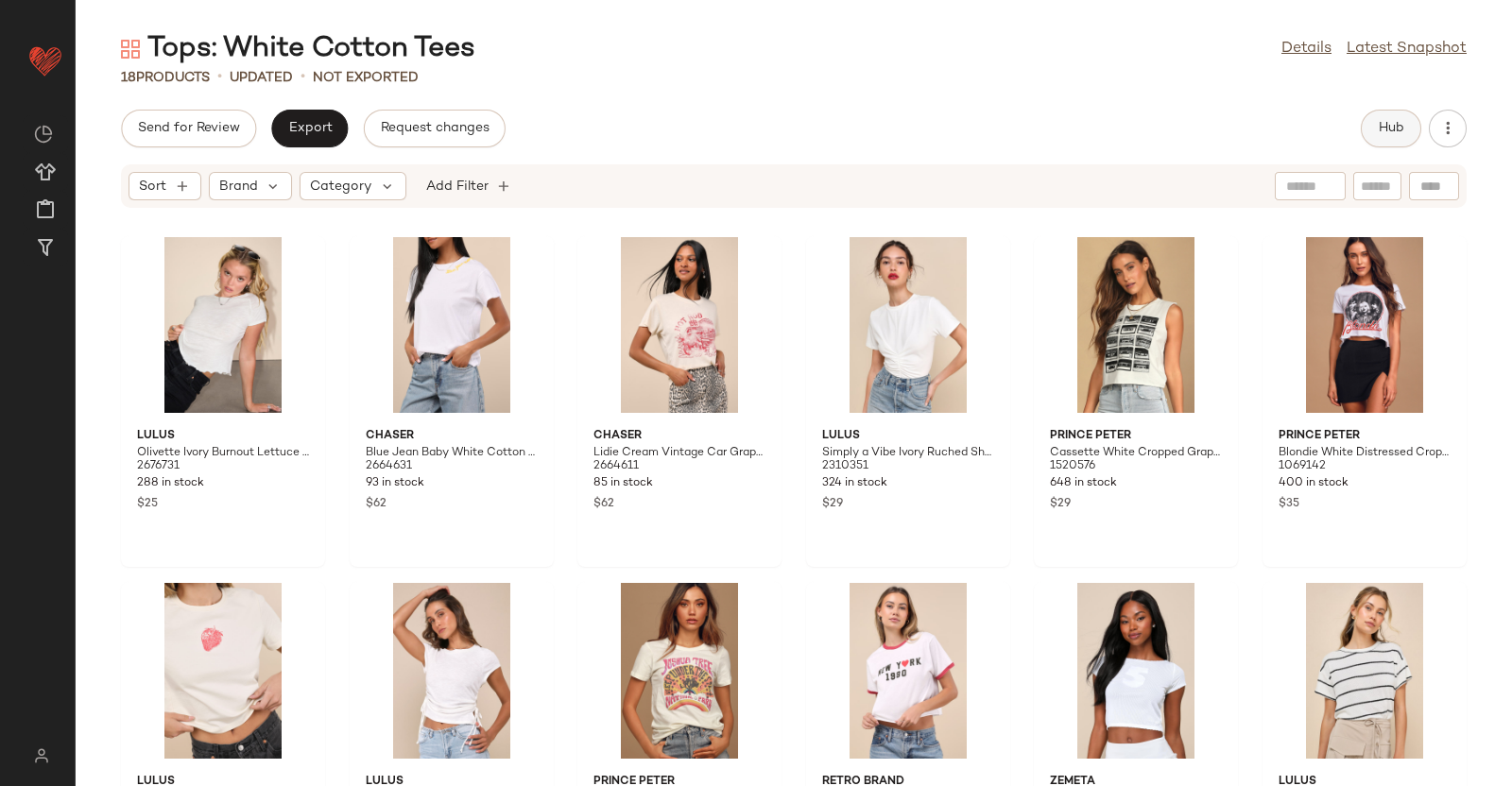 click on "Hub" at bounding box center (1391, 128) 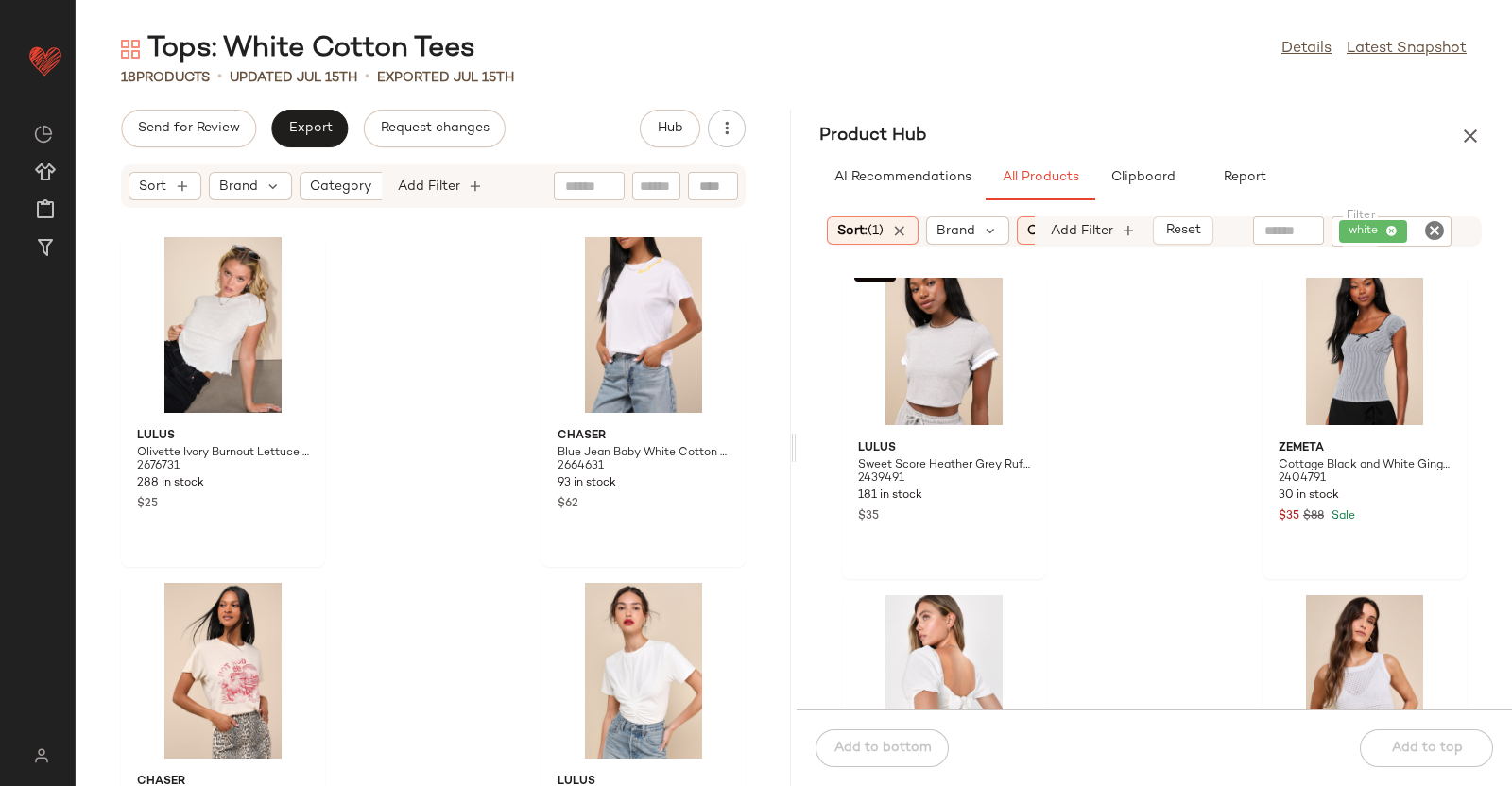 scroll, scrollTop: 2338, scrollLeft: 0, axis: vertical 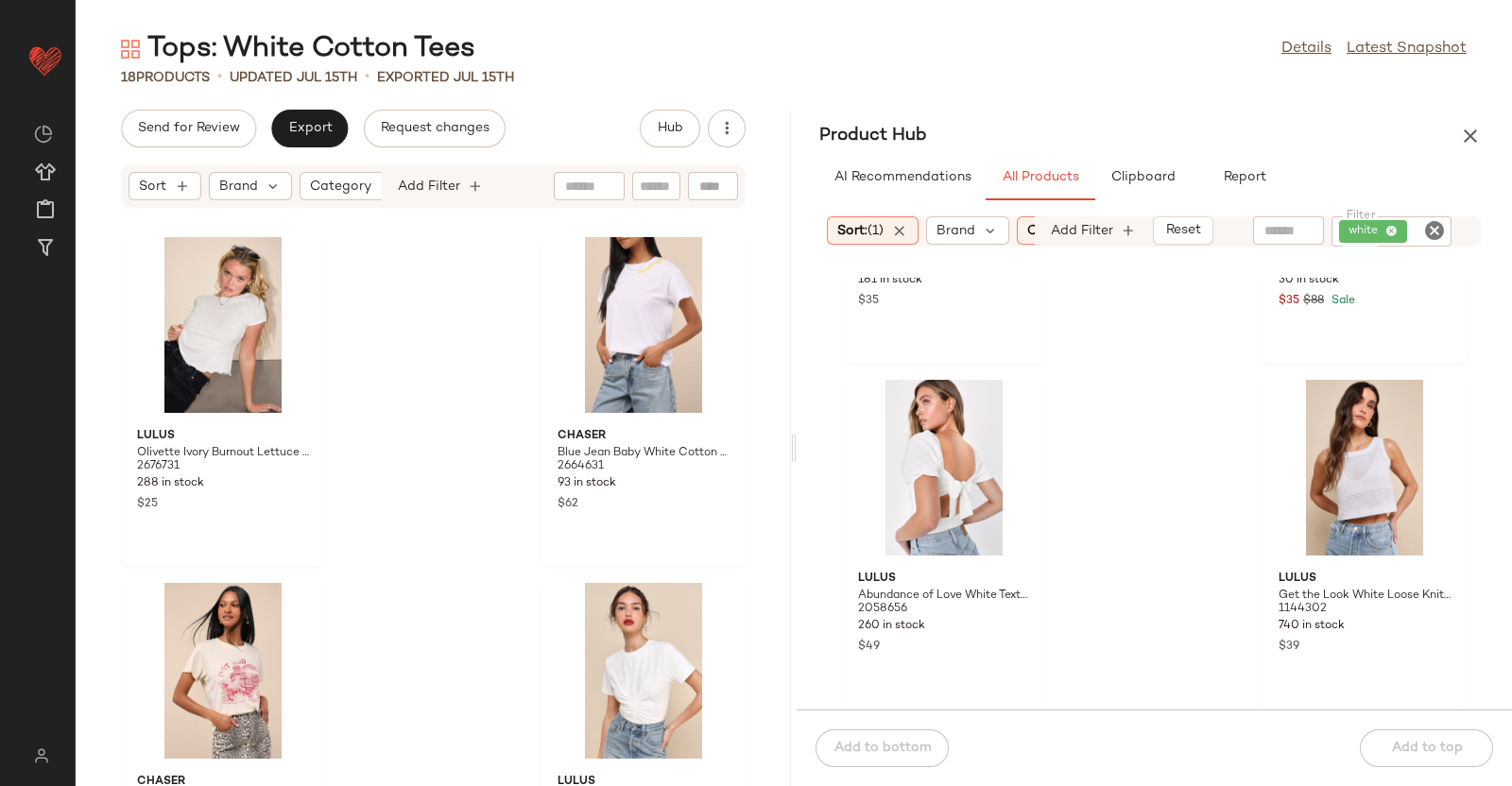 click on "Product Hub" at bounding box center [1154, 136] 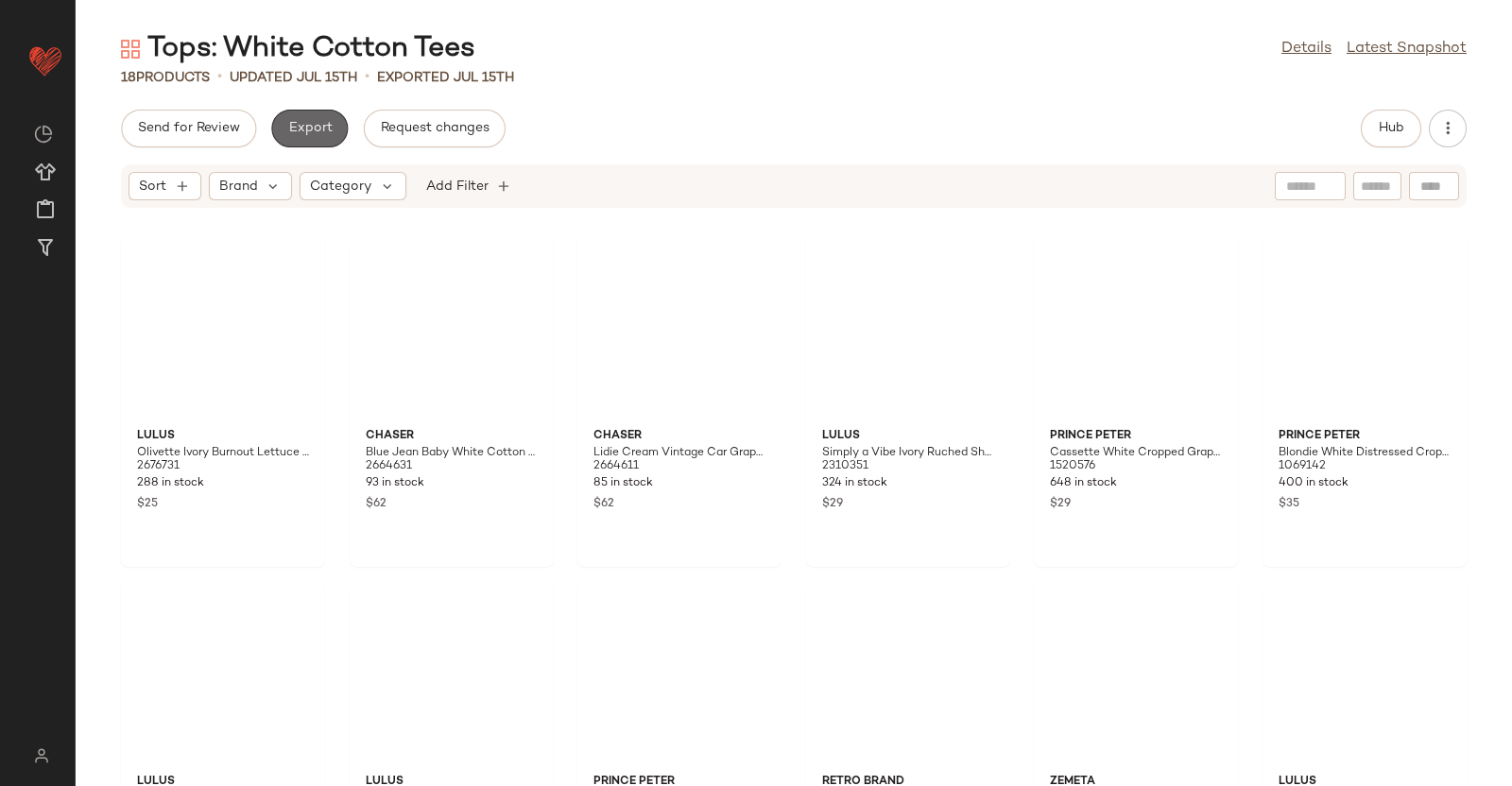 click on "Export" 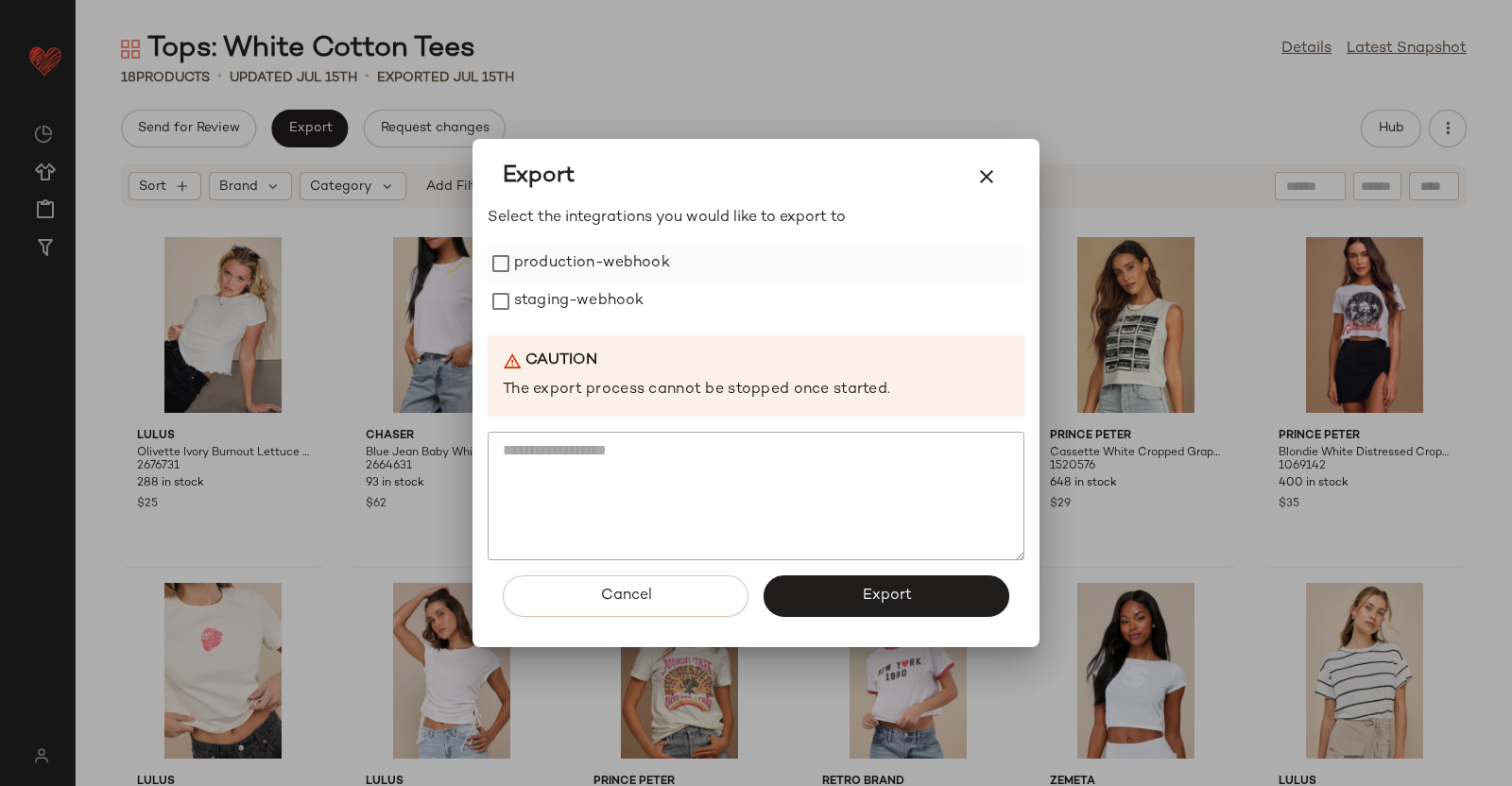 click on "production-webhook" at bounding box center [592, 264] 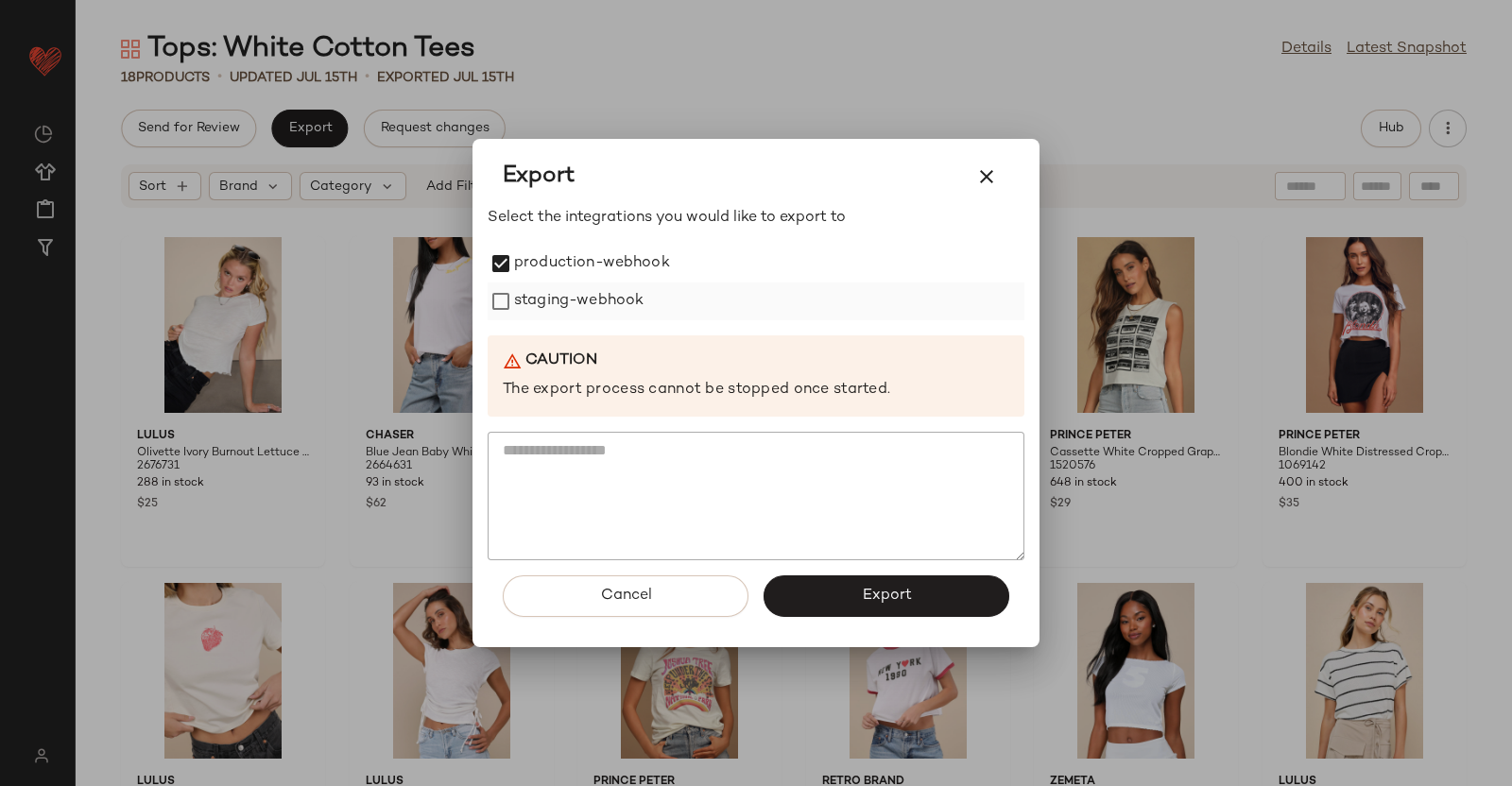 click on "staging-webhook" at bounding box center [578, 301] 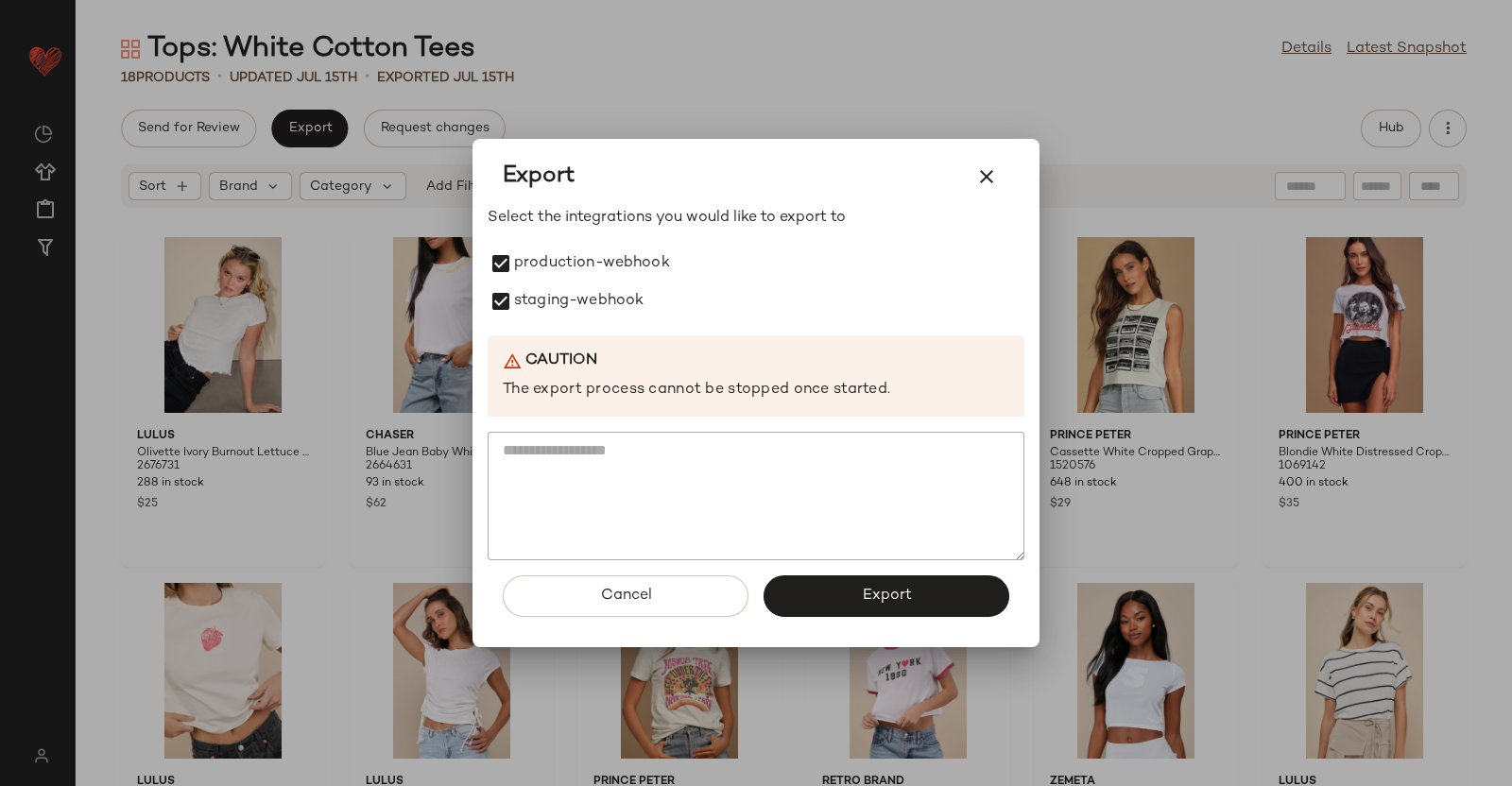 drag, startPoint x: 850, startPoint y: 587, endPoint x: 865, endPoint y: 523, distance: 65.73431 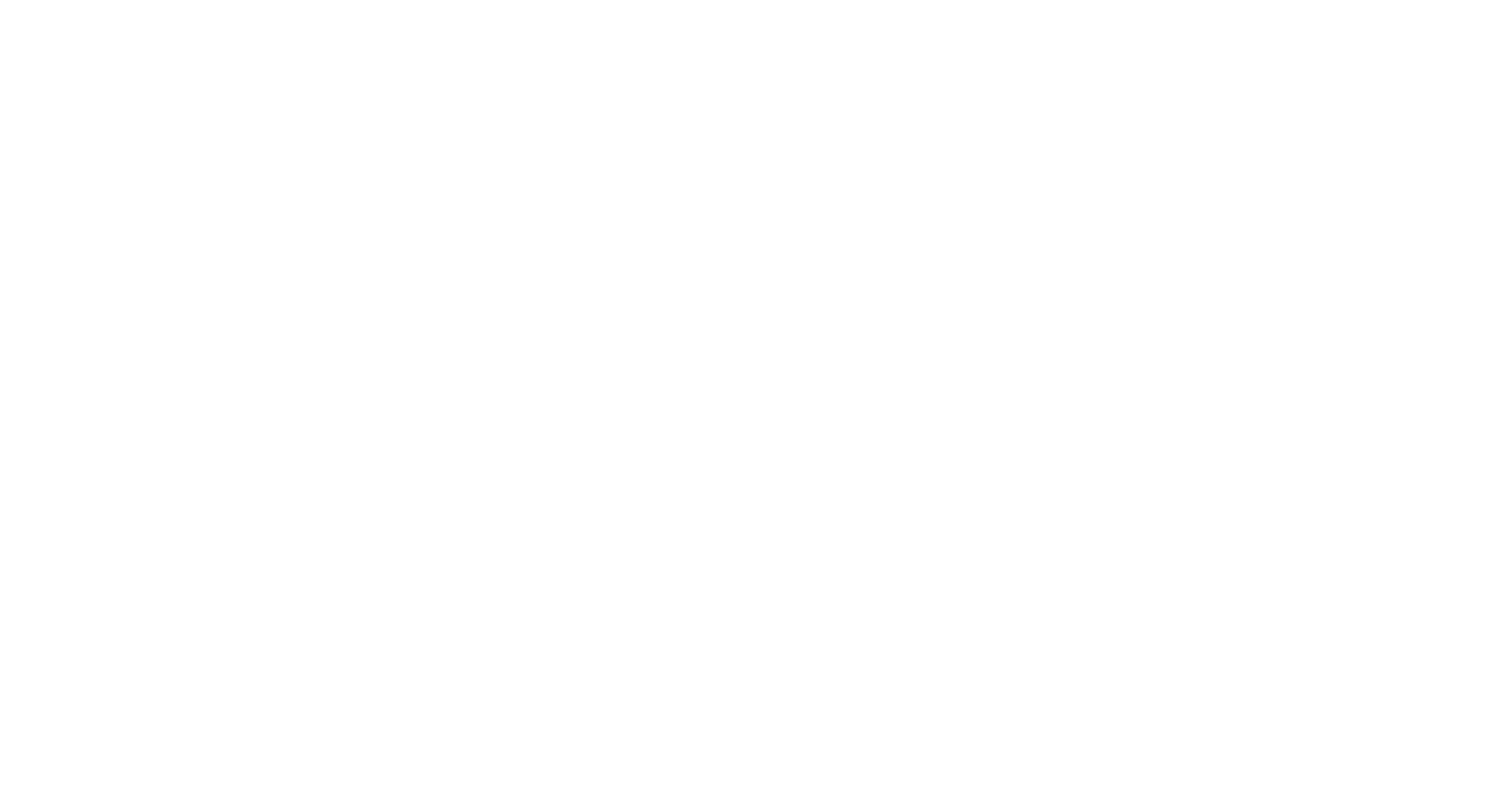 scroll, scrollTop: 0, scrollLeft: 0, axis: both 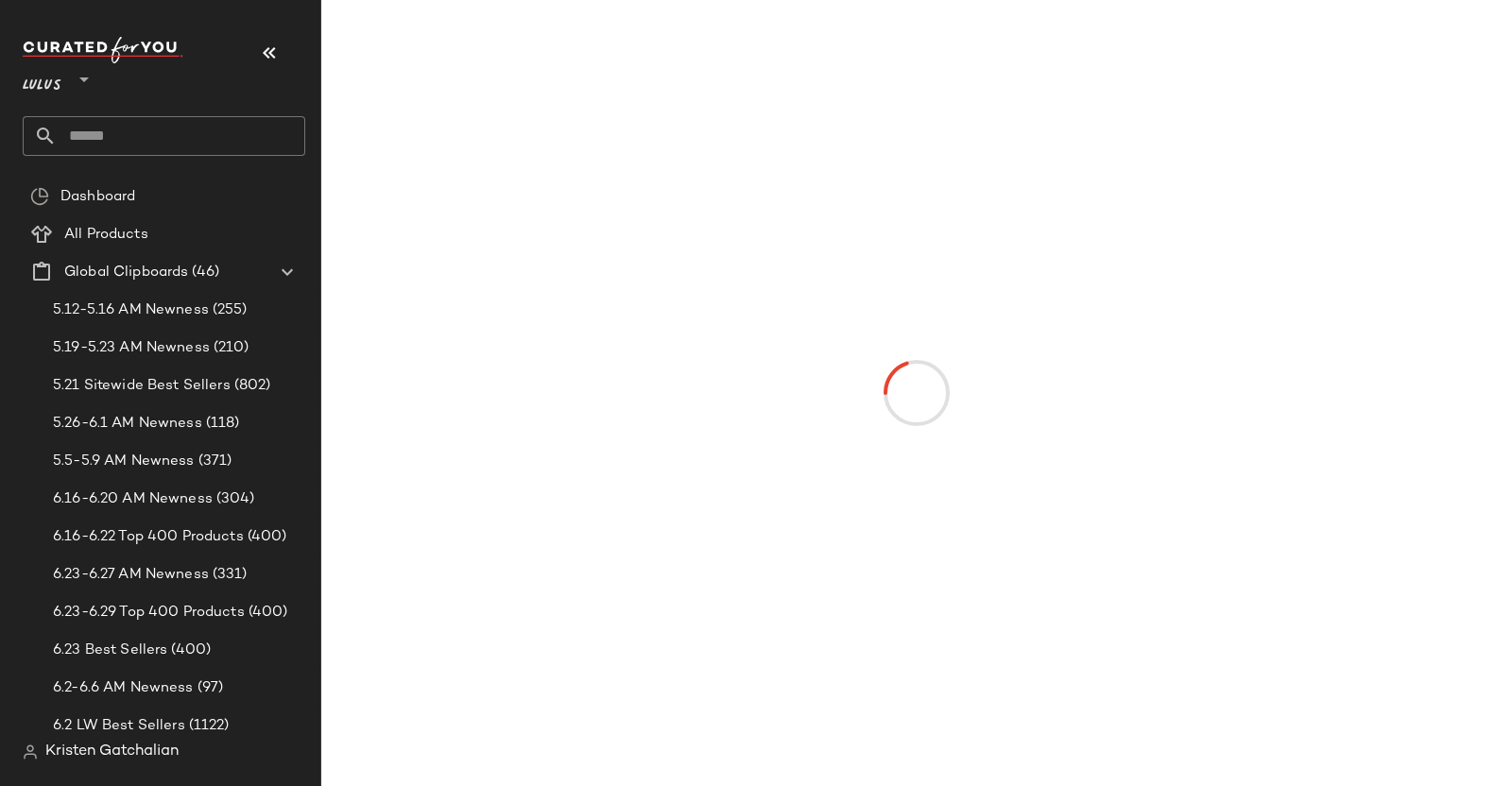 click at bounding box center [269, 53] 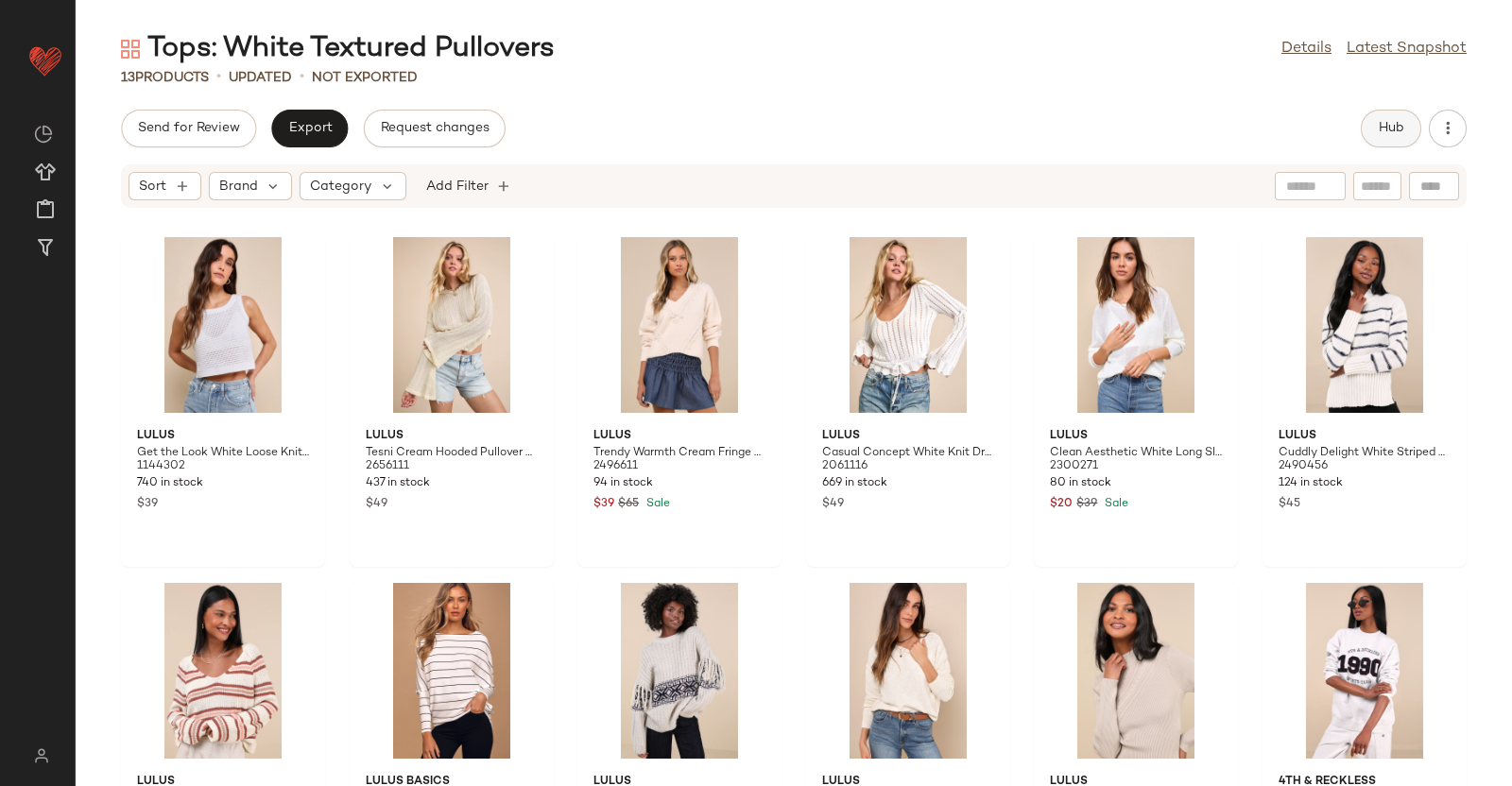 click on "Hub" at bounding box center [1391, 128] 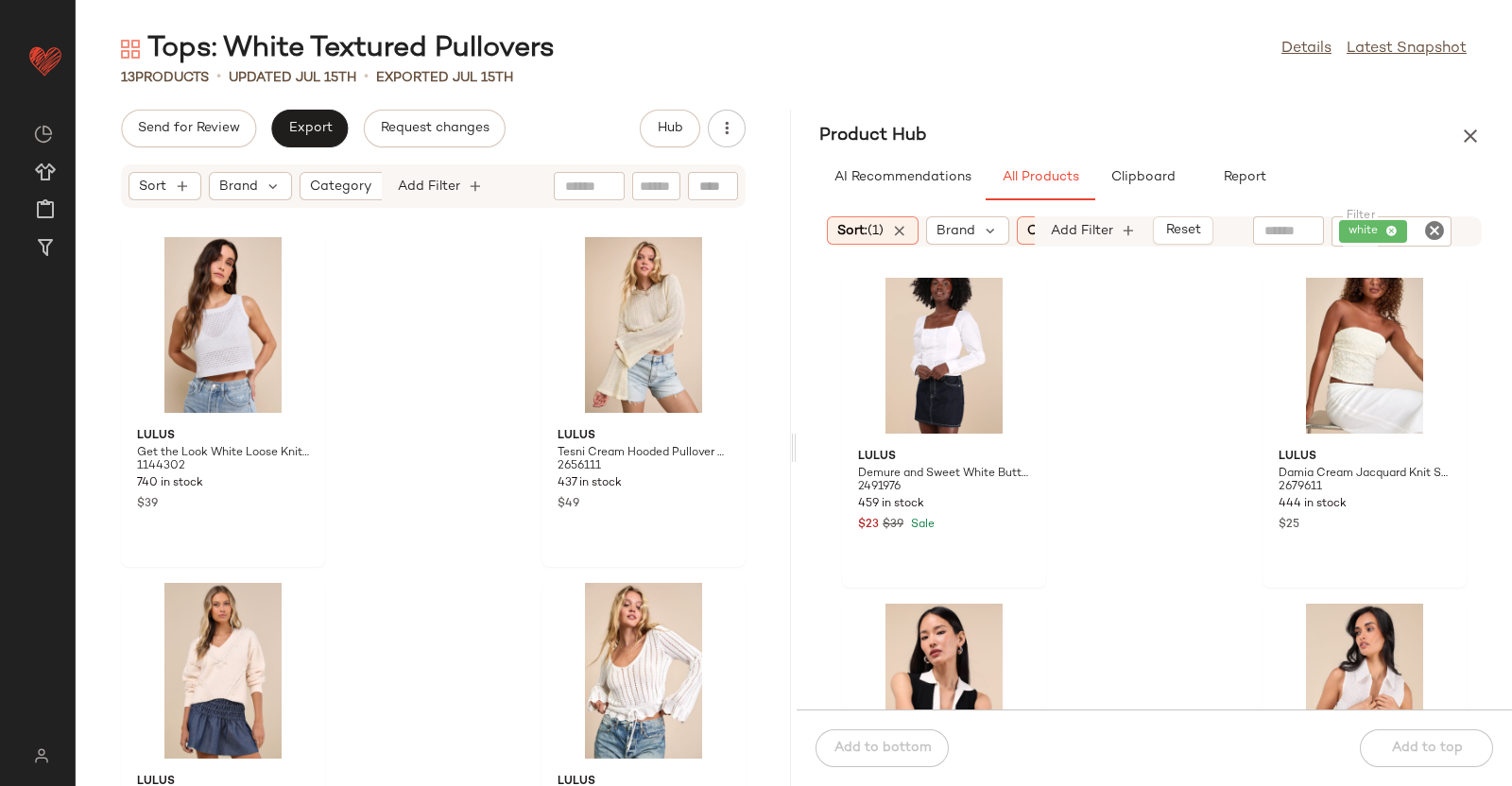 scroll, scrollTop: 1431, scrollLeft: 0, axis: vertical 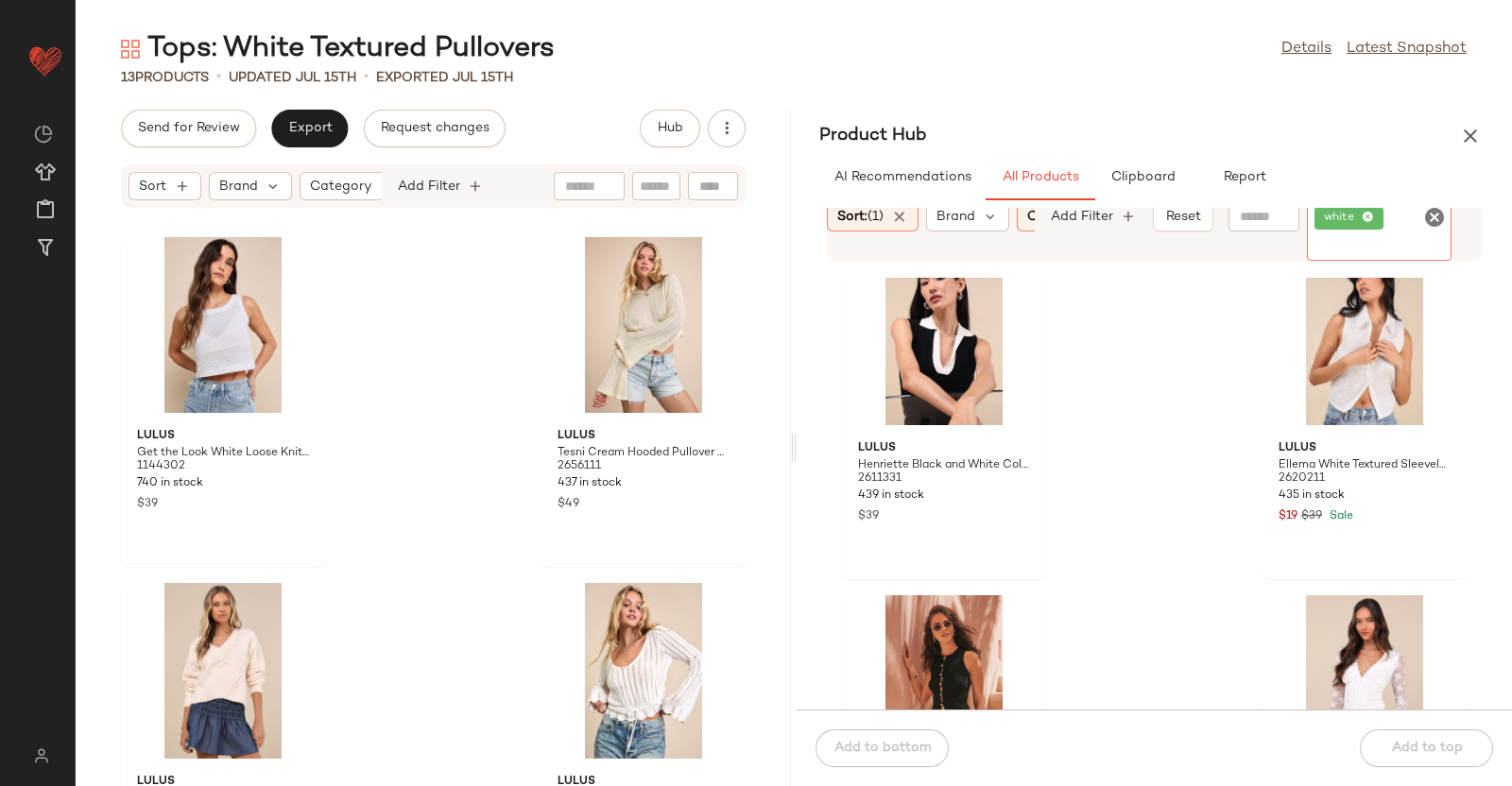 click on "white" 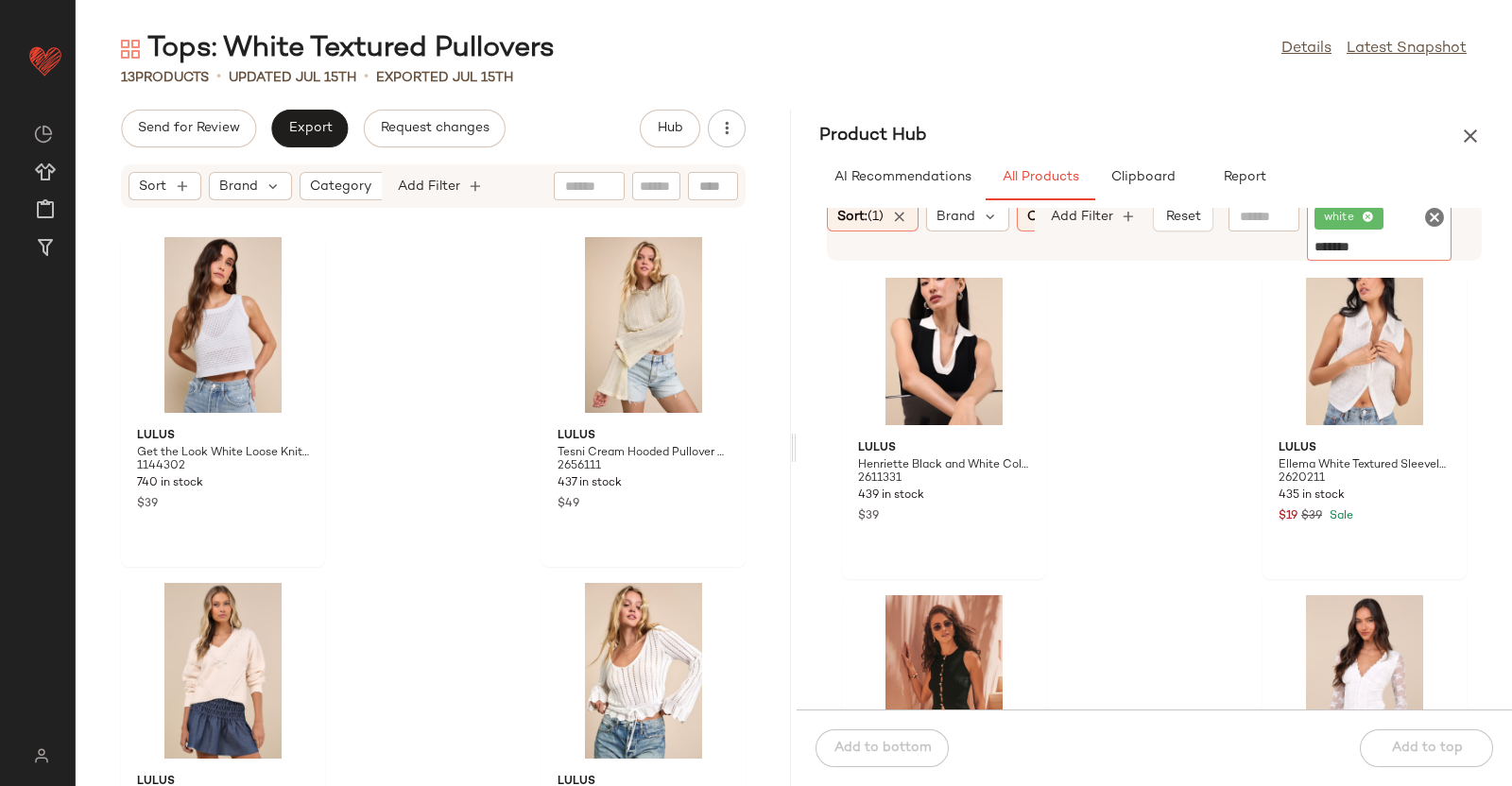 type on "********" 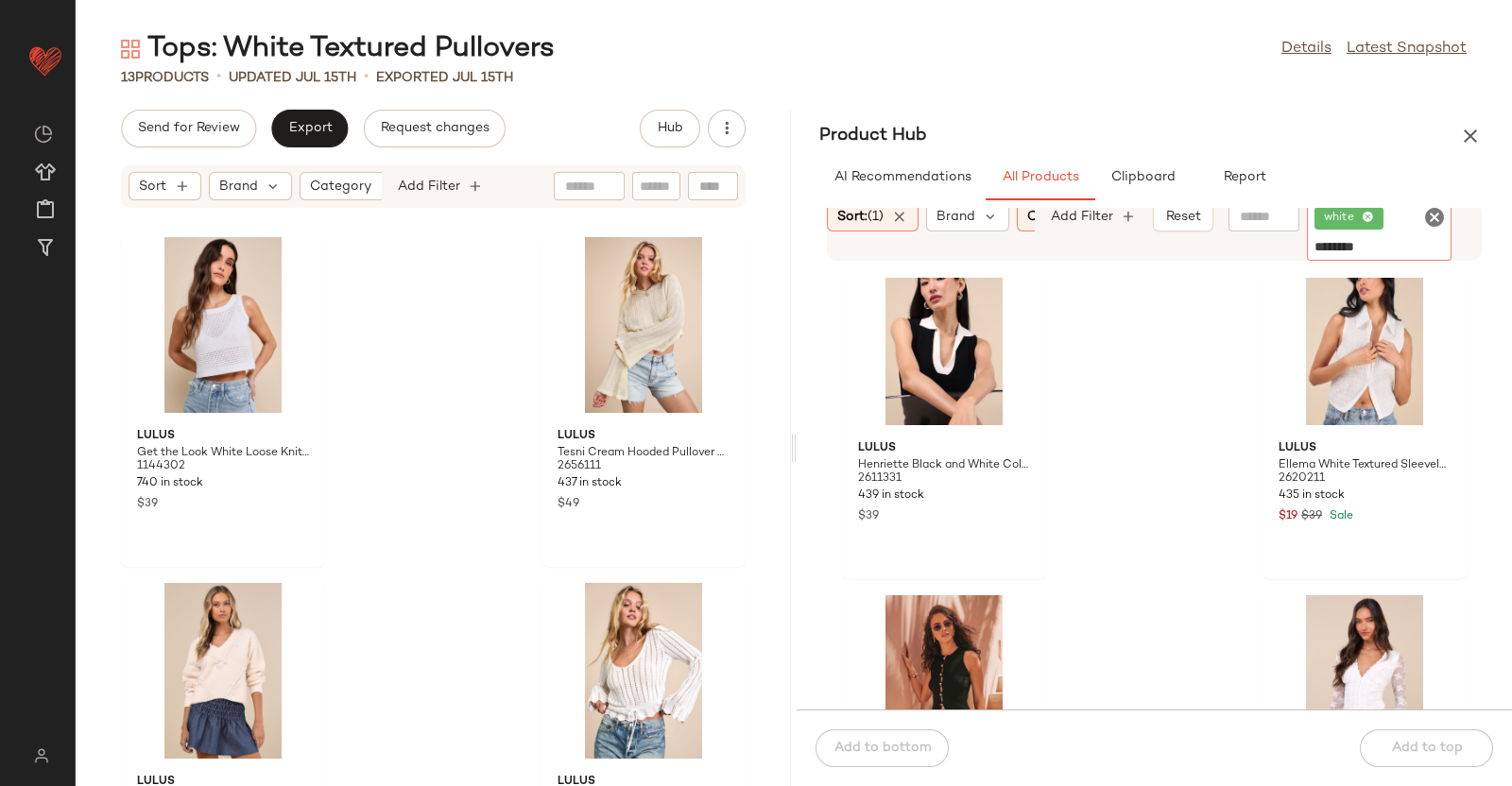 type 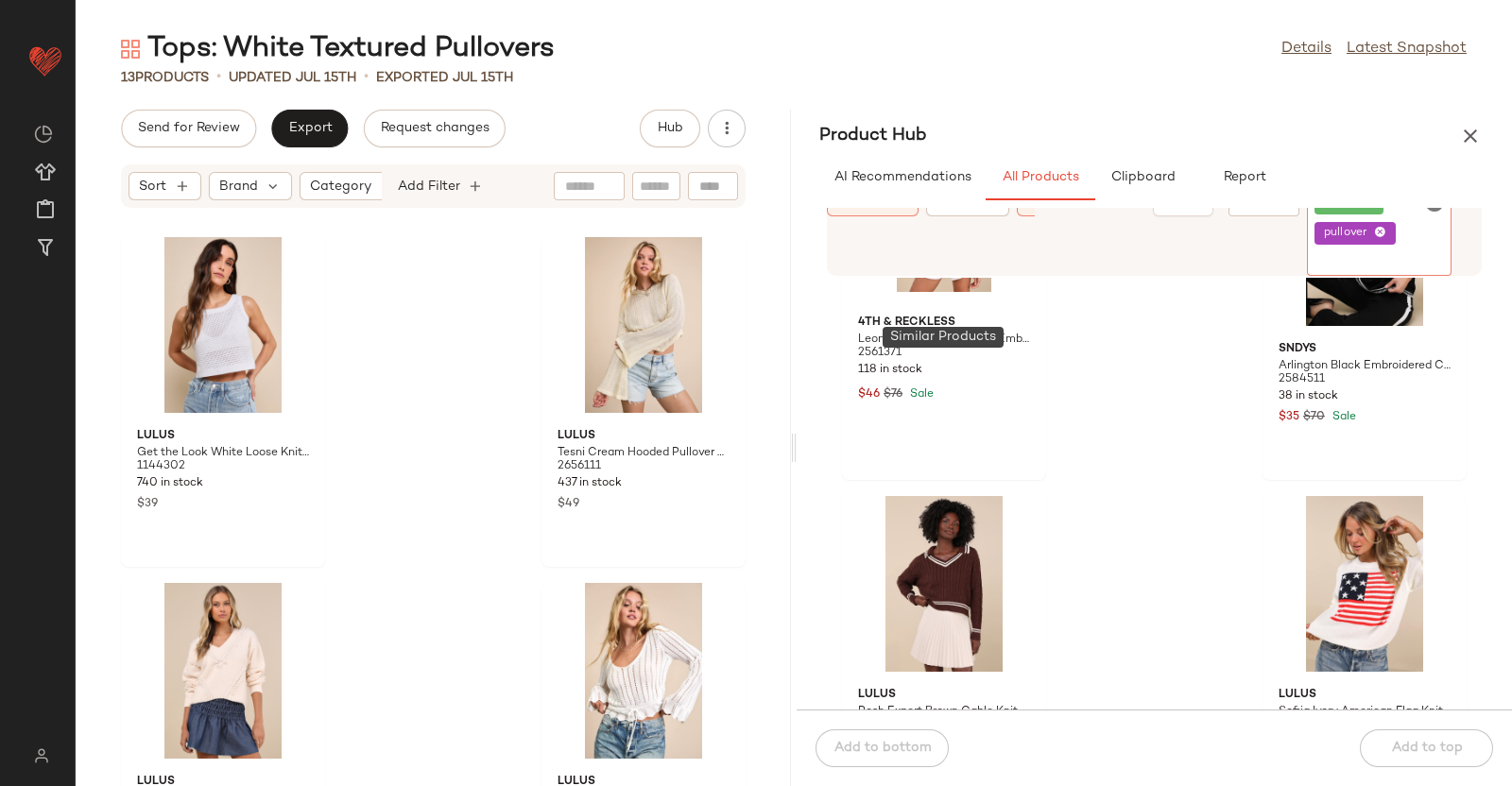 scroll, scrollTop: 248, scrollLeft: 0, axis: vertical 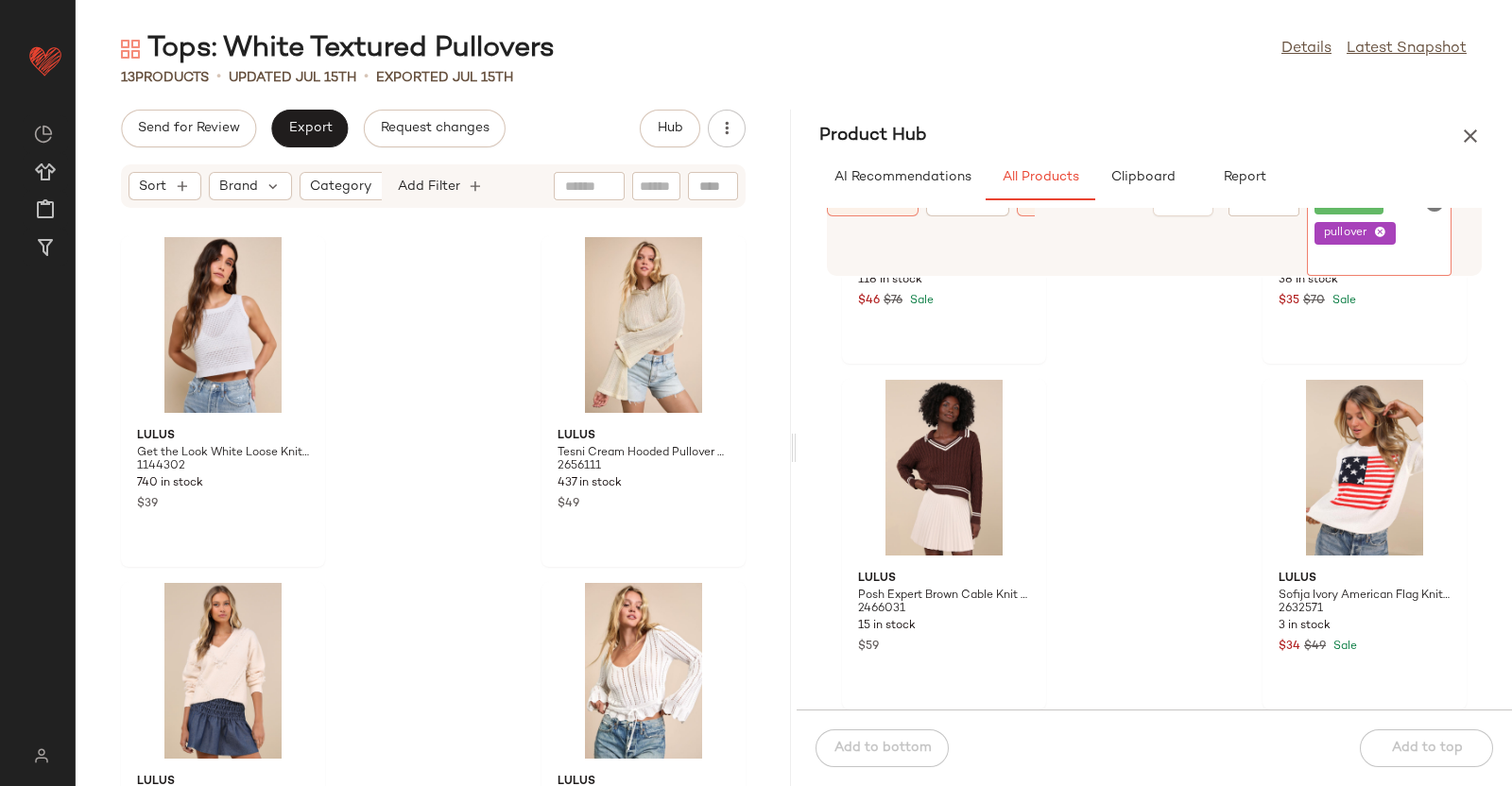 click 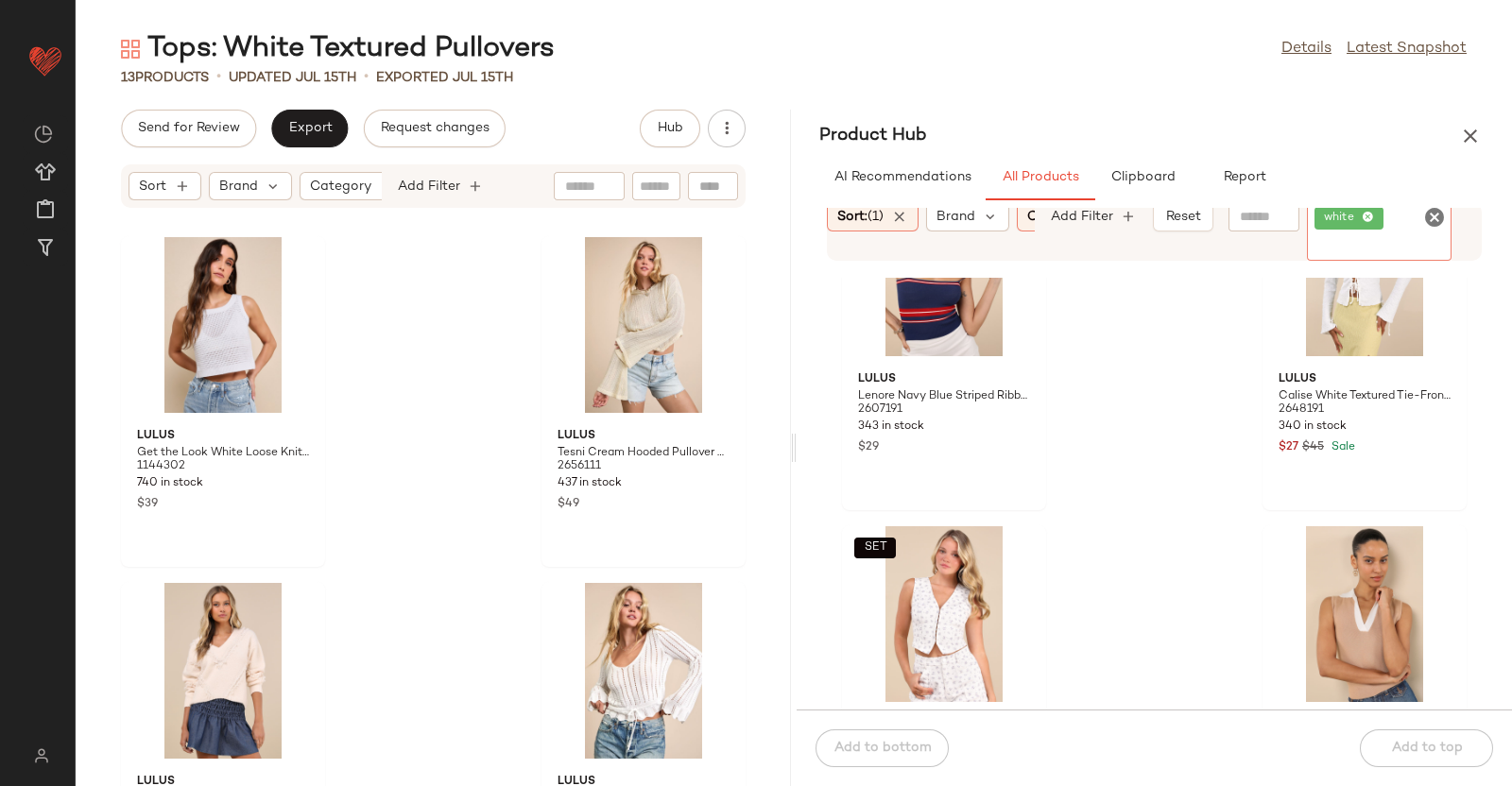 scroll, scrollTop: 5687, scrollLeft: 0, axis: vertical 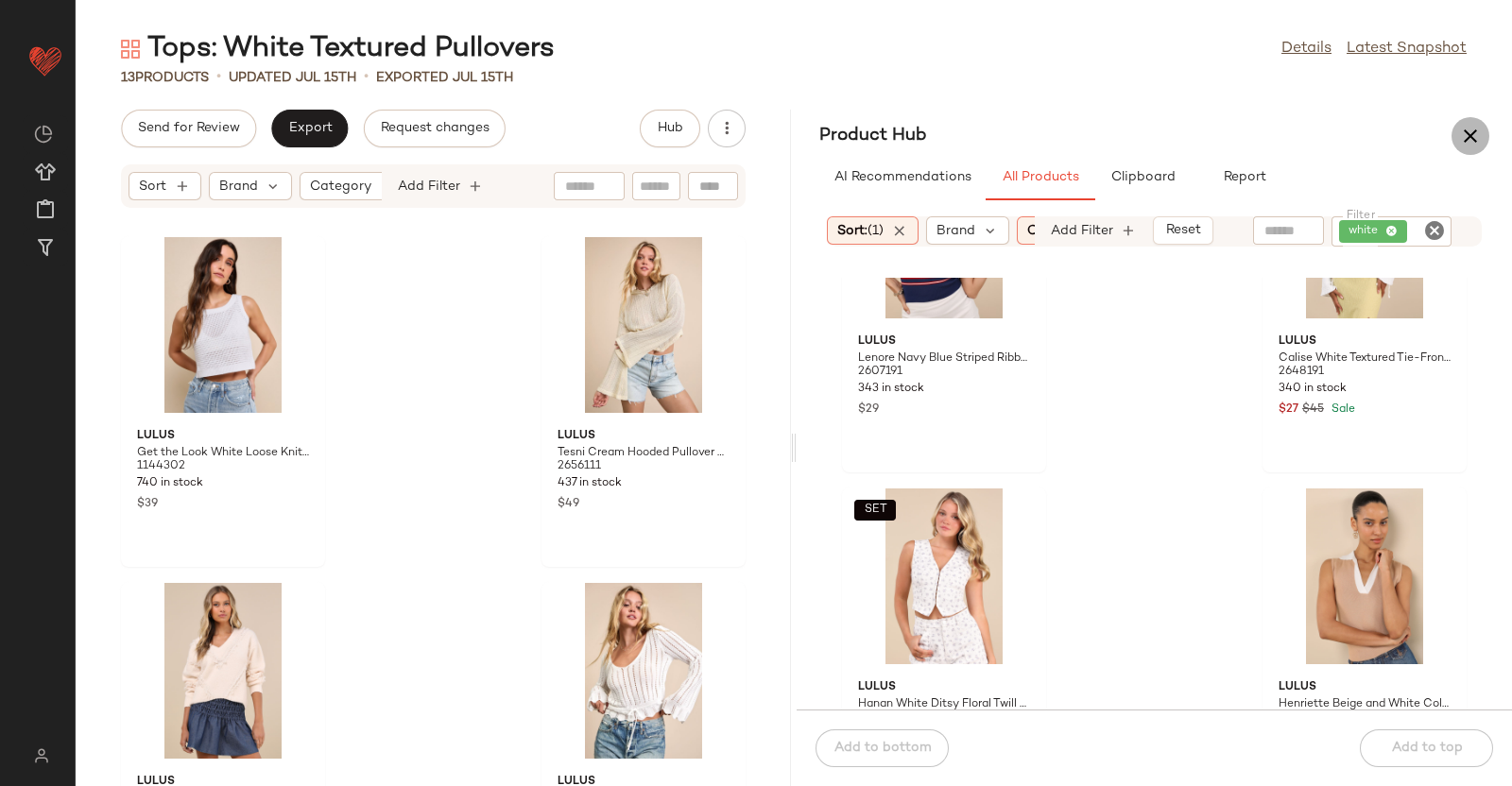 click at bounding box center [1470, 136] 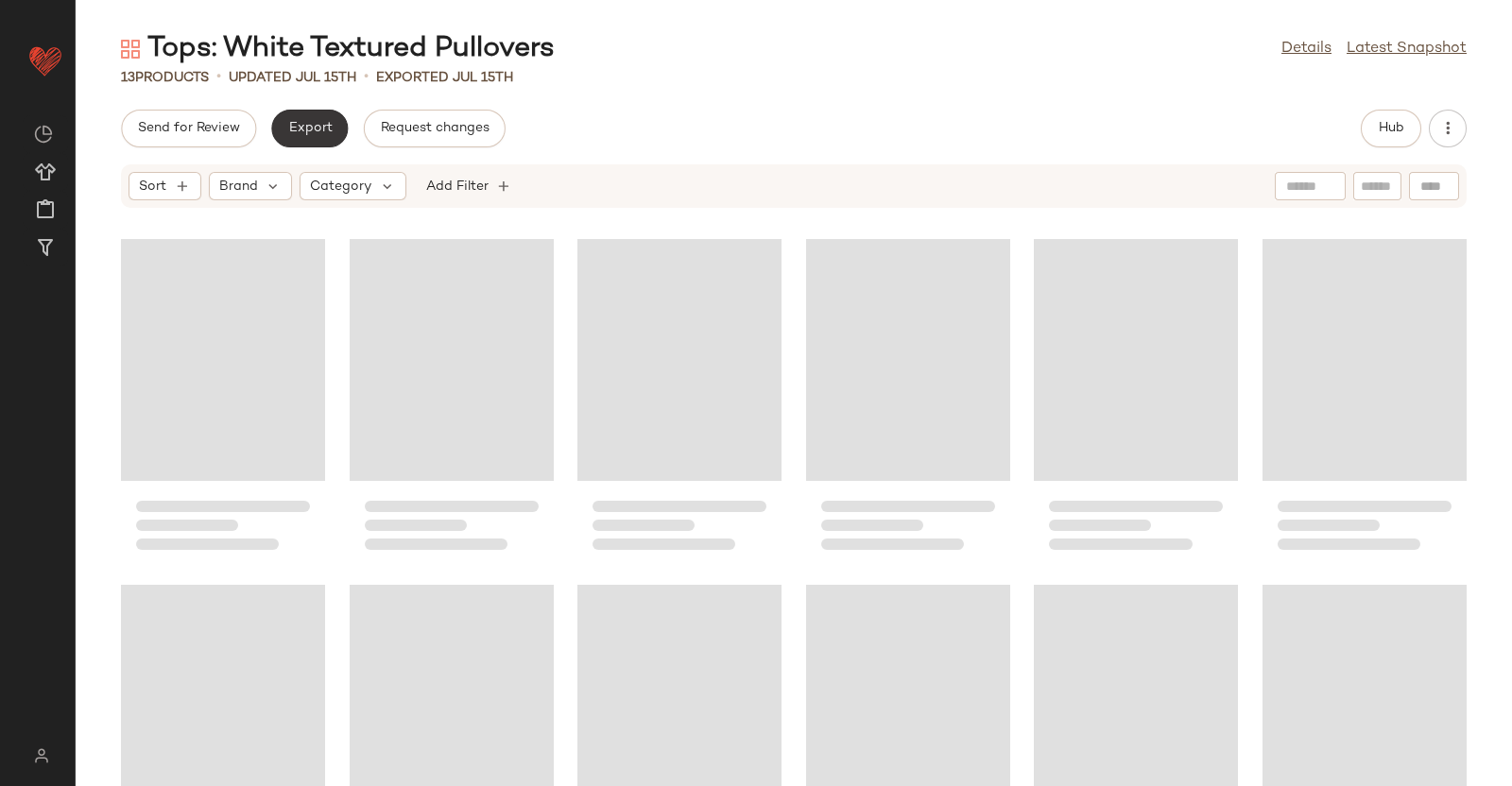 click on "Export" 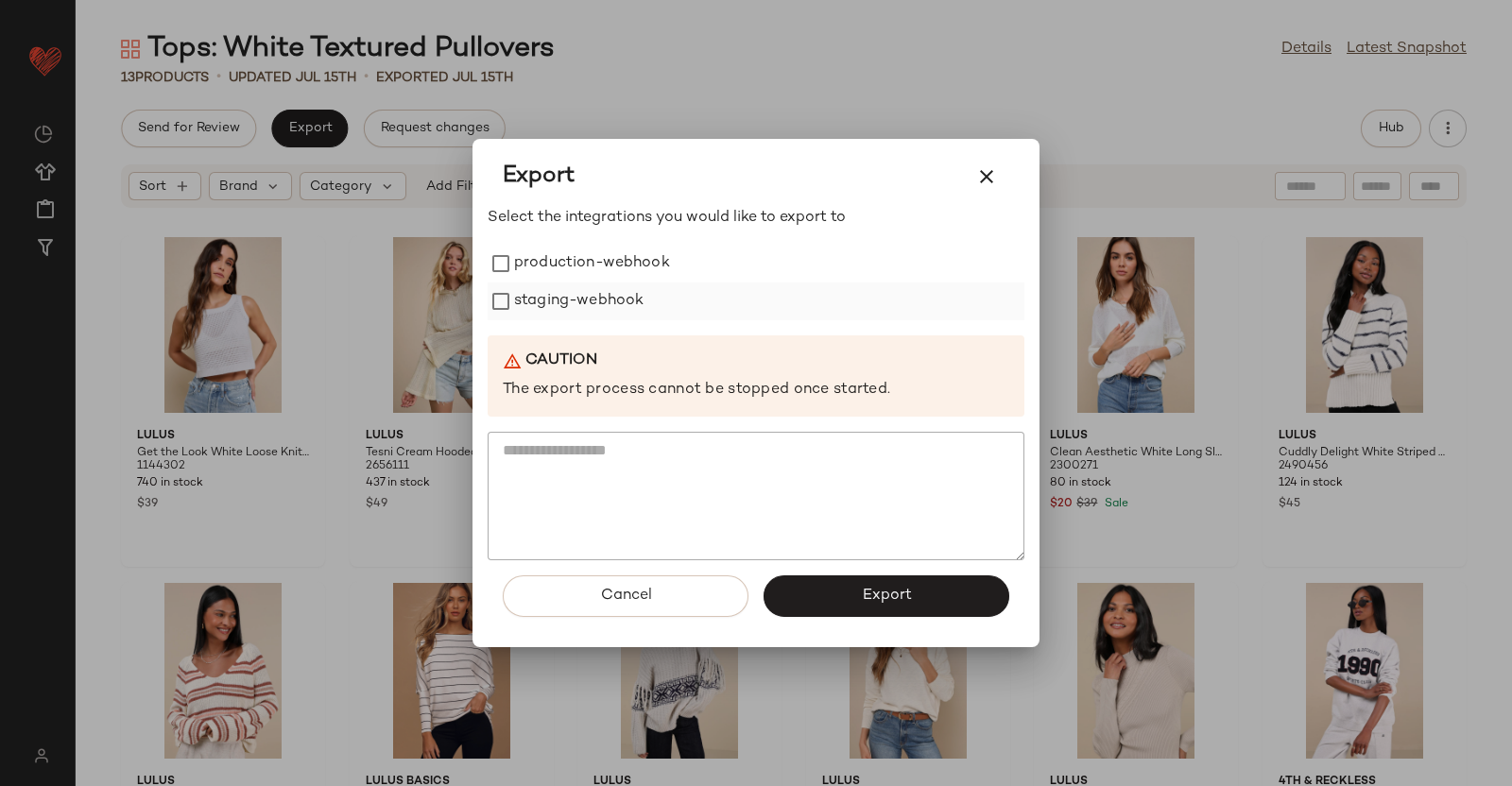drag, startPoint x: 562, startPoint y: 253, endPoint x: 565, endPoint y: 309, distance: 56.0803 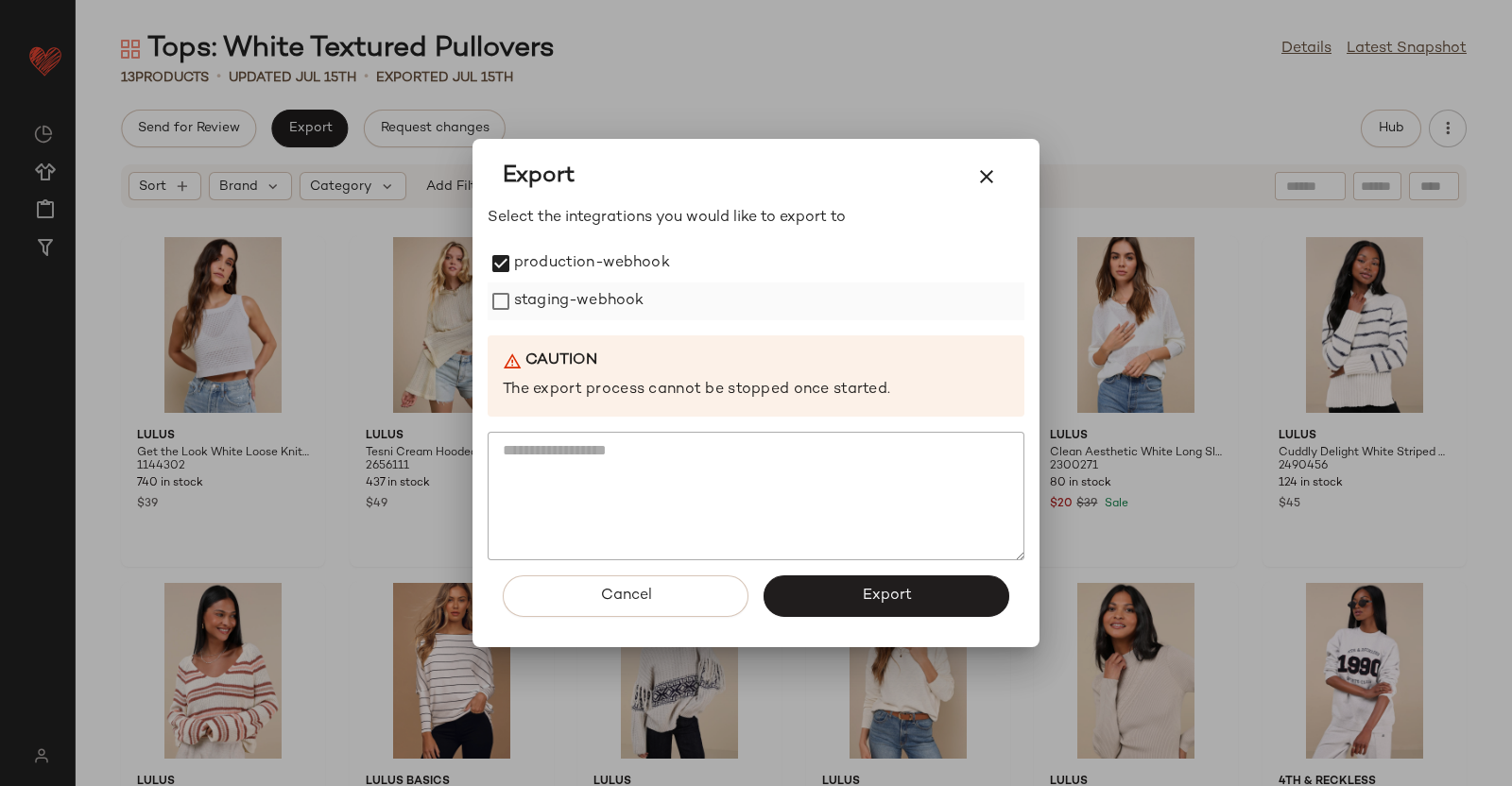 click on "staging-webhook" at bounding box center (578, 301) 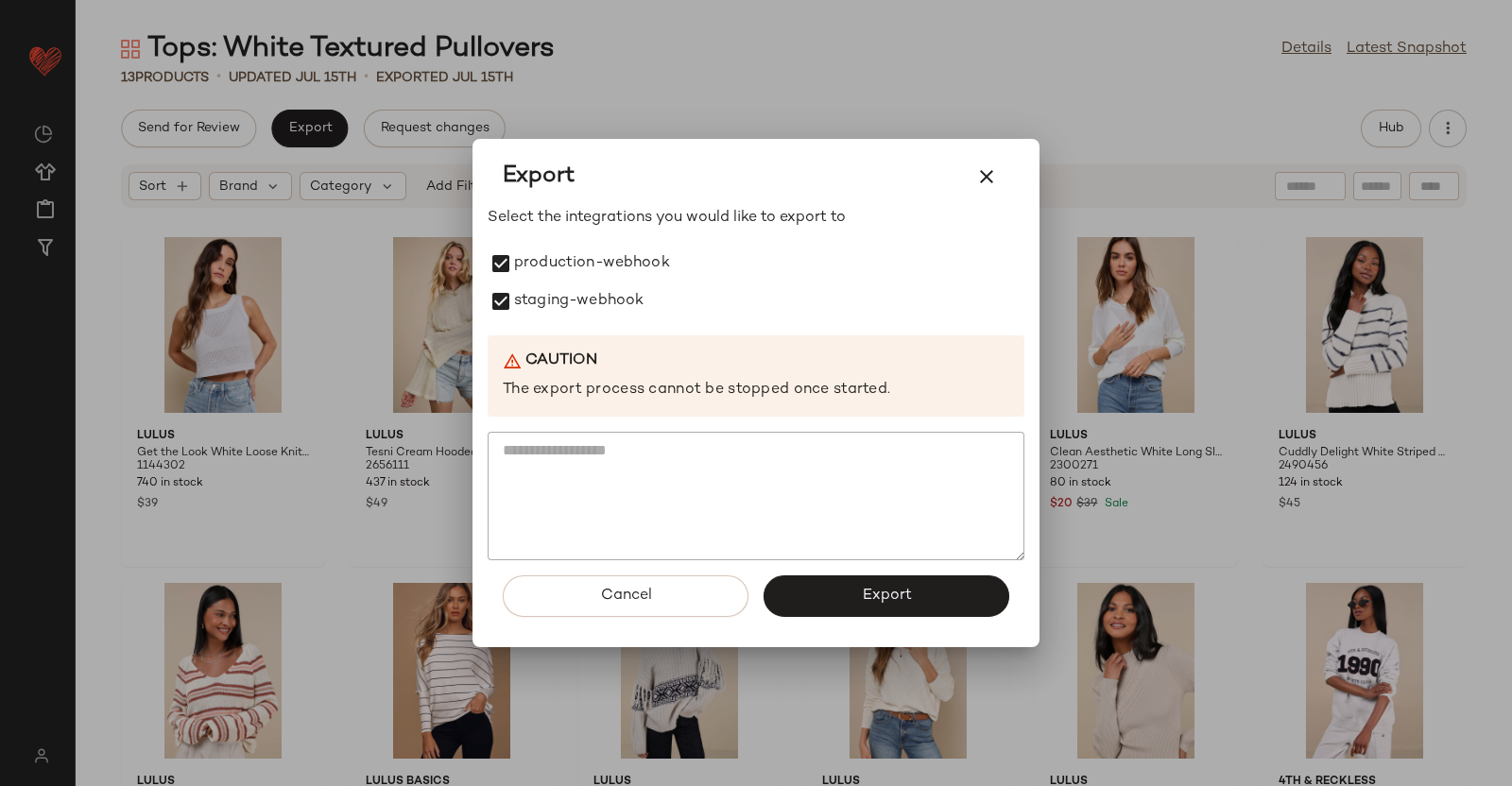 click on "Export" at bounding box center [886, 596] 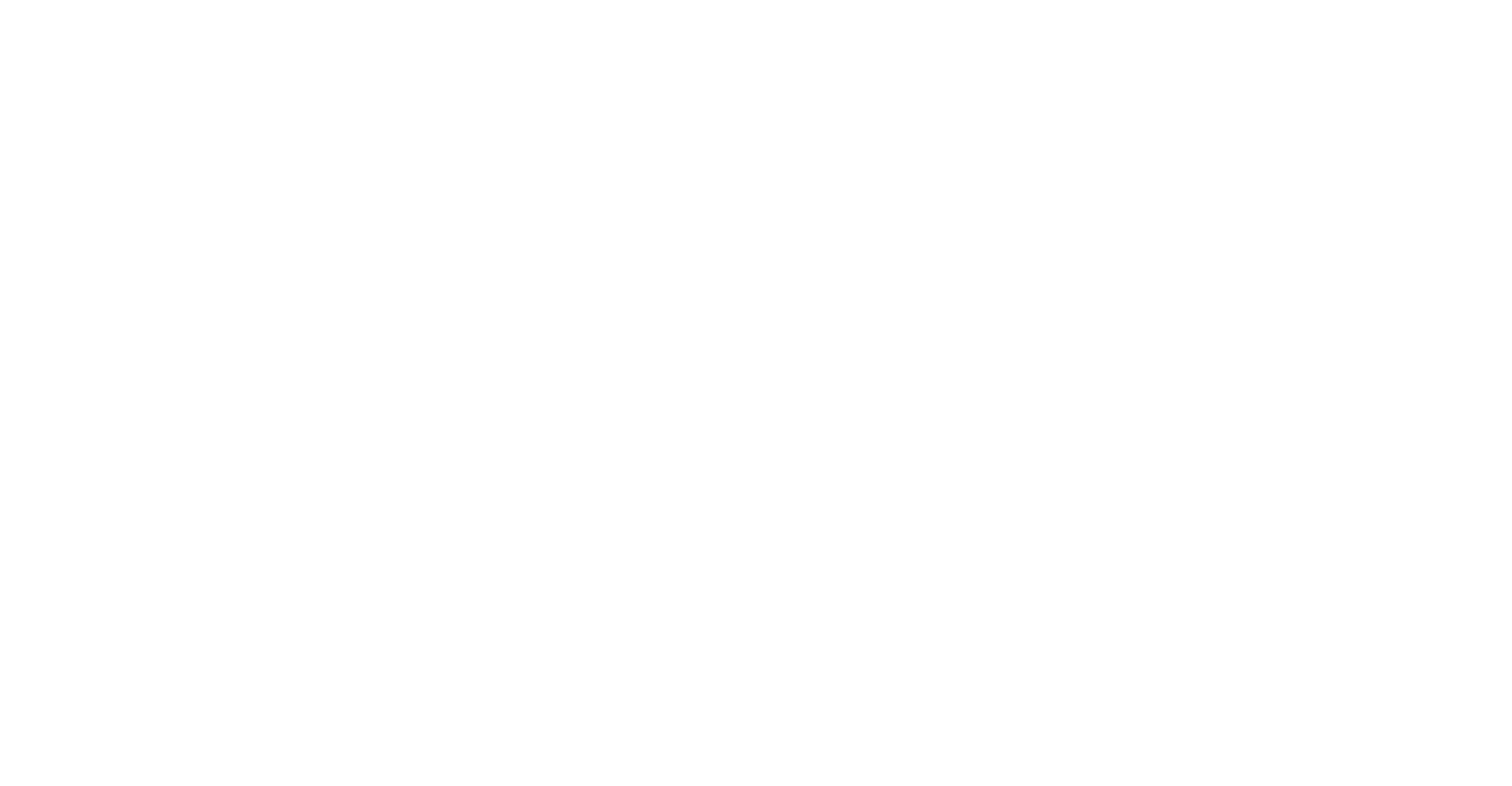 scroll, scrollTop: 0, scrollLeft: 0, axis: both 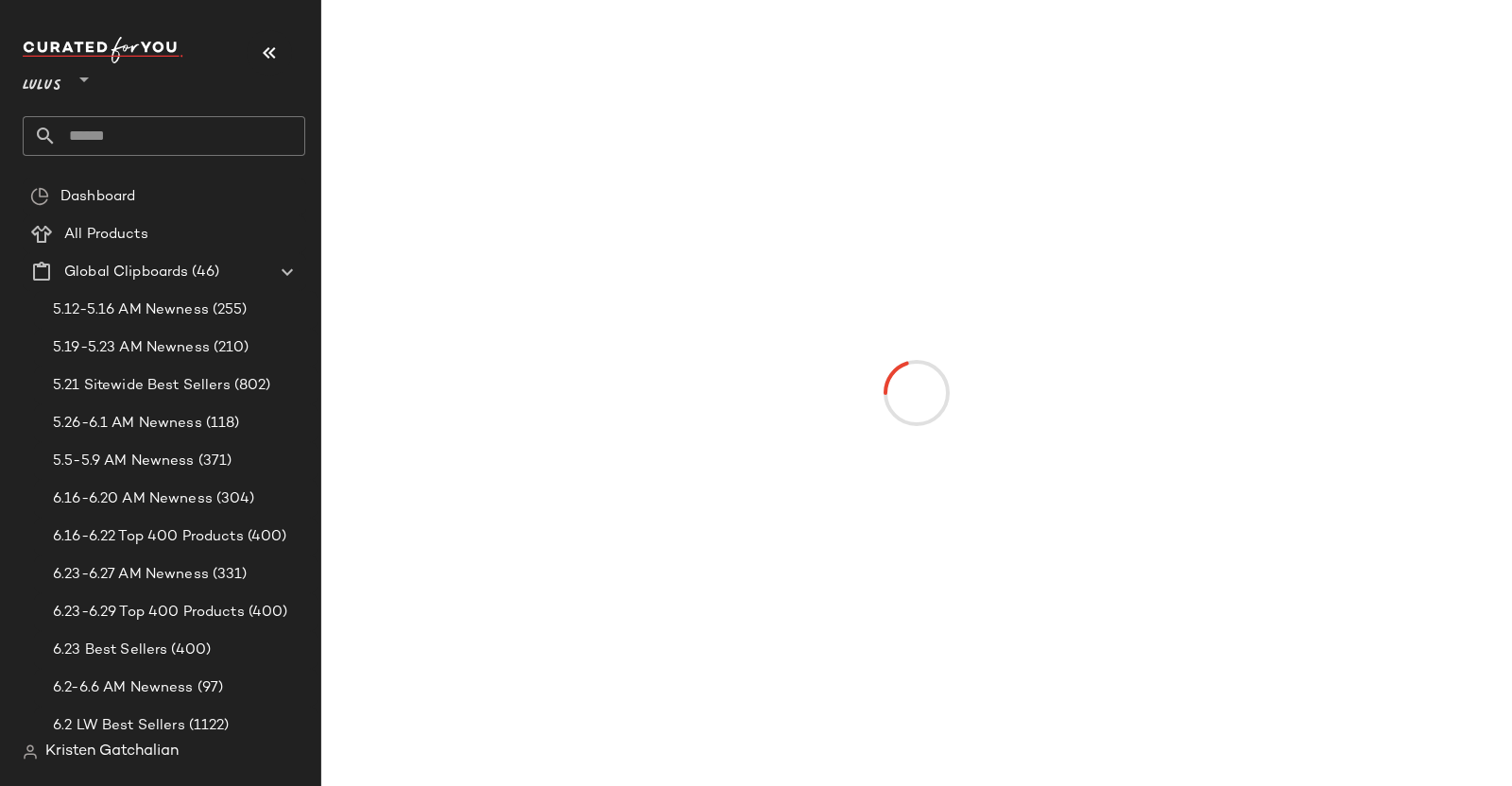 click at bounding box center (269, 53) 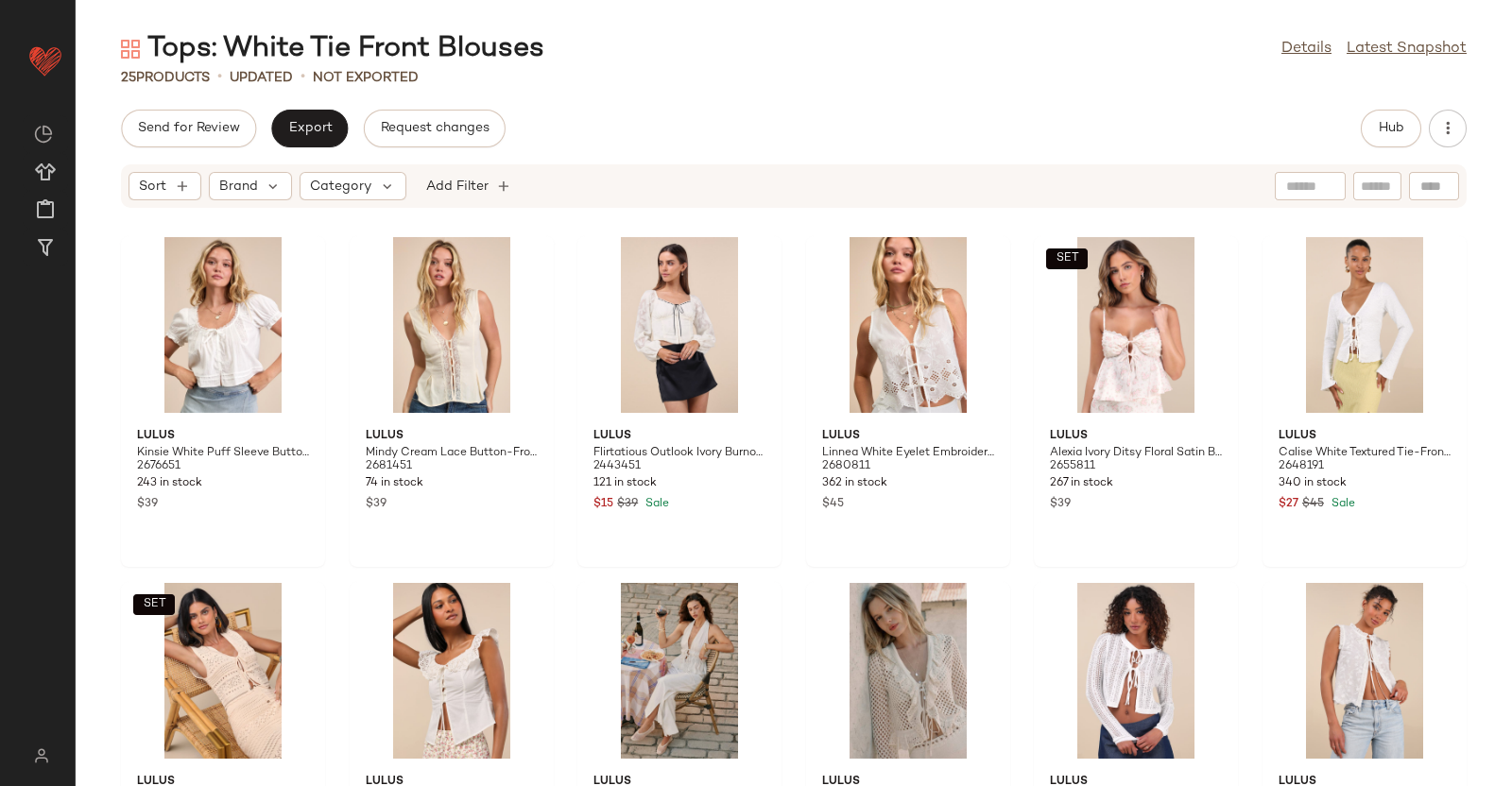 click on "Send for Review   Export   Request changes   Hub  Sort  Brand  Category  Add Filter  Lulus Kinsie White Puff Sleeve Button-Front Top 2676651 243 in stock $39 Lulus Mindy Cream Lace Button-Front Tank Top 2681451 74 in stock $39 Lulus Flirtatious Outlook Ivory Burnout Ribbon Long Sleeve Bustier Top 2443451 121 in stock $15 $39 Sale Lulus Linnea White Eyelet Embroidered Tie-Front Top 2680811 362 in stock $45  SET  Lulus Alexia Ivory Ditsy Floral Satin Babydoll Tank Top 2655811 267 in stock $39 Lulus Calise White Textured Tie-Front Long Sleeve Top 2648191 340 in stock $27 $45 Sale  SET  Lulus Desta Beige Crochet Knit Tie-Front Crop Tank Top 2655951 84 in stock $45 Lulus Alesana Ivory Eyelet Embroidered Button-Front Top 2654651 351 in stock $39 Lulus Adelita Cream Tie-Front Halter Peplum Top 2635171 8 in stock $45 Lulus Izara Cream Crochet Knit Tie-Front Long Sleeve Top 2643671 311 in stock $49 Lulus Alwilda White Pointelle Knit Tie-Front Cardigan Sweater Top 2593311 312 in stock $23 $39 Sale Lulus 2616771 $23" at bounding box center [794, 448] 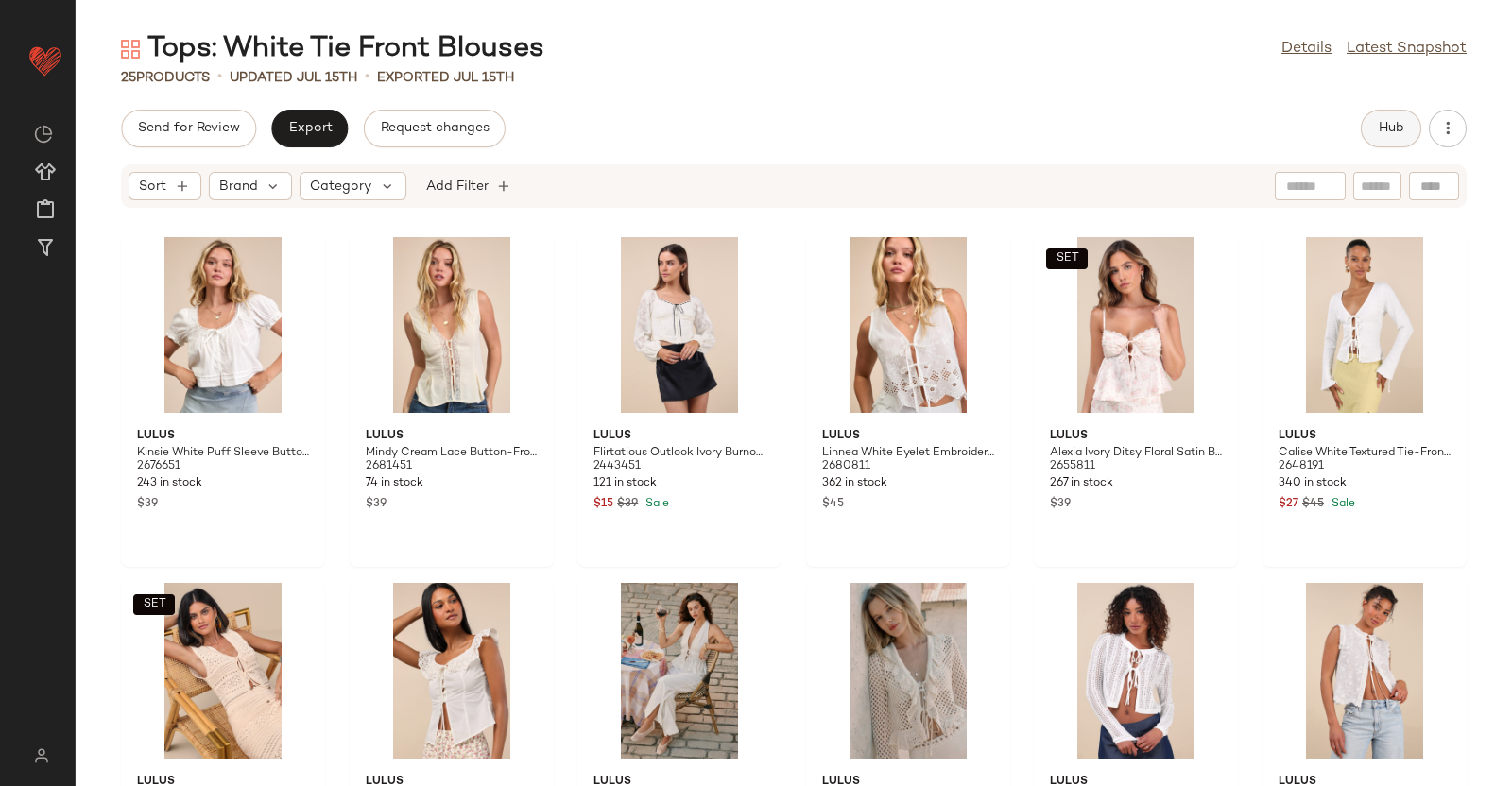 click on "Hub" at bounding box center [1391, 128] 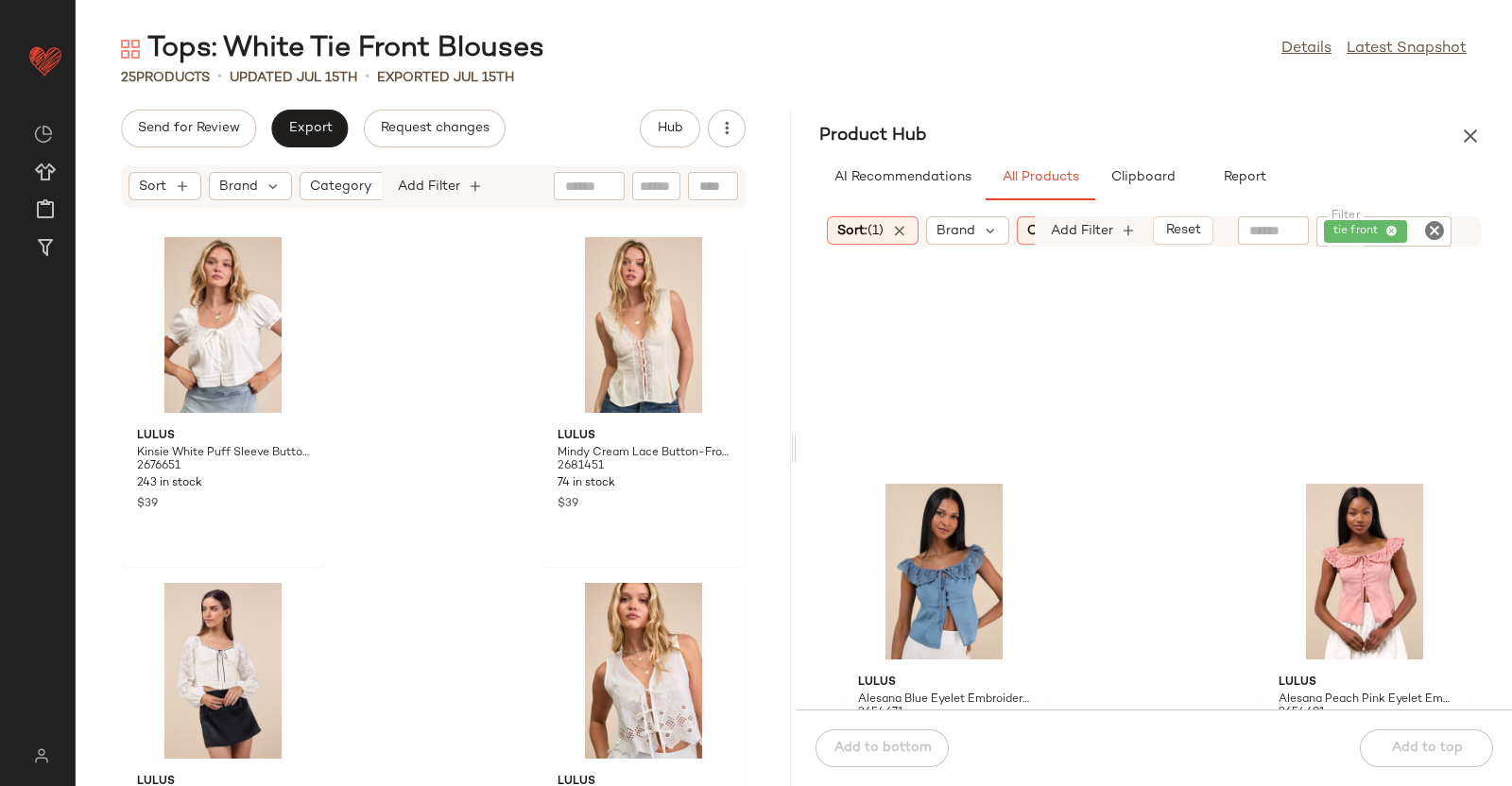 scroll, scrollTop: 1904, scrollLeft: 0, axis: vertical 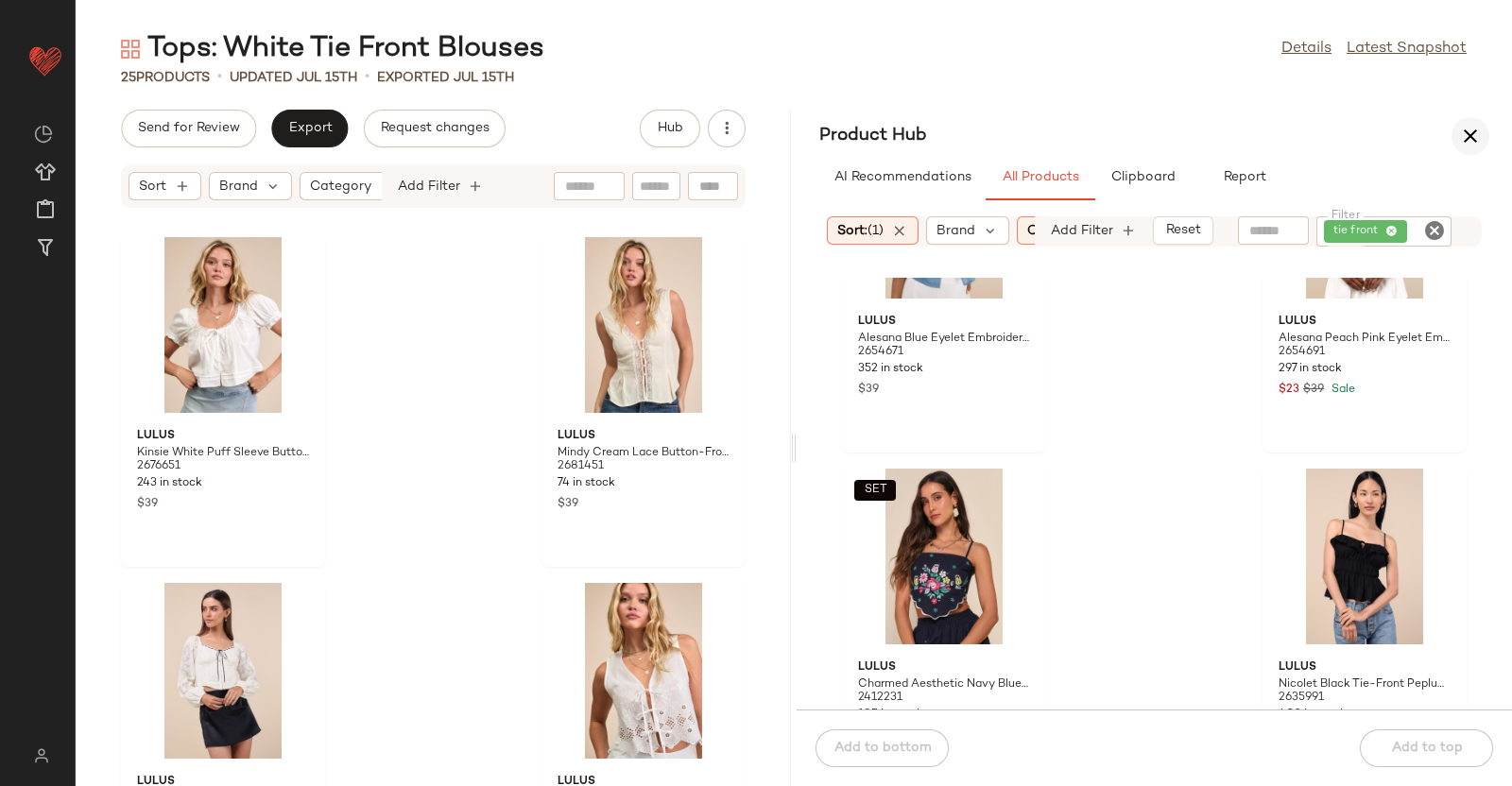 click at bounding box center (1470, 136) 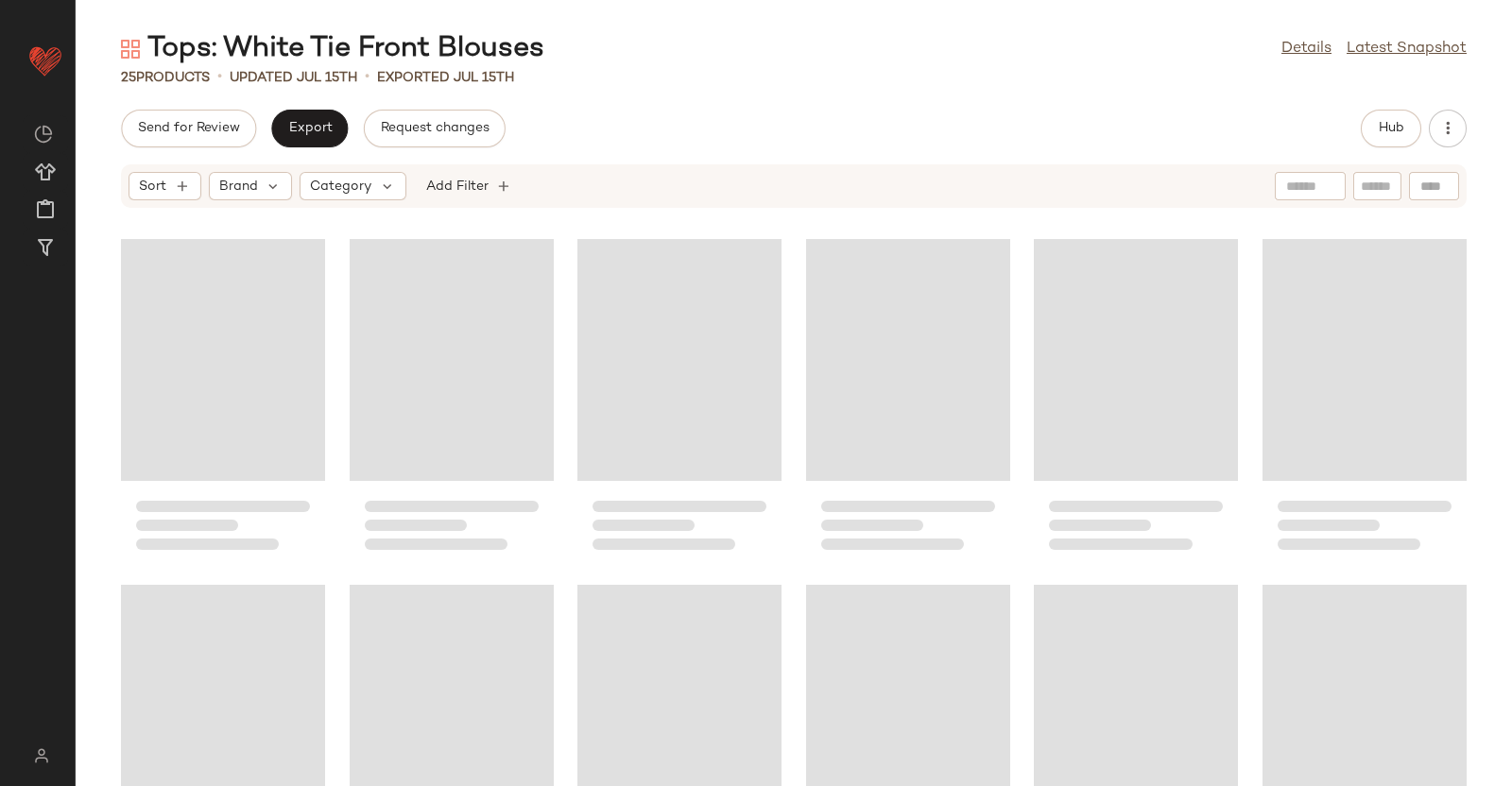 drag, startPoint x: 310, startPoint y: 147, endPoint x: 345, endPoint y: 169, distance: 41.34005 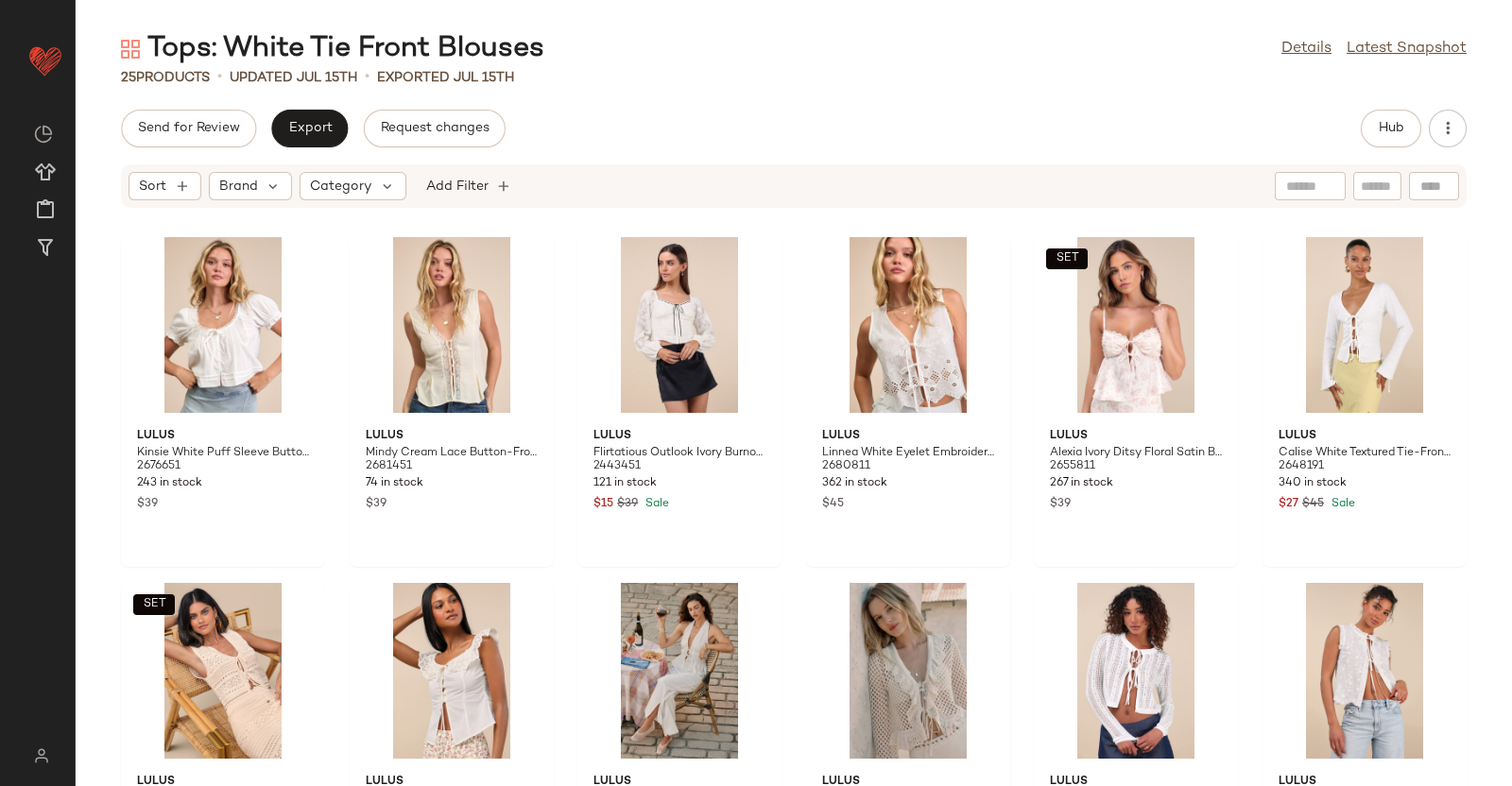 click on "Send for Review   Export   Request changes" at bounding box center (313, 128) 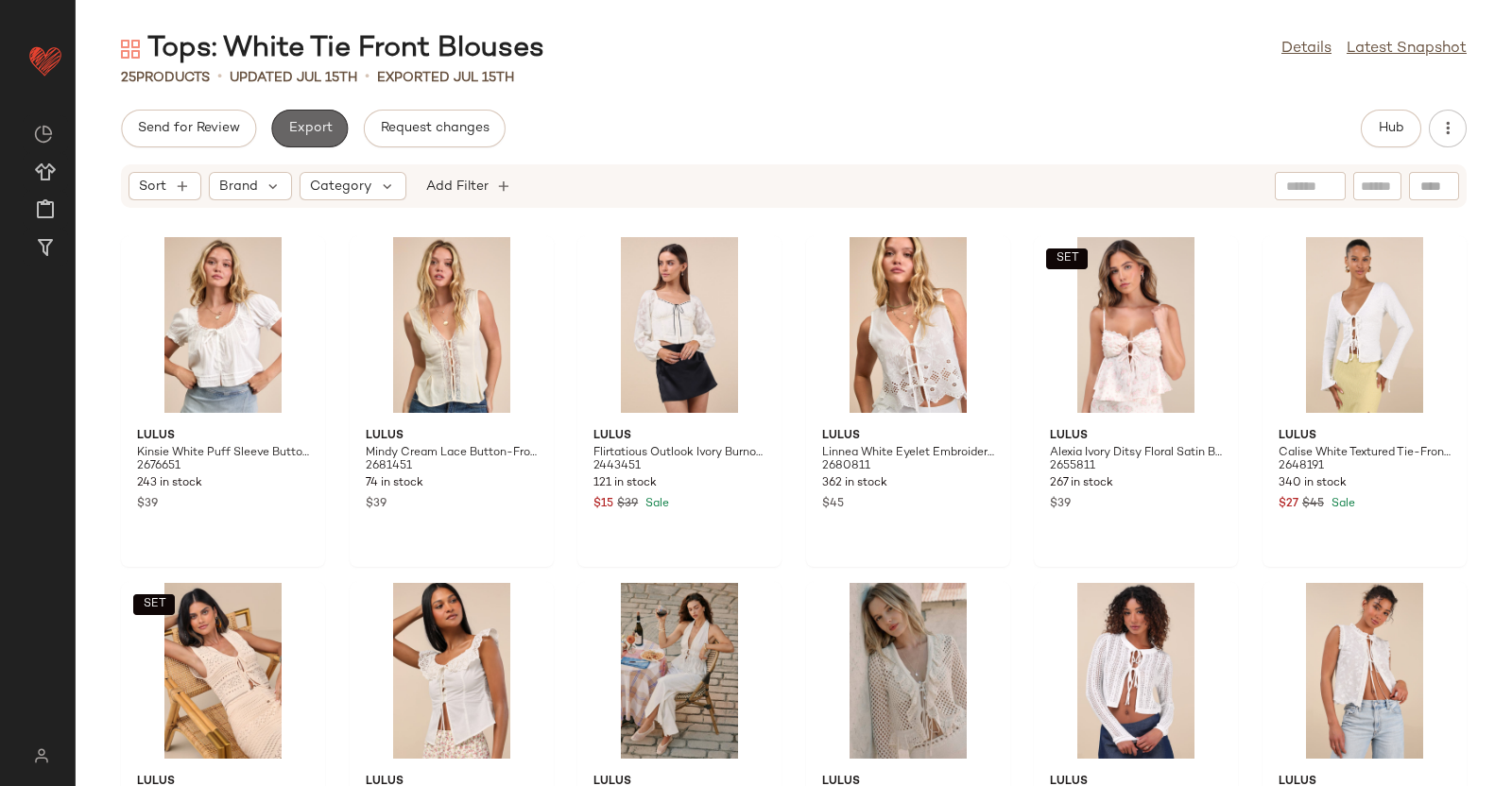 click on "Export" at bounding box center (309, 128) 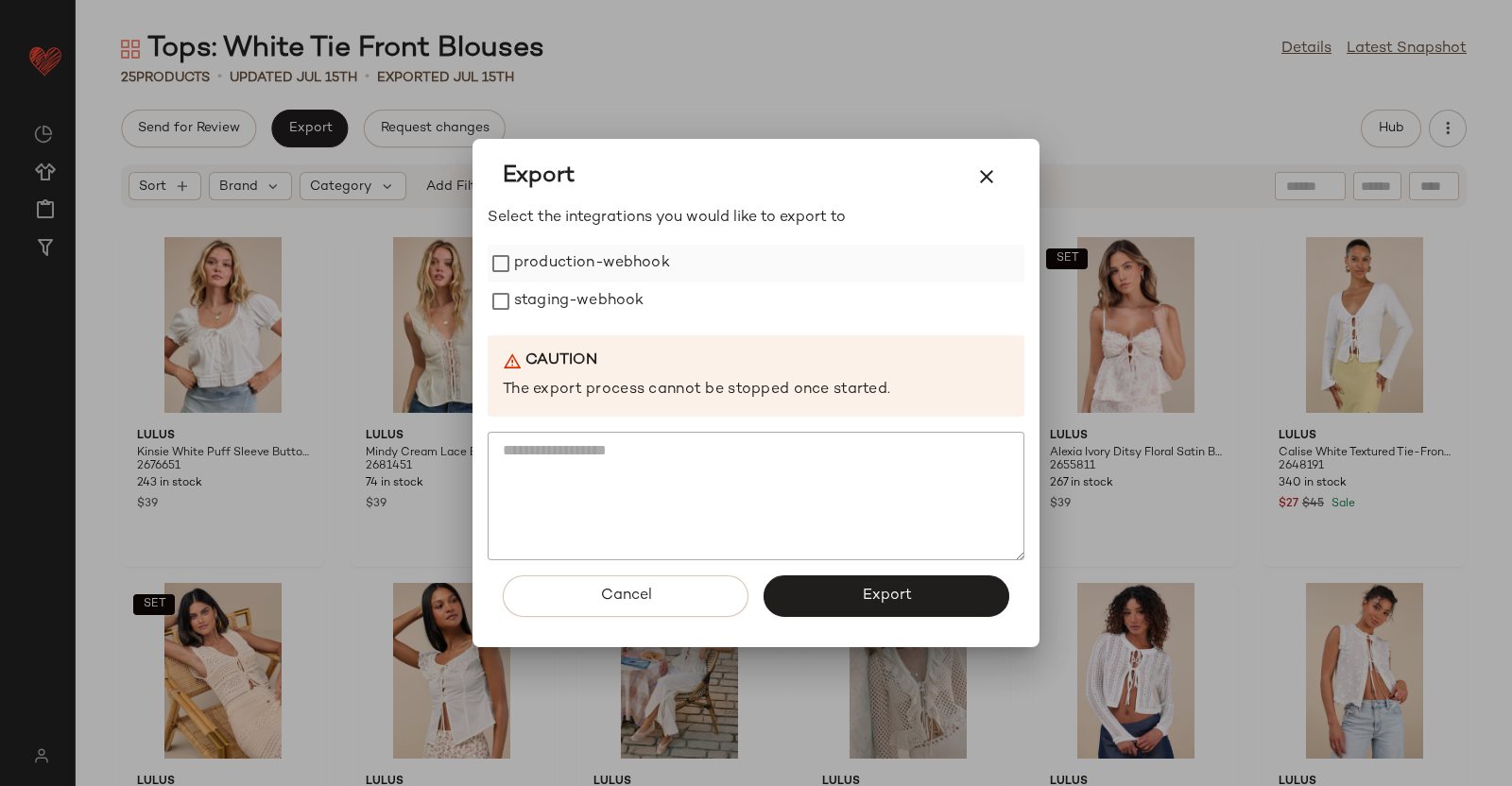 click on "production-webhook" at bounding box center [592, 264] 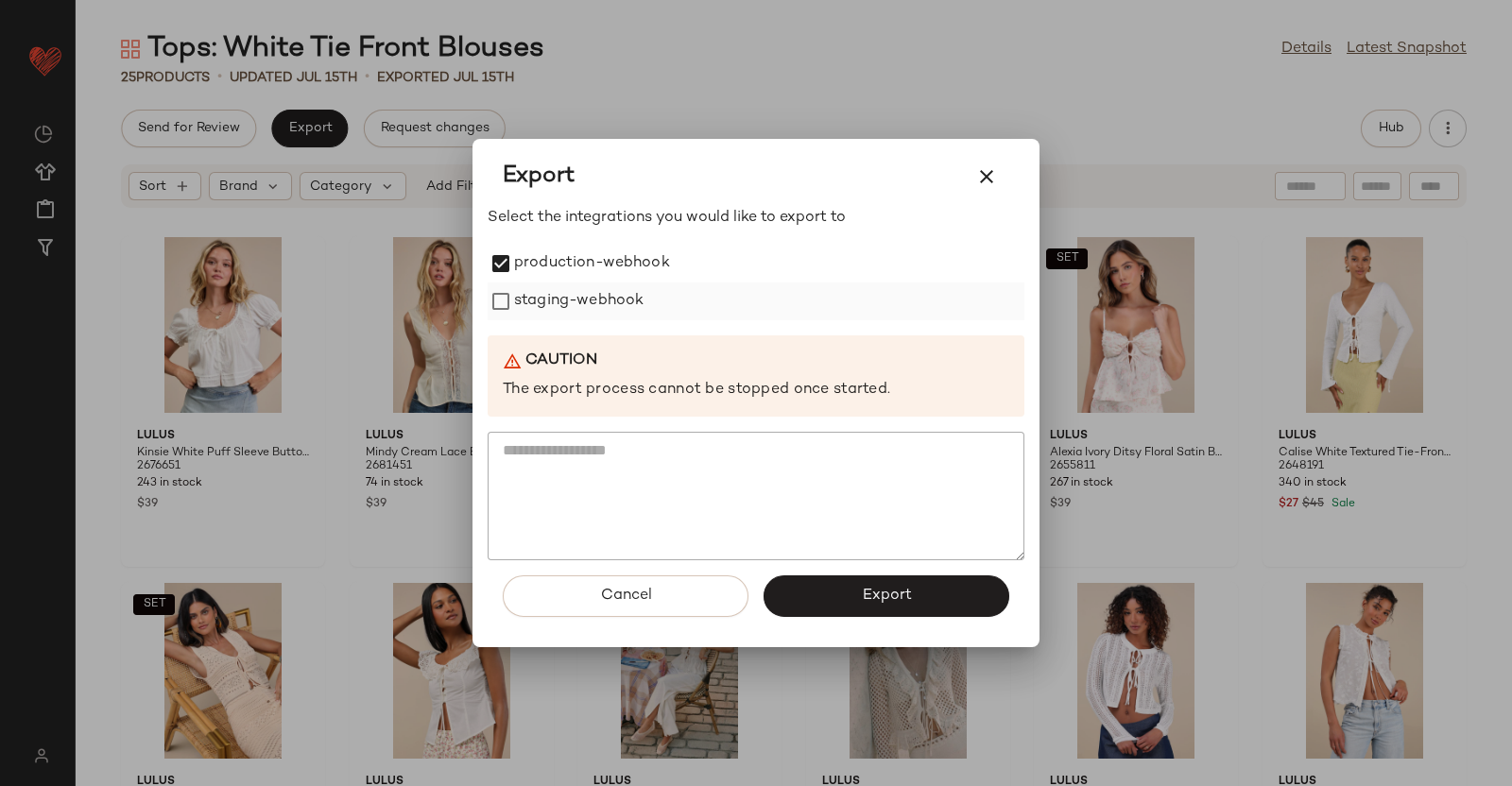 click on "staging-webhook" at bounding box center [578, 301] 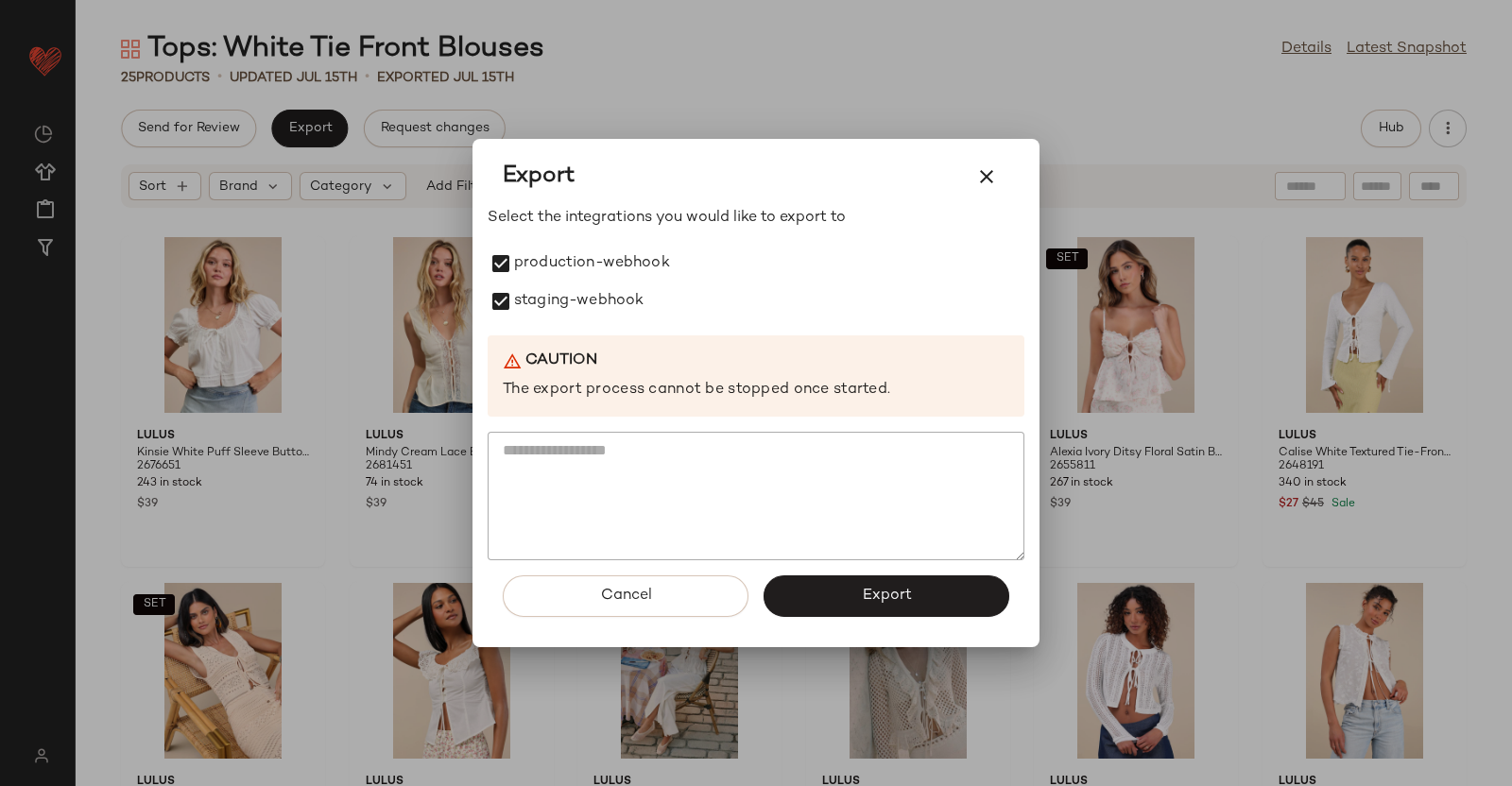 drag, startPoint x: 869, startPoint y: 590, endPoint x: 868, endPoint y: 553, distance: 37.013511 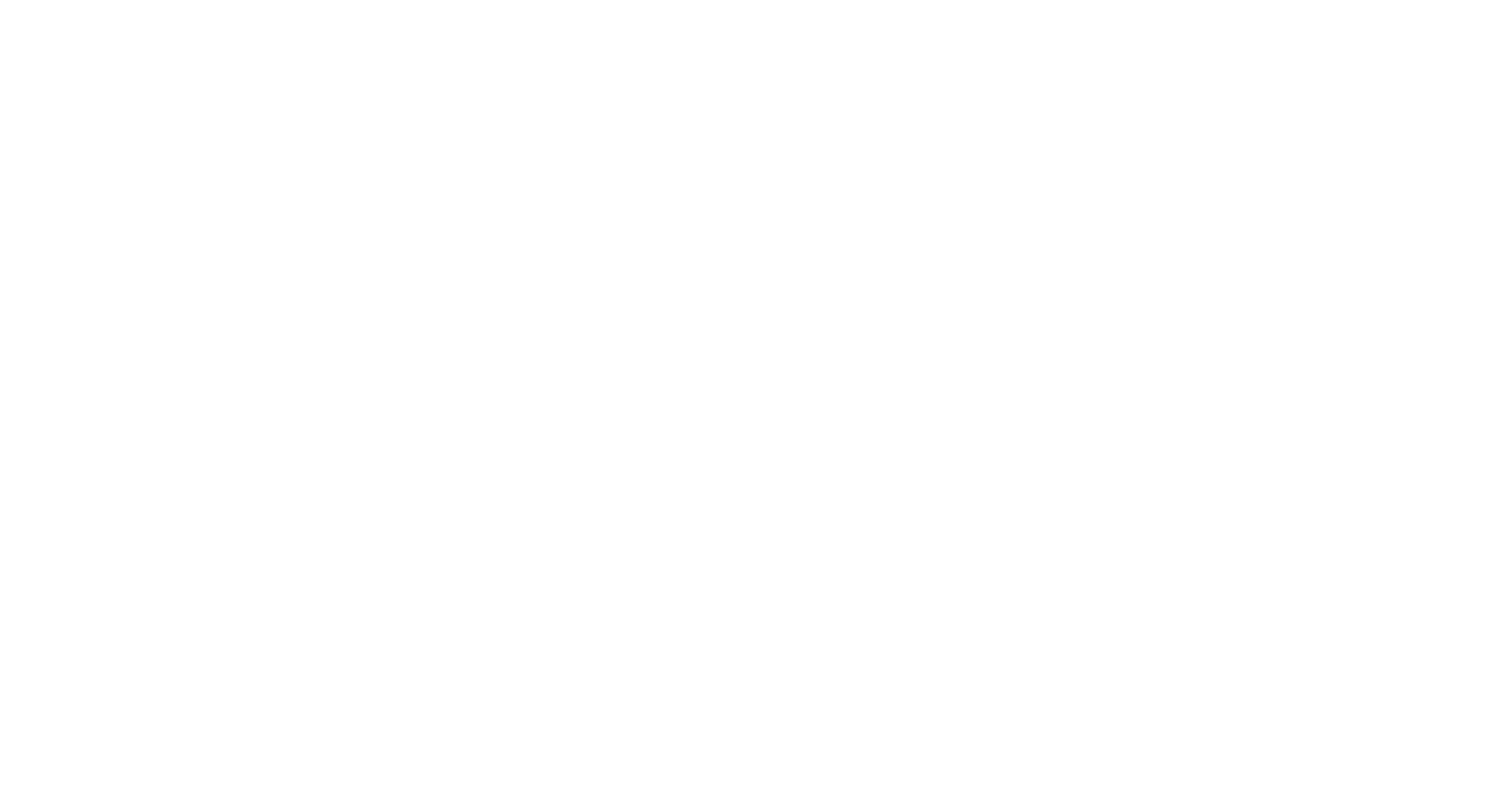 scroll, scrollTop: 0, scrollLeft: 0, axis: both 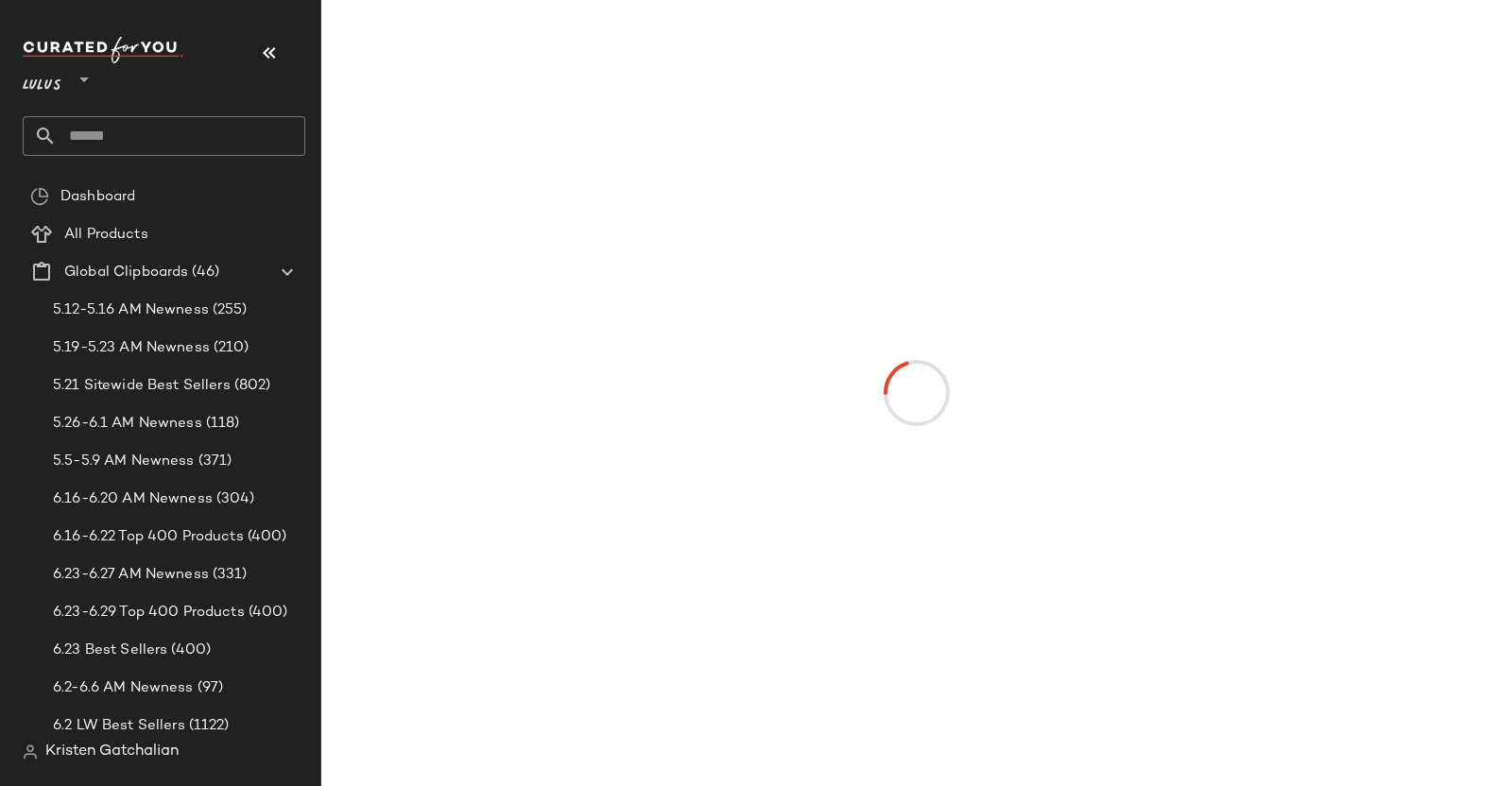 click at bounding box center [269, 53] 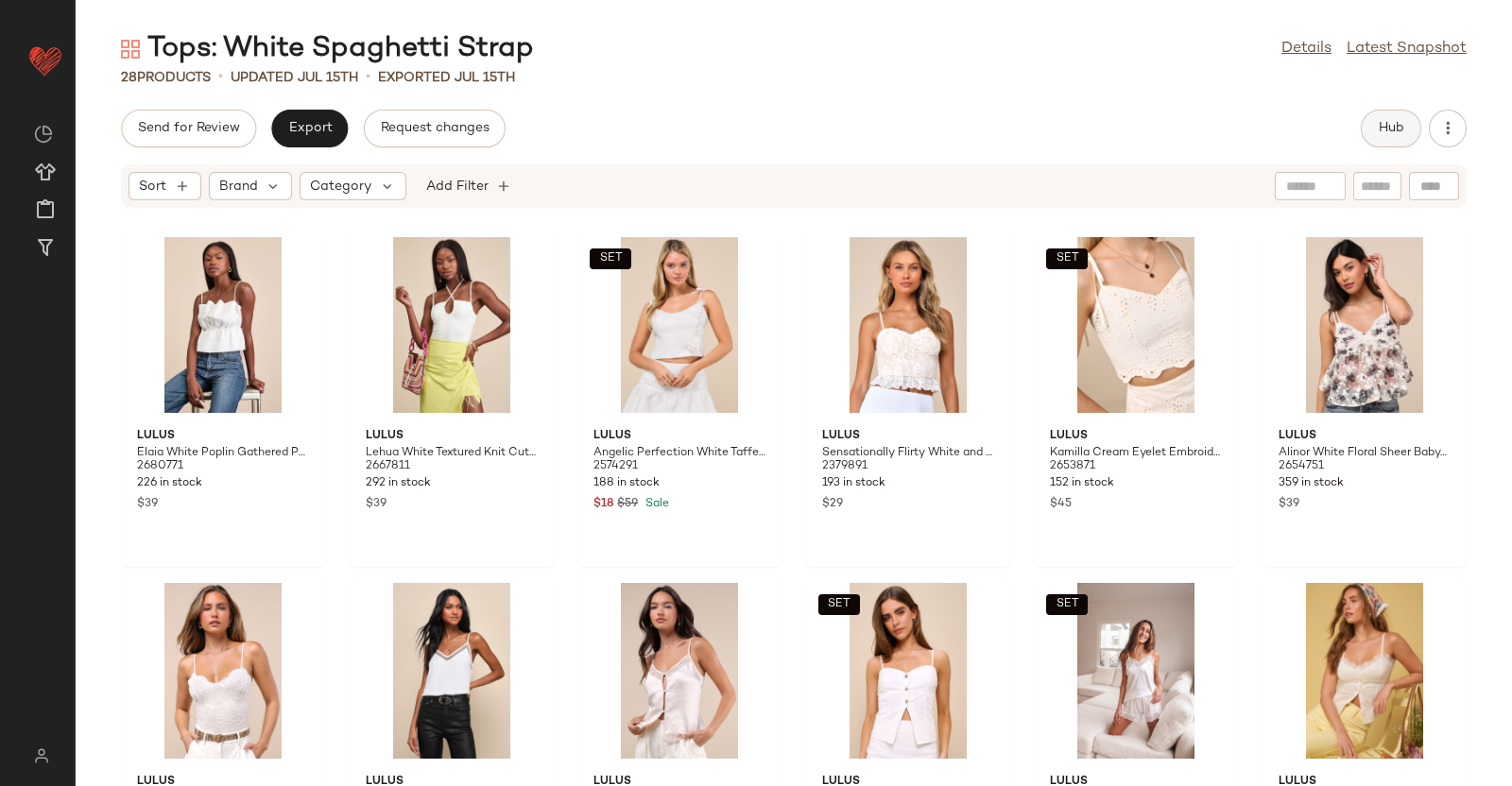 click on "Hub" 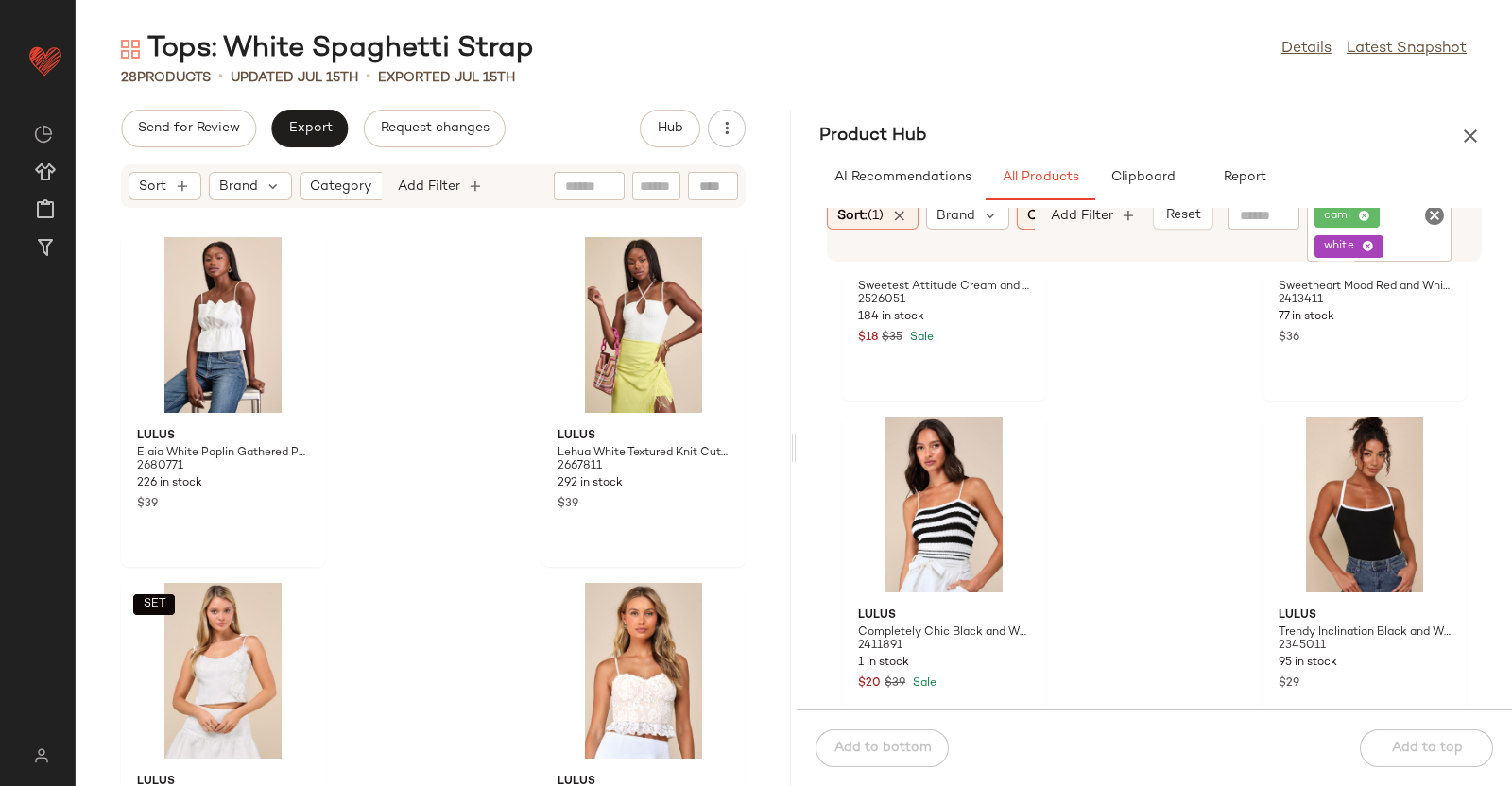 scroll, scrollTop: 954, scrollLeft: 0, axis: vertical 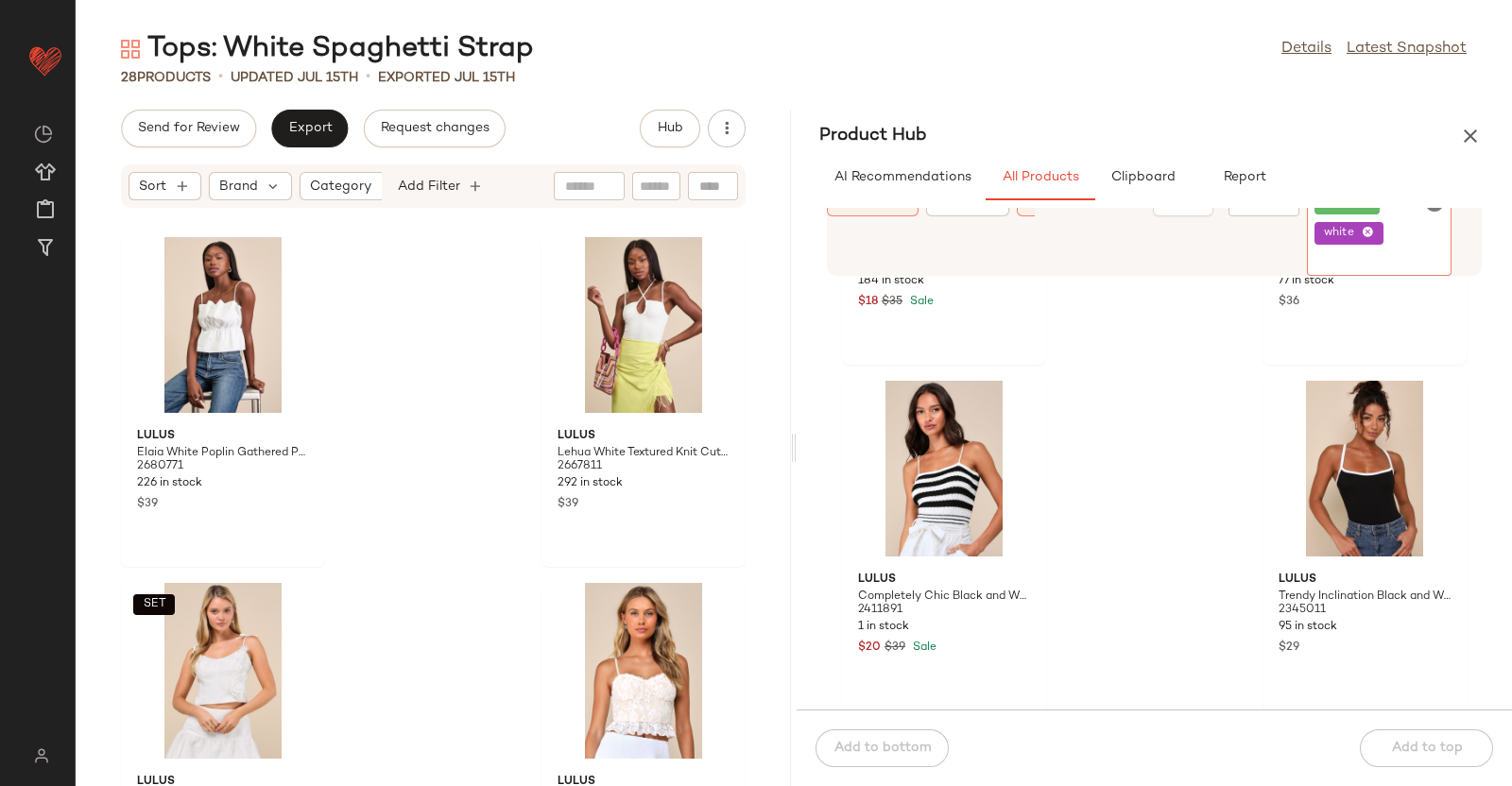 click on "cami white" 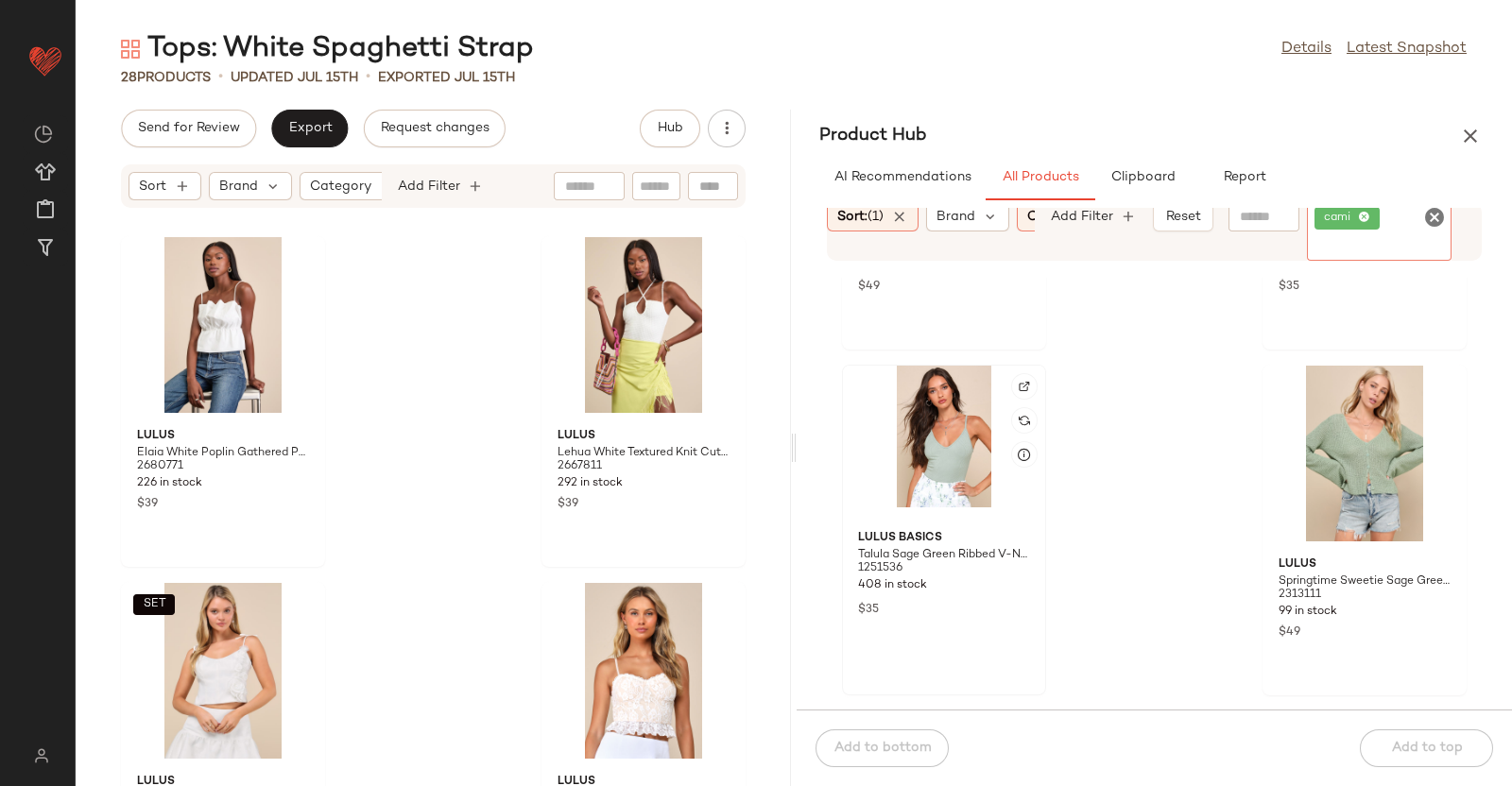 scroll, scrollTop: 11327, scrollLeft: 0, axis: vertical 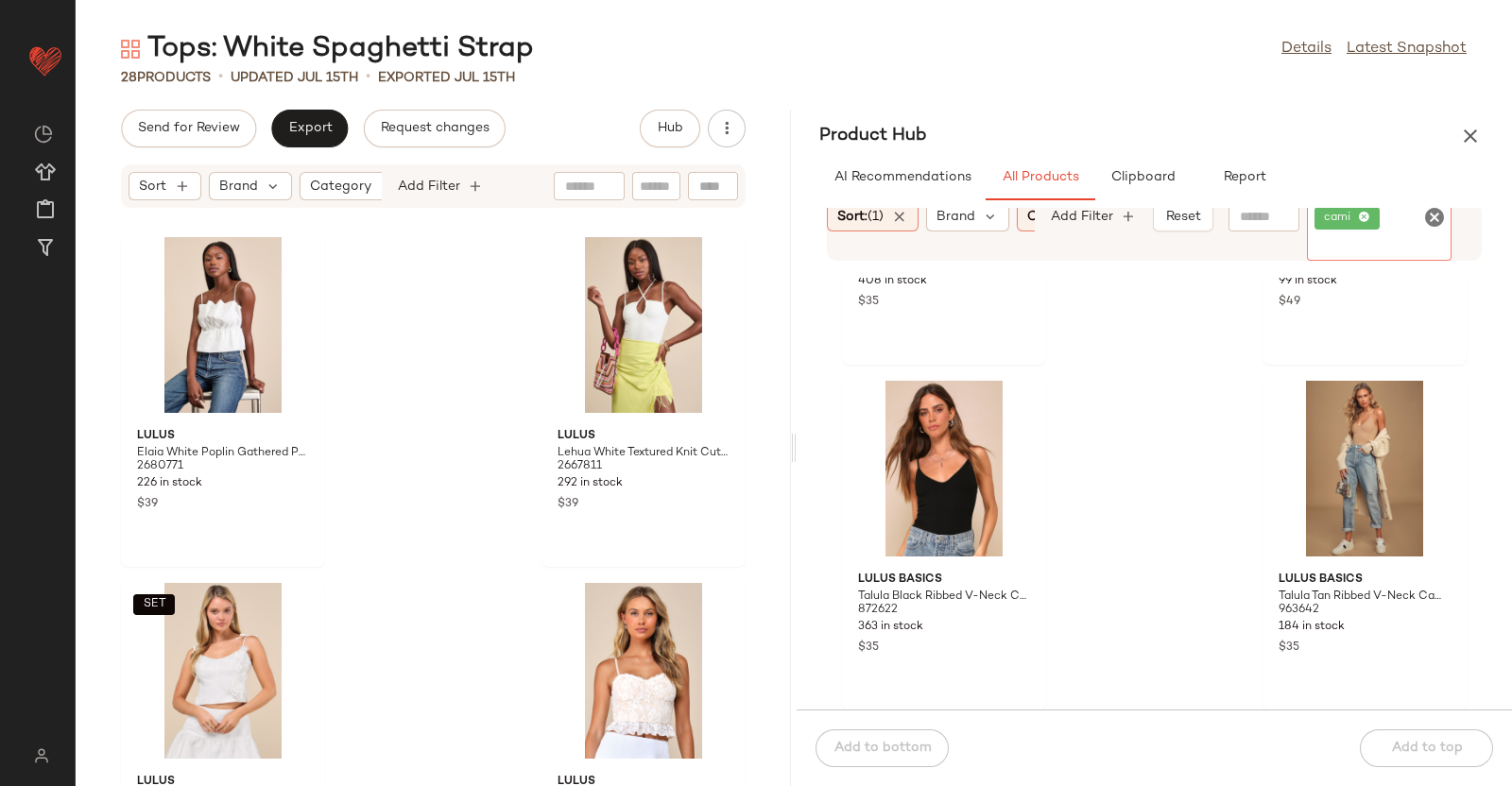 click on "Product Hub" at bounding box center [1154, 136] 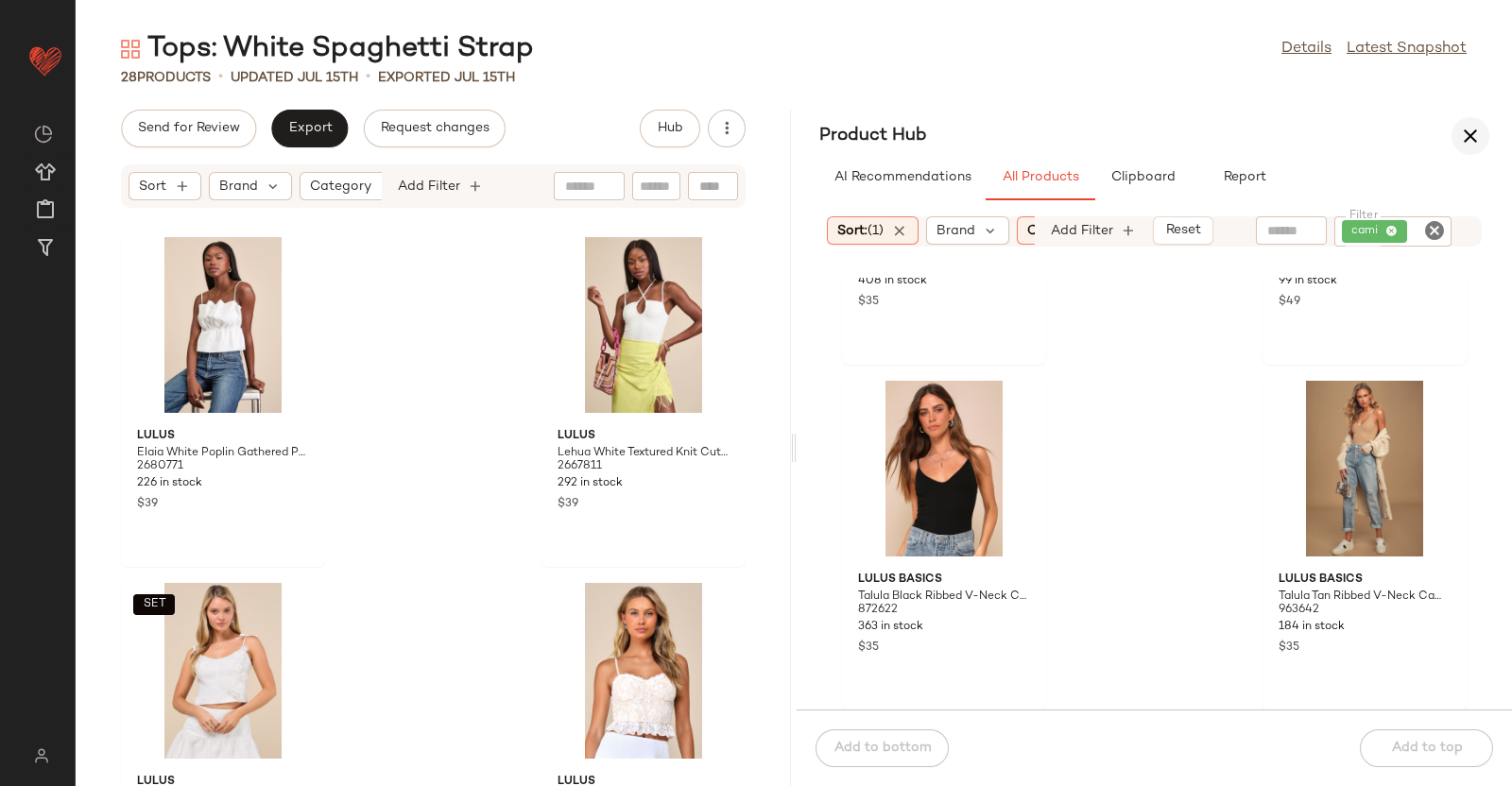 click at bounding box center [1470, 136] 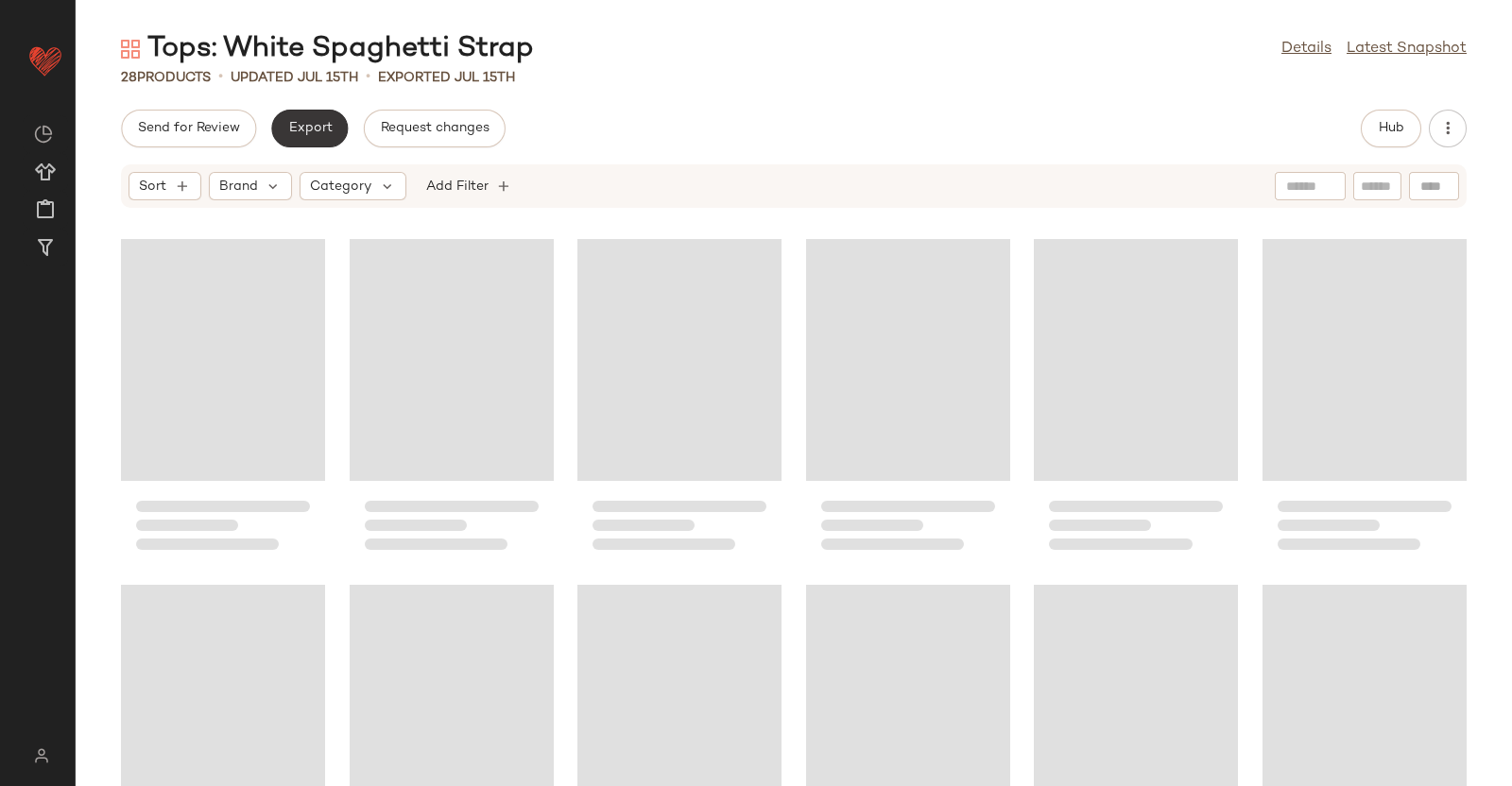 click on "Export" 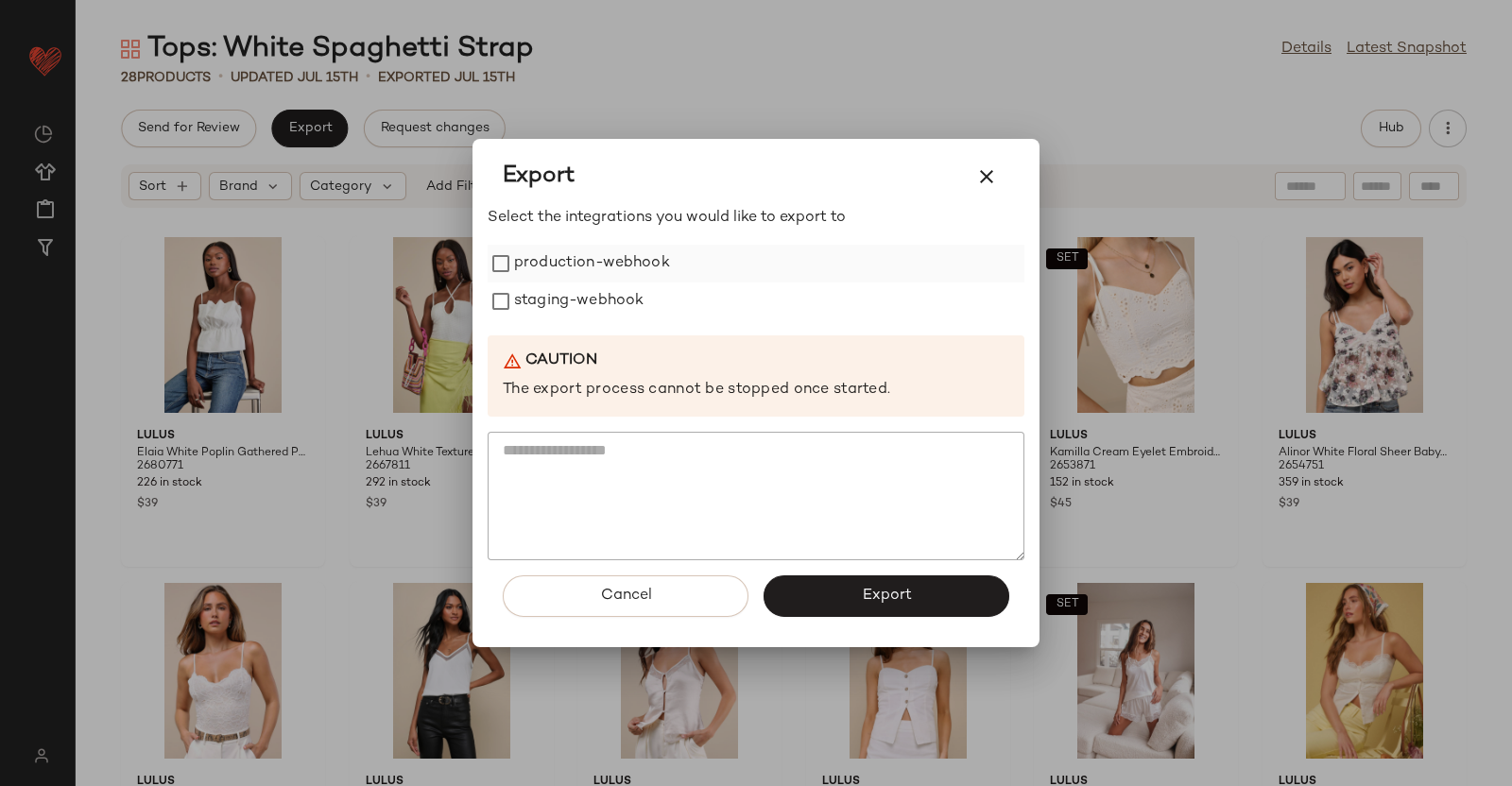 click on "production-webhook" at bounding box center [592, 264] 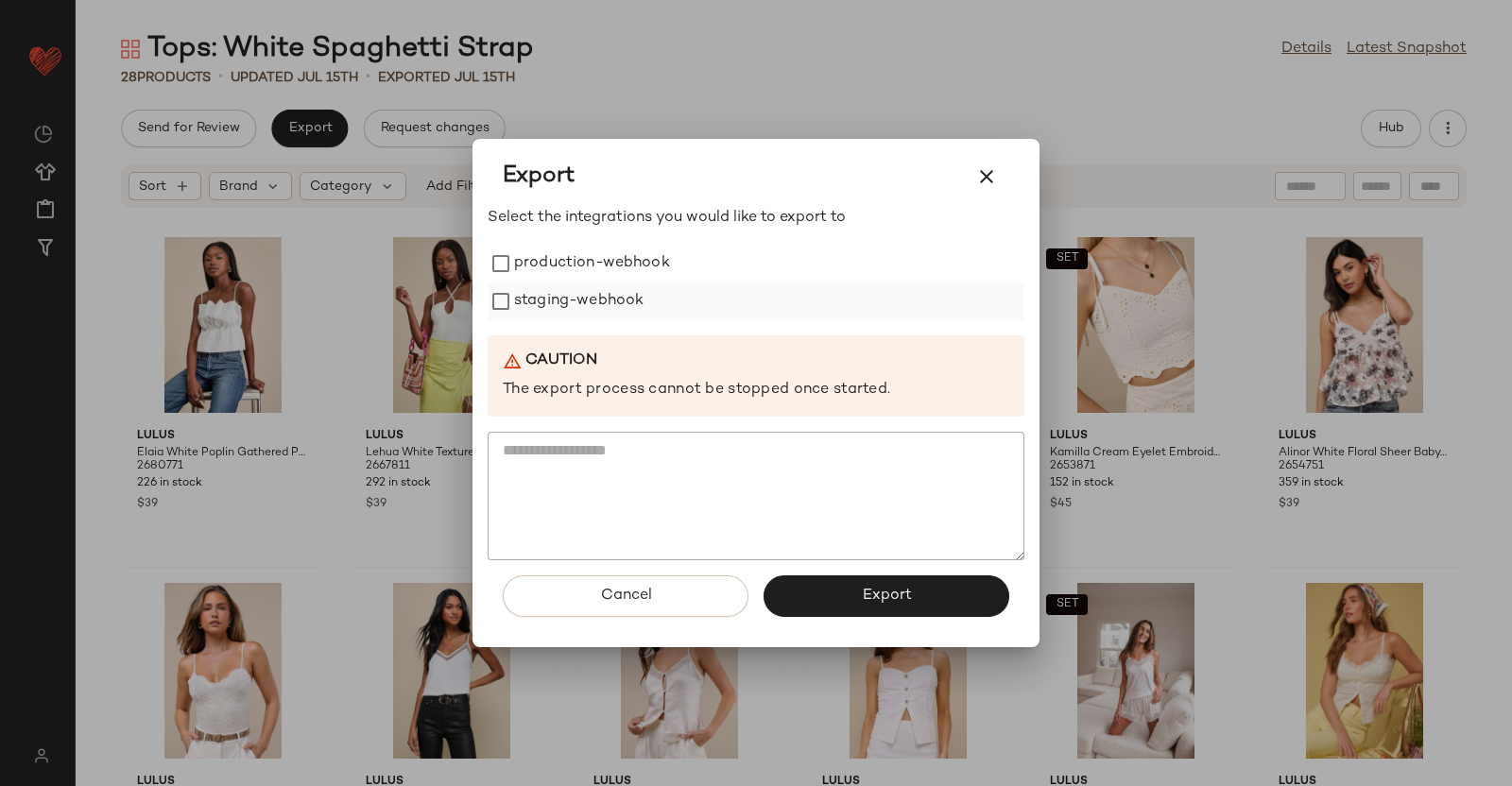 click on "staging-webhook" at bounding box center [578, 301] 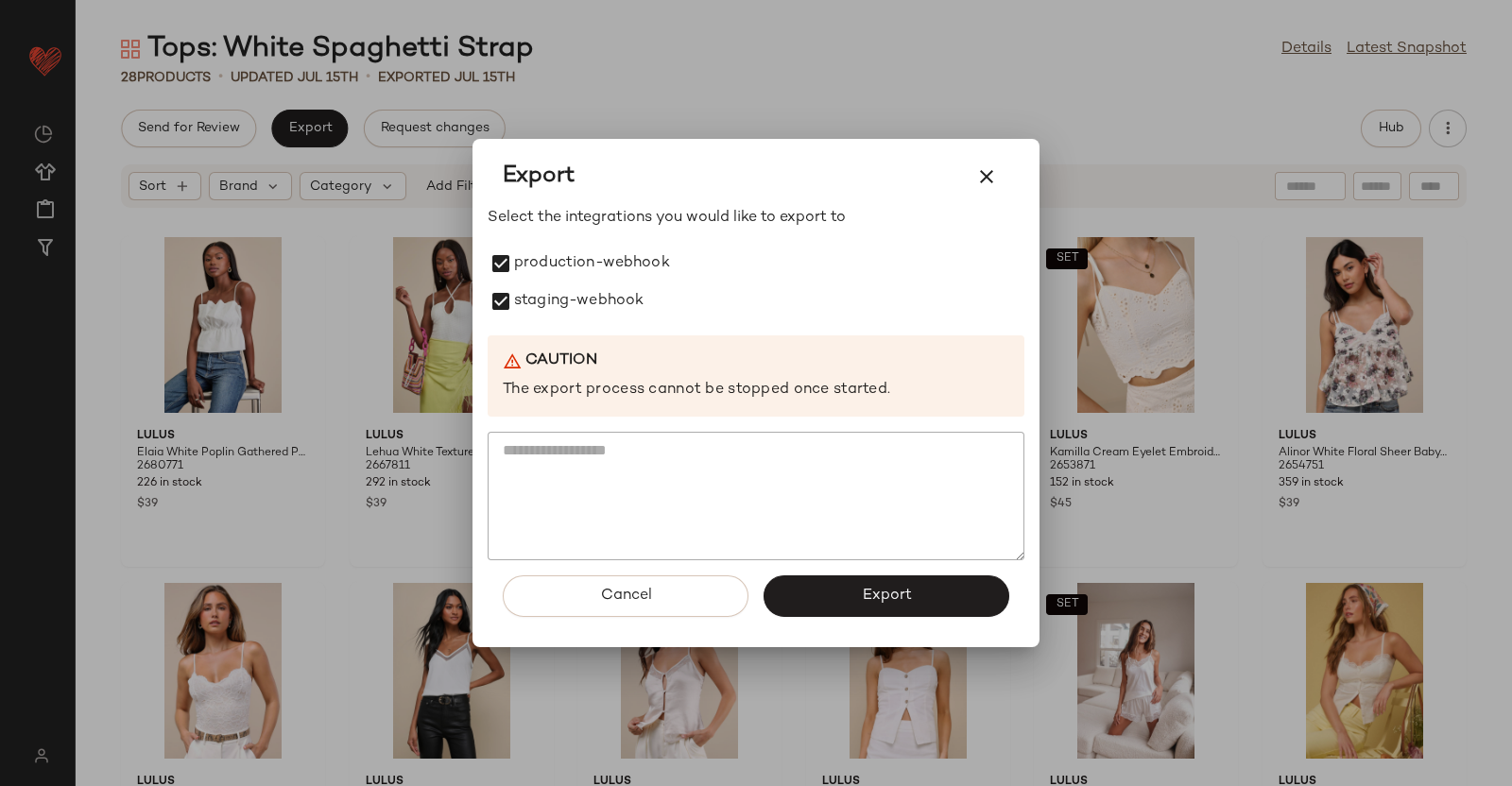 click on "Export" 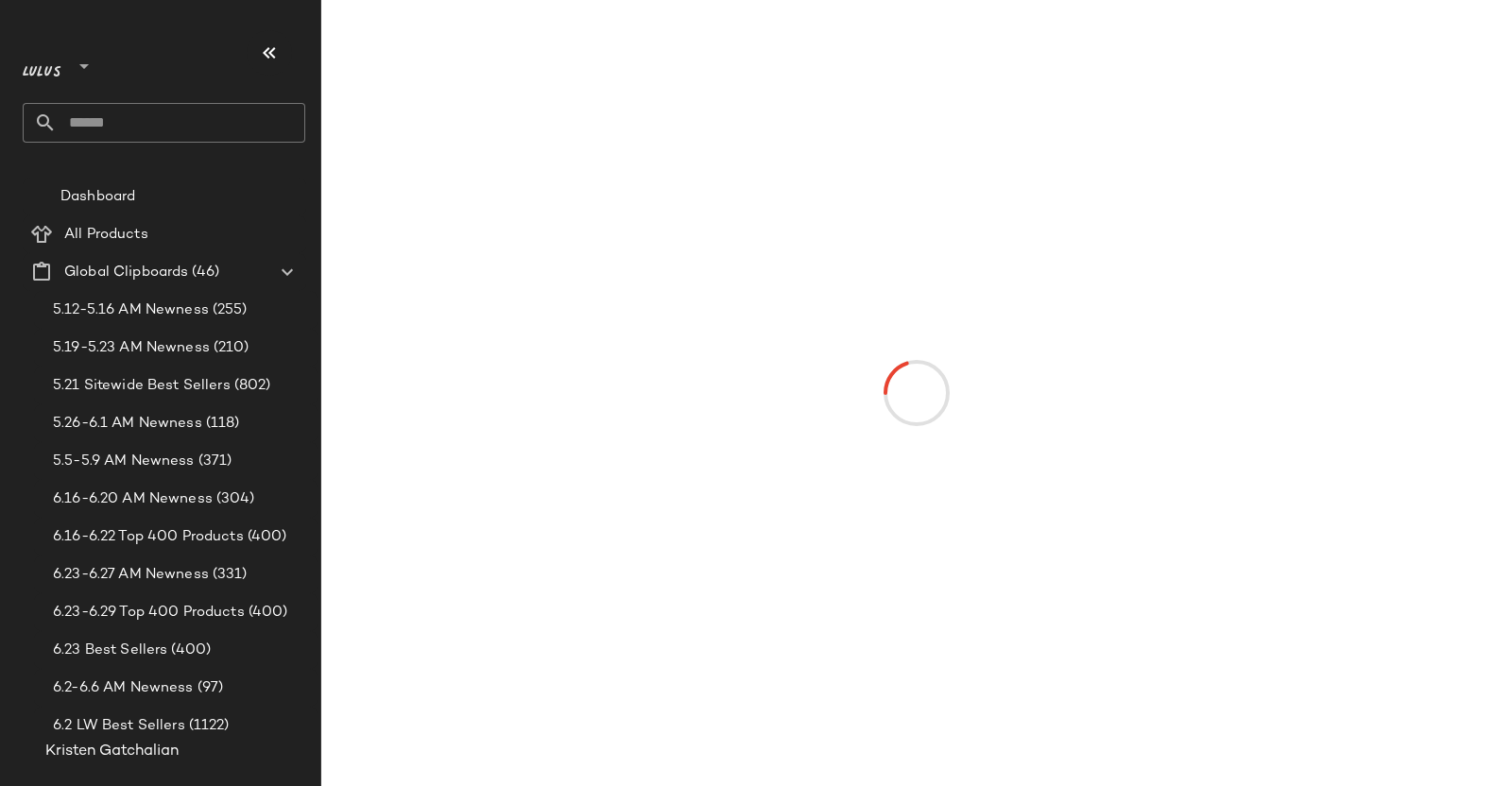 scroll, scrollTop: 0, scrollLeft: 0, axis: both 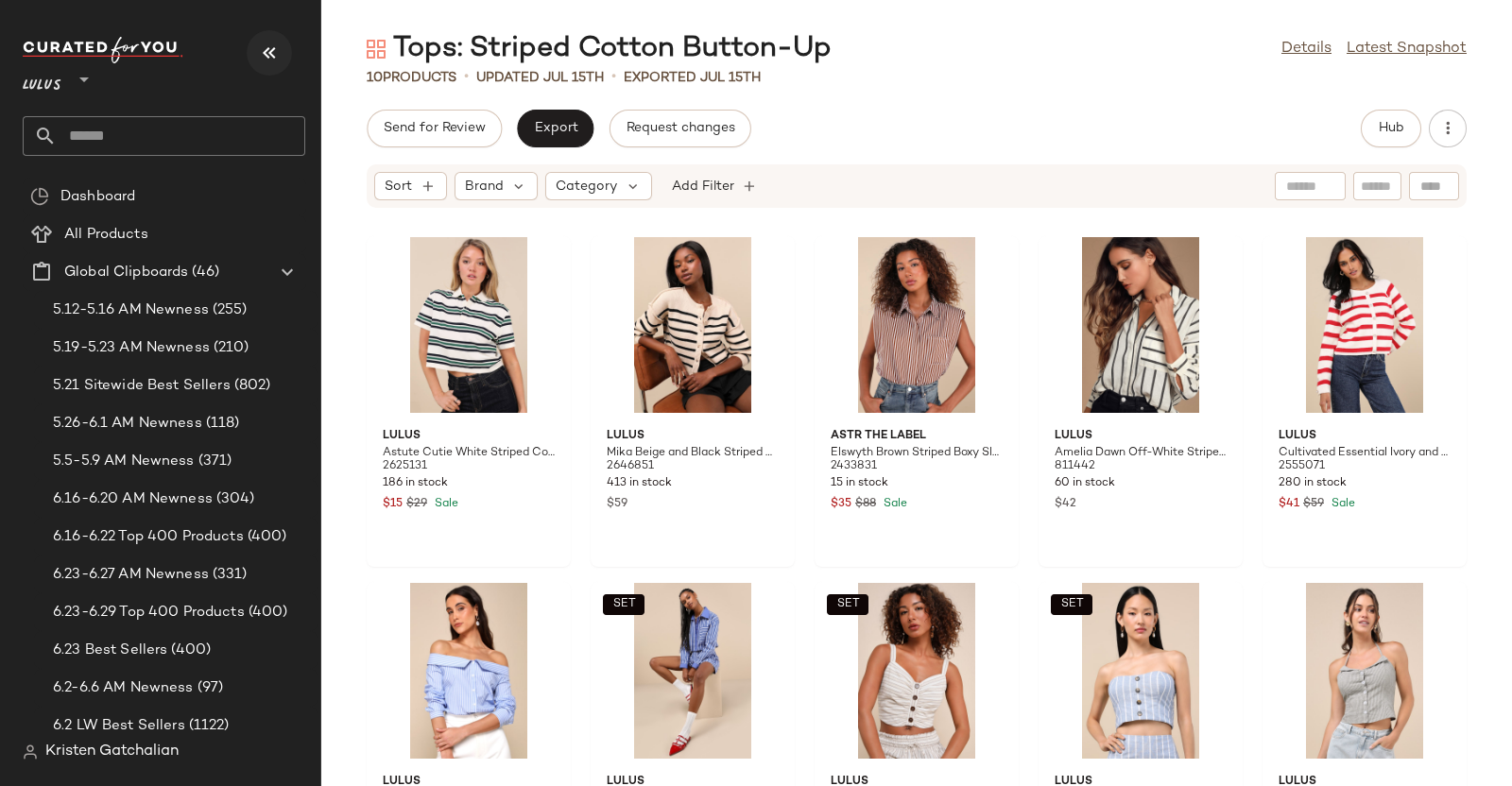 click at bounding box center (269, 53) 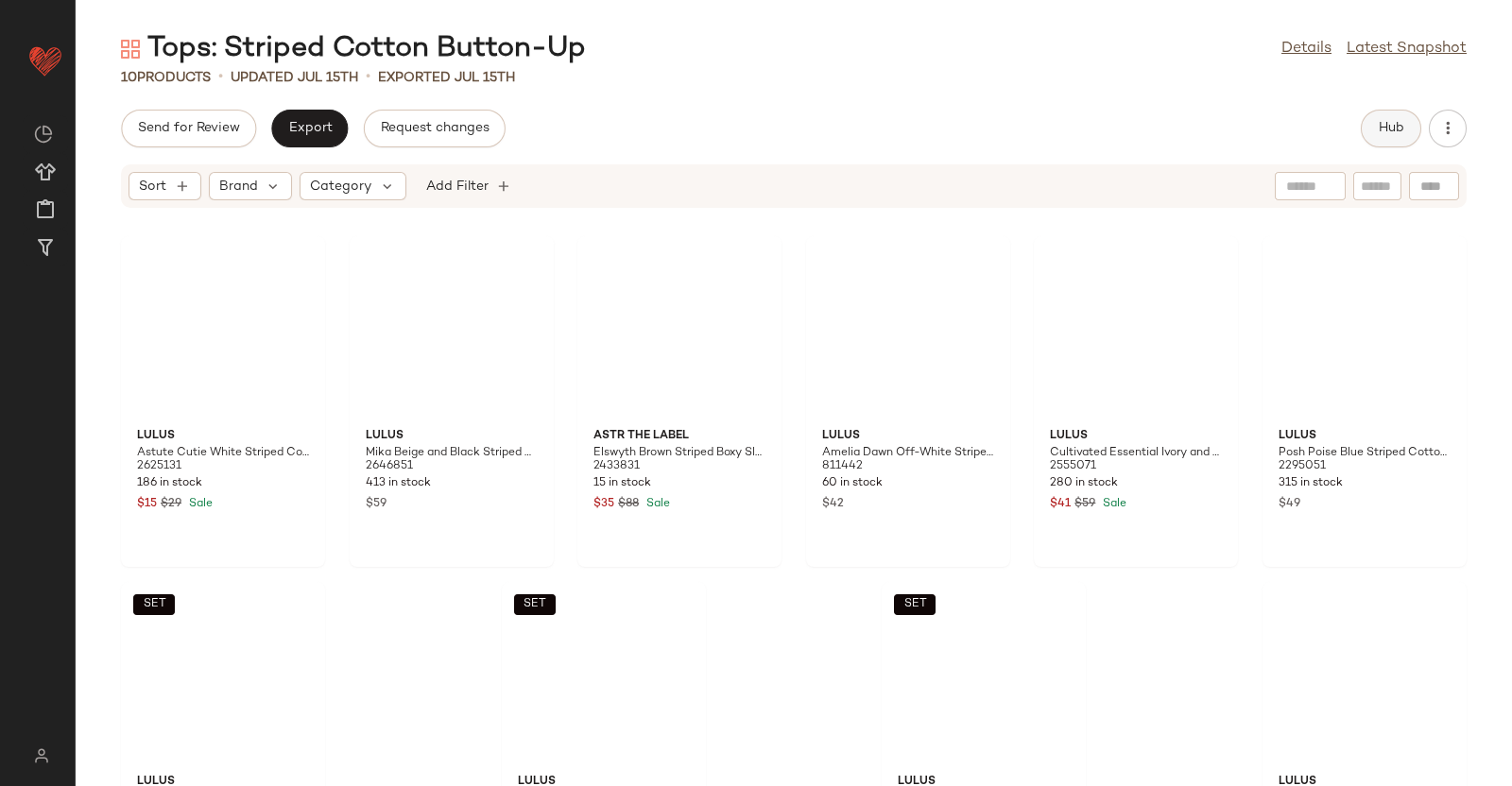 click on "Hub" 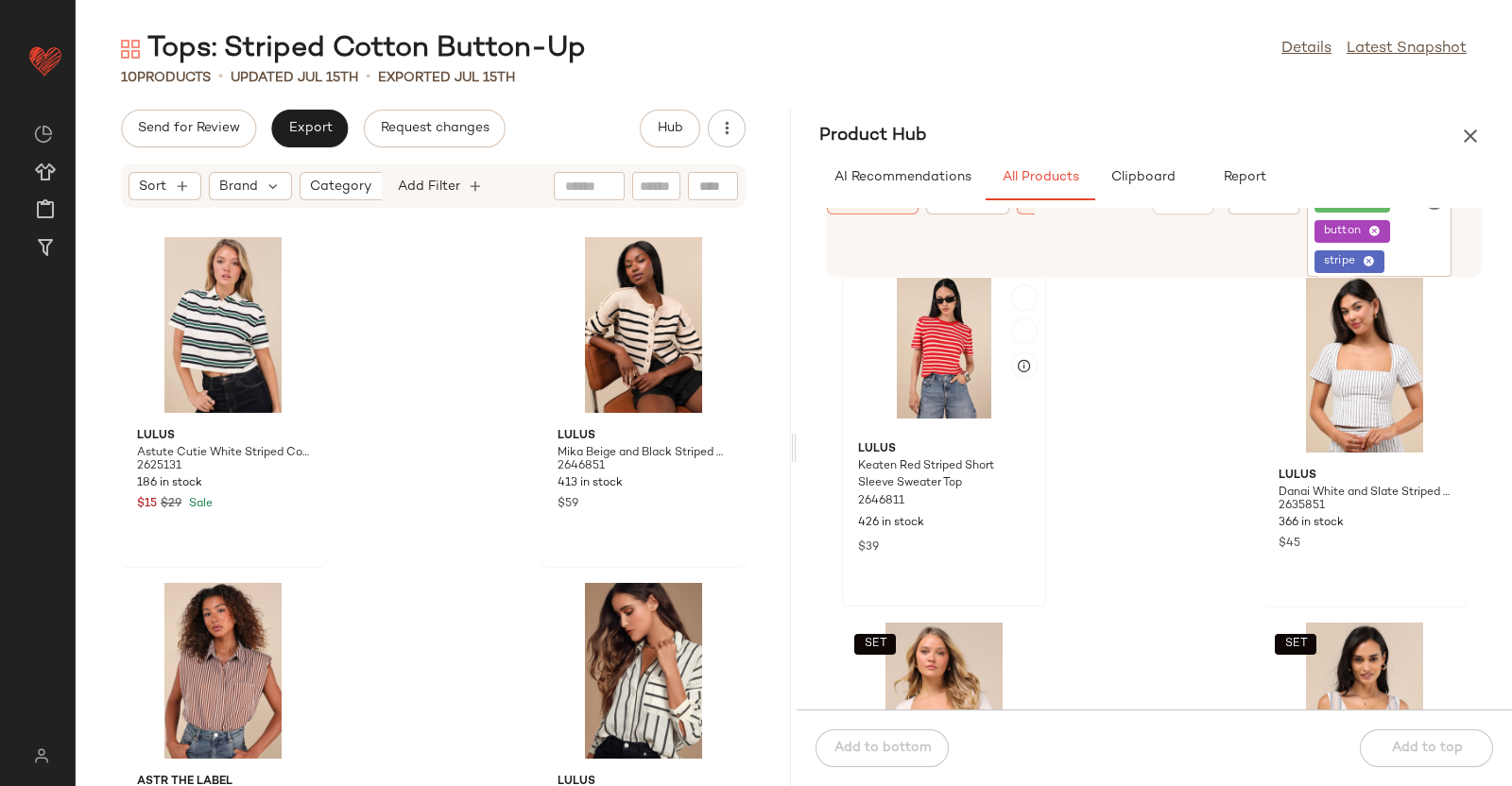 scroll, scrollTop: 0, scrollLeft: 0, axis: both 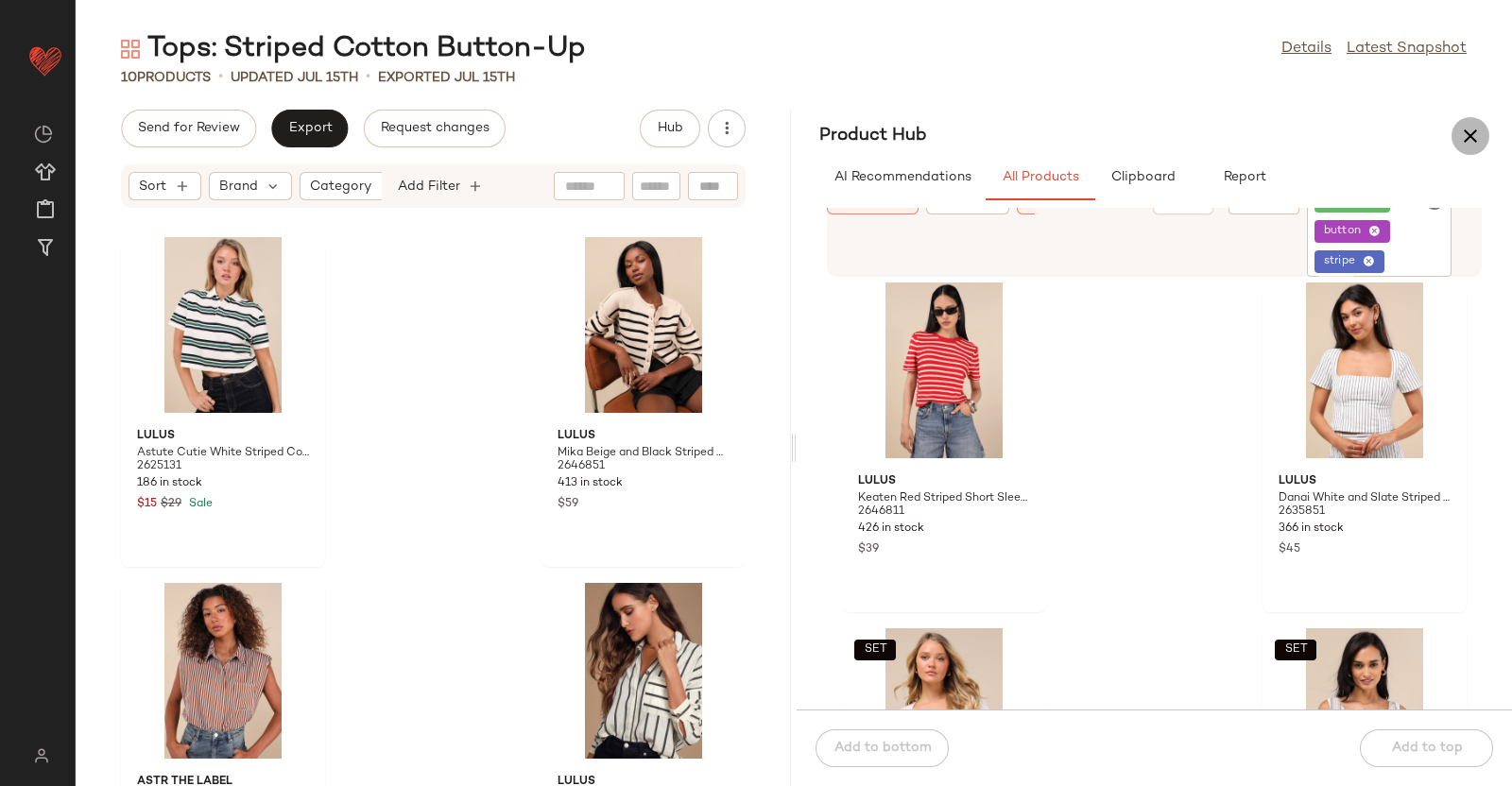 click at bounding box center [1470, 136] 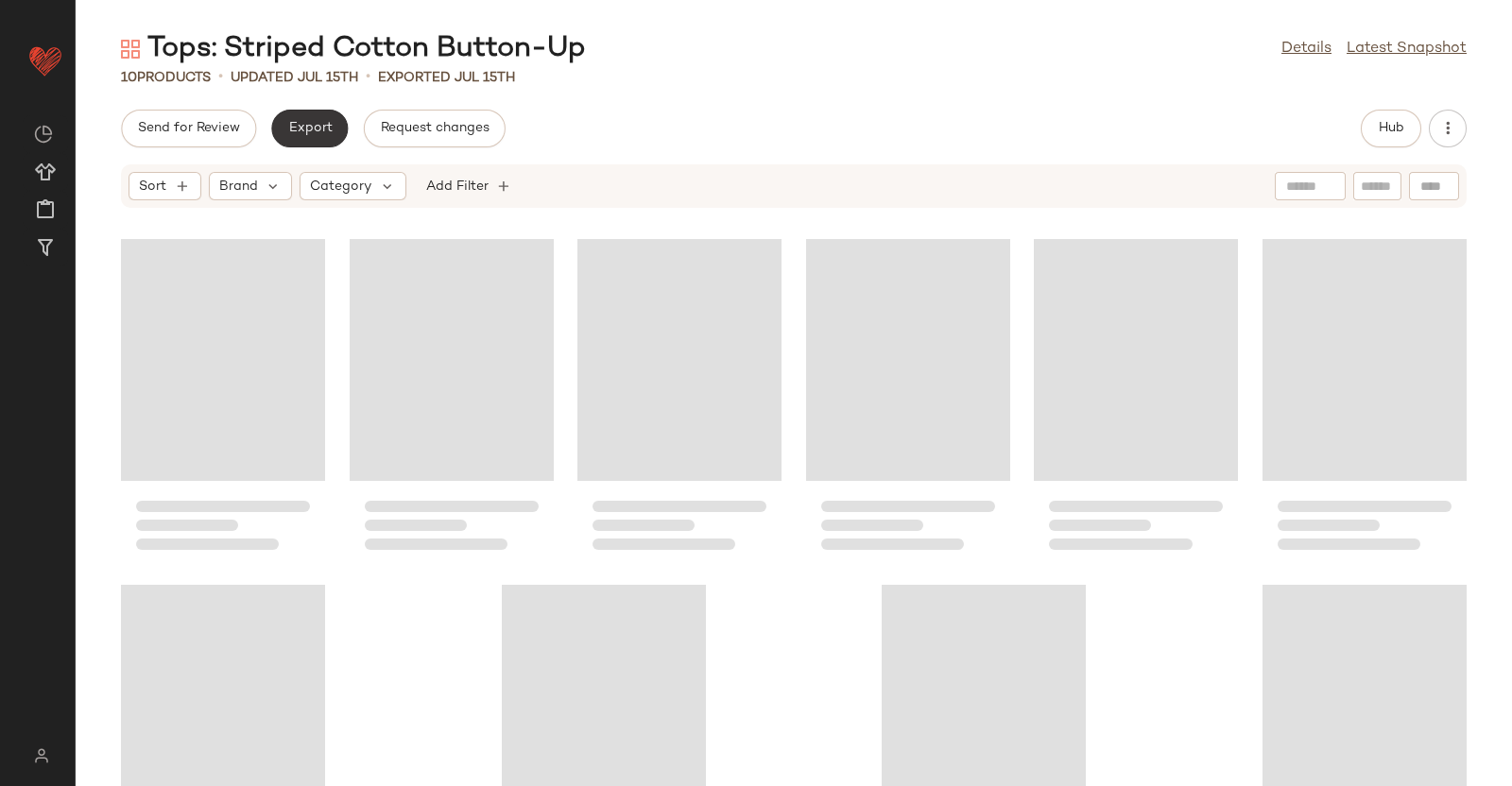 click on "Export" at bounding box center (309, 128) 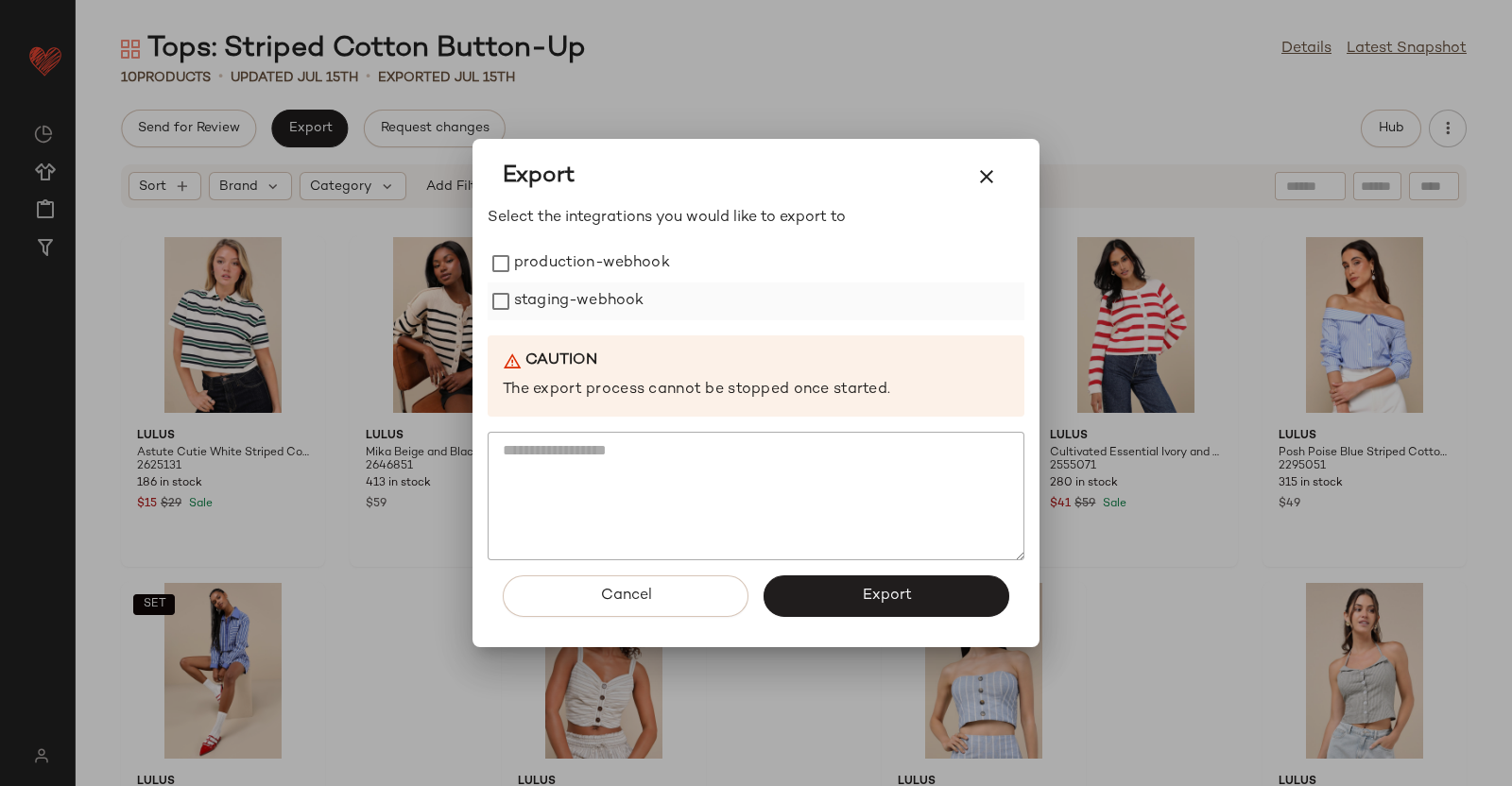 drag, startPoint x: 543, startPoint y: 252, endPoint x: 555, endPoint y: 290, distance: 39.849718 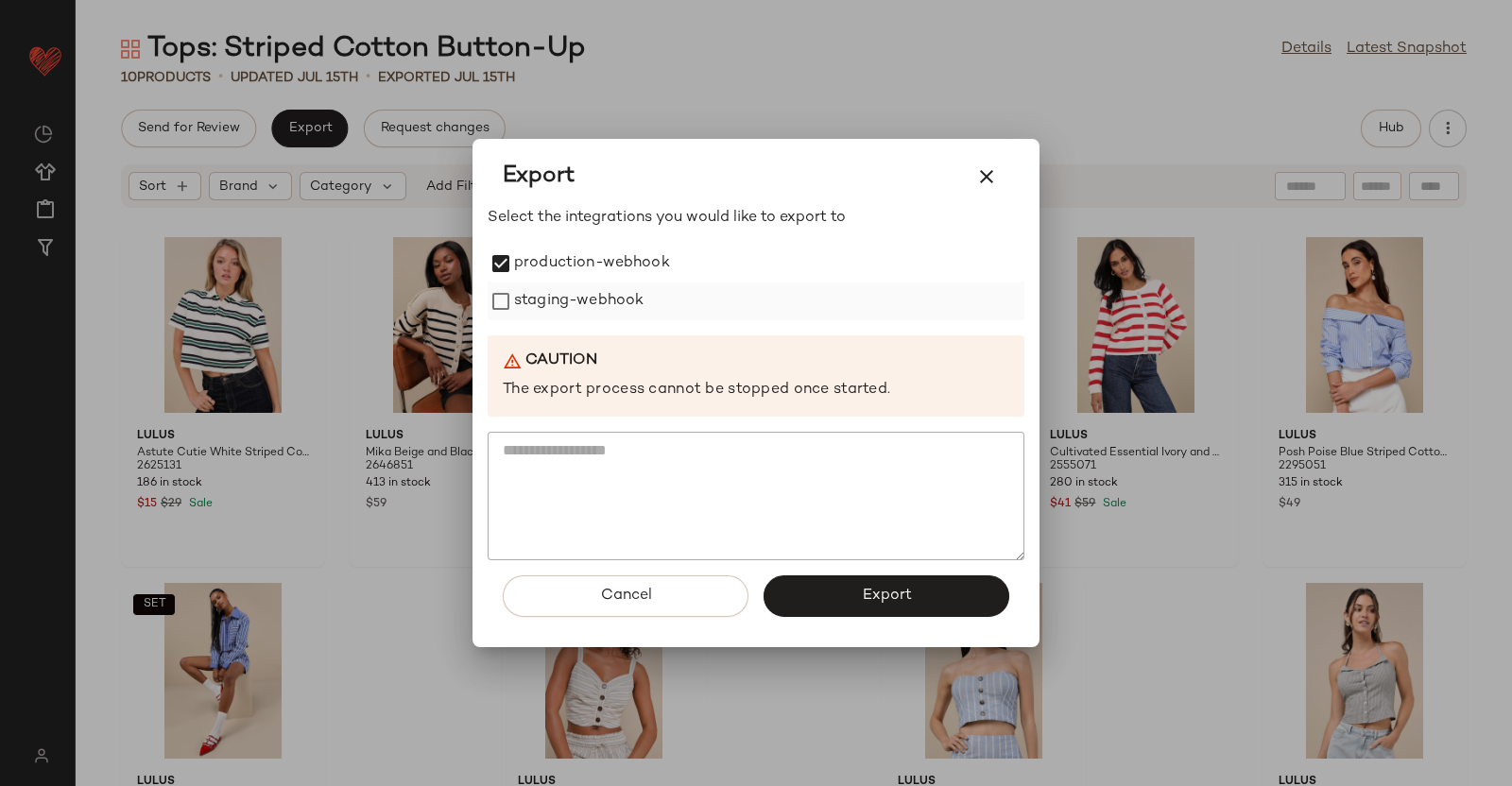 click on "staging-webhook" at bounding box center [578, 301] 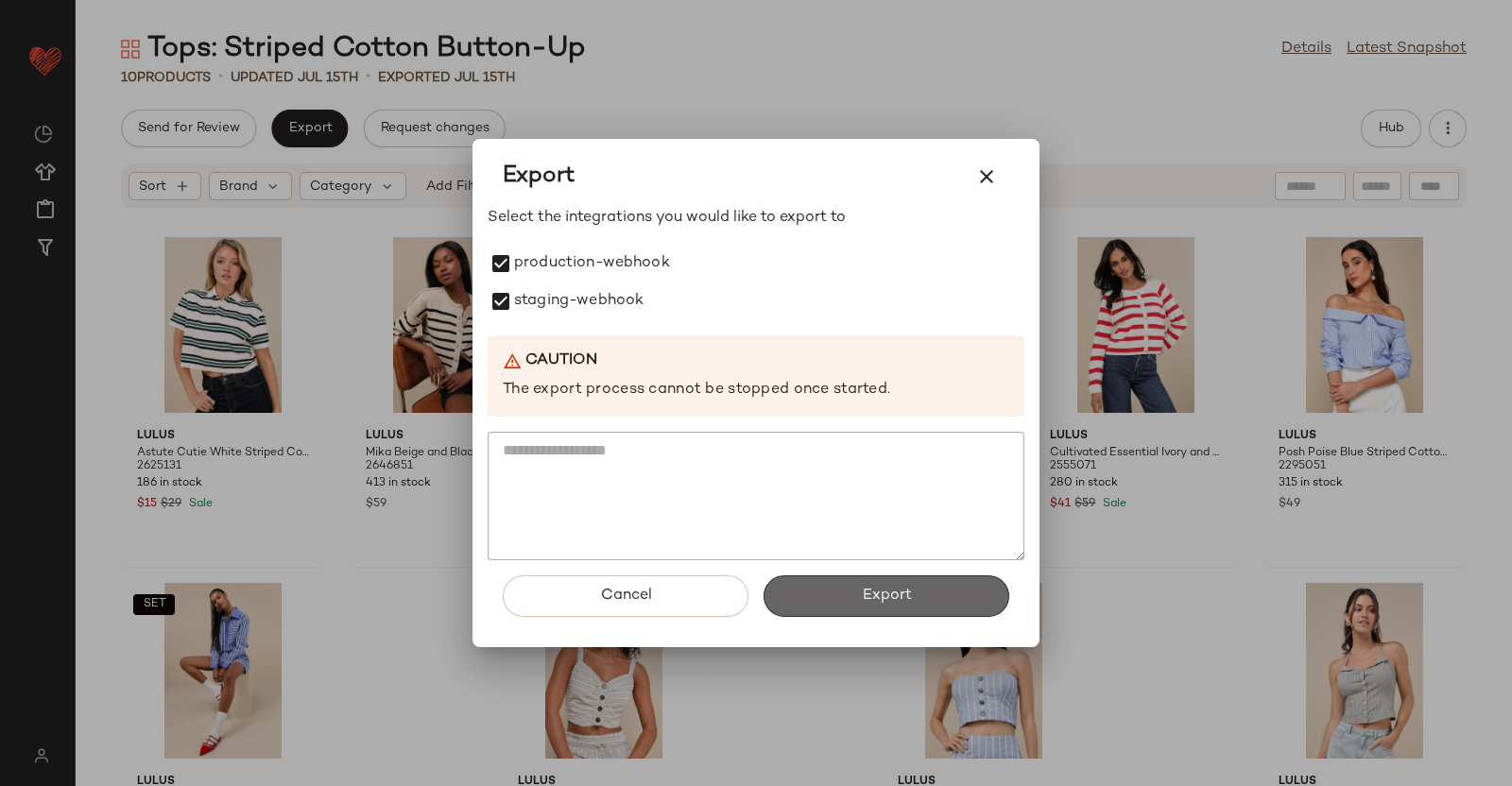 click on "Export" at bounding box center (886, 596) 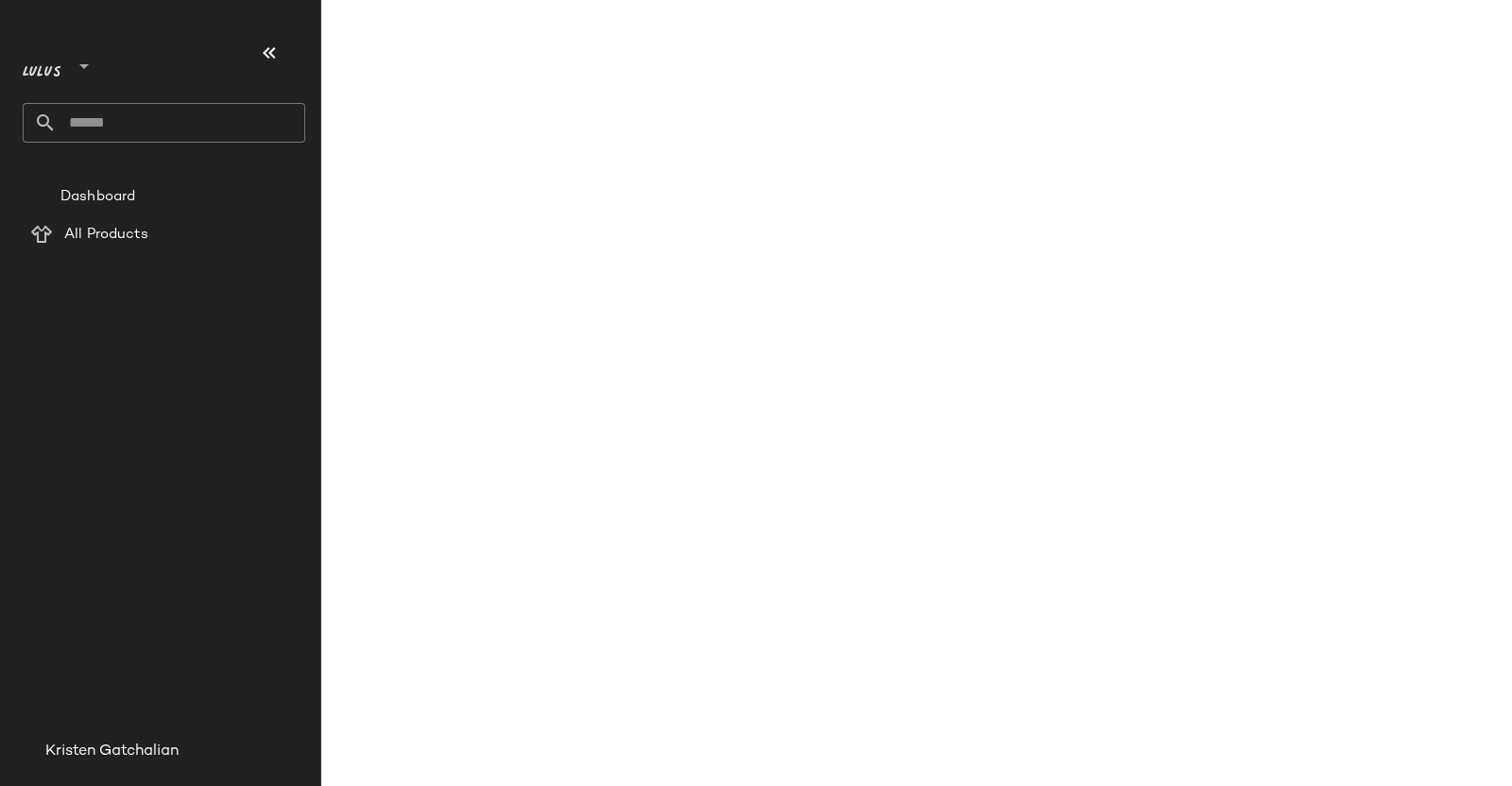 scroll, scrollTop: 0, scrollLeft: 0, axis: both 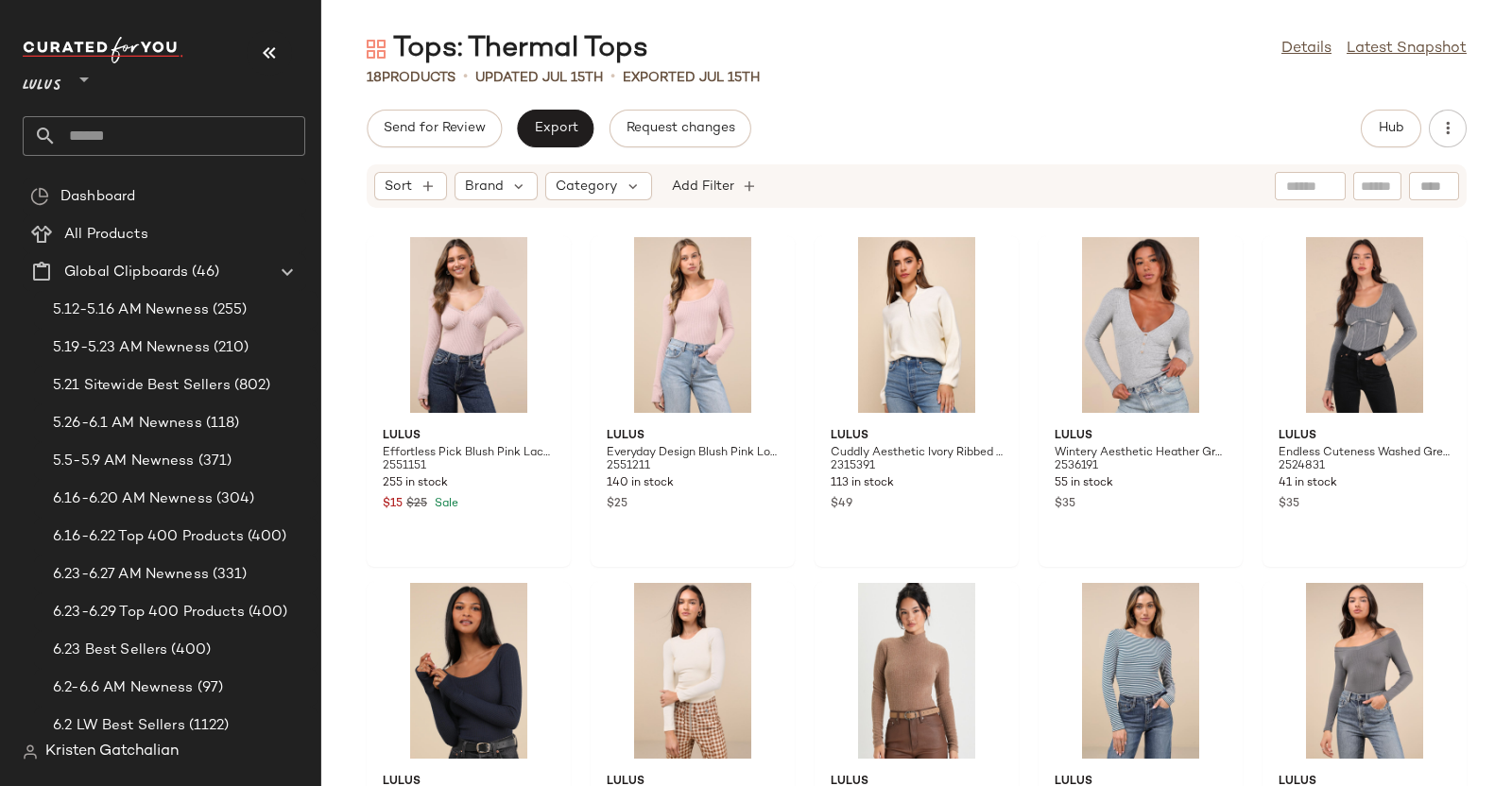 click at bounding box center [269, 53] 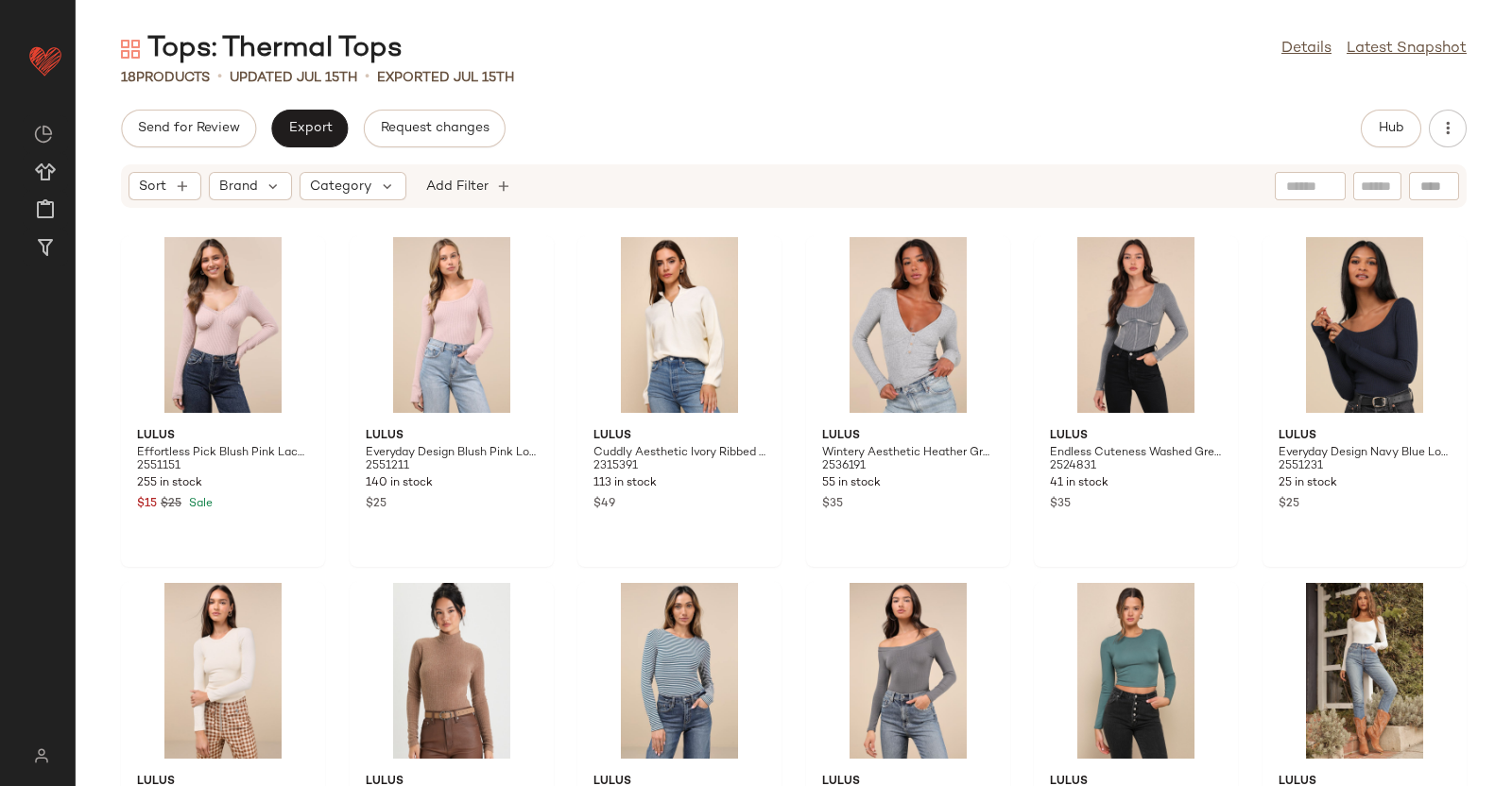 click on "Send for Review   Export   Request changes   Hub" 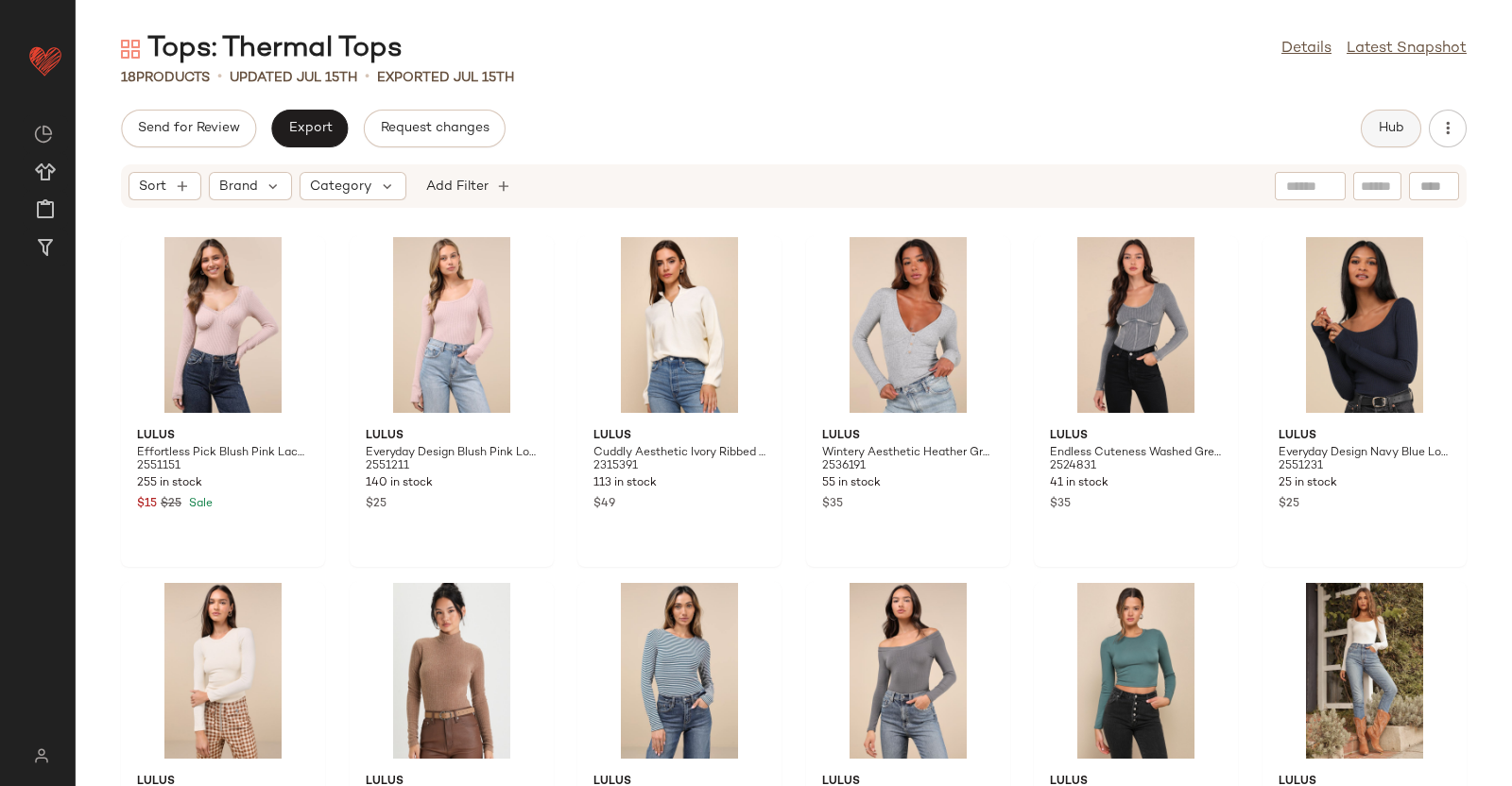 click on "Hub" at bounding box center [1391, 128] 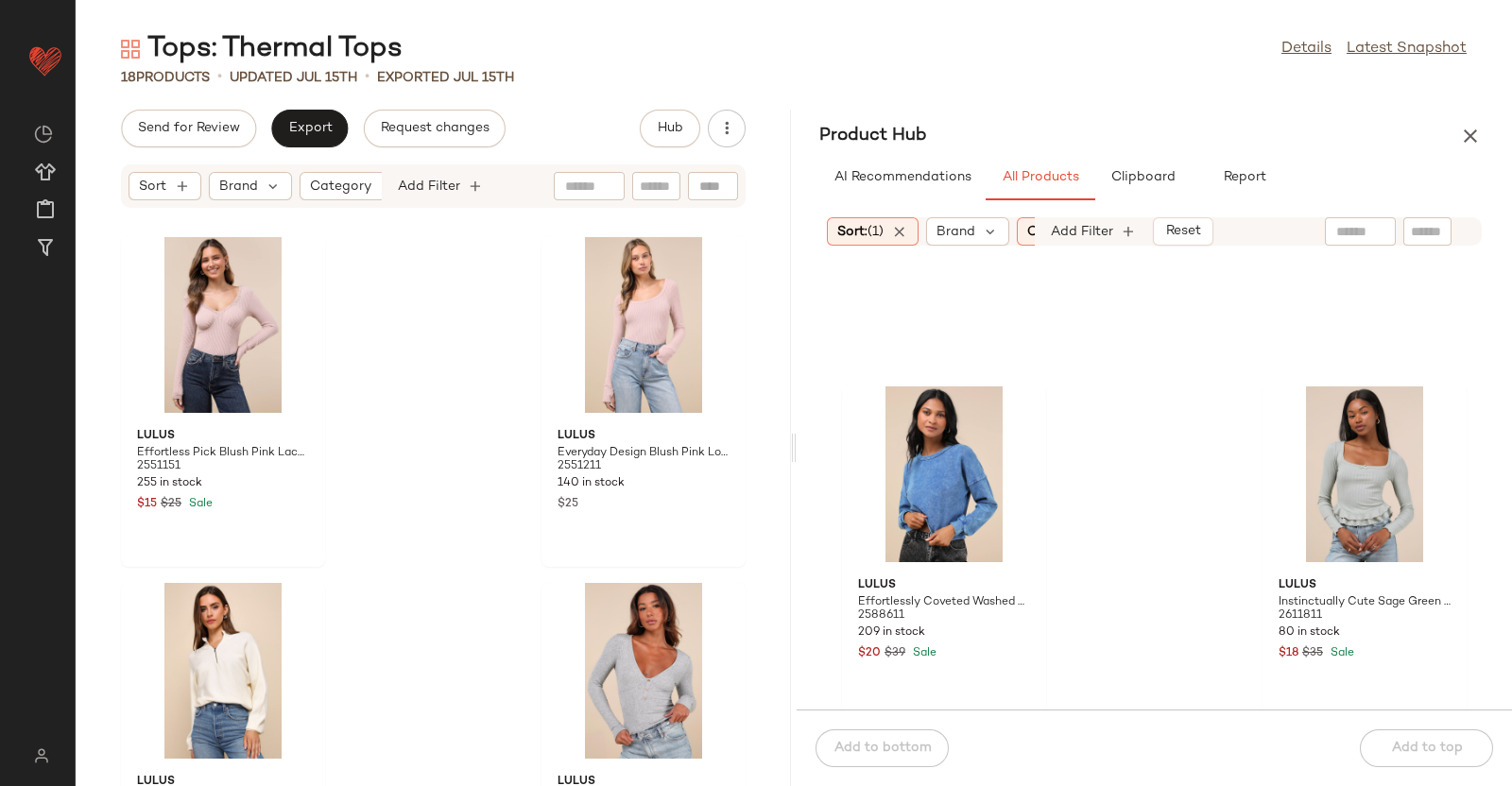scroll, scrollTop: 250, scrollLeft: 0, axis: vertical 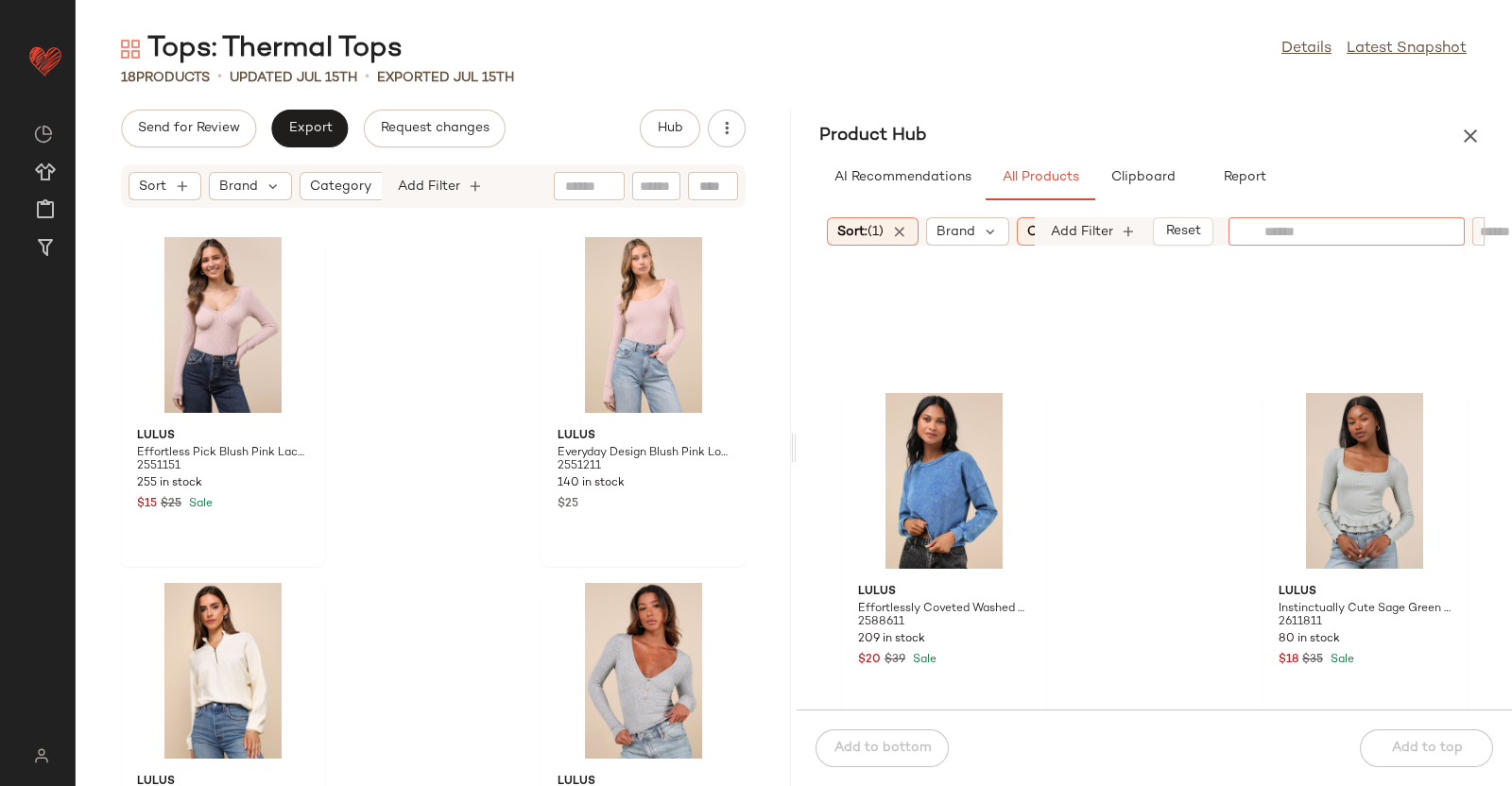 click 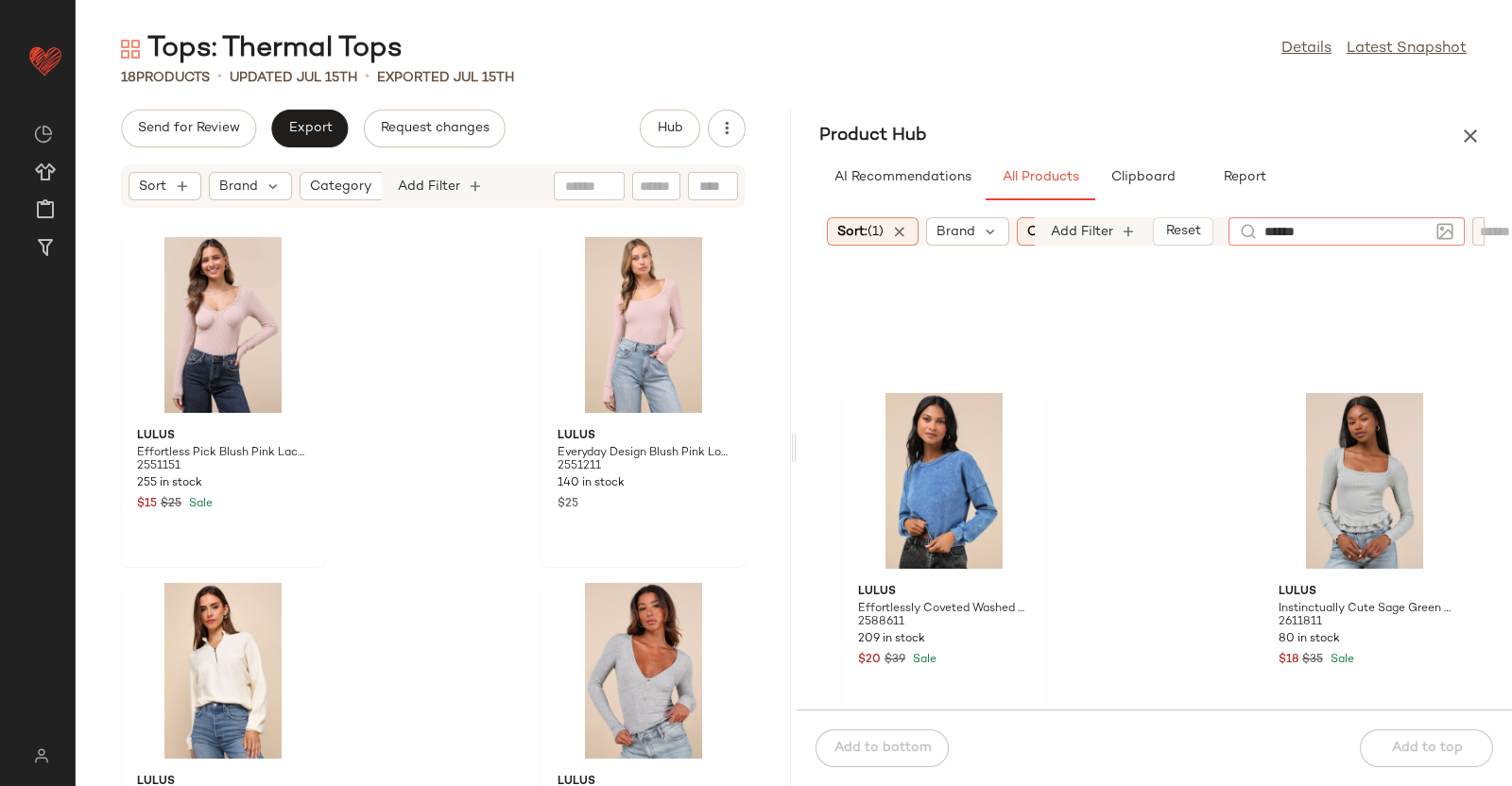 type on "*******" 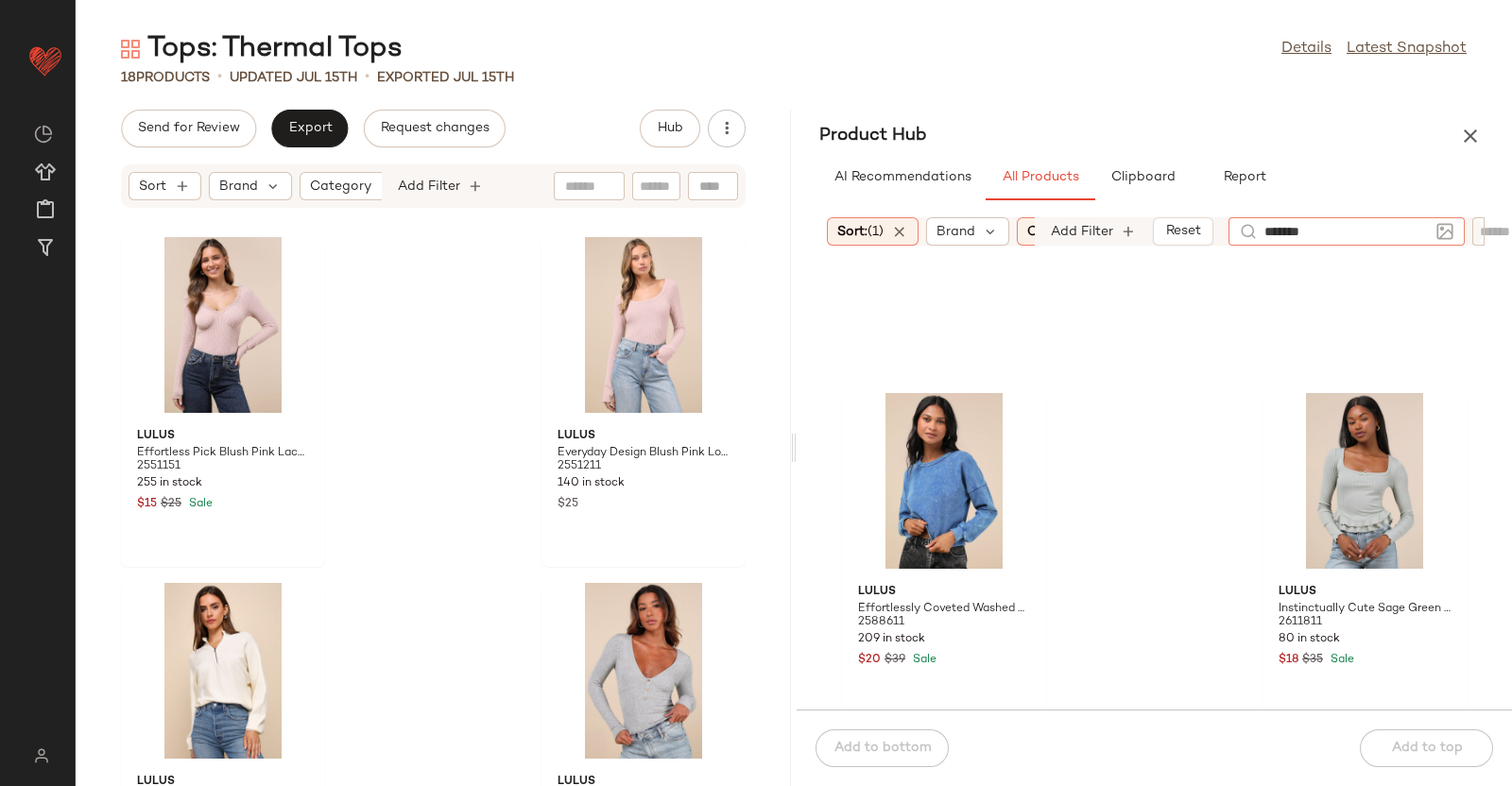 type 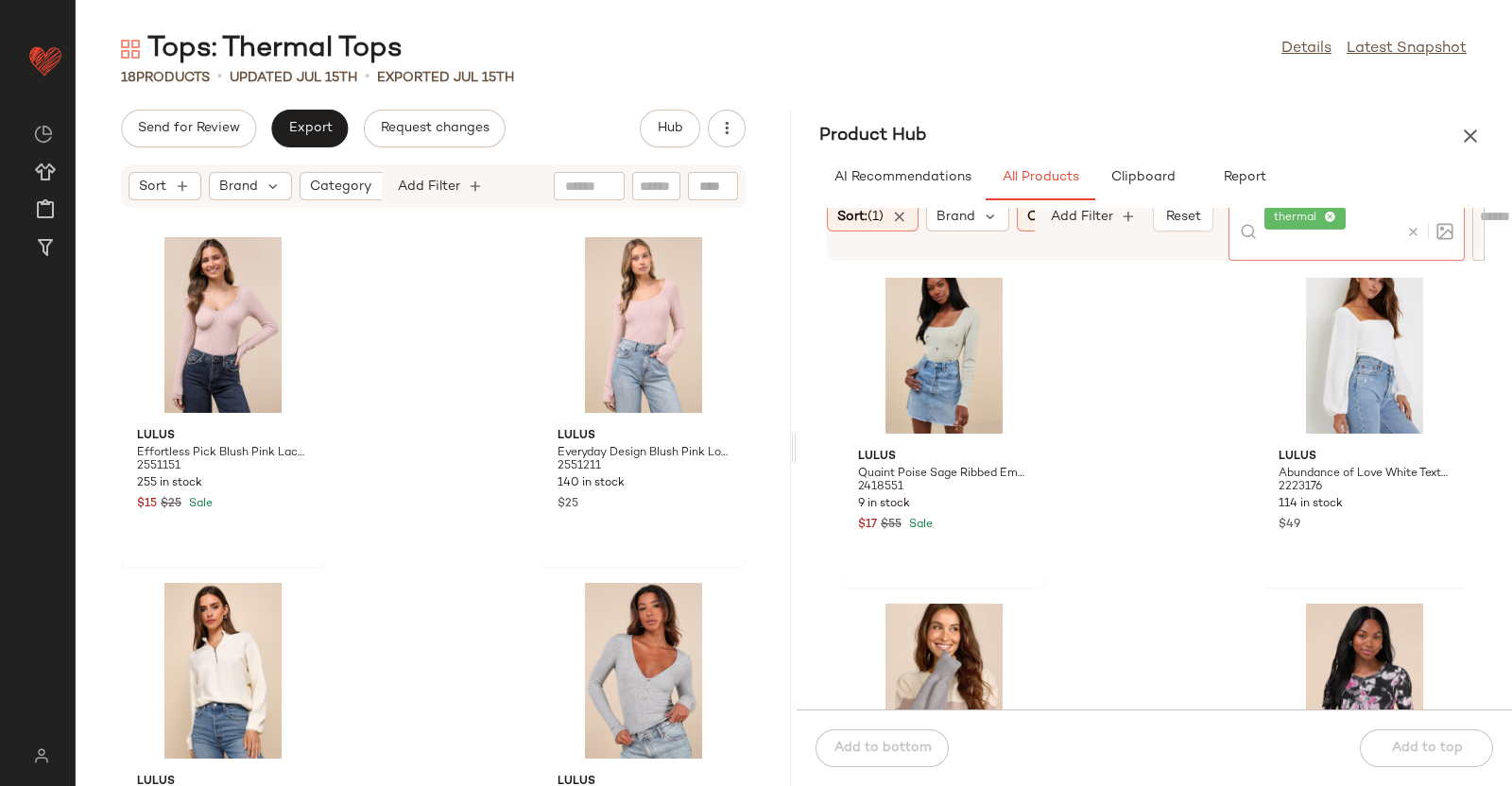 scroll, scrollTop: 1431, scrollLeft: 0, axis: vertical 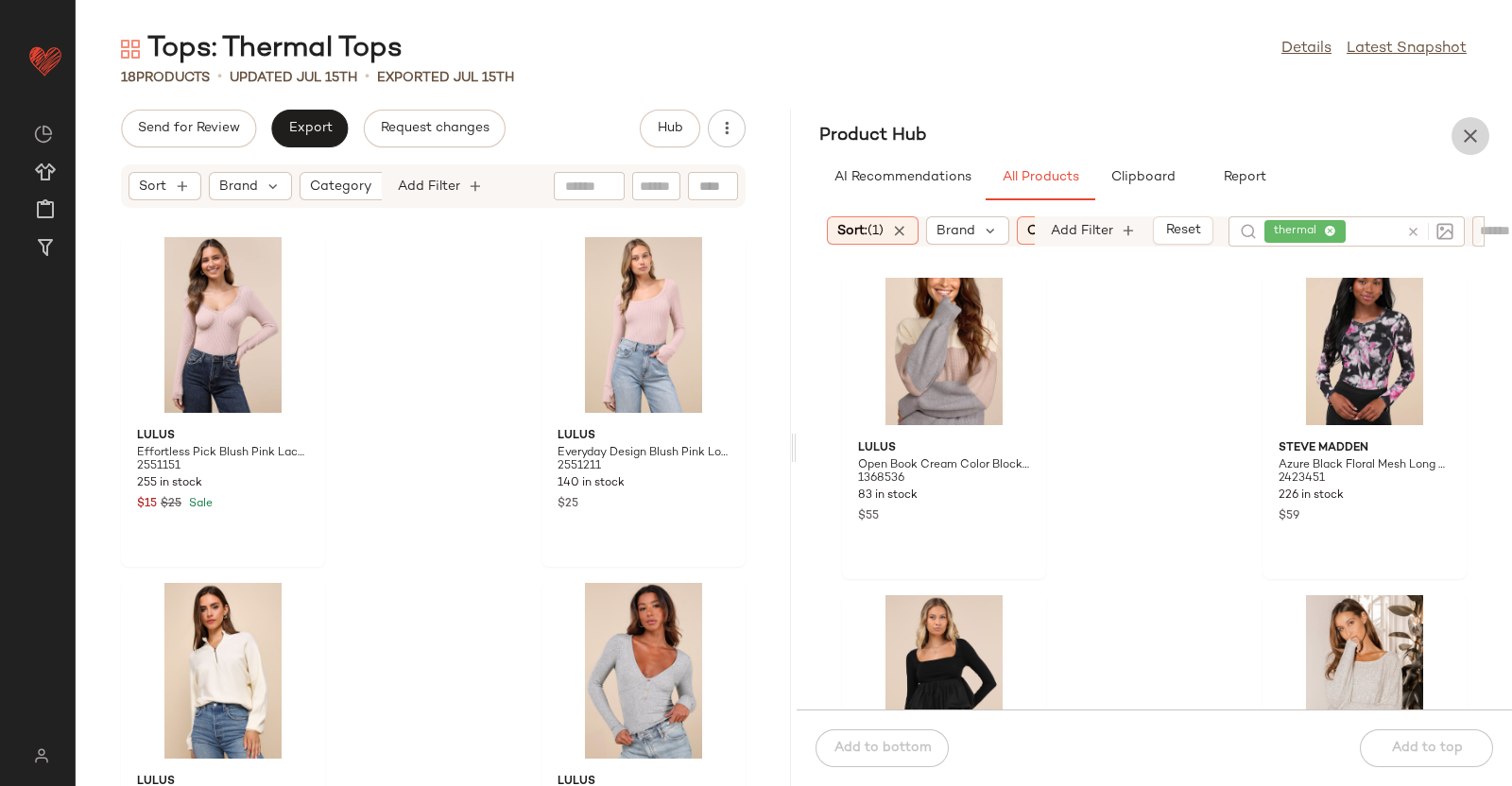 drag, startPoint x: 1467, startPoint y: 129, endPoint x: 1452, endPoint y: 138, distance: 17.492856 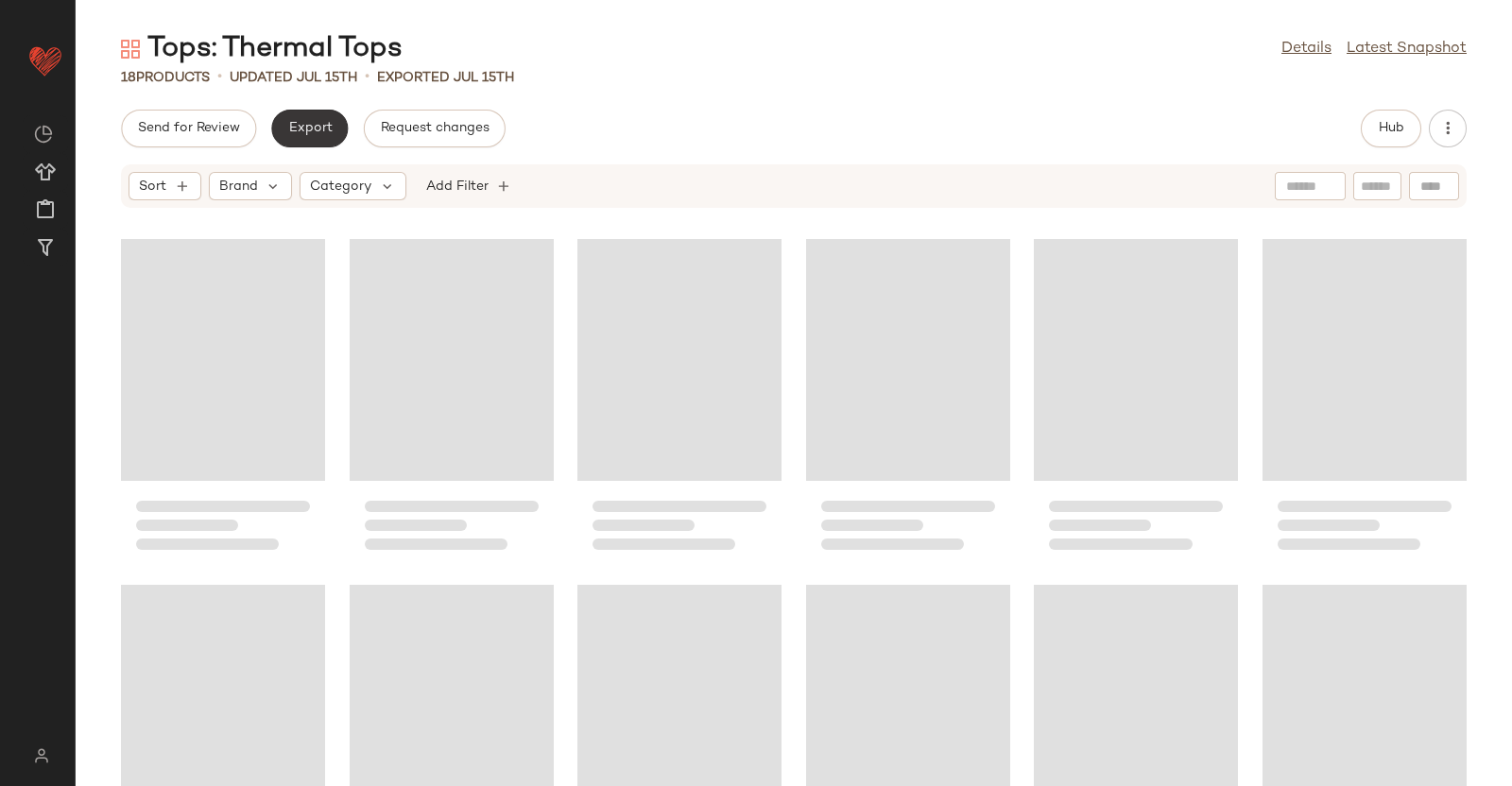 click on "Export" 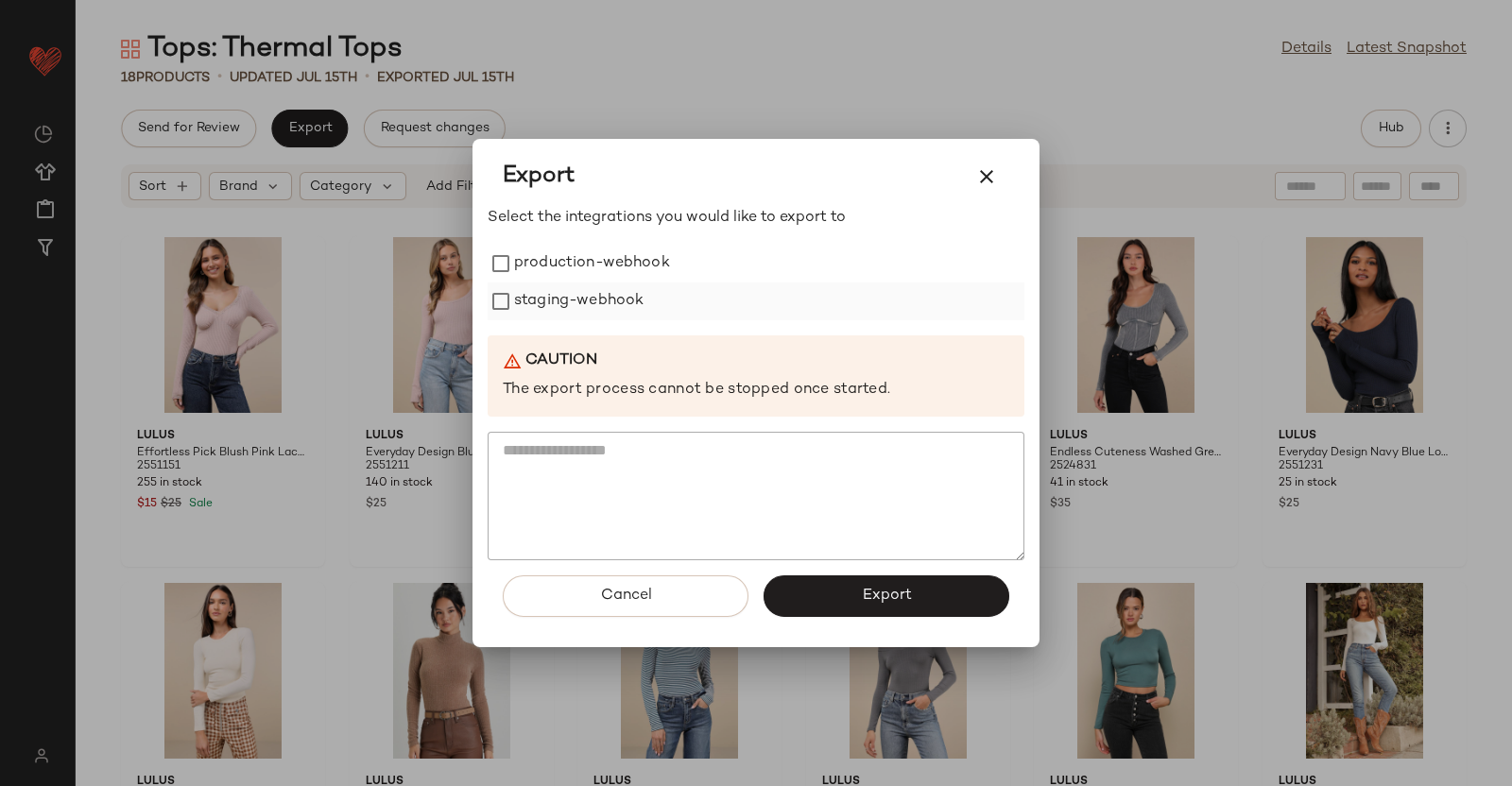 click on "staging-webhook" at bounding box center (578, 301) 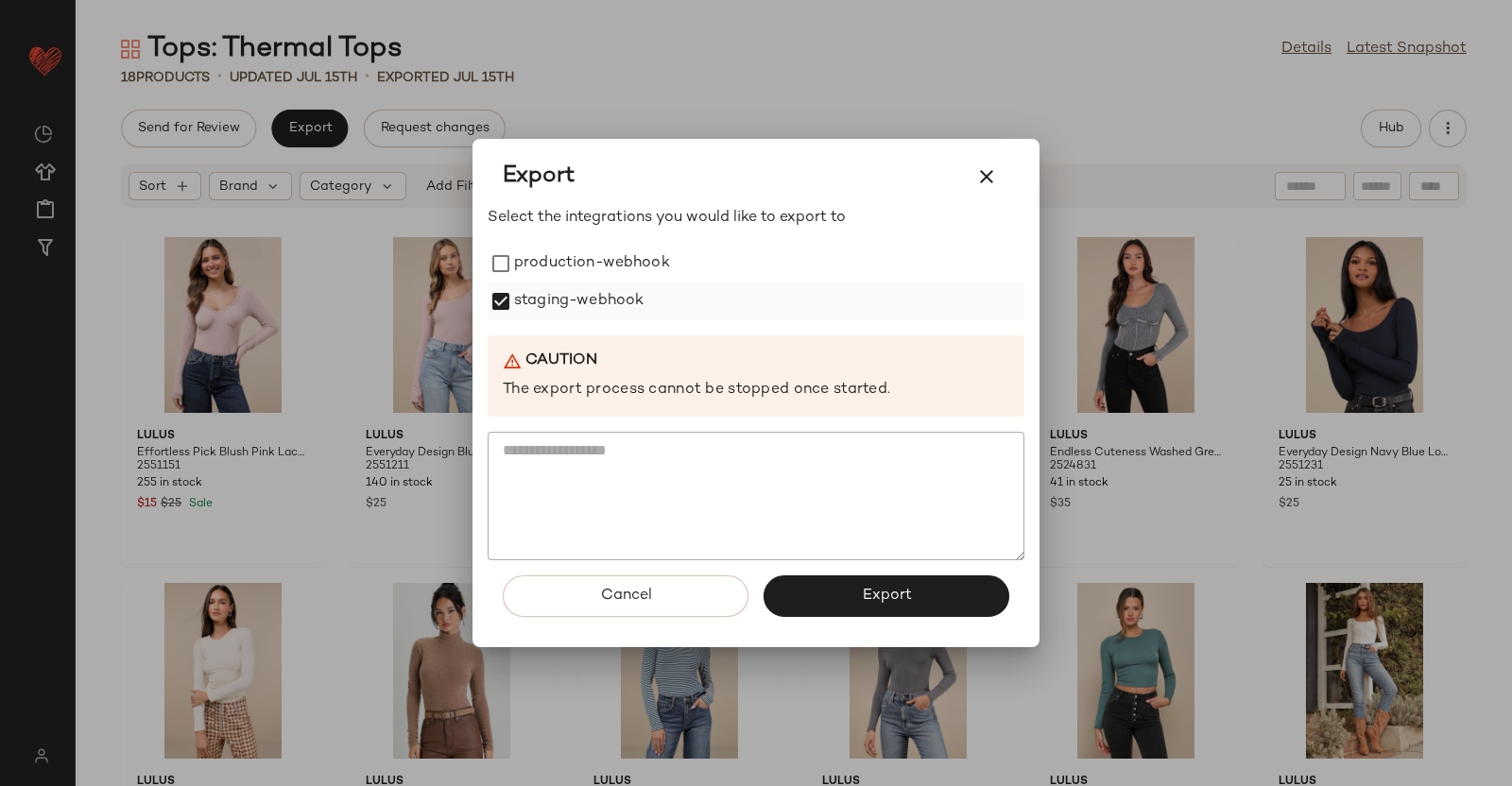 click on "staging-webhook" at bounding box center [578, 301] 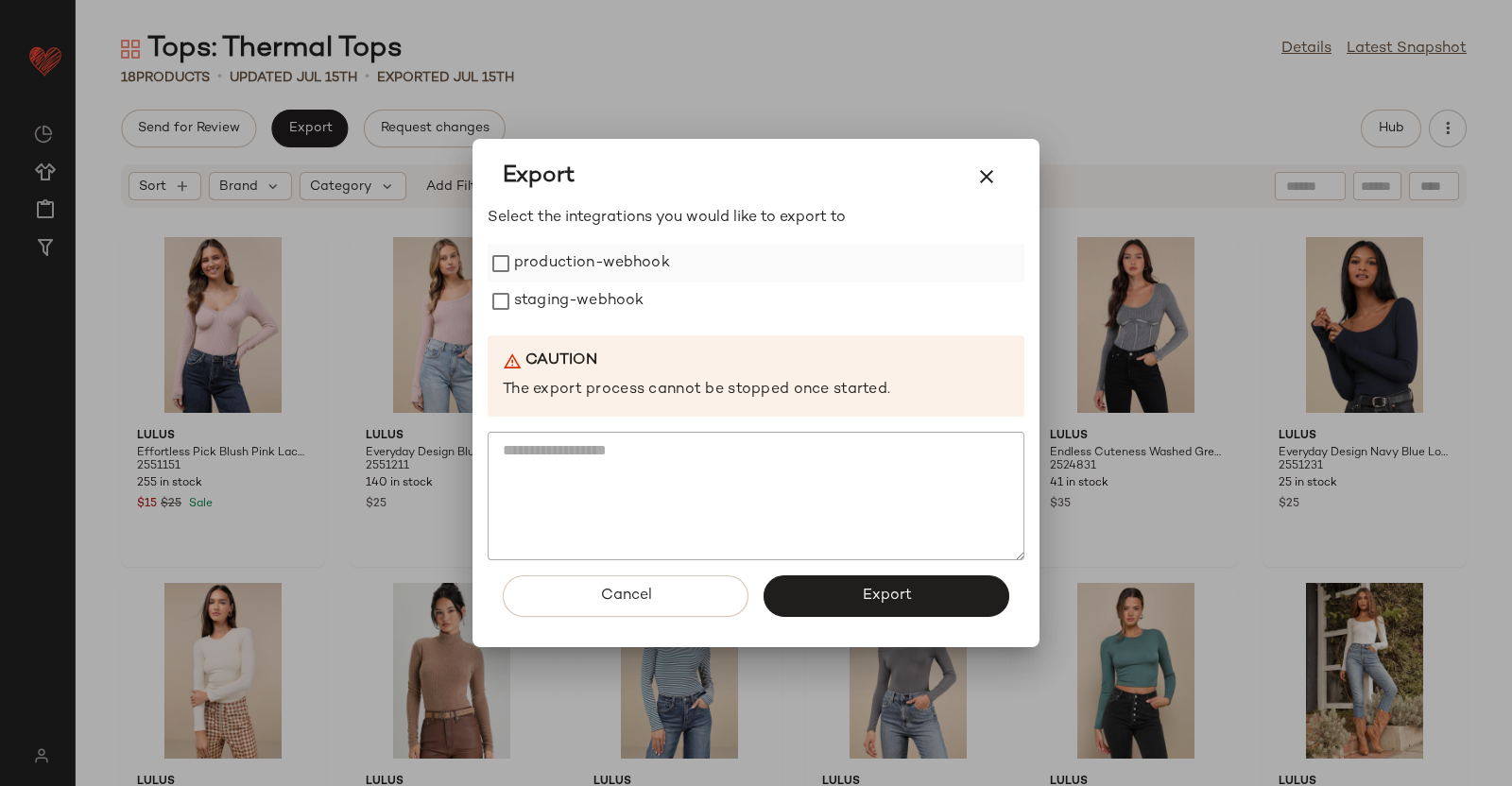 click on "production-webhook" at bounding box center (592, 264) 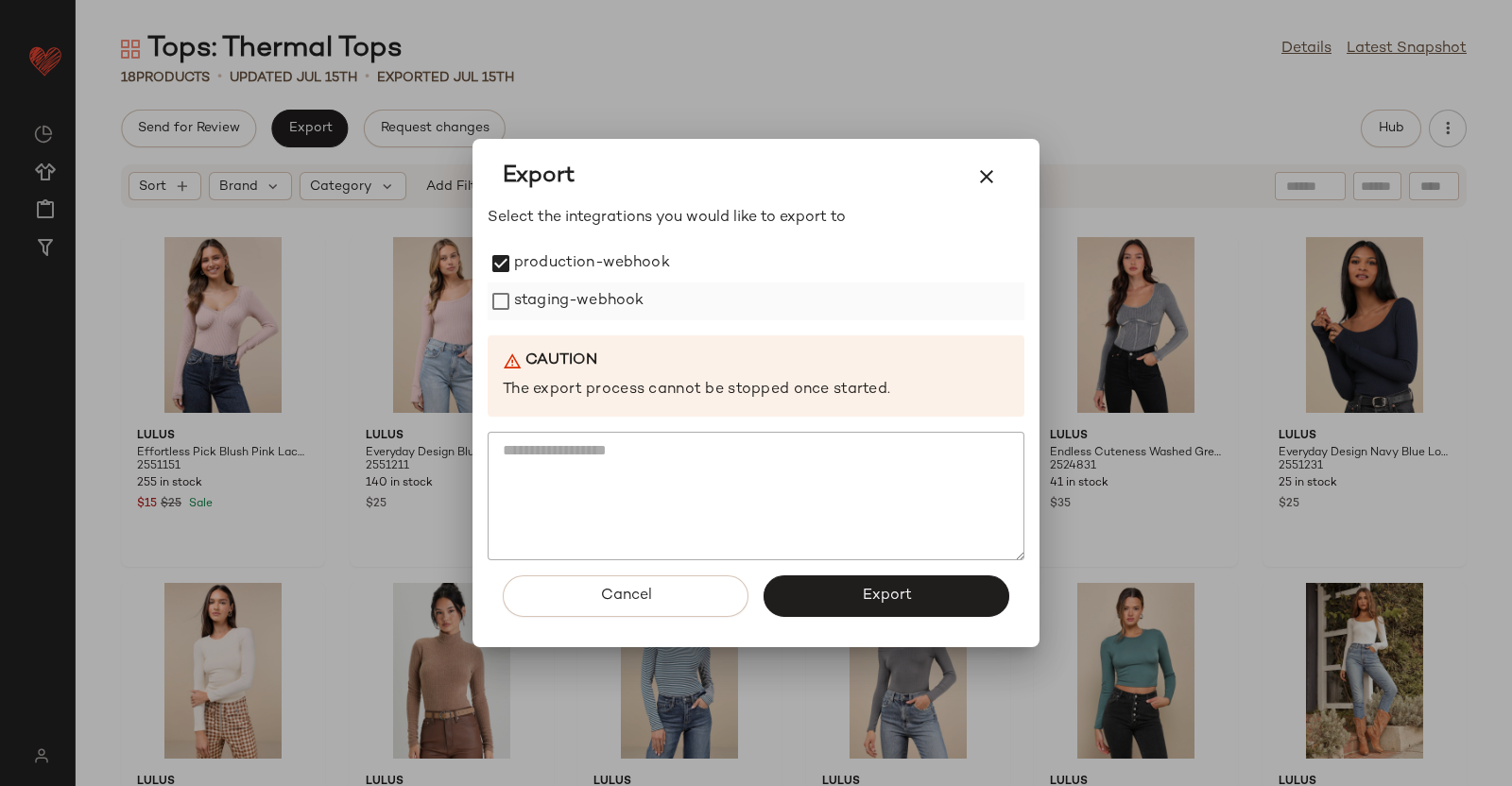 drag, startPoint x: 554, startPoint y: 285, endPoint x: 554, endPoint y: 298, distance: 13 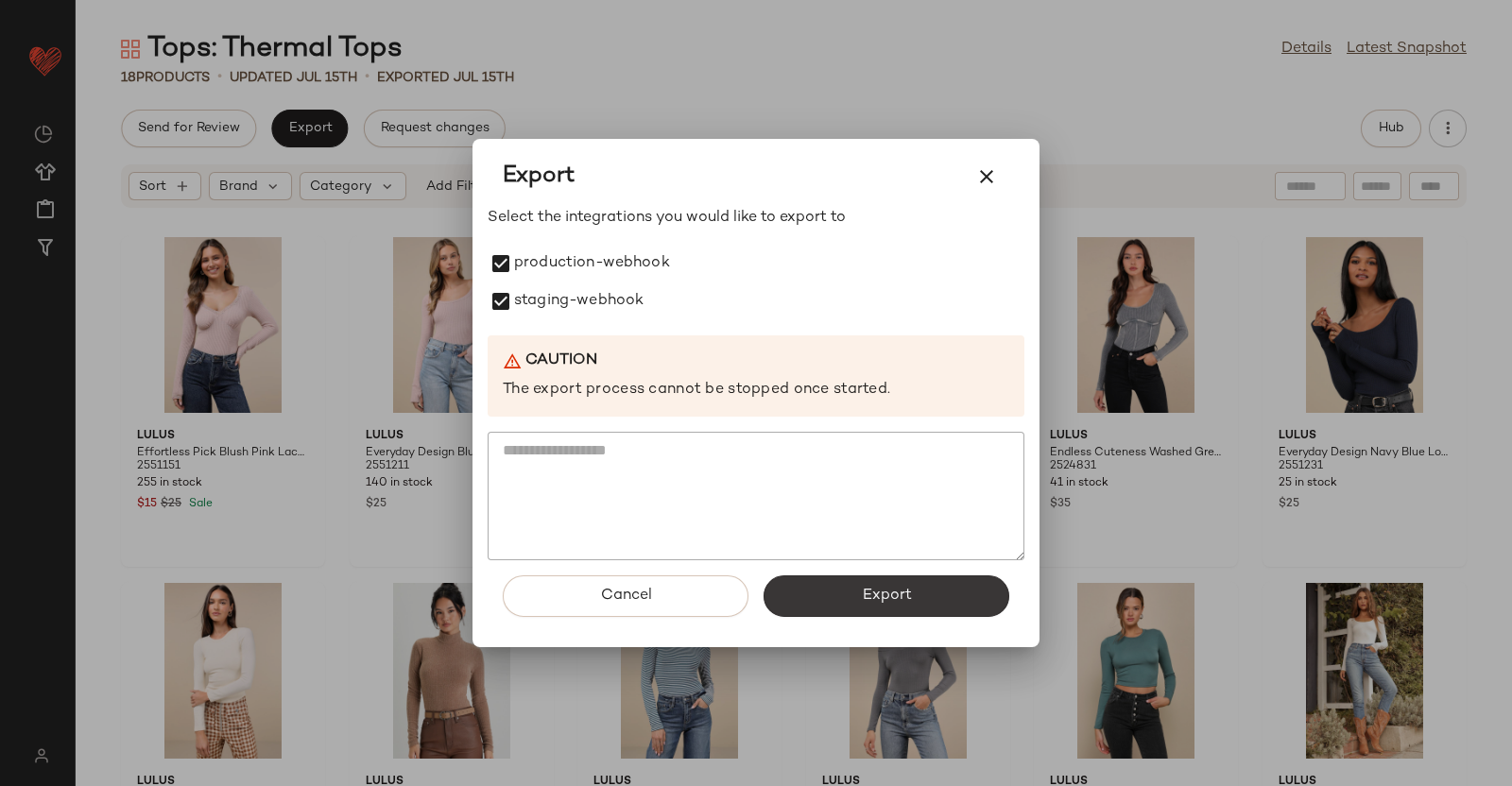 click on "Export" at bounding box center [886, 596] 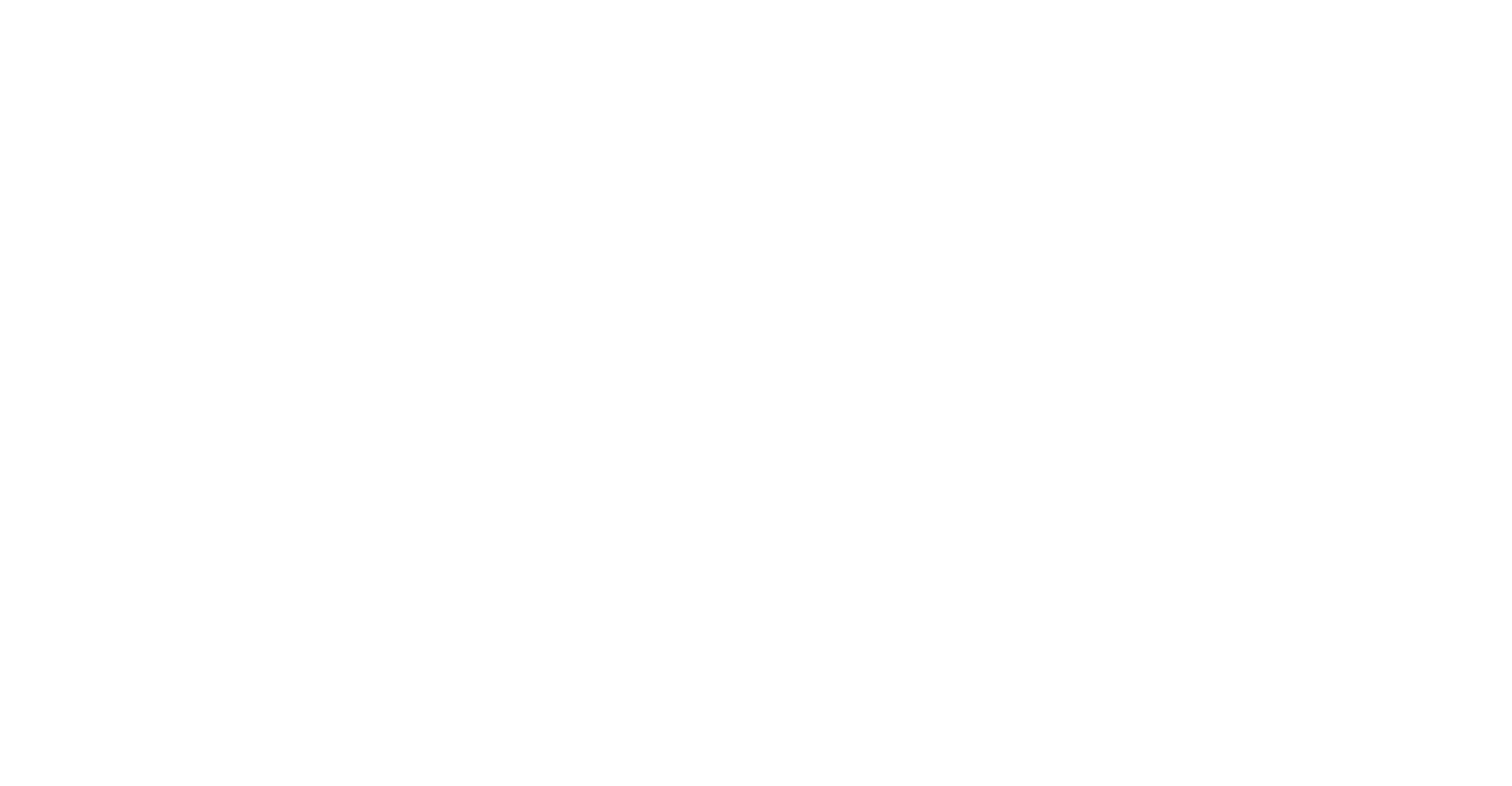scroll, scrollTop: 0, scrollLeft: 0, axis: both 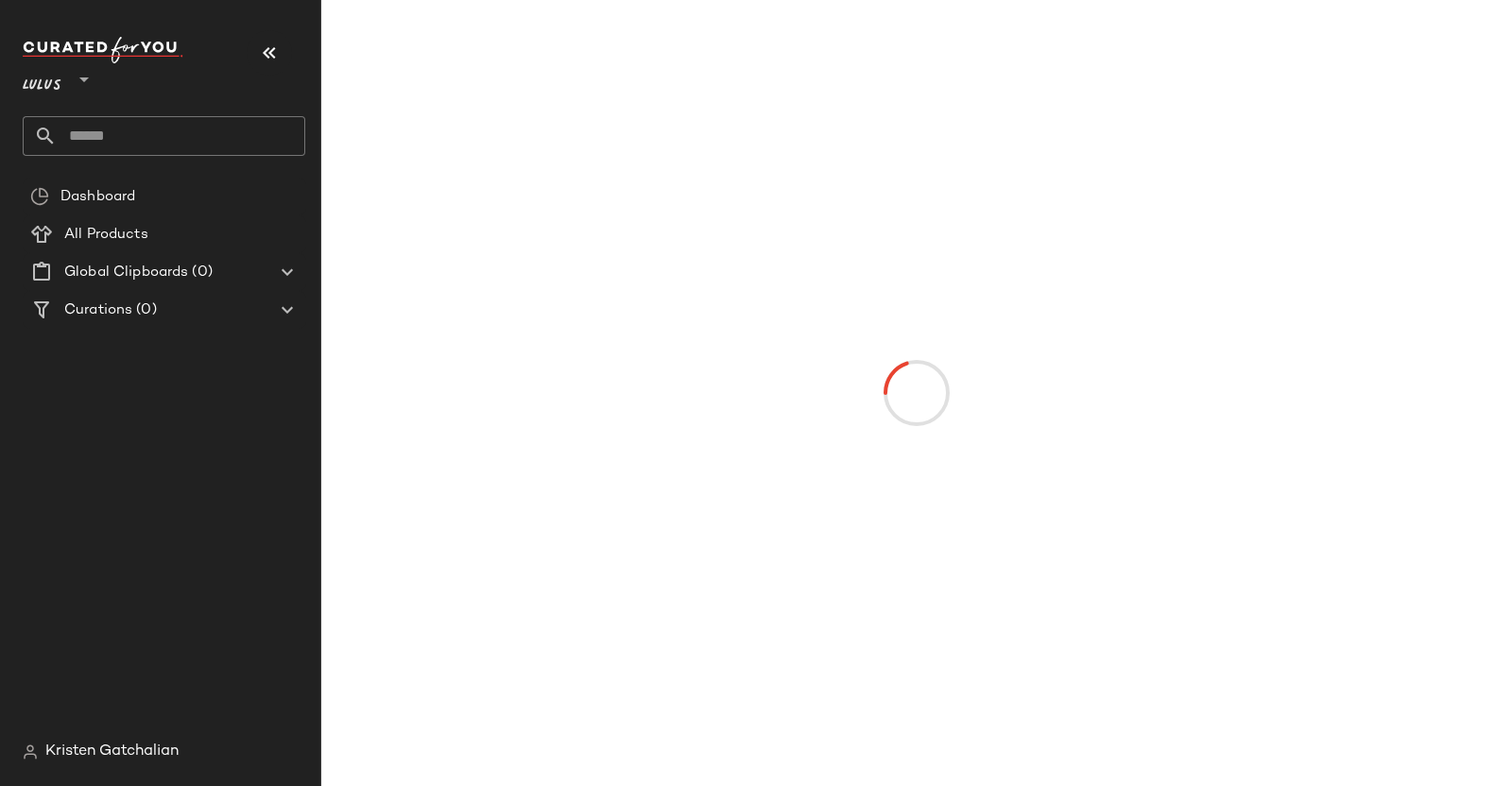 click on "Lulus ** Dashboard All Products Global Clipboards (0) Curations (0) [FIRST] [LAST]" 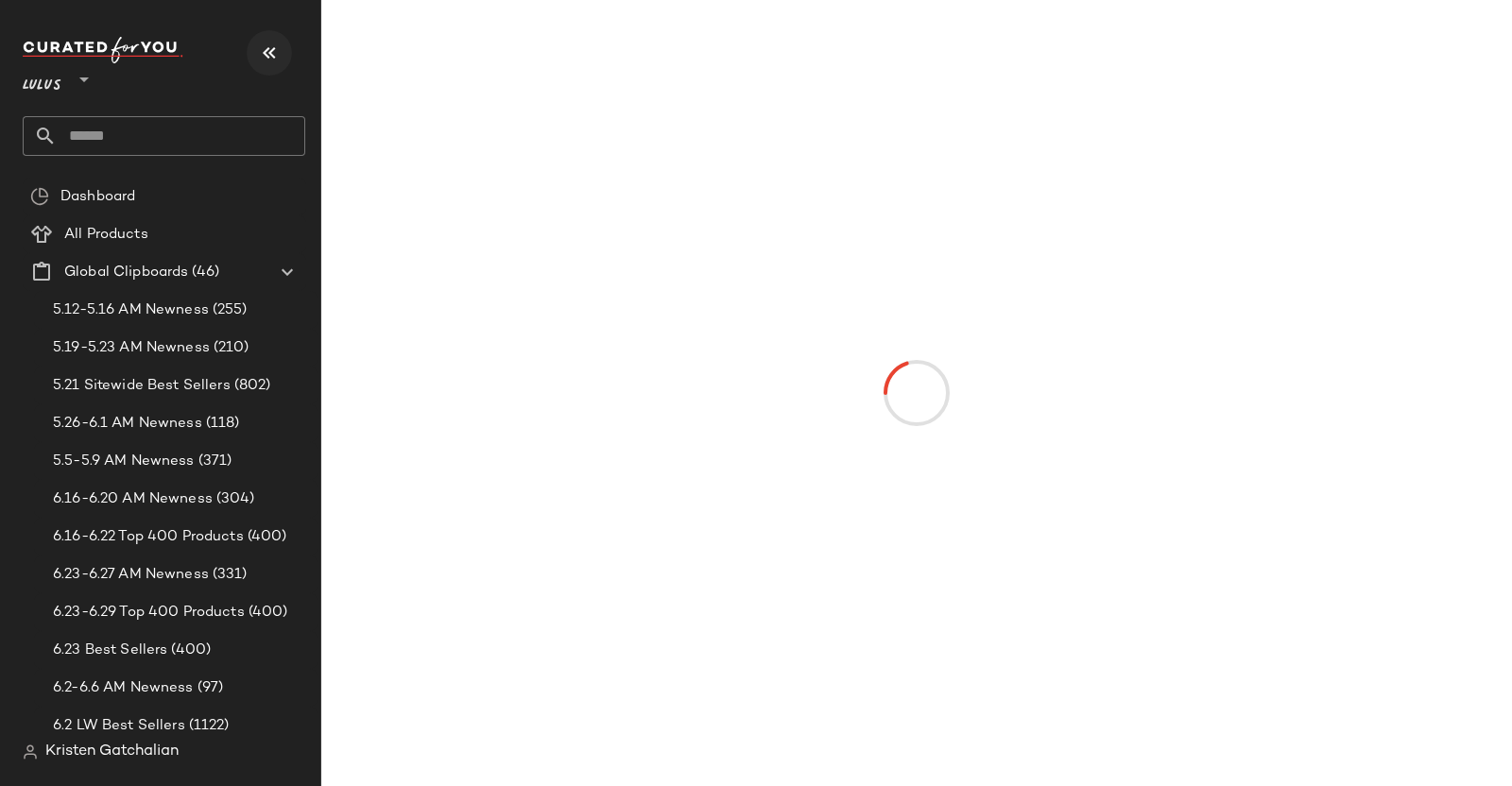 click at bounding box center (269, 53) 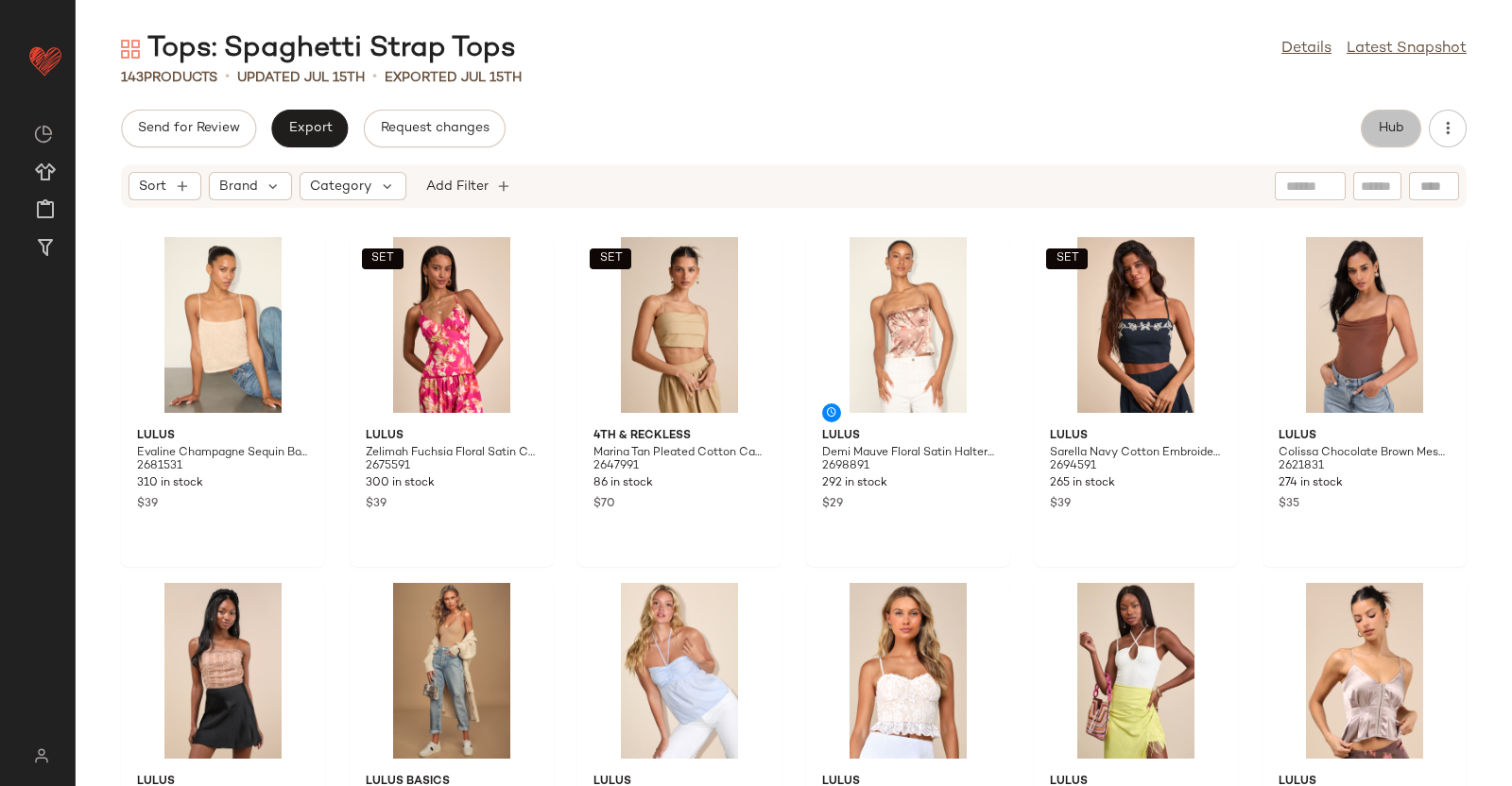 click on "Hub" 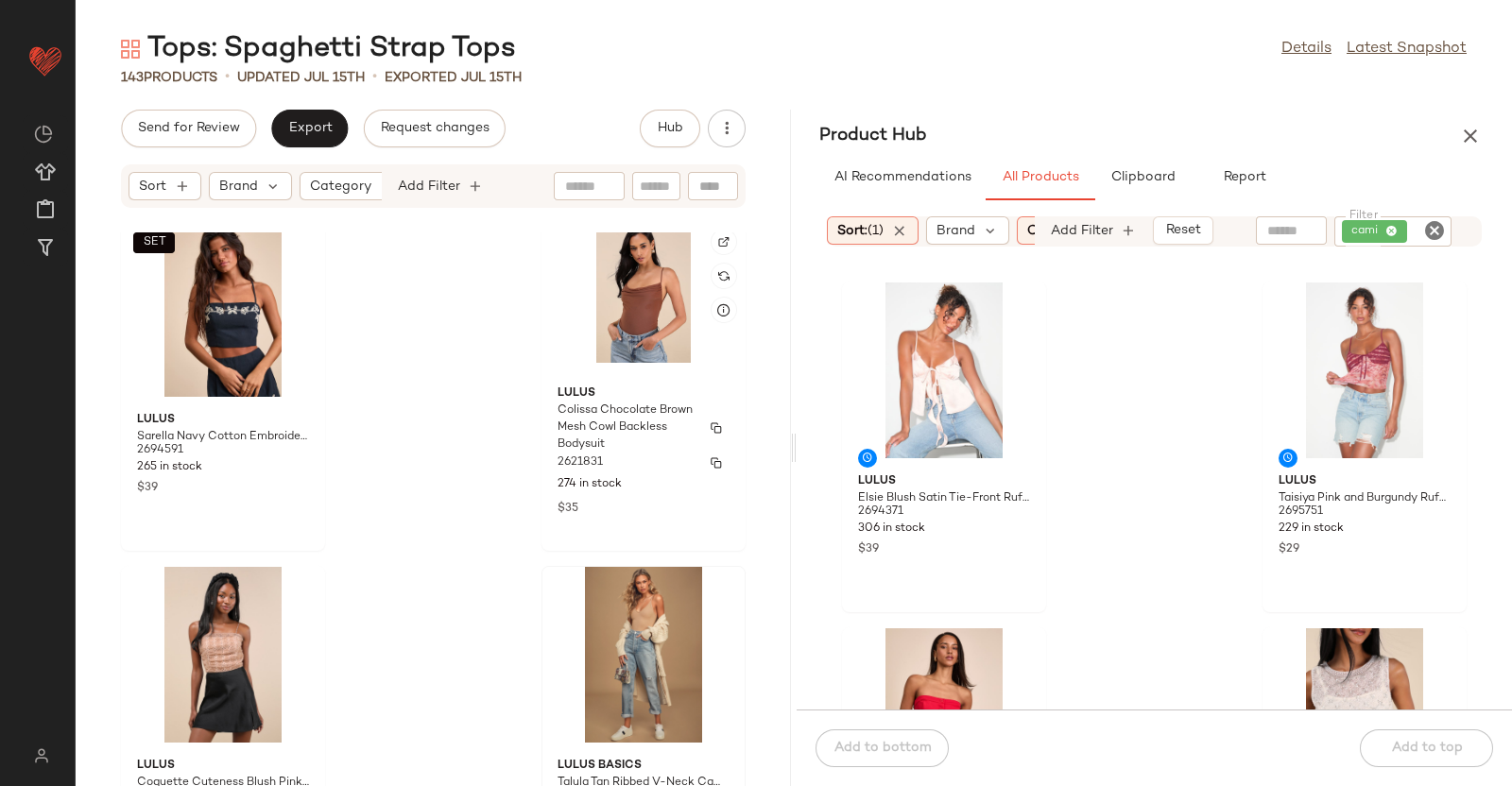 scroll, scrollTop: 1077, scrollLeft: 0, axis: vertical 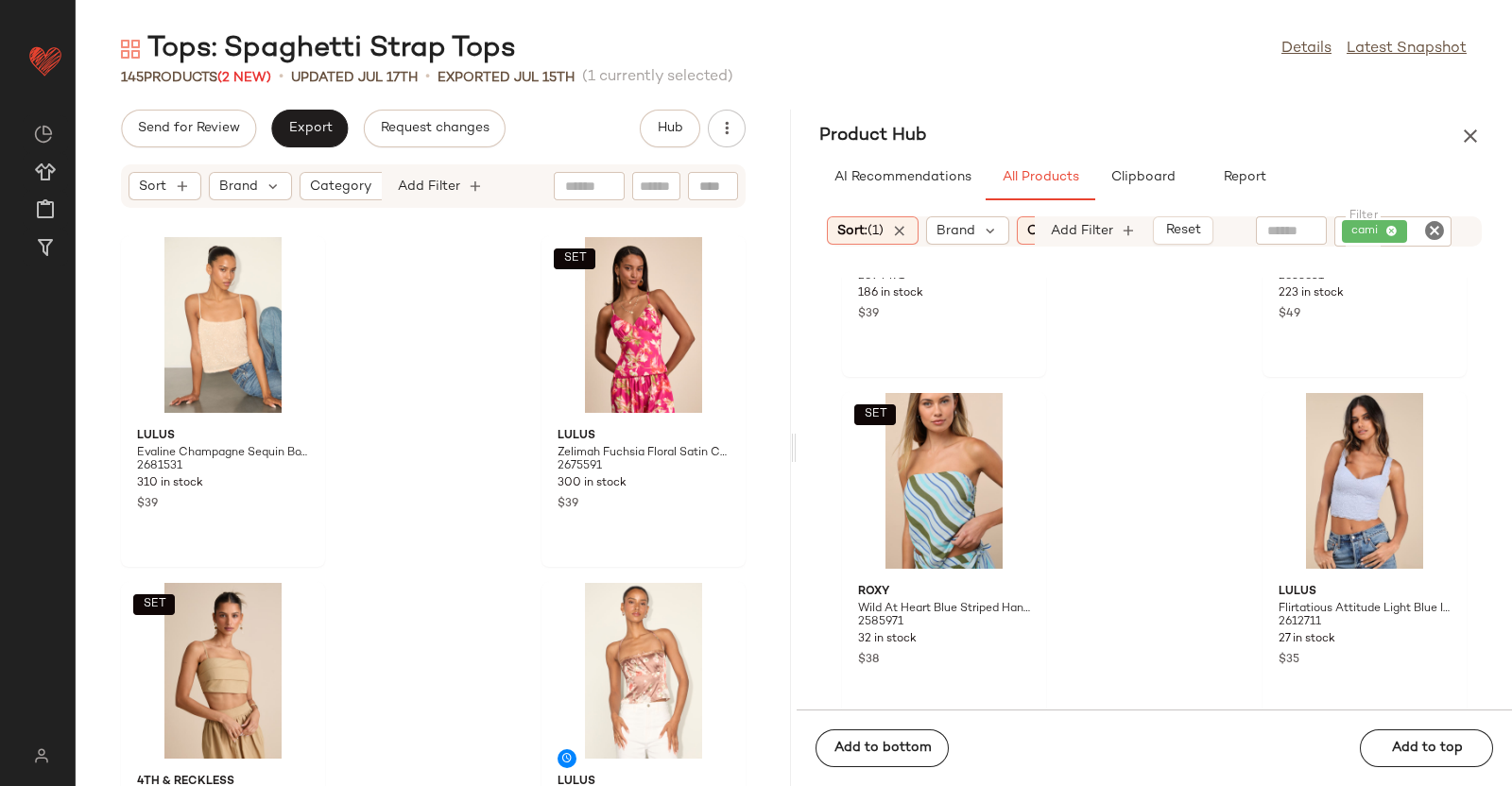 click on "cami" 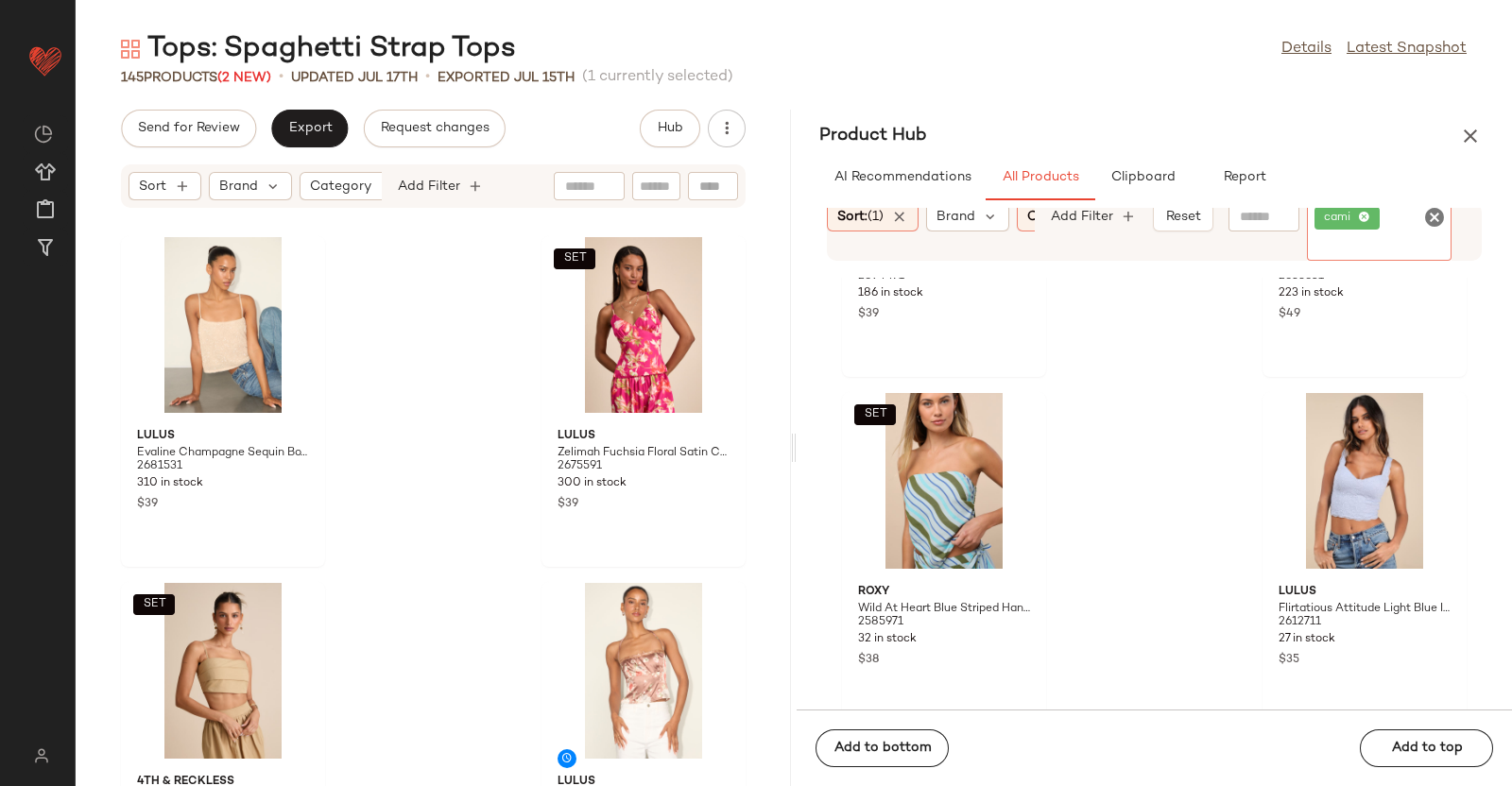 drag, startPoint x: 1356, startPoint y: 214, endPoint x: 1370, endPoint y: 214, distance: 14 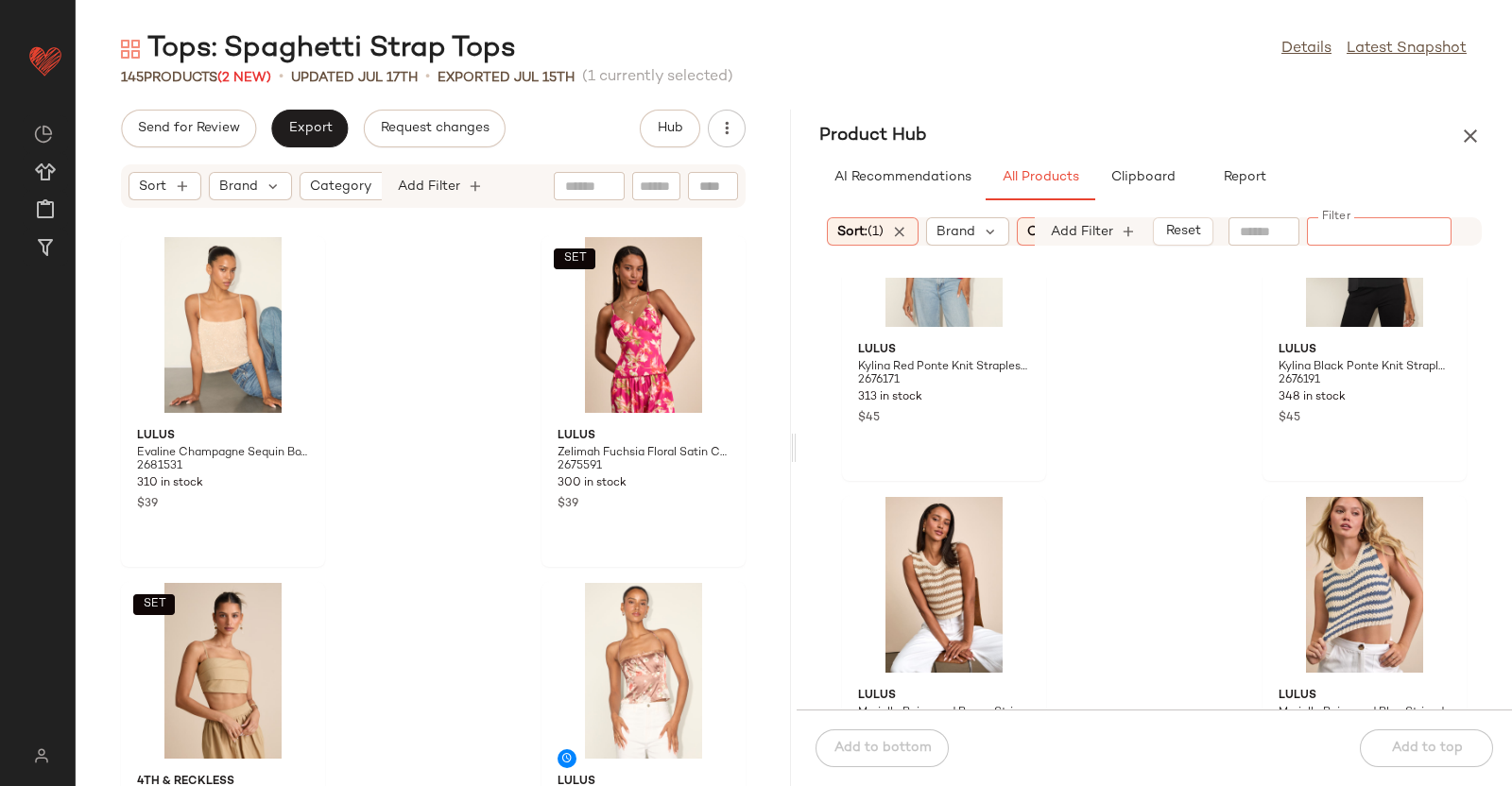 scroll, scrollTop: 3321, scrollLeft: 0, axis: vertical 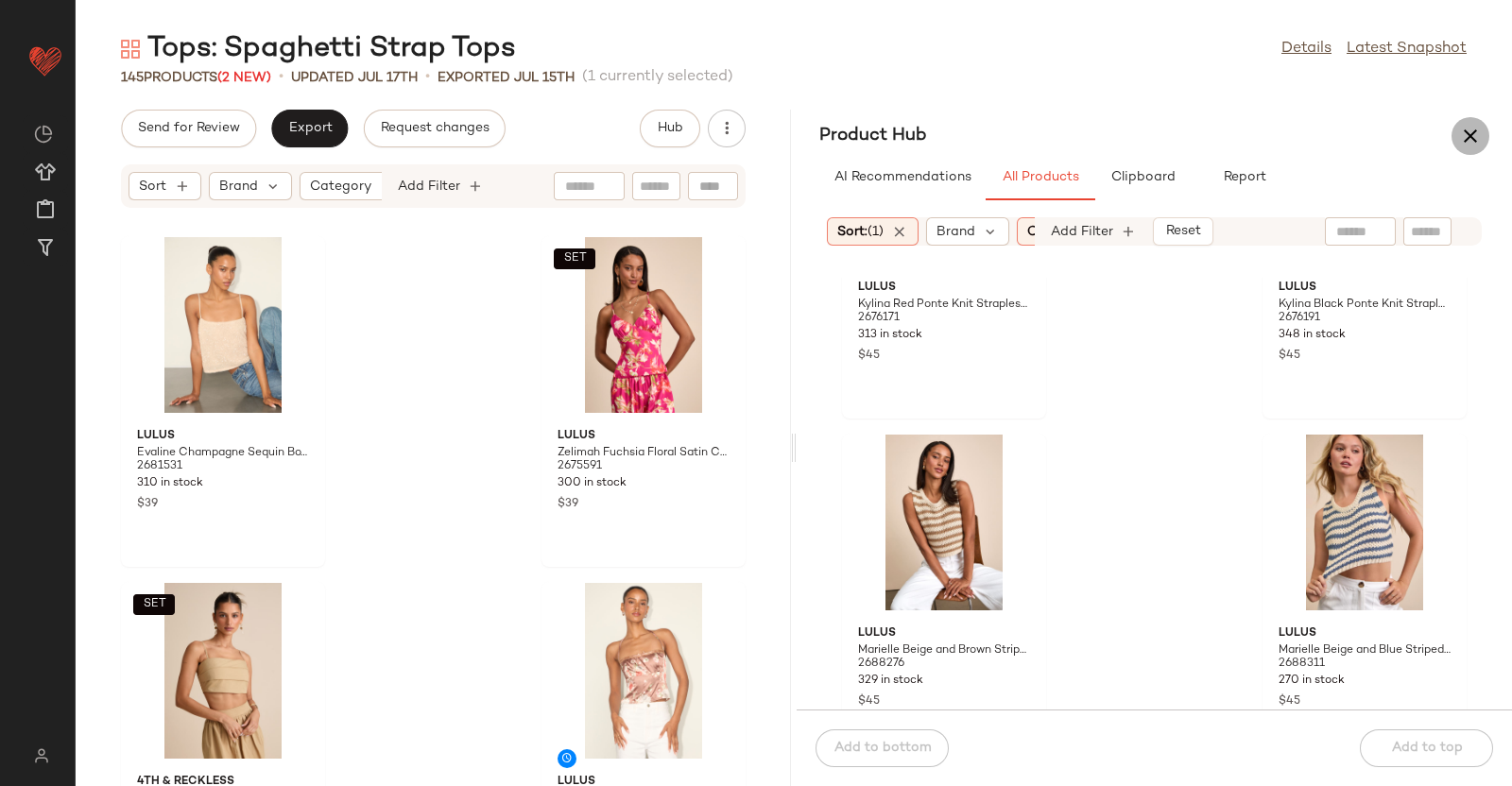click at bounding box center [1470, 136] 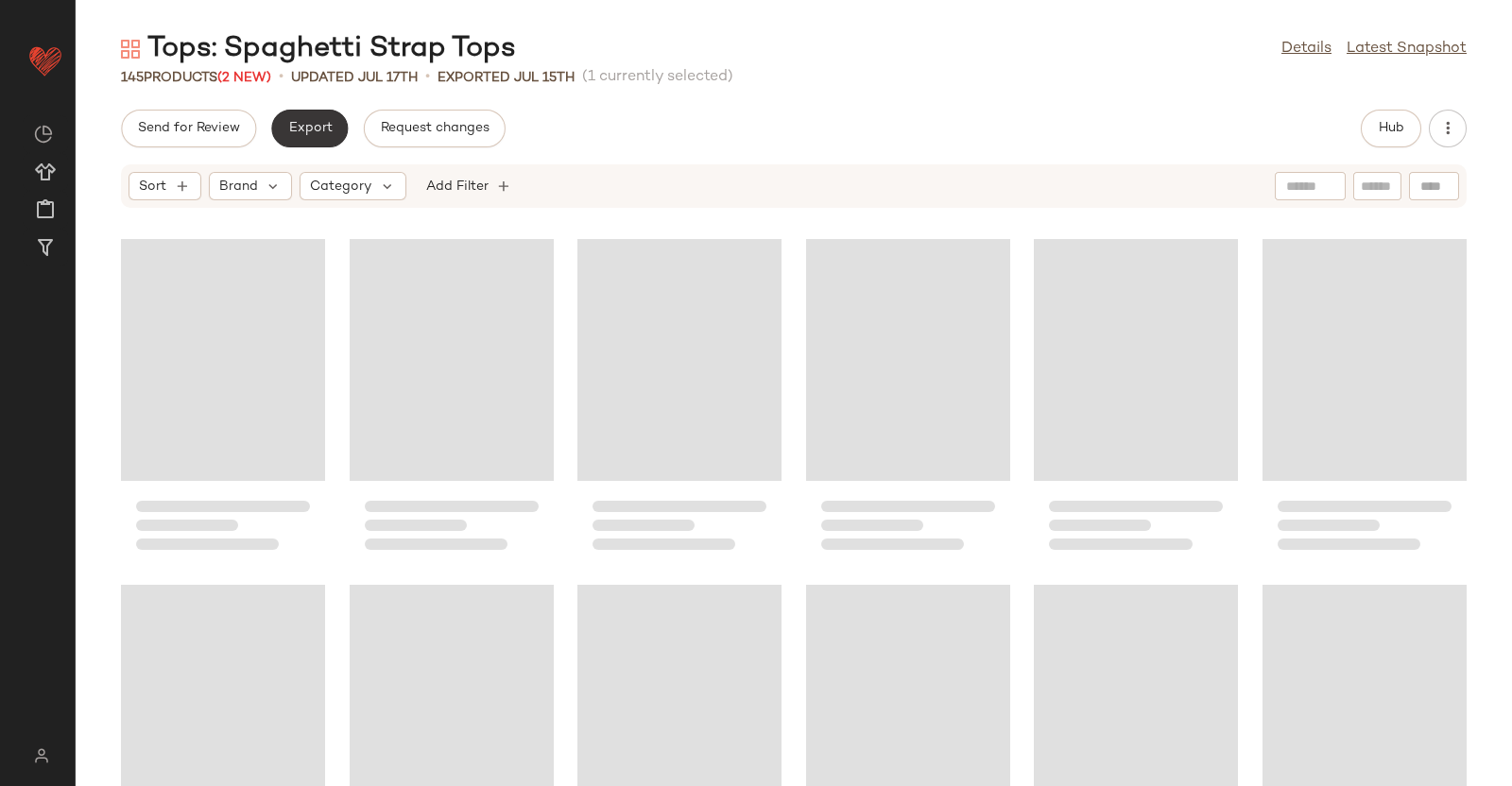 click on "Export" at bounding box center [309, 128] 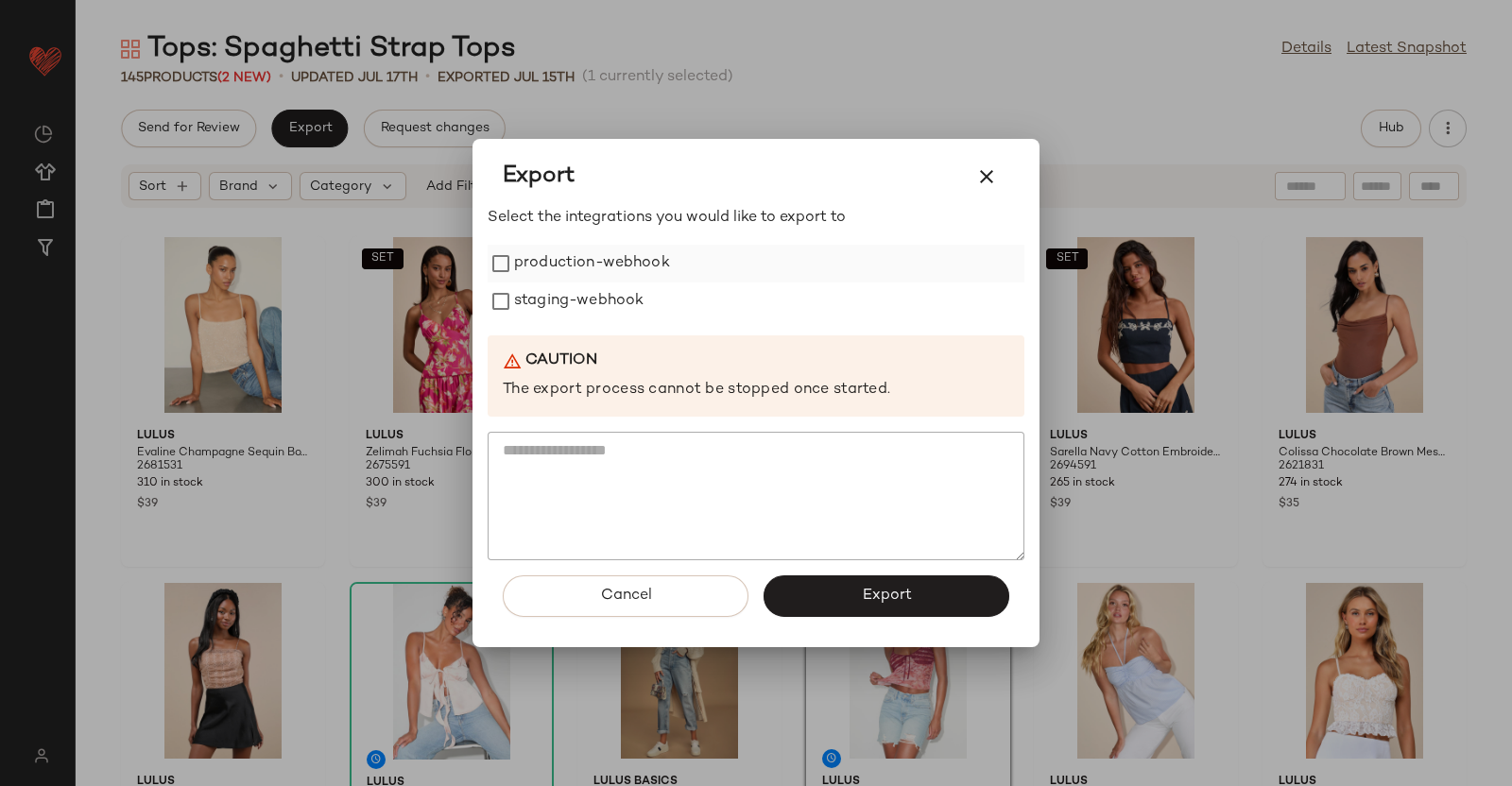 click on "production-webhook" at bounding box center [592, 264] 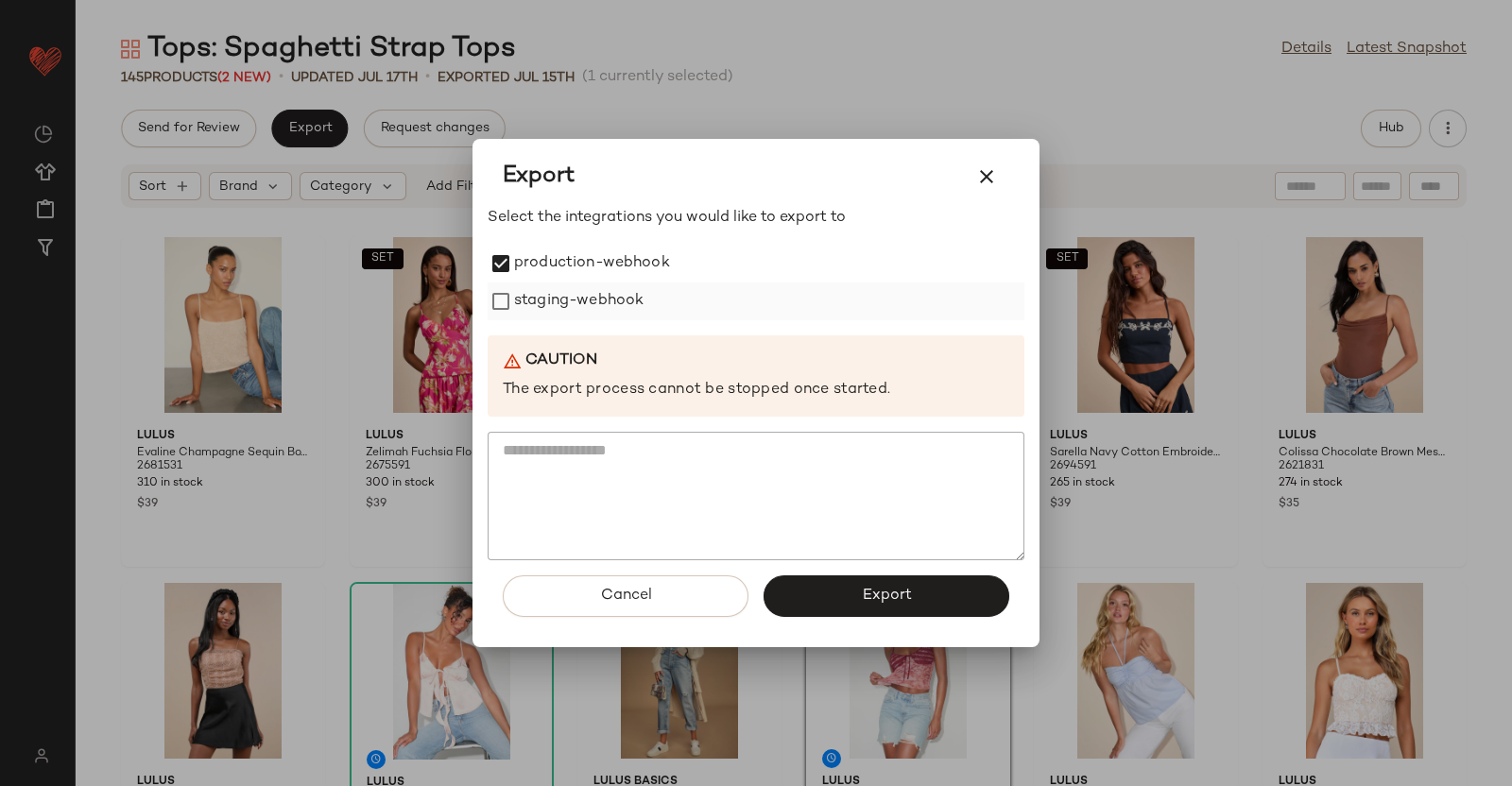 click on "staging-webhook" at bounding box center [578, 301] 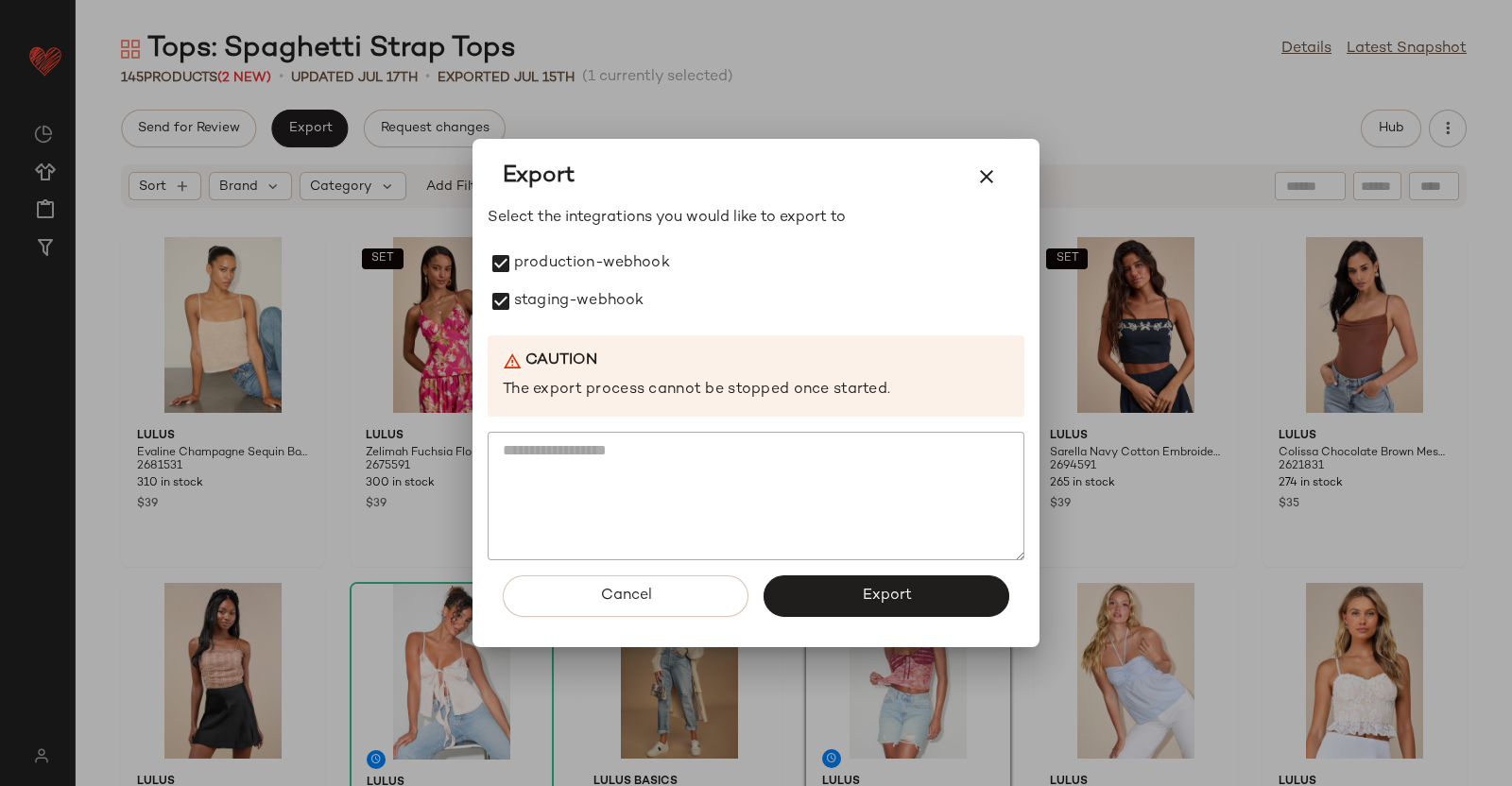 click on "Export" at bounding box center (886, 596) 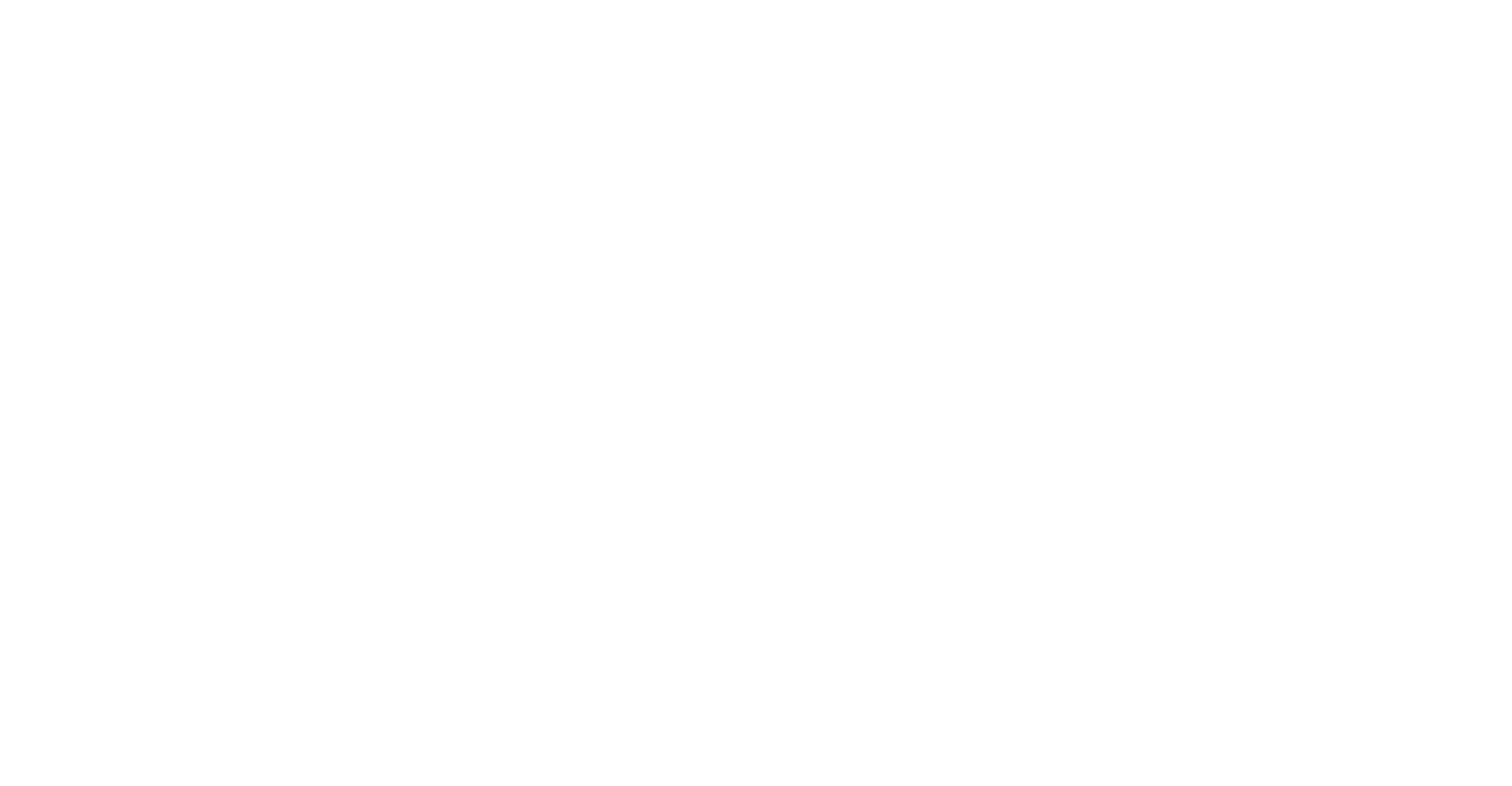 scroll, scrollTop: 0, scrollLeft: 0, axis: both 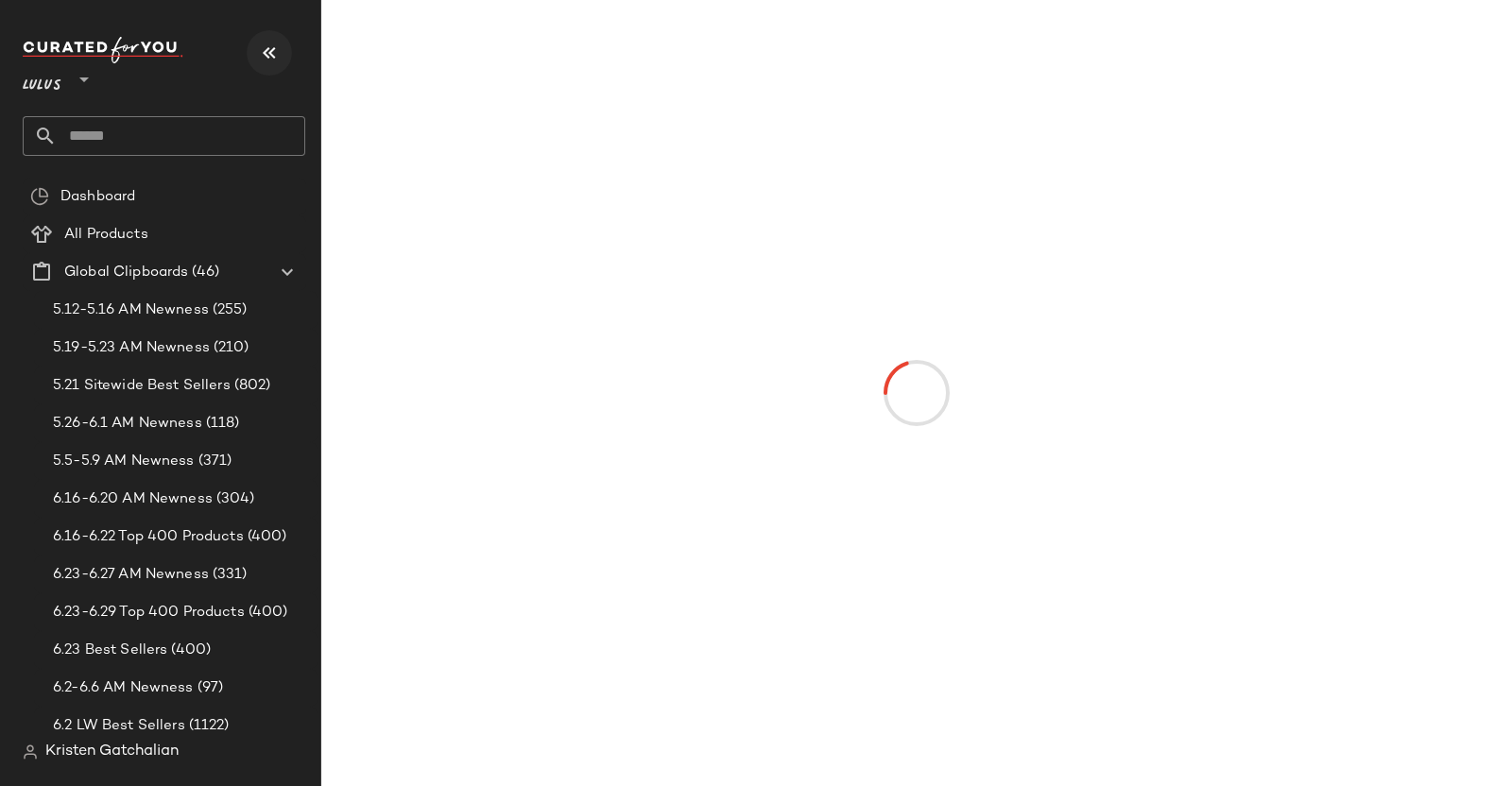 click at bounding box center (269, 53) 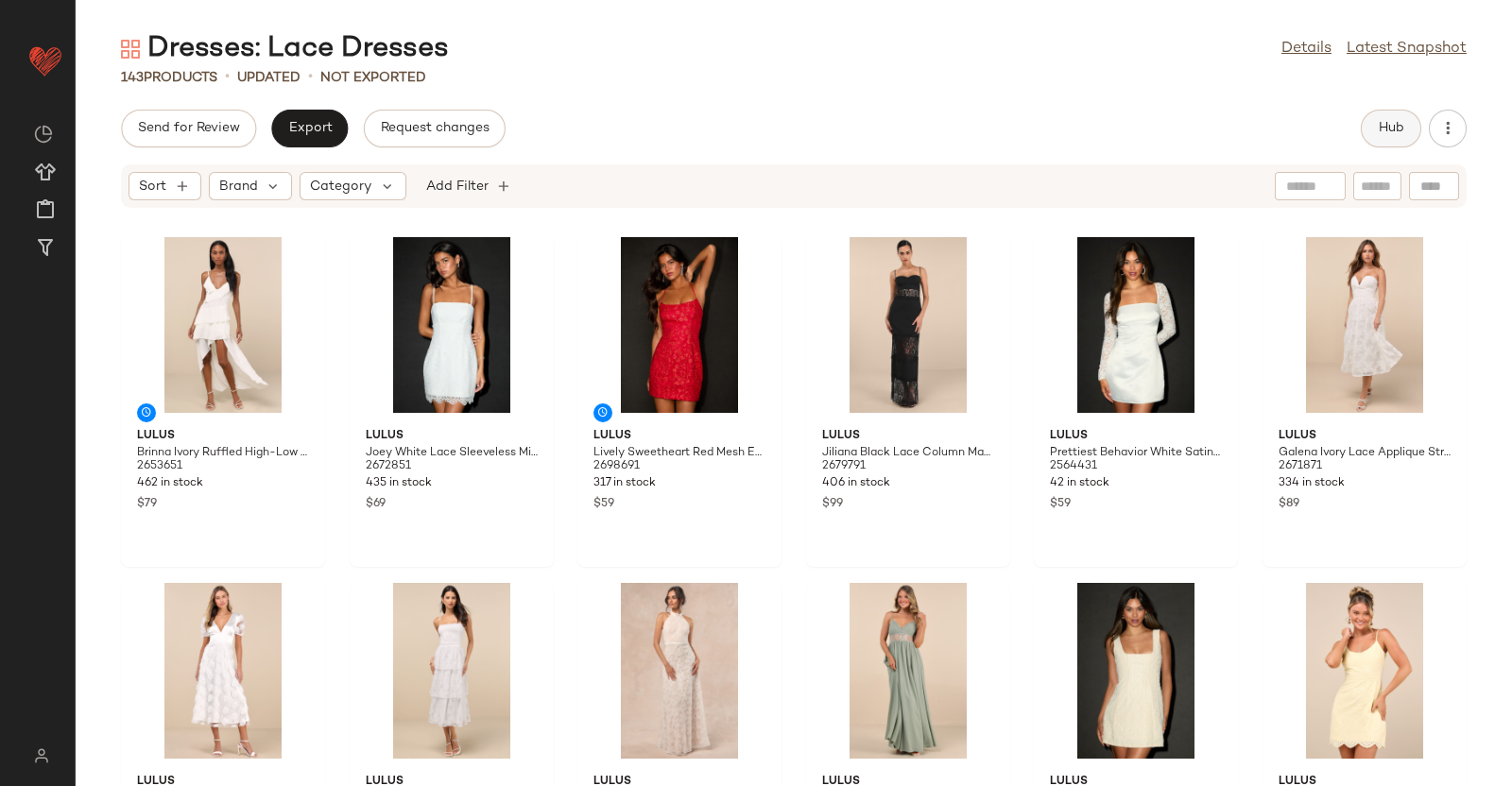 click on "Hub" at bounding box center [1391, 128] 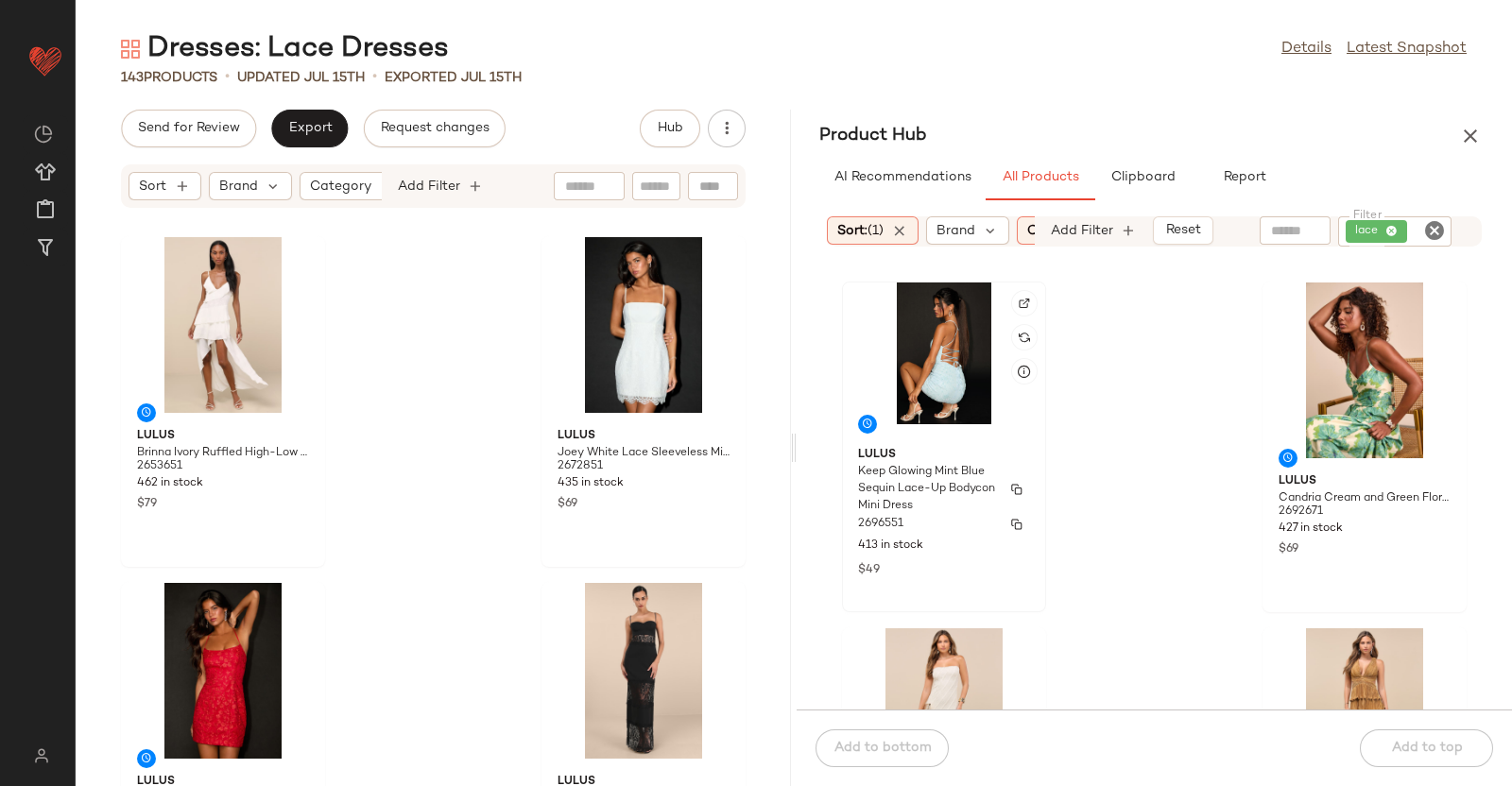 click on "Keep Glowing Mint Blue Sequin Lace-Up Bodycon Mini Dress" at bounding box center (927, 489) 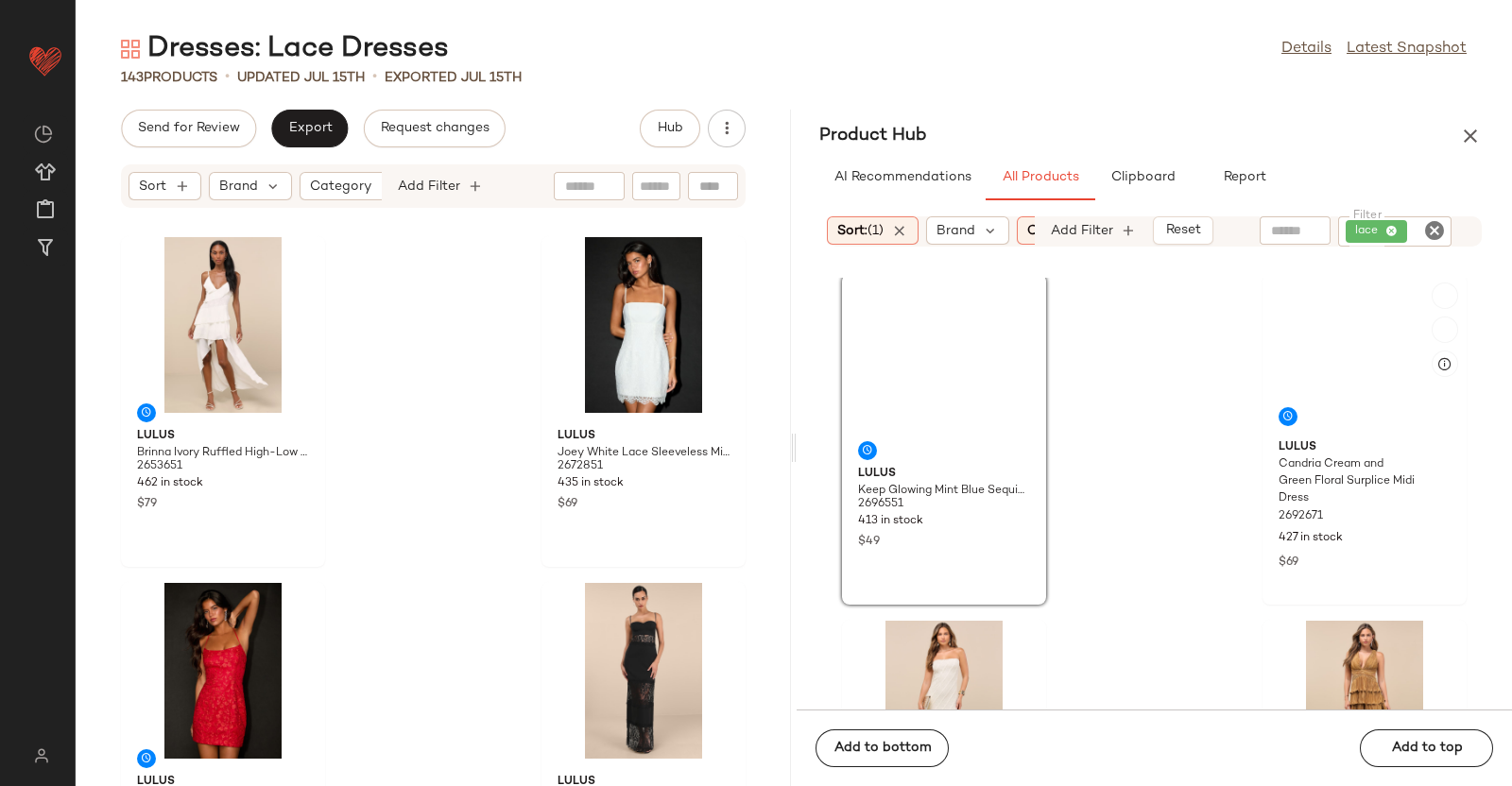 scroll, scrollTop: 0, scrollLeft: 0, axis: both 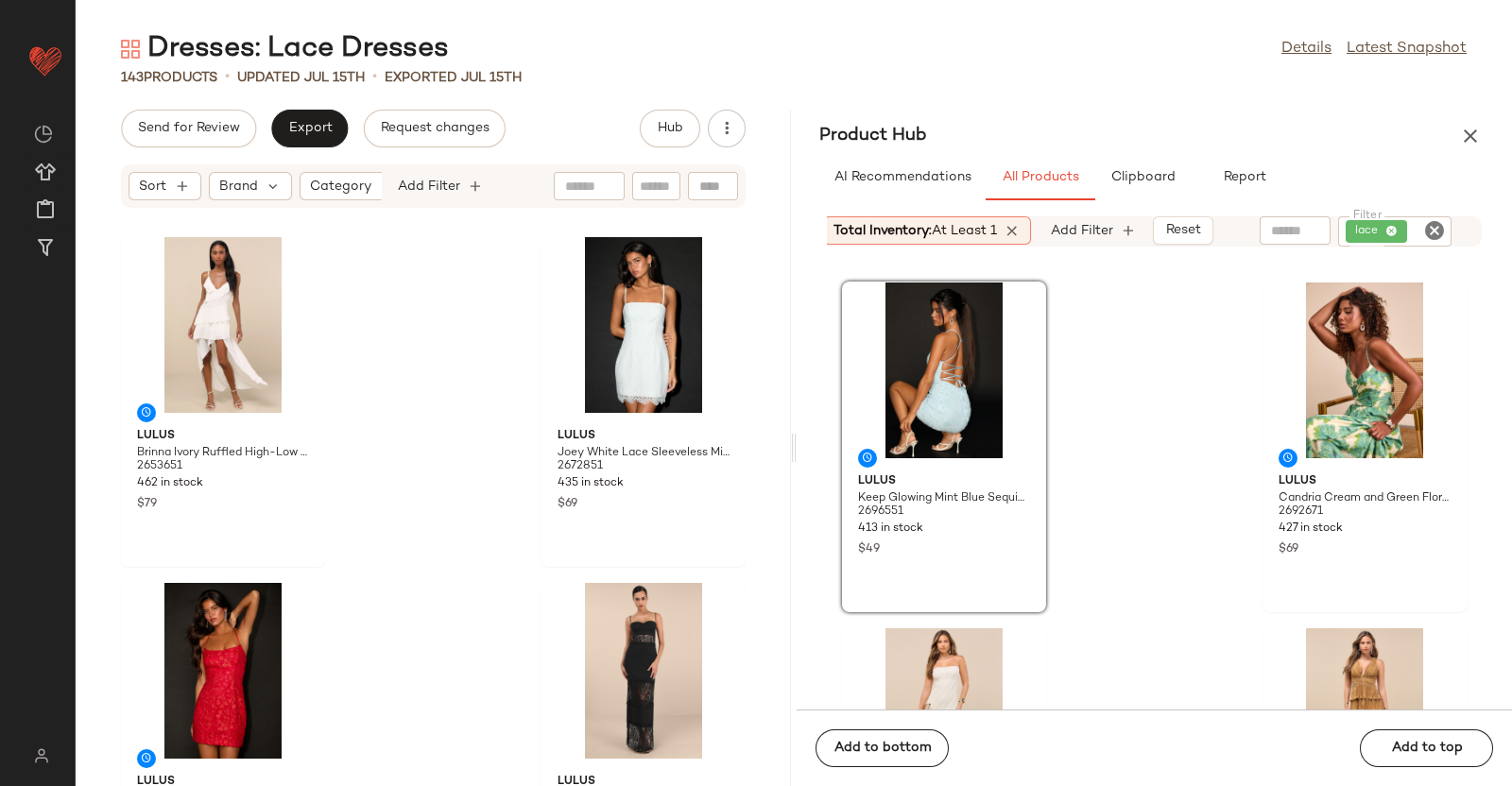 click on "lace" 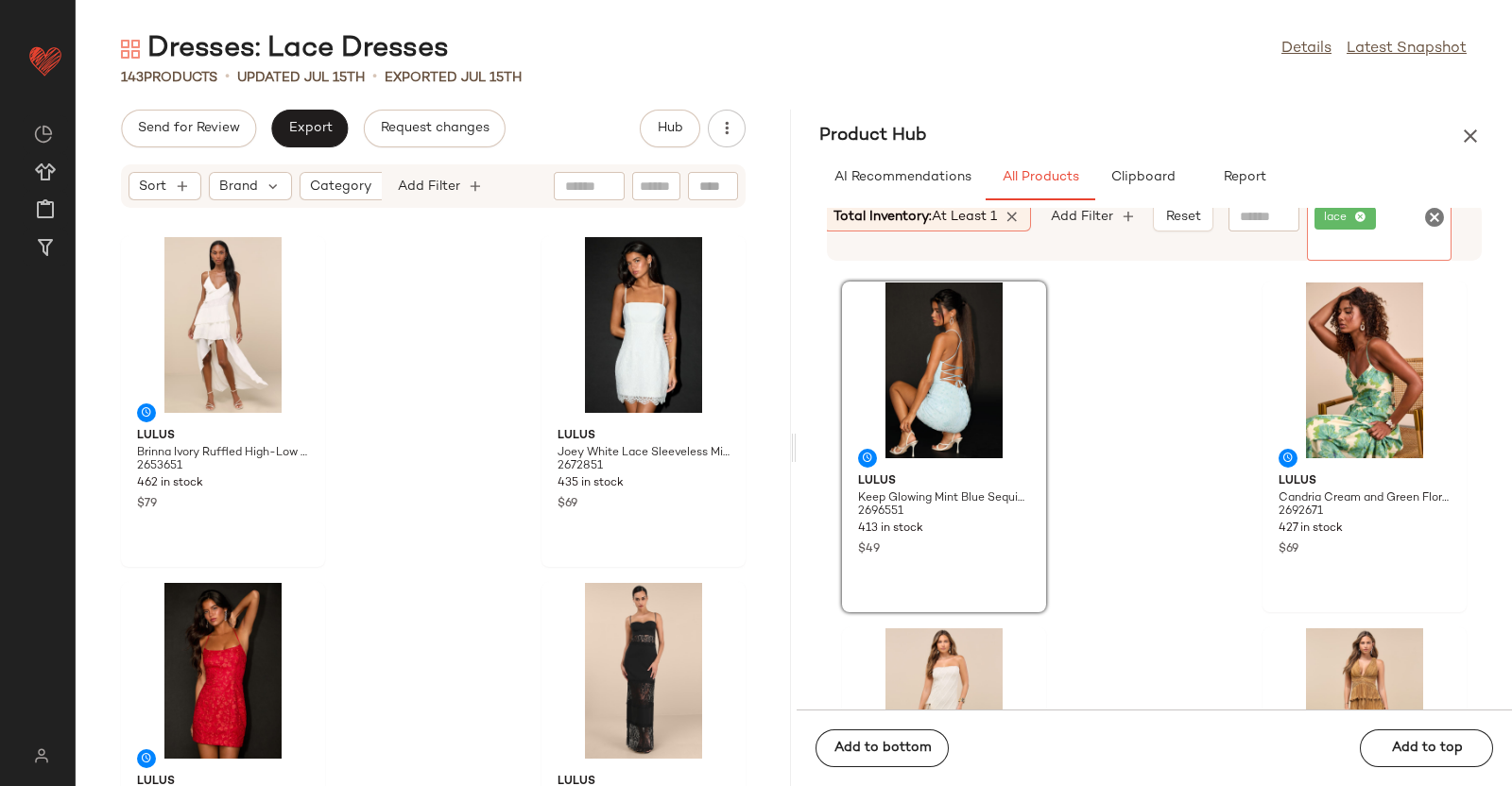 click 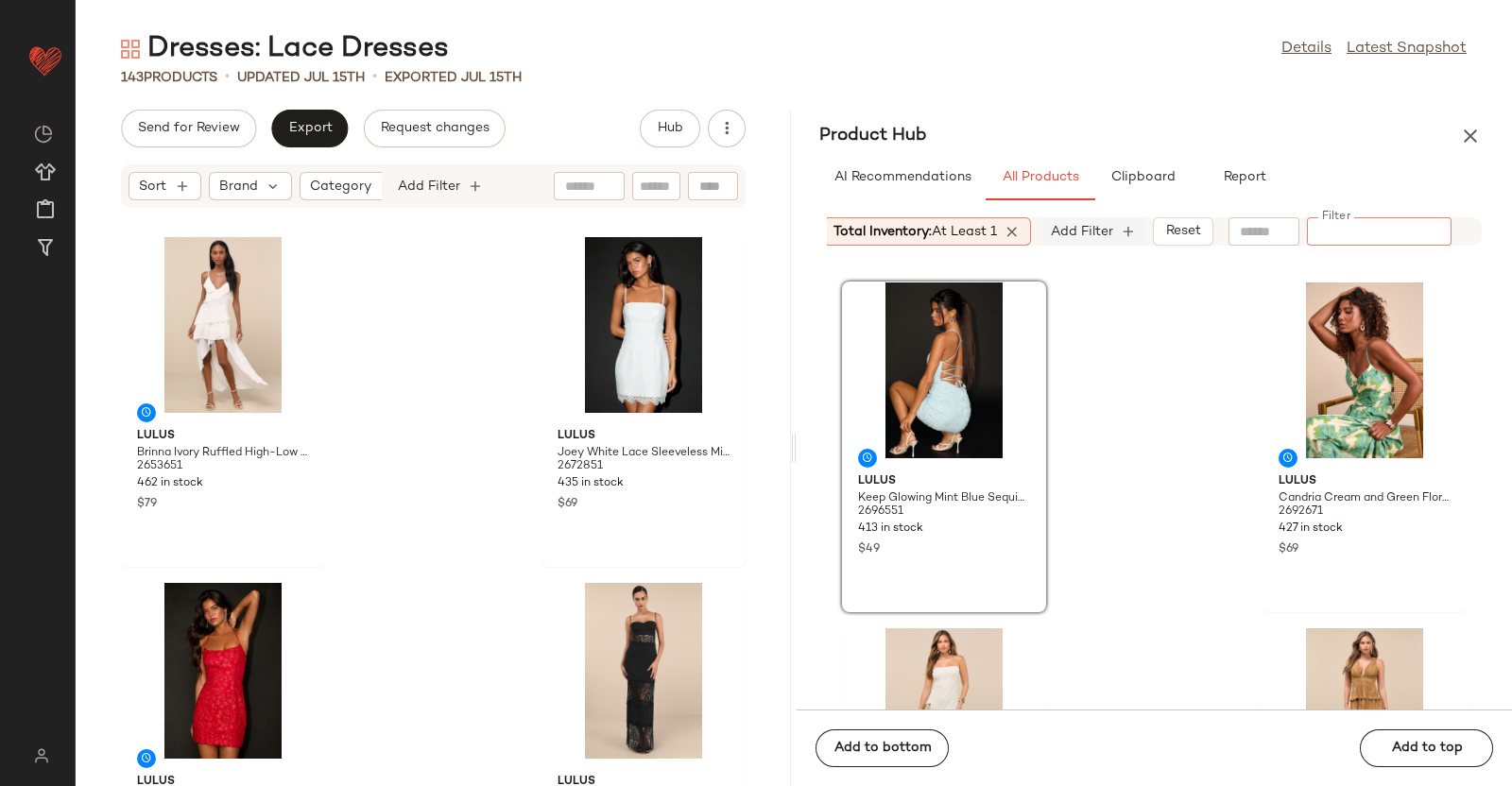 drag, startPoint x: 1033, startPoint y: 214, endPoint x: 1056, endPoint y: 225, distance: 25.495098 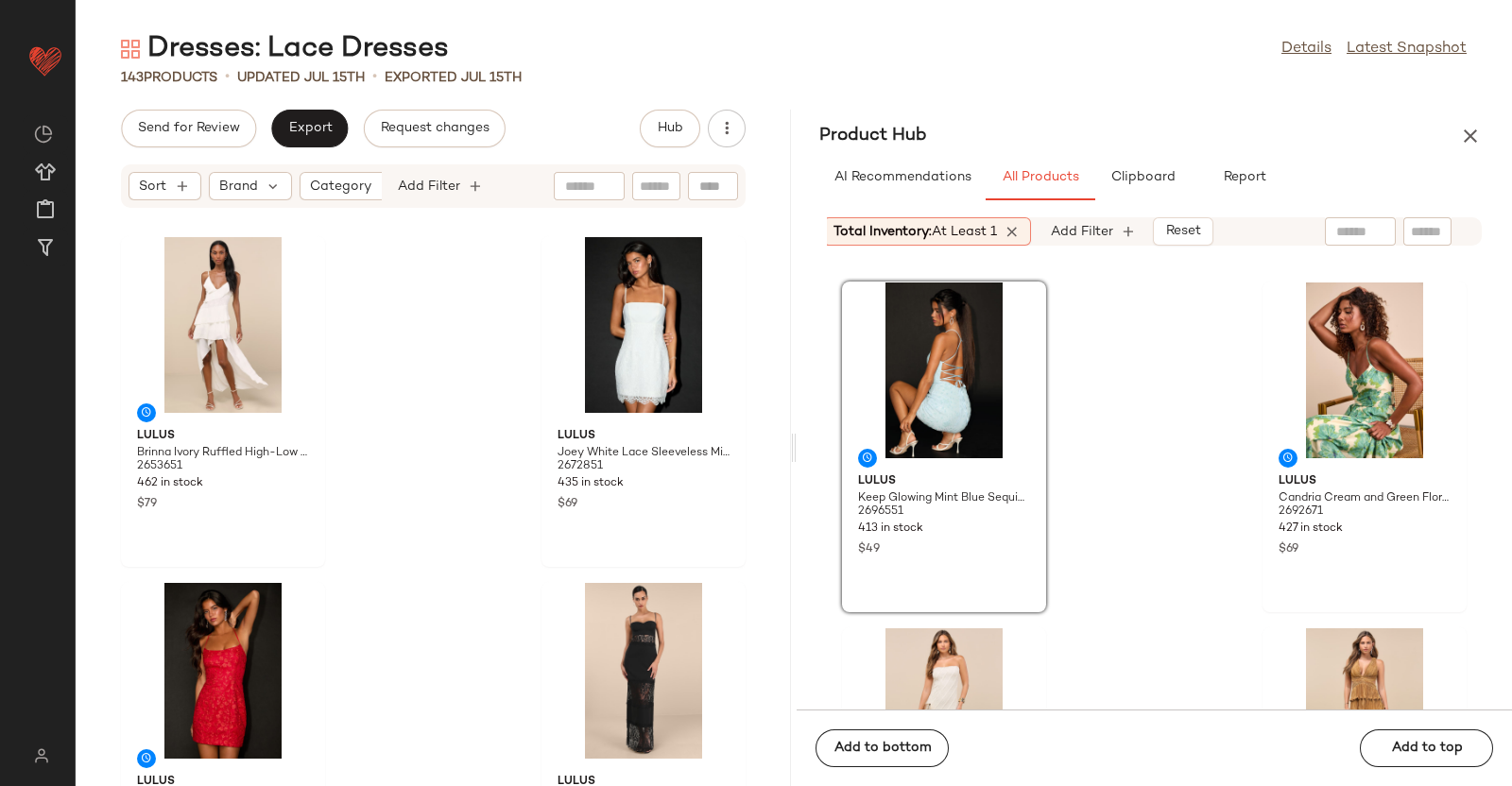 drag, startPoint x: 1056, startPoint y: 225, endPoint x: 1066, endPoint y: 282, distance: 58 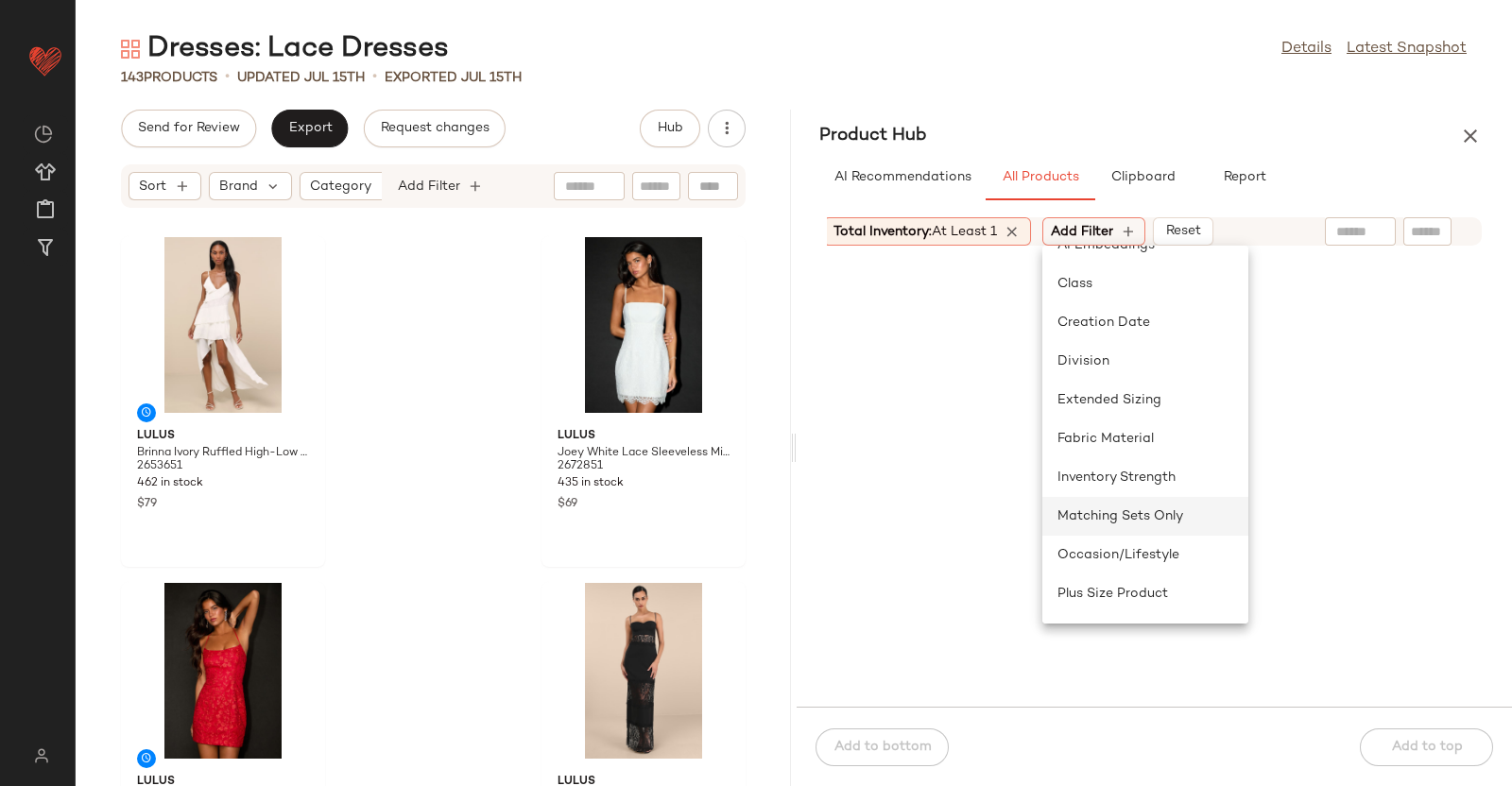 scroll, scrollTop: 117, scrollLeft: 0, axis: vertical 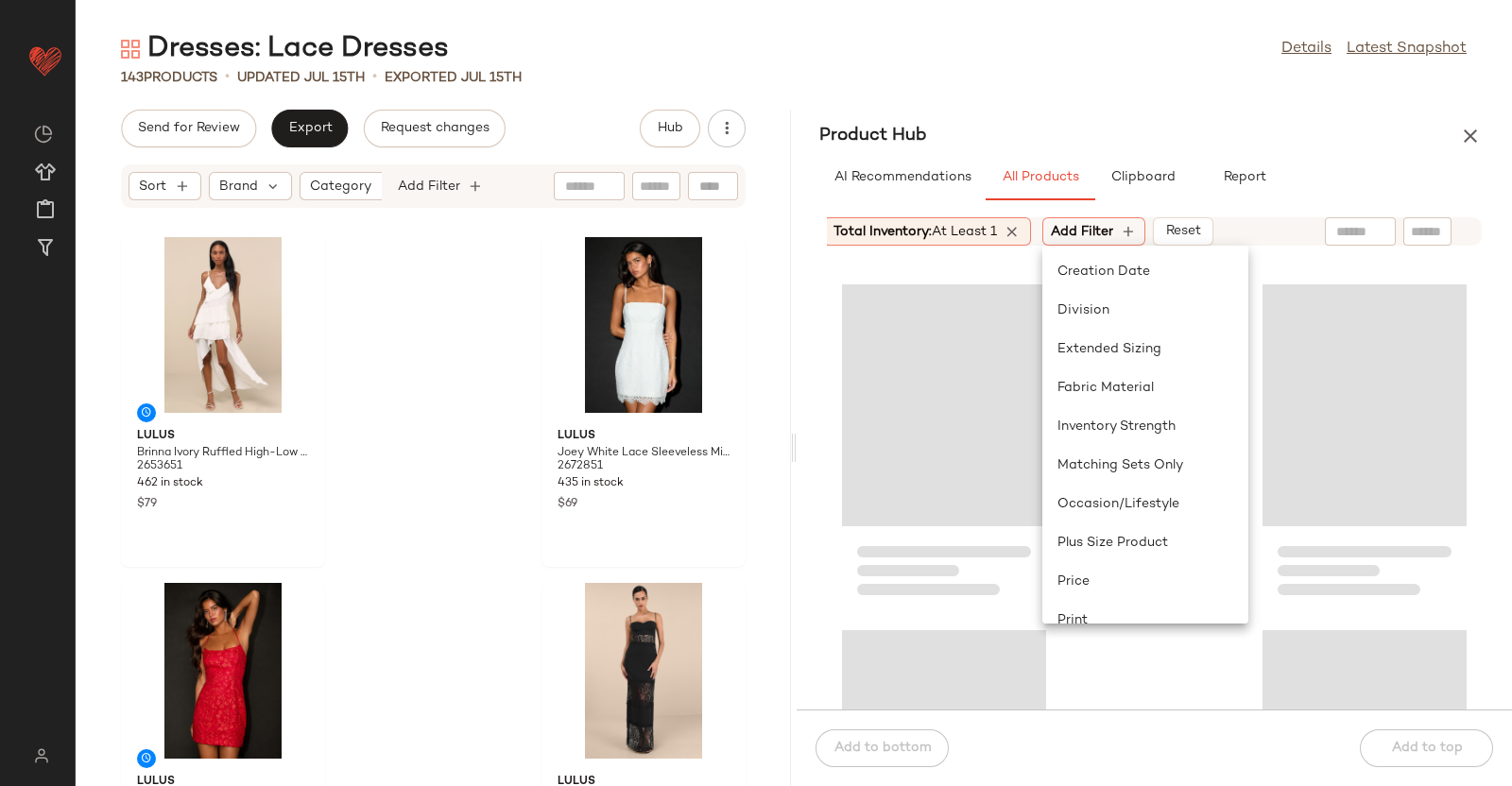 click on "Fabric Material" 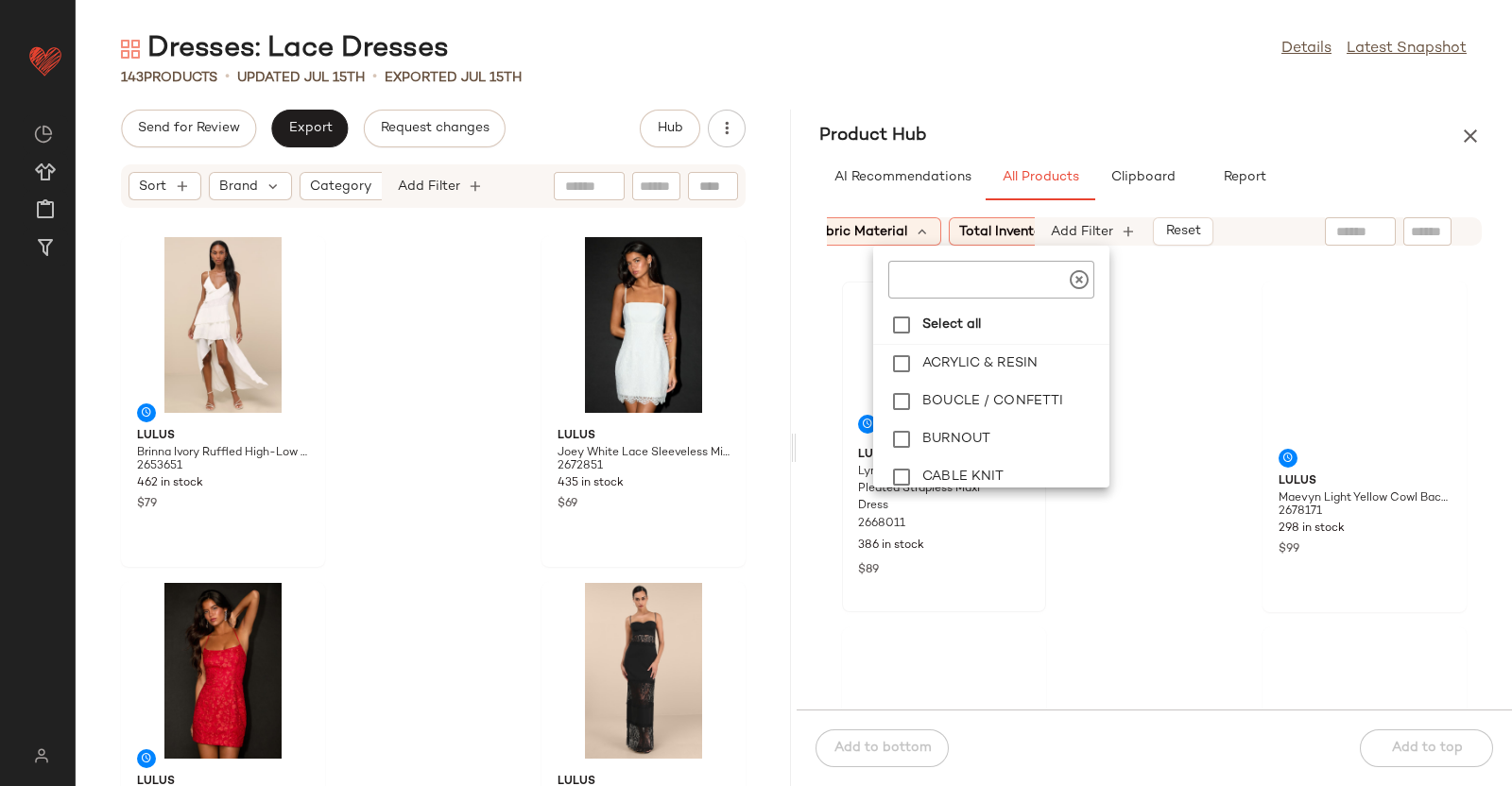 scroll, scrollTop: 0, scrollLeft: 650, axis: horizontal 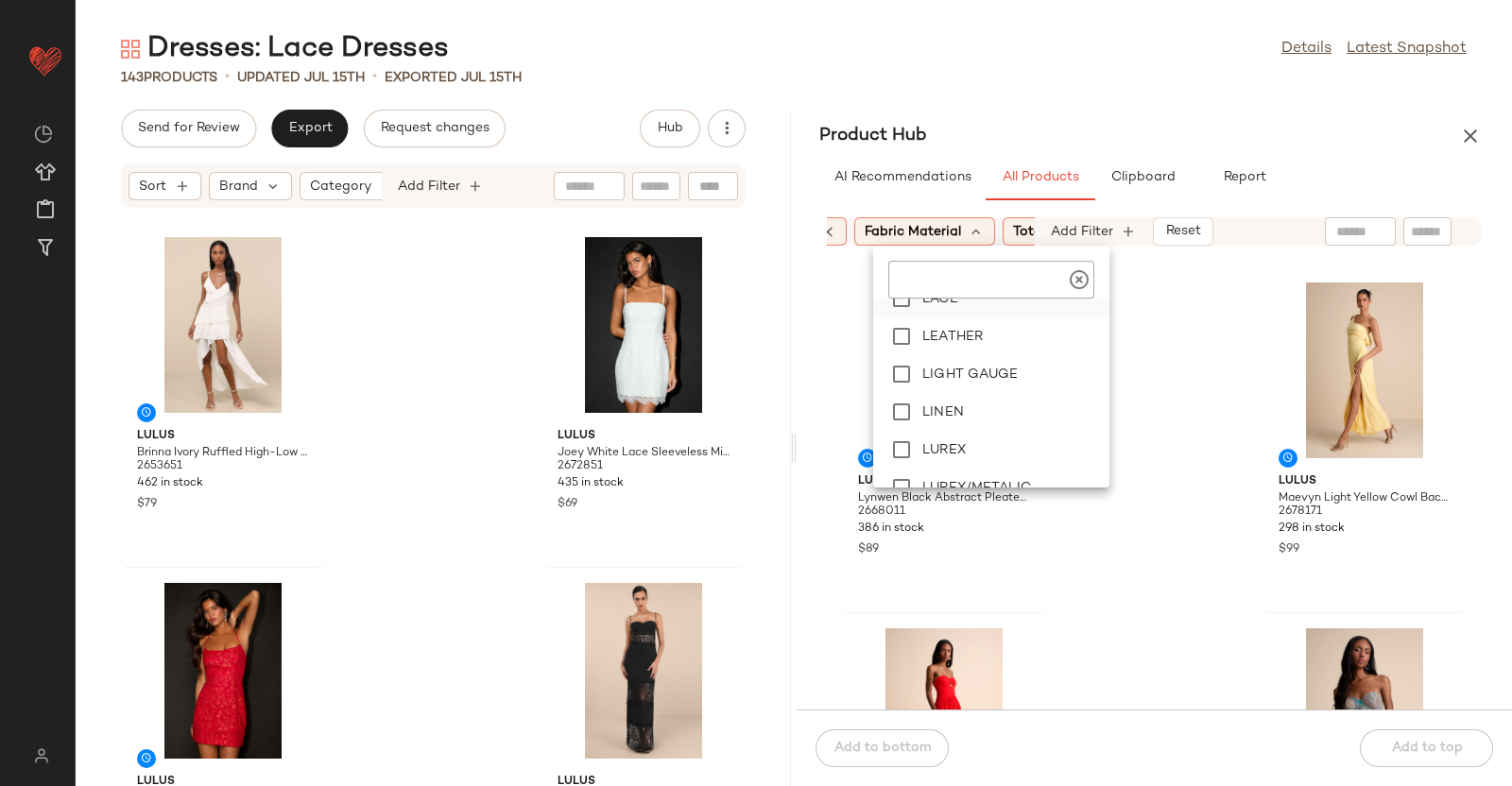 click on "LACE" 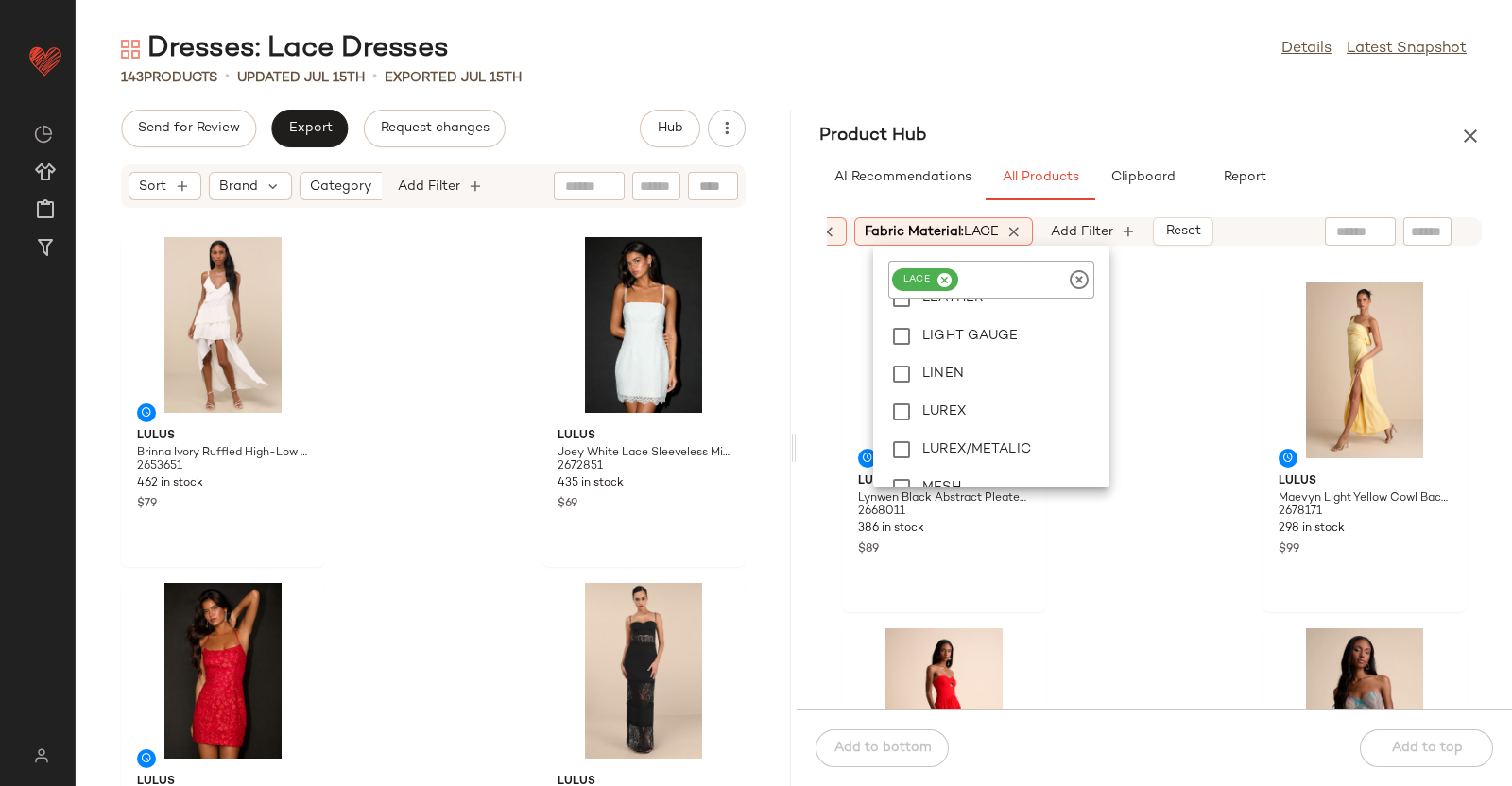 scroll, scrollTop: 1404, scrollLeft: 0, axis: vertical 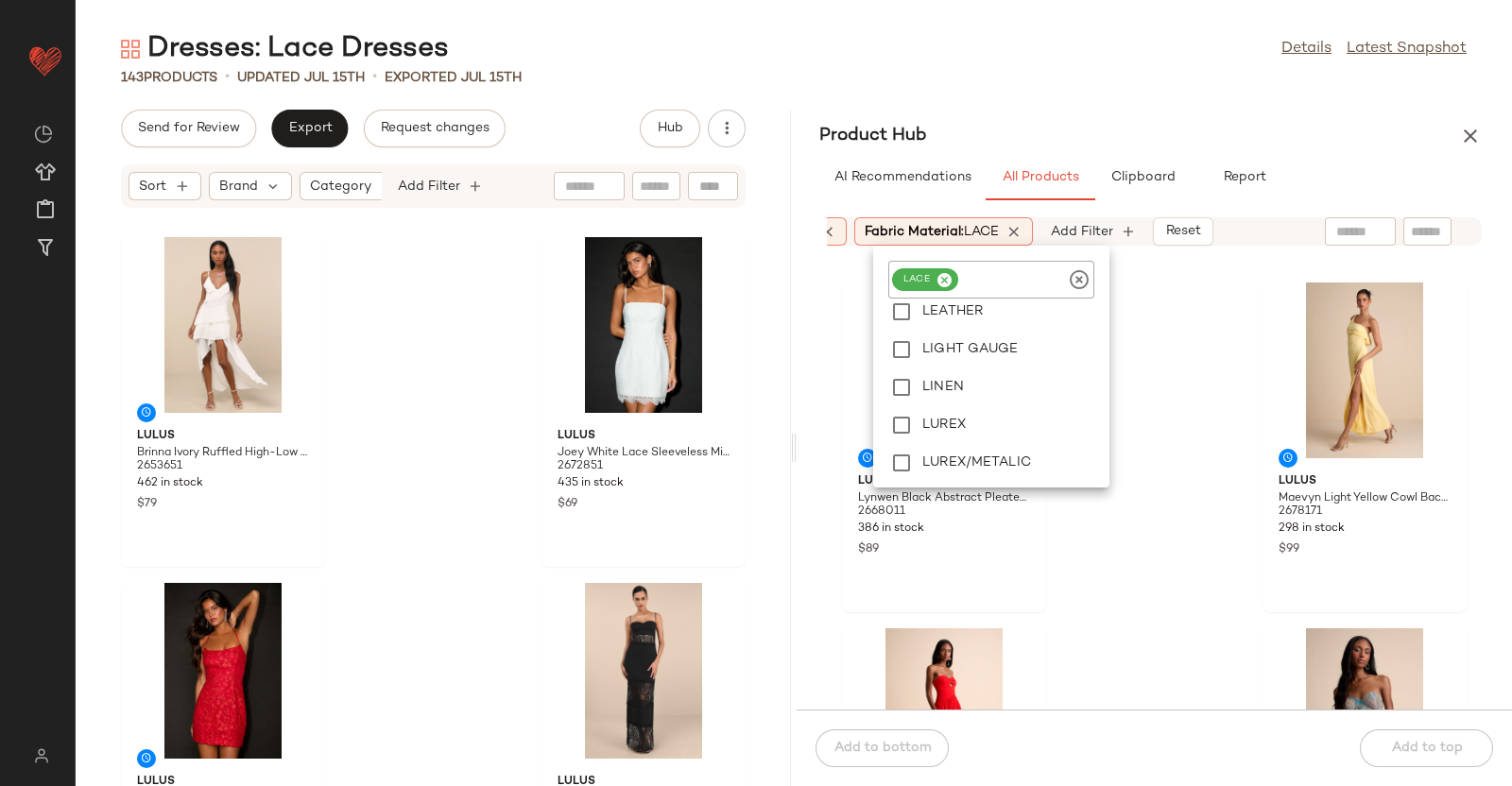 click on "Dresses: Lace Dresses  Details   Latest Snapshot  143   Products   •   updated Jul 15th  •  Exported Jul 15th  Send for Review   Export   Request changes   Hub  Sort  Brand  Category  Add Filter  Lulus Brinna Ivory Ruffled High-Low Maxi Dress 2653651 462 in stock $79 Lulus Joey White Lace Sleeveless Mini Dress 2672851 435 in stock $69 Lulus Lively Sweetheart Red Mesh Embroidered Lace-Up Mini Dress 2698691 317 in stock $59 Lulus Jiliana Black Lace Column Maxi Dress 2679791 406 in stock $99 Lulus Prettiest Behavior White Satin Lace Long Sleeve Mini Dress 2564431 42 in stock $59 Lulus Galena Ivory Lace Applique Strapless Midi Dress 2671871 334 in stock $89 Lulus Gorgeous Elevation White Lace Rosette Puff Sleeve Midi Dress 2631751 197 in stock $47 $79 Sale Lulus Estrid White Lace Tiered Midi Dress 2626451 144 in stock $53 $88 Sale Product Hub  AI Recommendations   All Products   Clipboard   Report  Sort:   (1) Brand  Category:   dress In Curation?:   No Availability:   in_stock Fabric Material:   LACE" at bounding box center (794, 408) 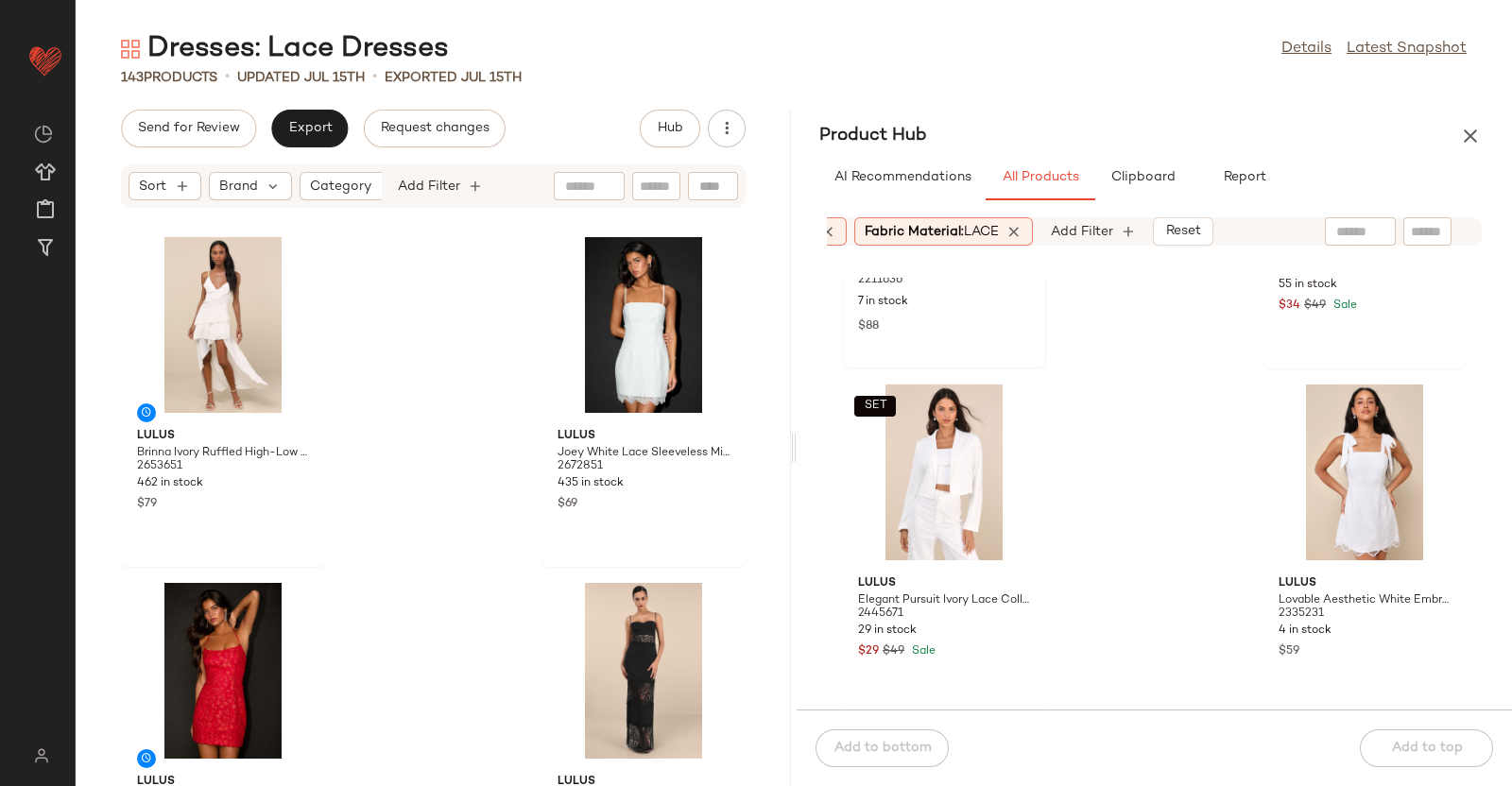 scroll, scrollTop: 648, scrollLeft: 0, axis: vertical 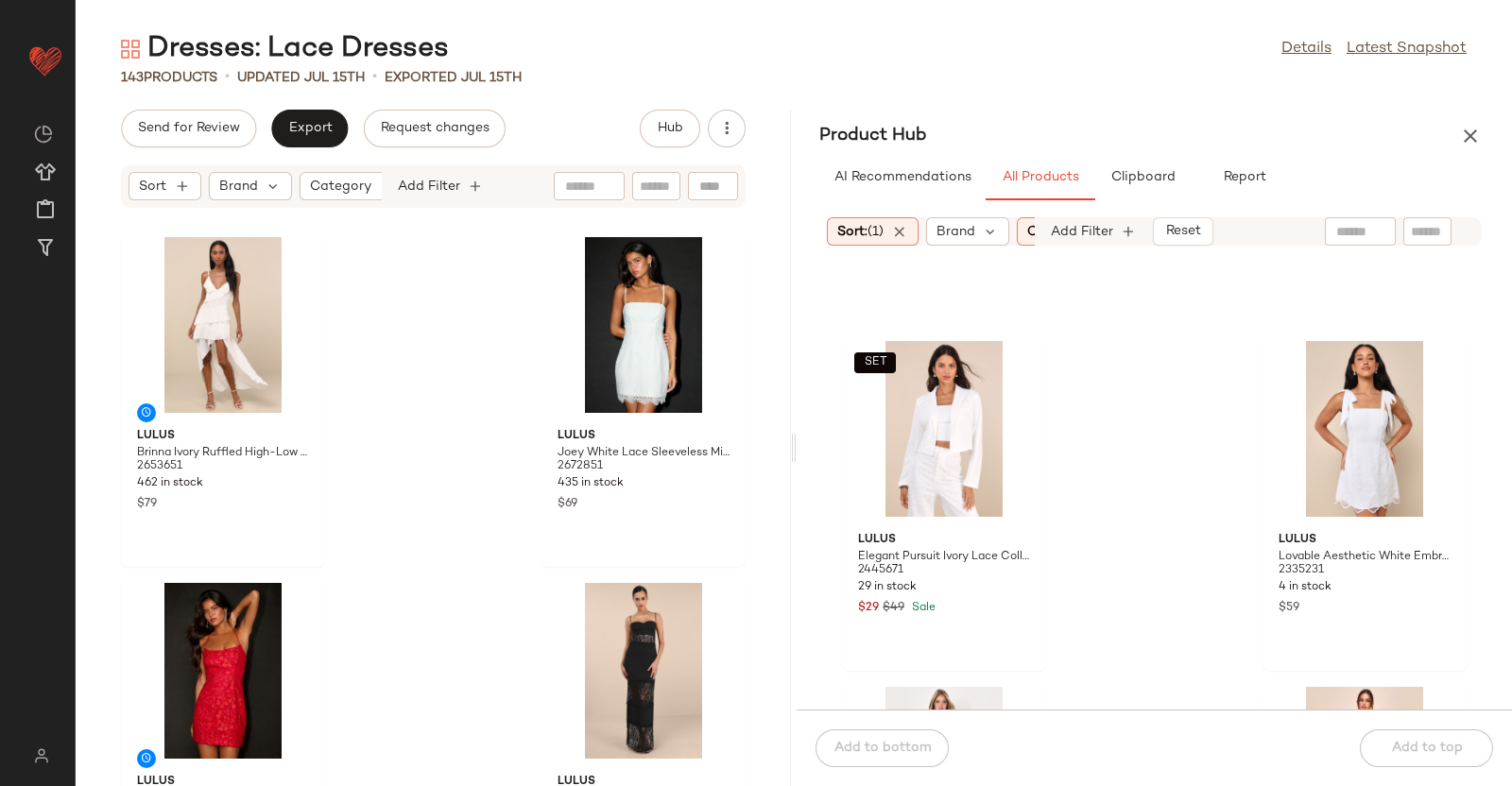 drag, startPoint x: 1469, startPoint y: 153, endPoint x: 1414, endPoint y: 153, distance: 55 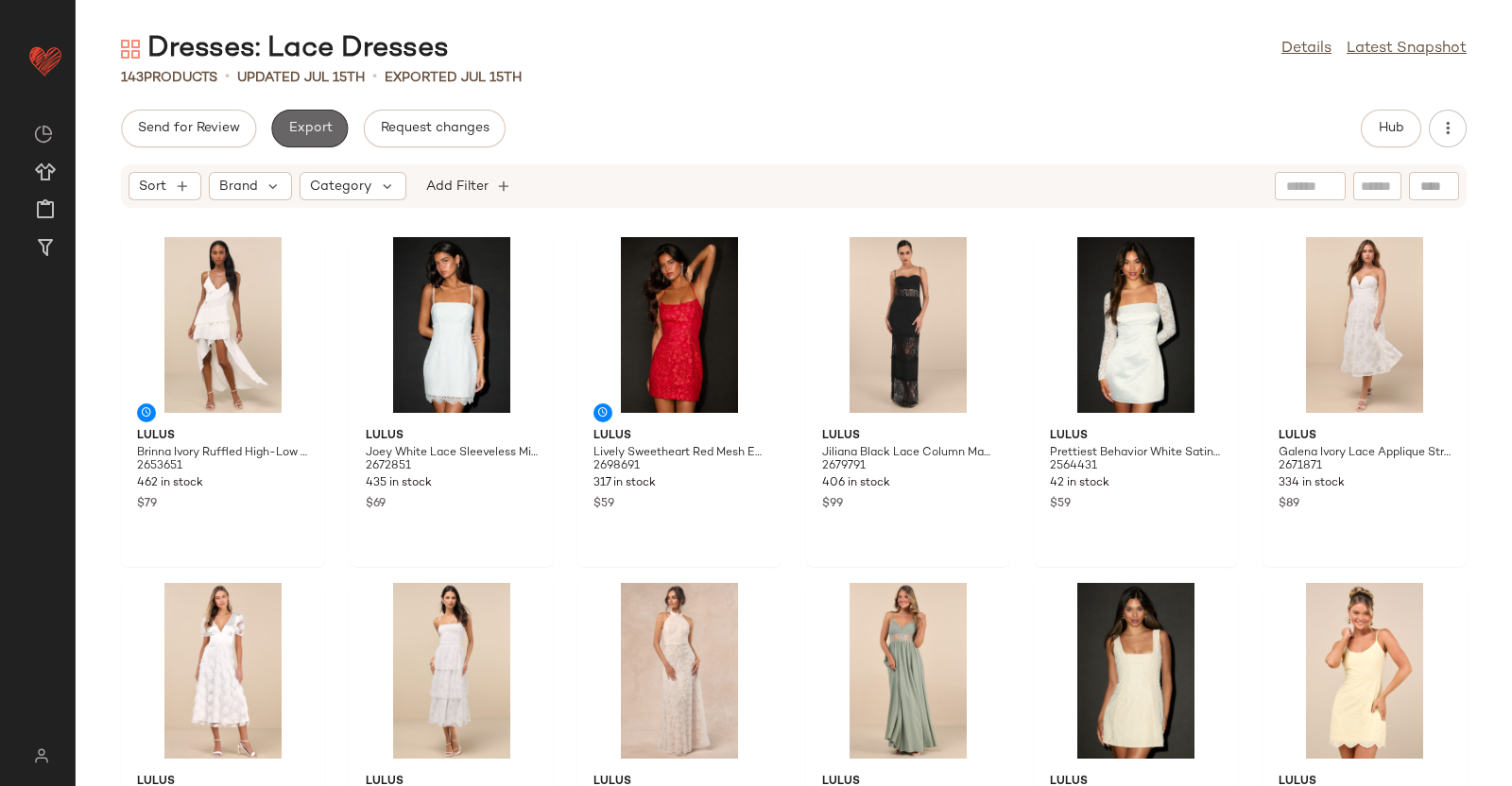 click on "Export" at bounding box center (309, 128) 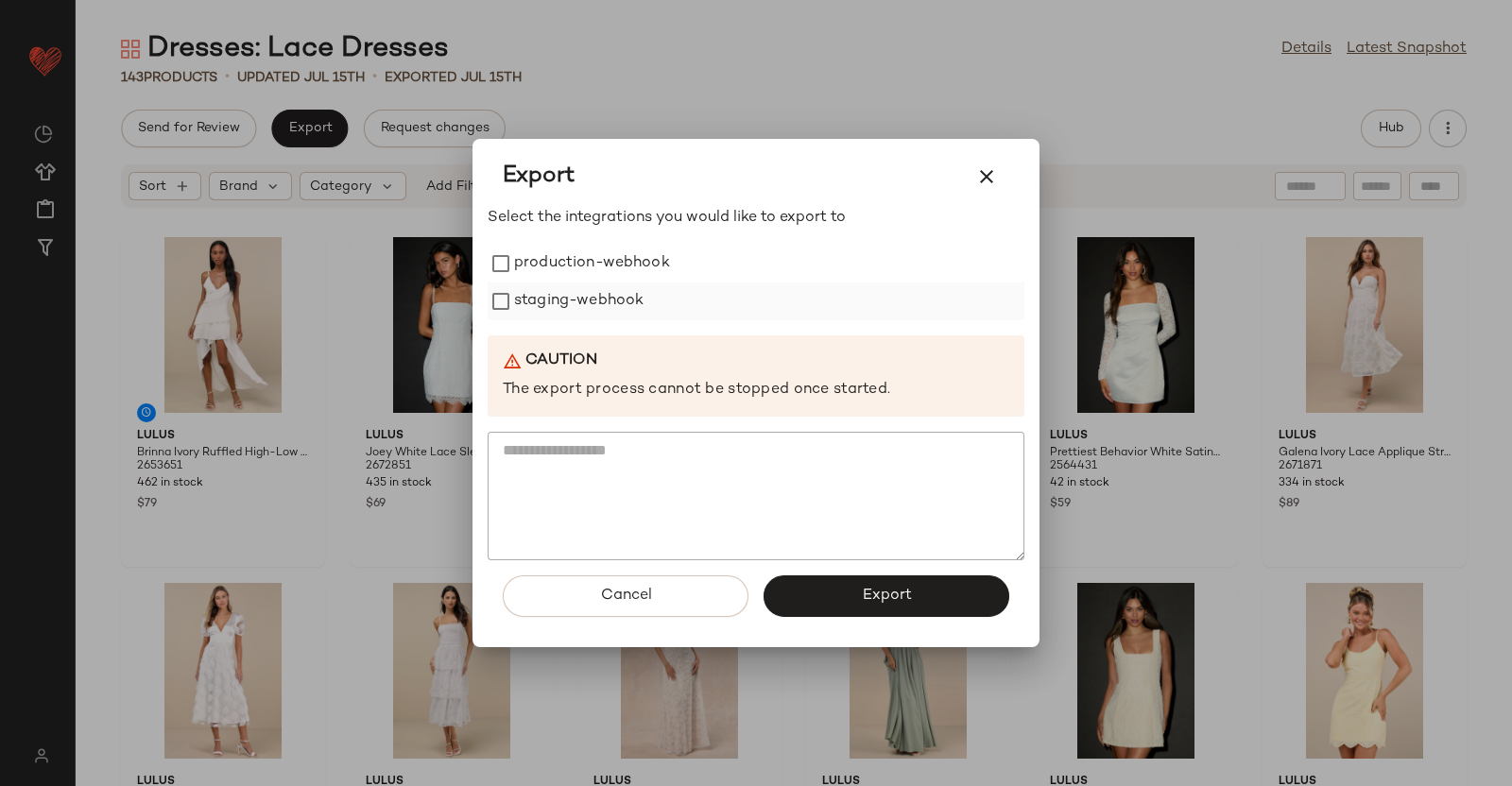 drag, startPoint x: 578, startPoint y: 281, endPoint x: 581, endPoint y: 302, distance: 21.213203 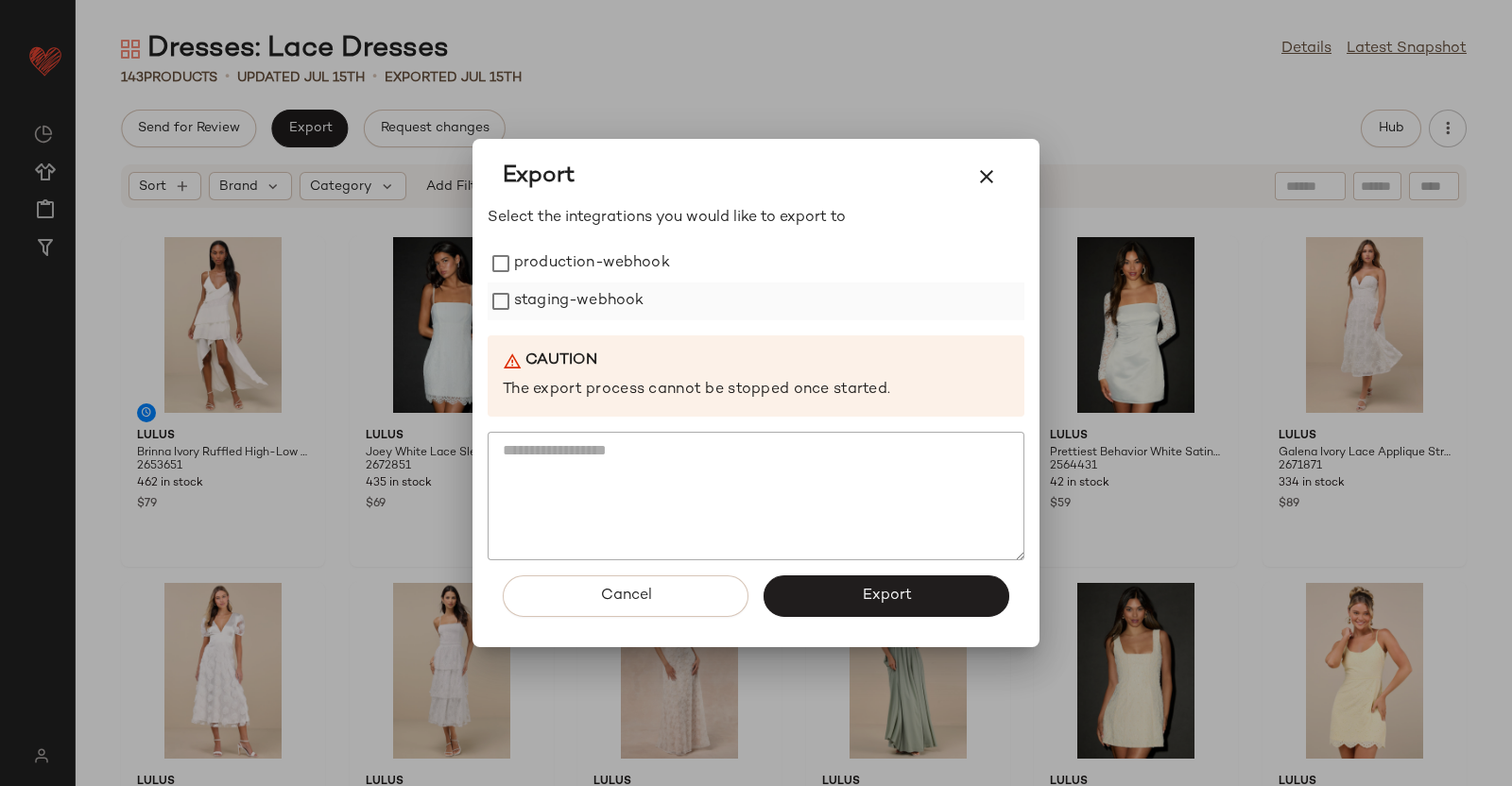 drag, startPoint x: 582, startPoint y: 314, endPoint x: 576, endPoint y: 286, distance: 28.635642 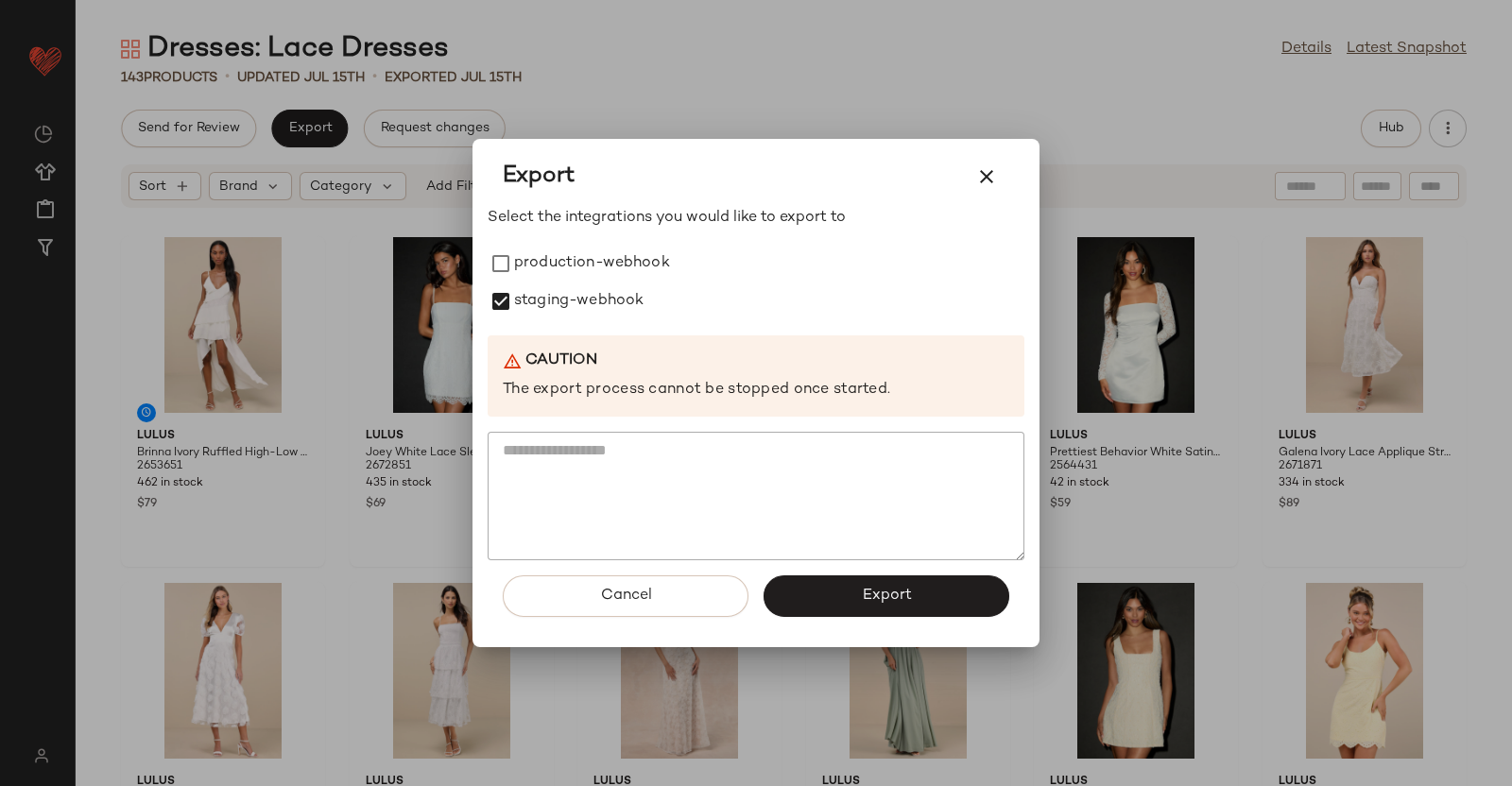 drag, startPoint x: 571, startPoint y: 266, endPoint x: 750, endPoint y: 455, distance: 260.31135 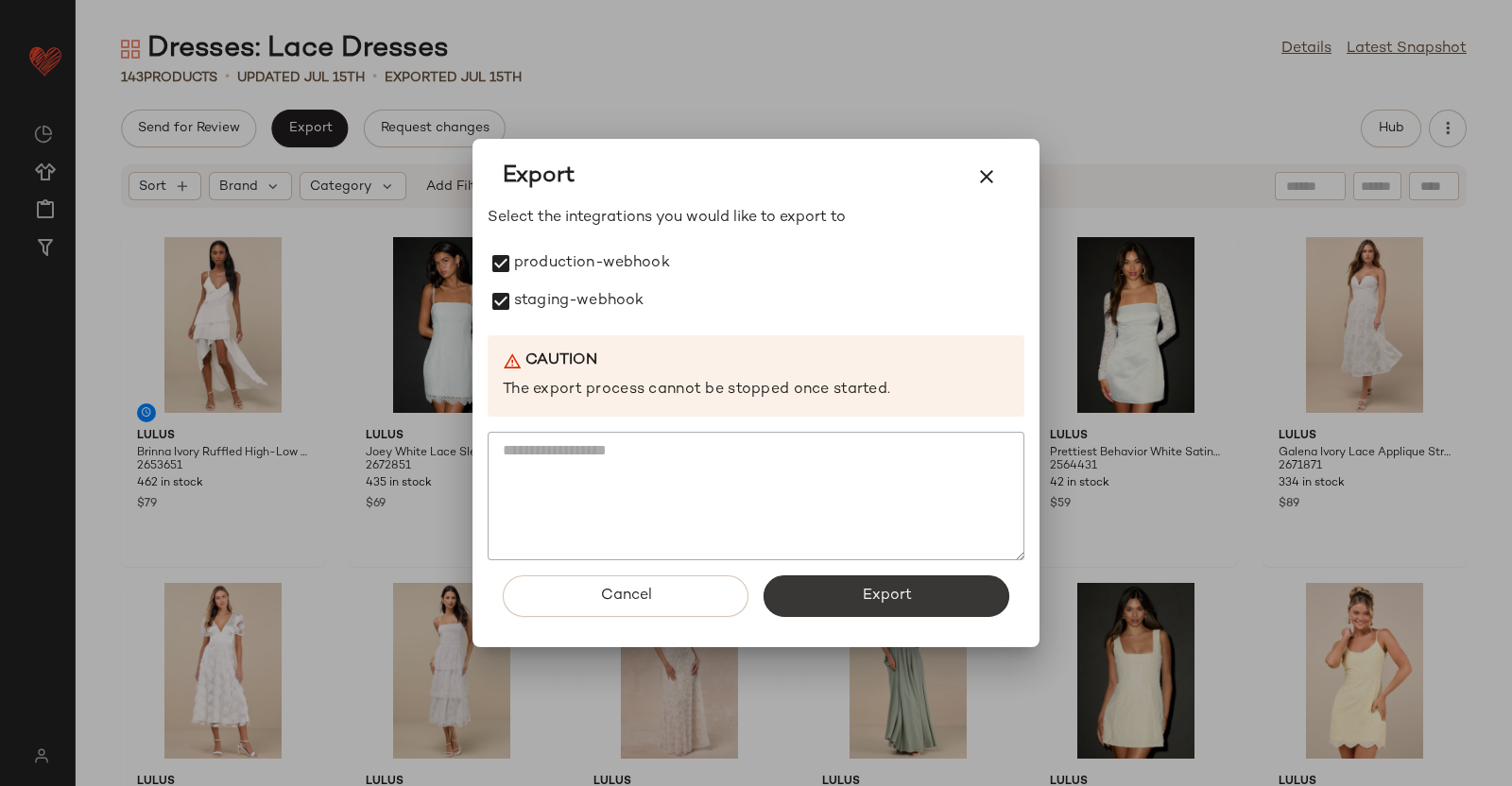 click on "Export" at bounding box center (886, 596) 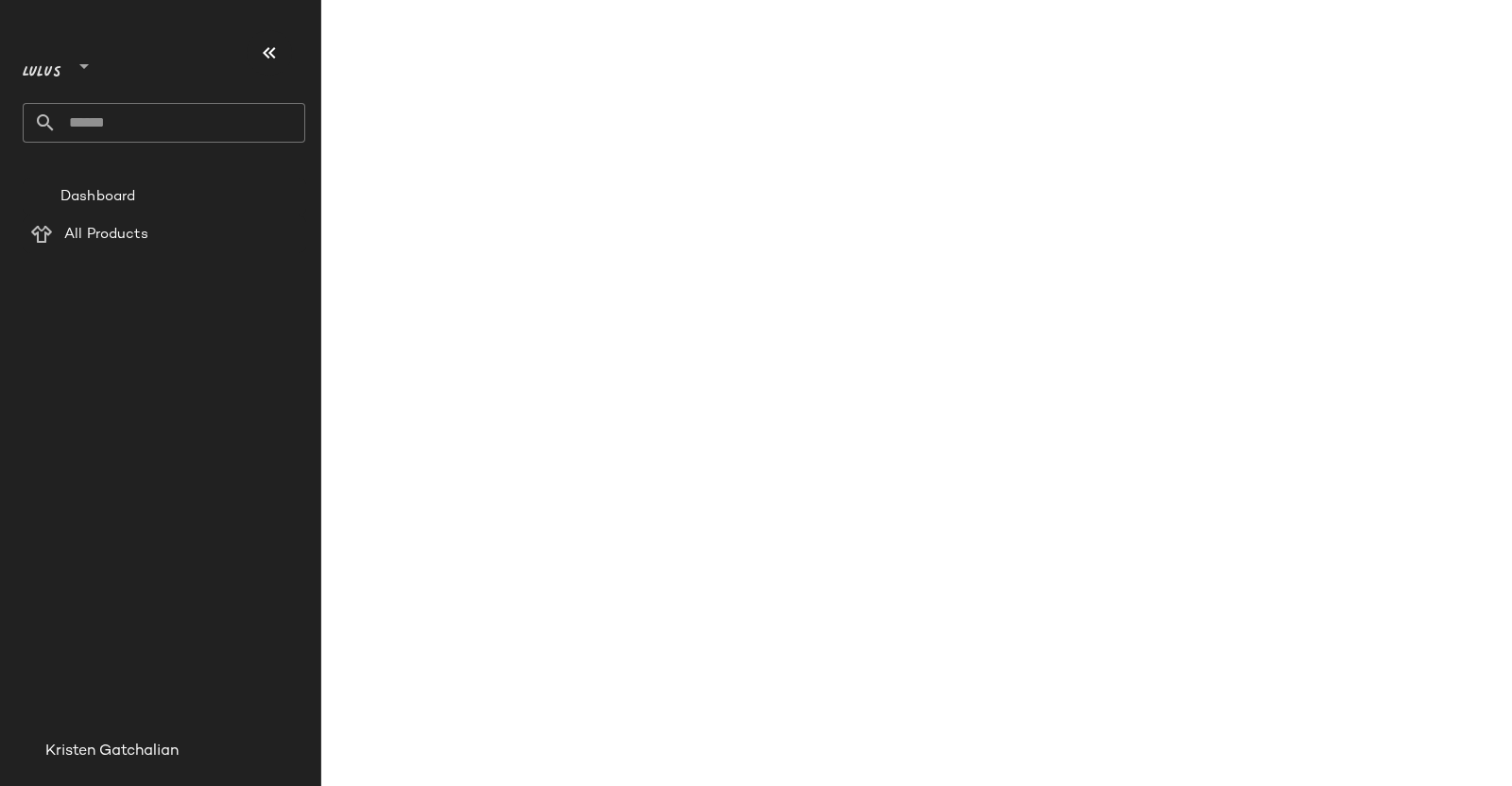 scroll, scrollTop: 0, scrollLeft: 0, axis: both 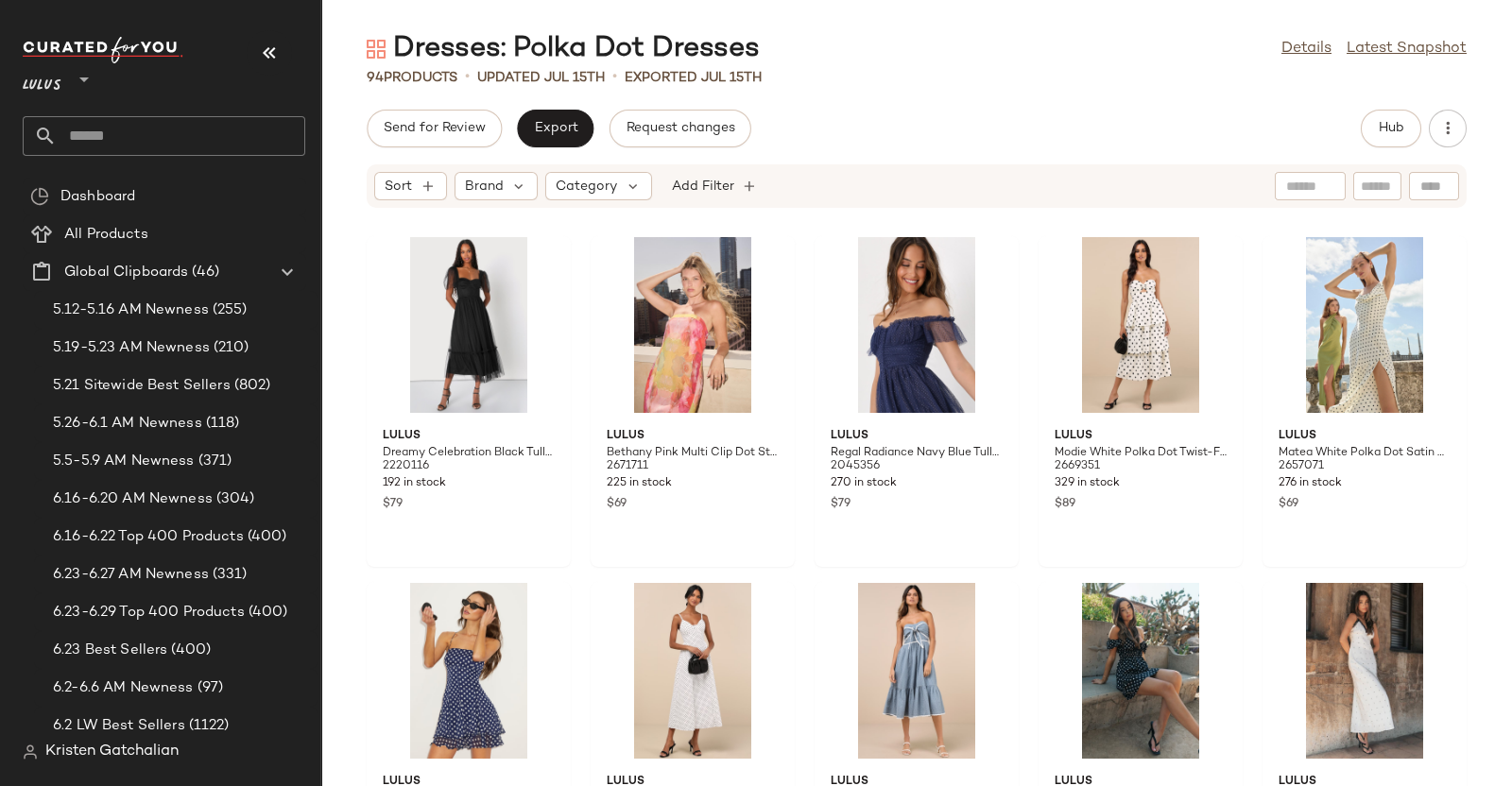 drag, startPoint x: 277, startPoint y: 40, endPoint x: 562, endPoint y: 66, distance: 286.18351 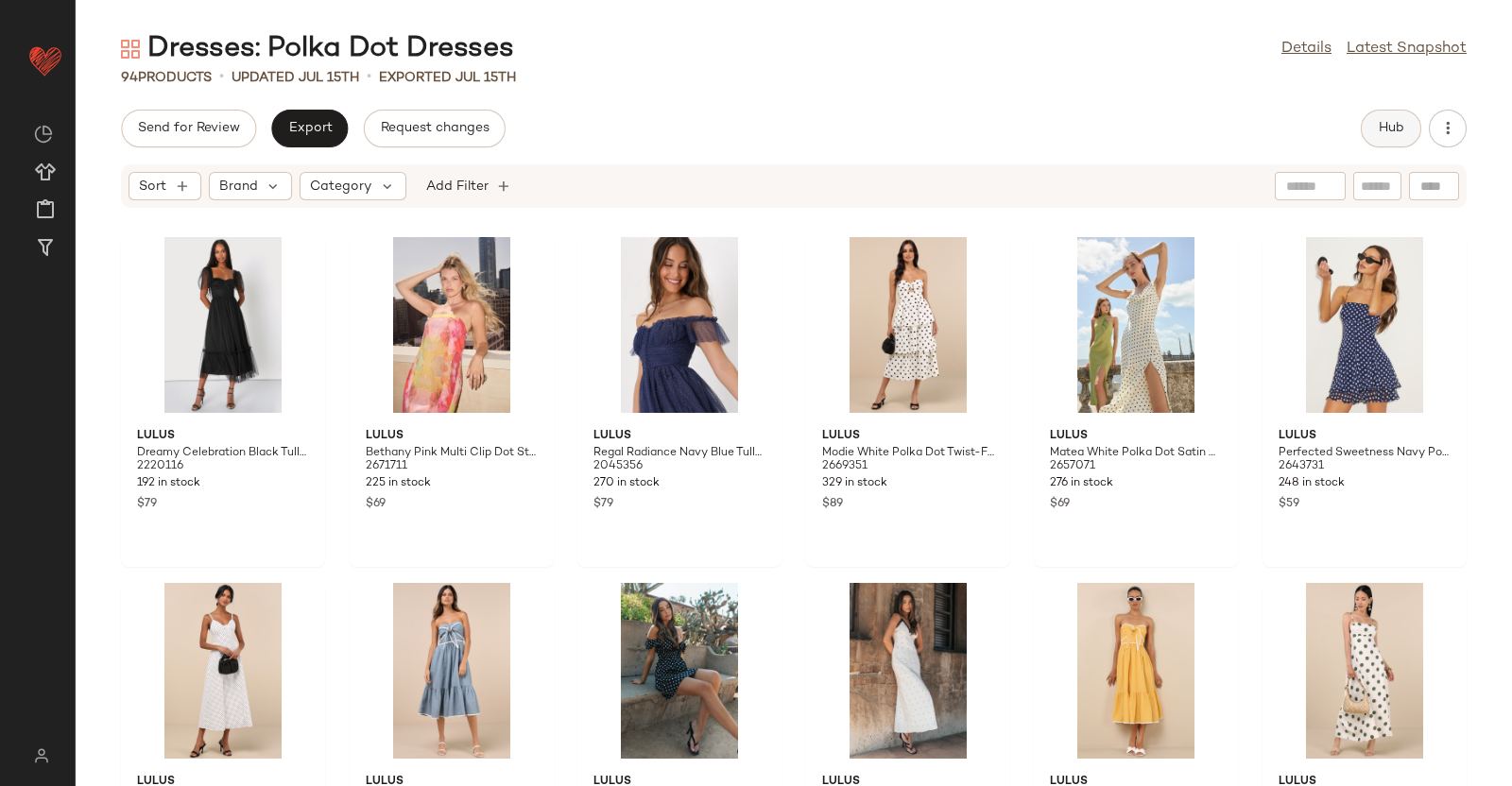 click on "Hub" 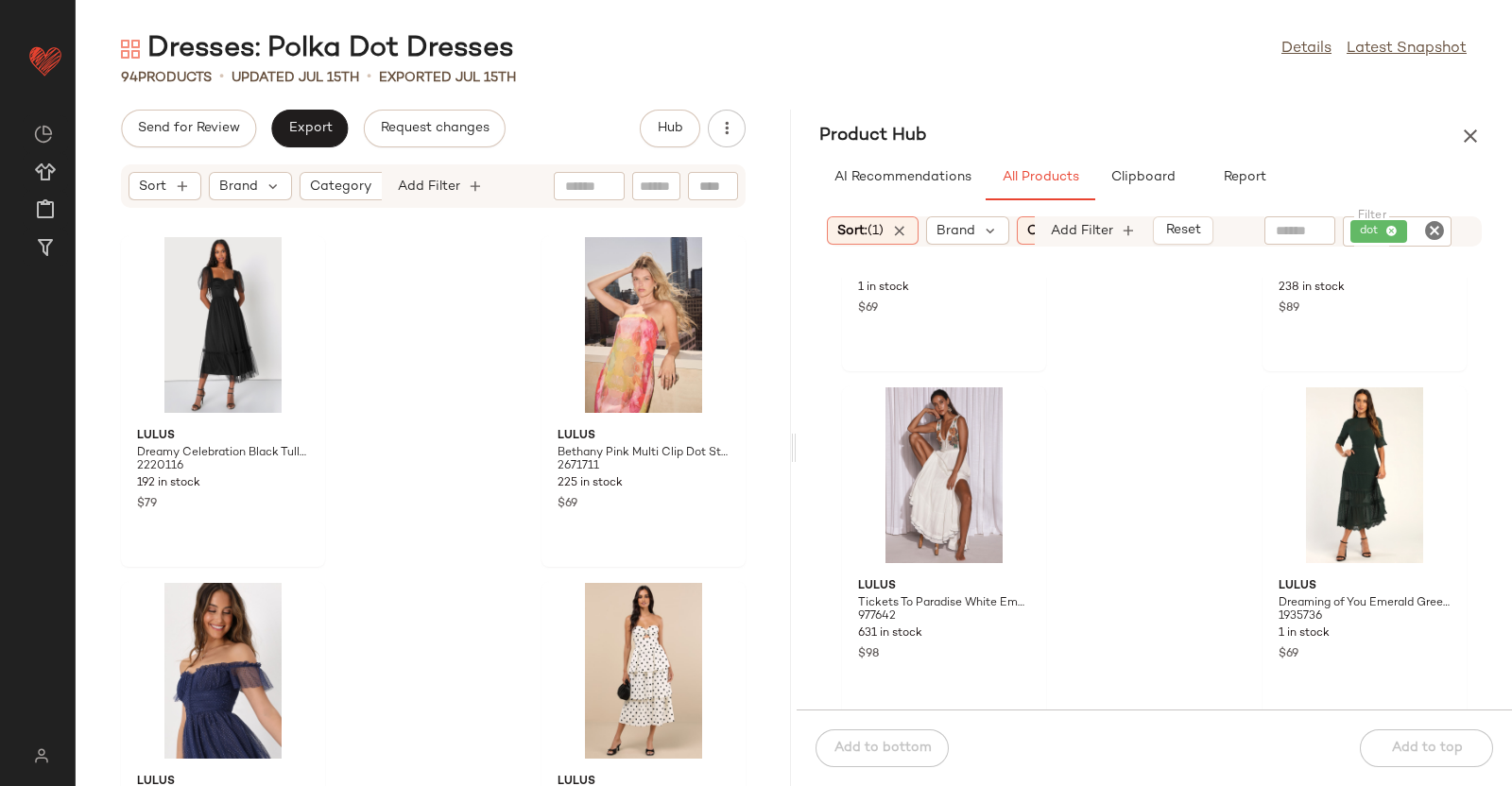 scroll, scrollTop: 2338, scrollLeft: 0, axis: vertical 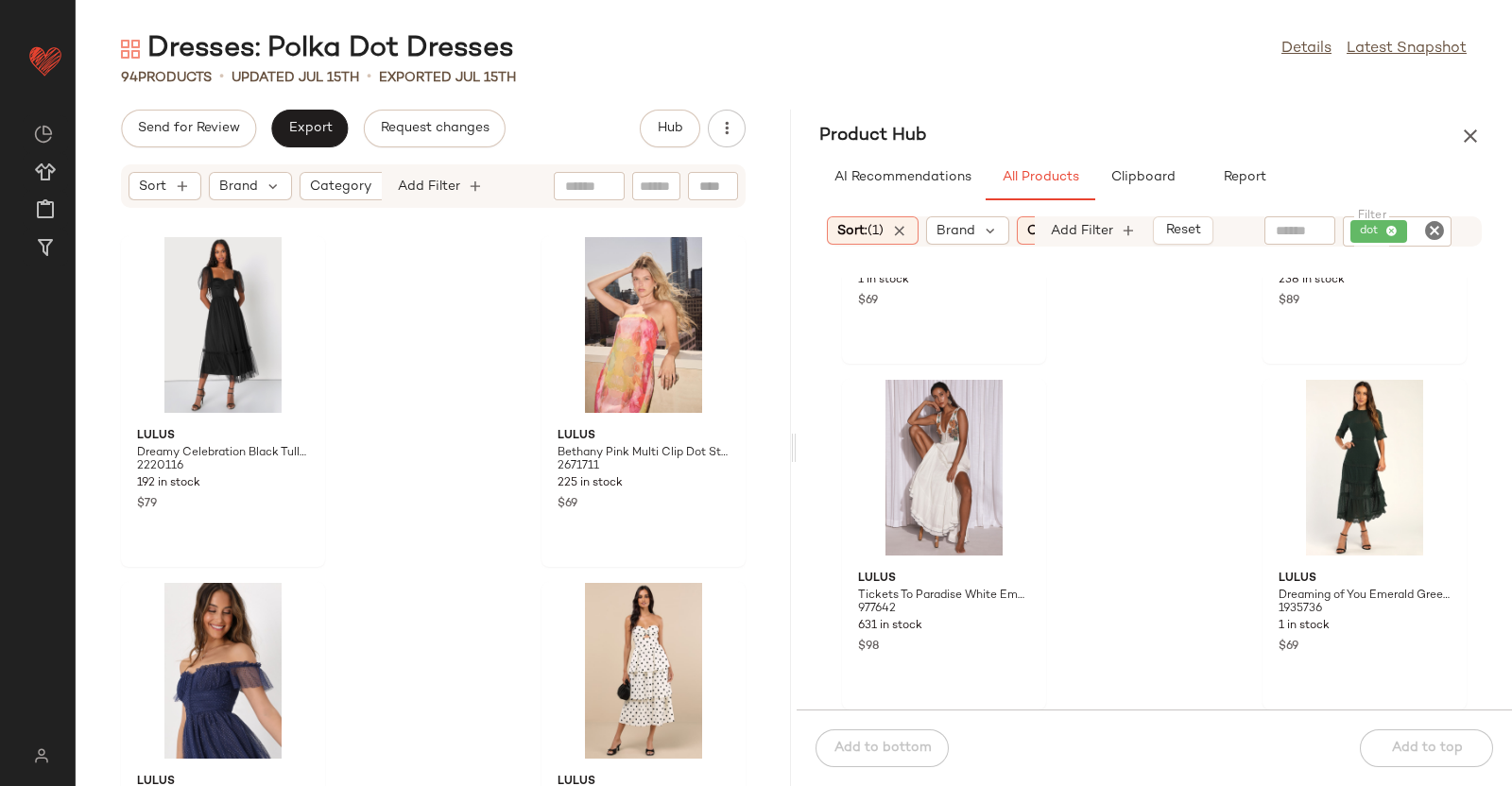 click on "dot" 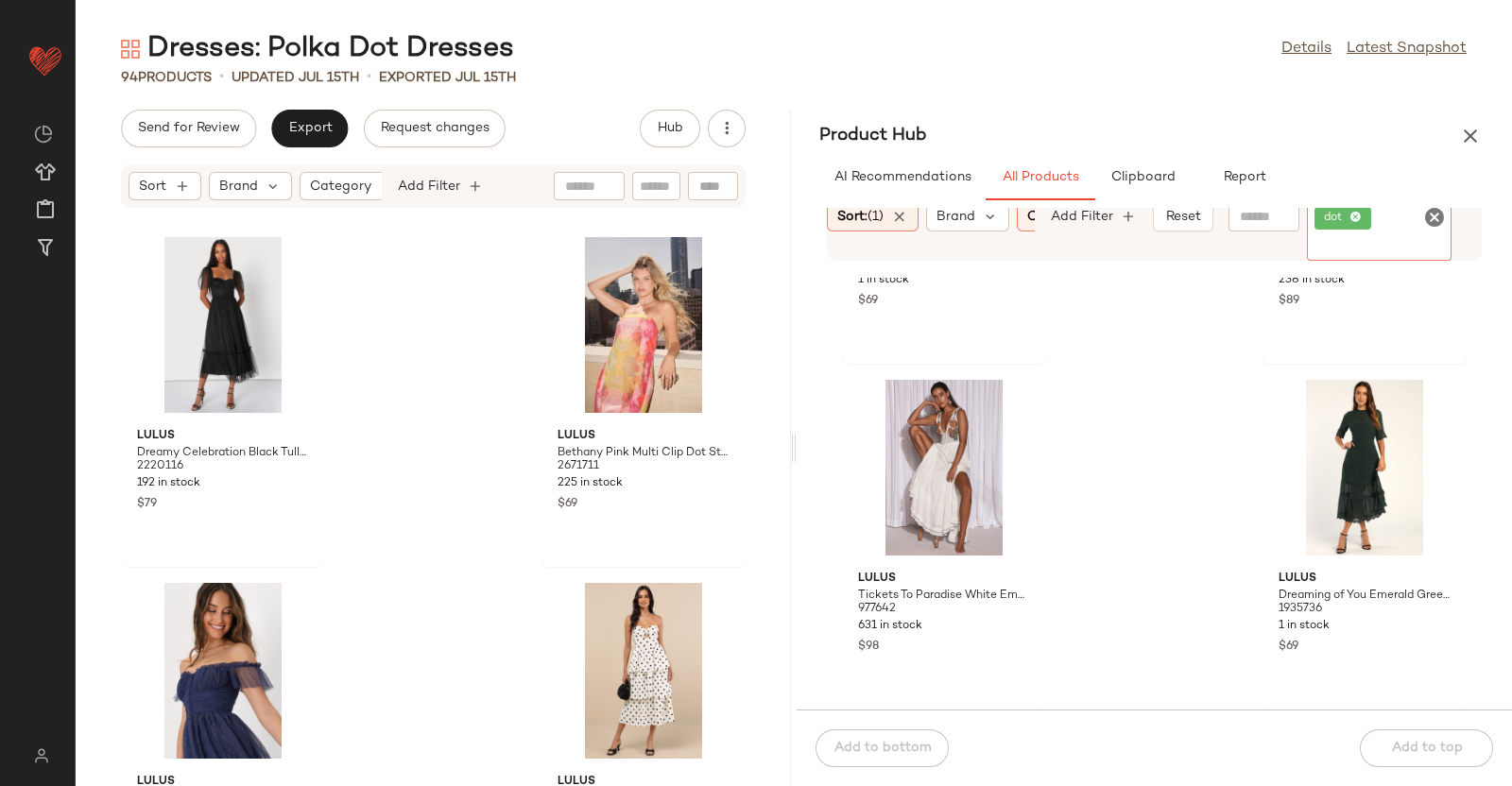 click 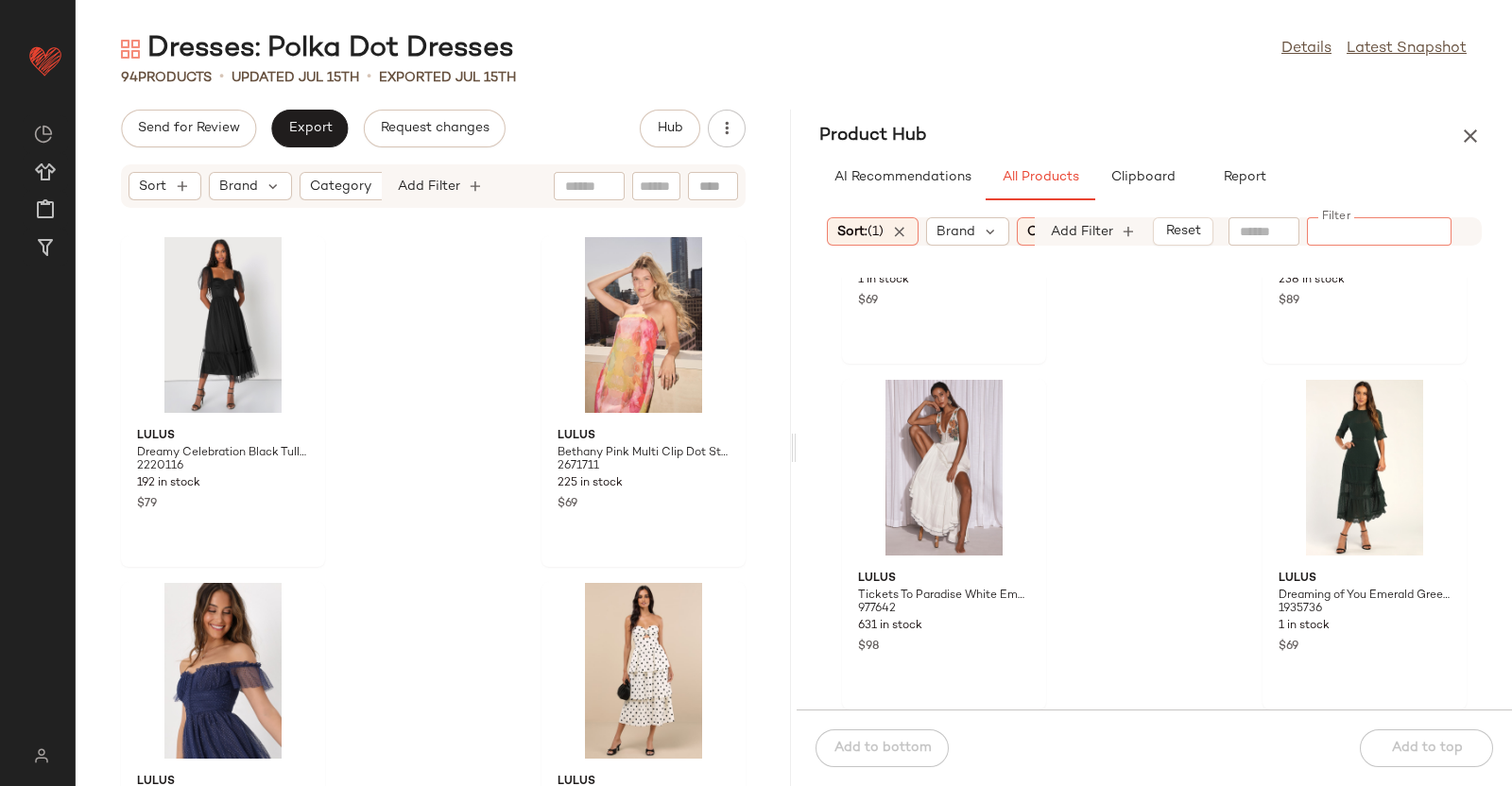 click 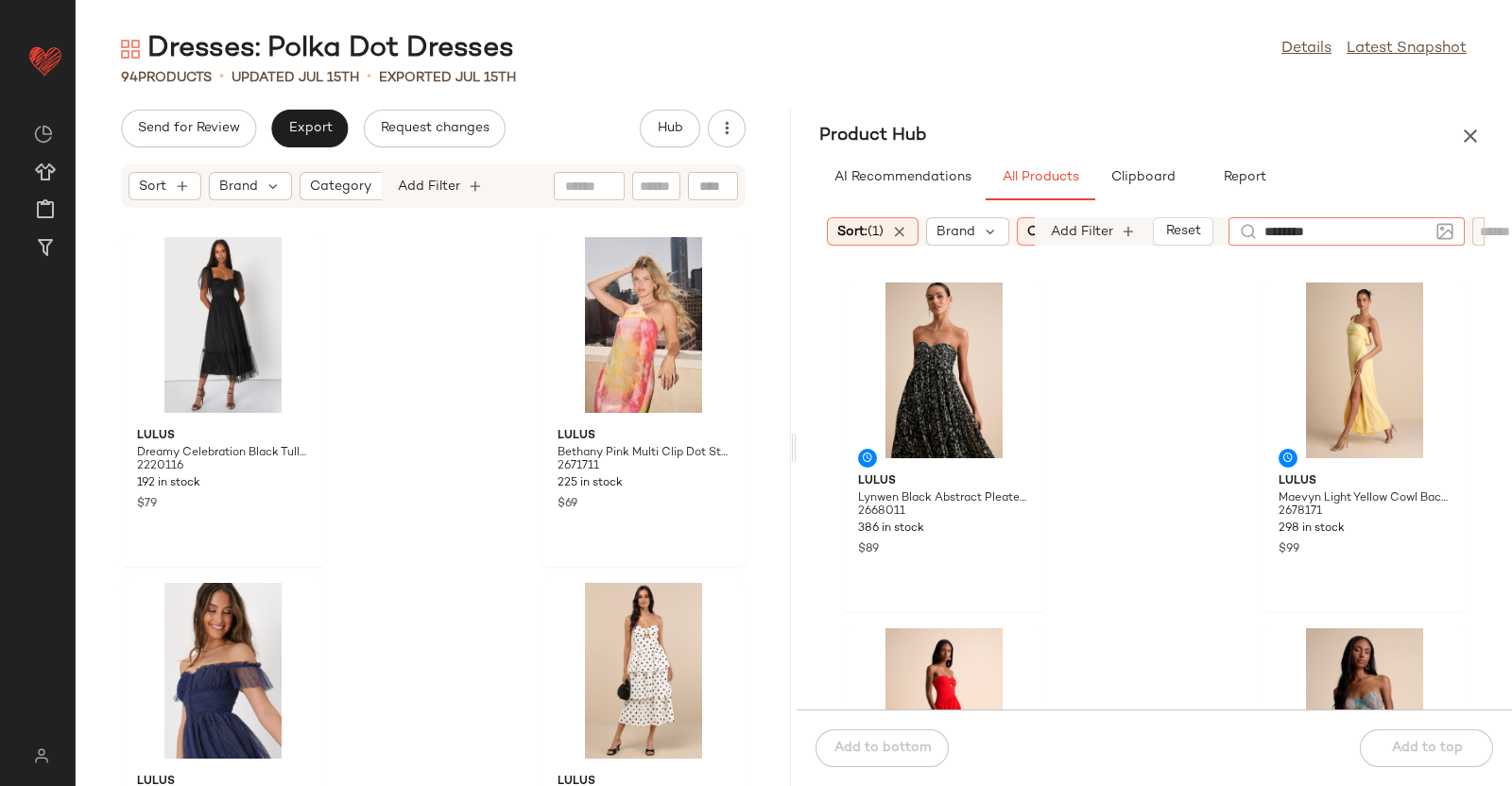 type on "*********" 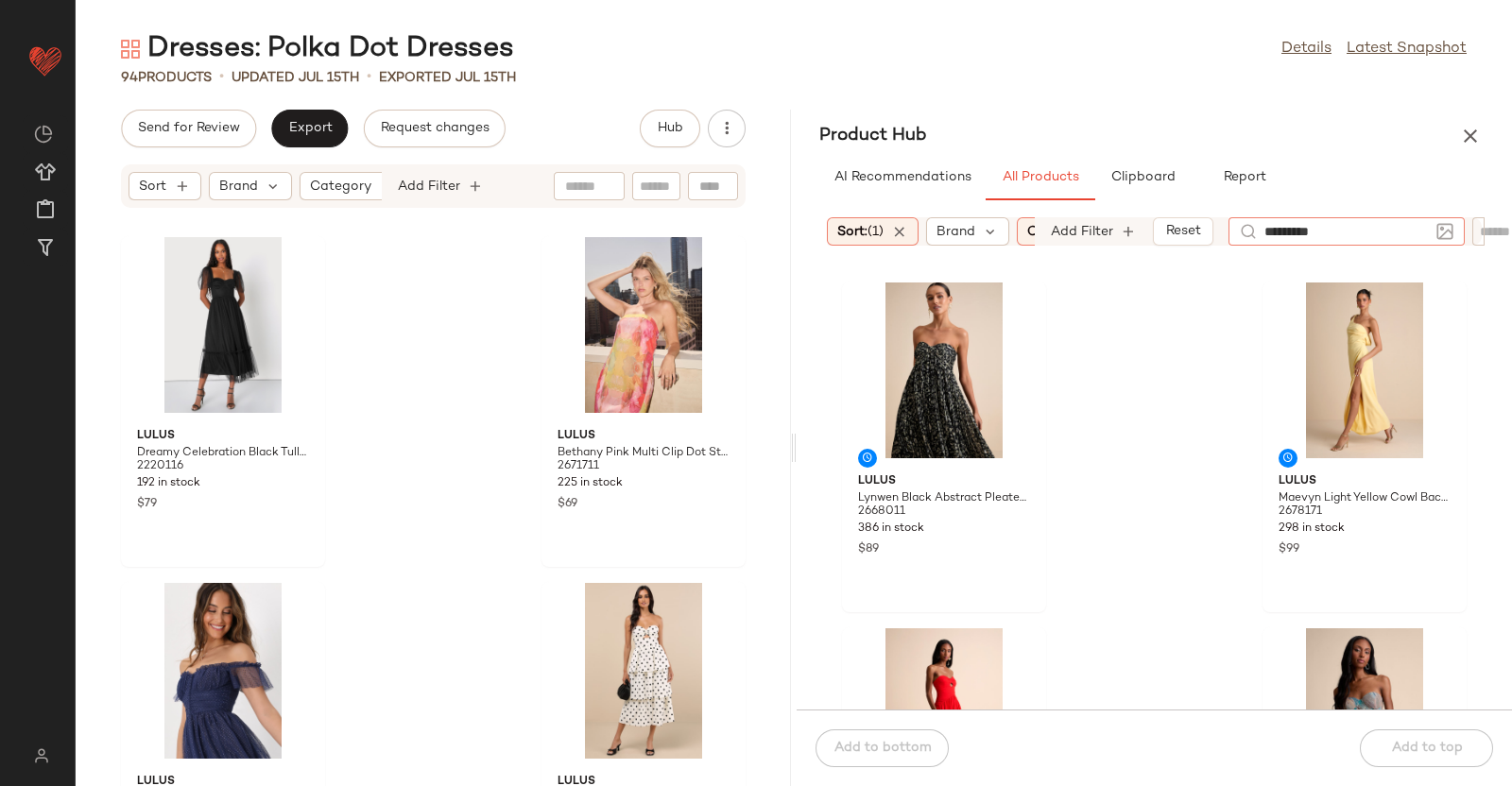 type 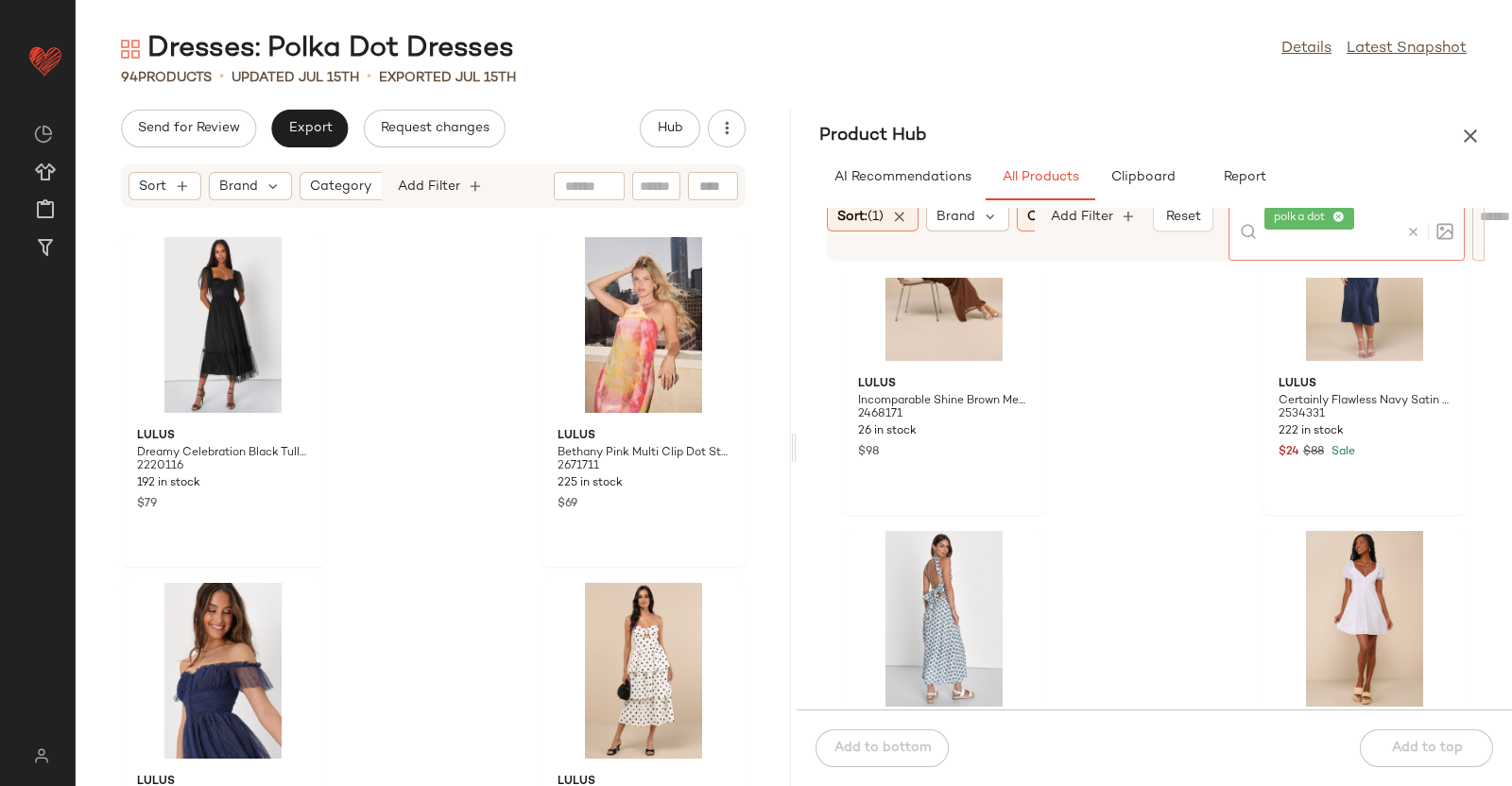 scroll, scrollTop: 235, scrollLeft: 0, axis: vertical 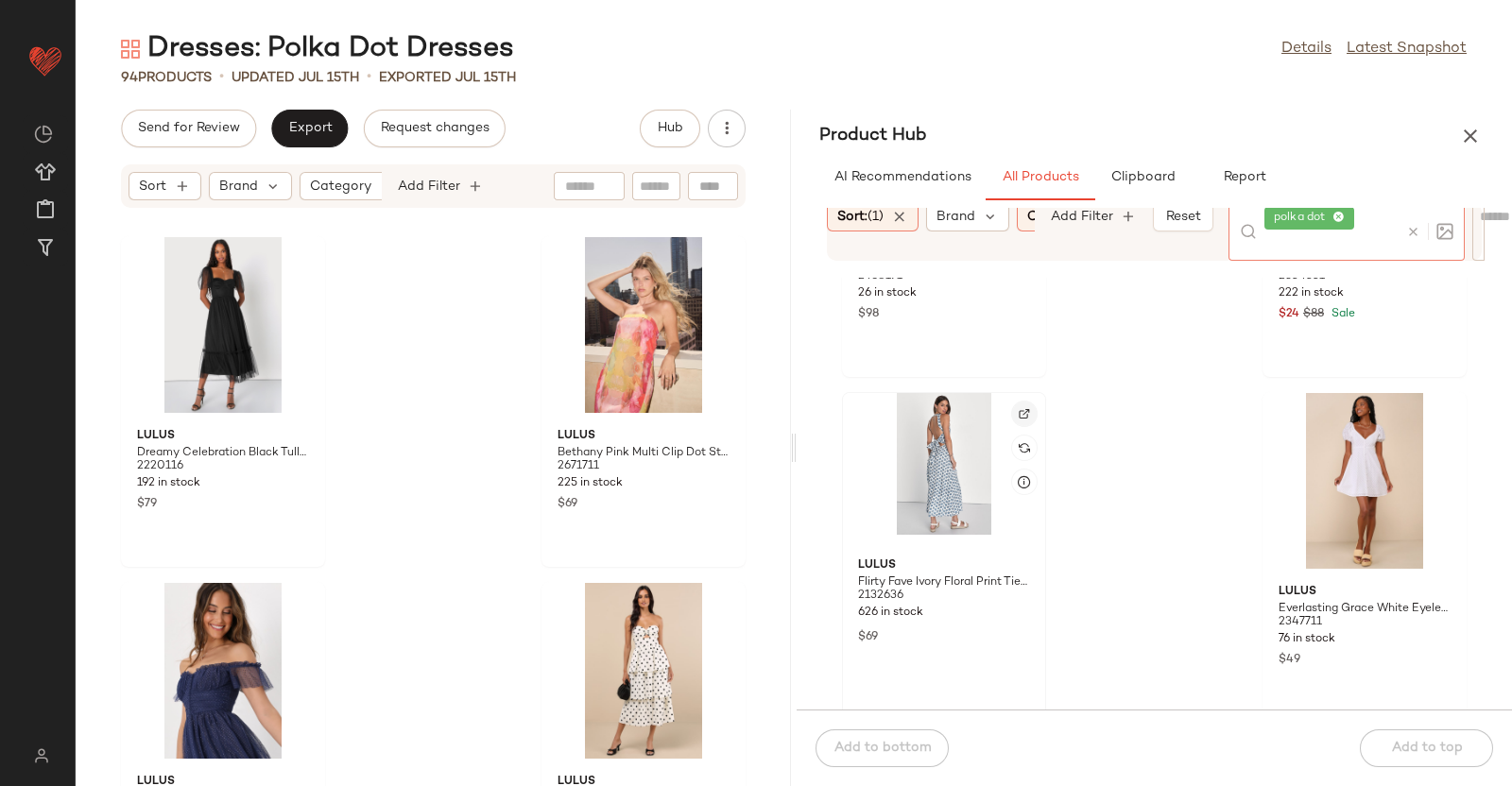 click at bounding box center (1024, 414) 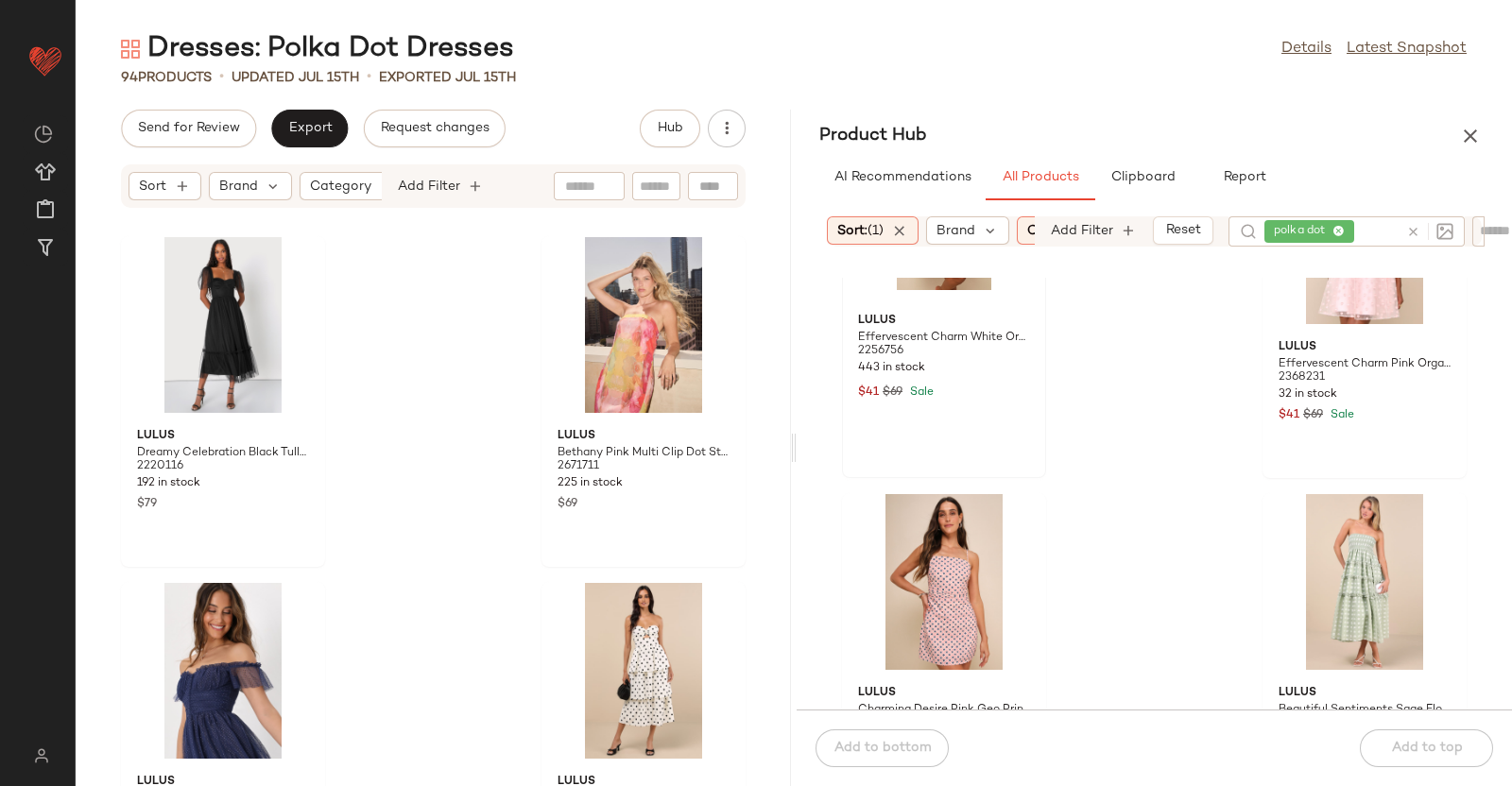 scroll, scrollTop: 723, scrollLeft: 0, axis: vertical 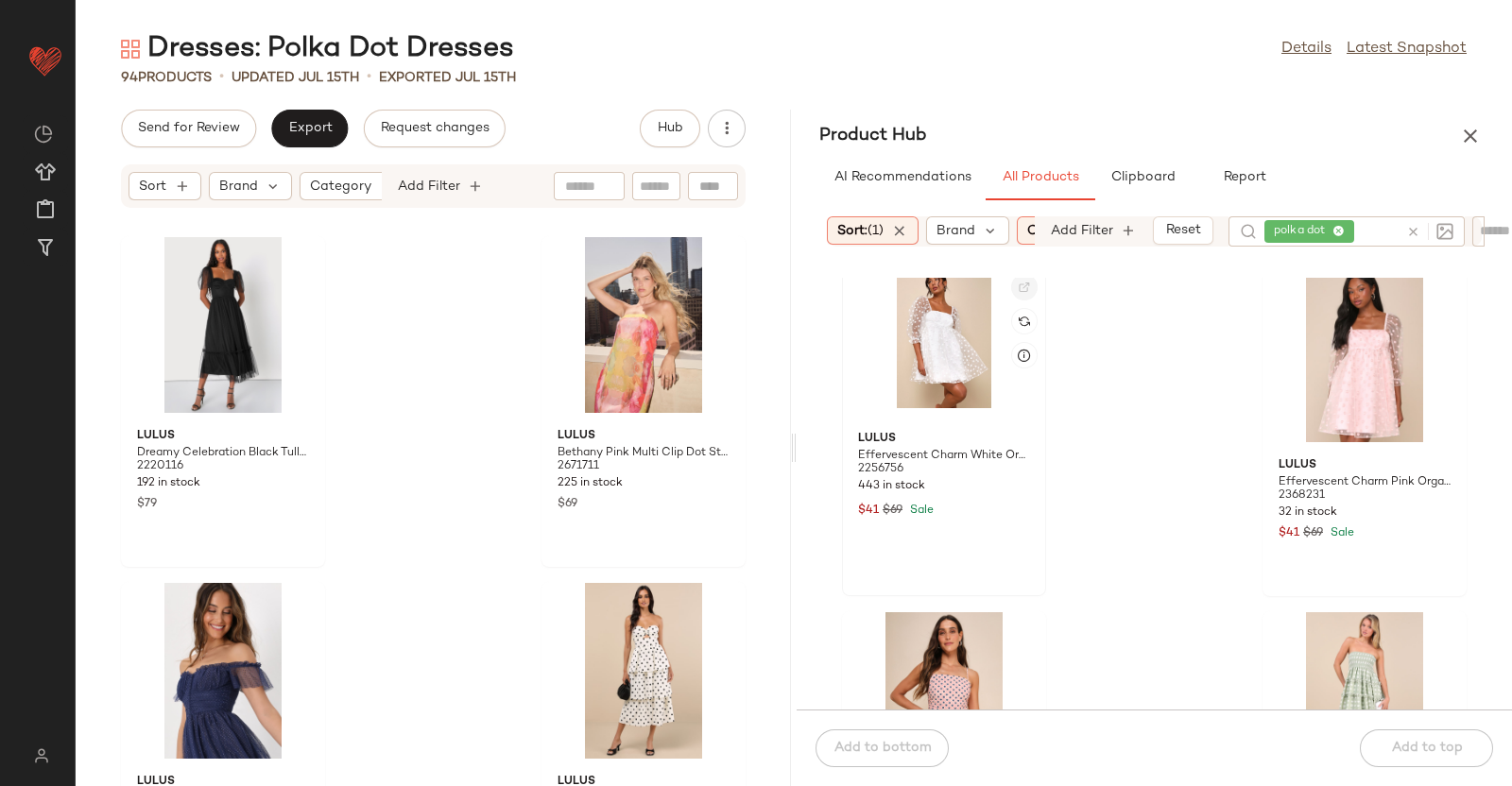 click 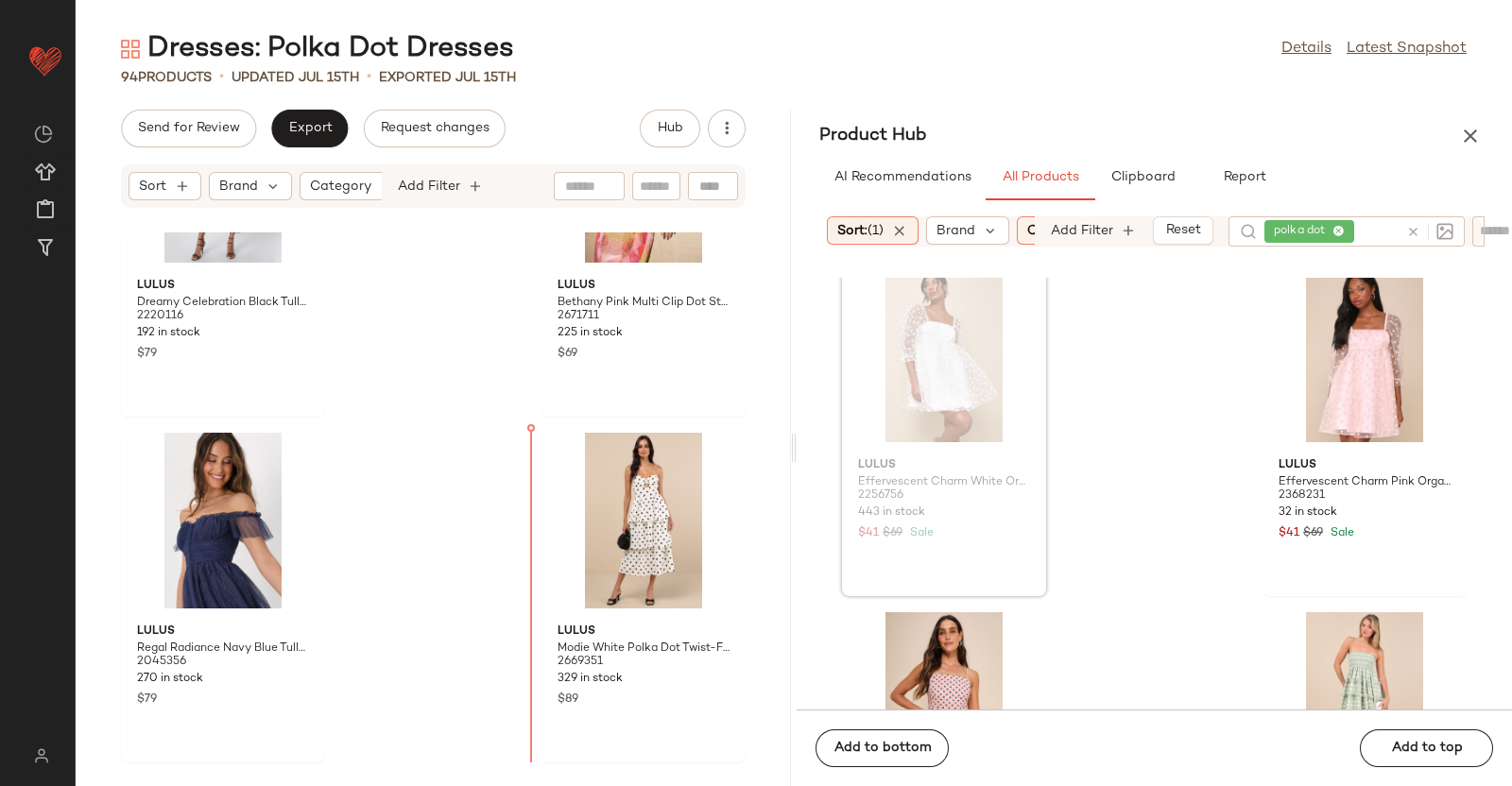 scroll, scrollTop: 199, scrollLeft: 0, axis: vertical 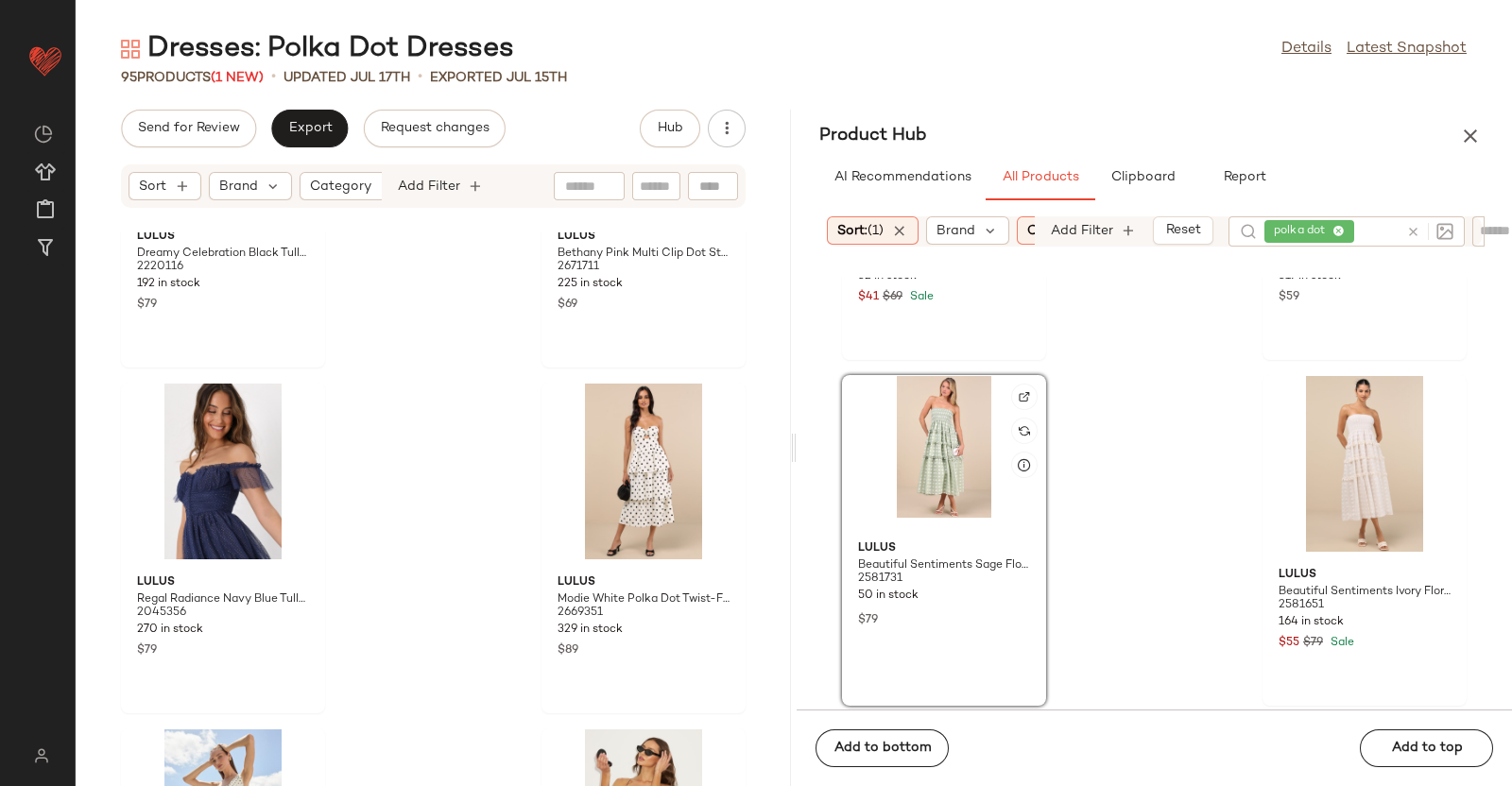 click 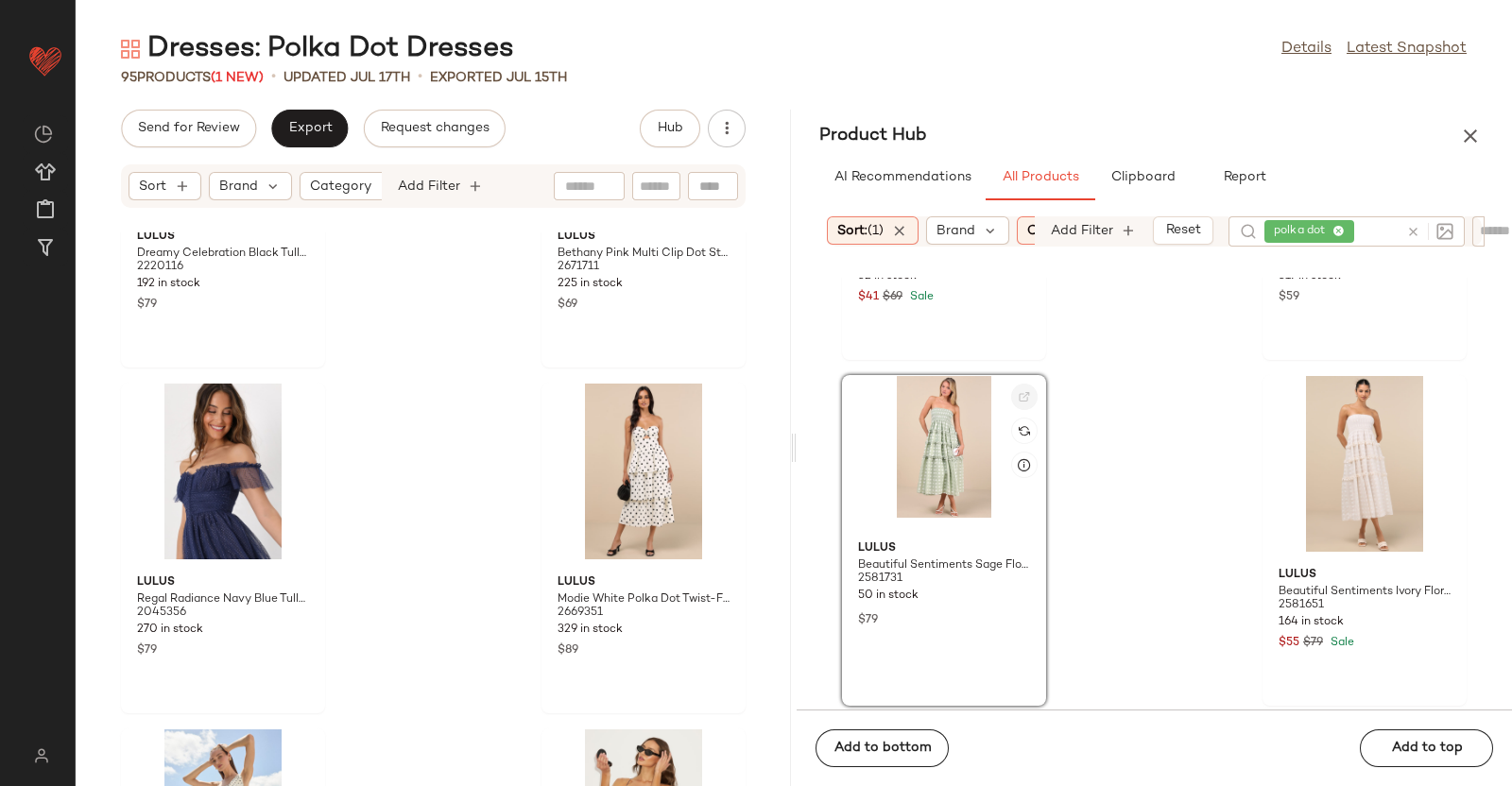 click 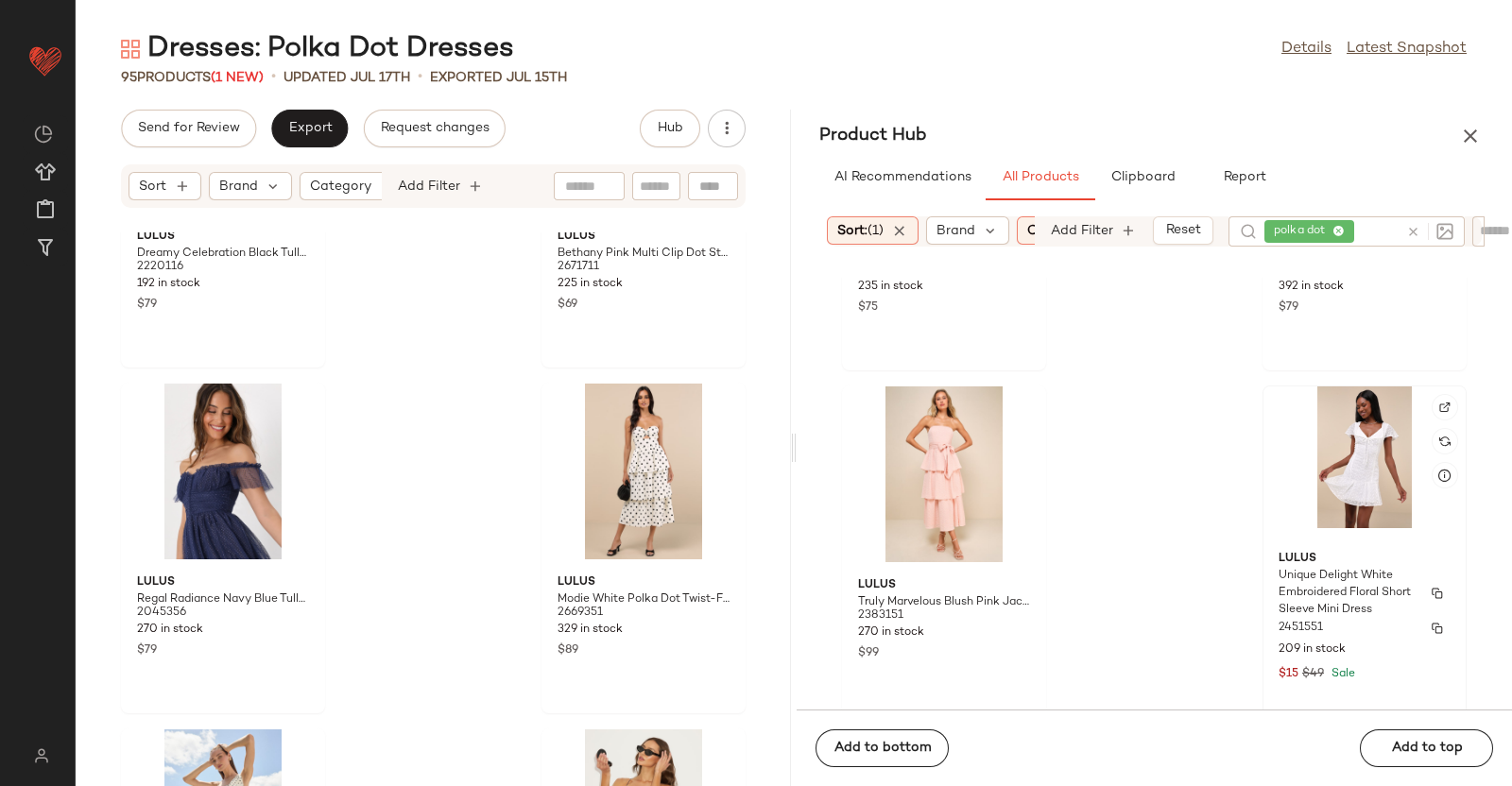 scroll, scrollTop: 2022, scrollLeft: 0, axis: vertical 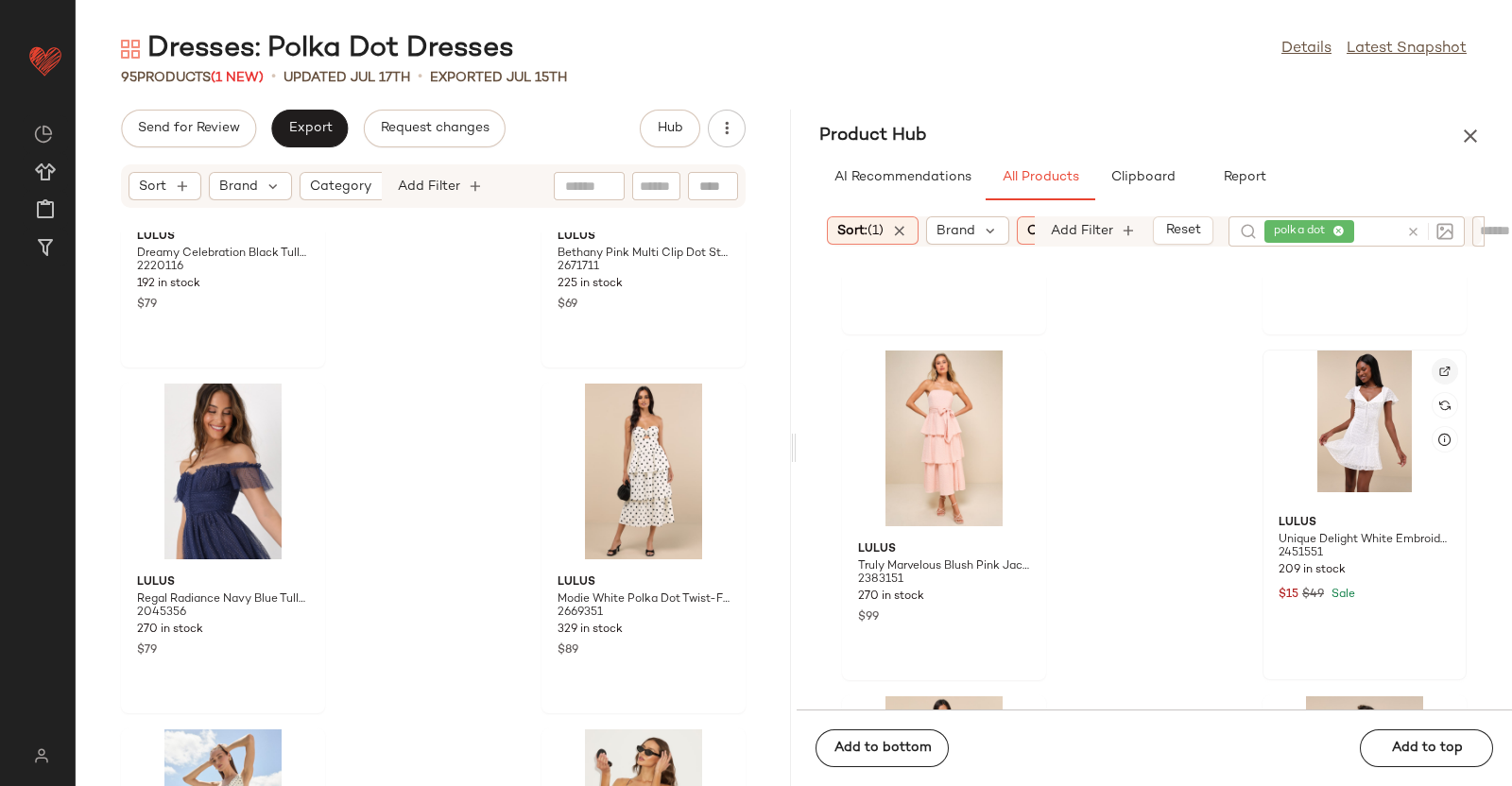 click at bounding box center (1445, 371) 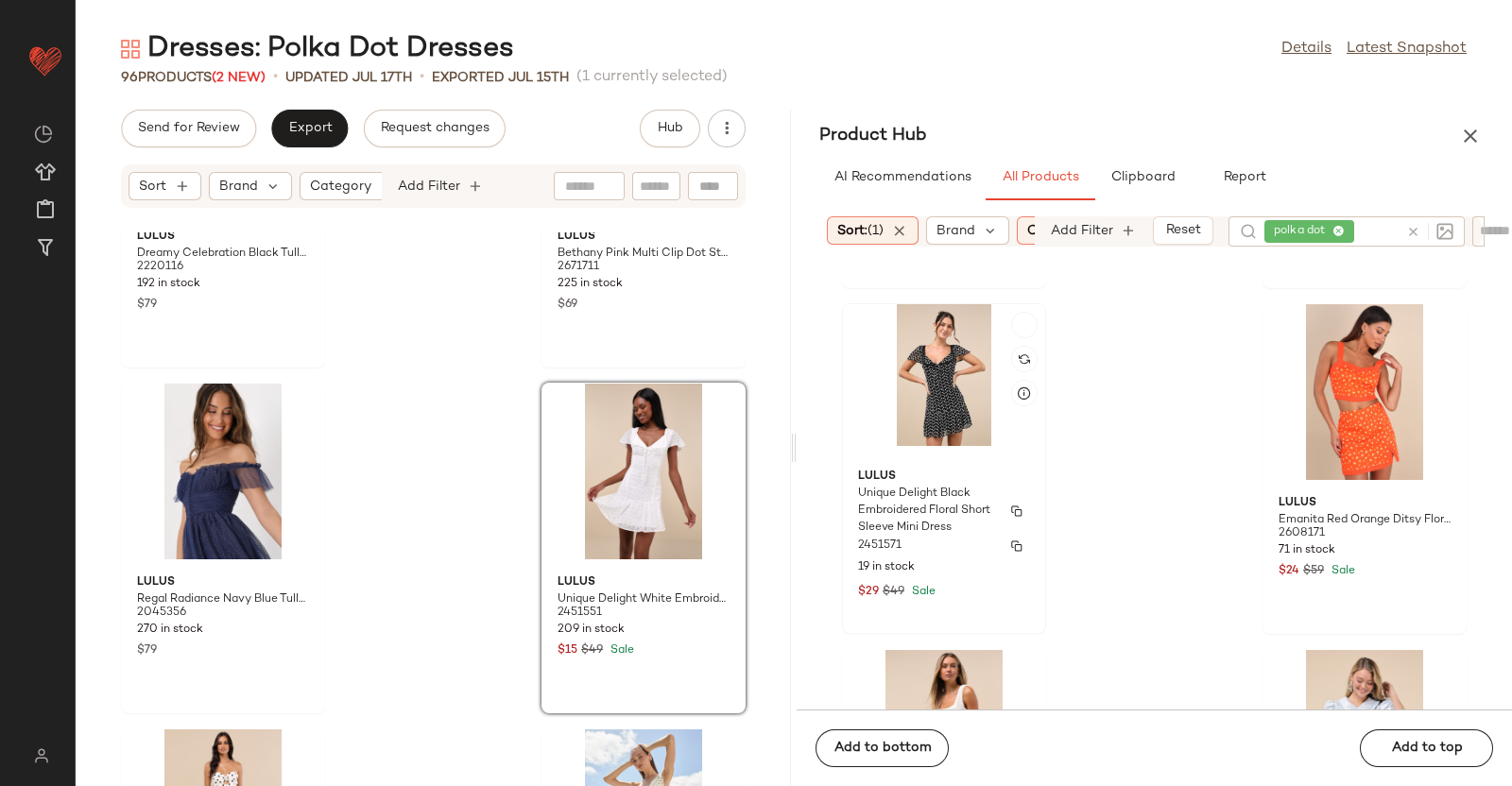 scroll, scrollTop: 2376, scrollLeft: 0, axis: vertical 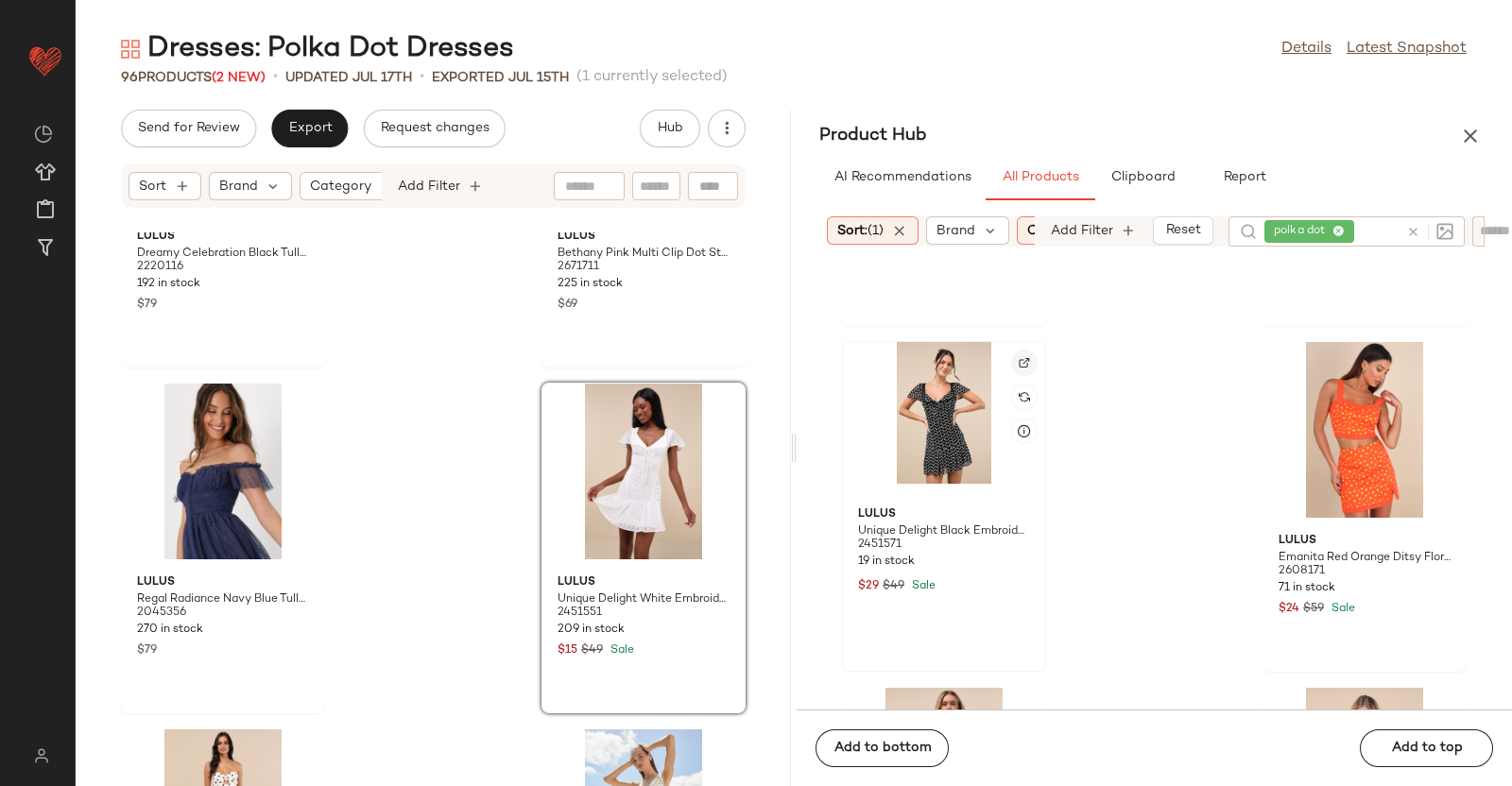 click 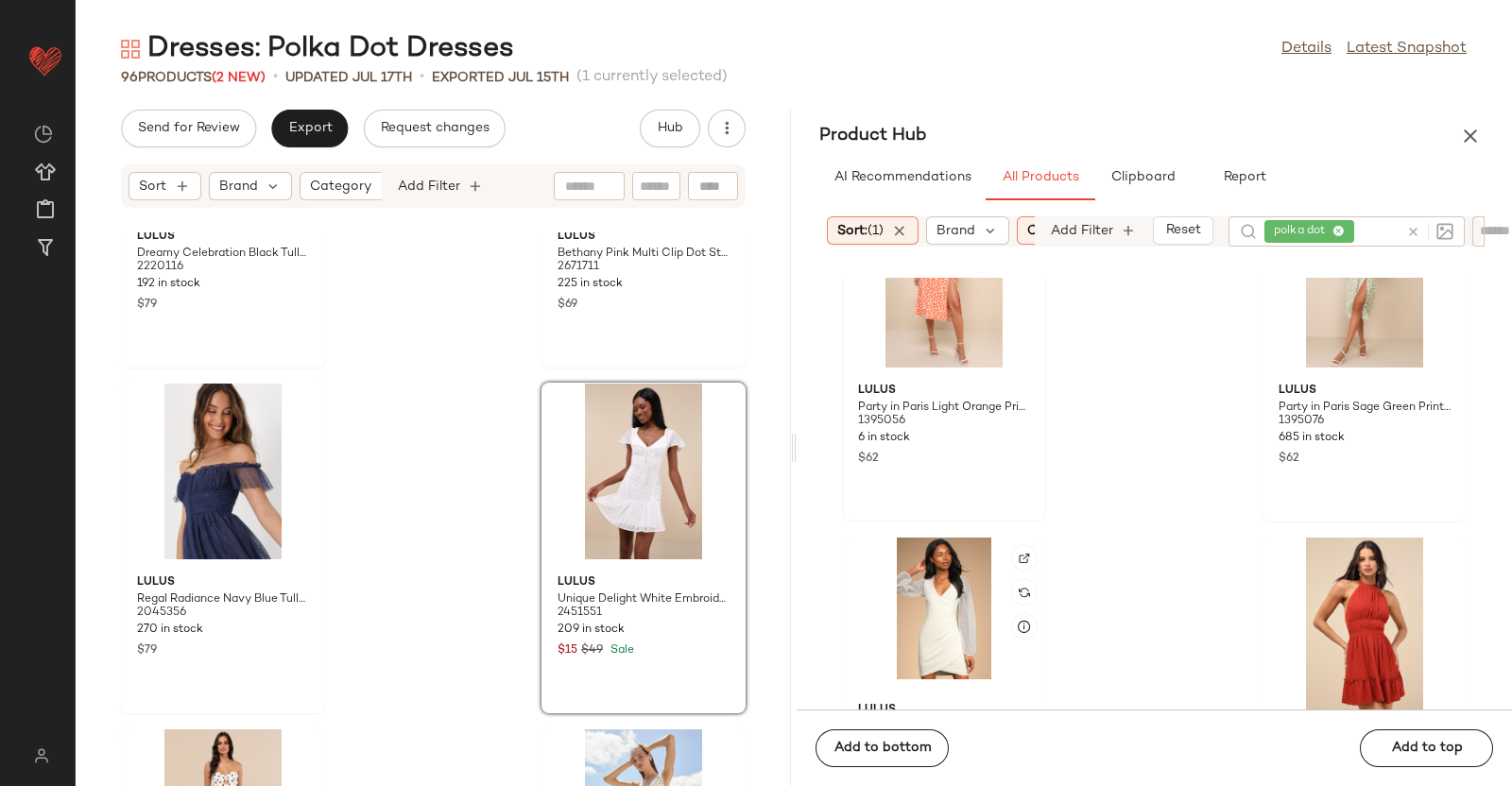scroll, scrollTop: 3084, scrollLeft: 0, axis: vertical 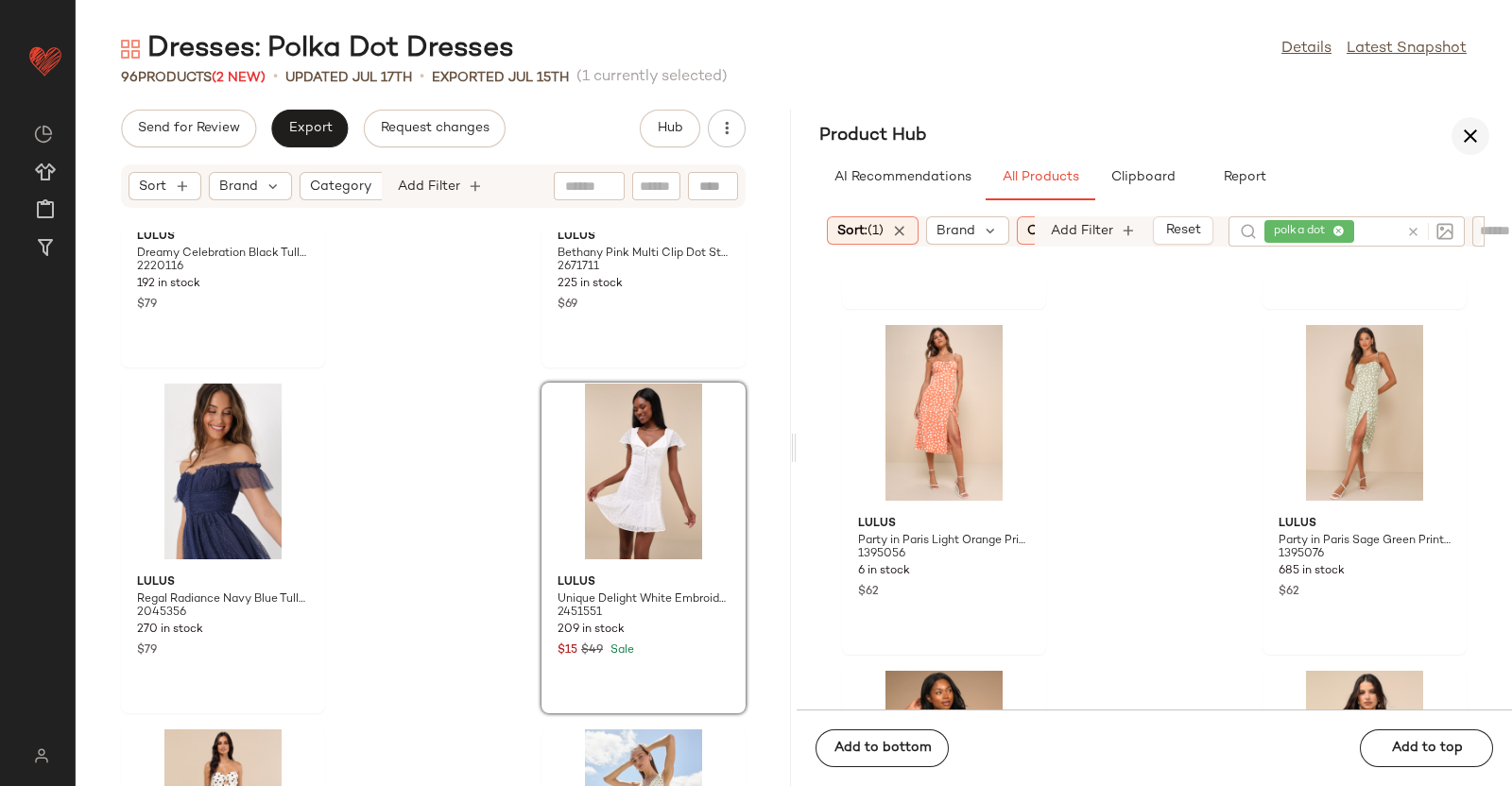 click at bounding box center [1470, 136] 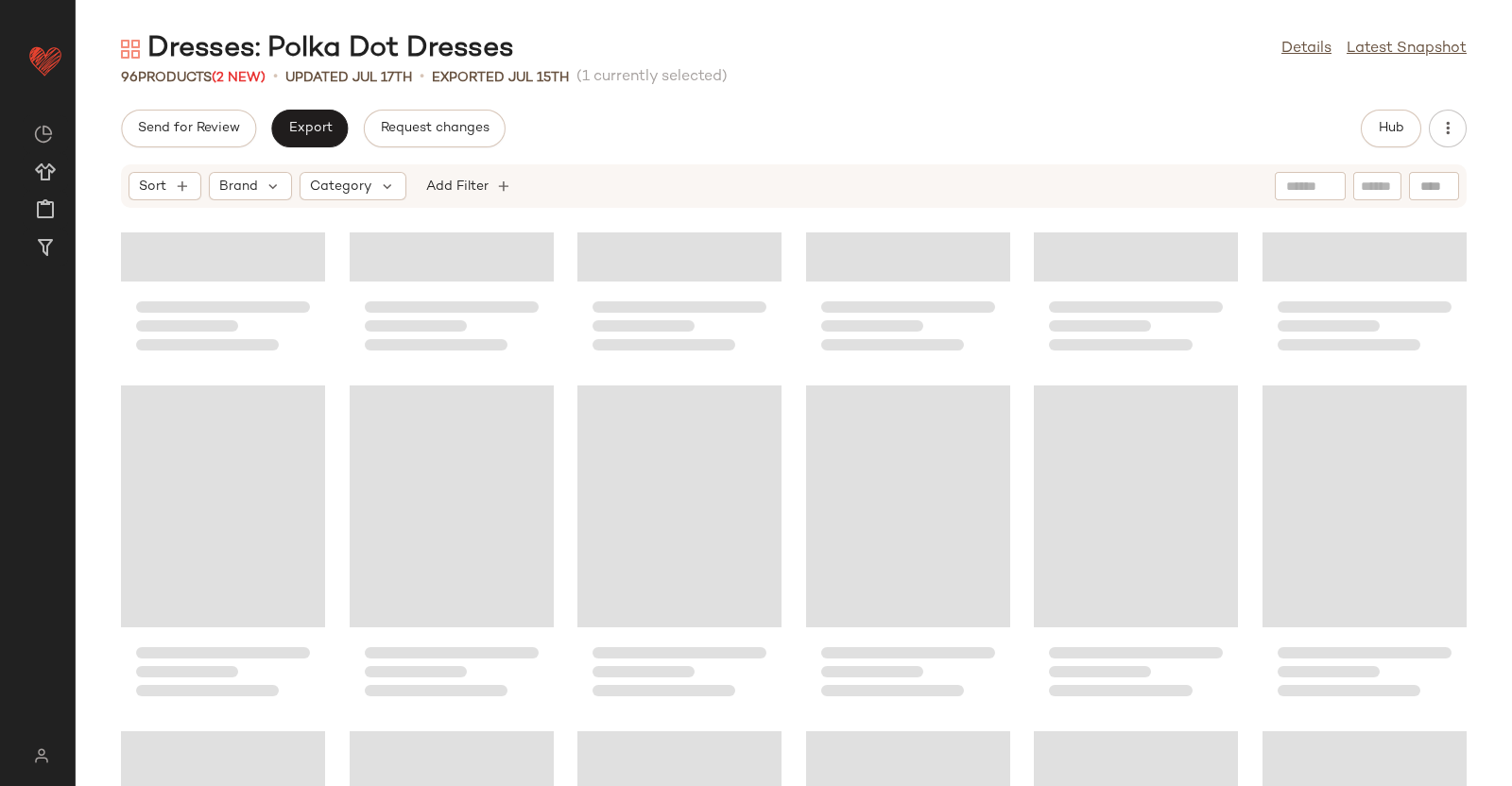 click on "Send for Review   Export   Request changes" at bounding box center [313, 128] 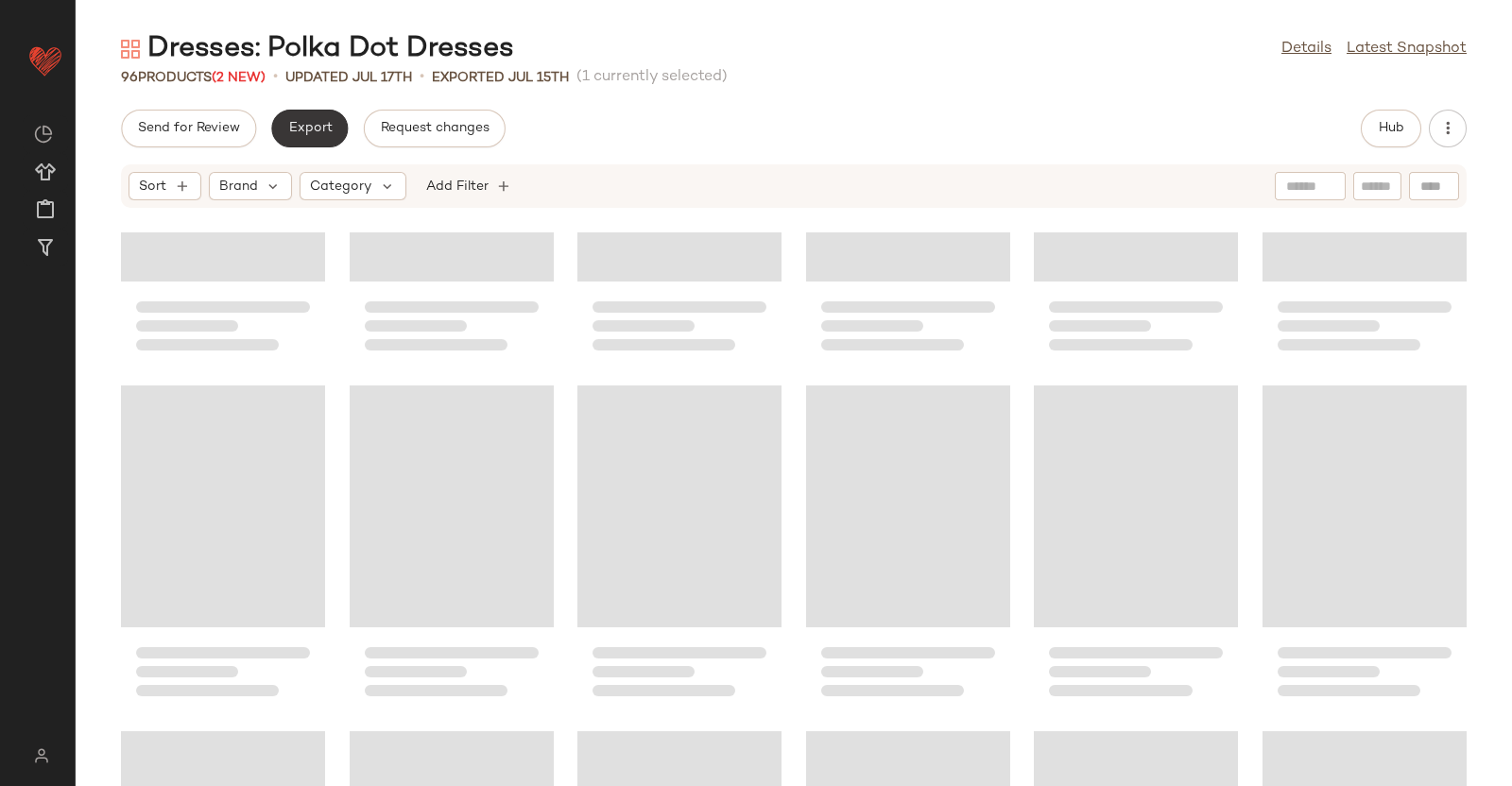scroll, scrollTop: 0, scrollLeft: 0, axis: both 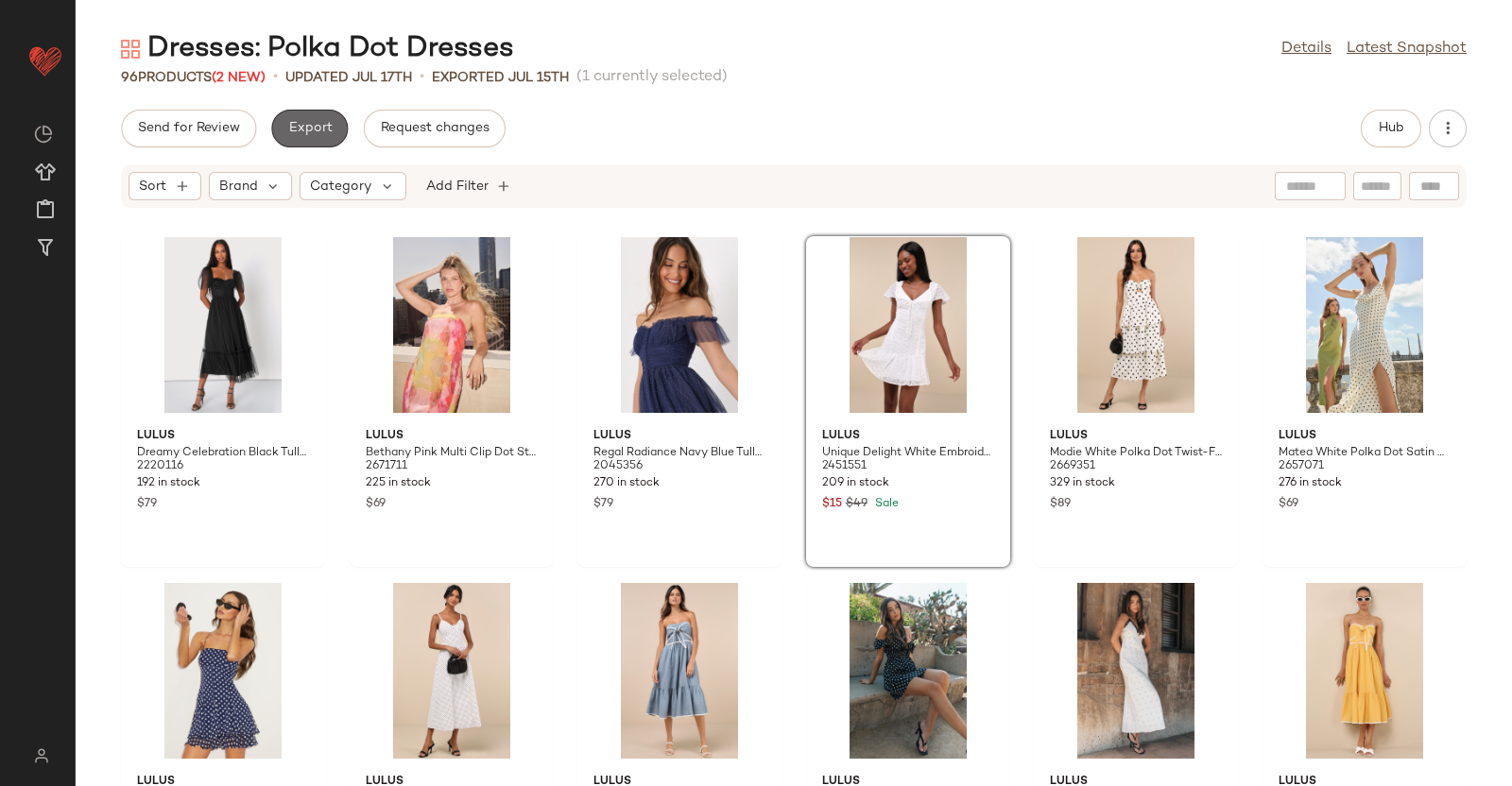 click on "Export" 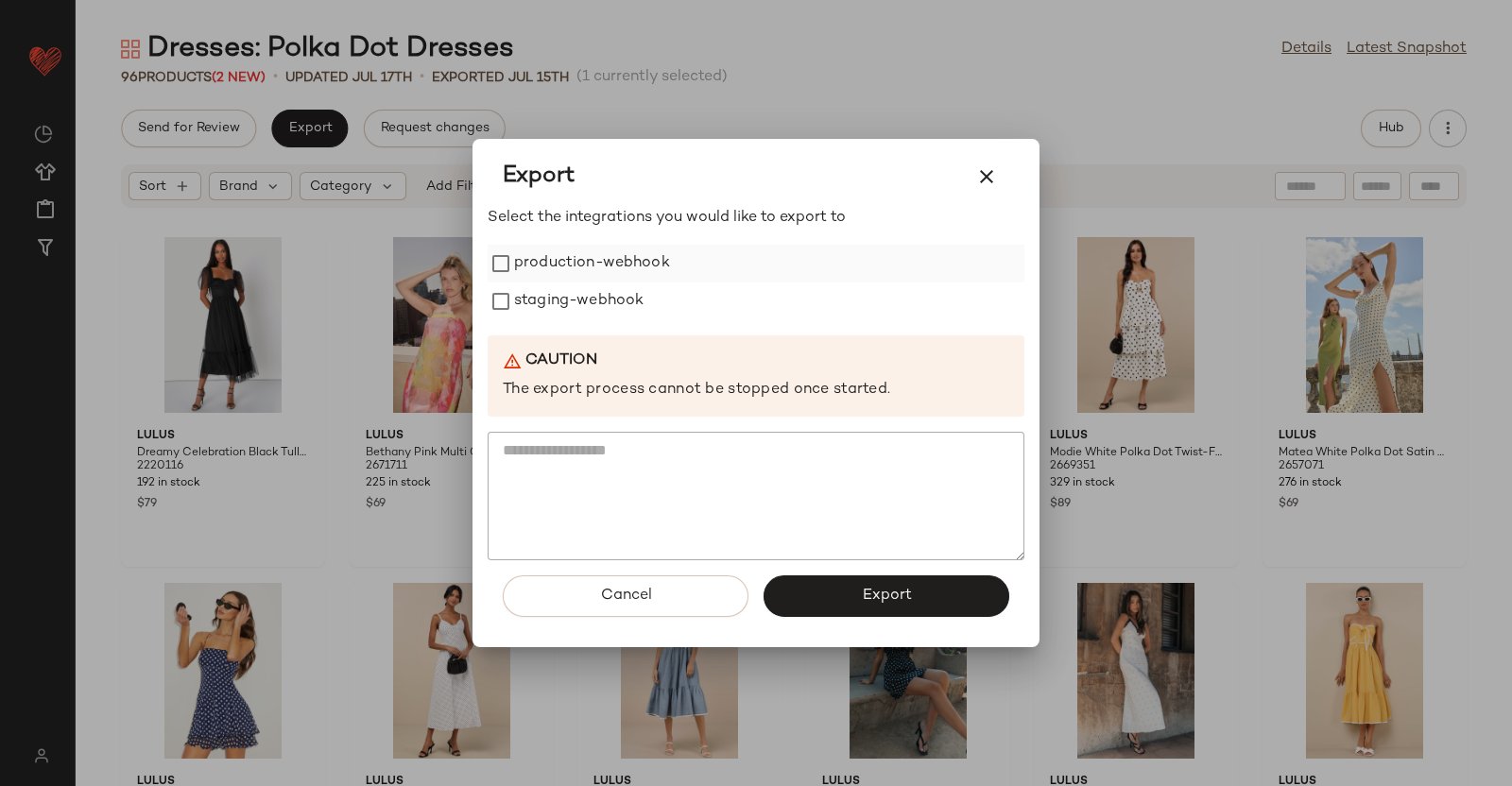 click on "production-webhook" at bounding box center [592, 264] 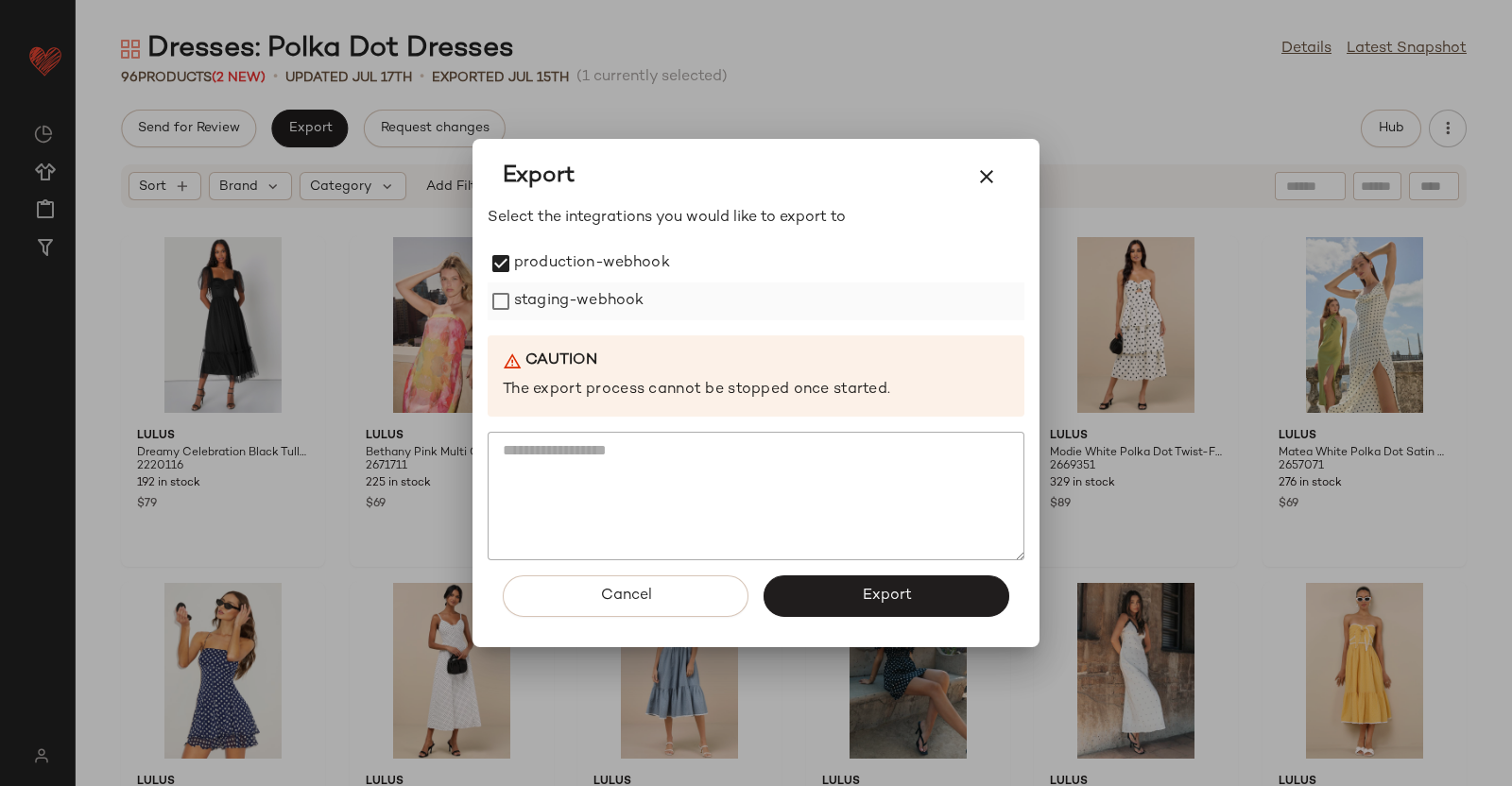 click on "staging-webhook" at bounding box center [578, 301] 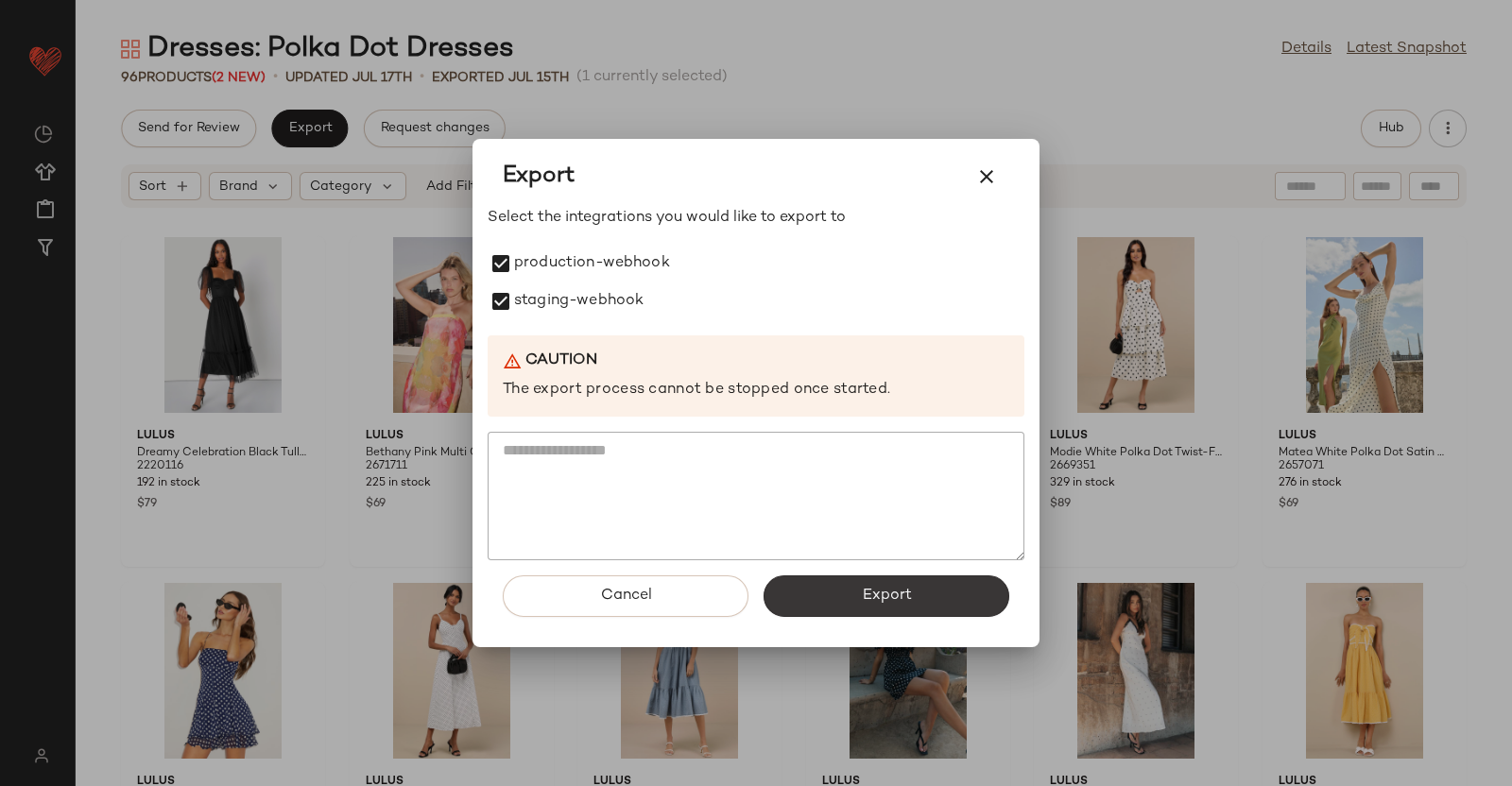 click on "Export" at bounding box center (886, 596) 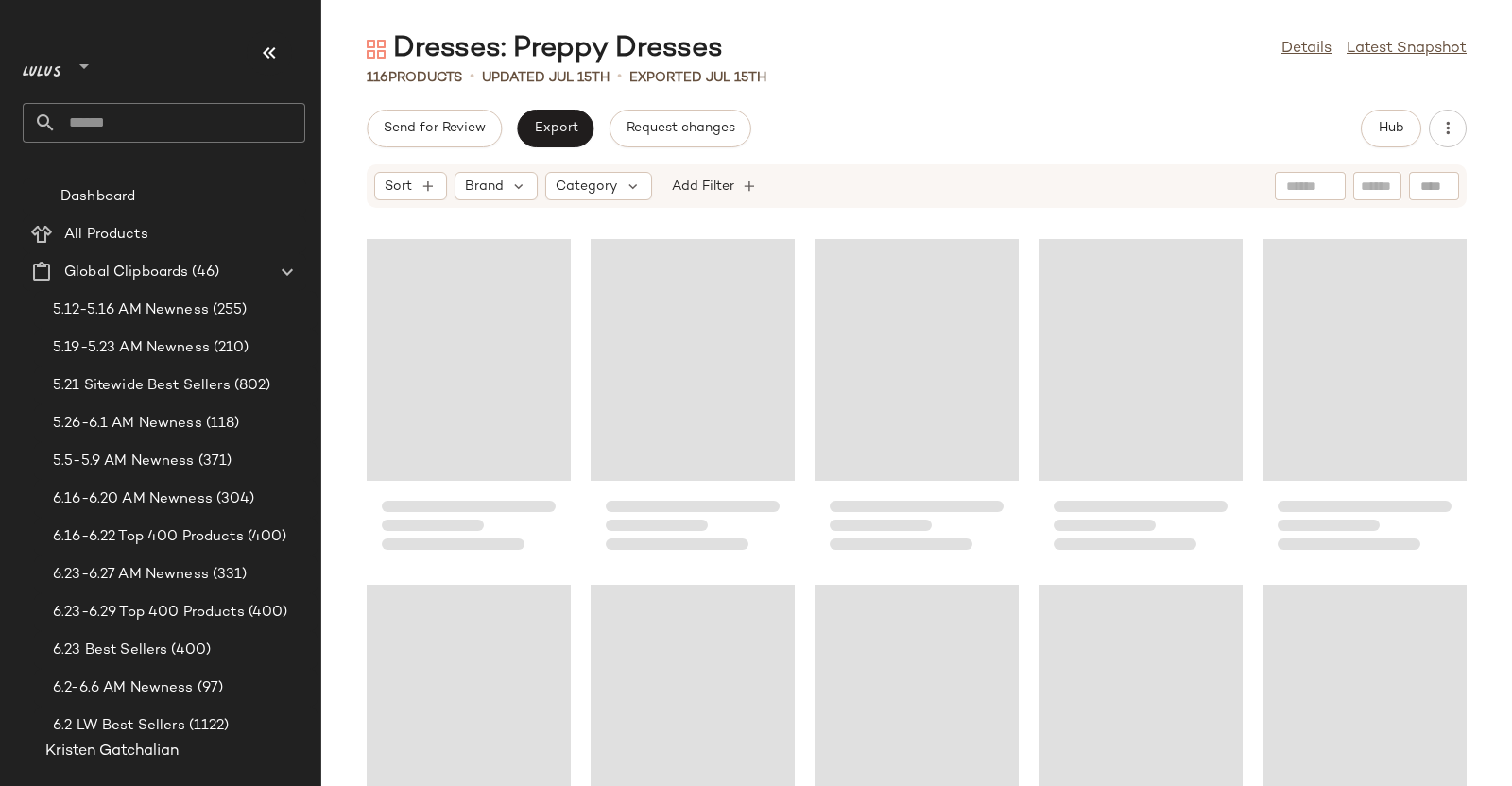 scroll, scrollTop: 0, scrollLeft: 0, axis: both 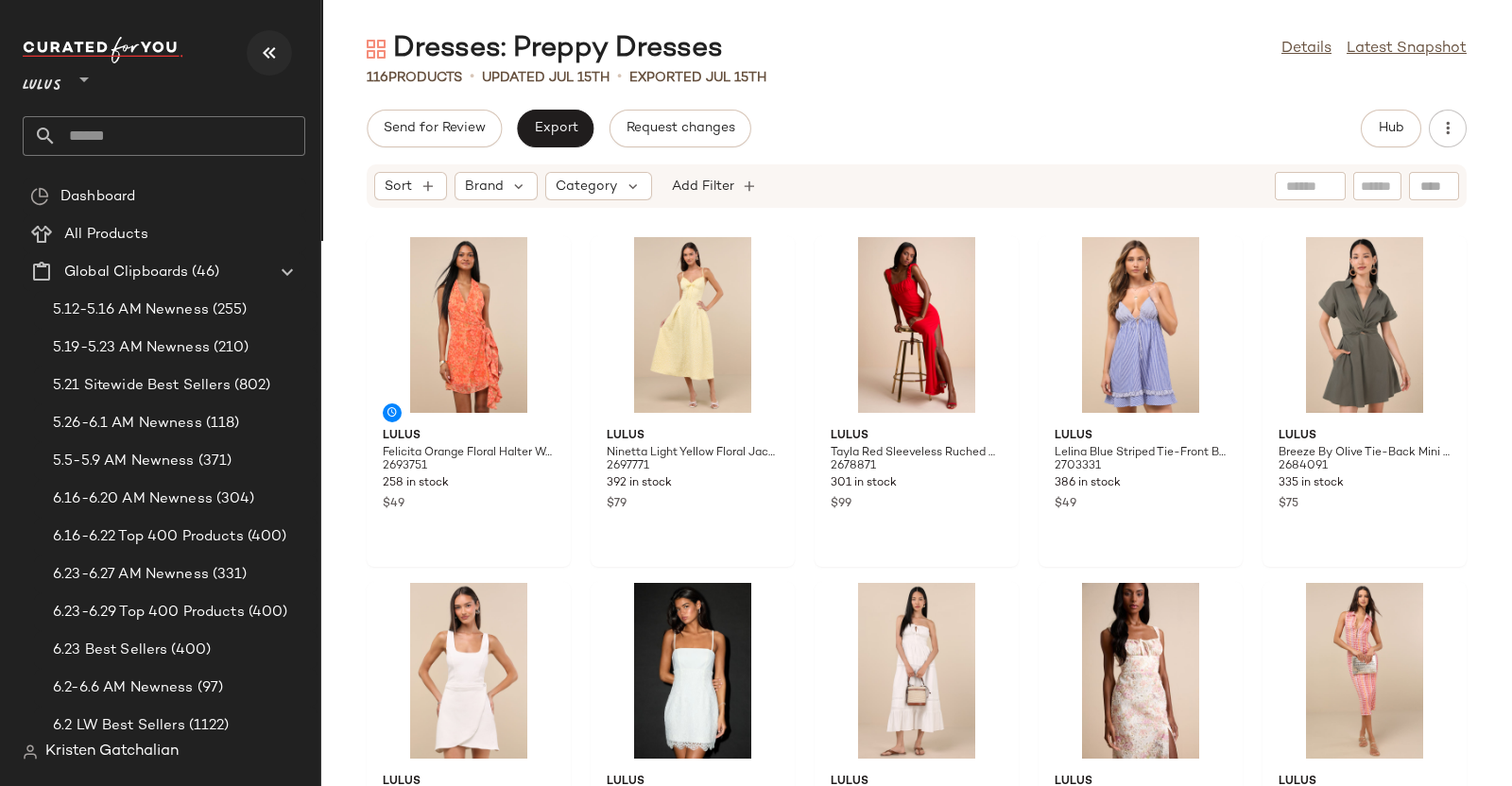 click at bounding box center (269, 53) 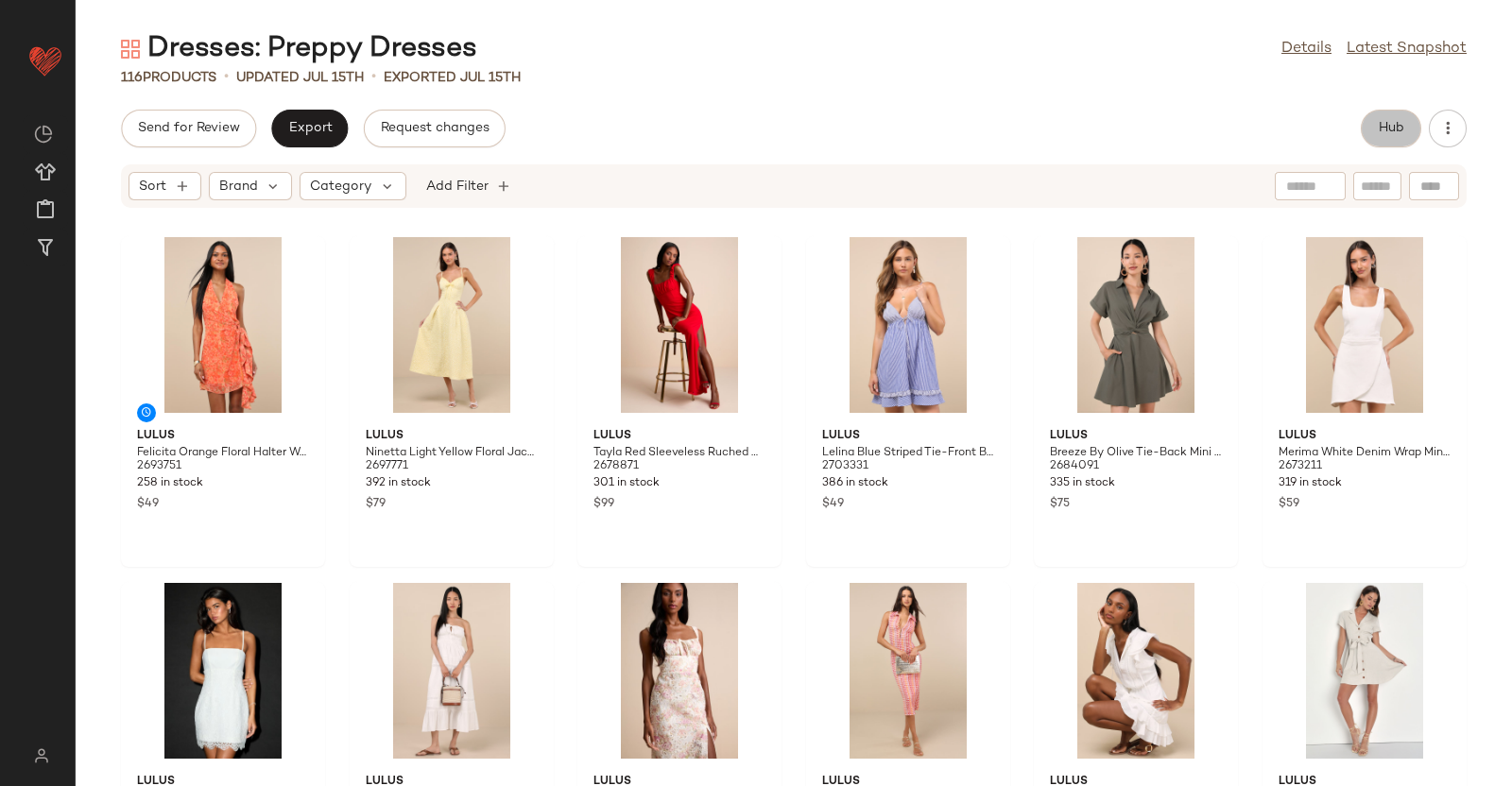 click on "Hub" at bounding box center [1391, 128] 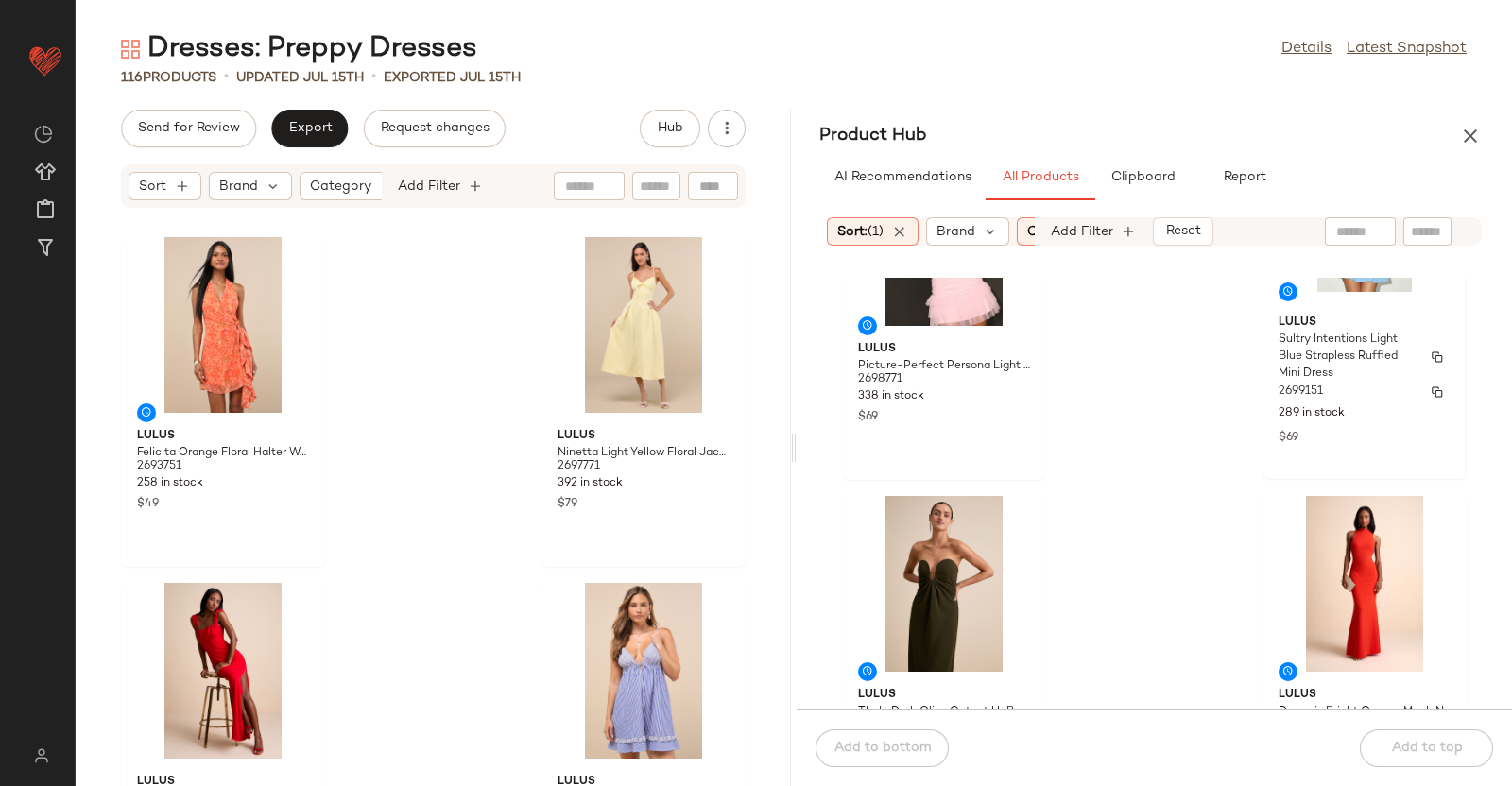 scroll, scrollTop: 723, scrollLeft: 0, axis: vertical 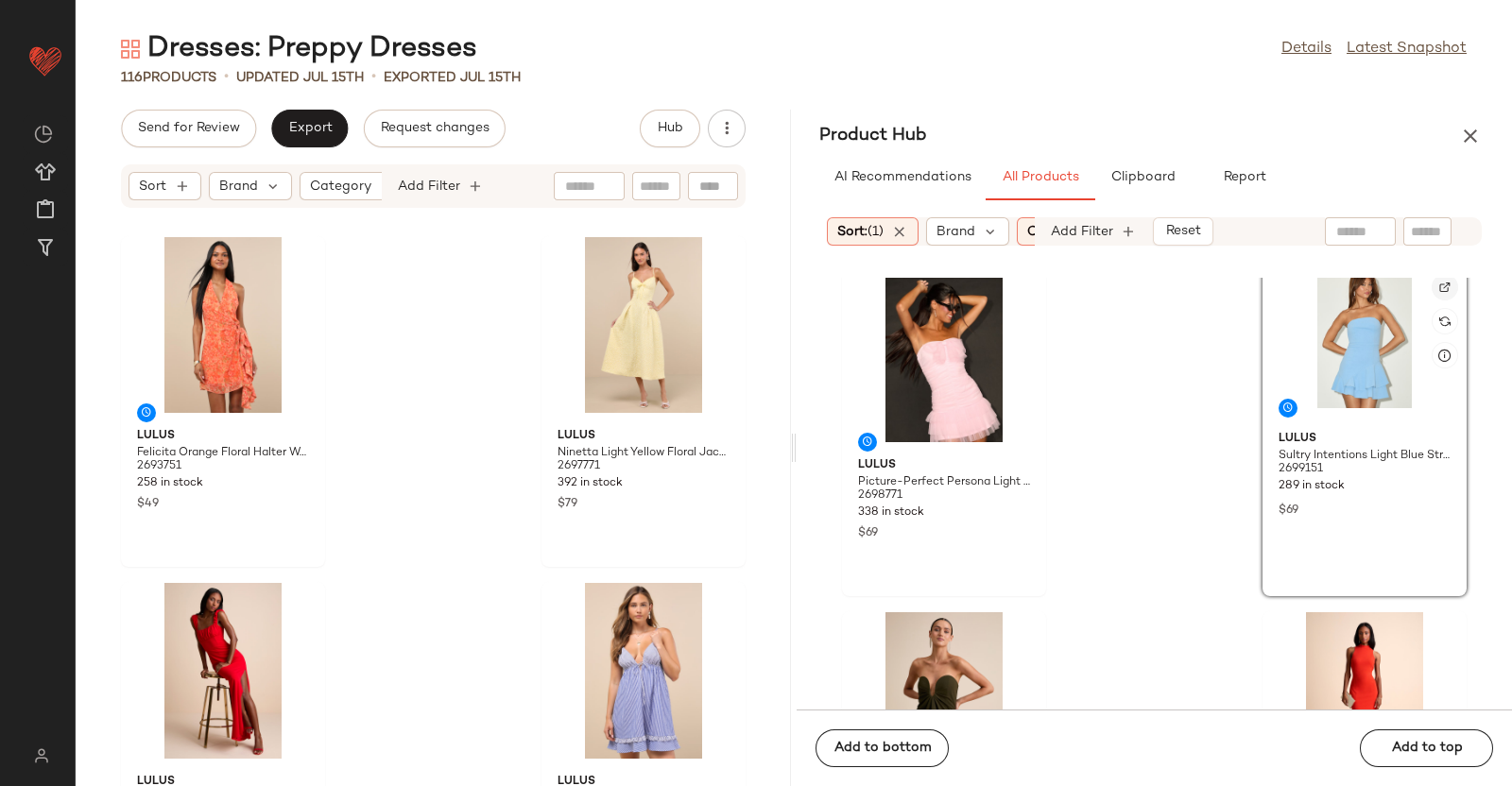 click 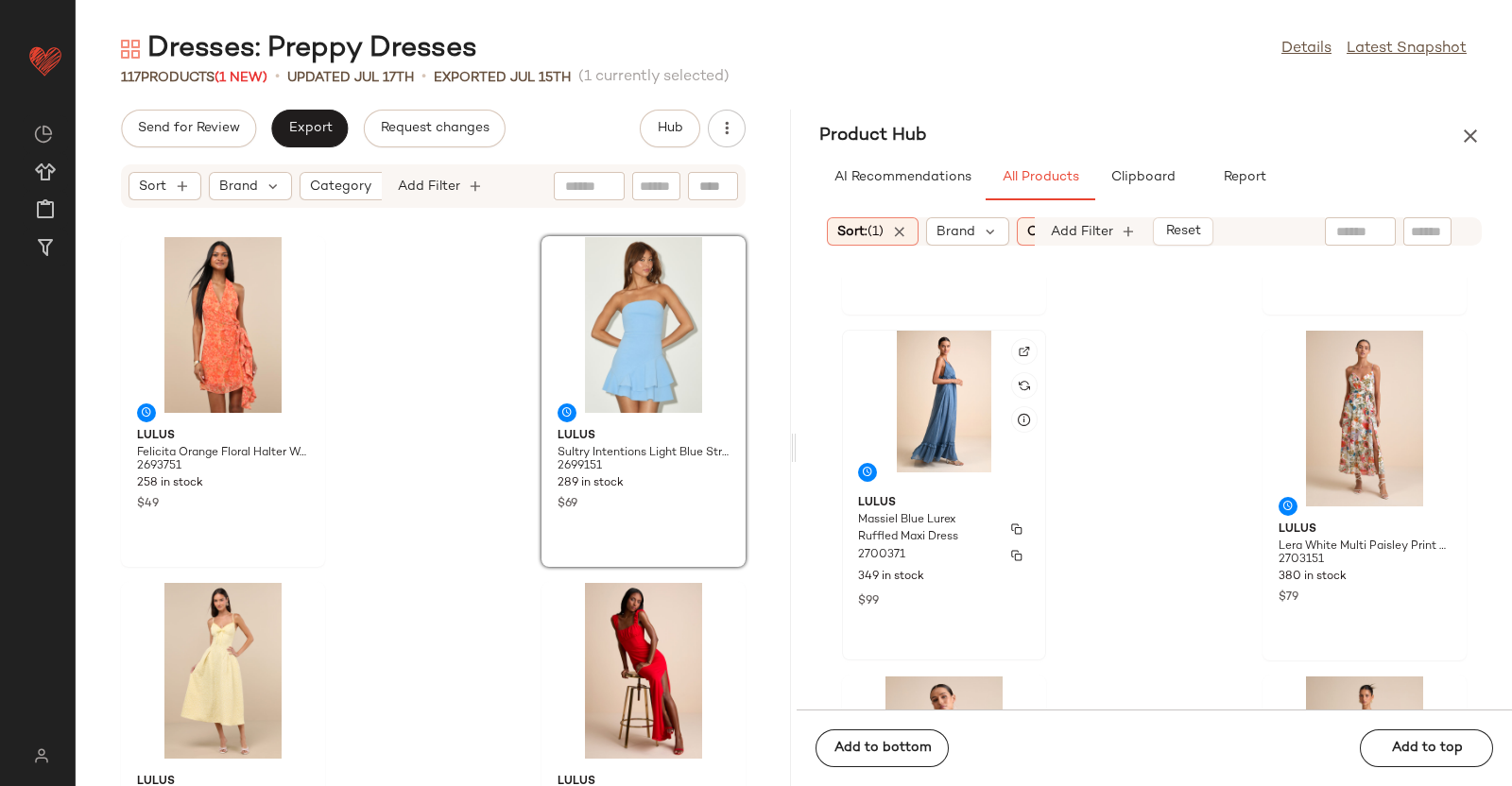 scroll, scrollTop: 1195, scrollLeft: 0, axis: vertical 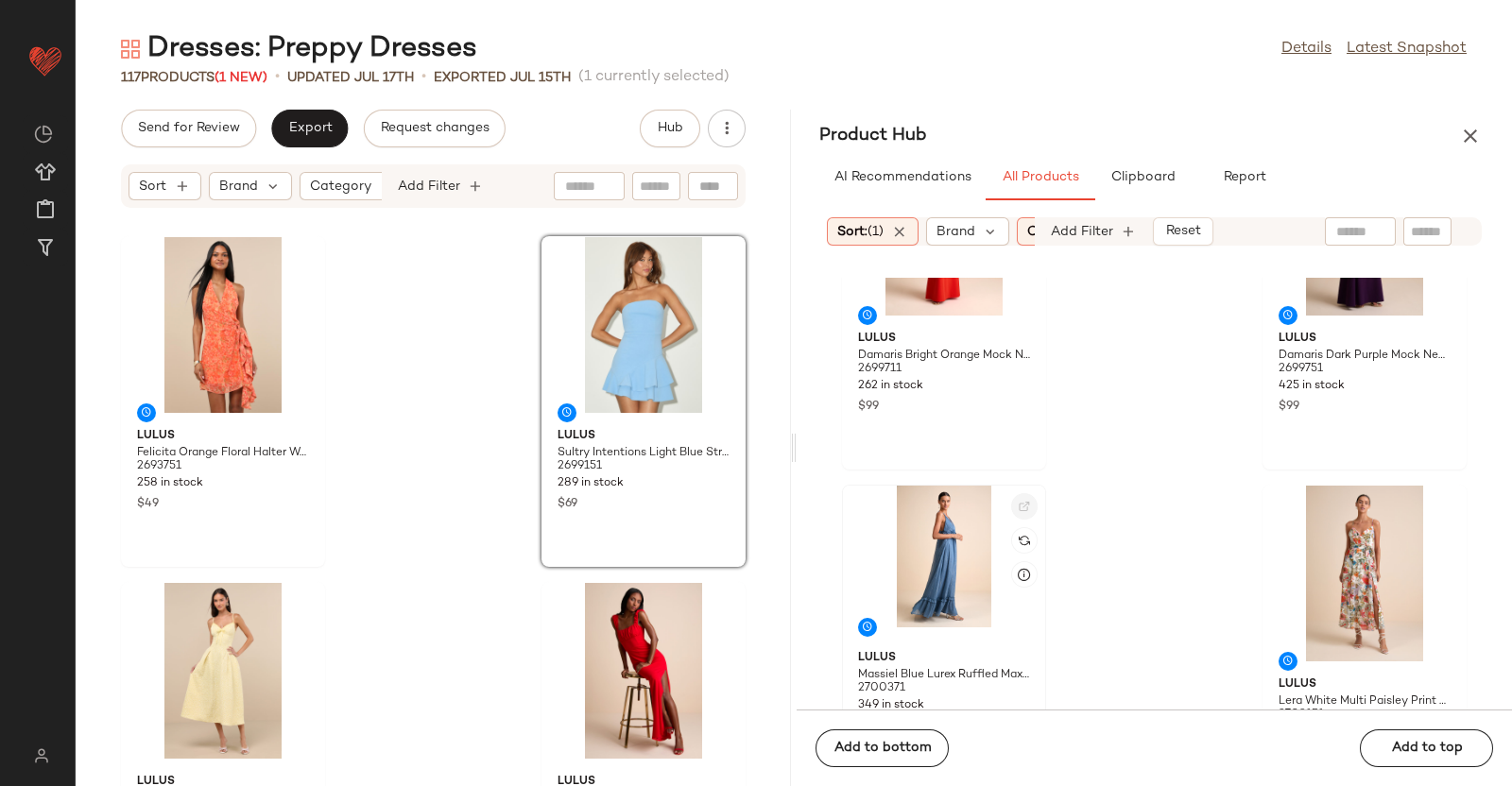 click at bounding box center [1024, 506] 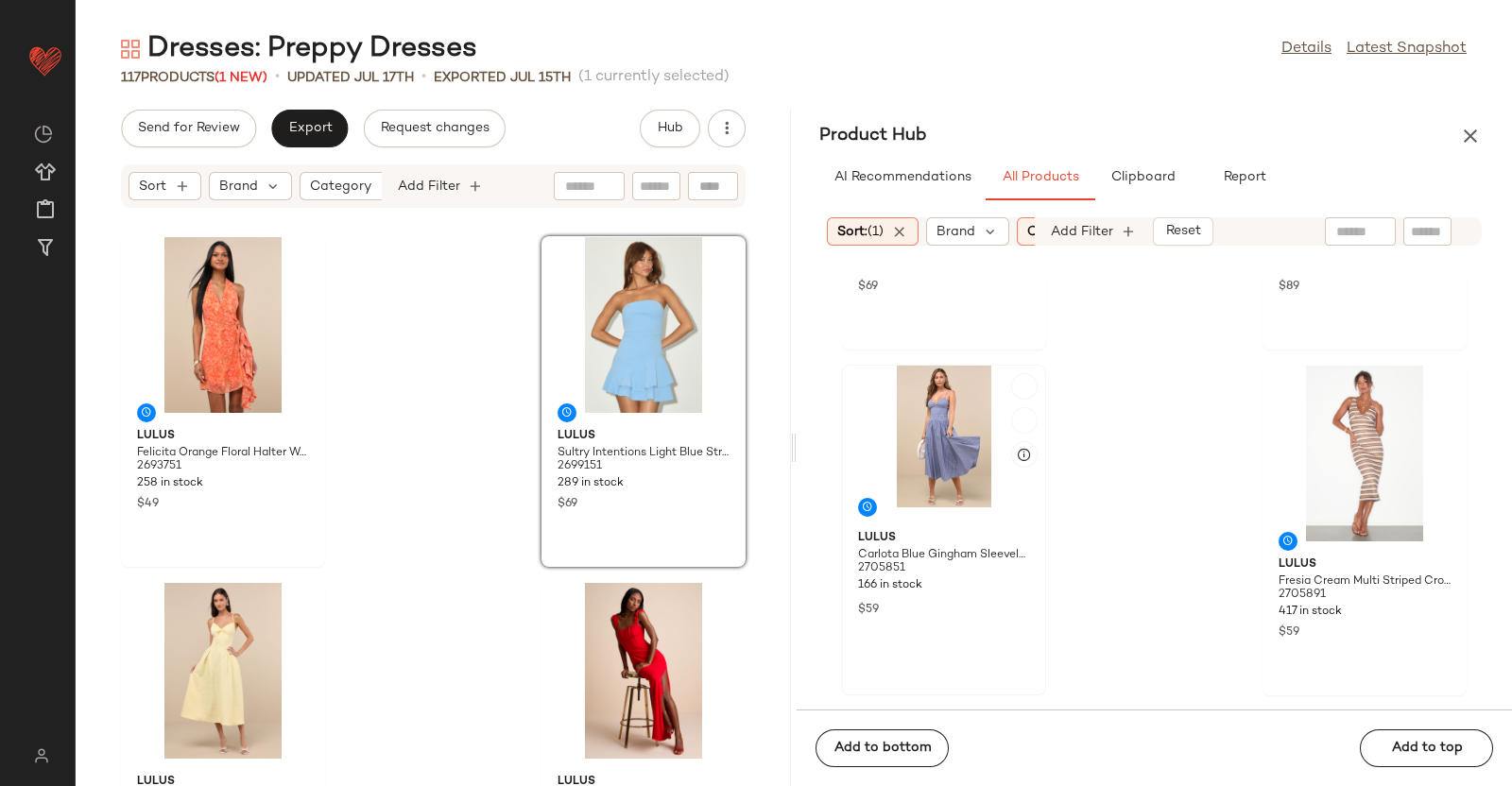 scroll, scrollTop: 2022, scrollLeft: 0, axis: vertical 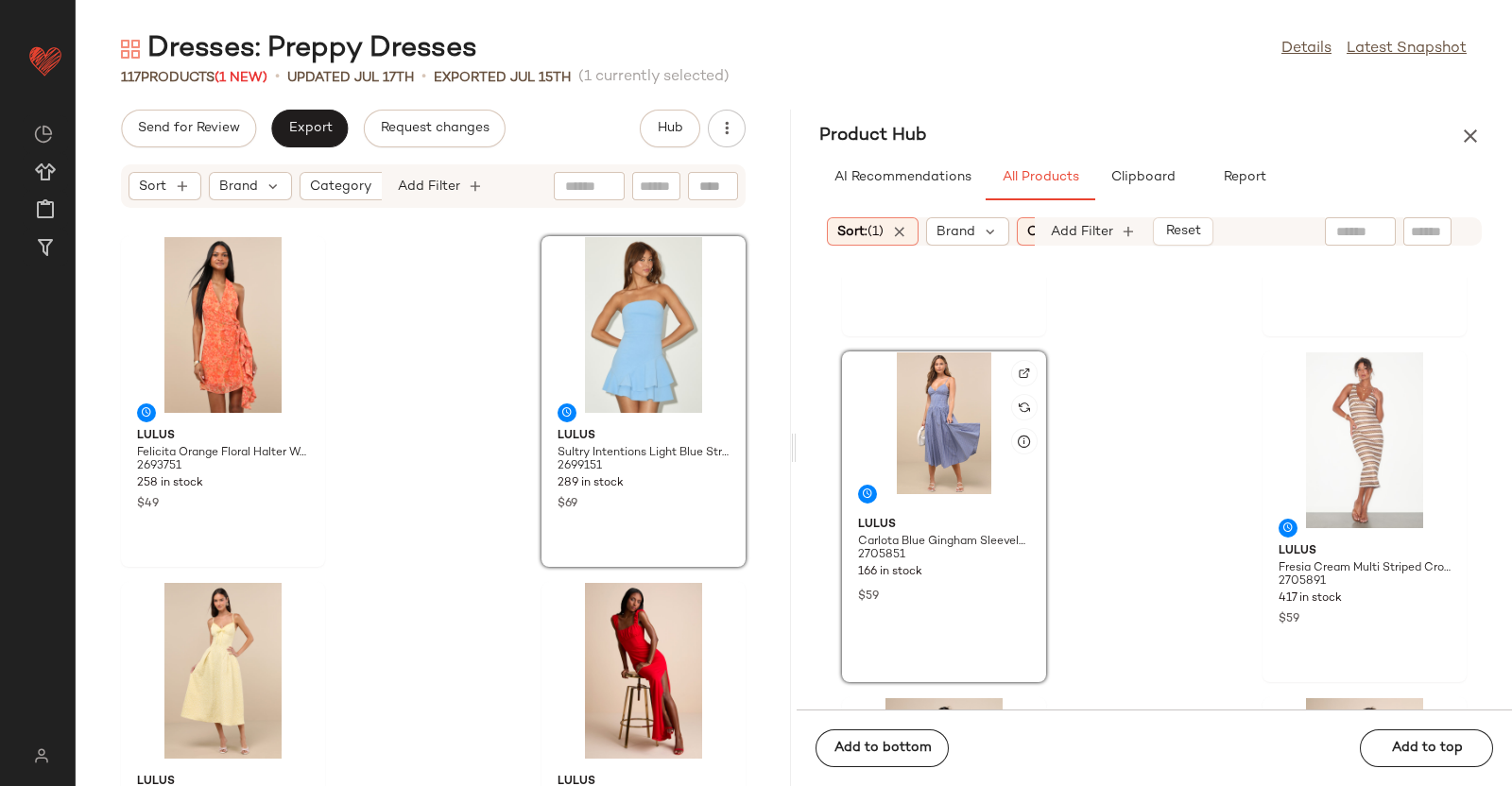 click 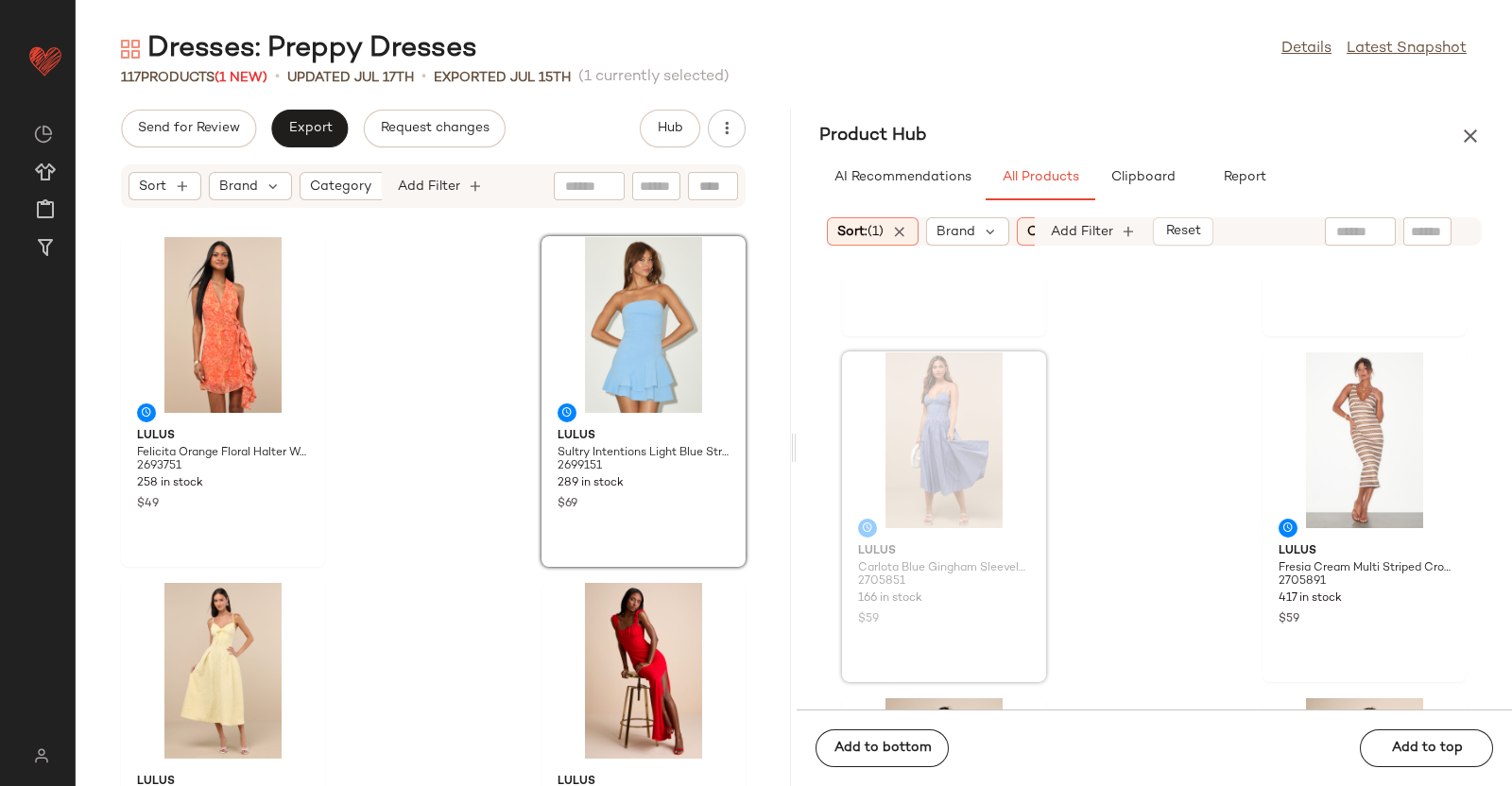 scroll, scrollTop: 2012, scrollLeft: 0, axis: vertical 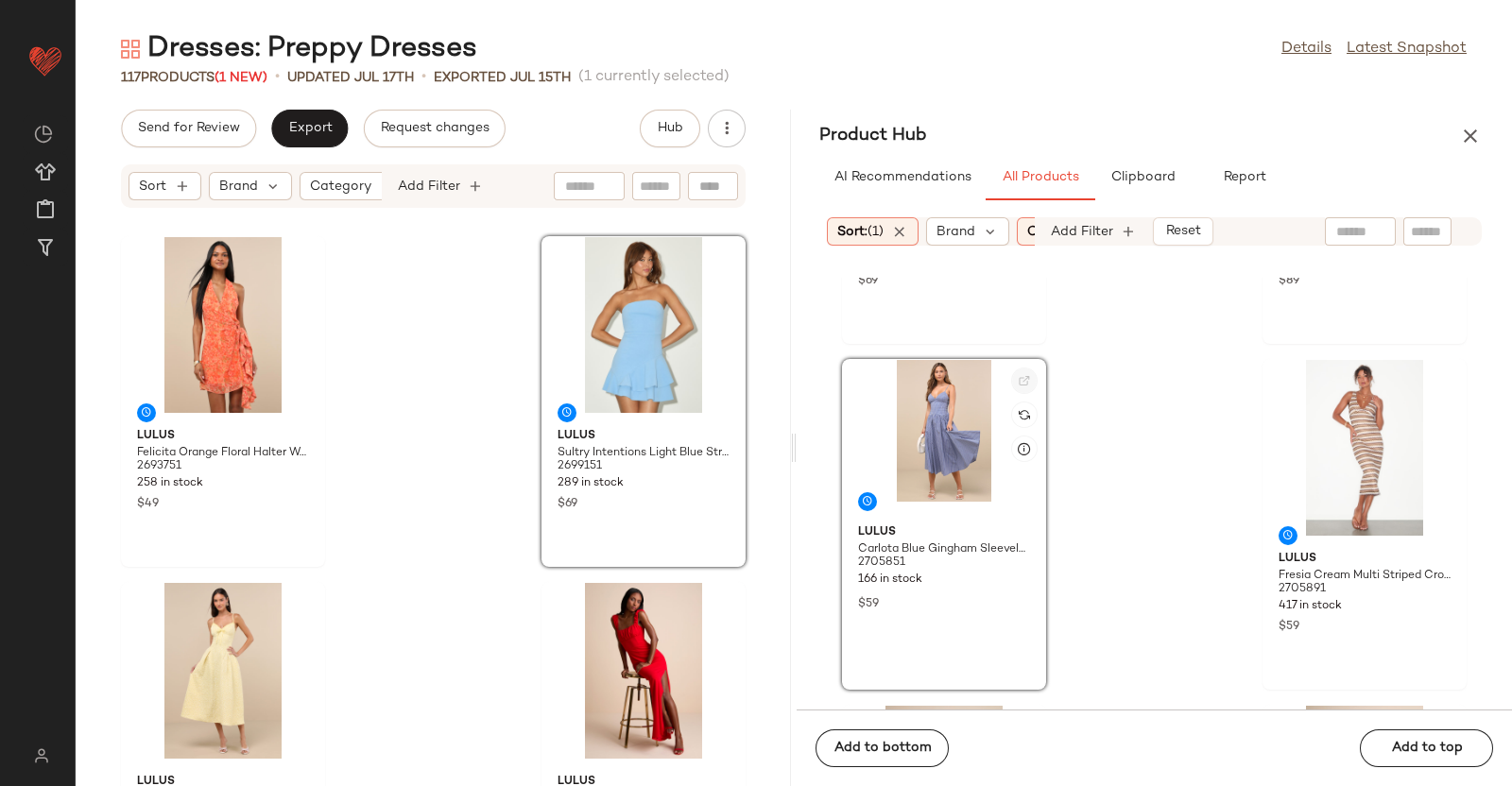 click at bounding box center [1024, 381] 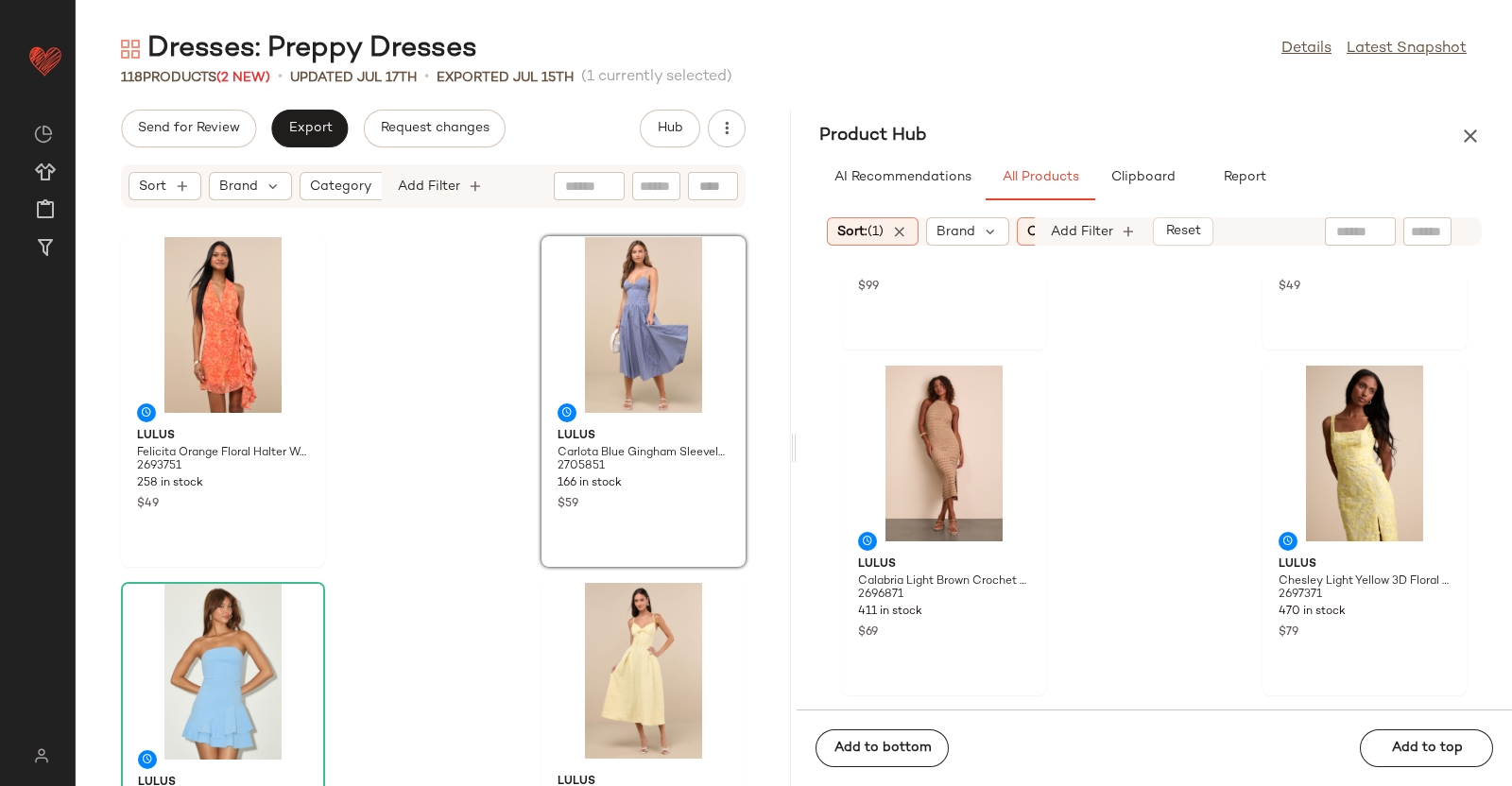 scroll, scrollTop: 2721, scrollLeft: 0, axis: vertical 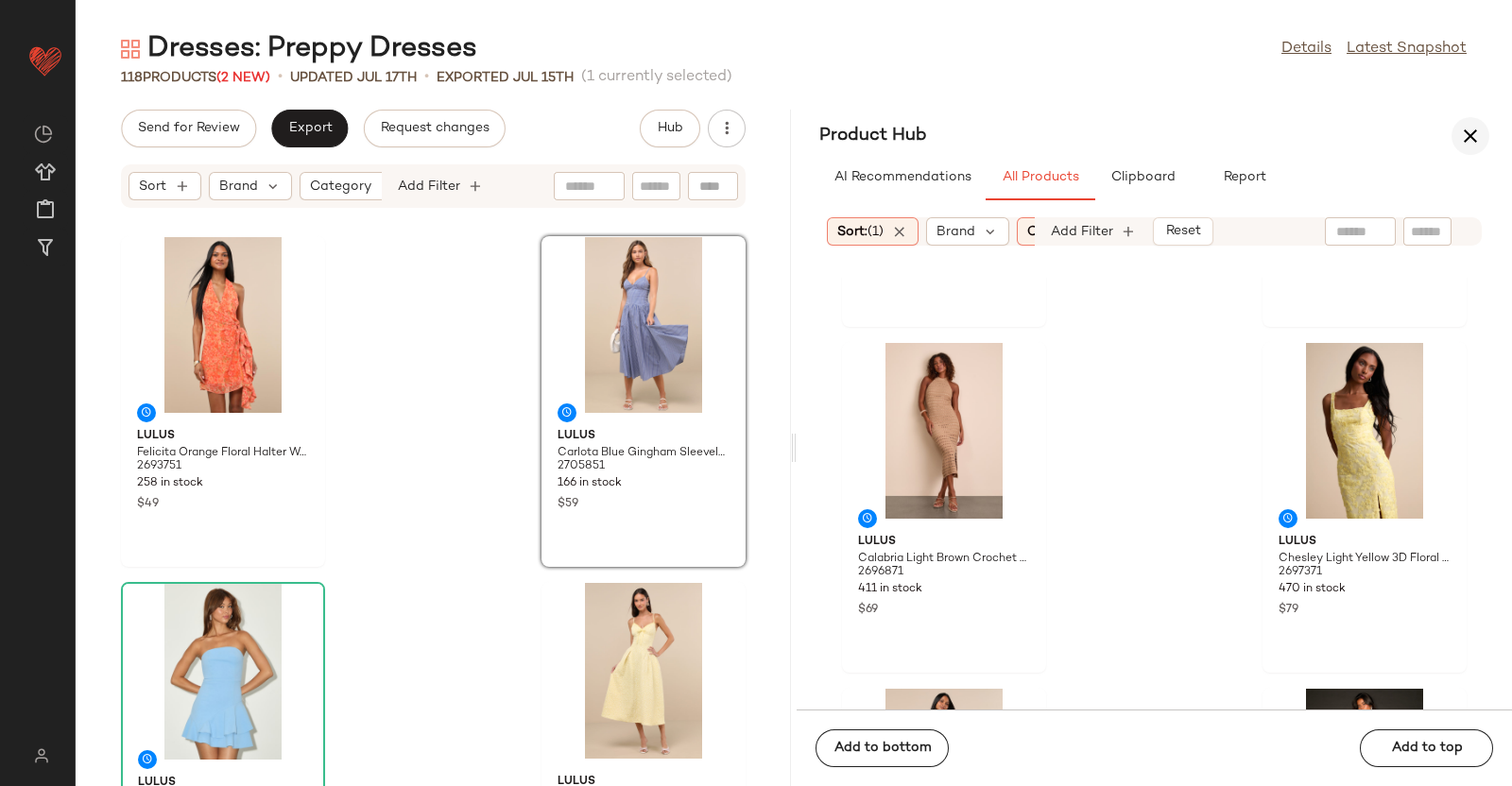 click at bounding box center [1470, 136] 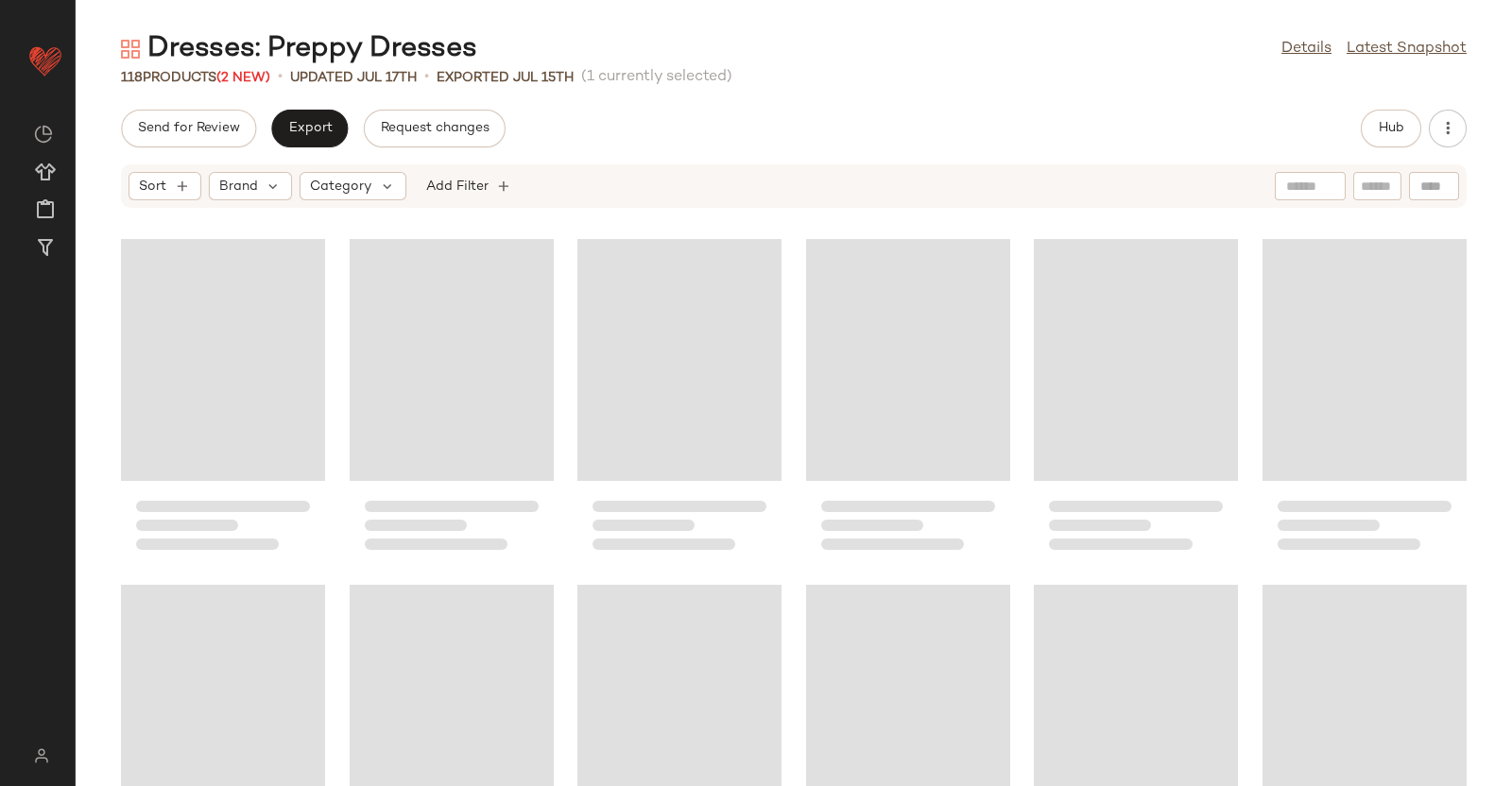 click on "Send for Review   Export   Request changes   Hub  Sort  Brand  Category  Add Filter" at bounding box center (794, 448) 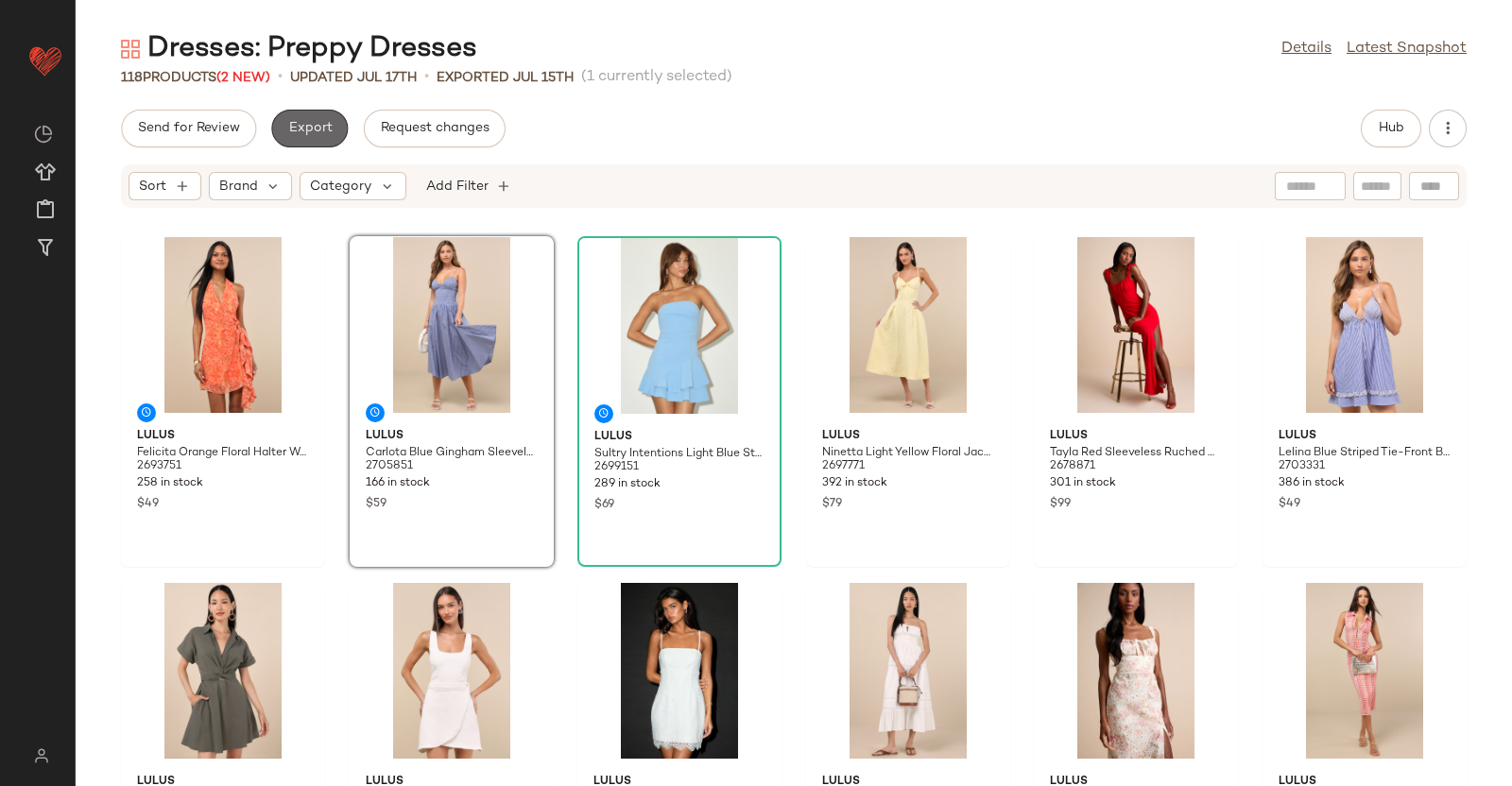 click on "Export" at bounding box center [309, 128] 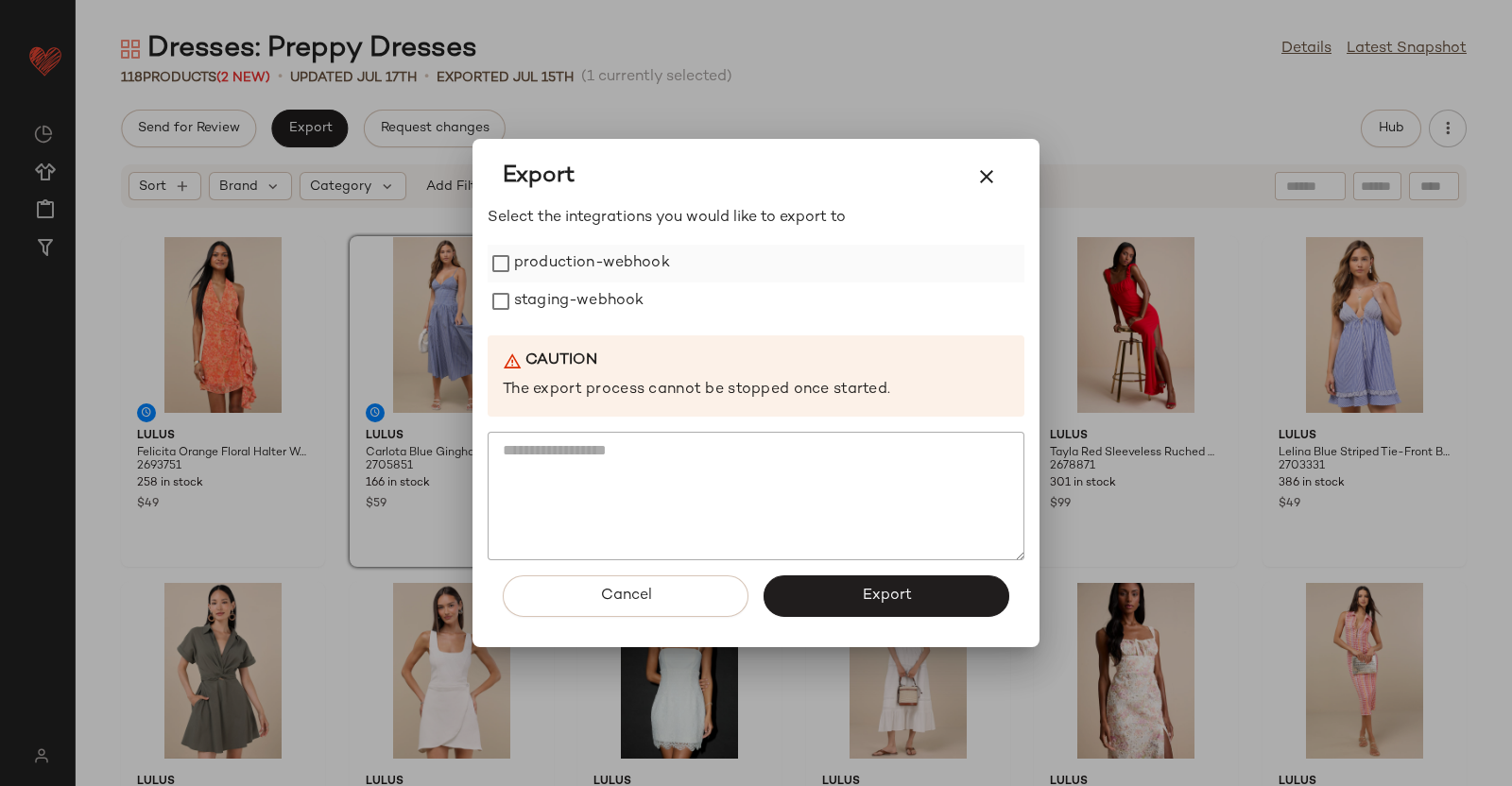 click on "production-webhook" at bounding box center (592, 264) 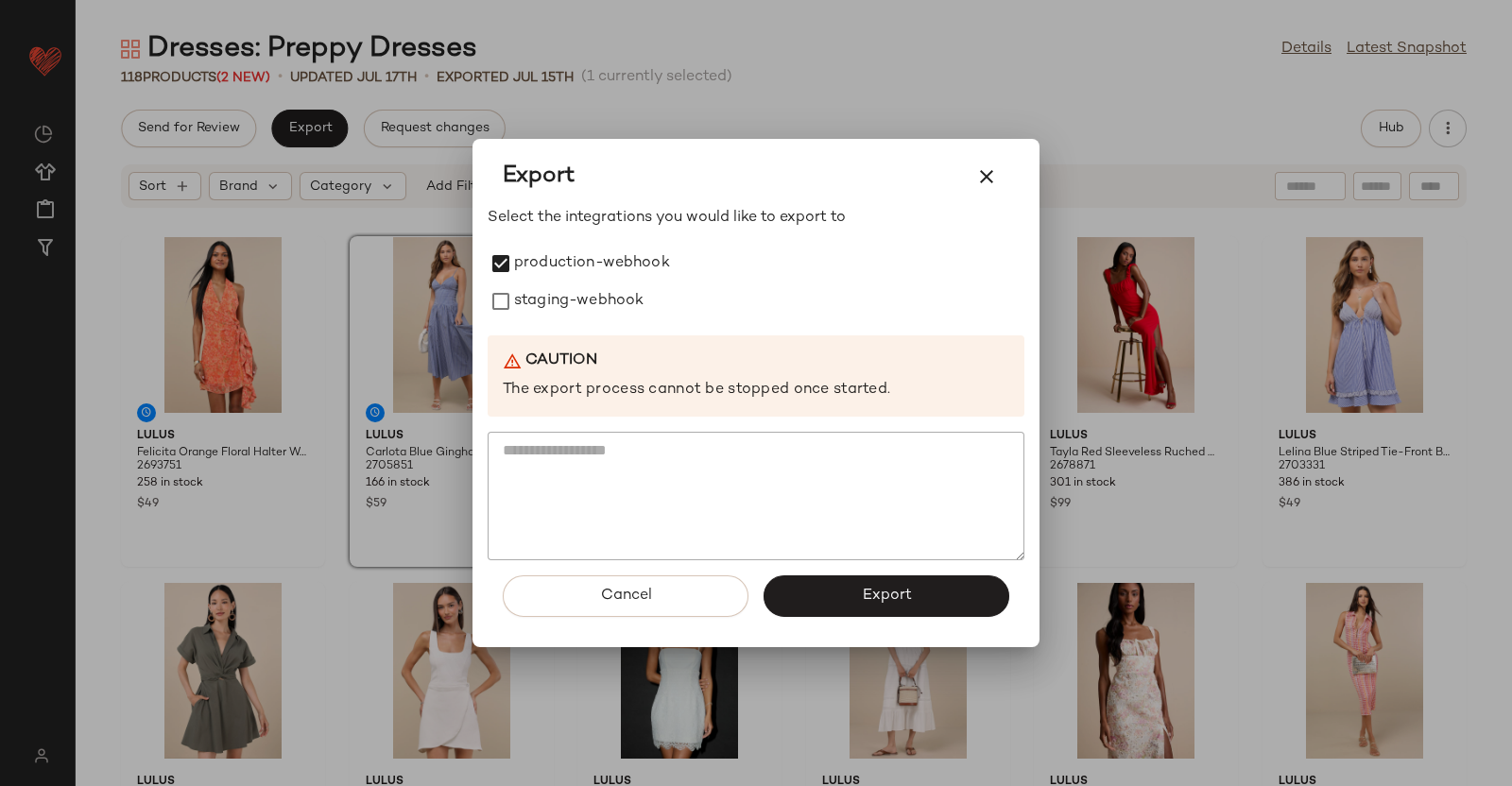 drag, startPoint x: 553, startPoint y: 286, endPoint x: 614, endPoint y: 350, distance: 88.4138 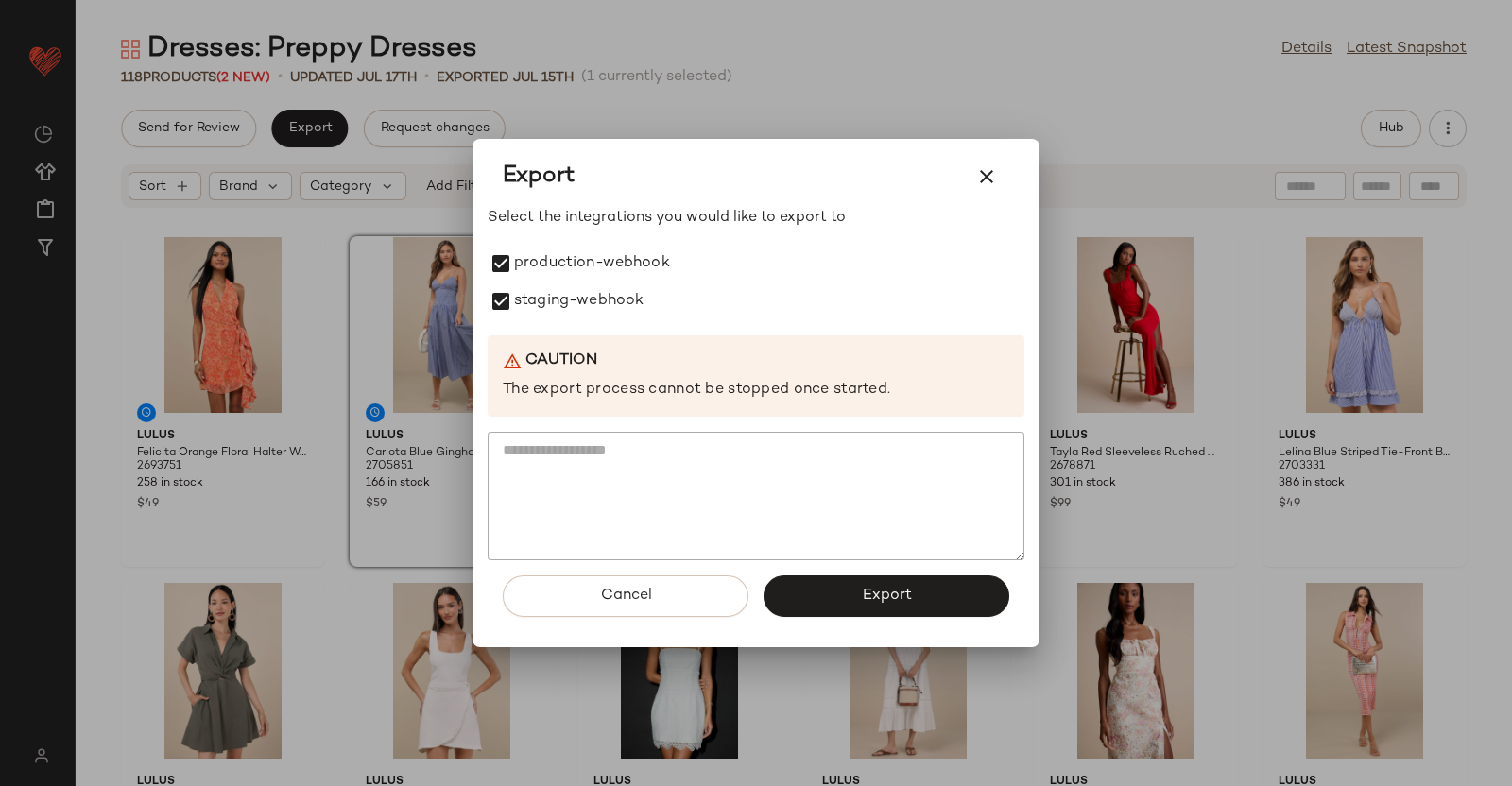 click on "Export" at bounding box center (886, 596) 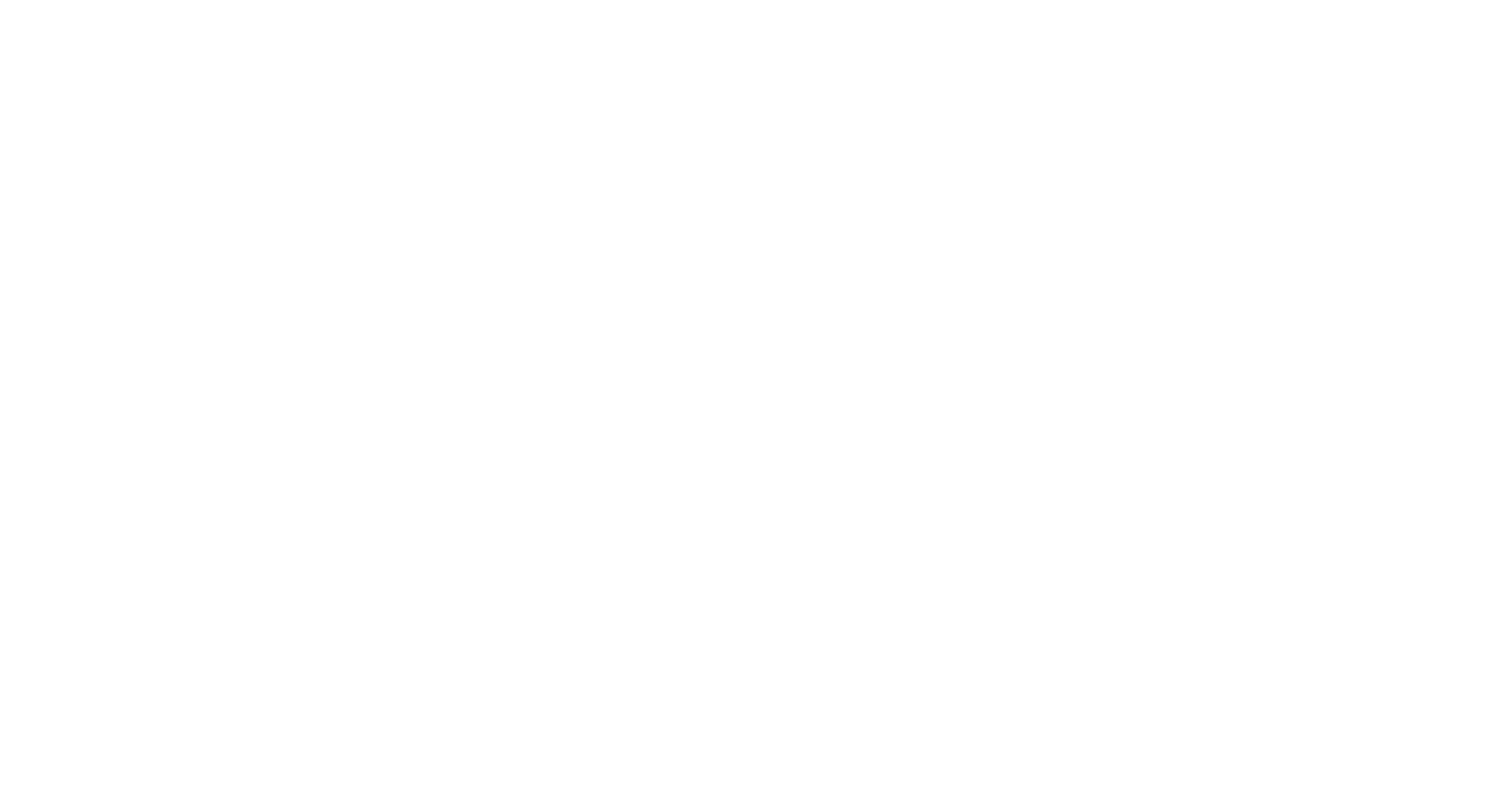 scroll, scrollTop: 0, scrollLeft: 0, axis: both 